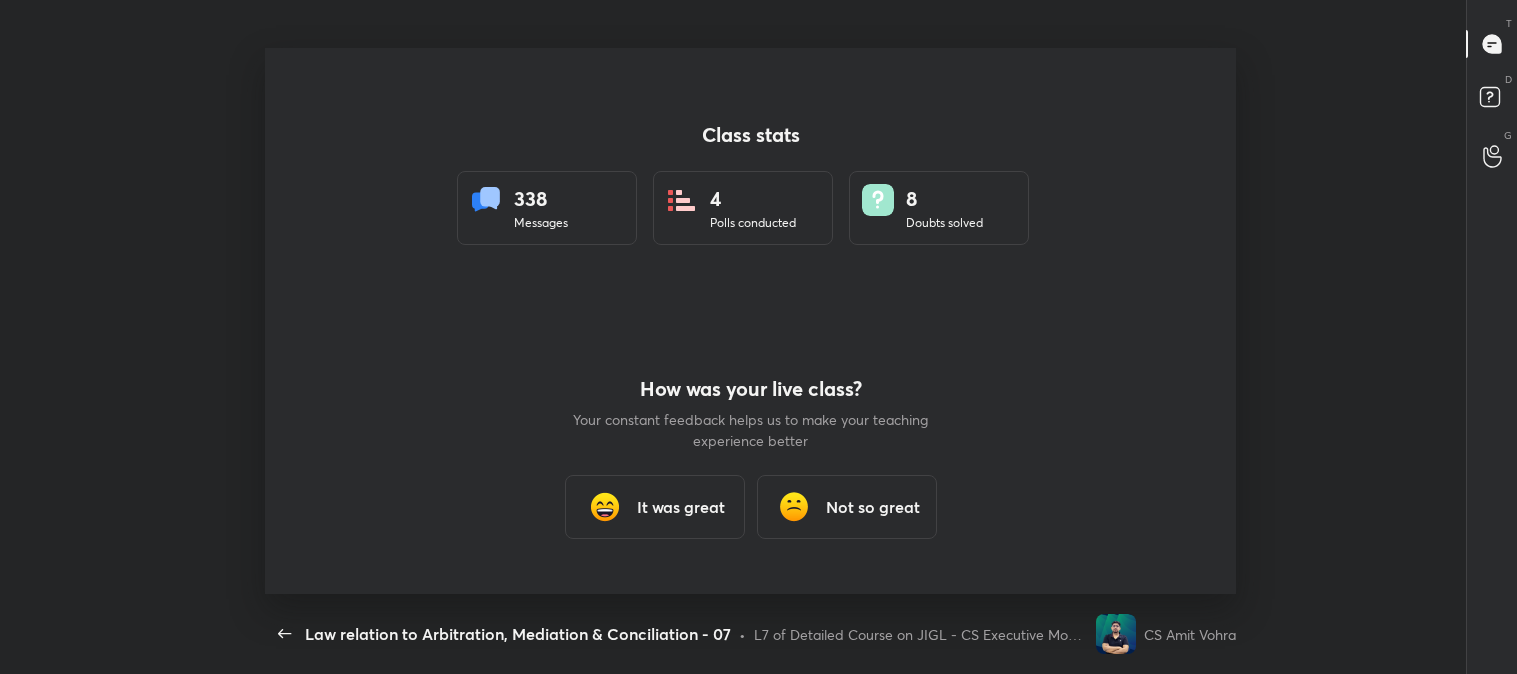 scroll, scrollTop: 0, scrollLeft: 0, axis: both 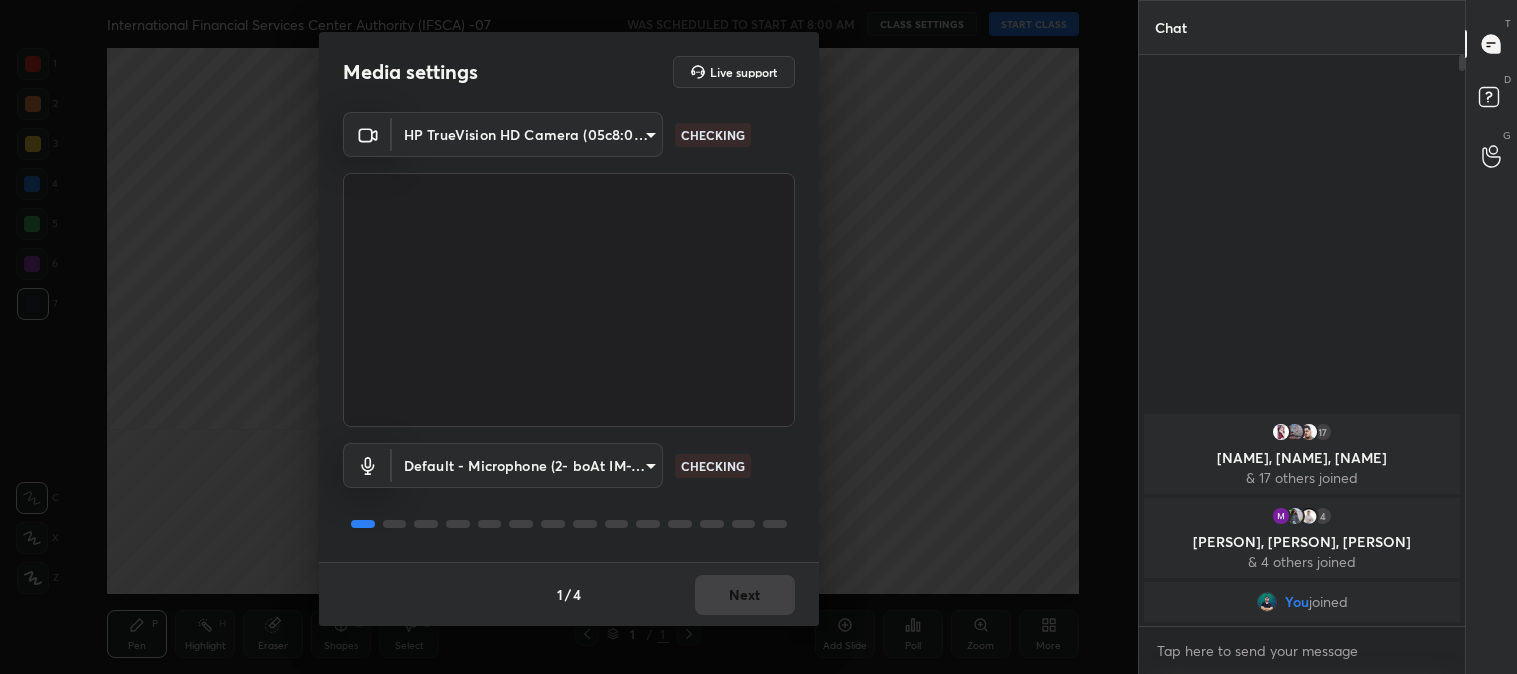 click on "1 / 4 Next" at bounding box center (569, 594) 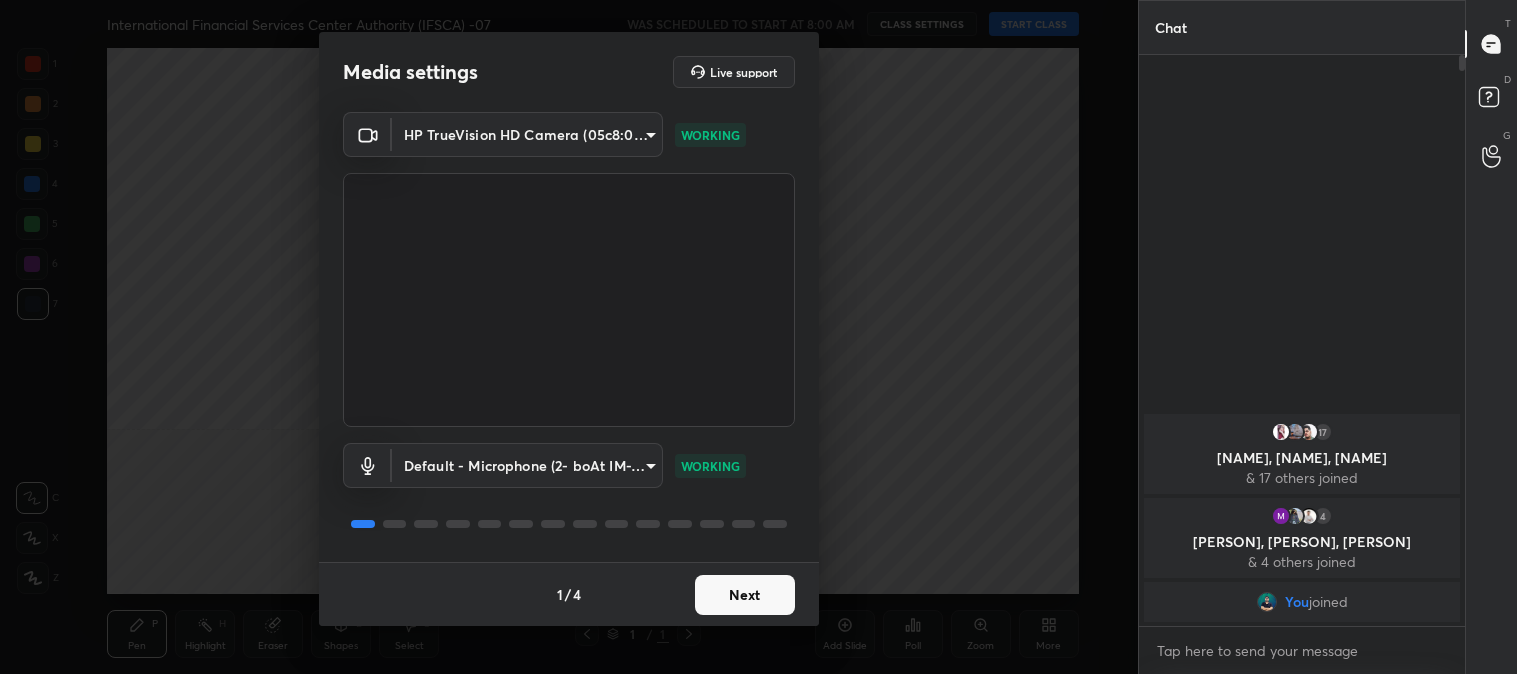 click on "Next" at bounding box center [745, 595] 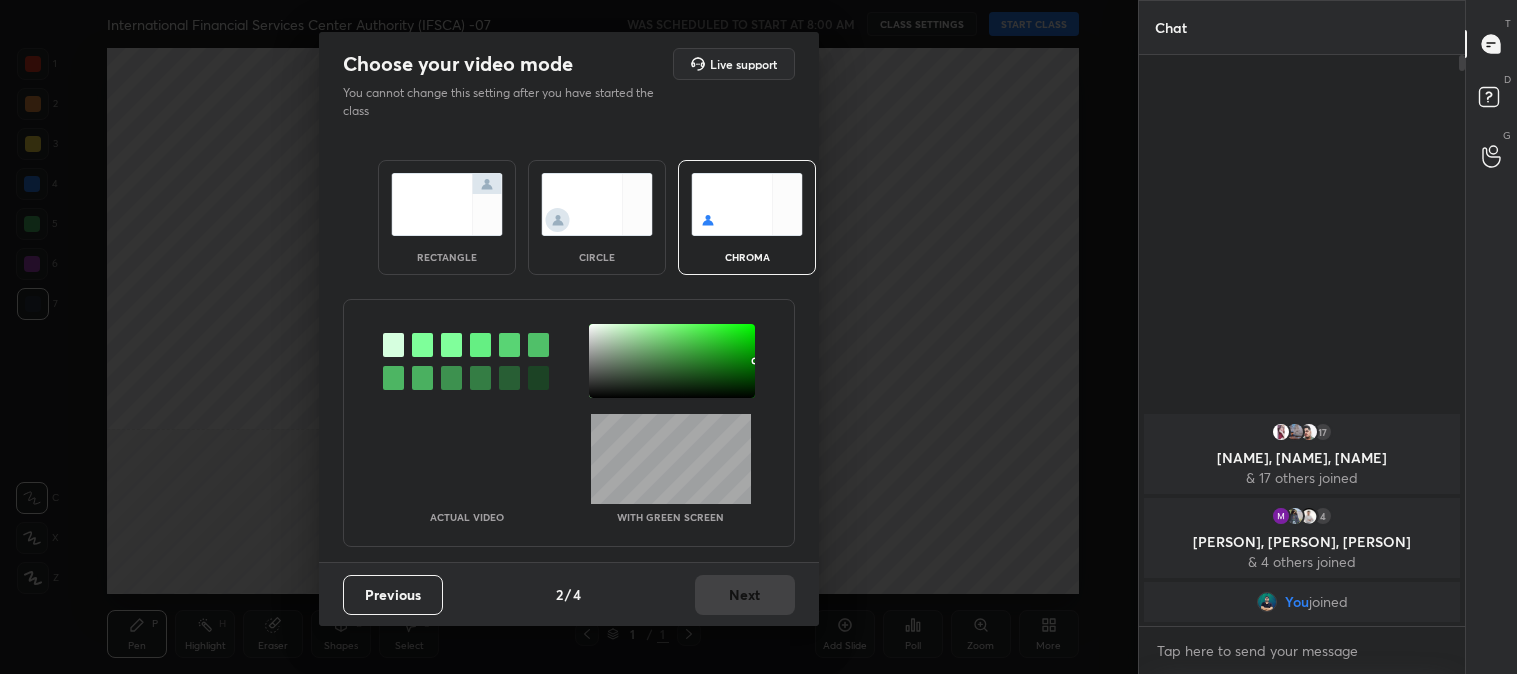 click at bounding box center [447, 204] 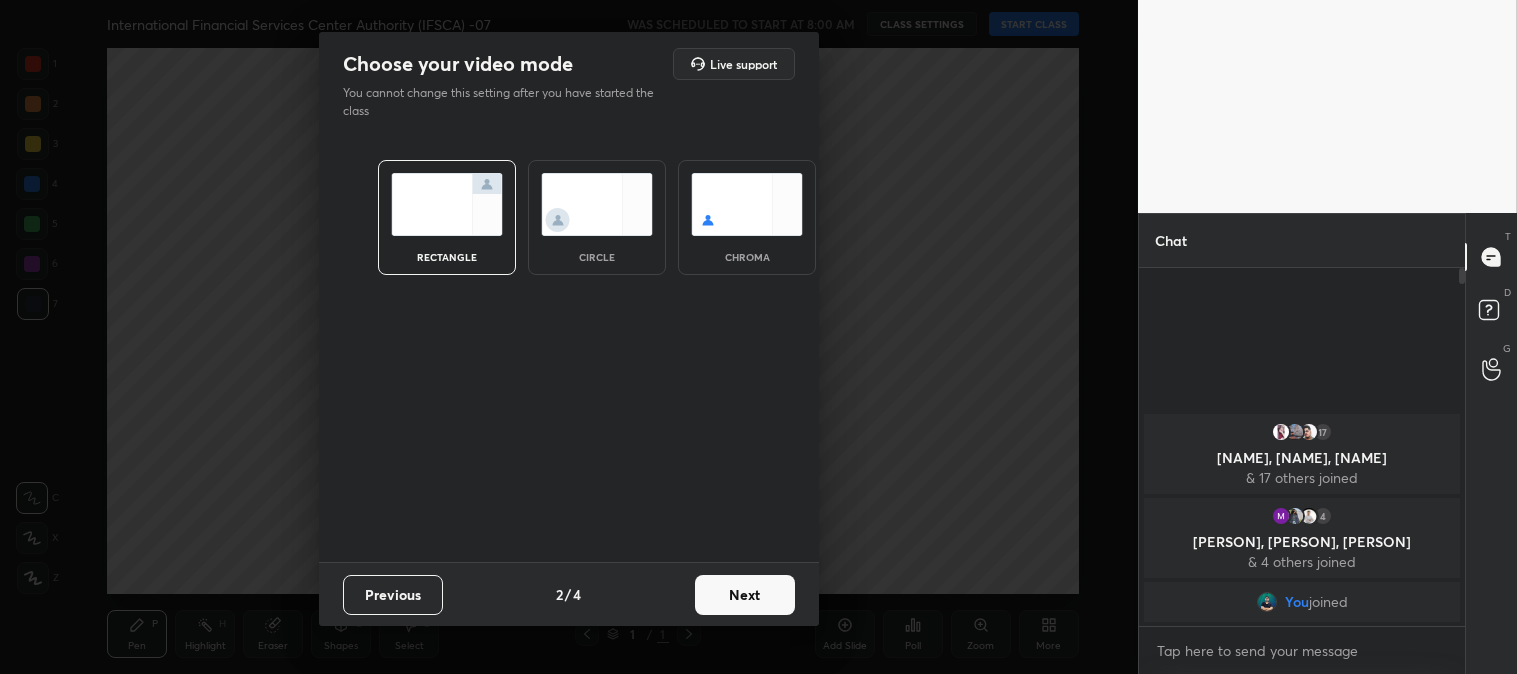 click on "Next" at bounding box center (745, 595) 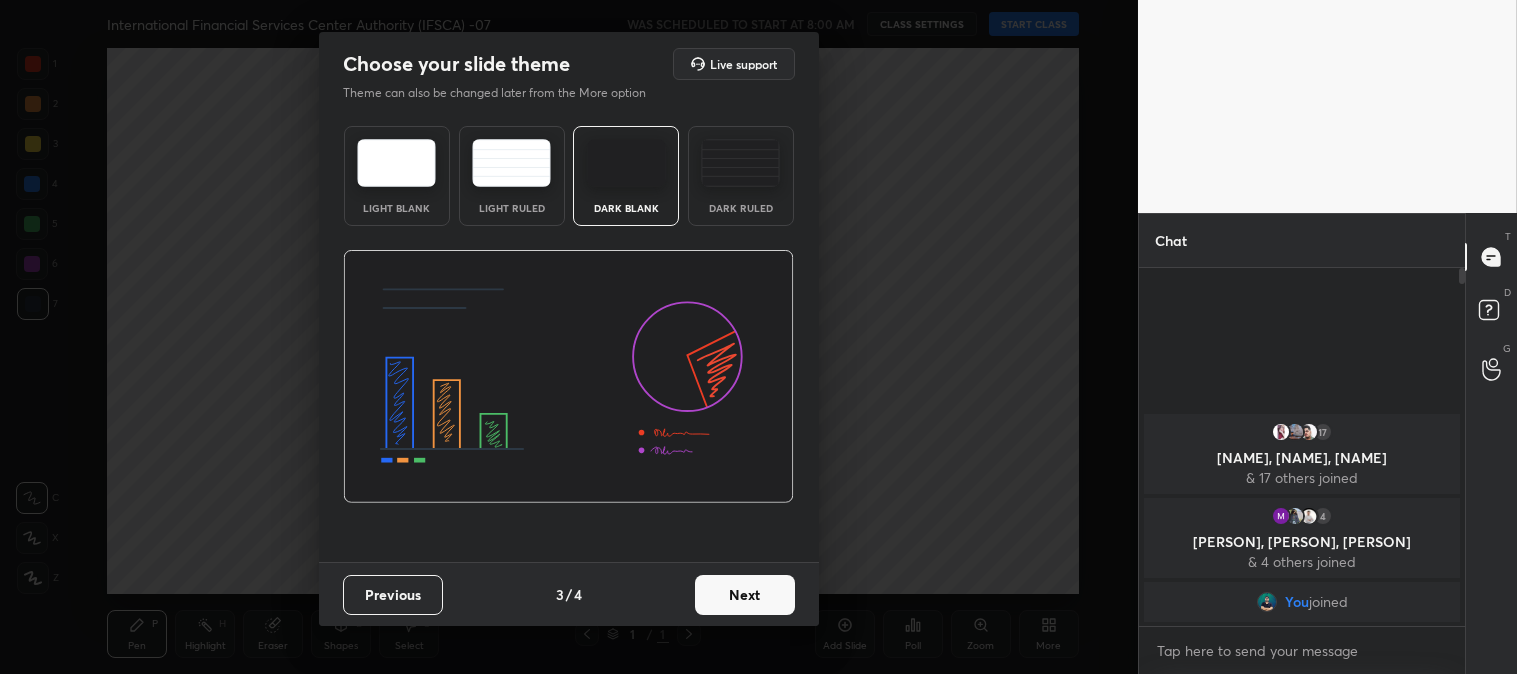 click on "Next" at bounding box center (745, 595) 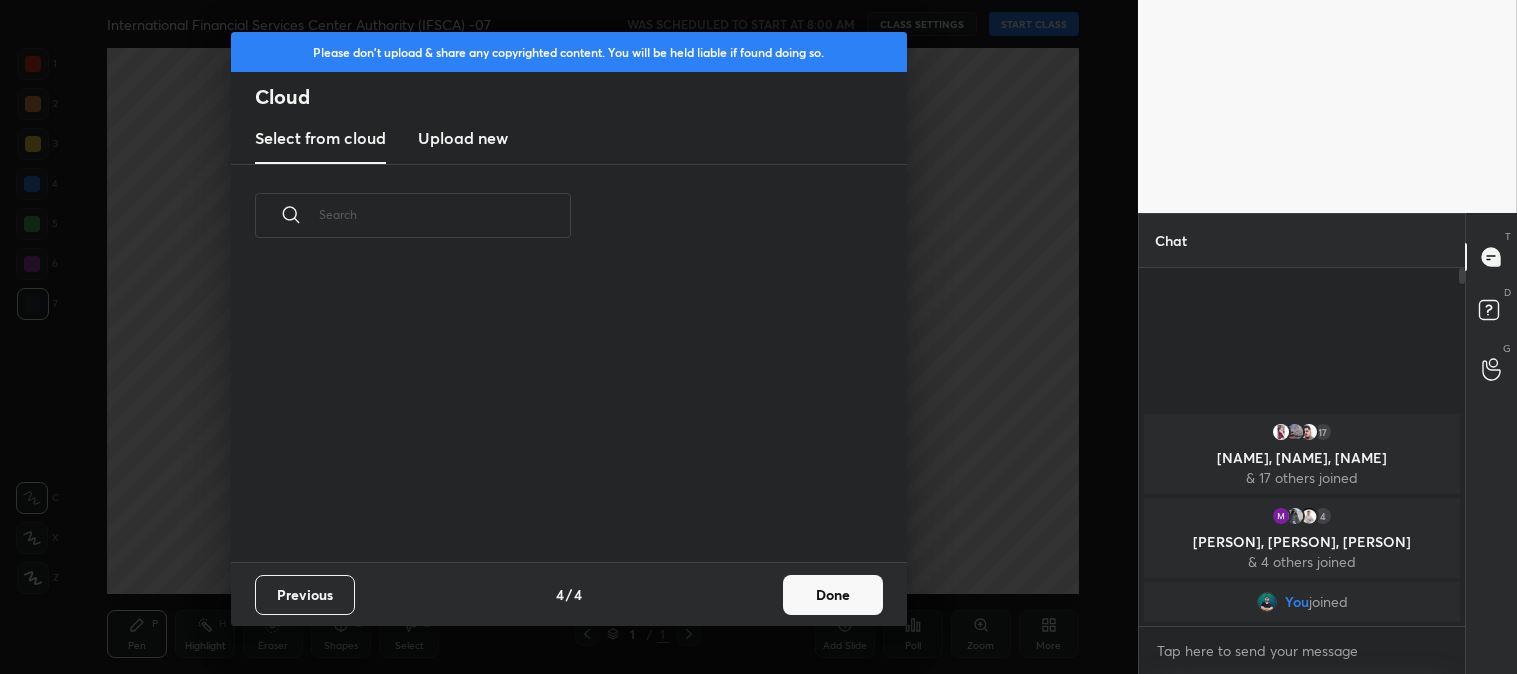 click on "Done" at bounding box center [833, 595] 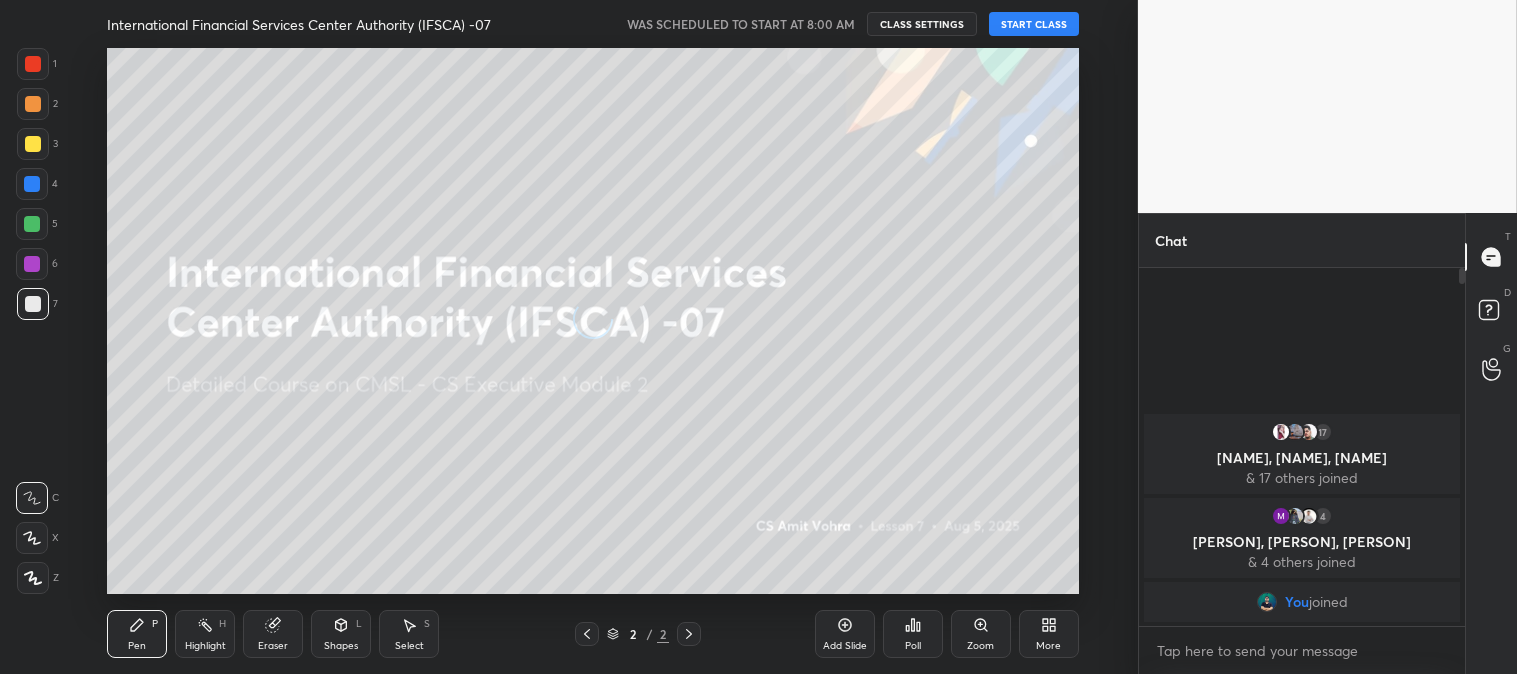click at bounding box center (33, 144) 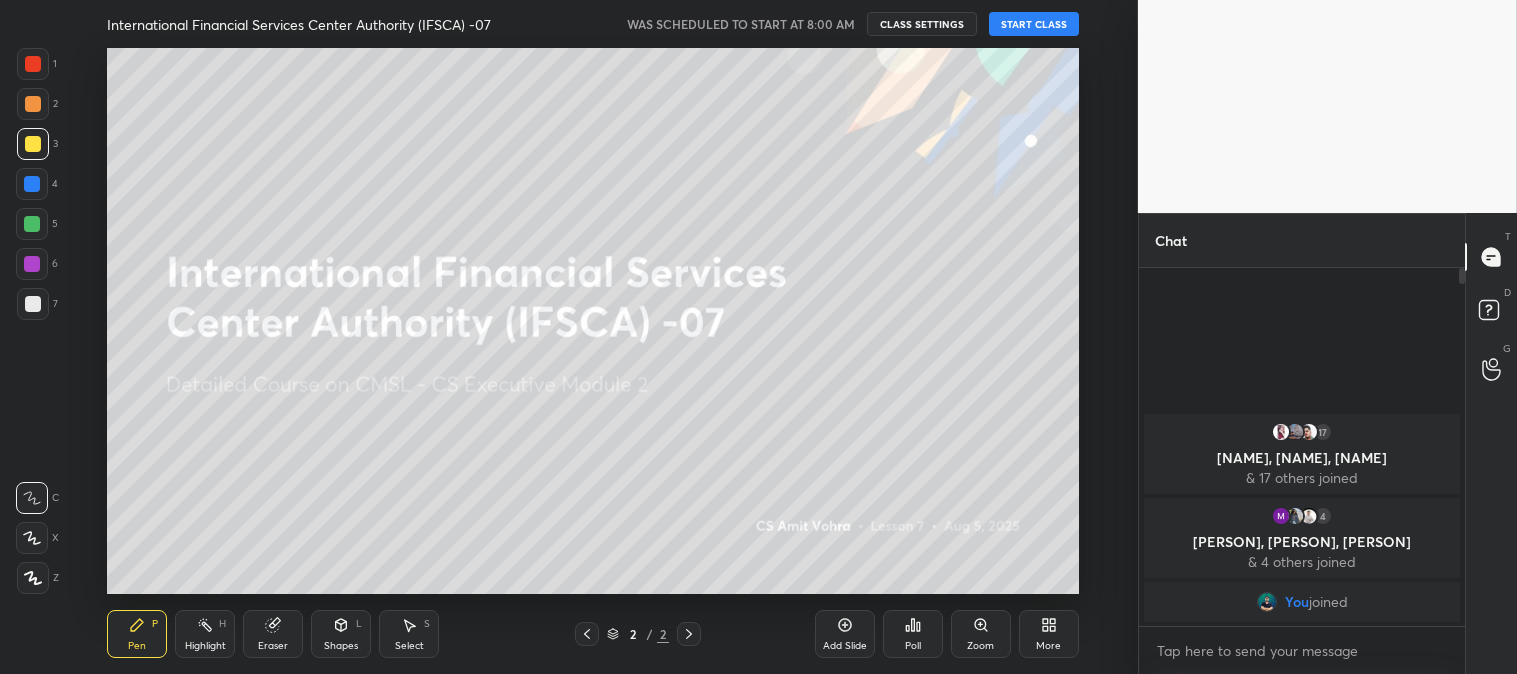 click at bounding box center (32, 538) 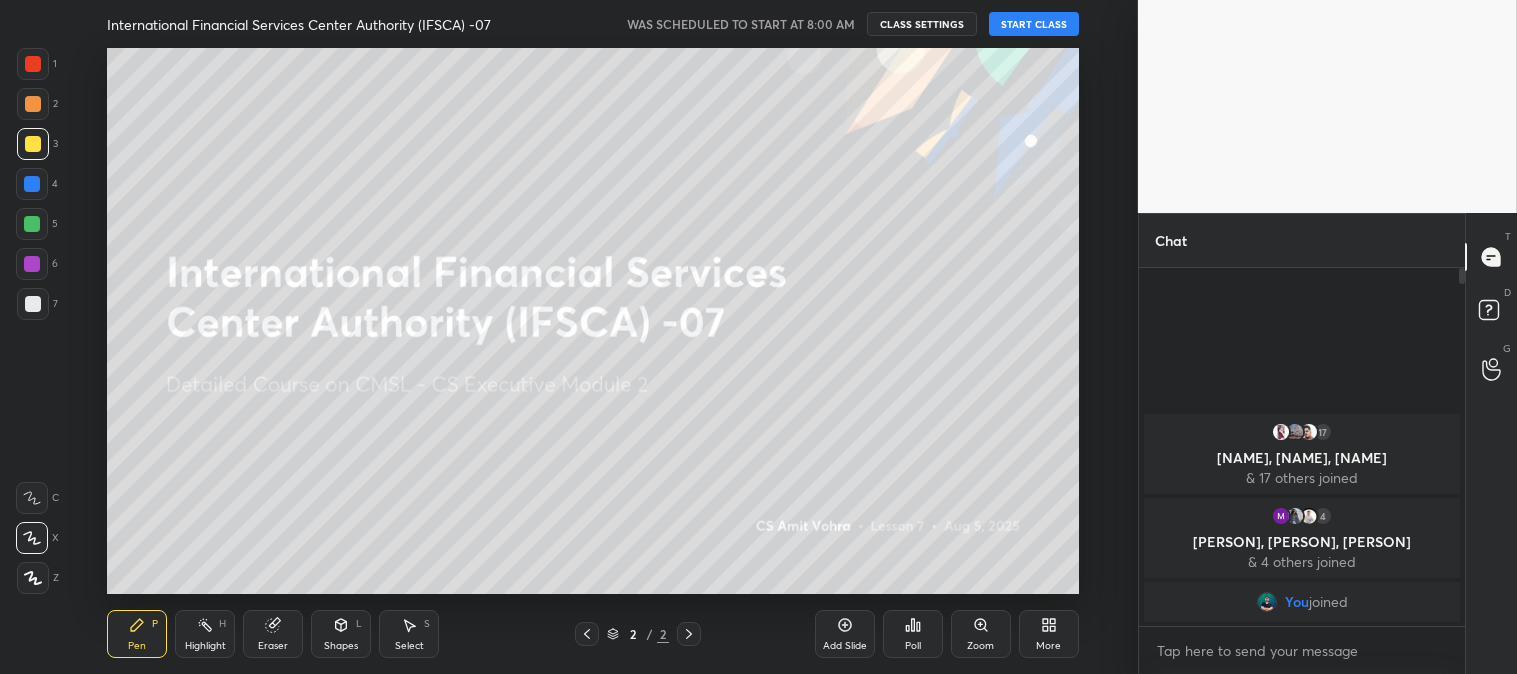 click on "Add Slide" at bounding box center (845, 634) 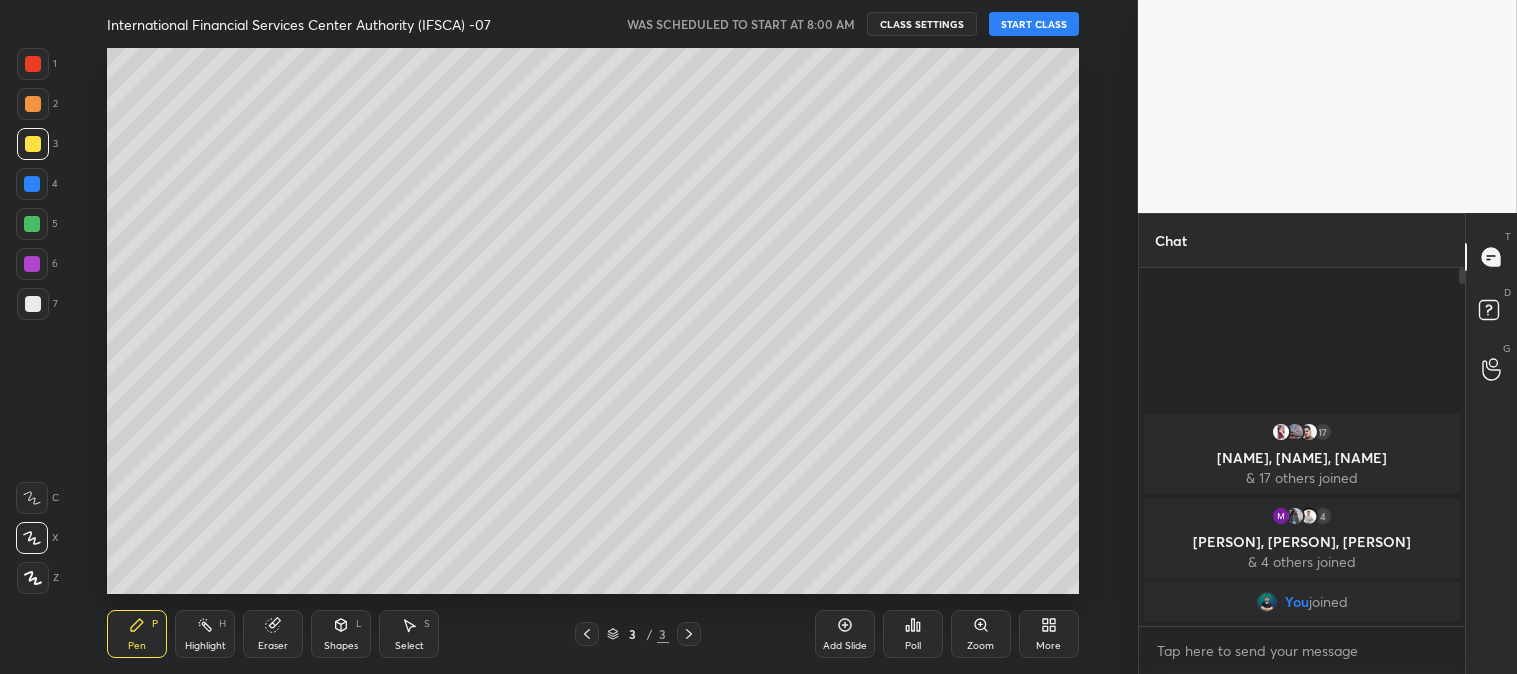 click on "START CLASS" at bounding box center (1034, 24) 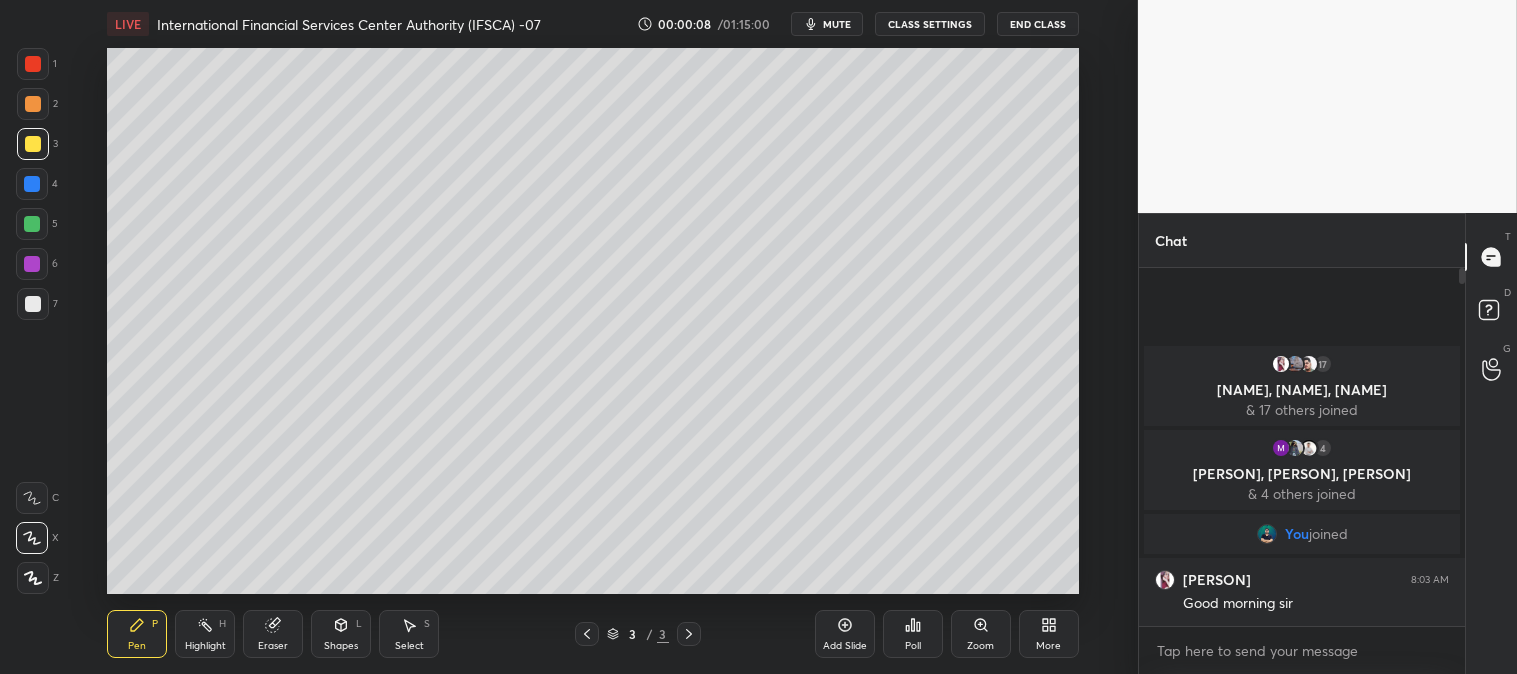 click 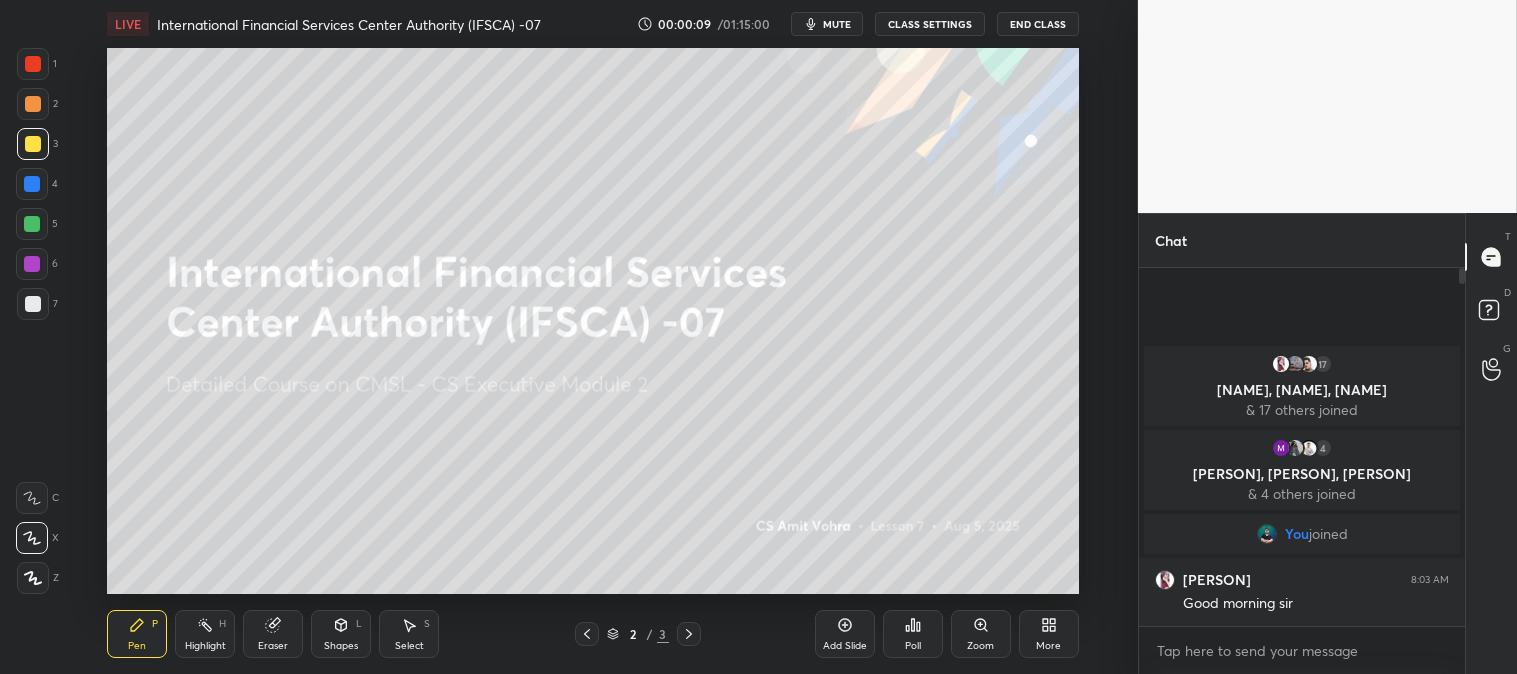 click 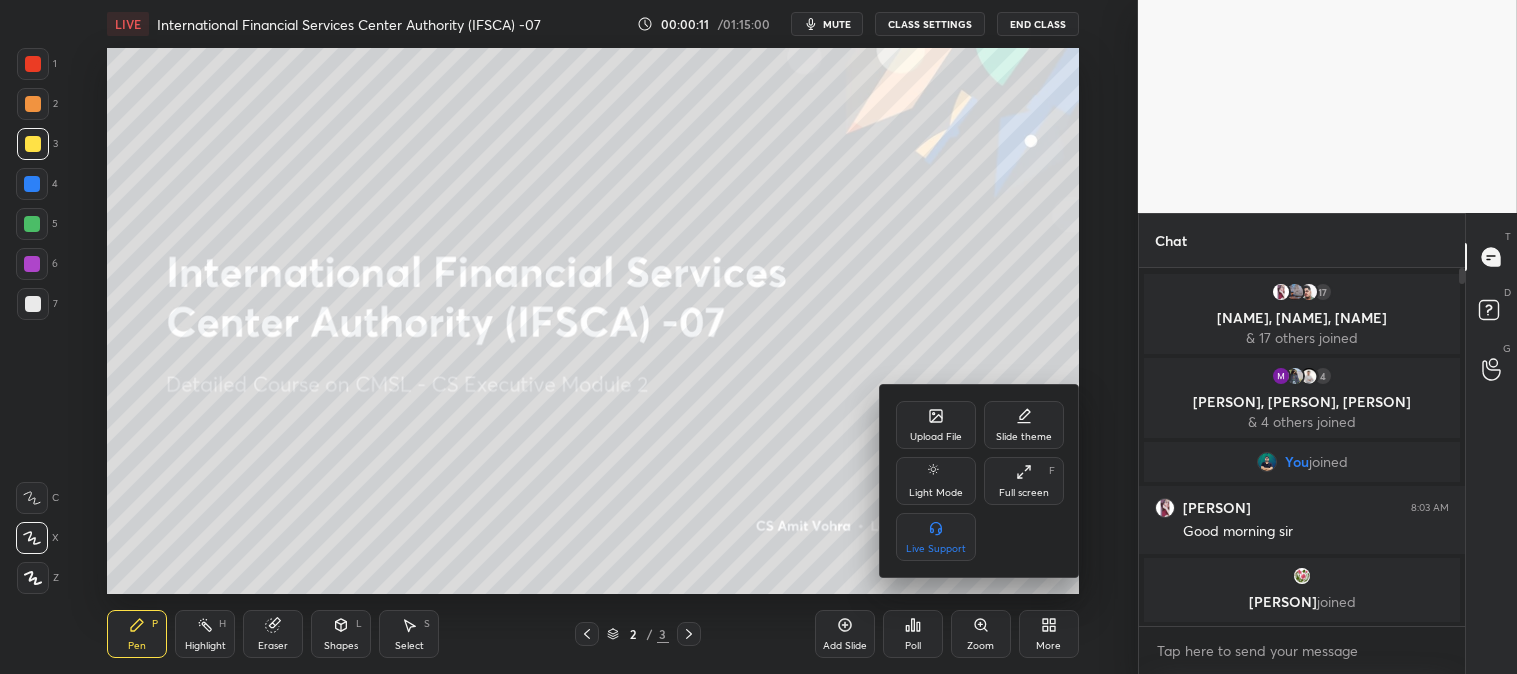 click on "Upload File" at bounding box center (936, 425) 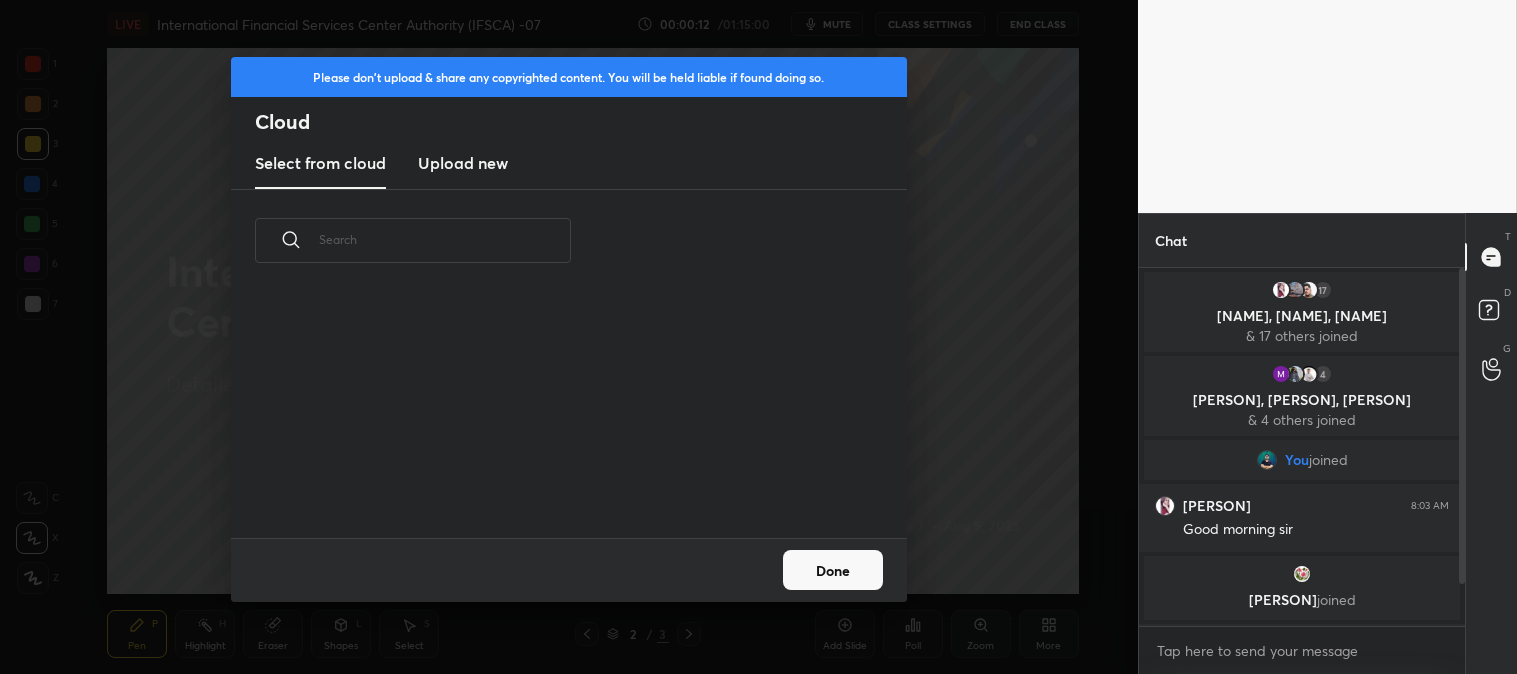 scroll, scrollTop: 6, scrollLeft: 11, axis: both 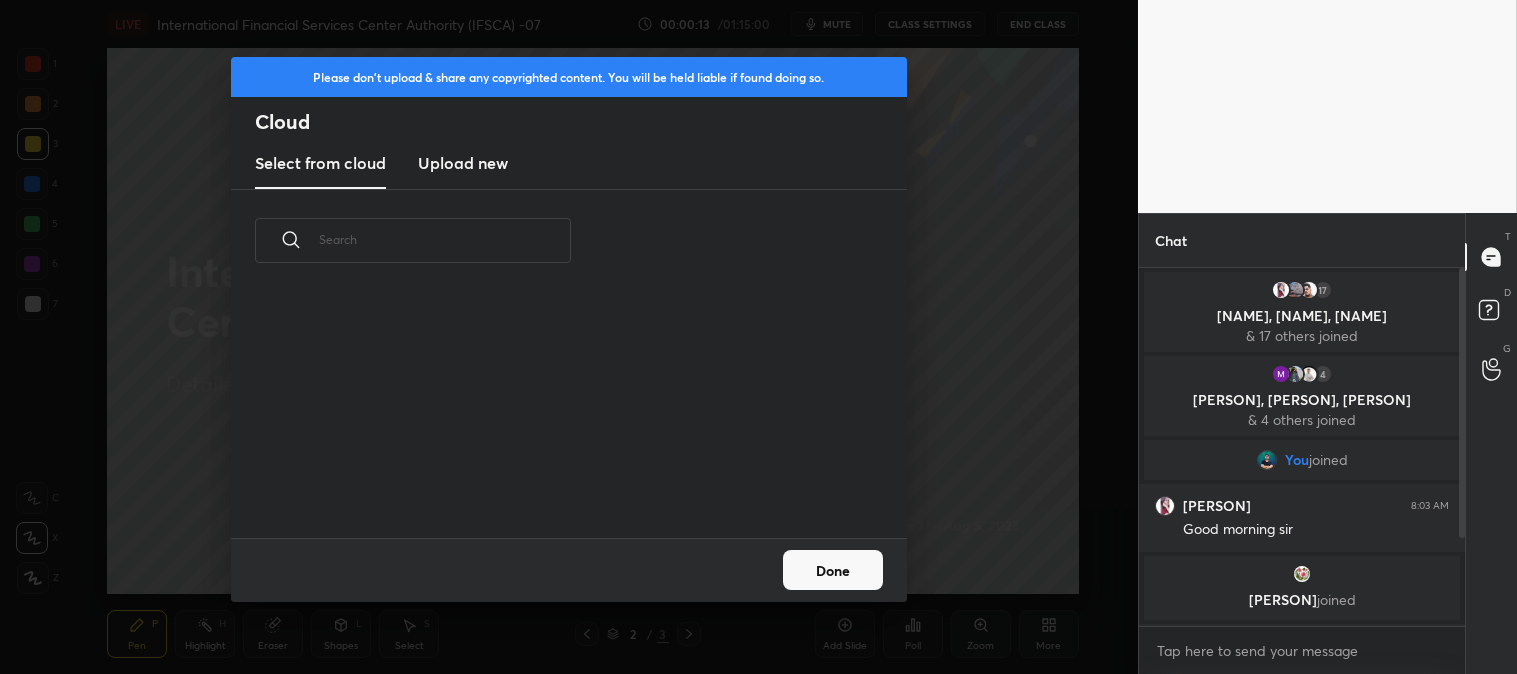 click on "Upload new" at bounding box center (463, 163) 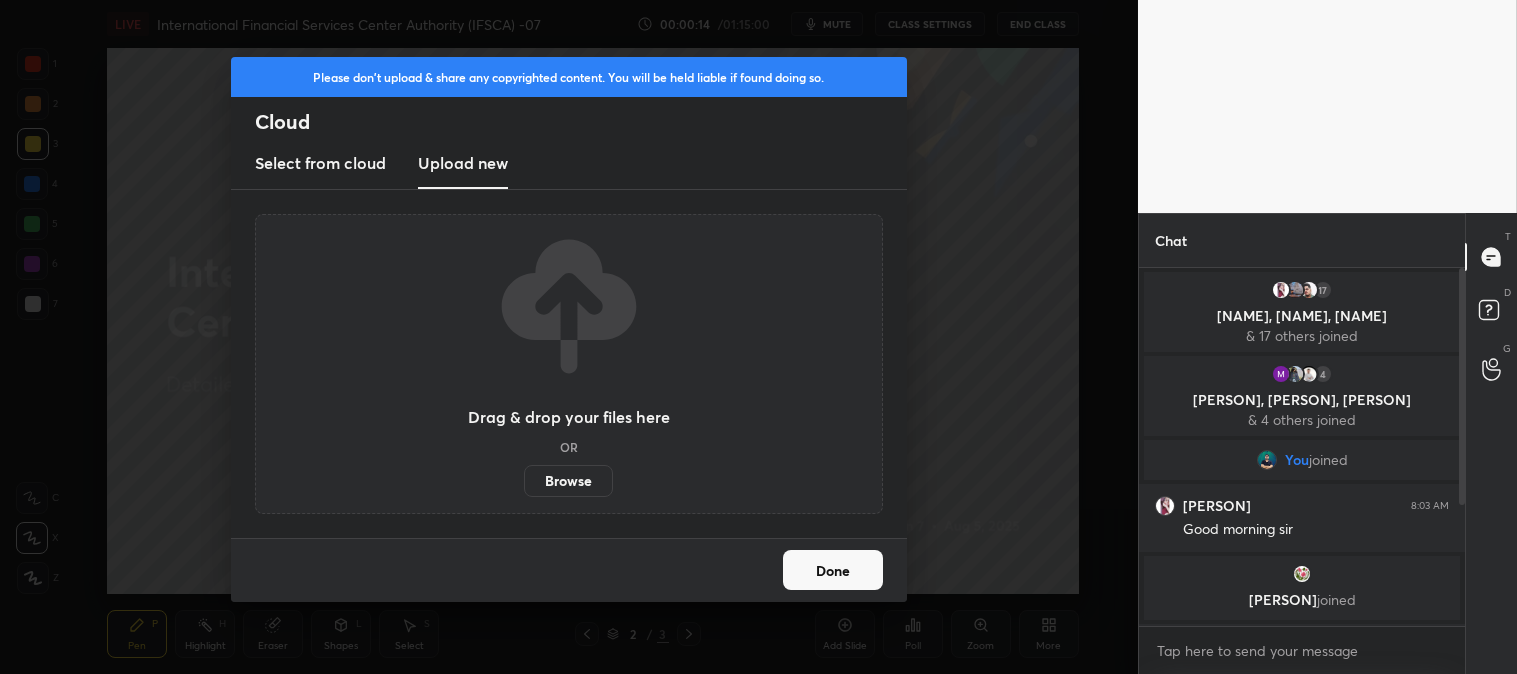 click on "Browse" at bounding box center [568, 481] 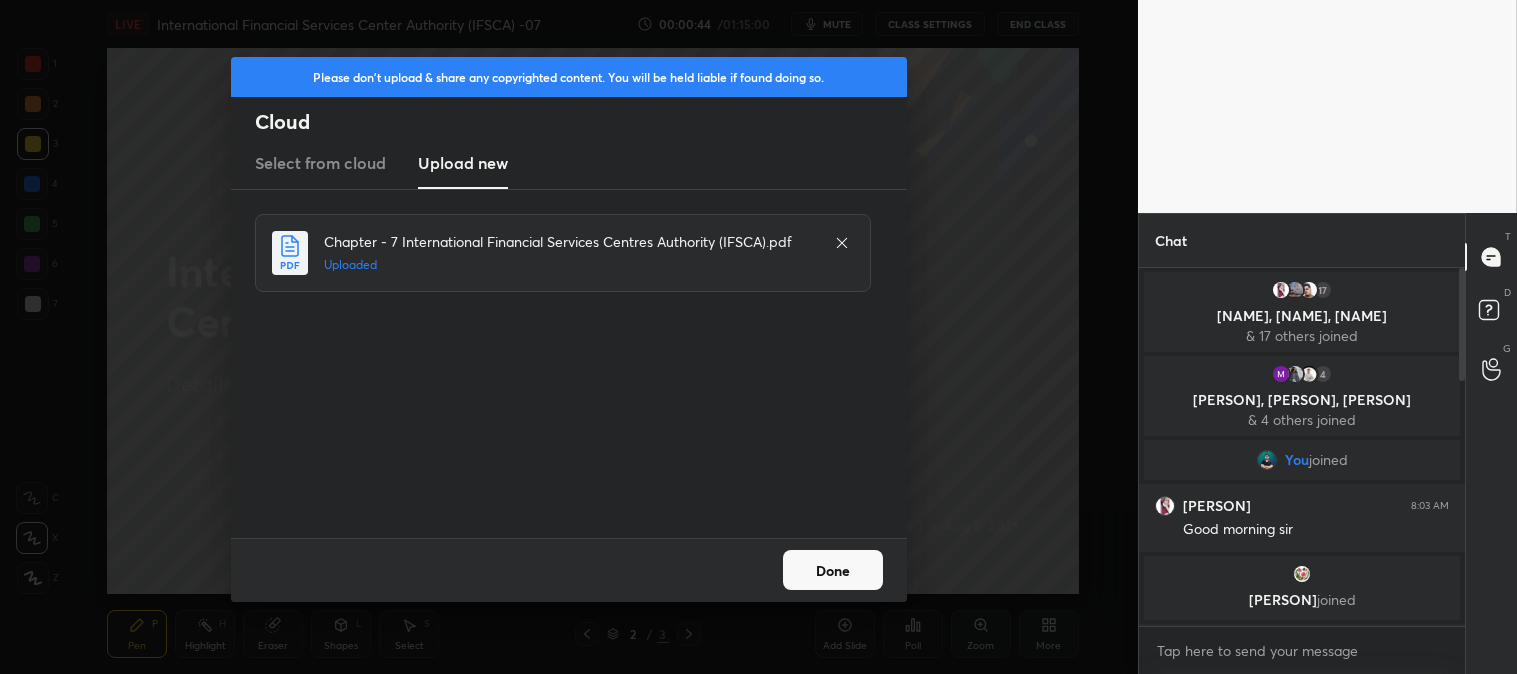 click on "Done" at bounding box center [833, 570] 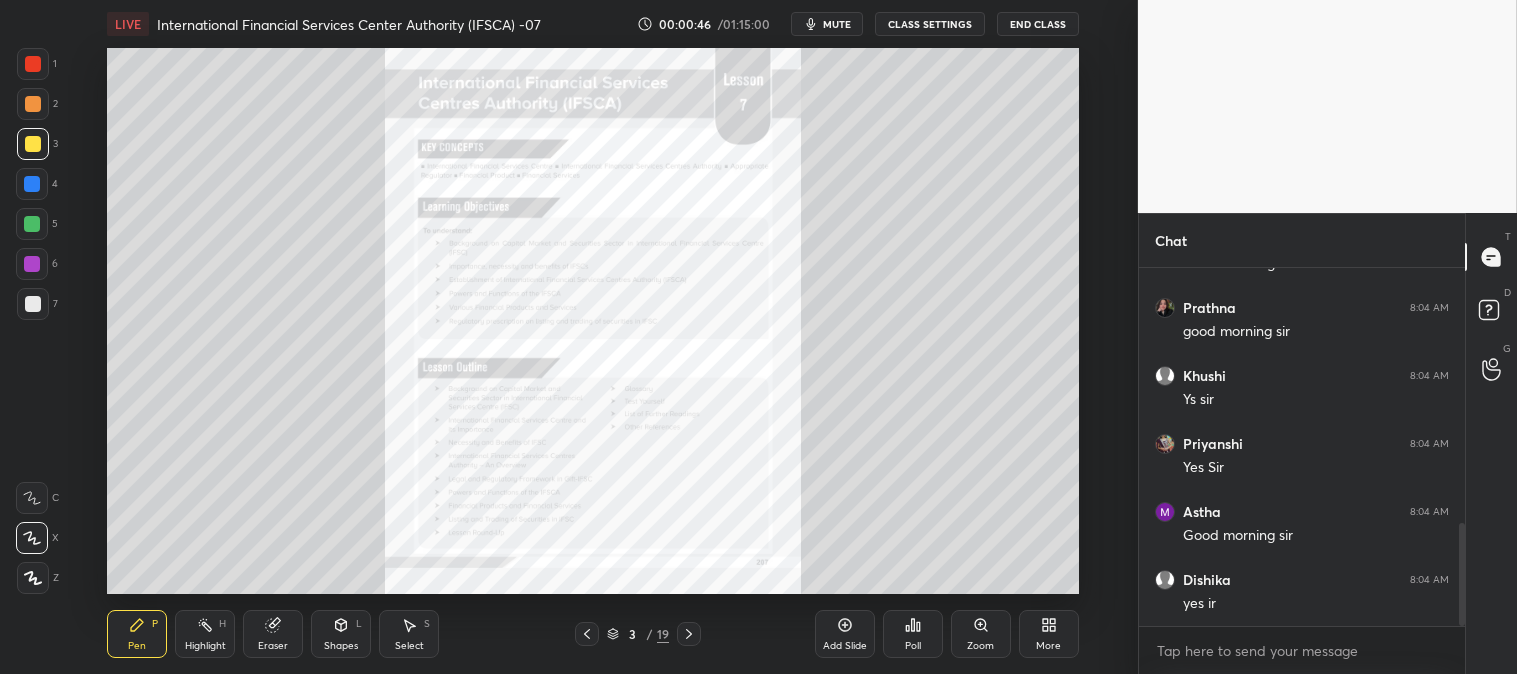 scroll, scrollTop: 901, scrollLeft: 0, axis: vertical 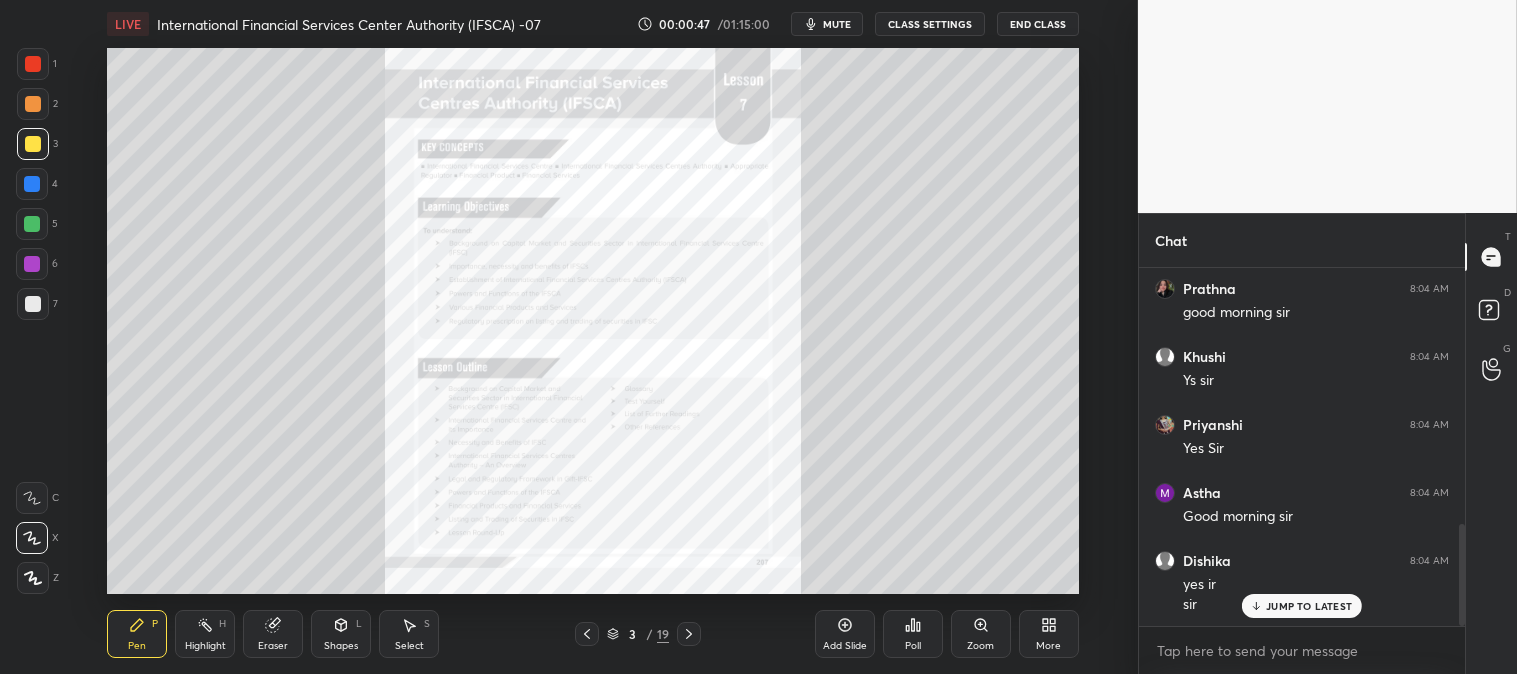 click at bounding box center [33, 144] 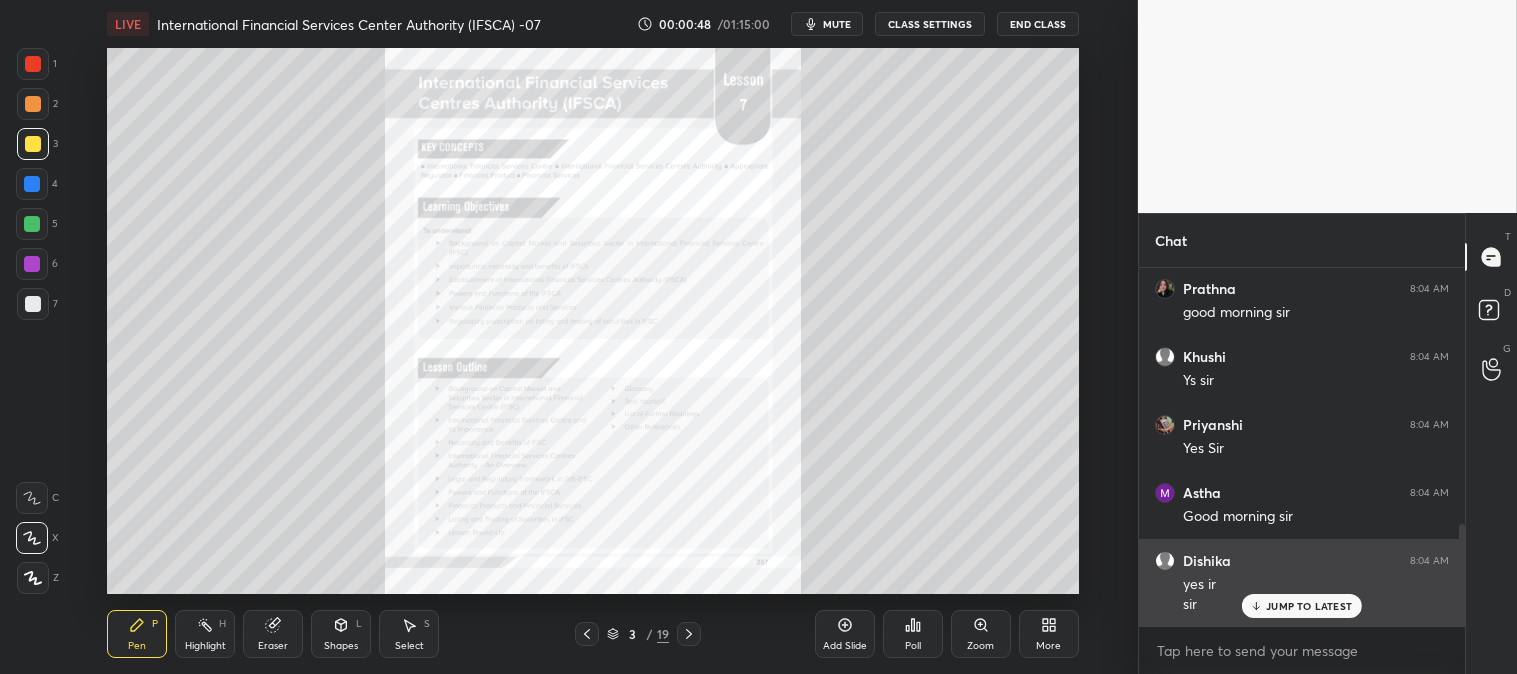 click on "JUMP TO LATEST" at bounding box center (1309, 606) 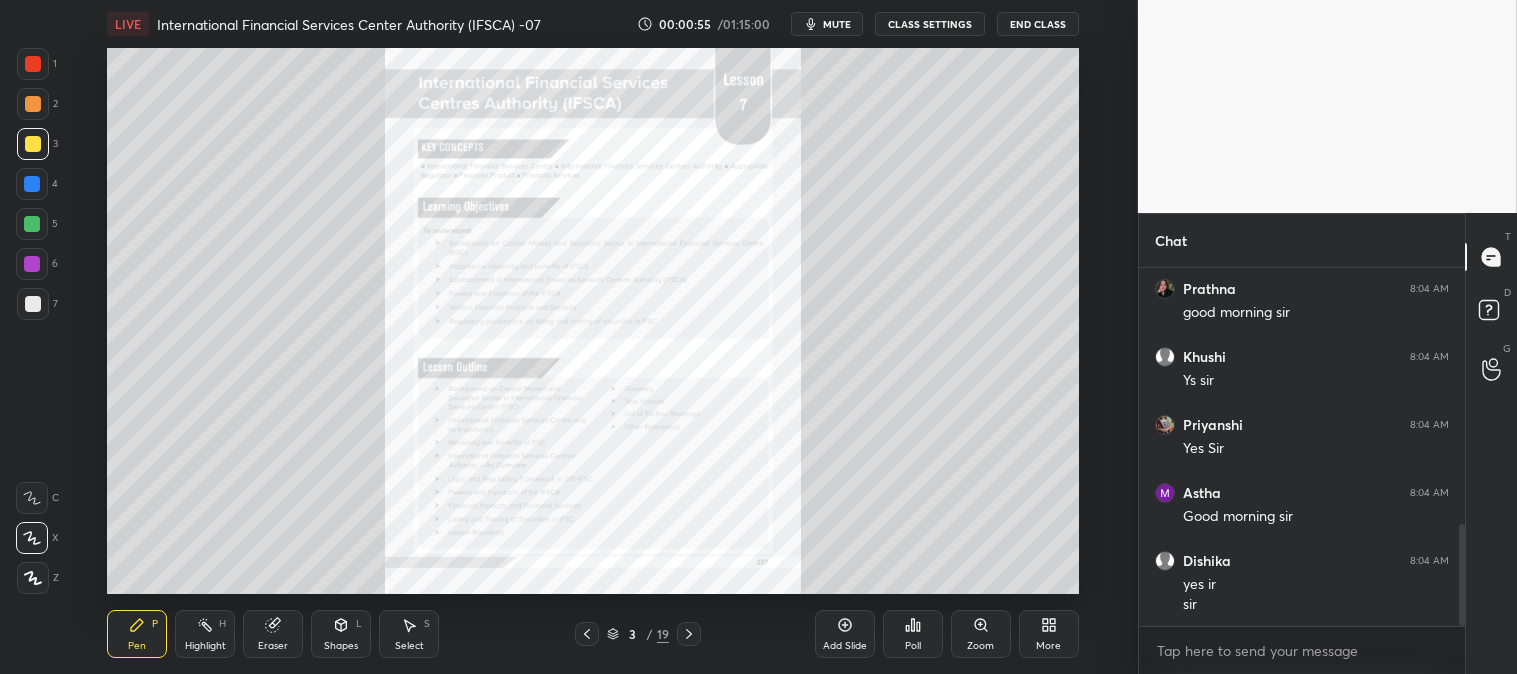 scroll, scrollTop: 973, scrollLeft: 0, axis: vertical 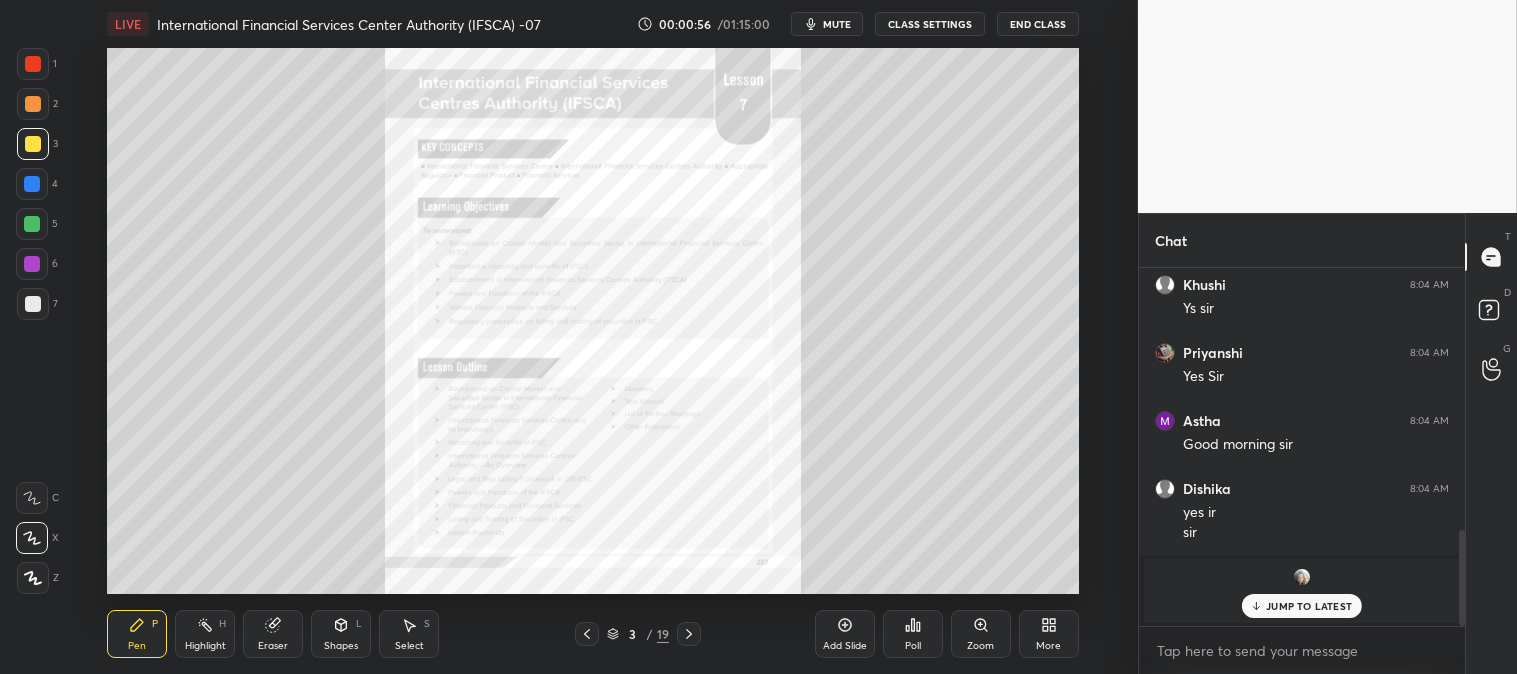 click at bounding box center (33, 144) 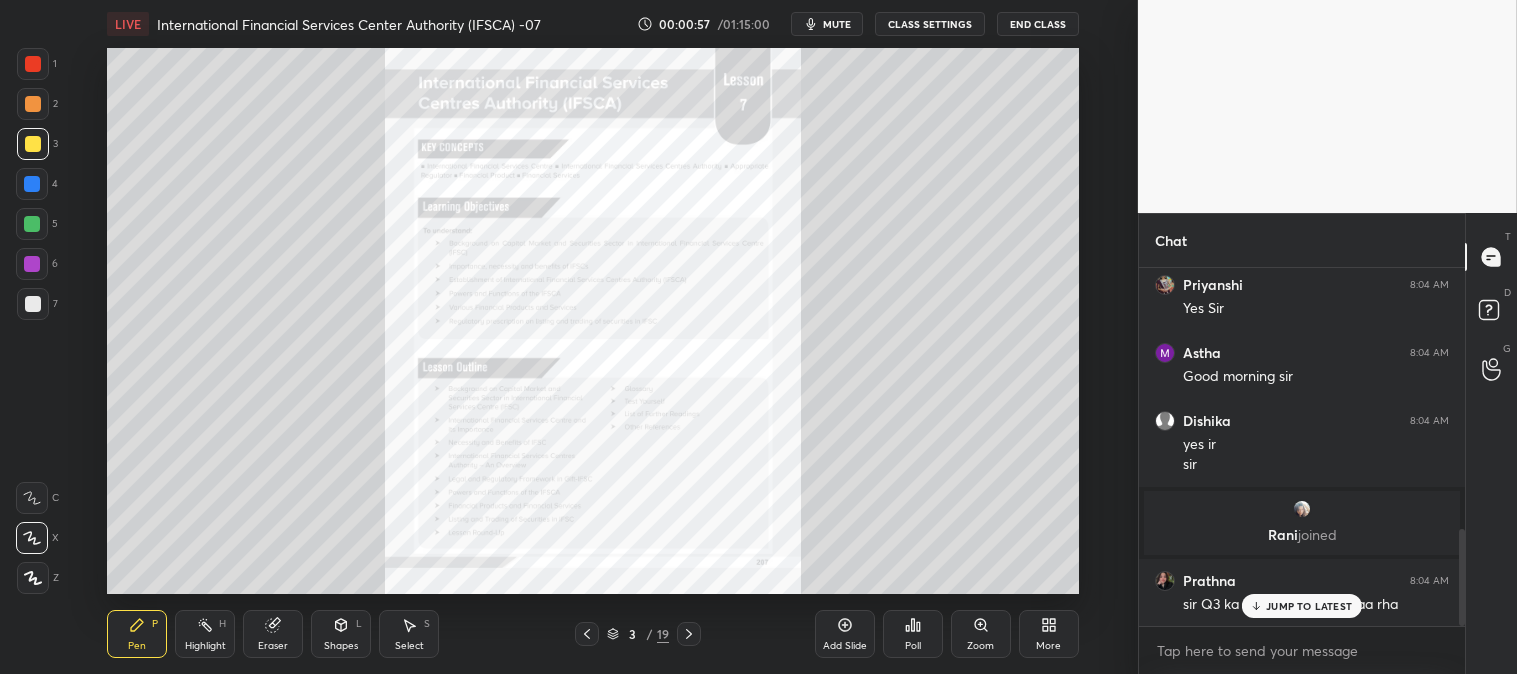 click on "JUMP TO LATEST" at bounding box center (1309, 606) 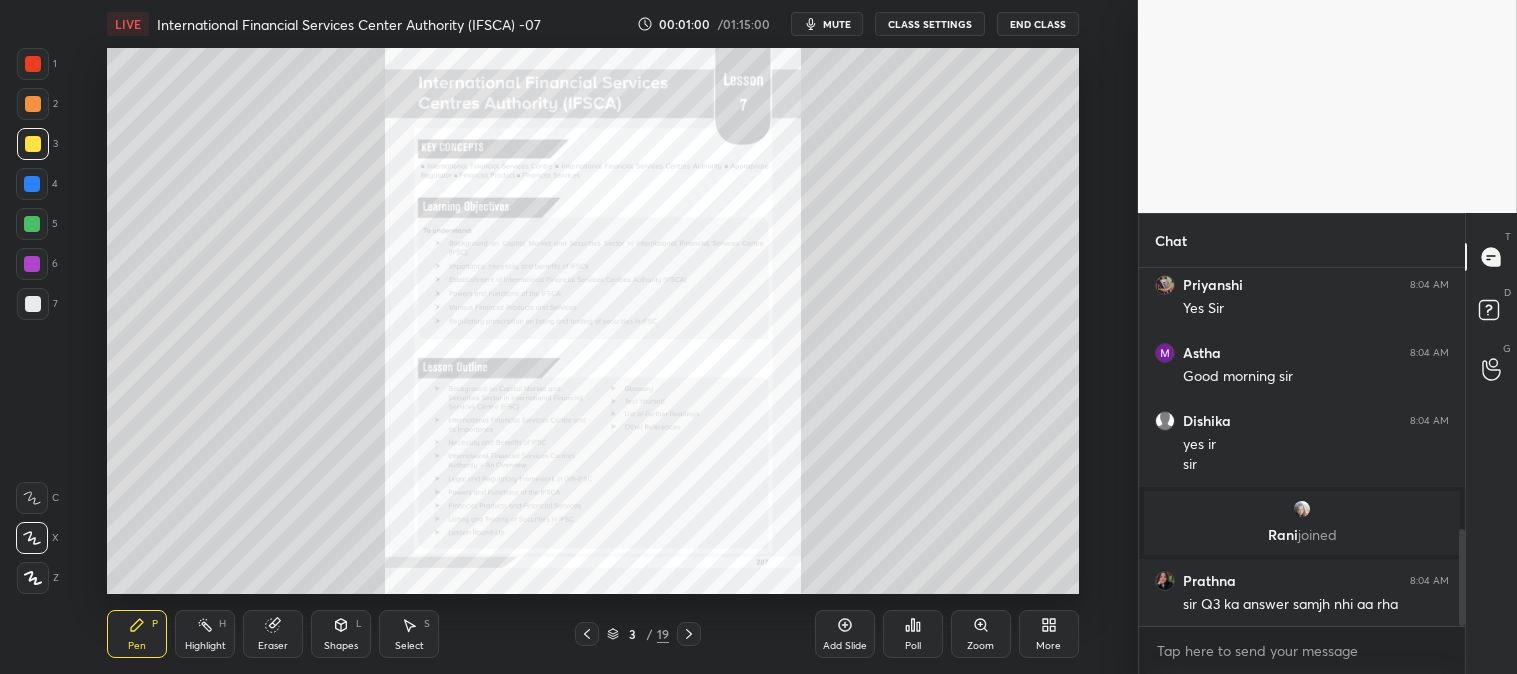 scroll, scrollTop: 1025, scrollLeft: 0, axis: vertical 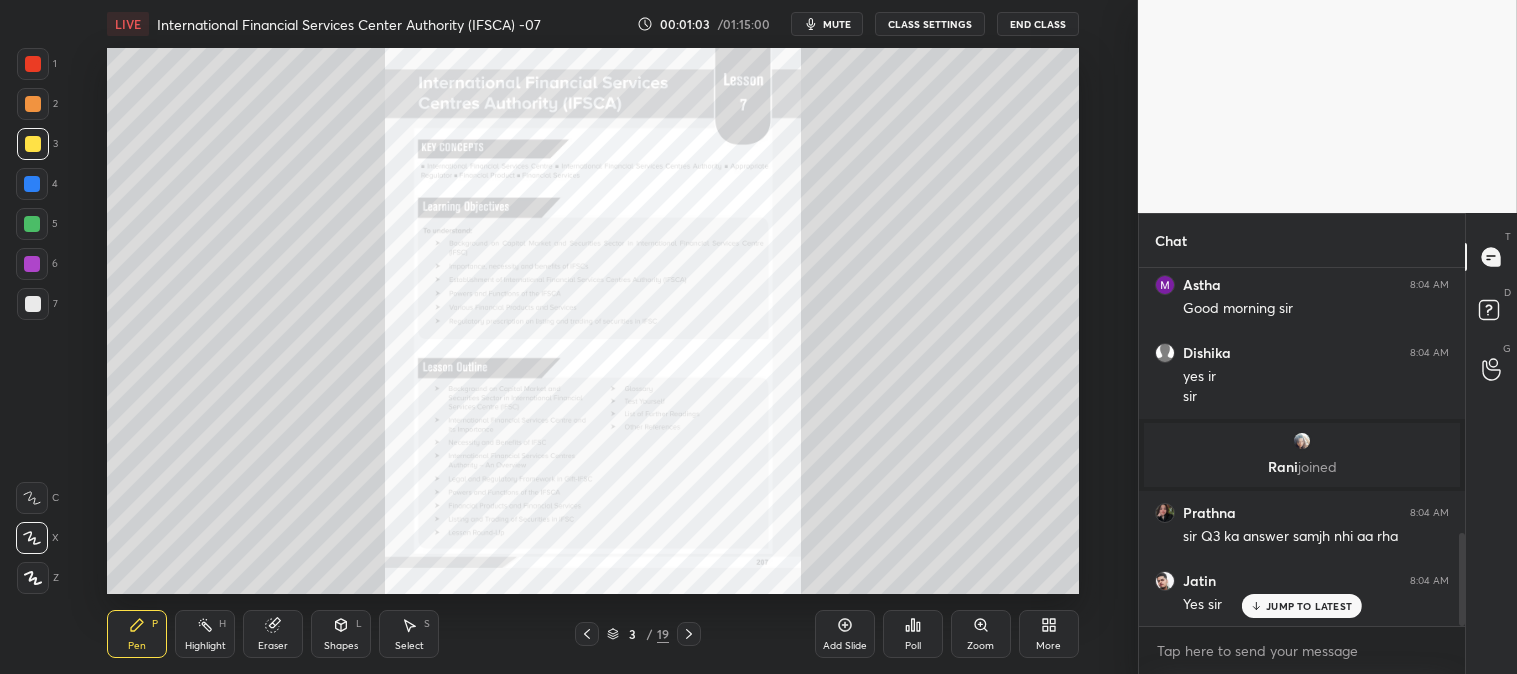 click 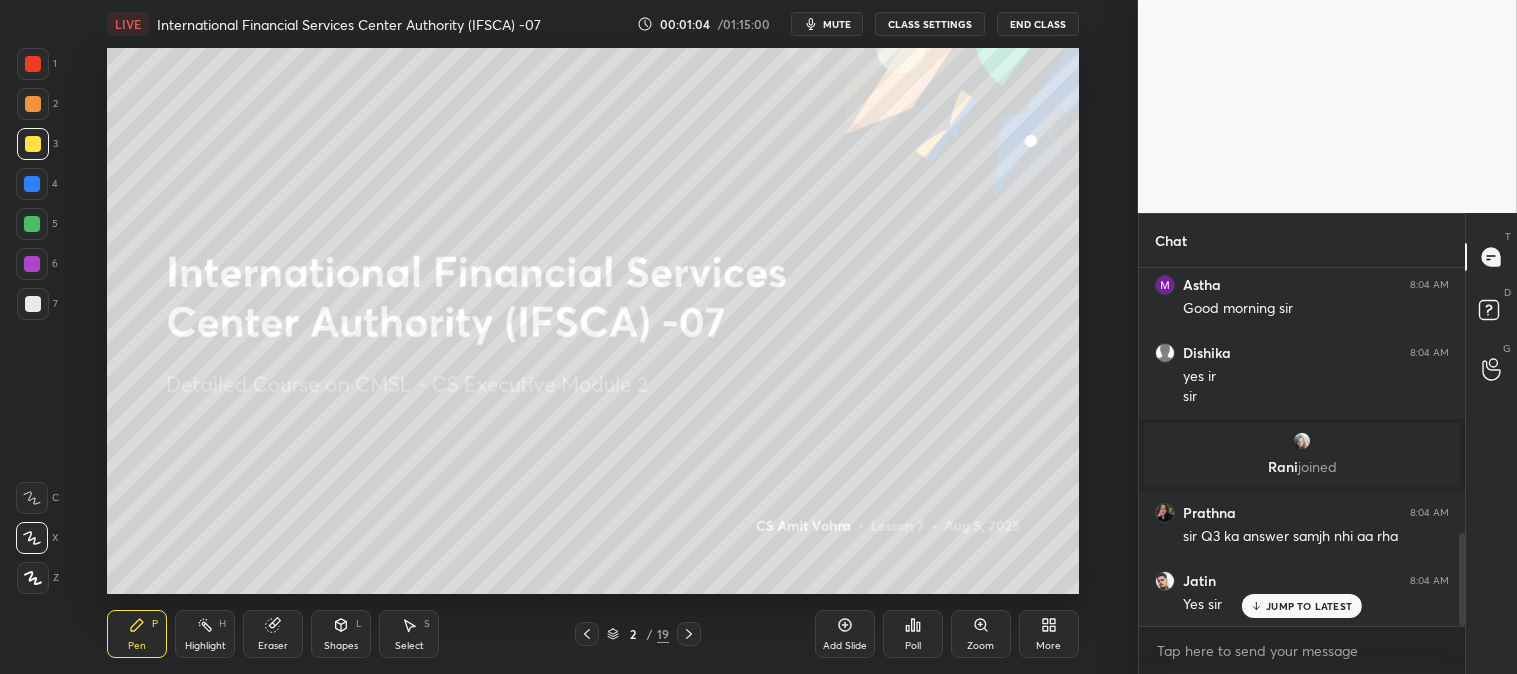 click at bounding box center (33, 64) 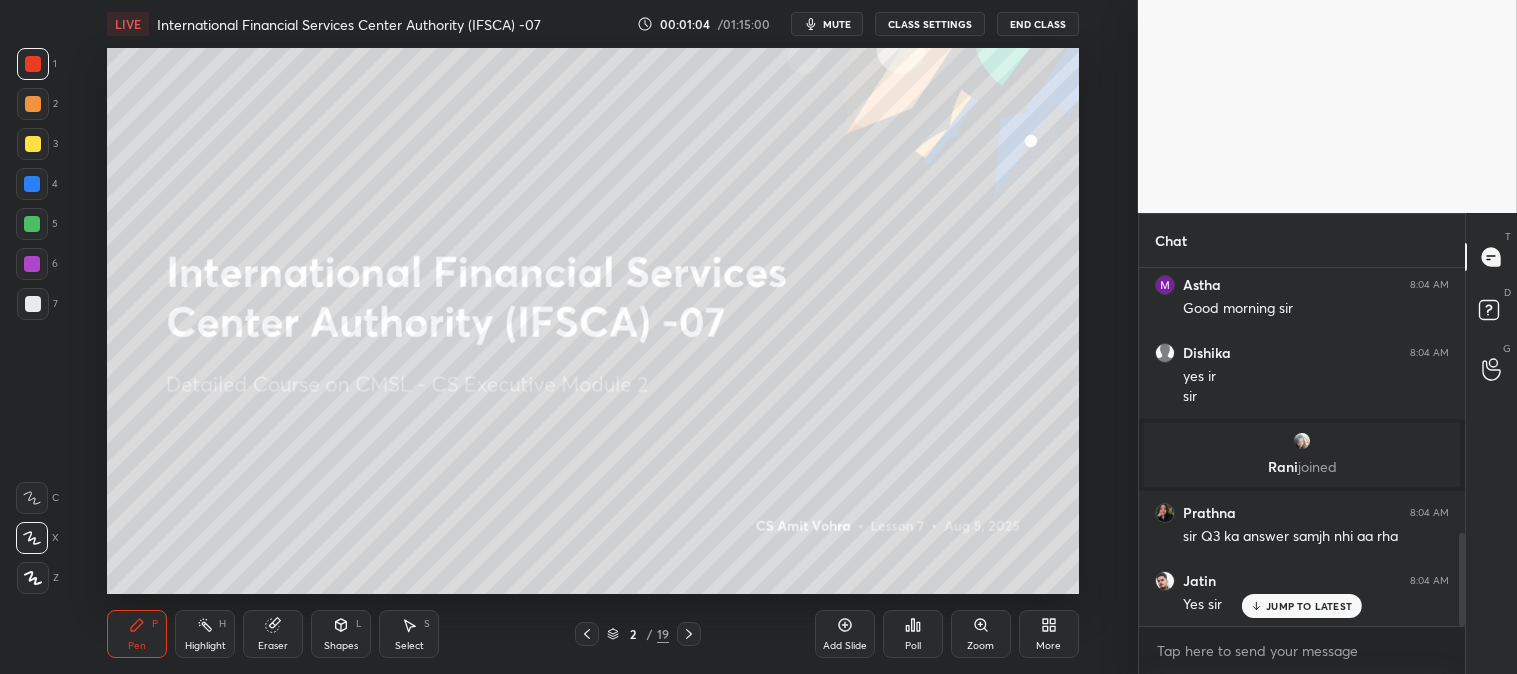 click at bounding box center (33, 104) 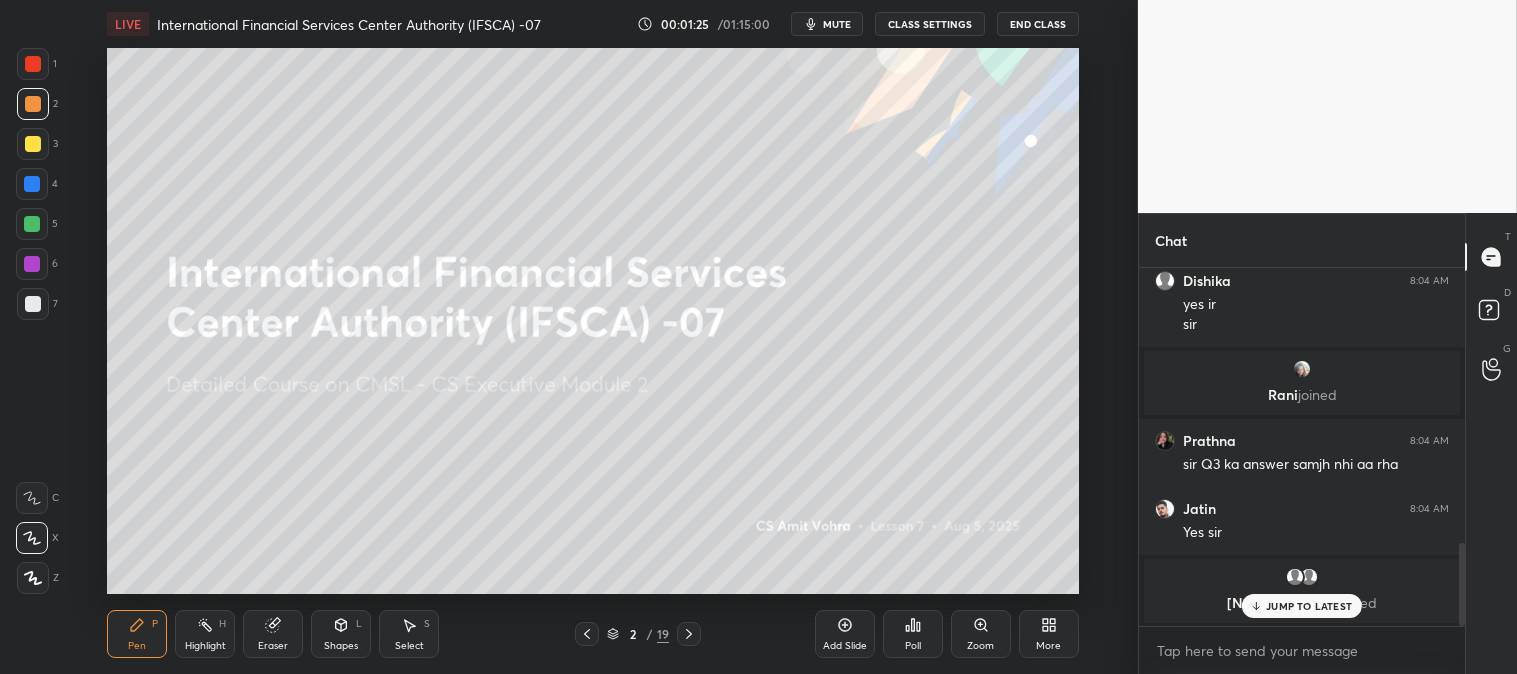 scroll, scrollTop: 1183, scrollLeft: 0, axis: vertical 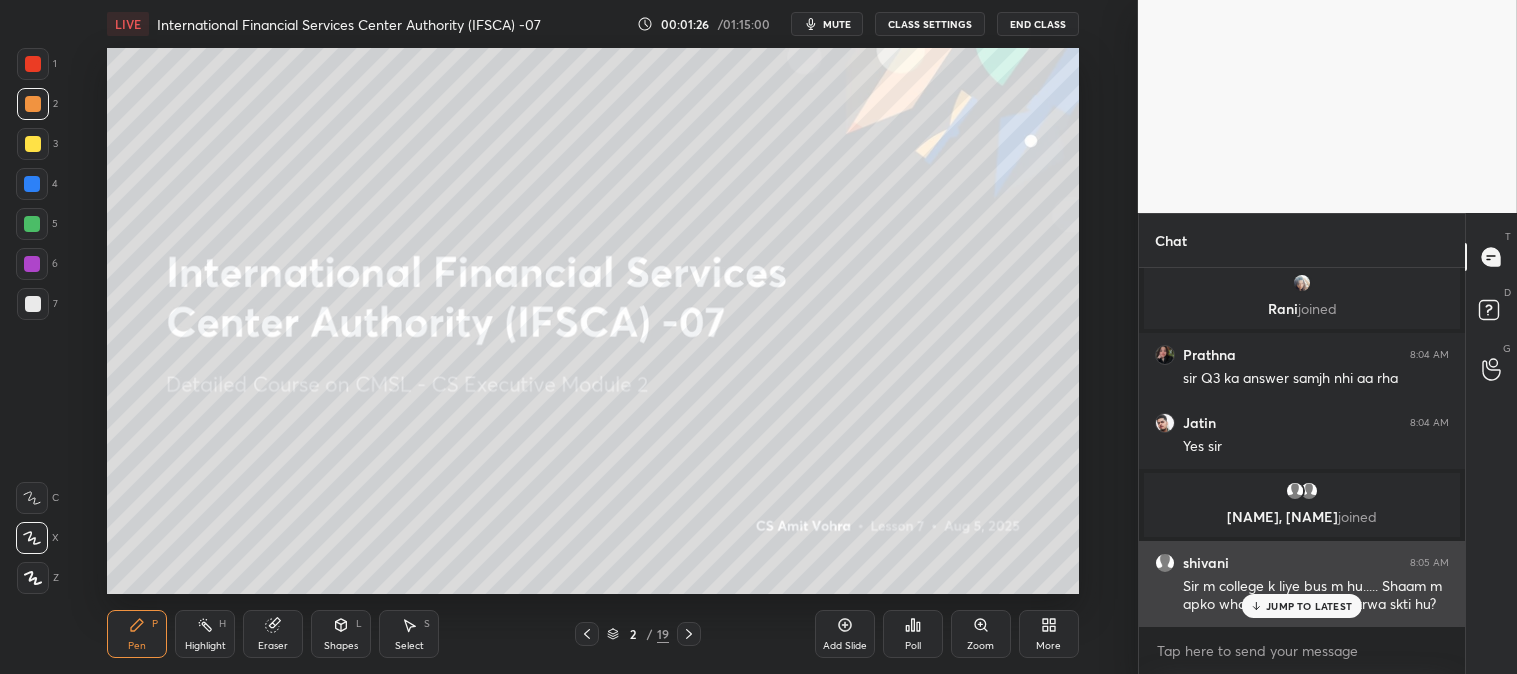 click on "JUMP TO LATEST" at bounding box center (1309, 606) 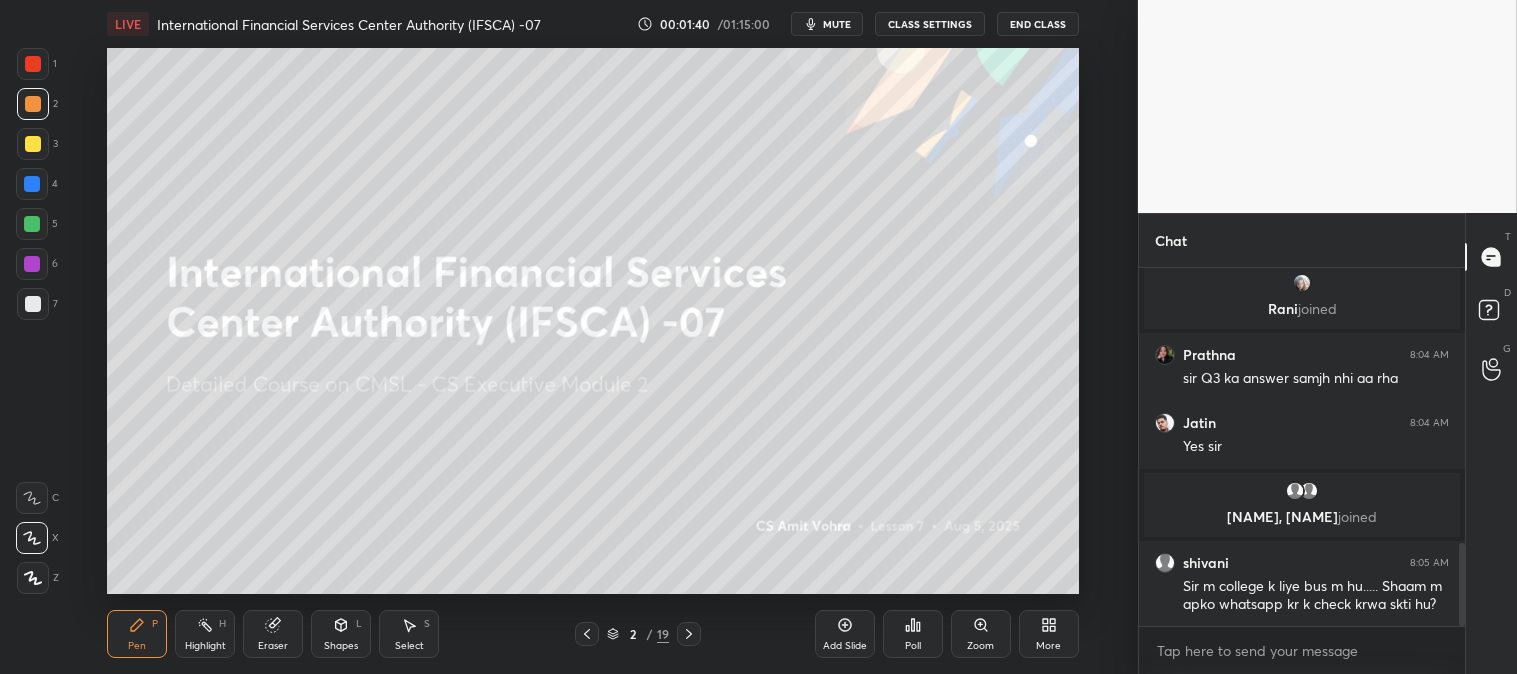 scroll, scrollTop: 1203, scrollLeft: 0, axis: vertical 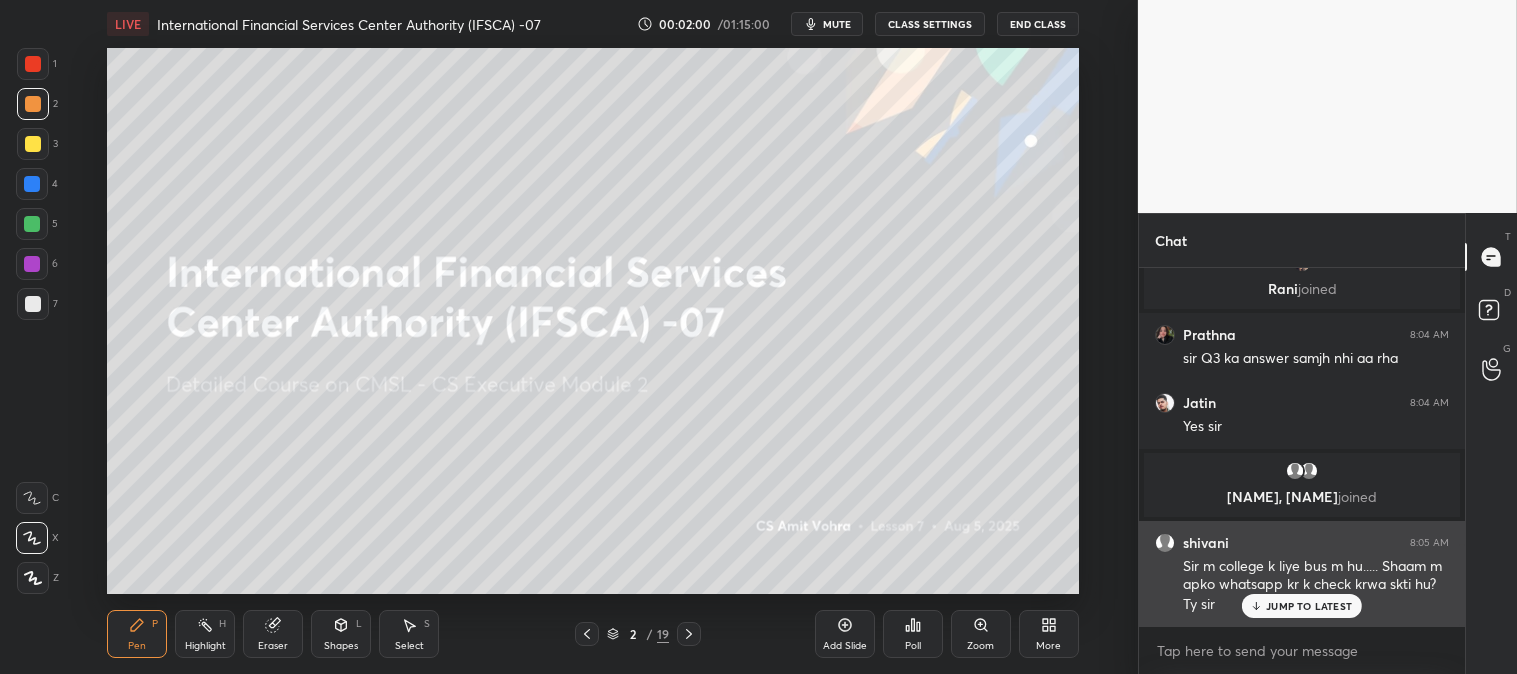 click on "JUMP TO LATEST" at bounding box center [1309, 606] 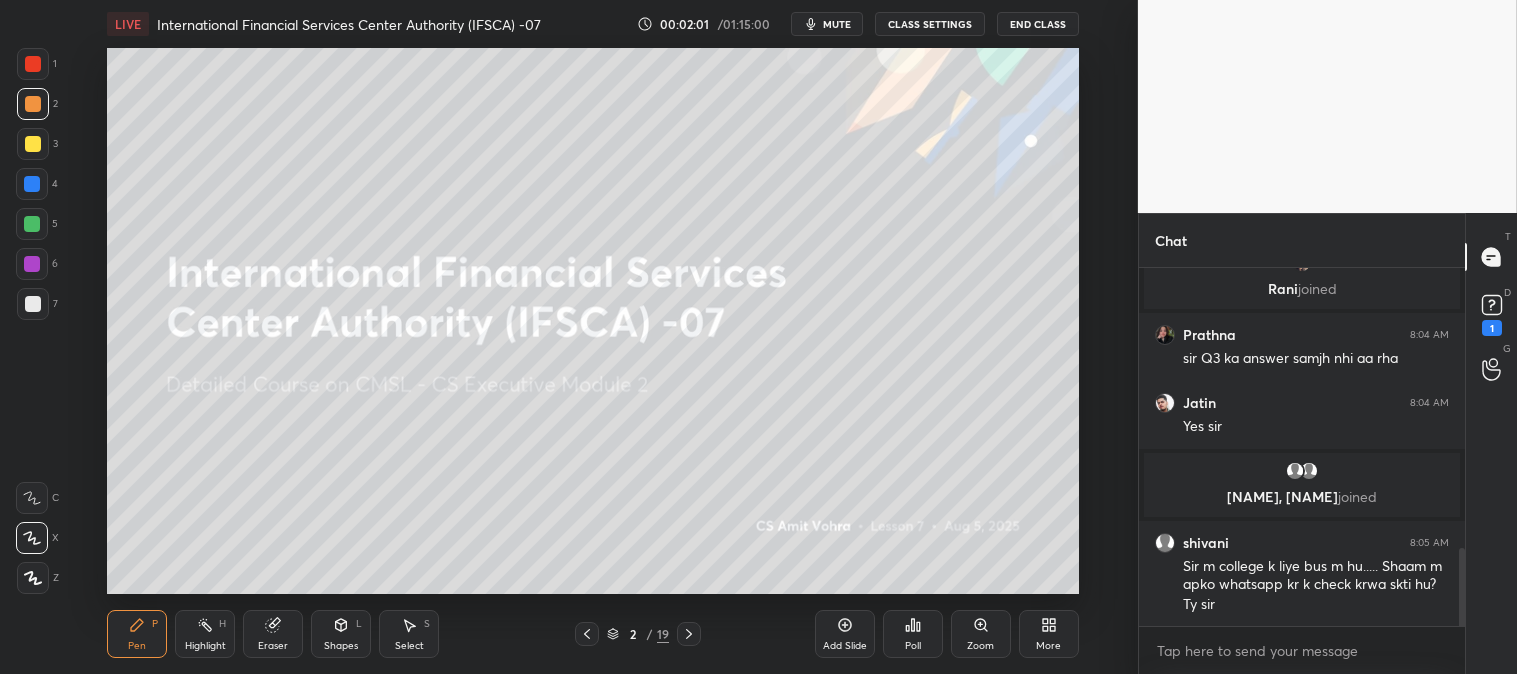 scroll, scrollTop: 1290, scrollLeft: 0, axis: vertical 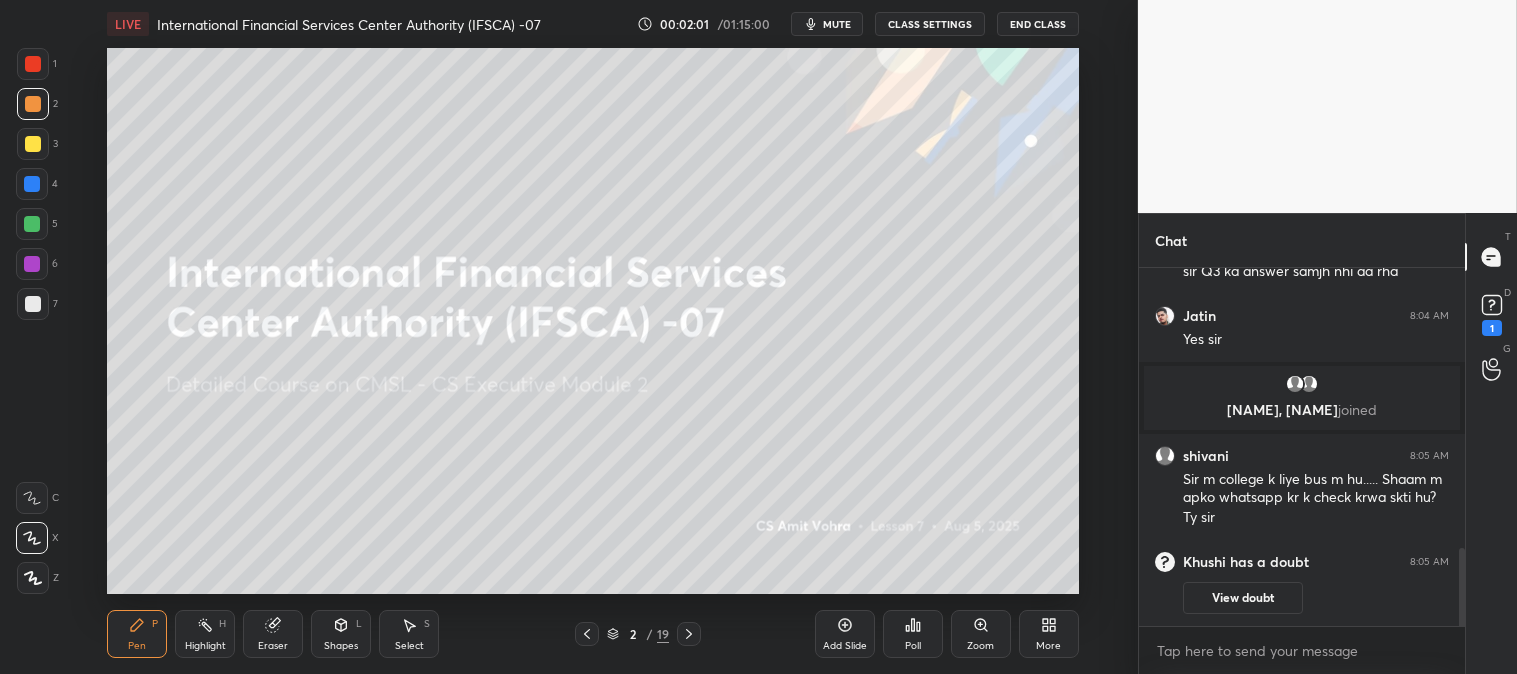 click at bounding box center [33, 104] 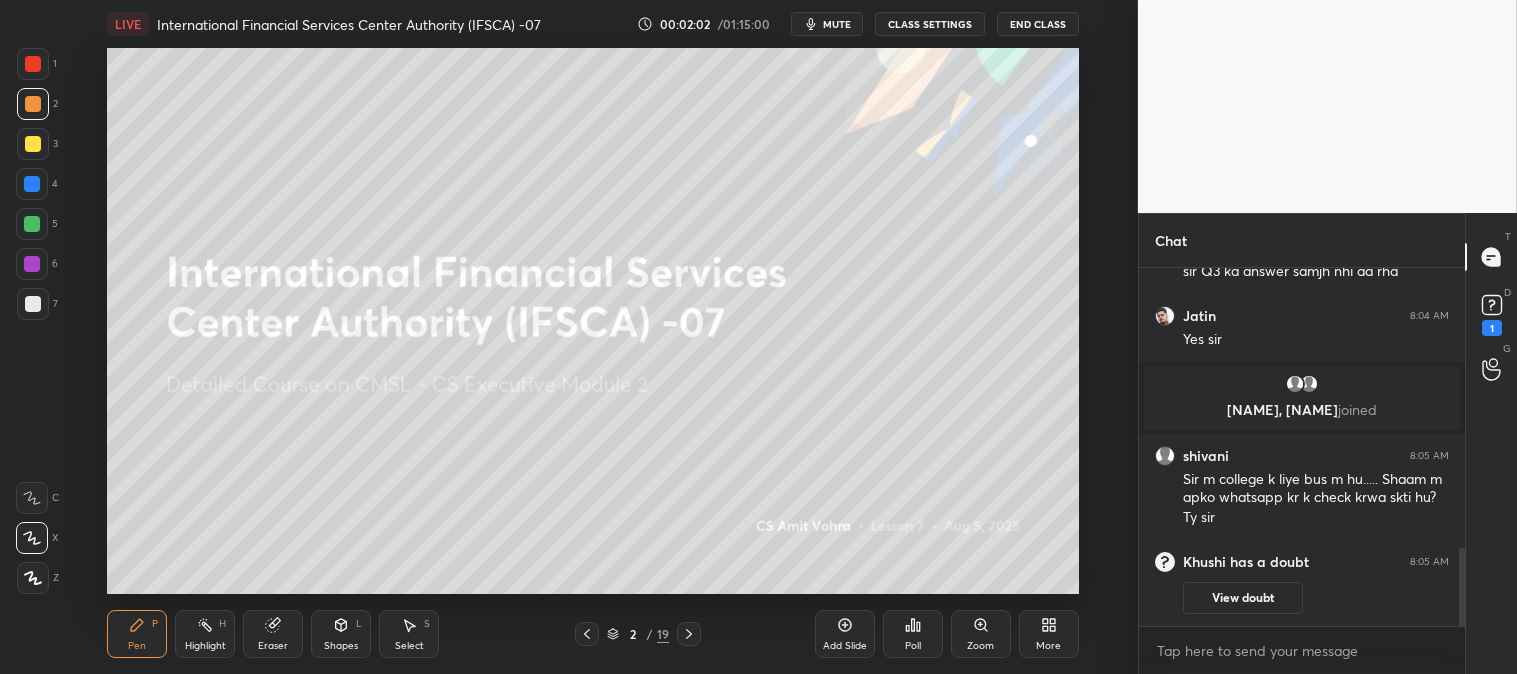 click at bounding box center (33, 144) 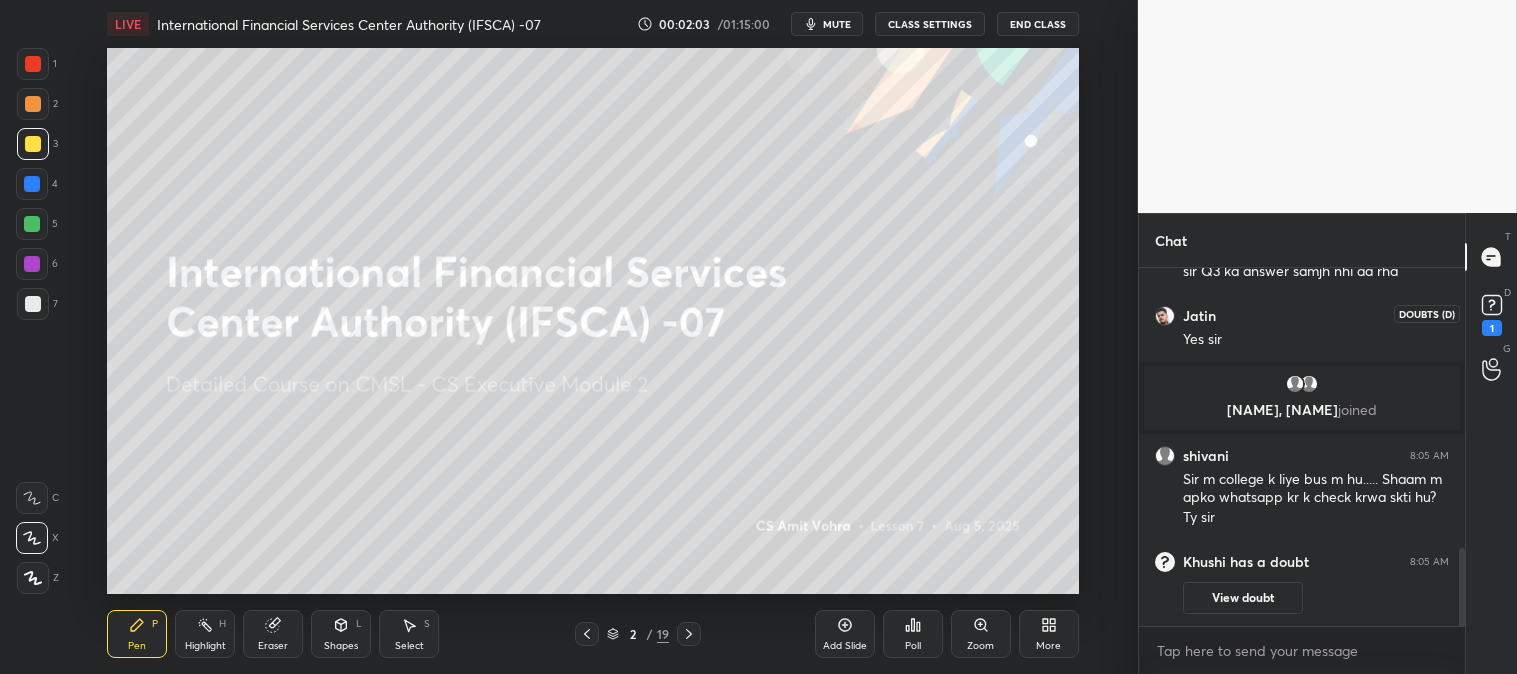 click 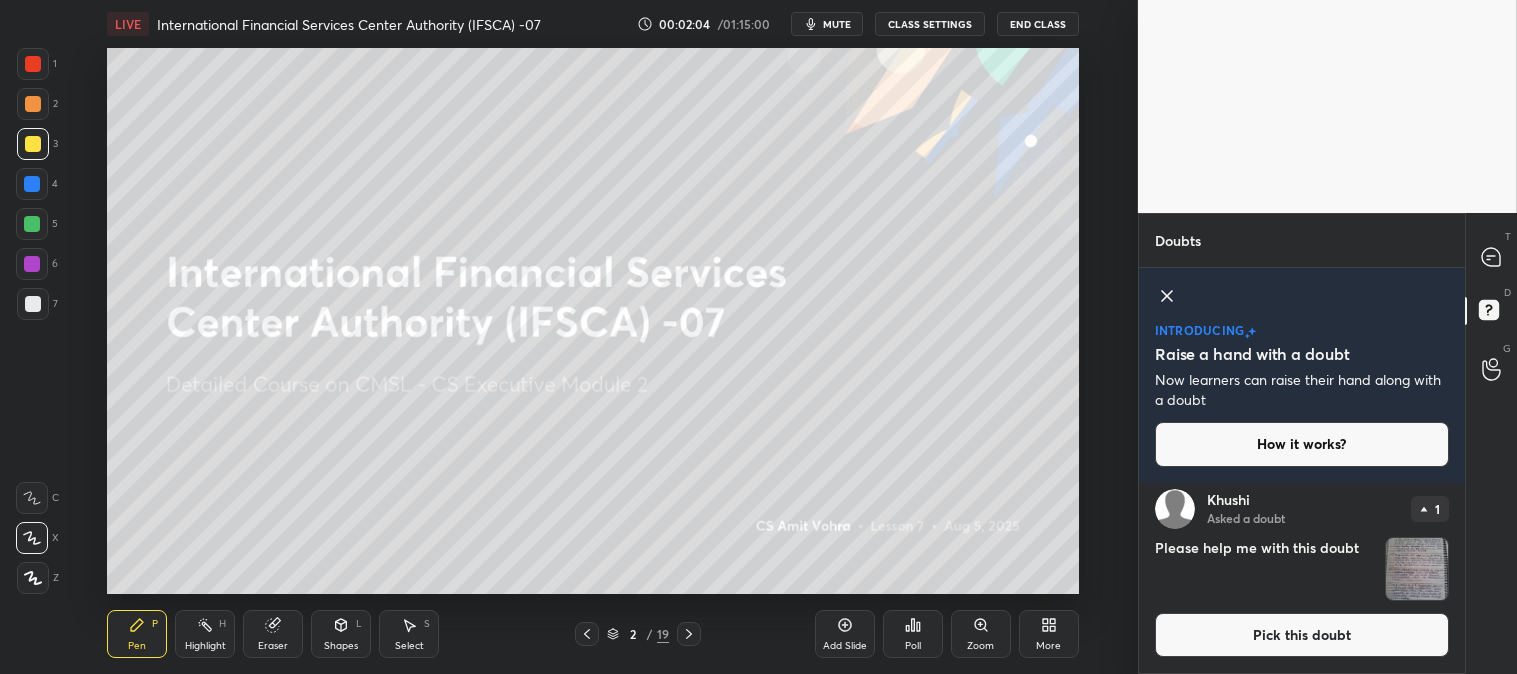 click on "Pick this doubt" at bounding box center [1302, 635] 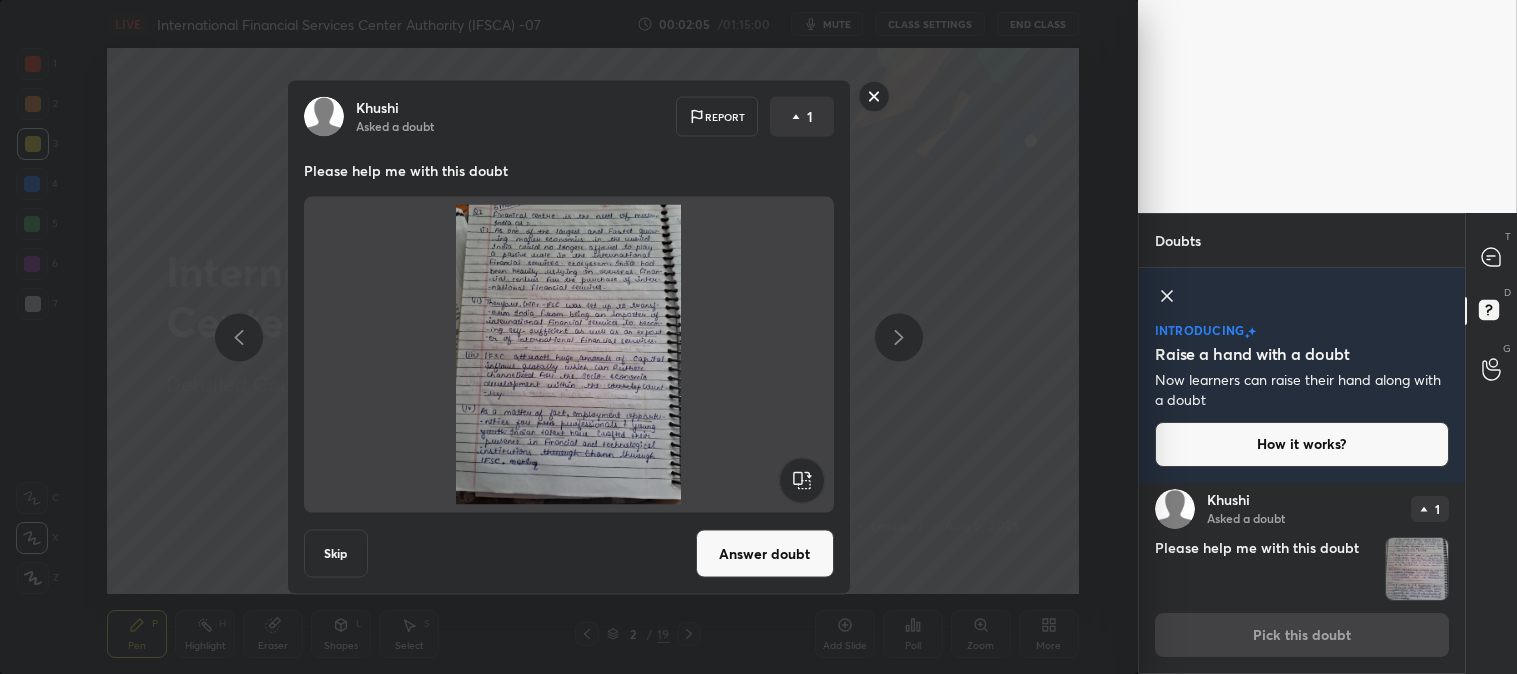 click on "Answer doubt" at bounding box center [765, 554] 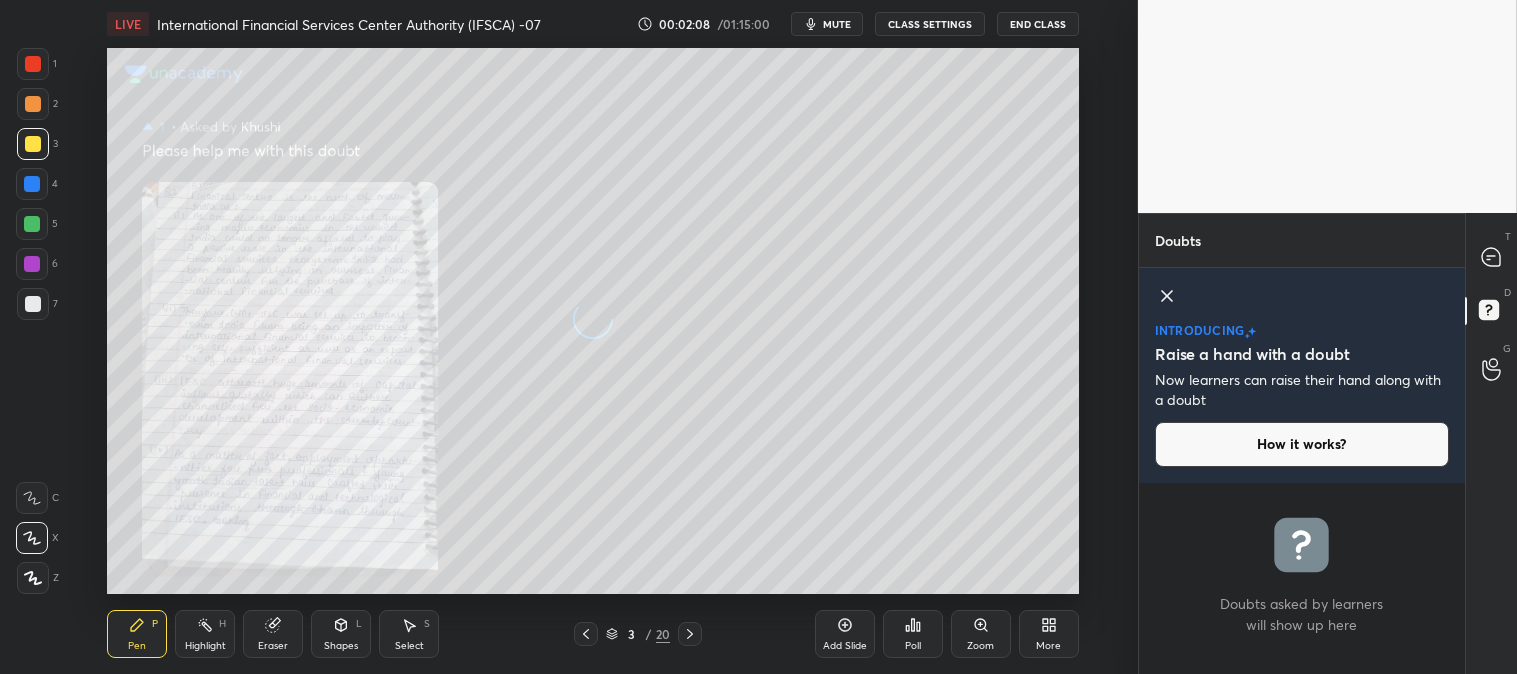 scroll, scrollTop: 0, scrollLeft: 0, axis: both 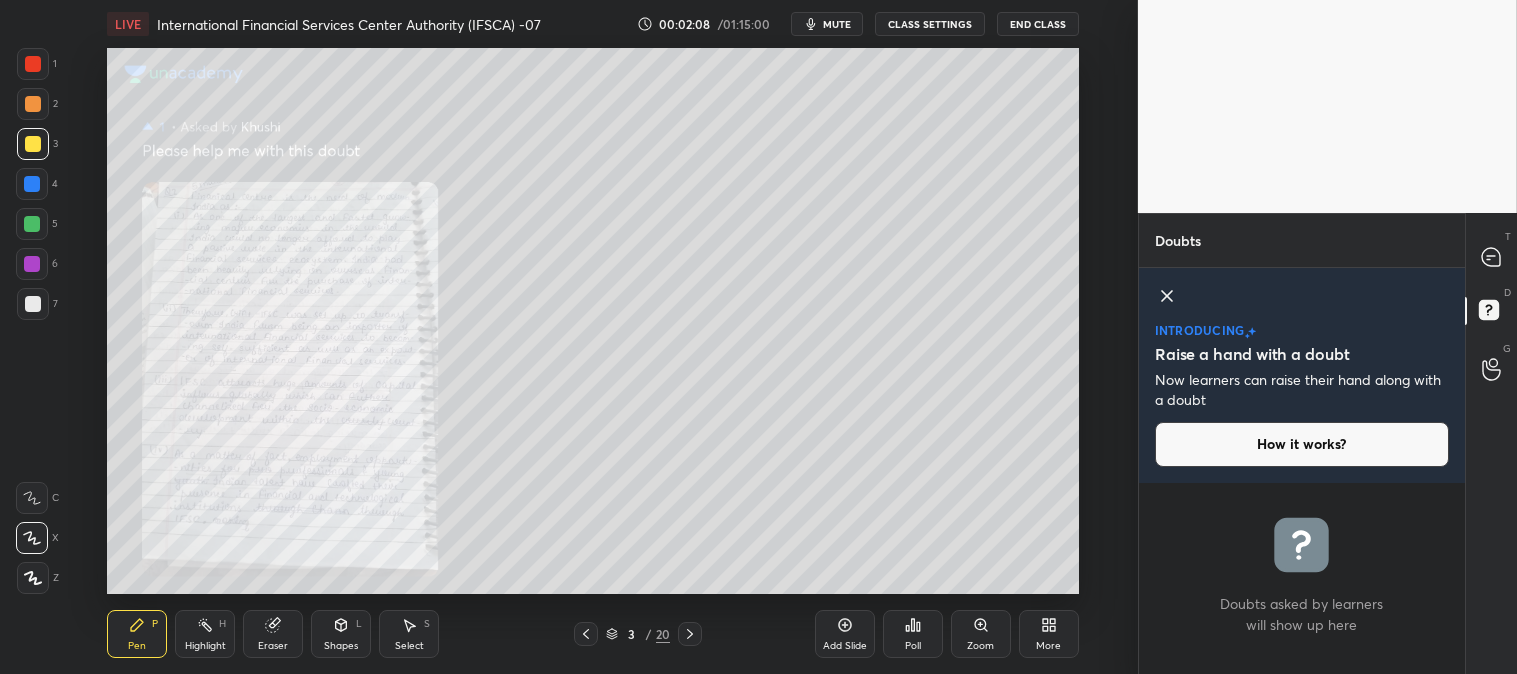 click on "Zoom" at bounding box center [981, 634] 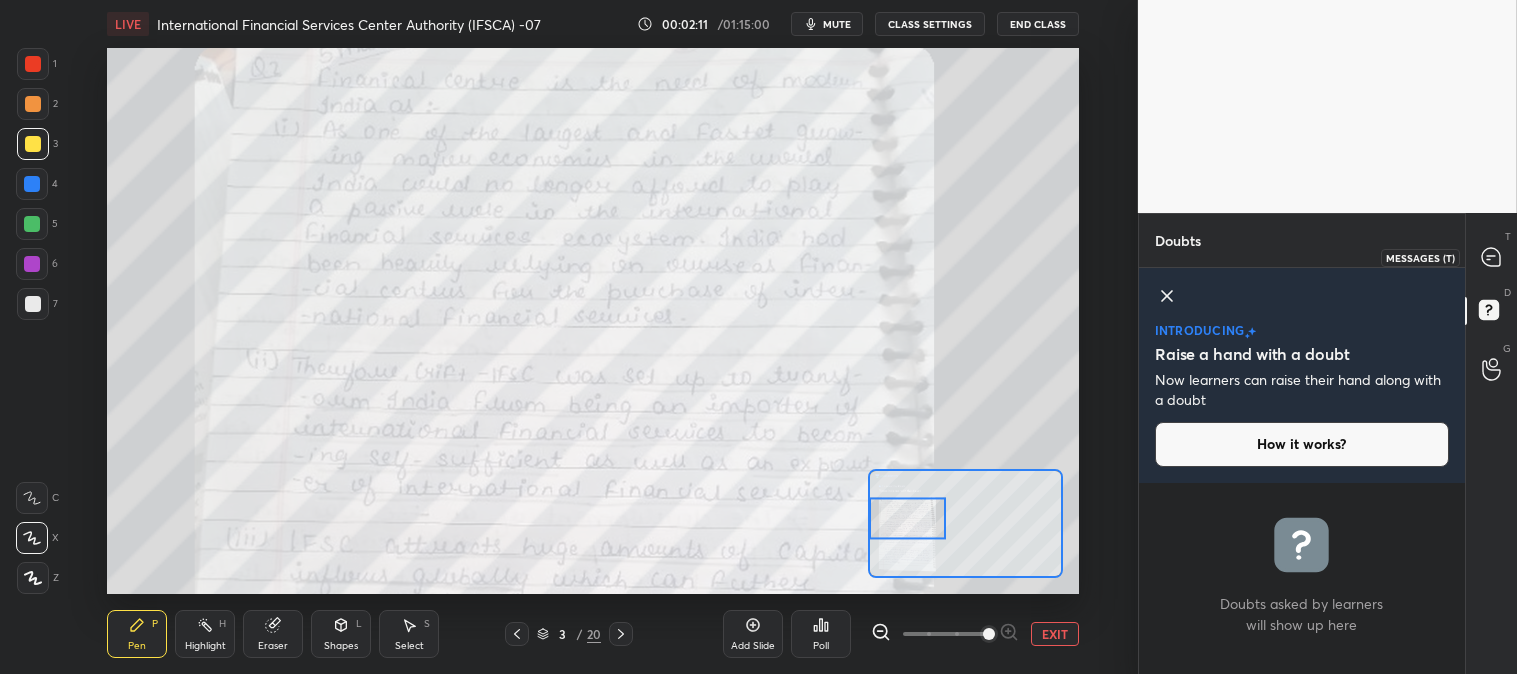 click 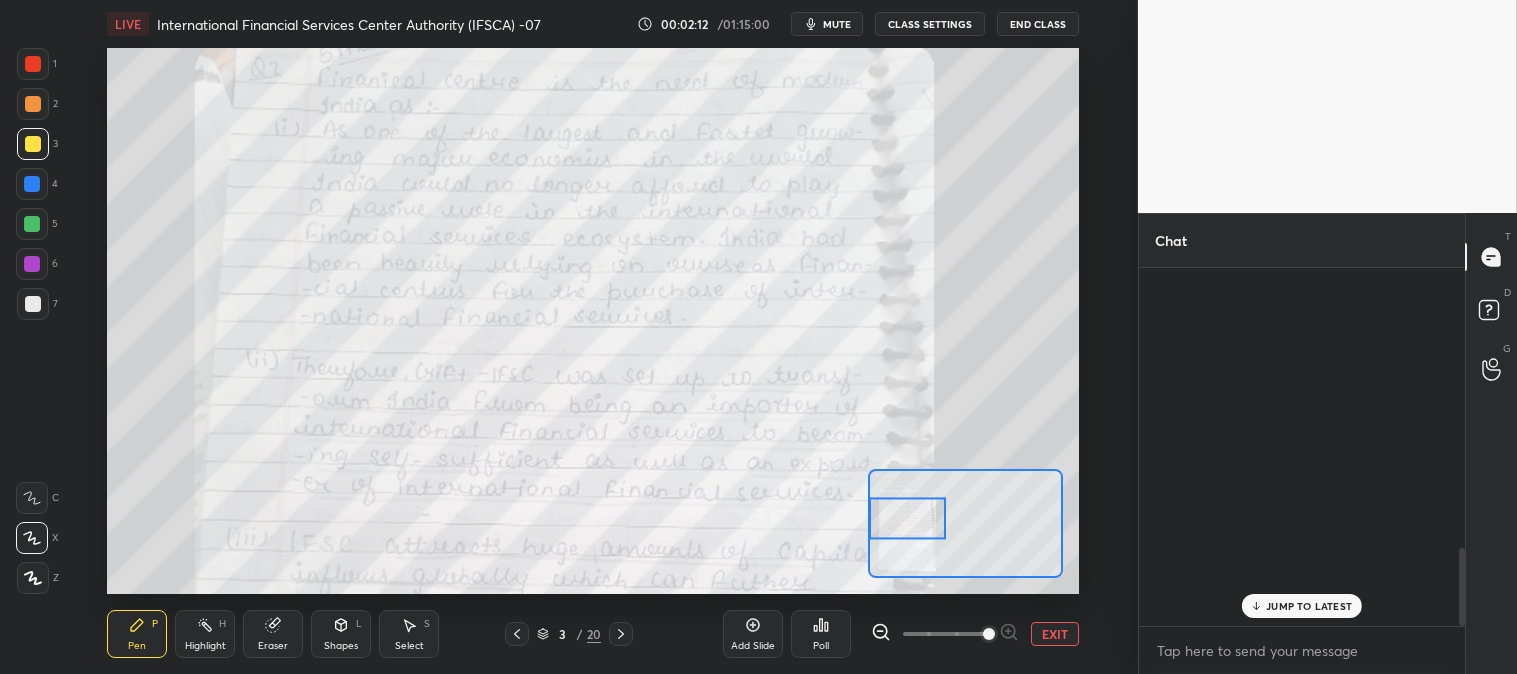 scroll, scrollTop: 1287, scrollLeft: 0, axis: vertical 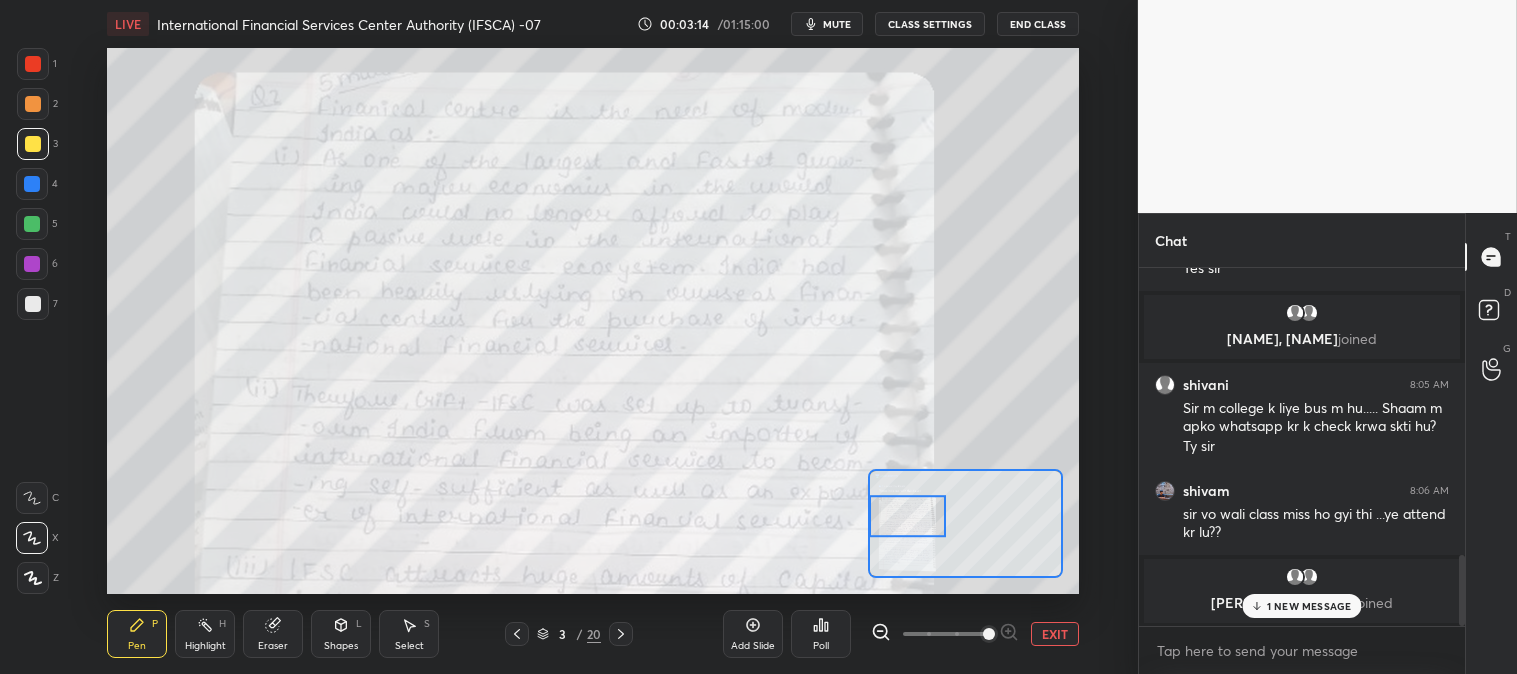 click on "1 NEW MESSAGE" at bounding box center (1309, 606) 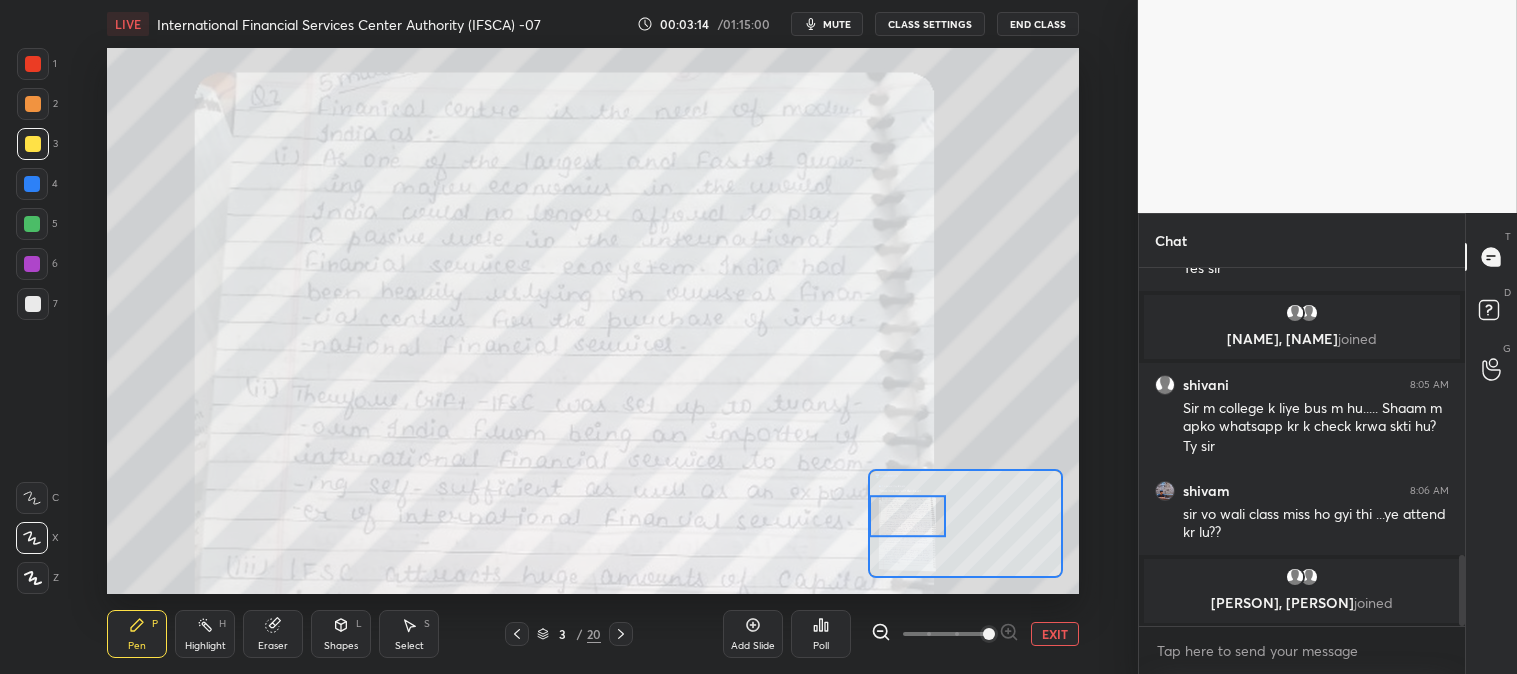 scroll, scrollTop: 1446, scrollLeft: 0, axis: vertical 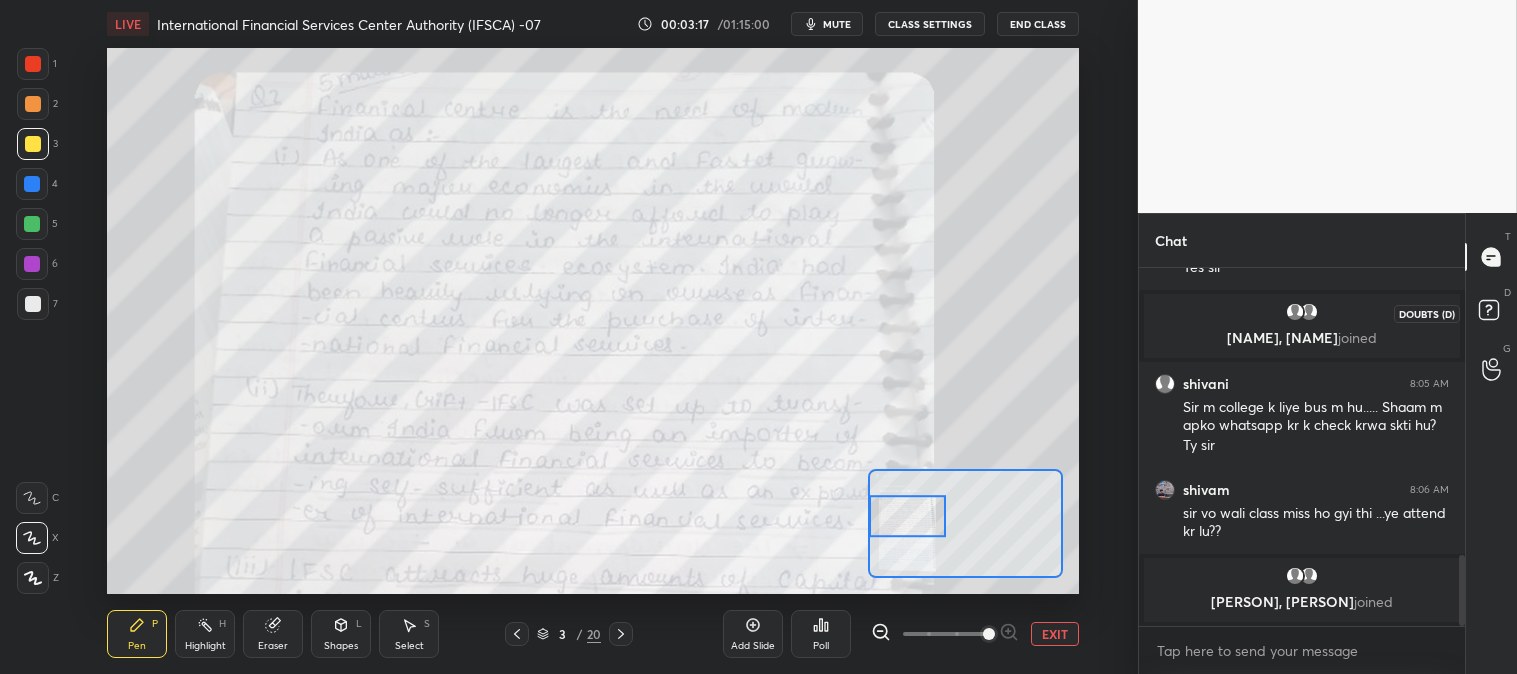 click 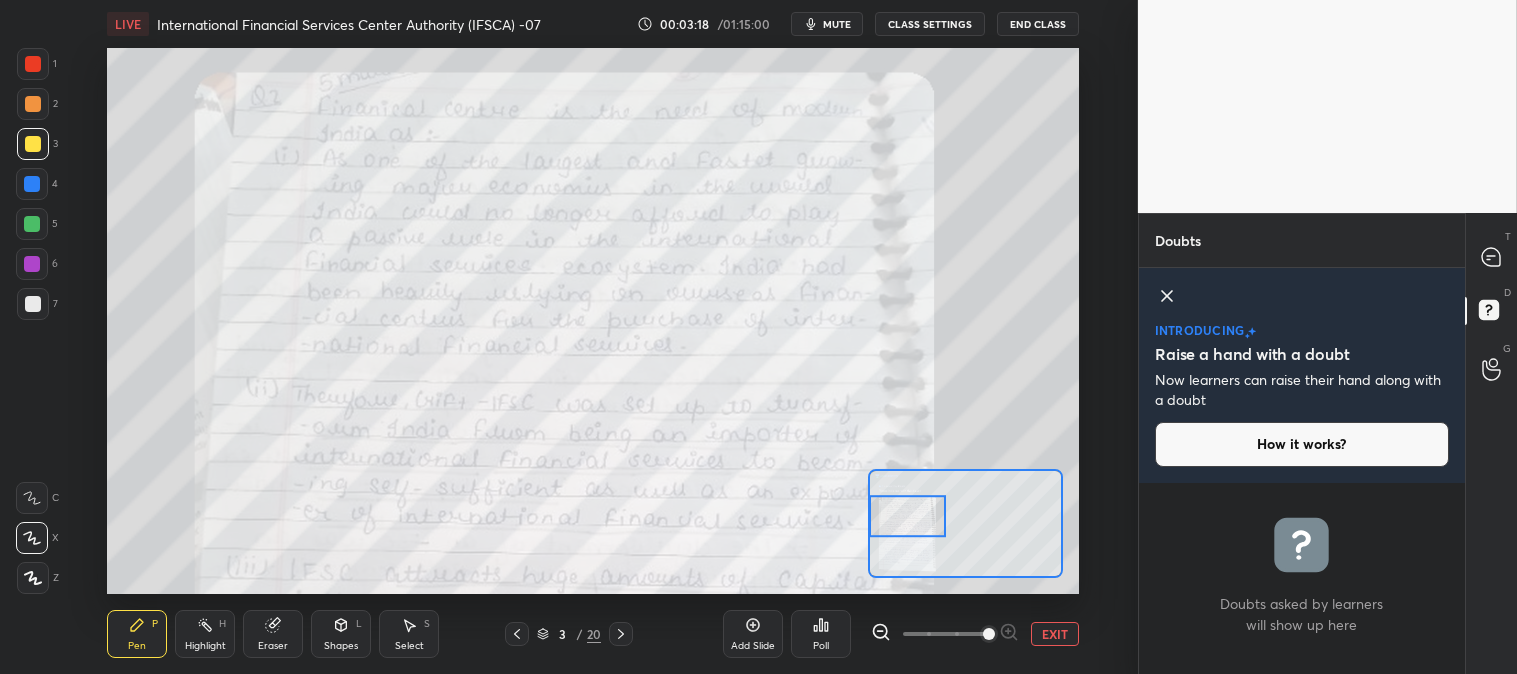 click 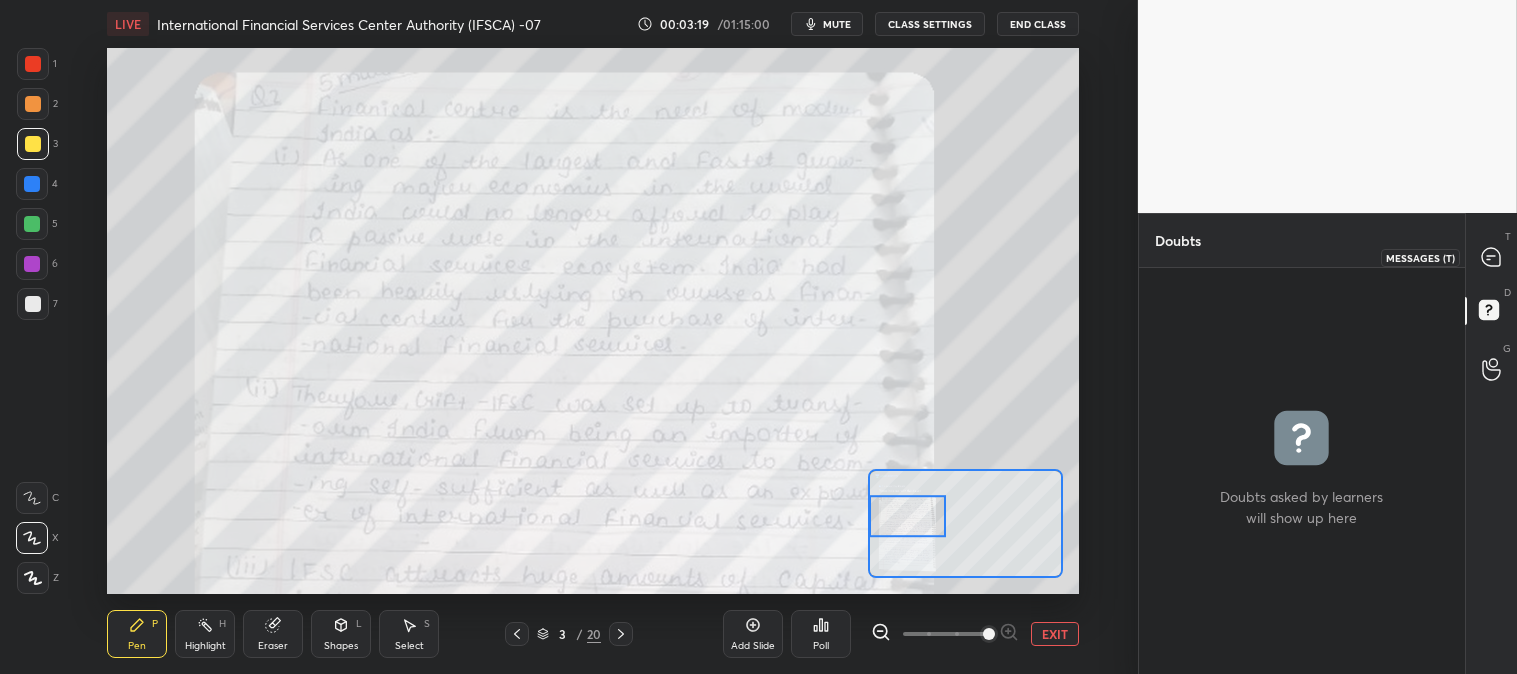click 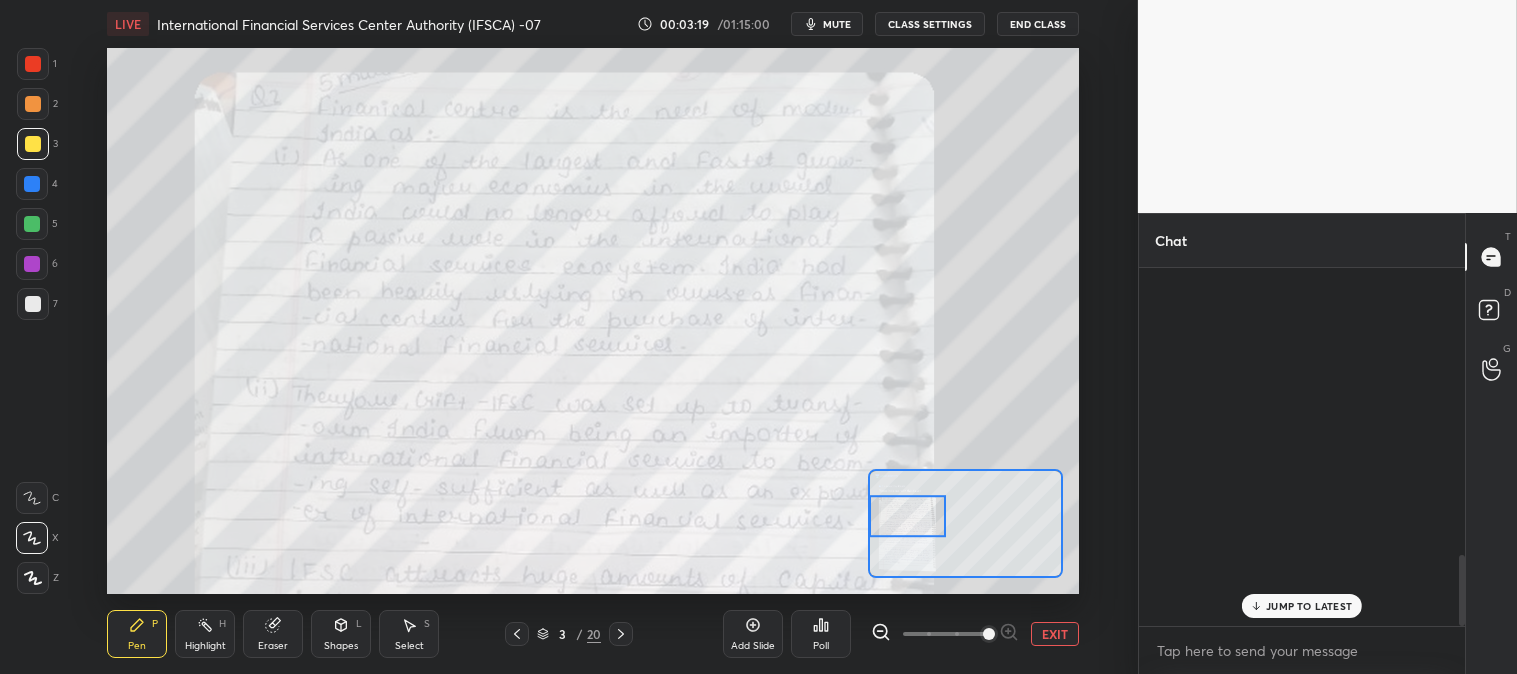 scroll, scrollTop: 1445, scrollLeft: 0, axis: vertical 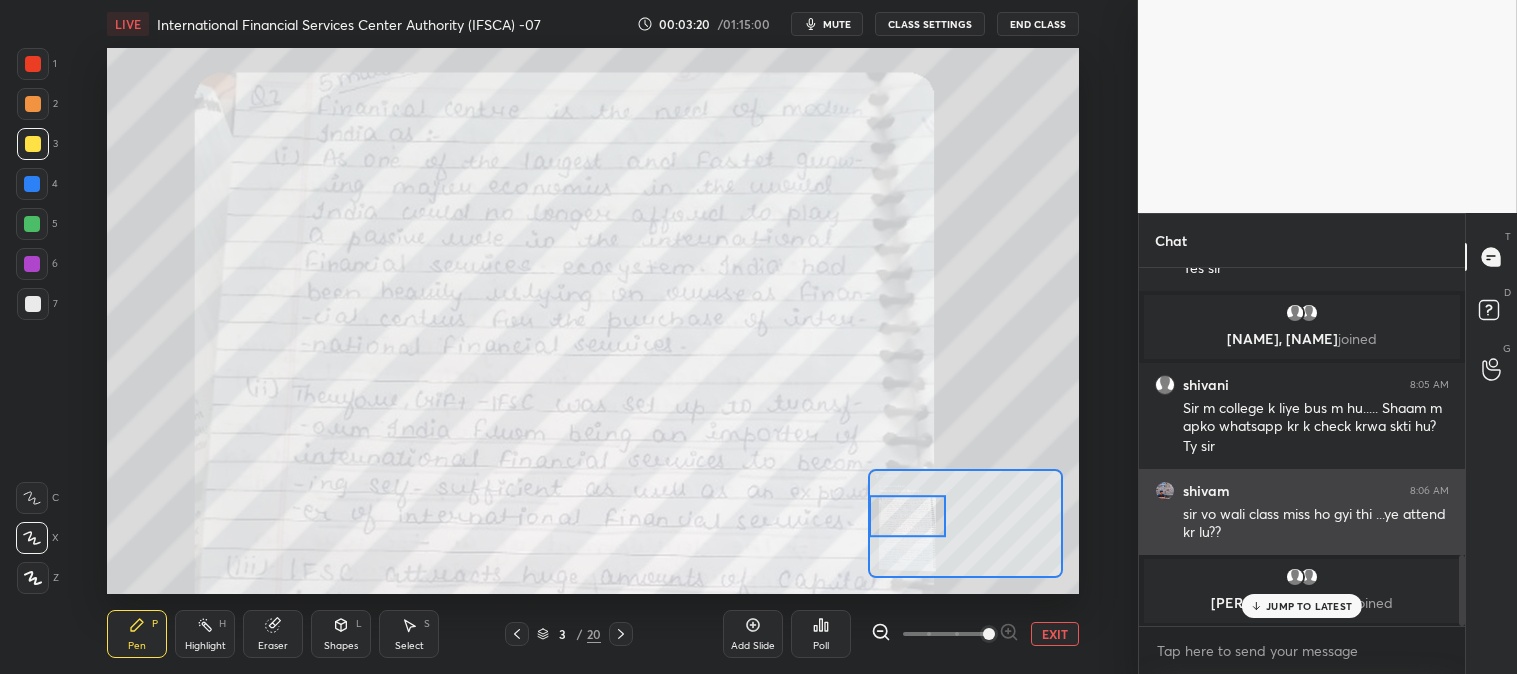 click on "JUMP TO LATEST" at bounding box center (1309, 606) 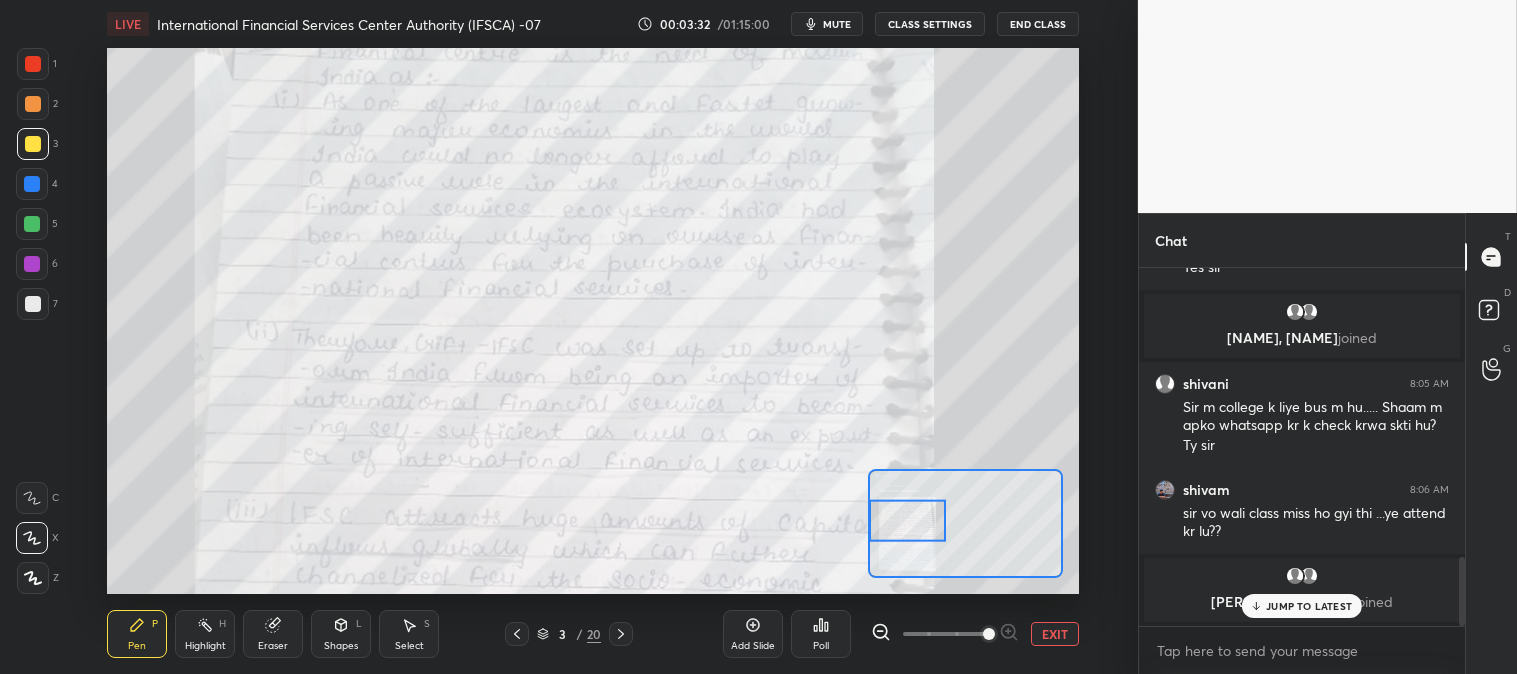 scroll, scrollTop: 1513, scrollLeft: 0, axis: vertical 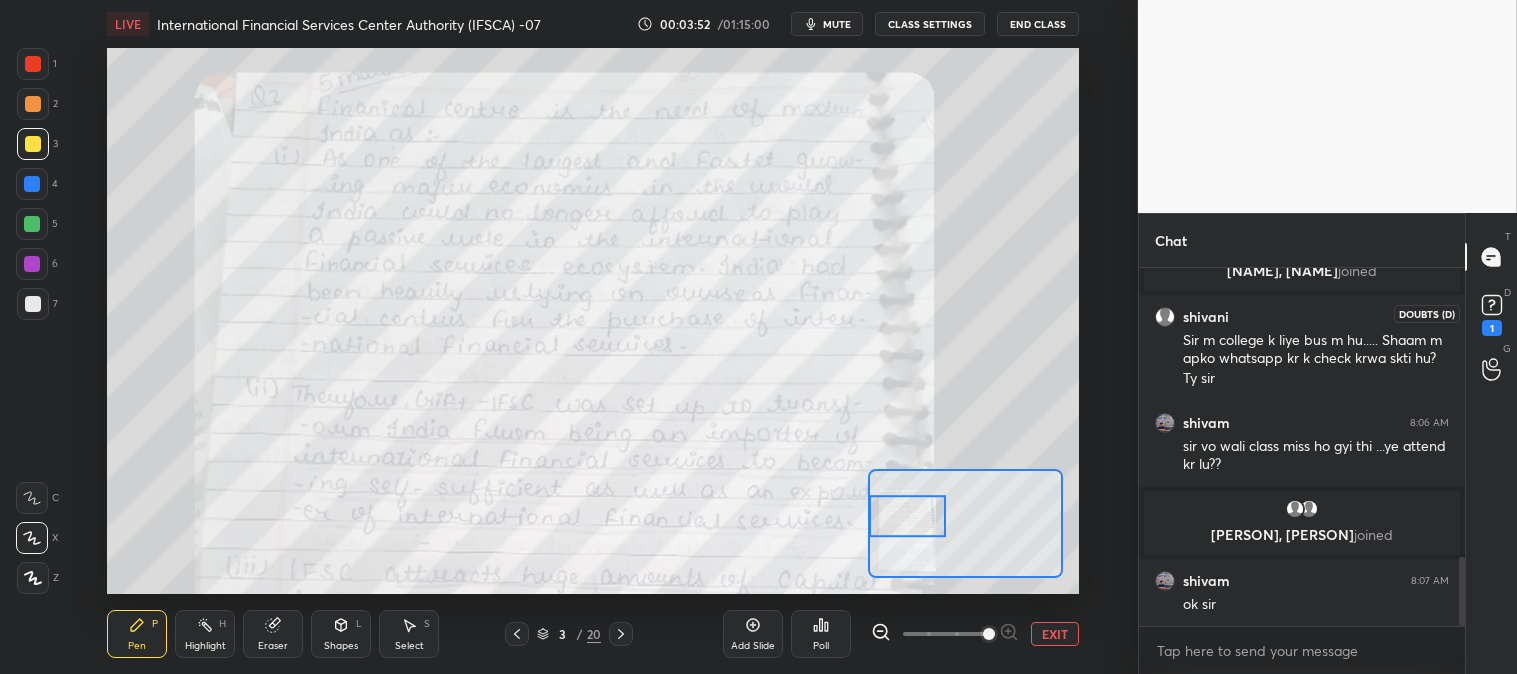 click 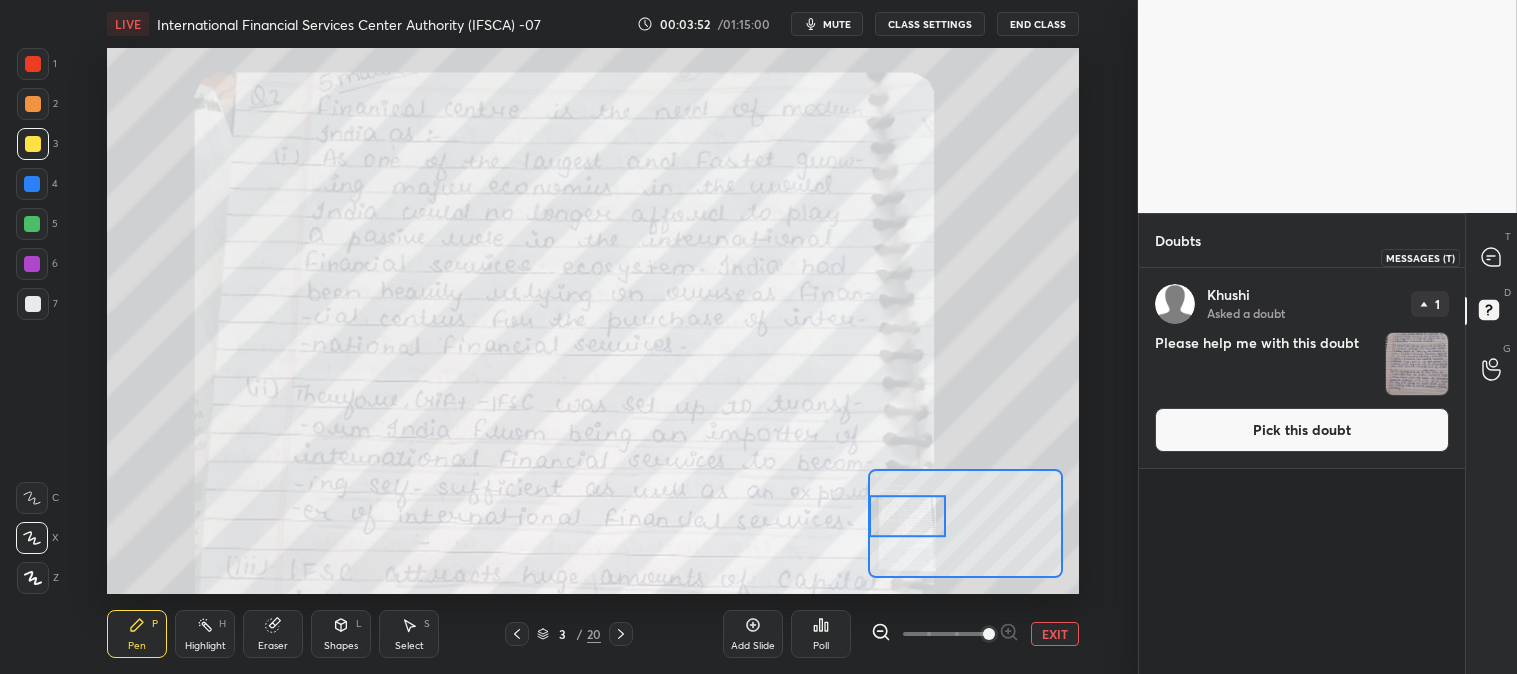 click 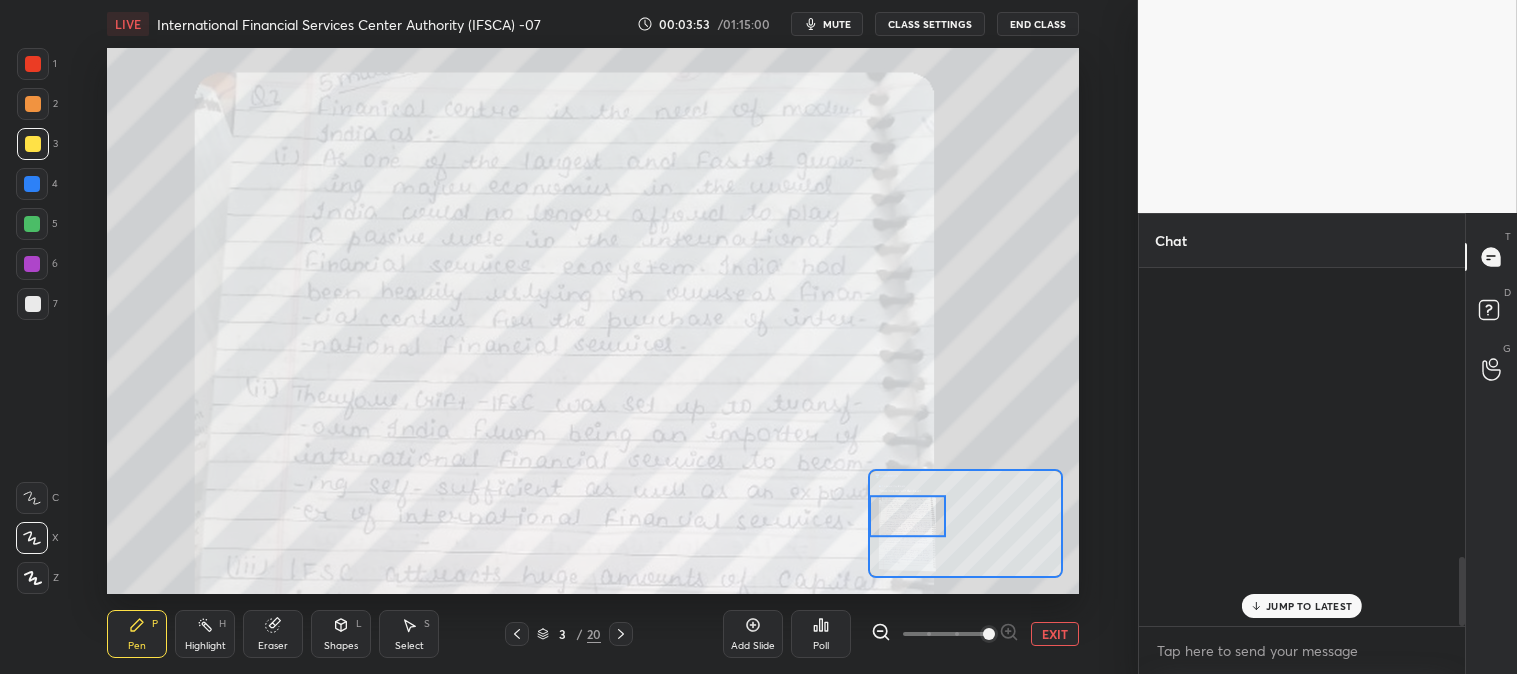 scroll, scrollTop: 1513, scrollLeft: 0, axis: vertical 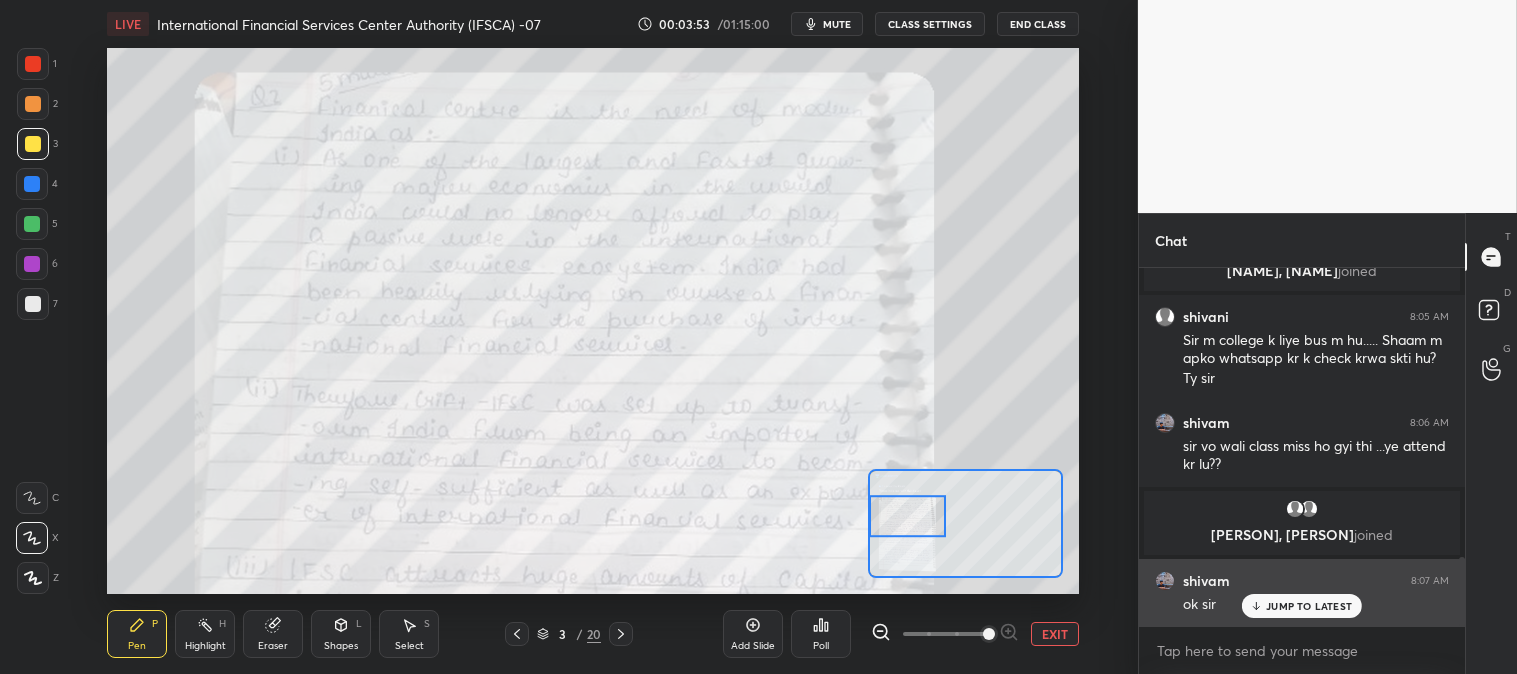 click on "JUMP TO LATEST" at bounding box center (1309, 606) 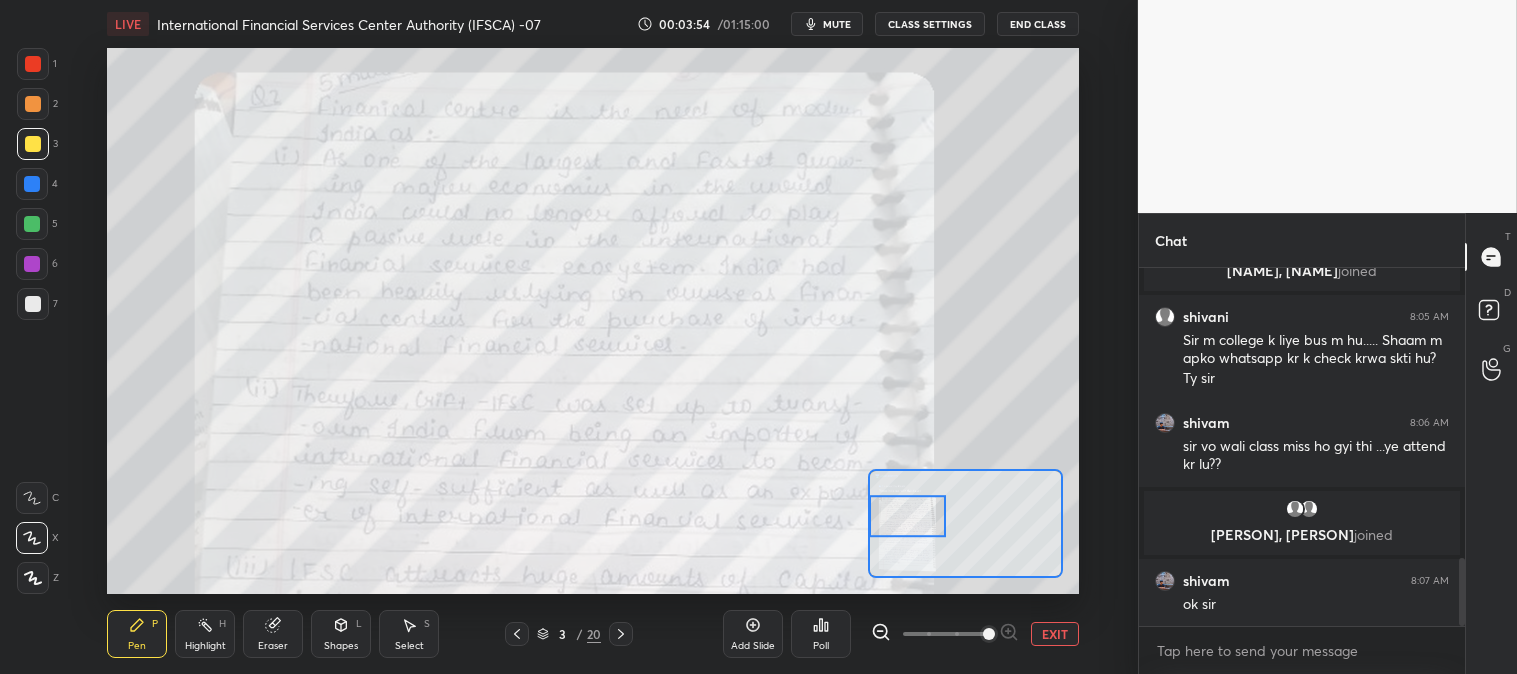 scroll, scrollTop: 1514, scrollLeft: 0, axis: vertical 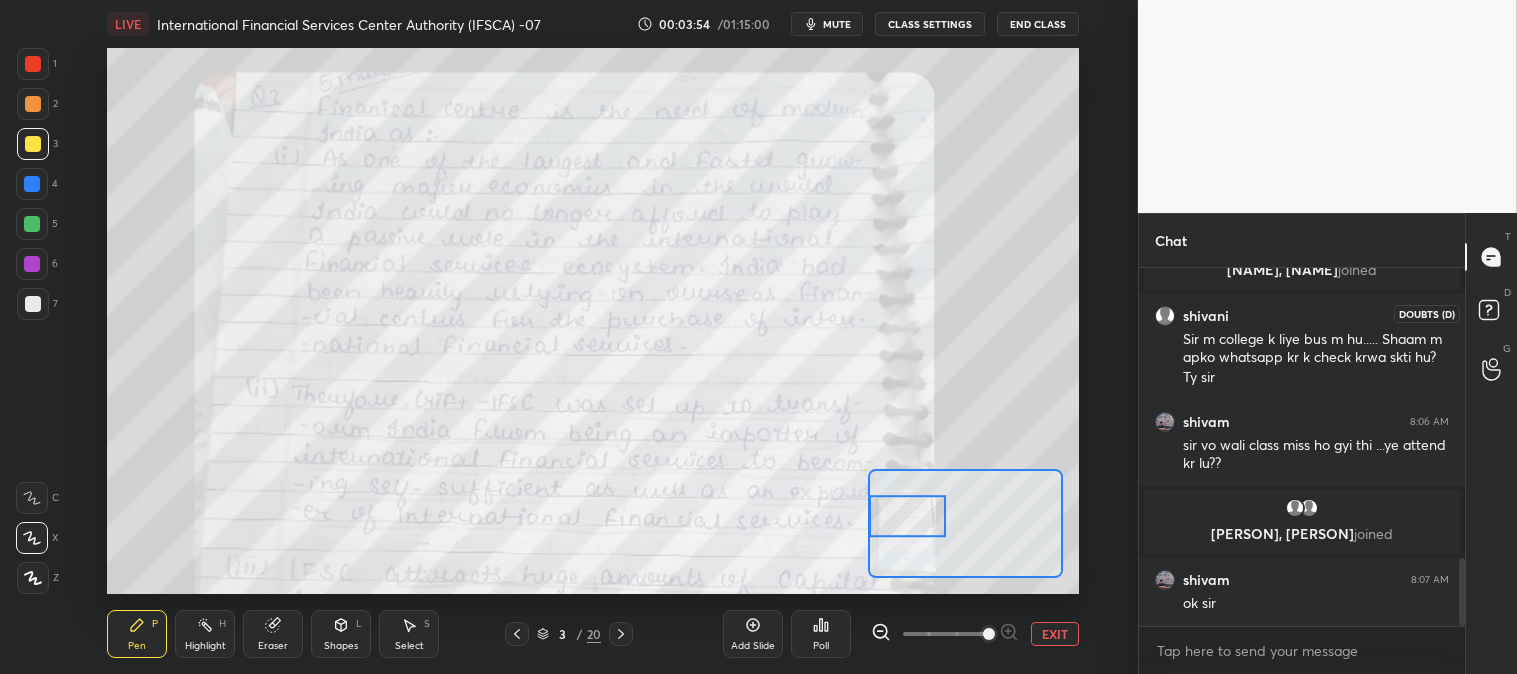 click 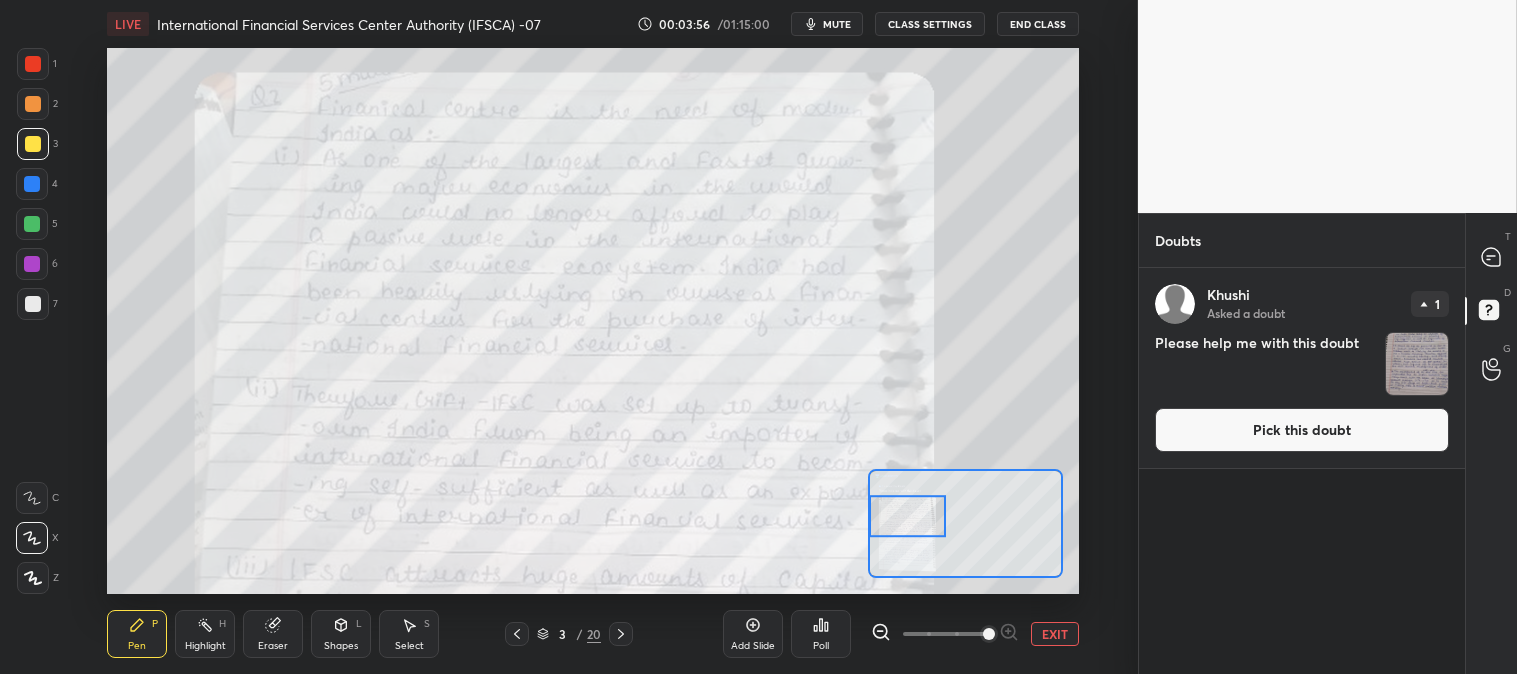 click on "Pick this doubt" at bounding box center [1302, 430] 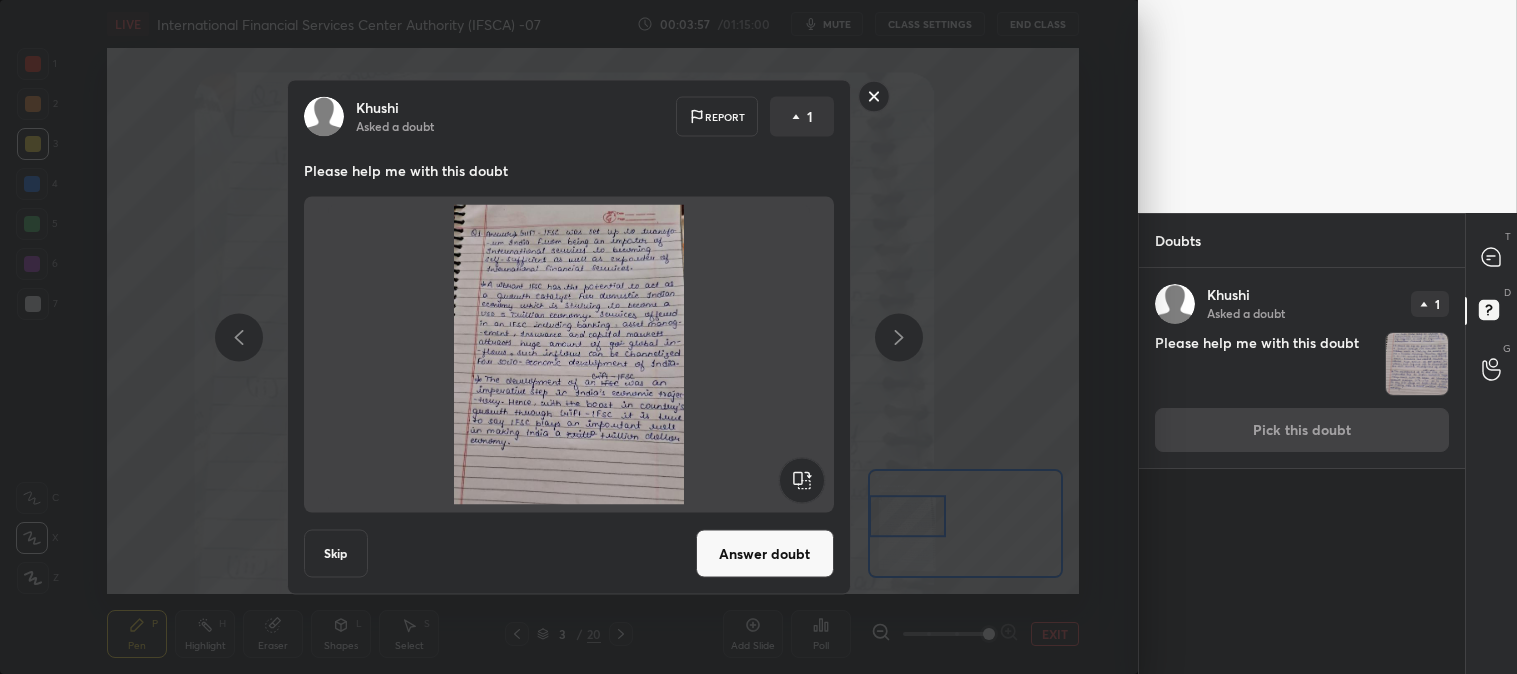 click on "Answer doubt" at bounding box center (765, 554) 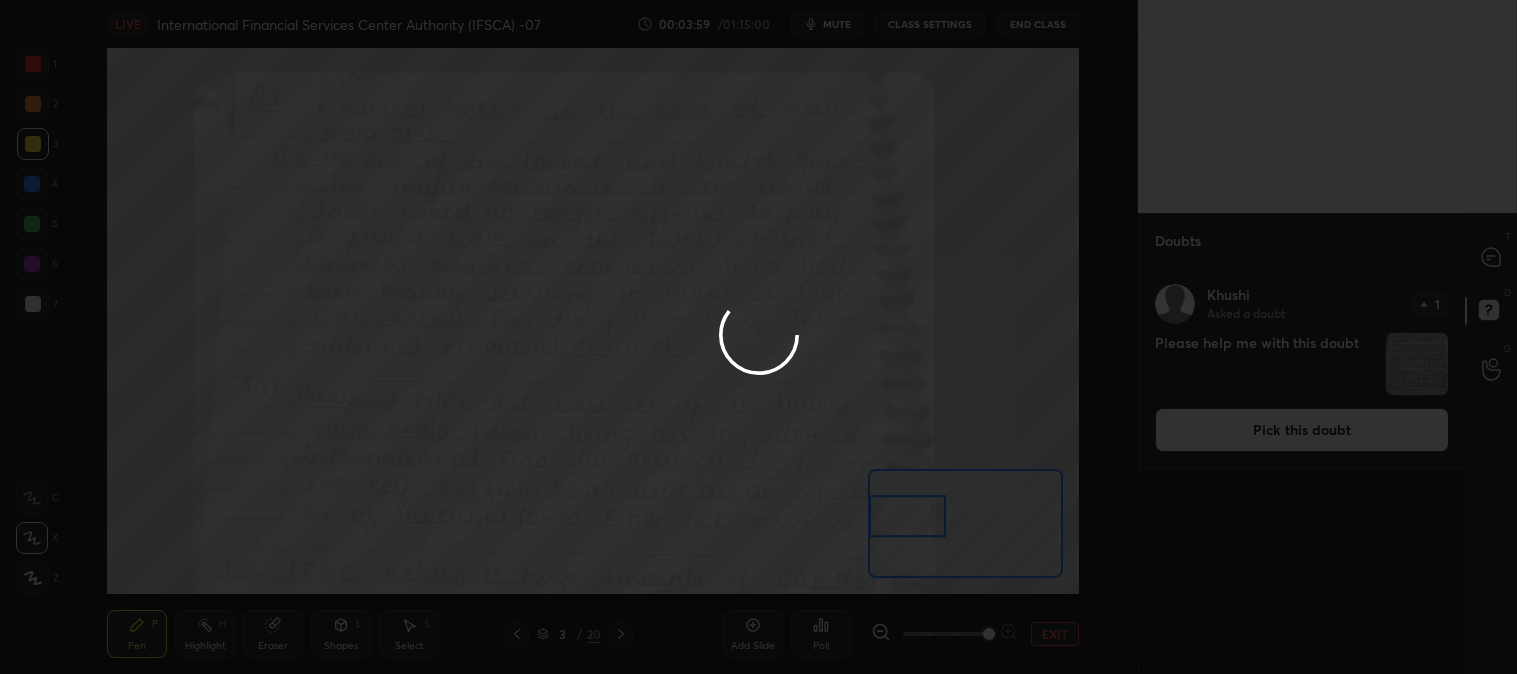 click at bounding box center [758, 337] 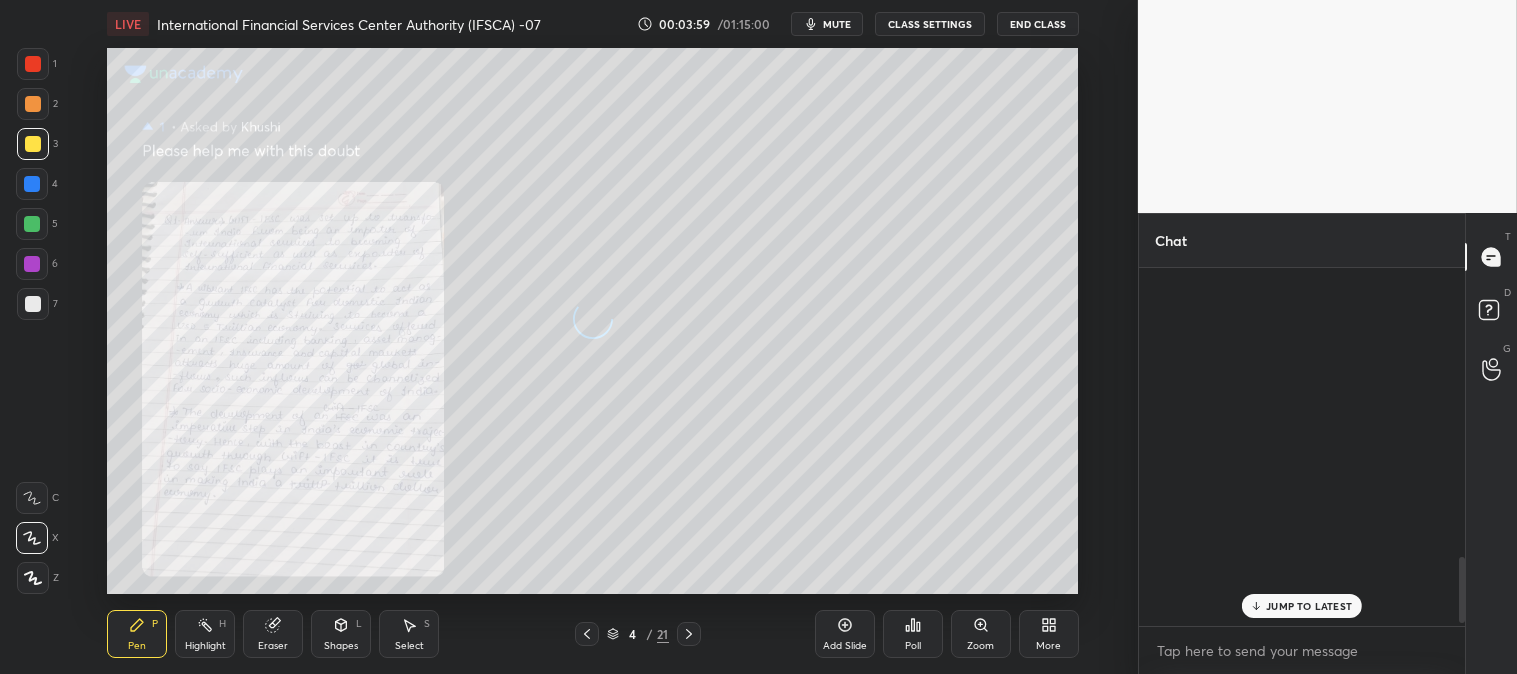click 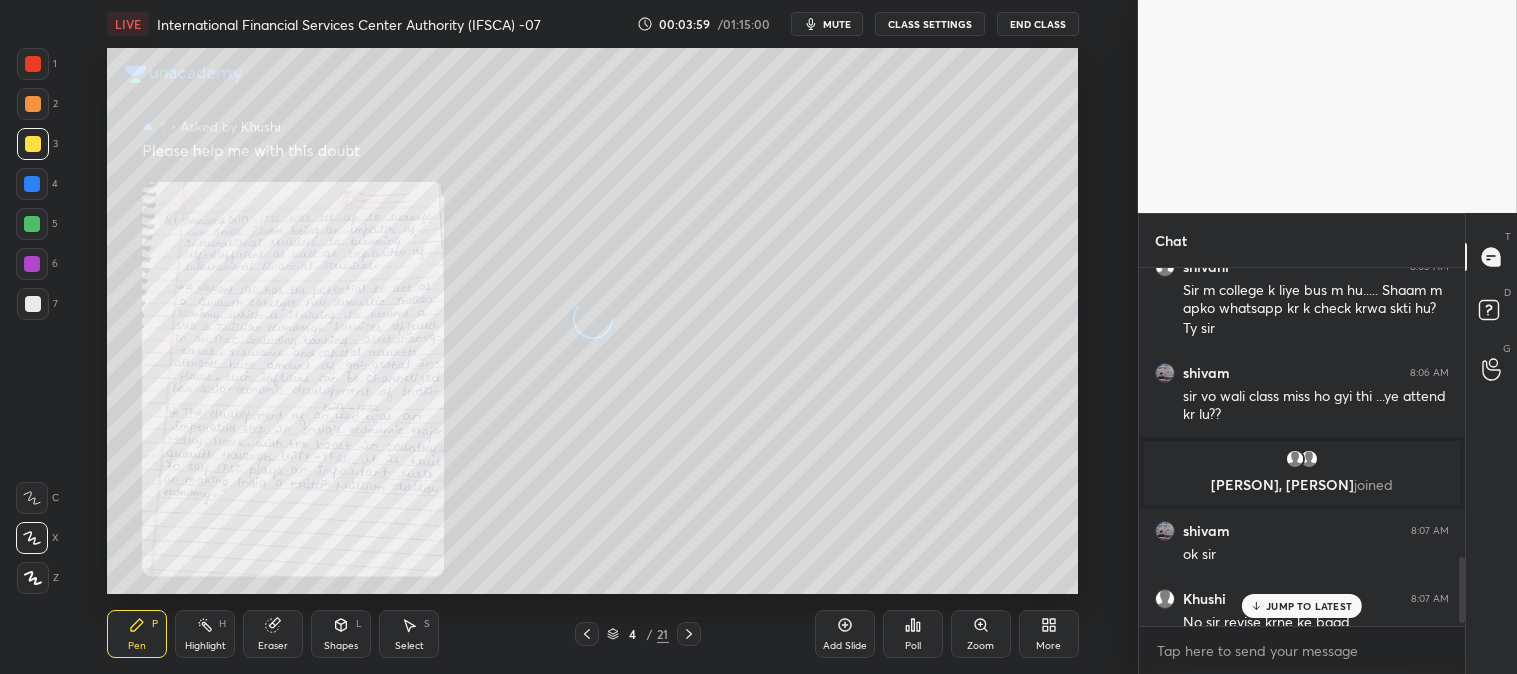 scroll, scrollTop: 6, scrollLeft: 5, axis: both 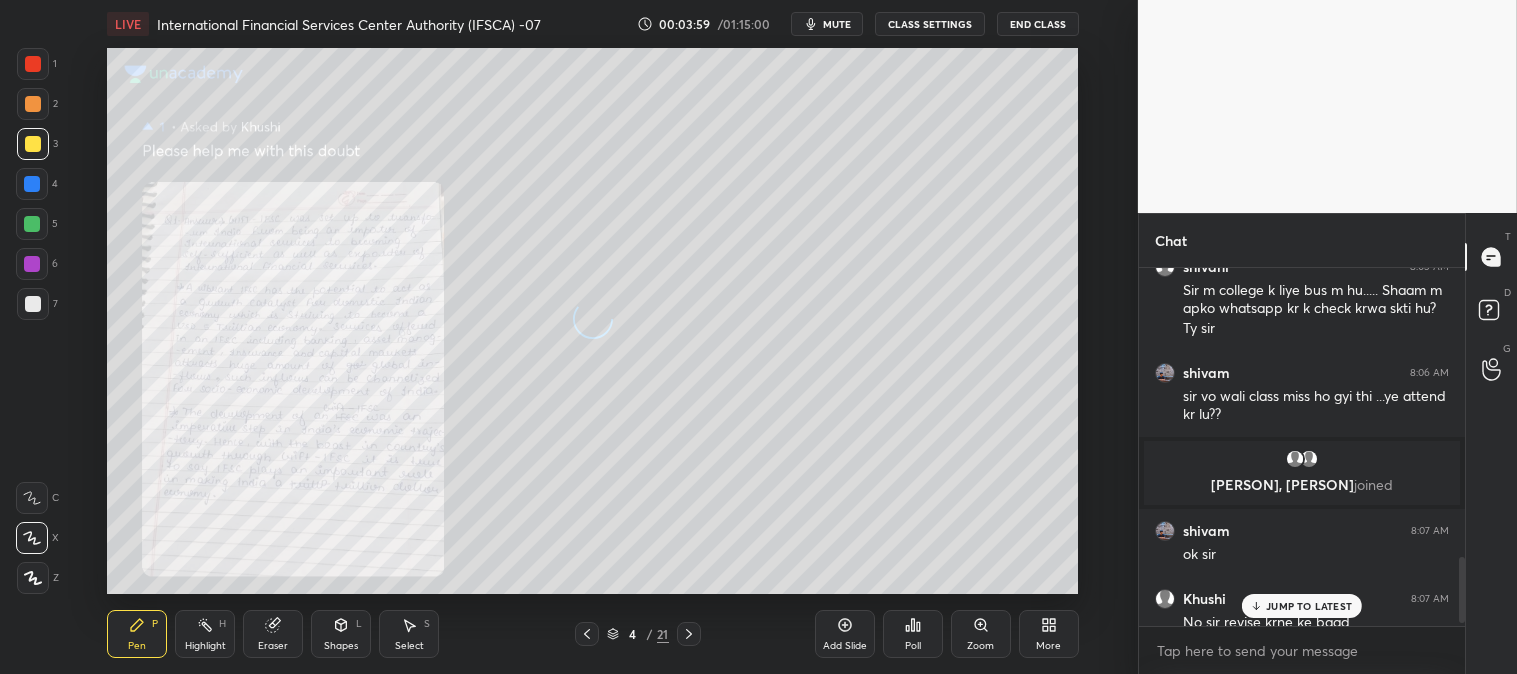 click 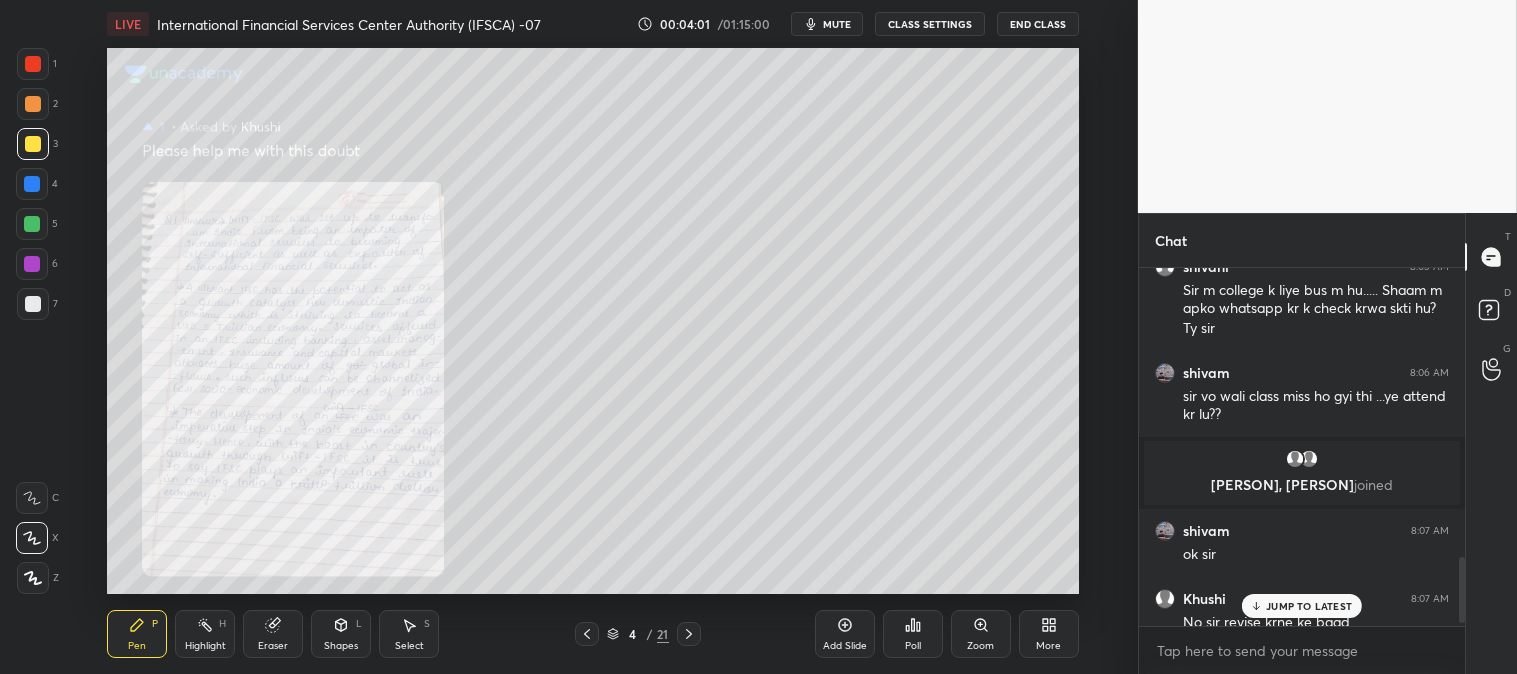 click on "JUMP TO LATEST" at bounding box center (1309, 606) 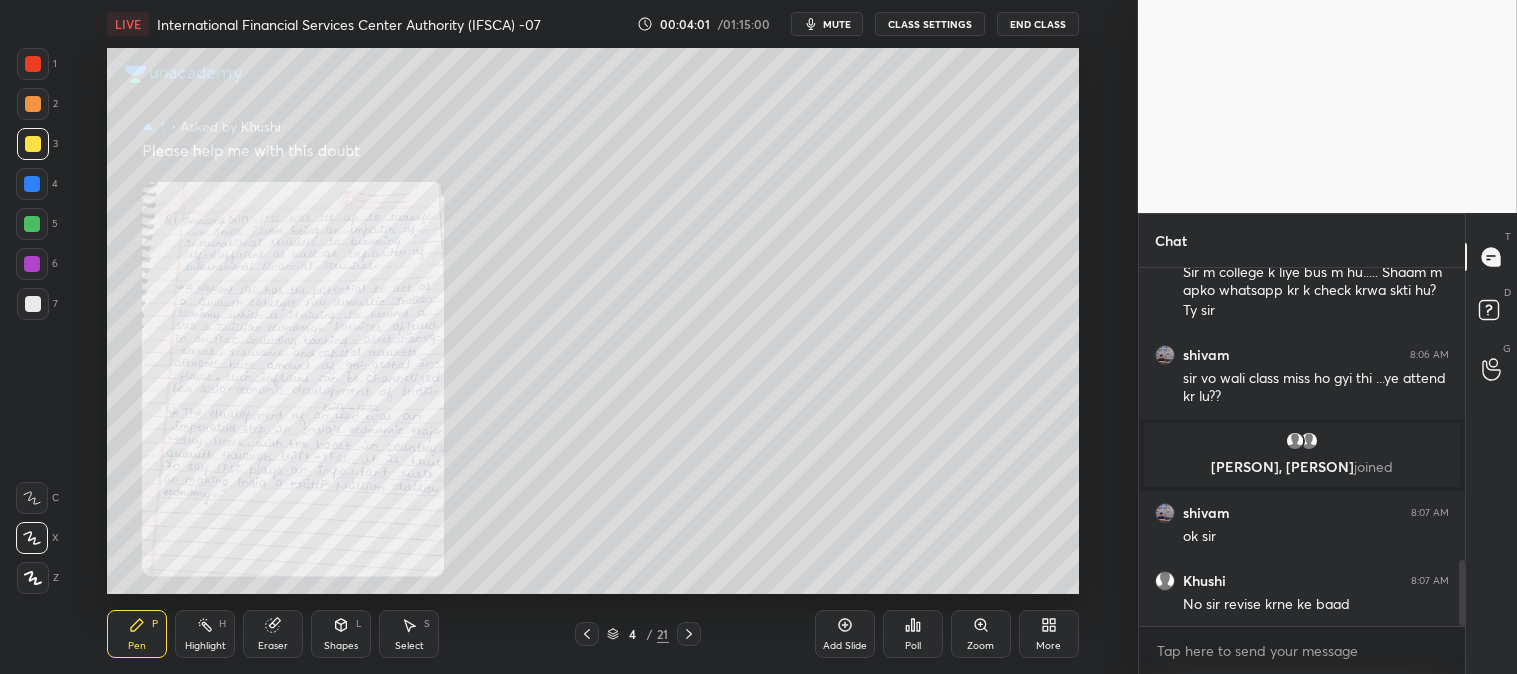 scroll, scrollTop: 1582, scrollLeft: 0, axis: vertical 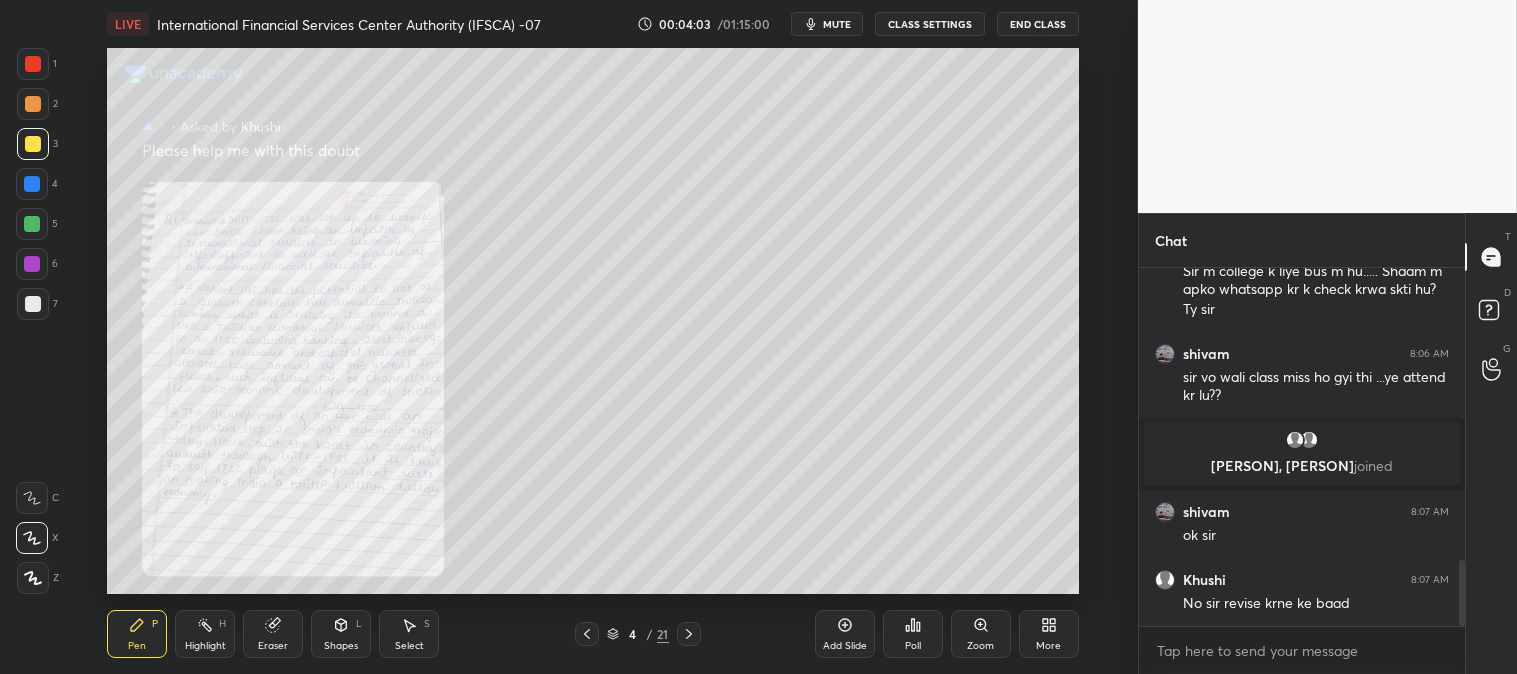 click on "Zoom" at bounding box center [980, 646] 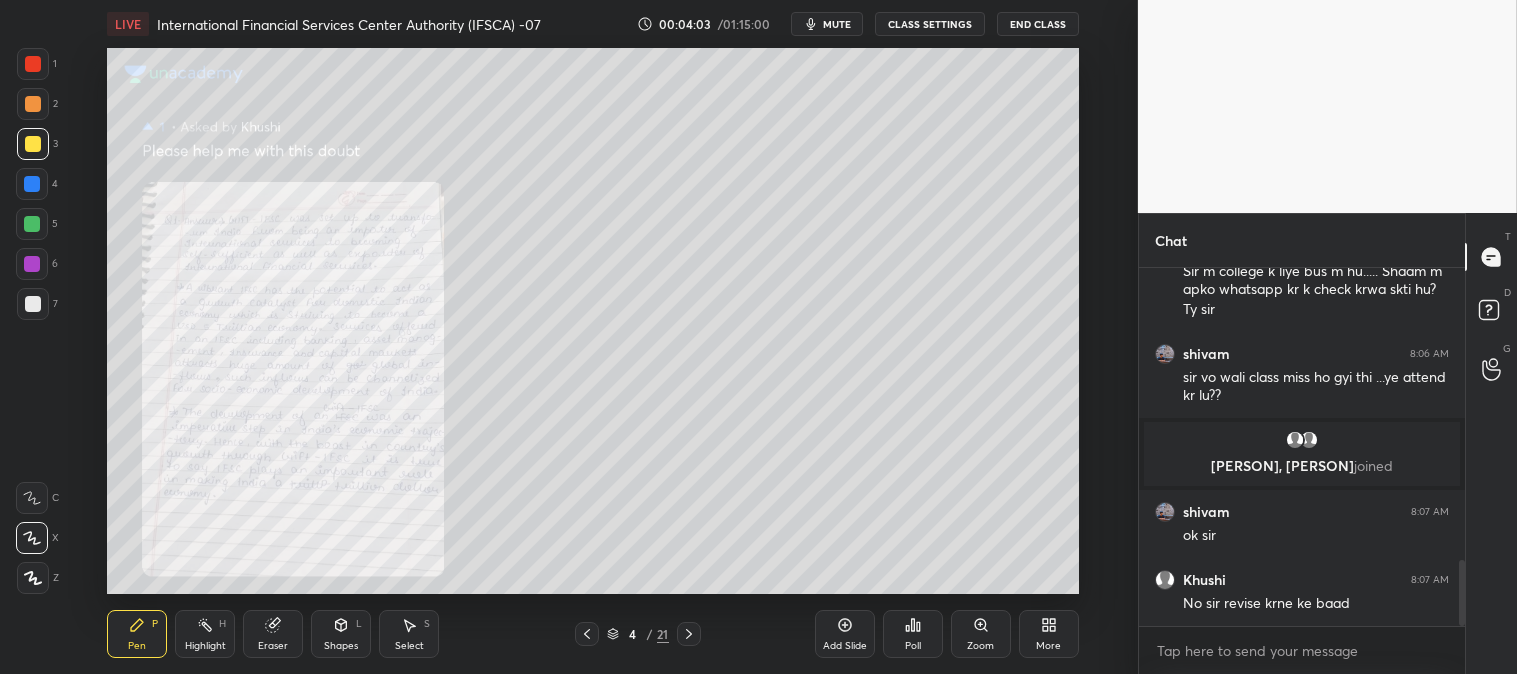 scroll, scrollTop: 1667, scrollLeft: 0, axis: vertical 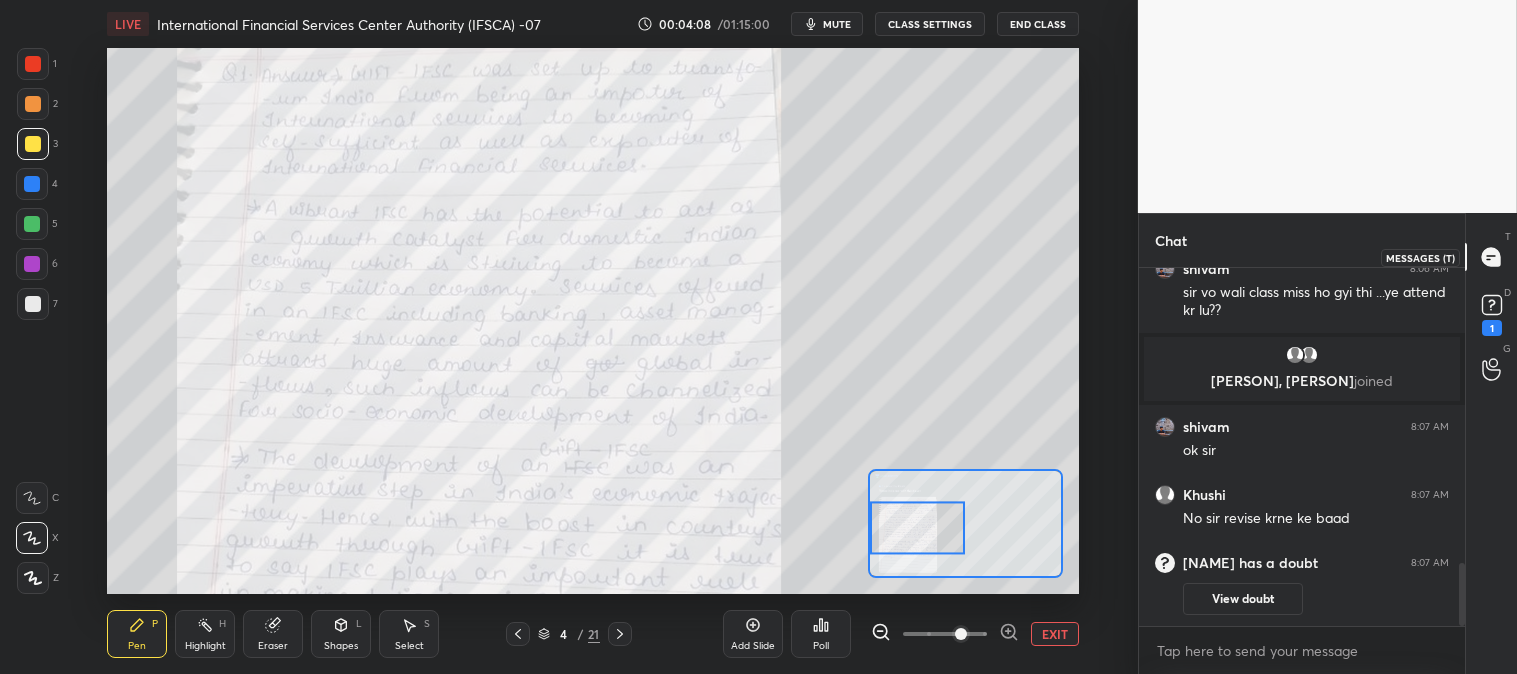 click 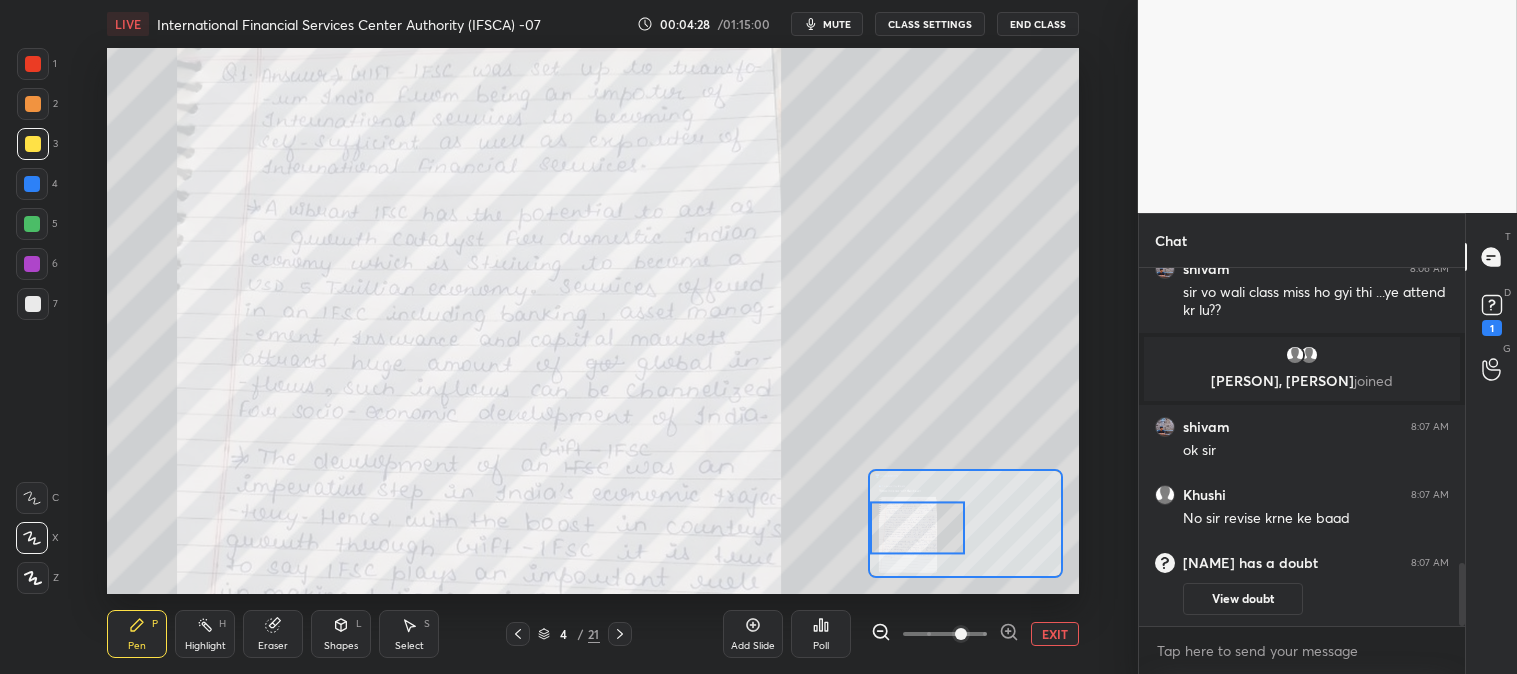 scroll, scrollTop: 1503, scrollLeft: 0, axis: vertical 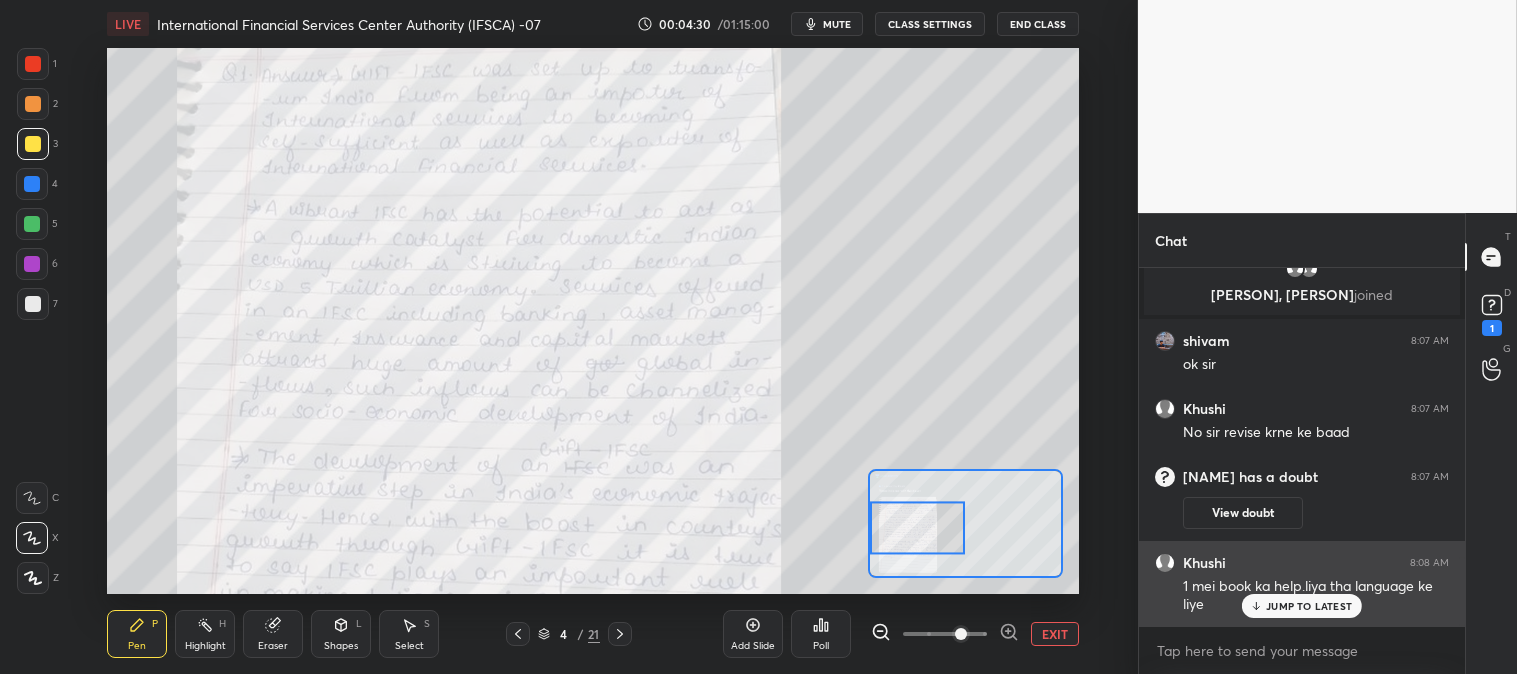 click on "JUMP TO LATEST" at bounding box center (1302, 606) 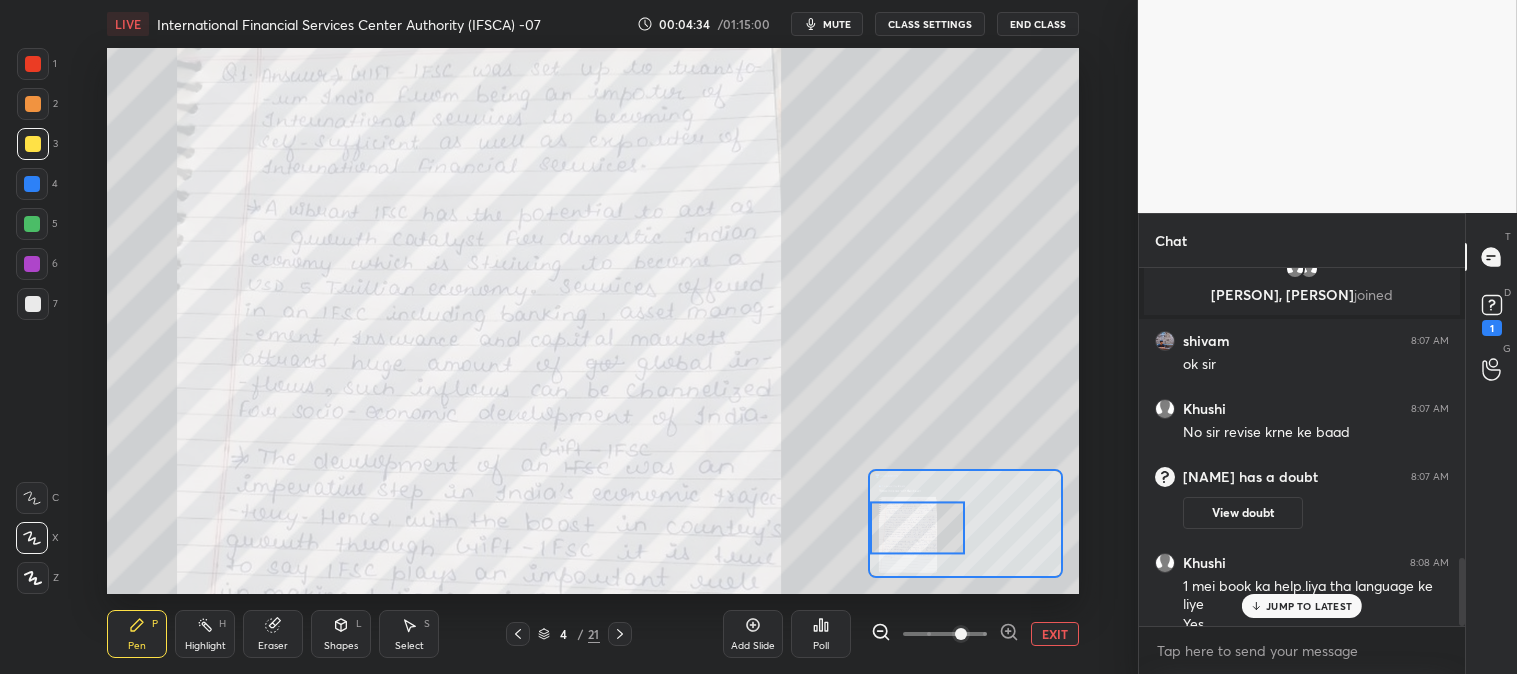 scroll, scrollTop: 1523, scrollLeft: 0, axis: vertical 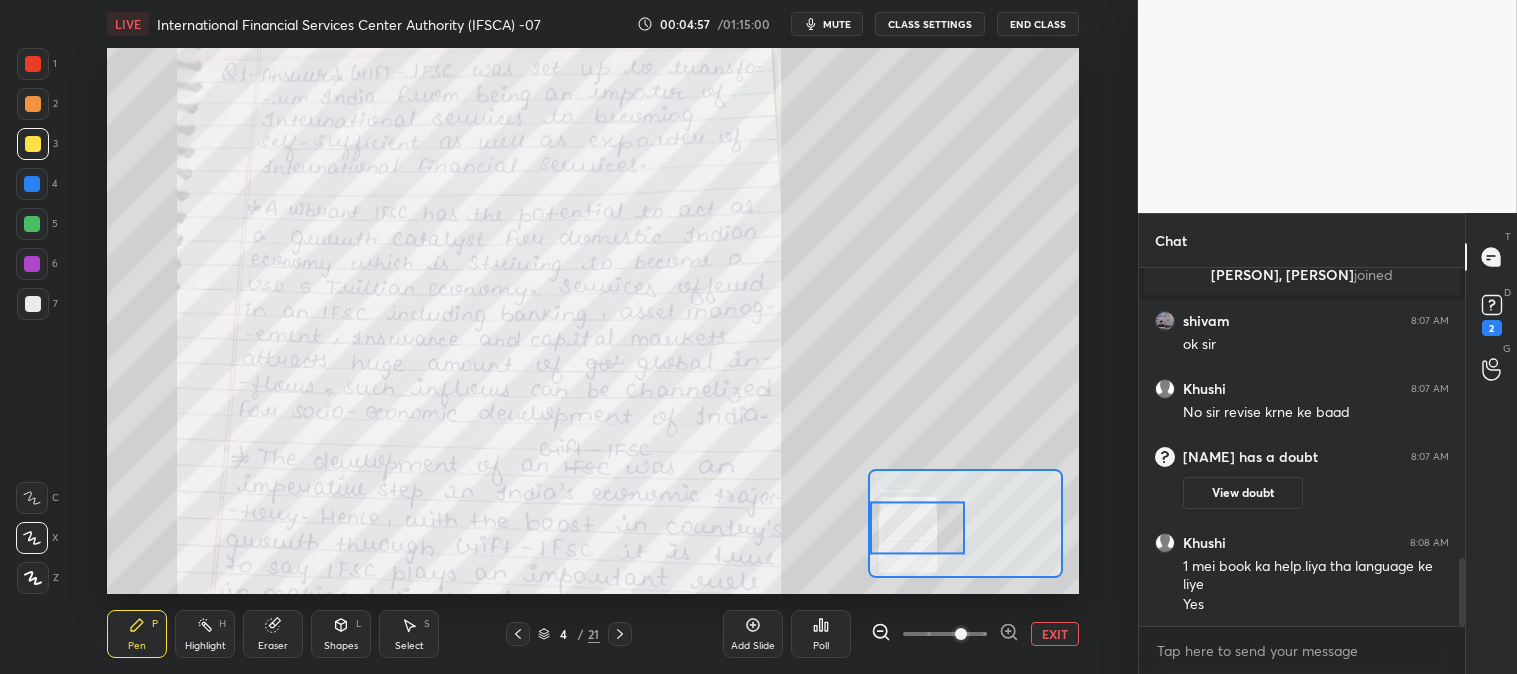 click on "Pen P" at bounding box center (137, 634) 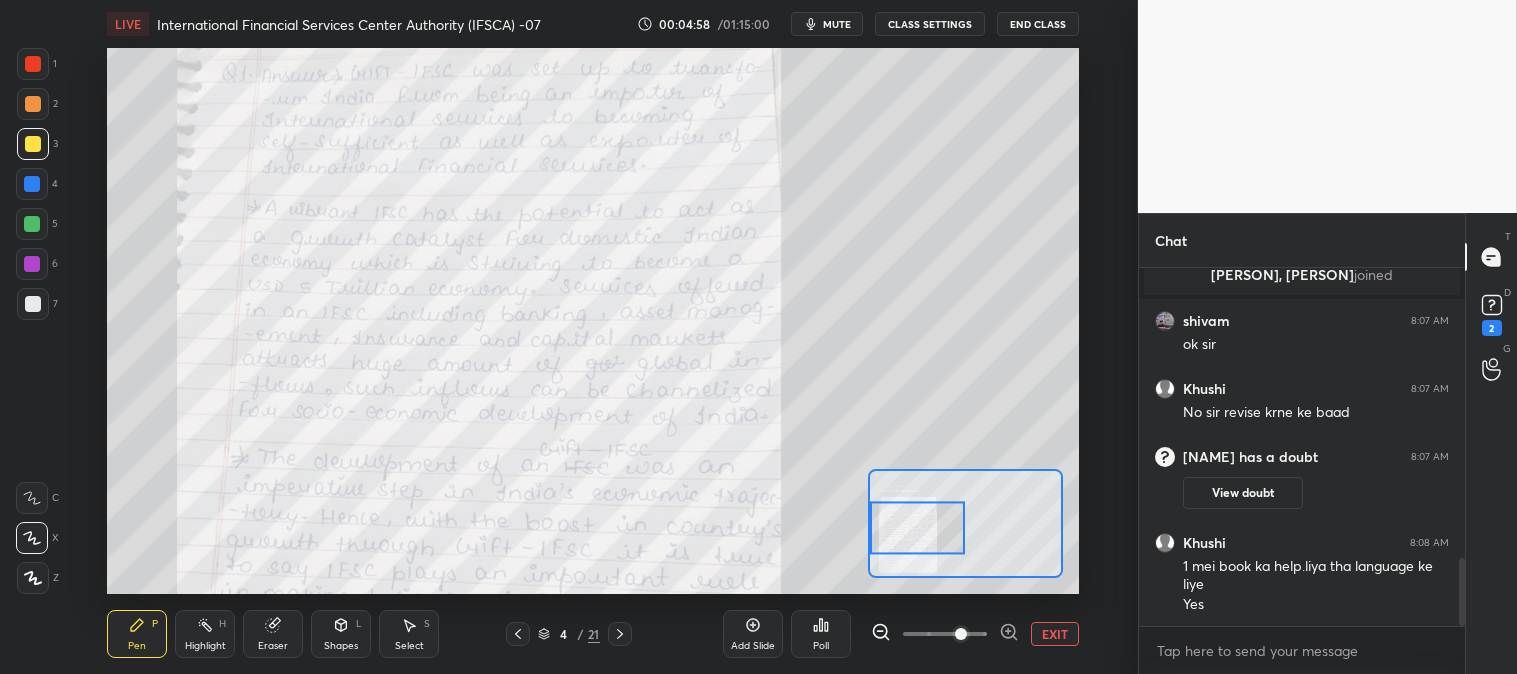 click at bounding box center [33, 64] 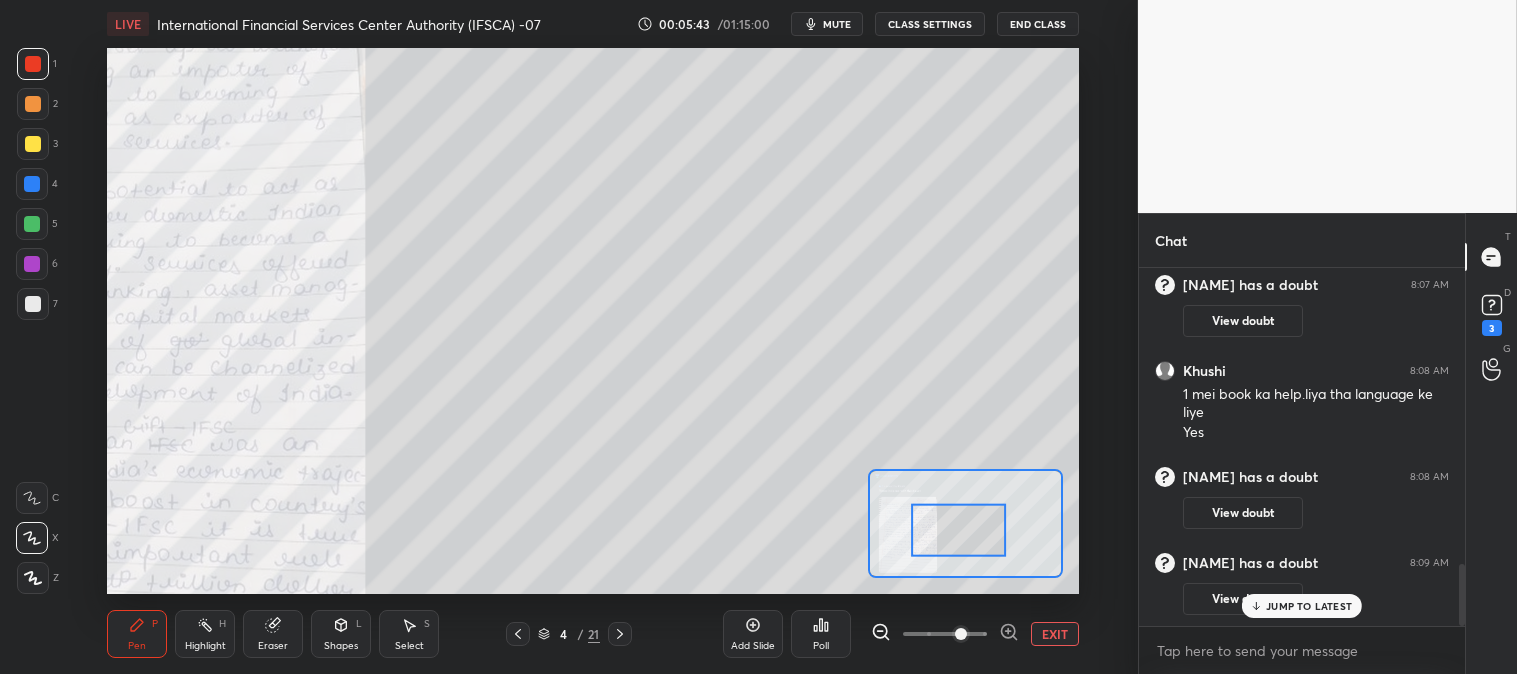 scroll, scrollTop: 1695, scrollLeft: 0, axis: vertical 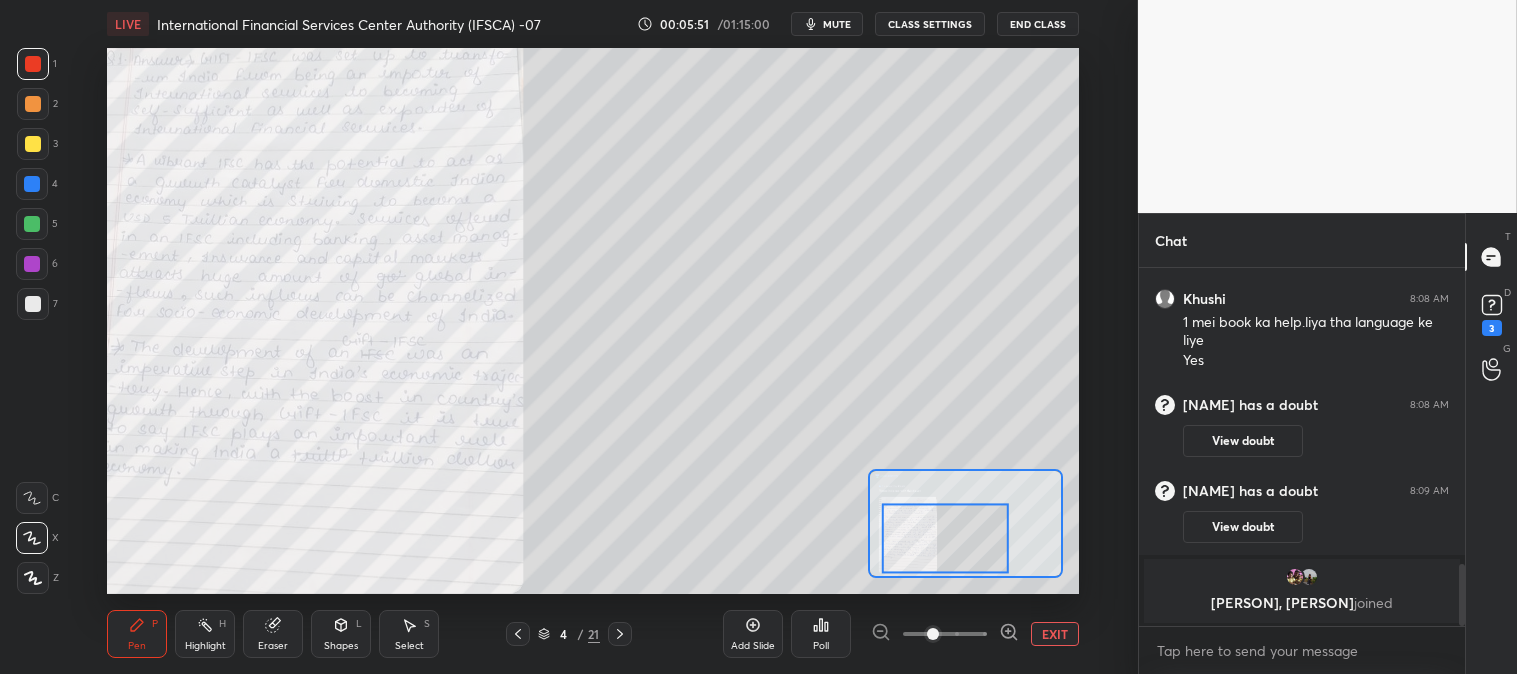 click on "Eraser" at bounding box center (273, 634) 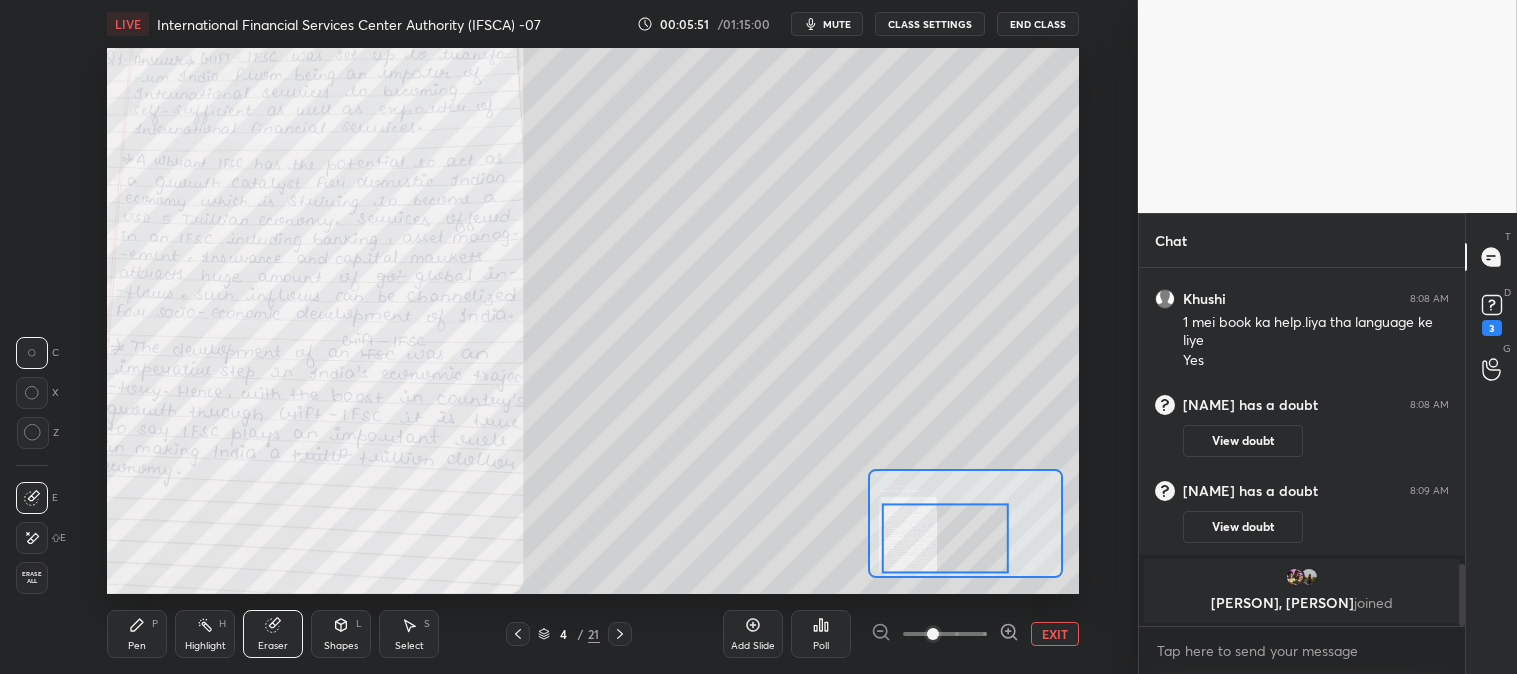 scroll, scrollTop: 1763, scrollLeft: 0, axis: vertical 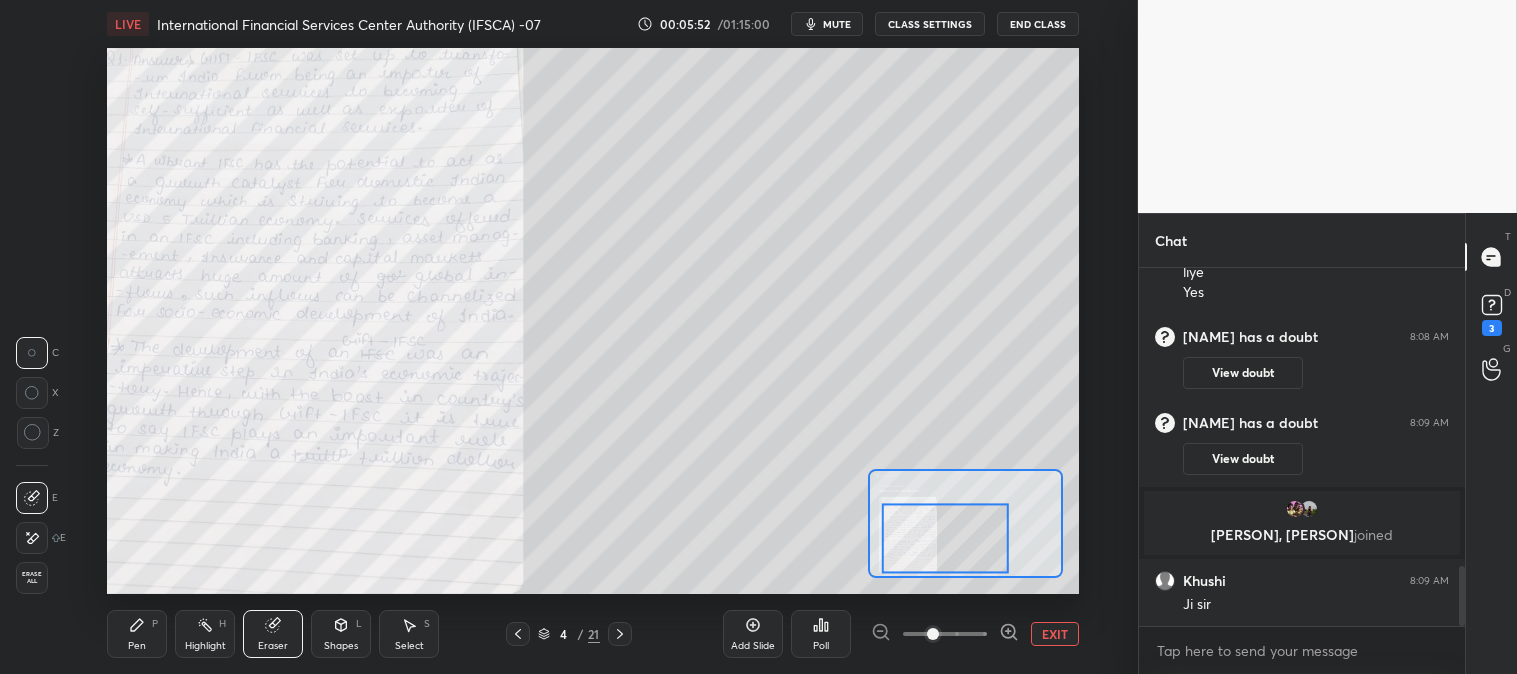 click at bounding box center [33, 433] 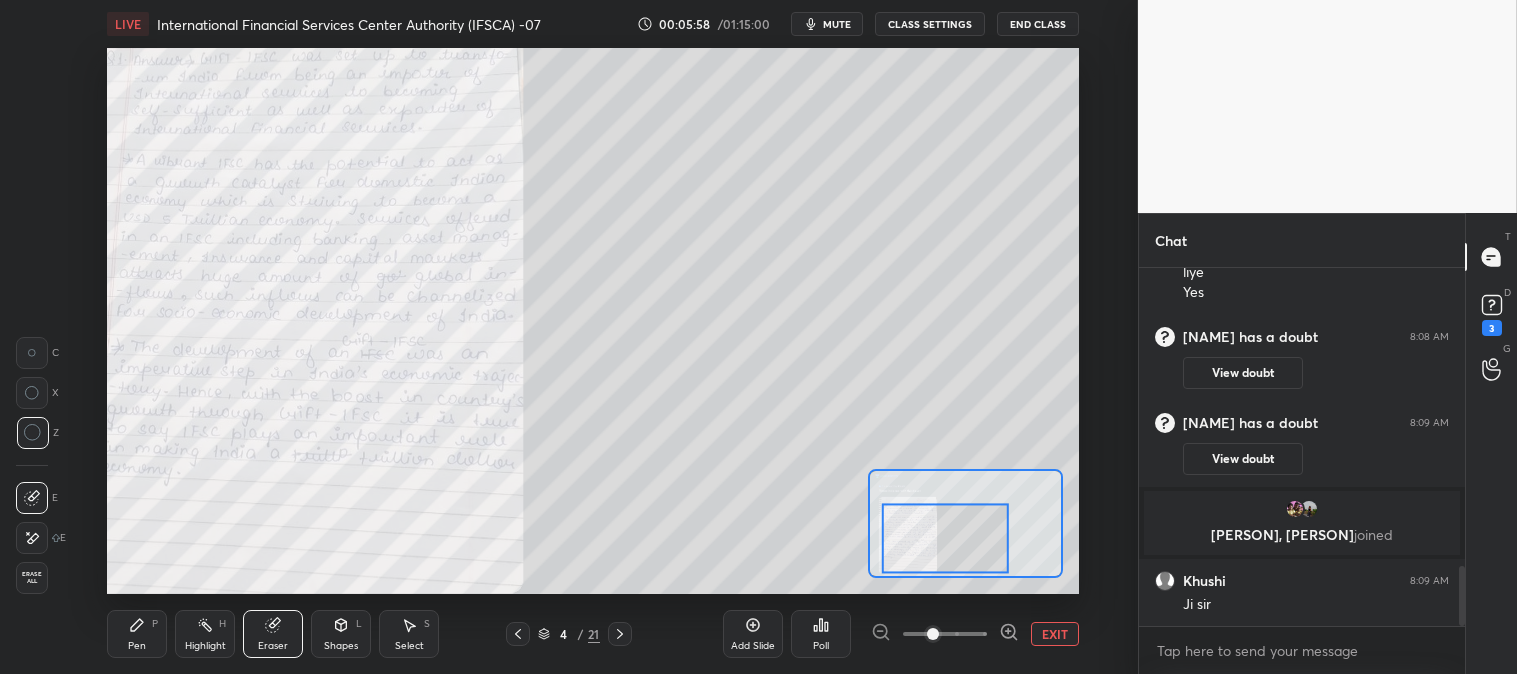 click on "Pen P" at bounding box center [137, 634] 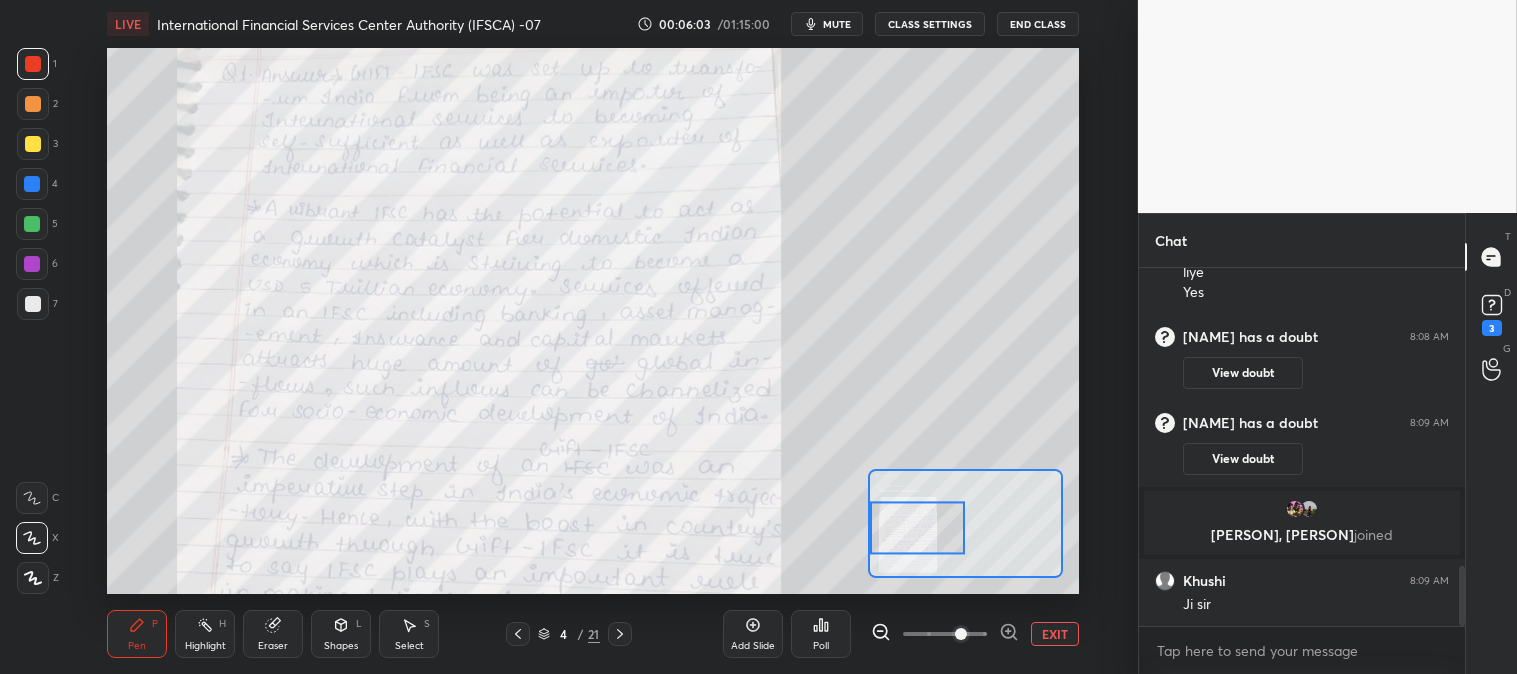 click on "P" at bounding box center (155, 624) 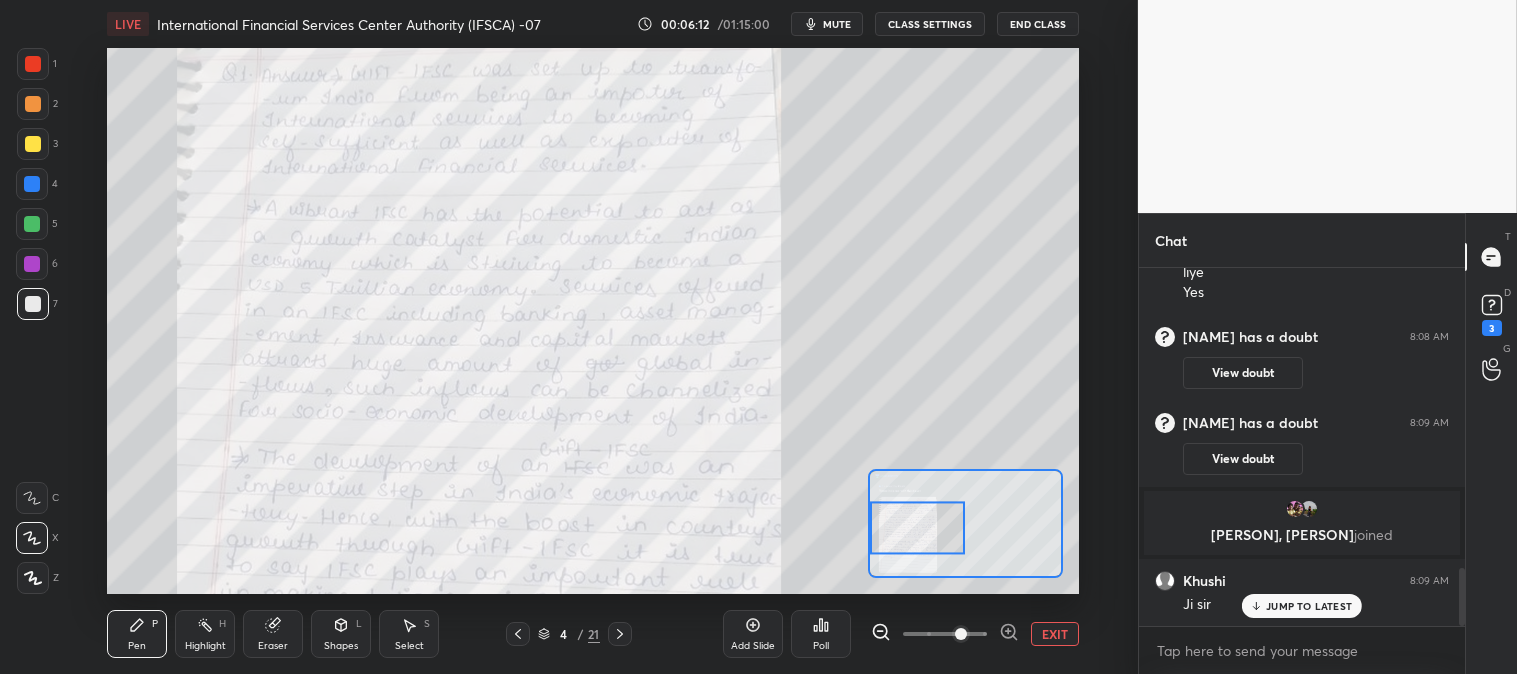 scroll, scrollTop: 1835, scrollLeft: 0, axis: vertical 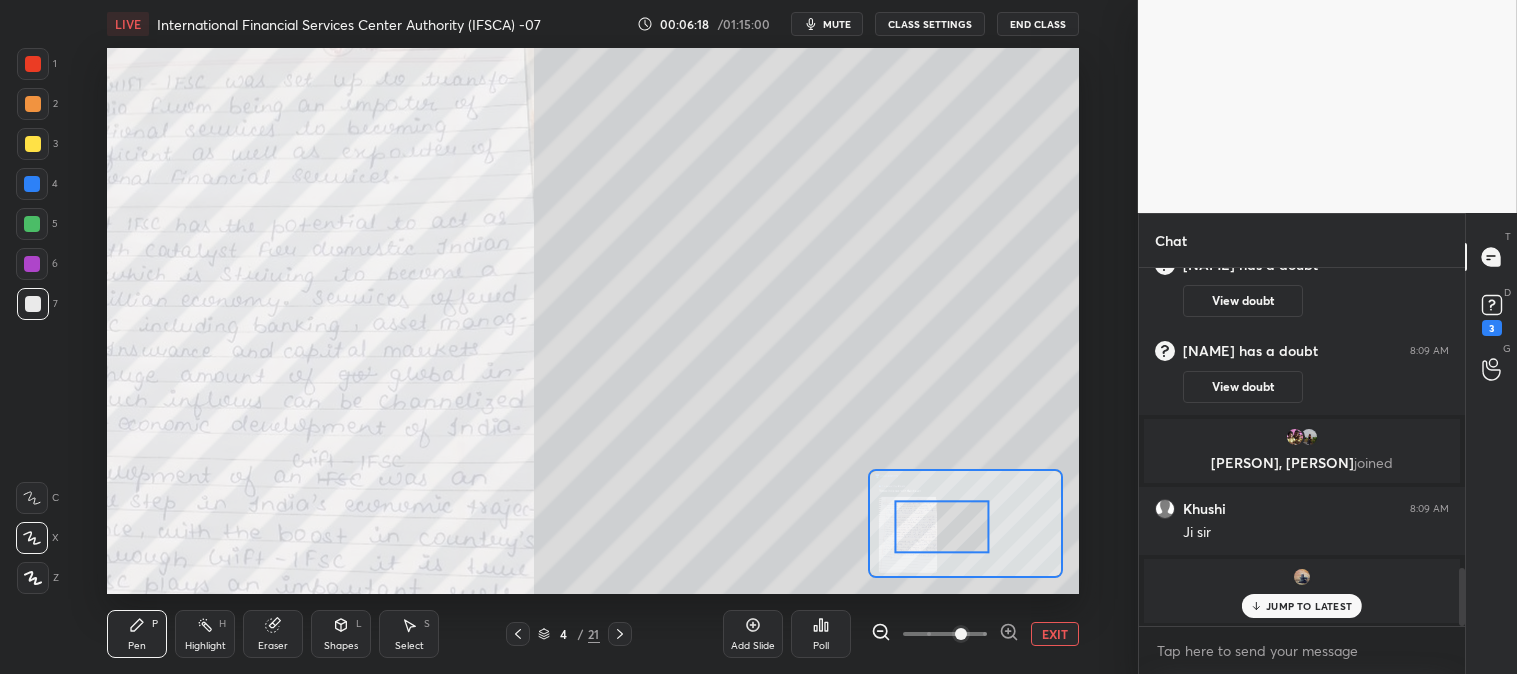 click on "Eraser" at bounding box center [273, 634] 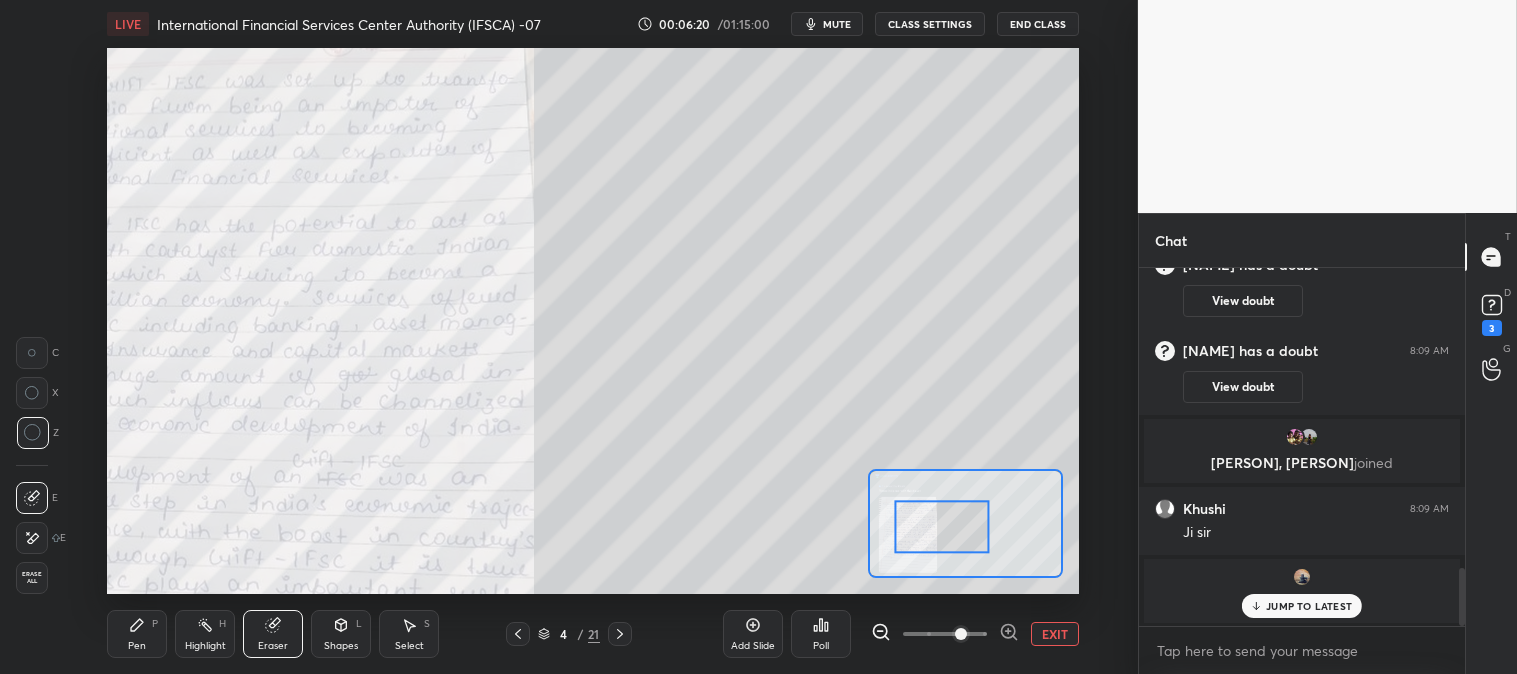 click on "Pen P" at bounding box center [137, 634] 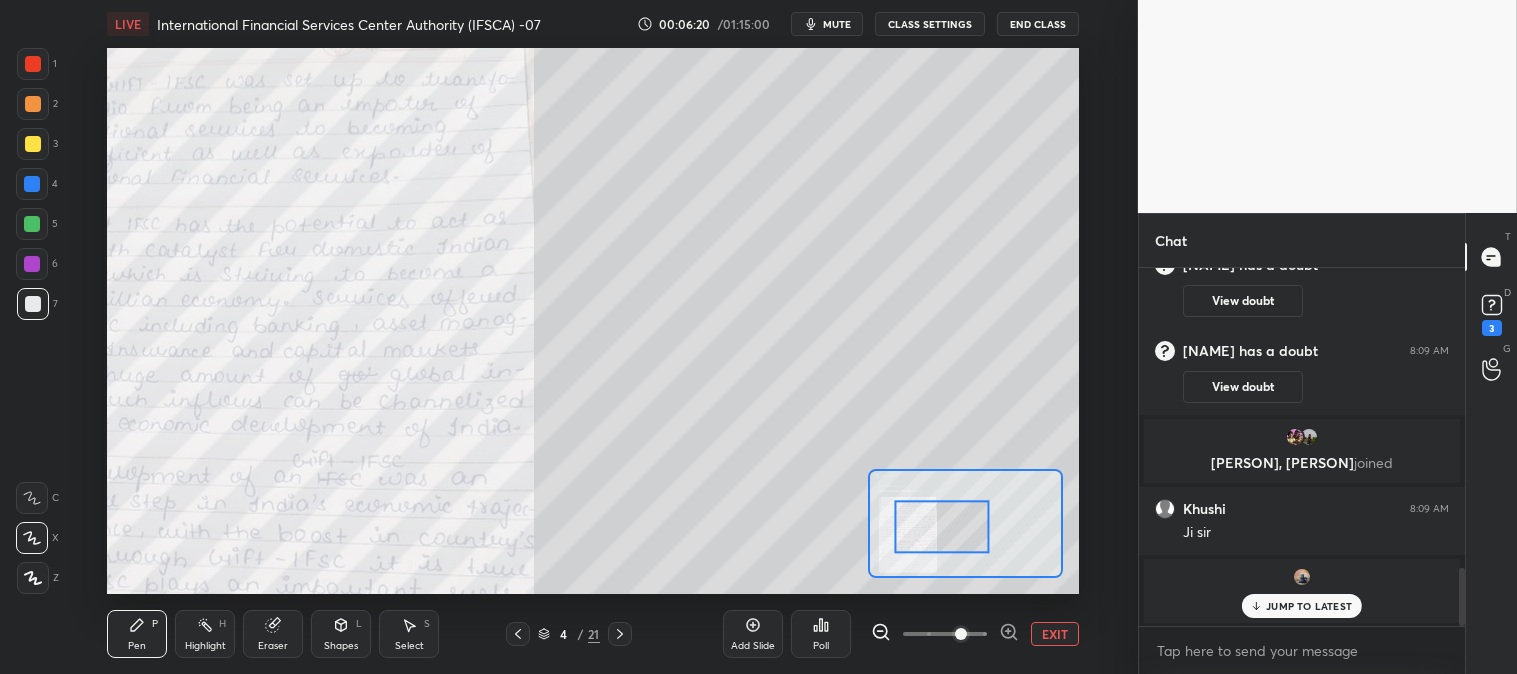click on "Pen" at bounding box center [137, 646] 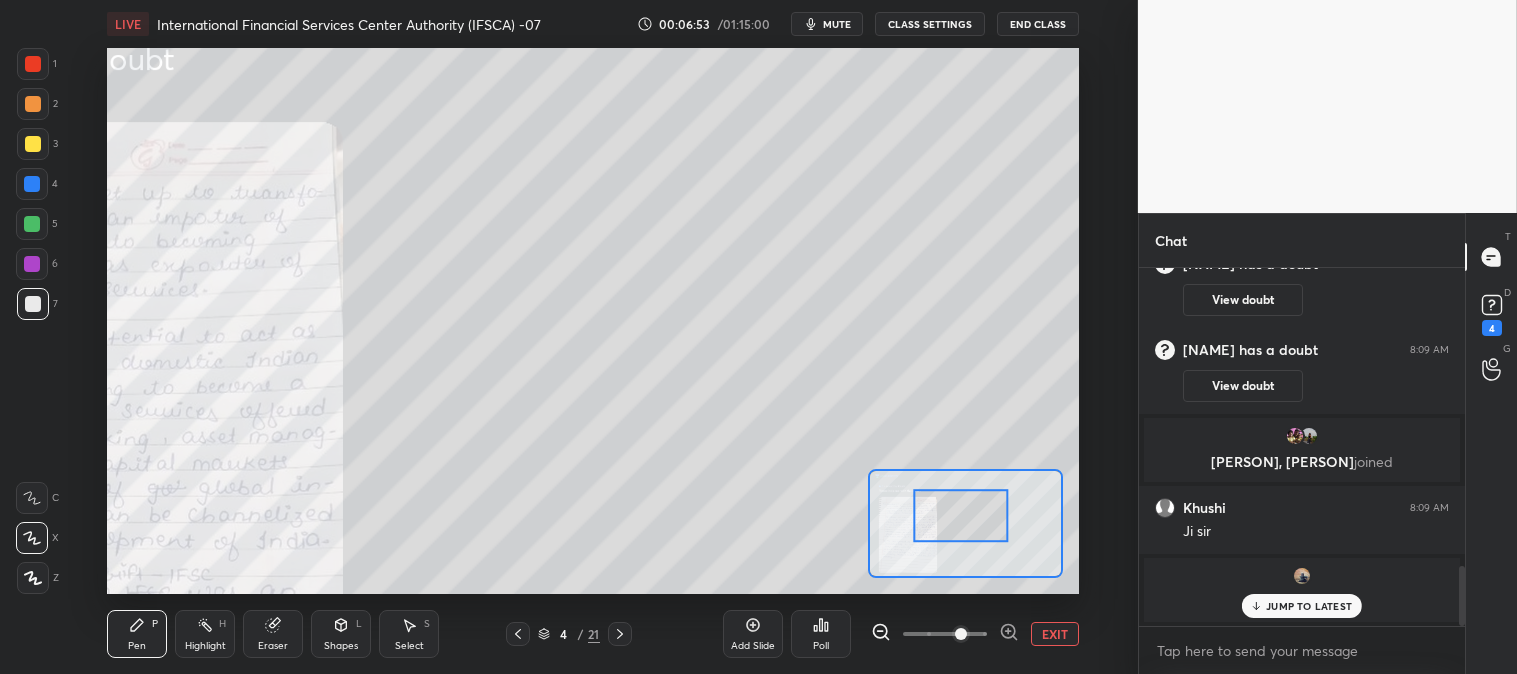 scroll, scrollTop: 1775, scrollLeft: 0, axis: vertical 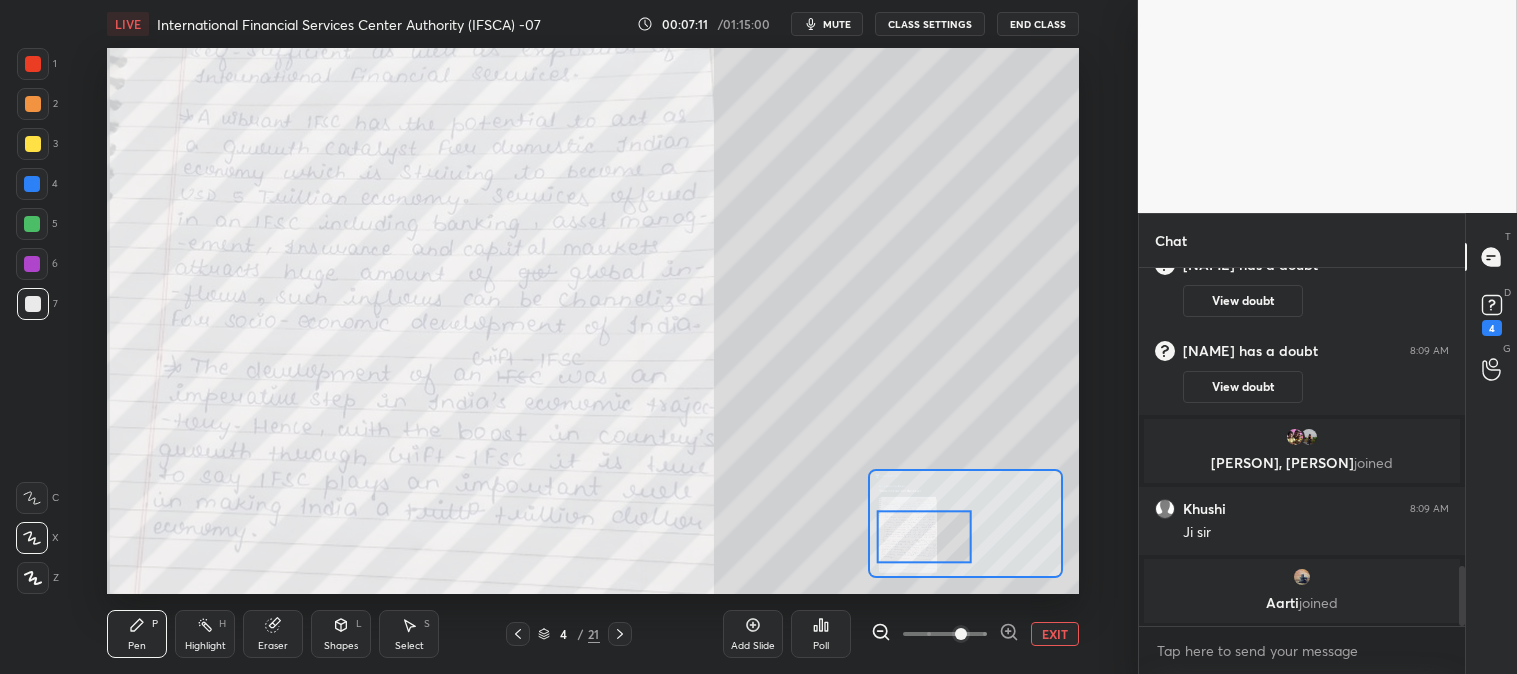 click 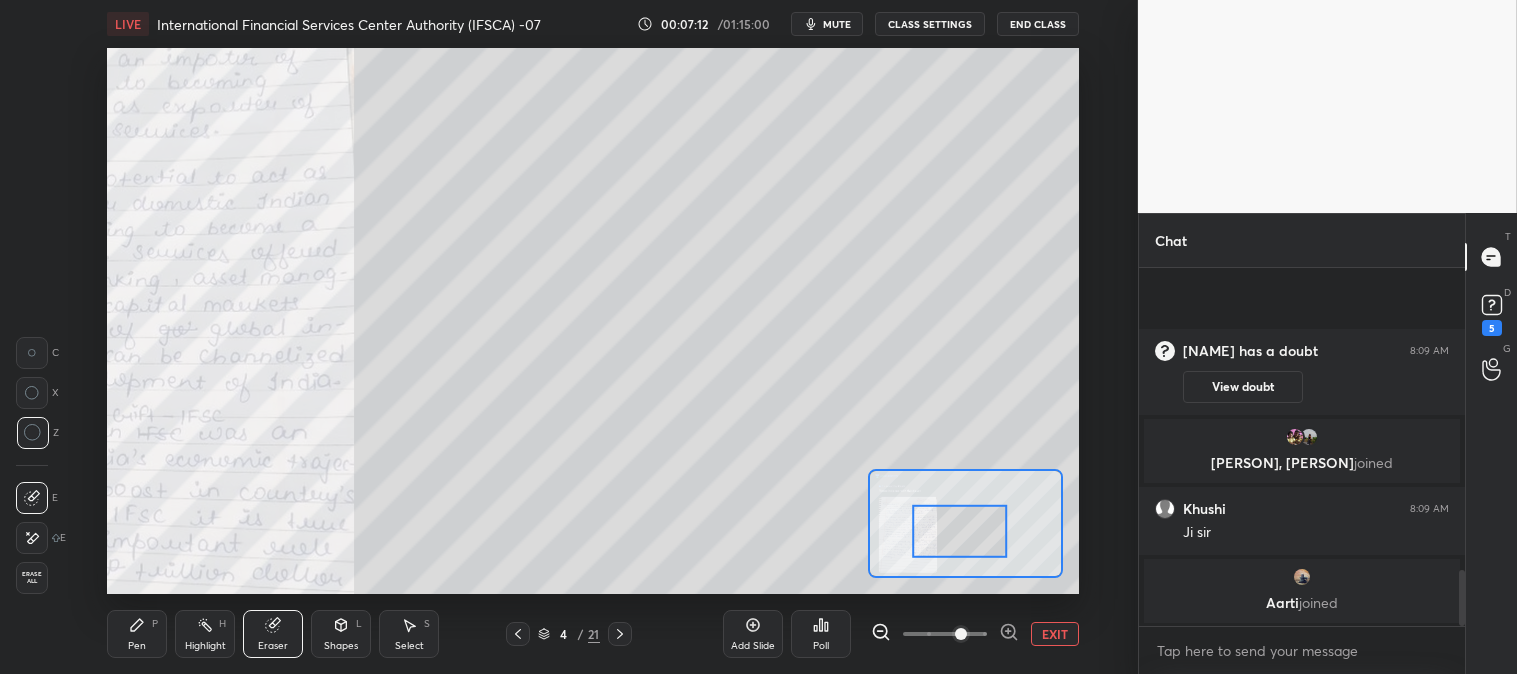 scroll, scrollTop: 1947, scrollLeft: 0, axis: vertical 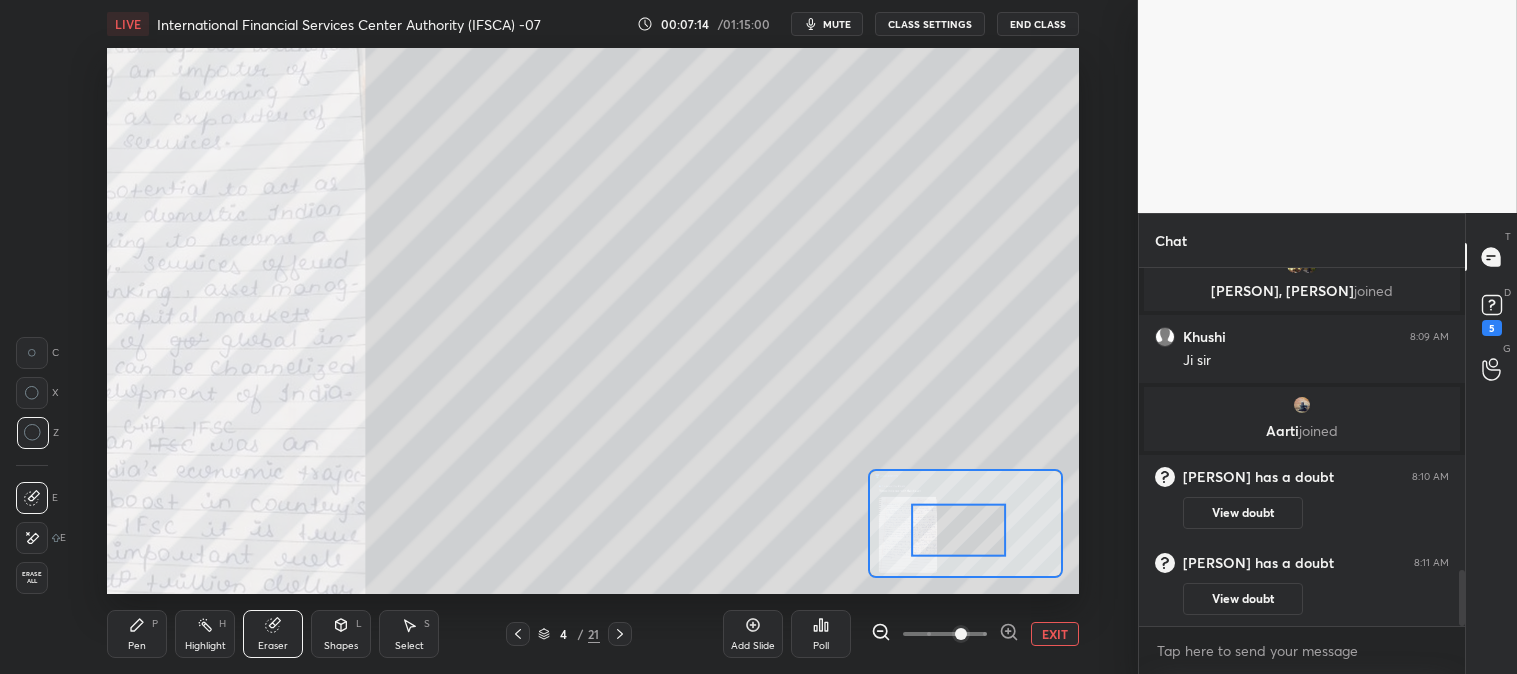 click on "Pen" at bounding box center (137, 646) 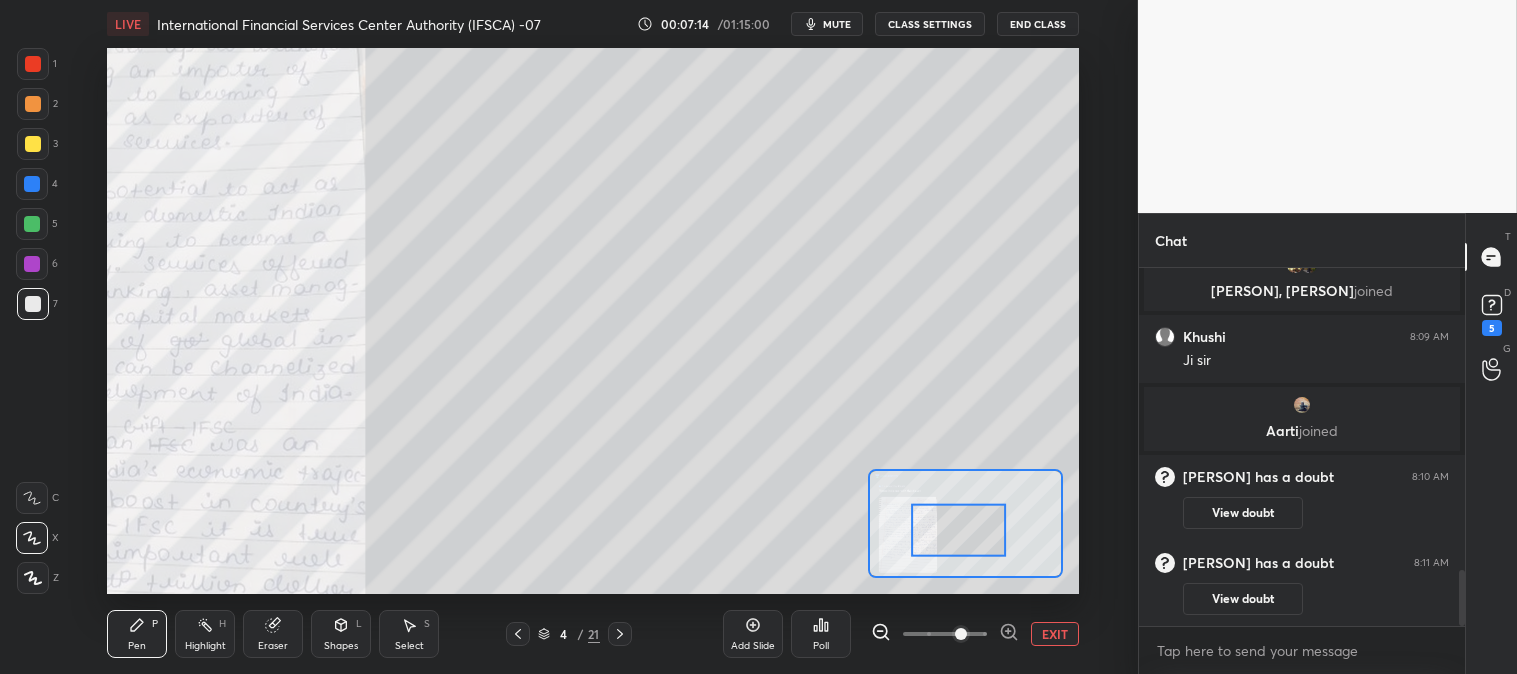 click on "Pen P" at bounding box center [137, 634] 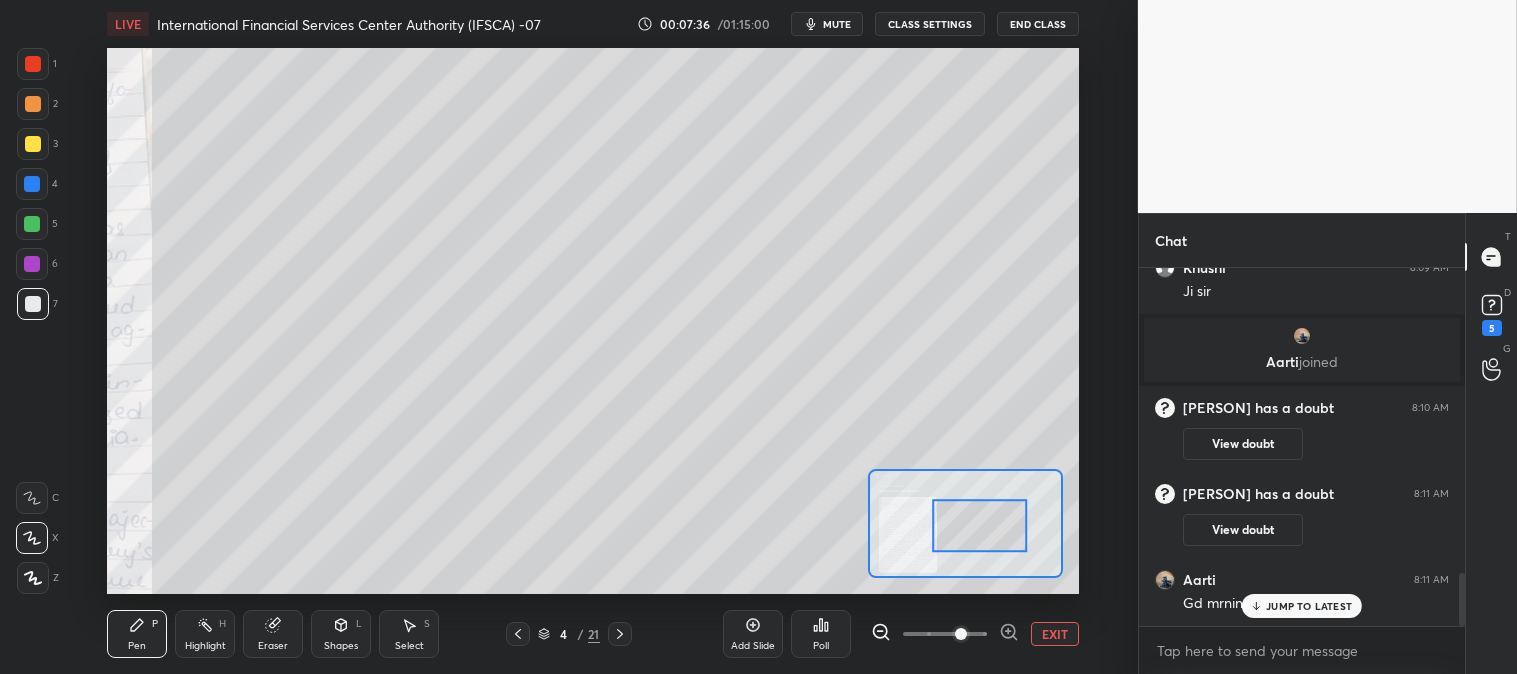 scroll, scrollTop: 2051, scrollLeft: 0, axis: vertical 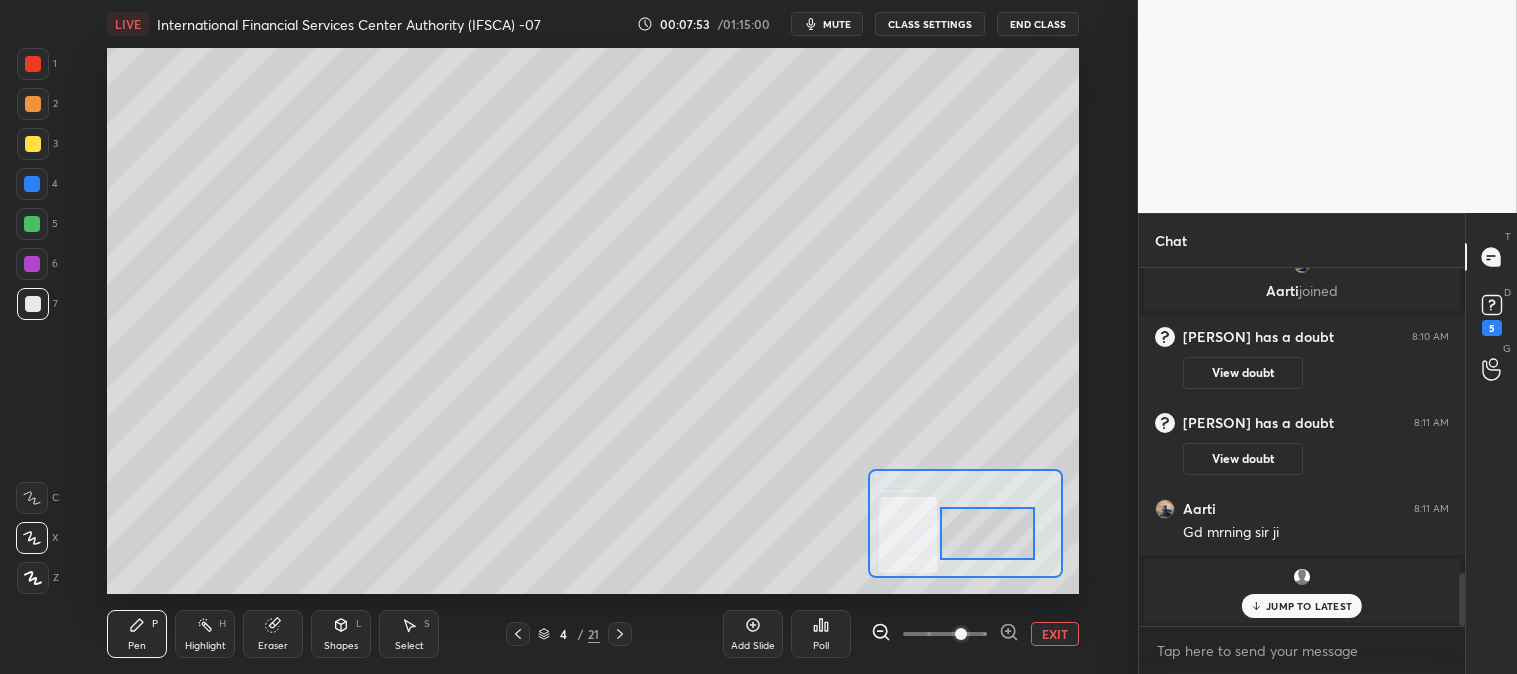 click at bounding box center (987, 533) 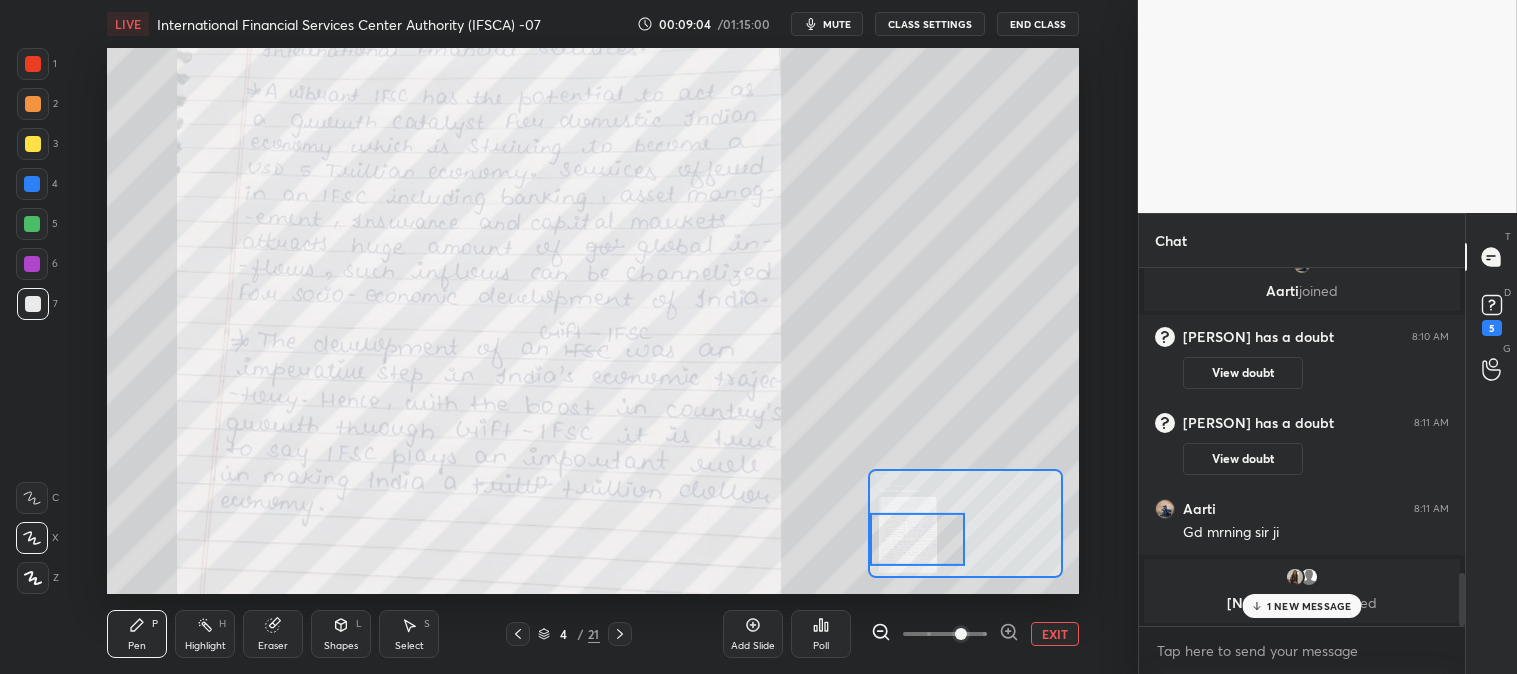 click 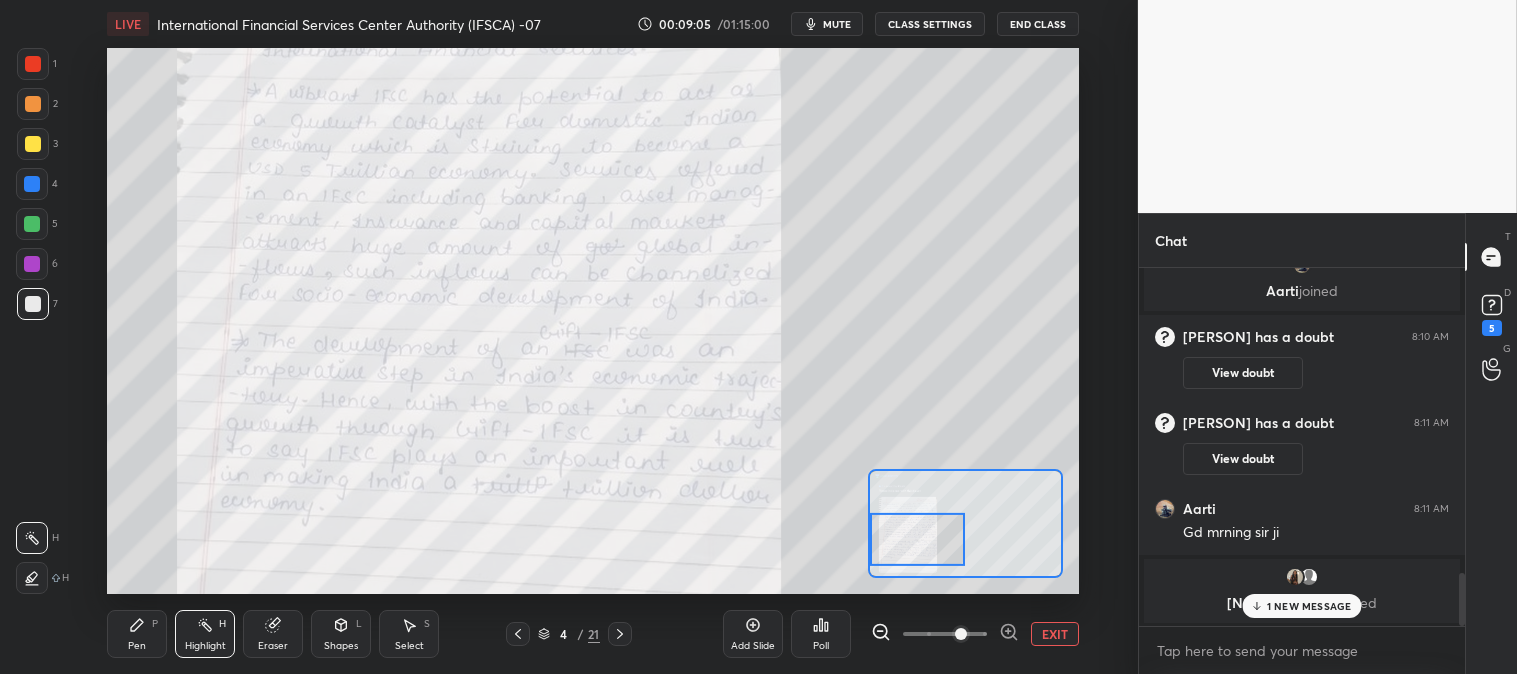 click at bounding box center (33, 64) 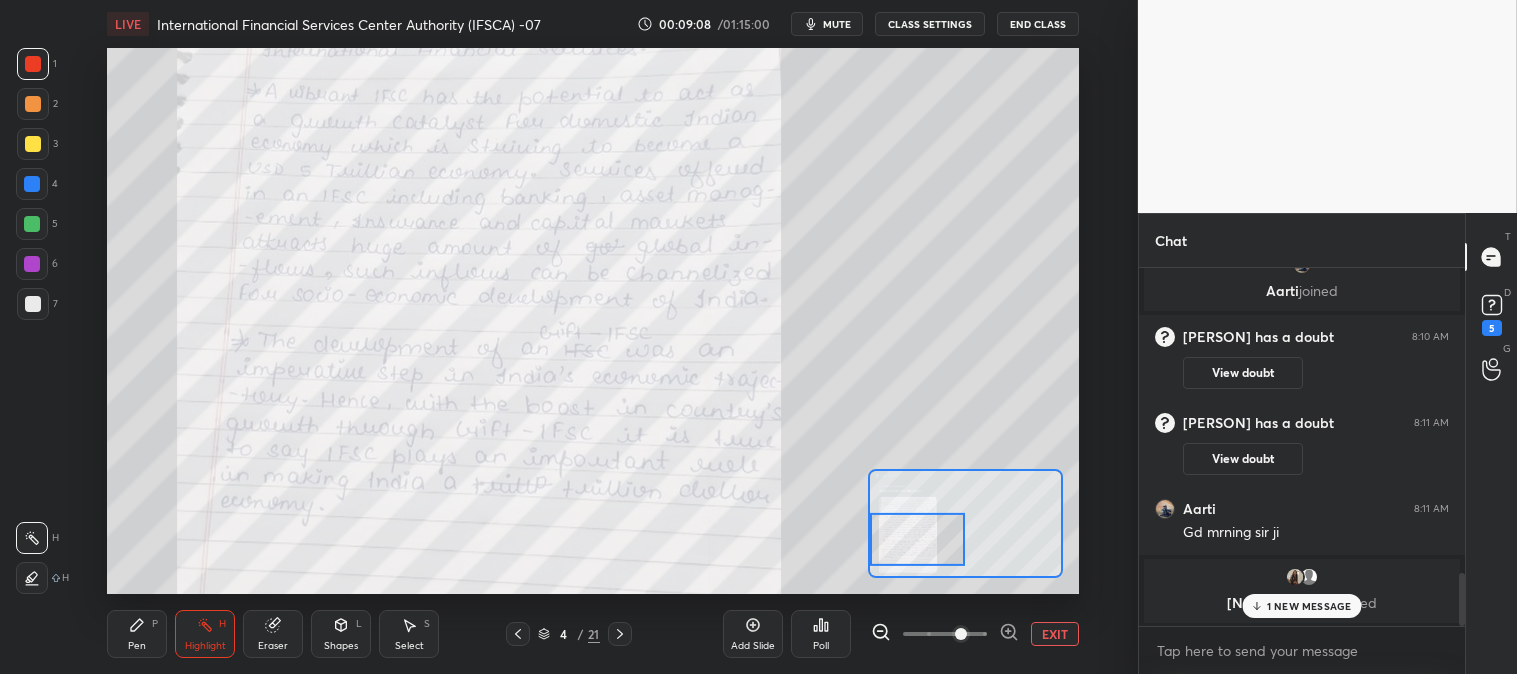 click on "EXIT" at bounding box center (1055, 634) 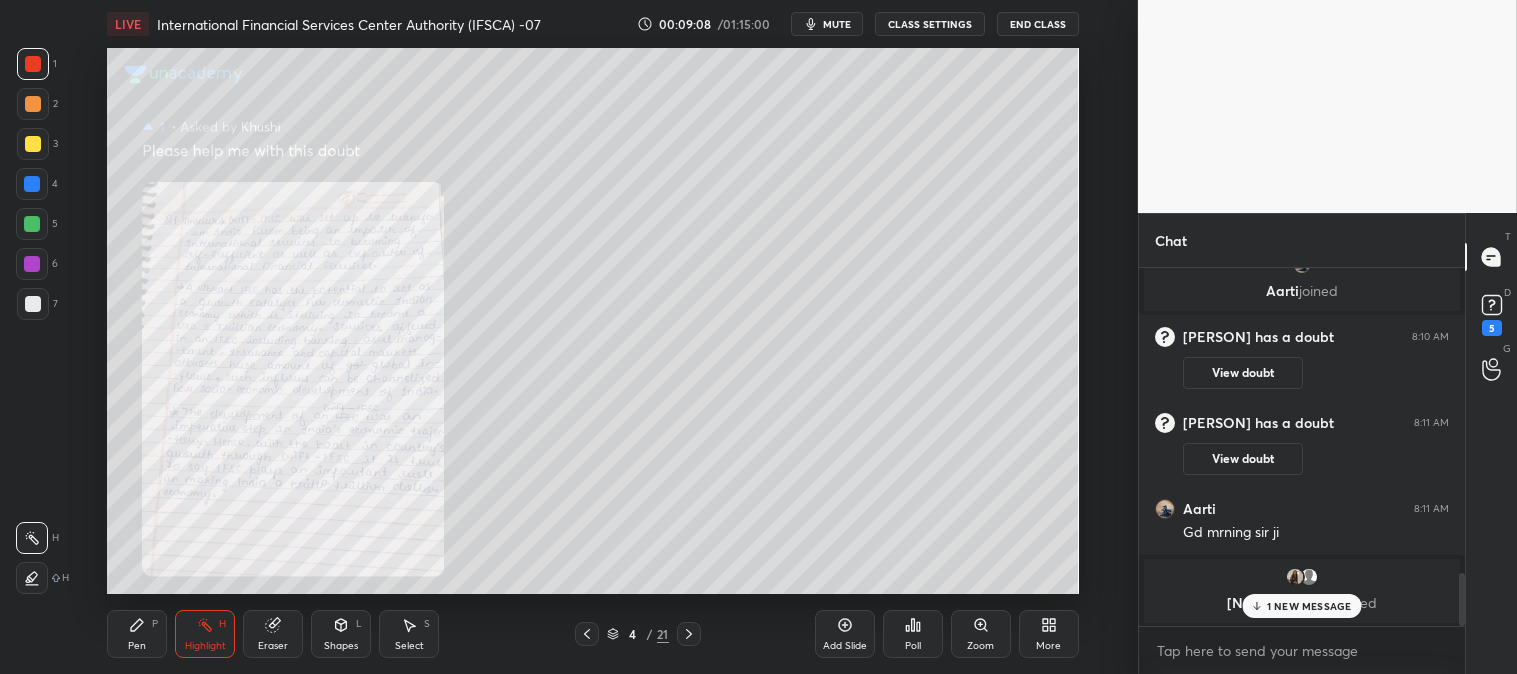 click on "1 NEW MESSAGE" at bounding box center (1309, 606) 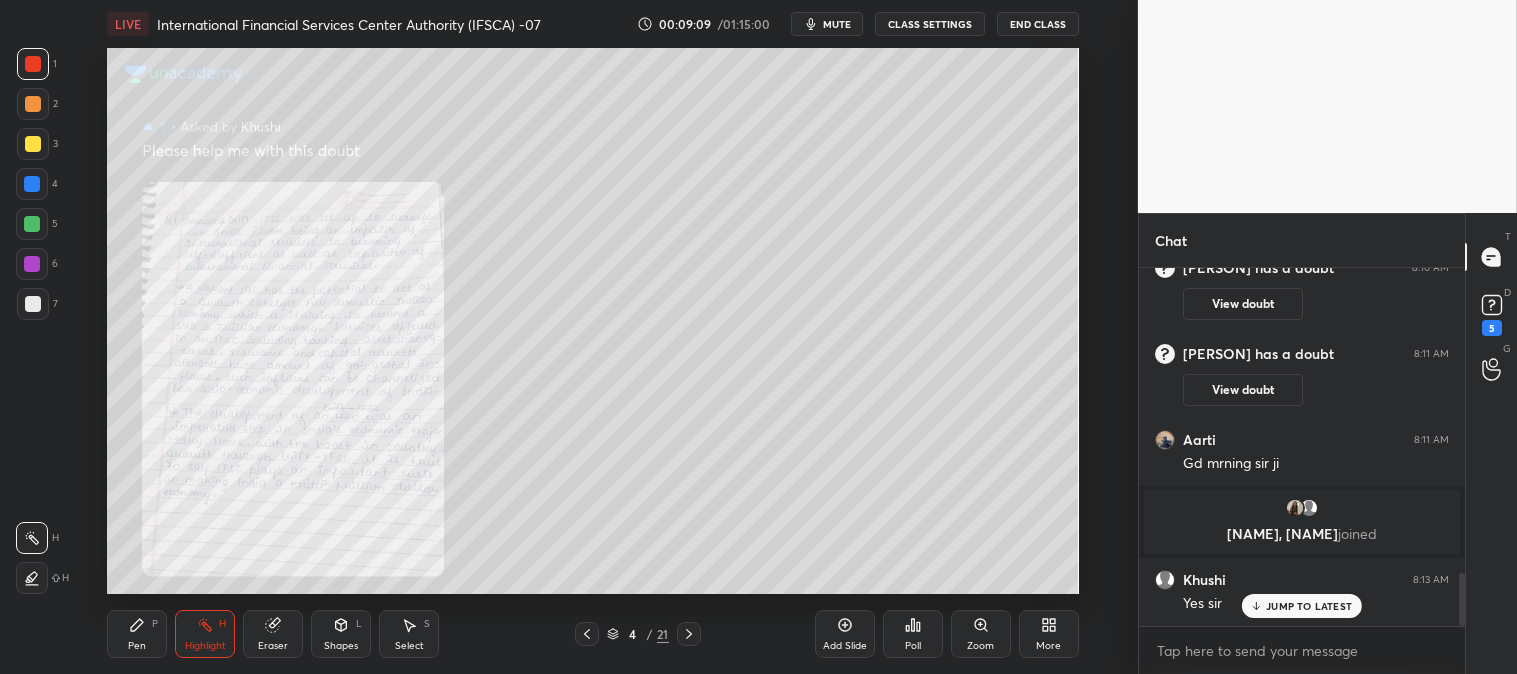 scroll, scrollTop: 2041, scrollLeft: 0, axis: vertical 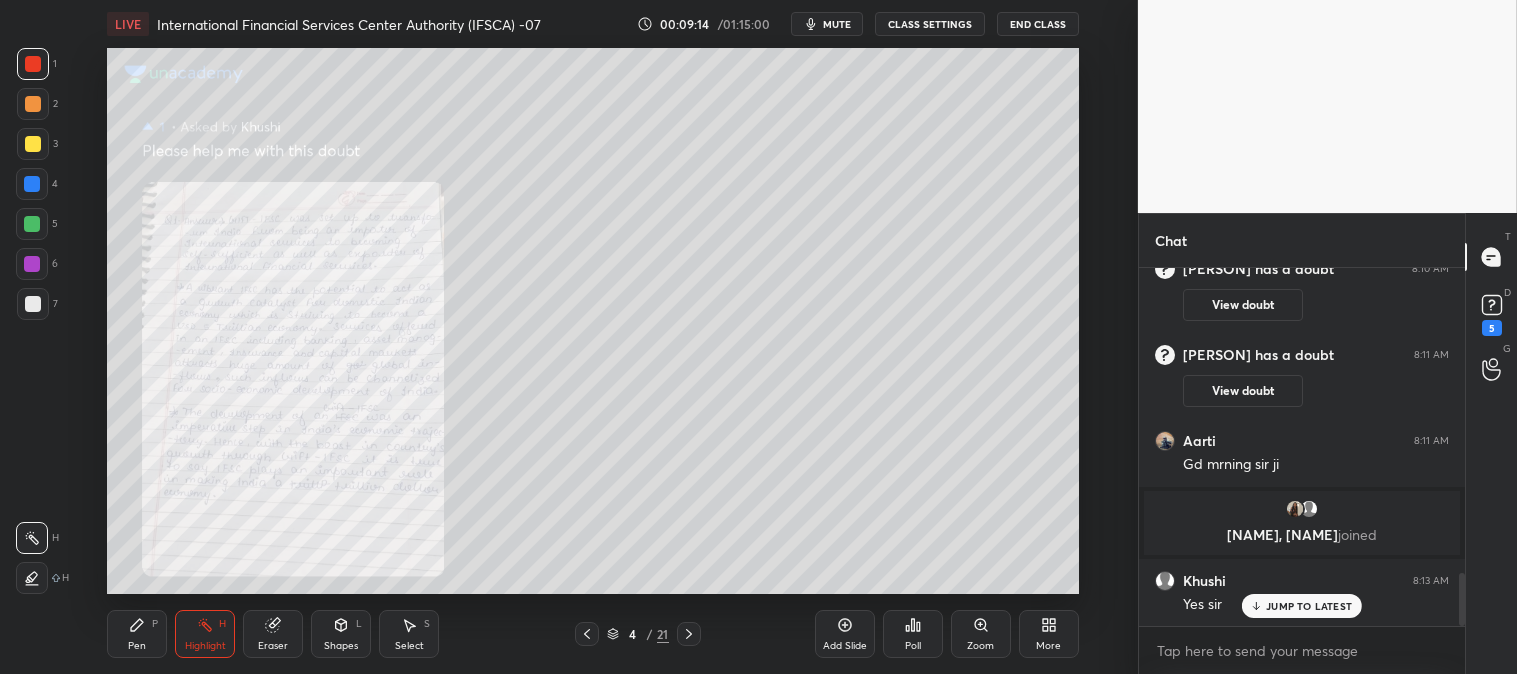 click 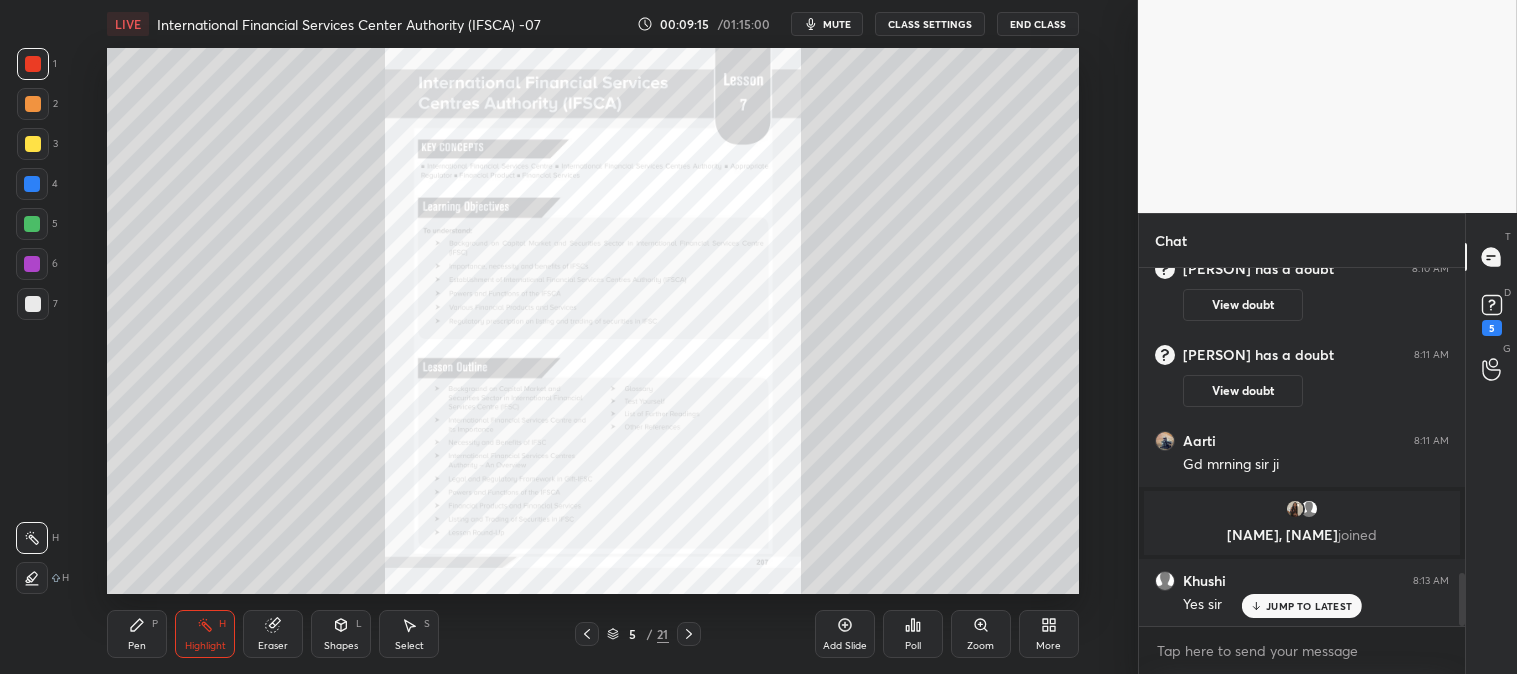 click 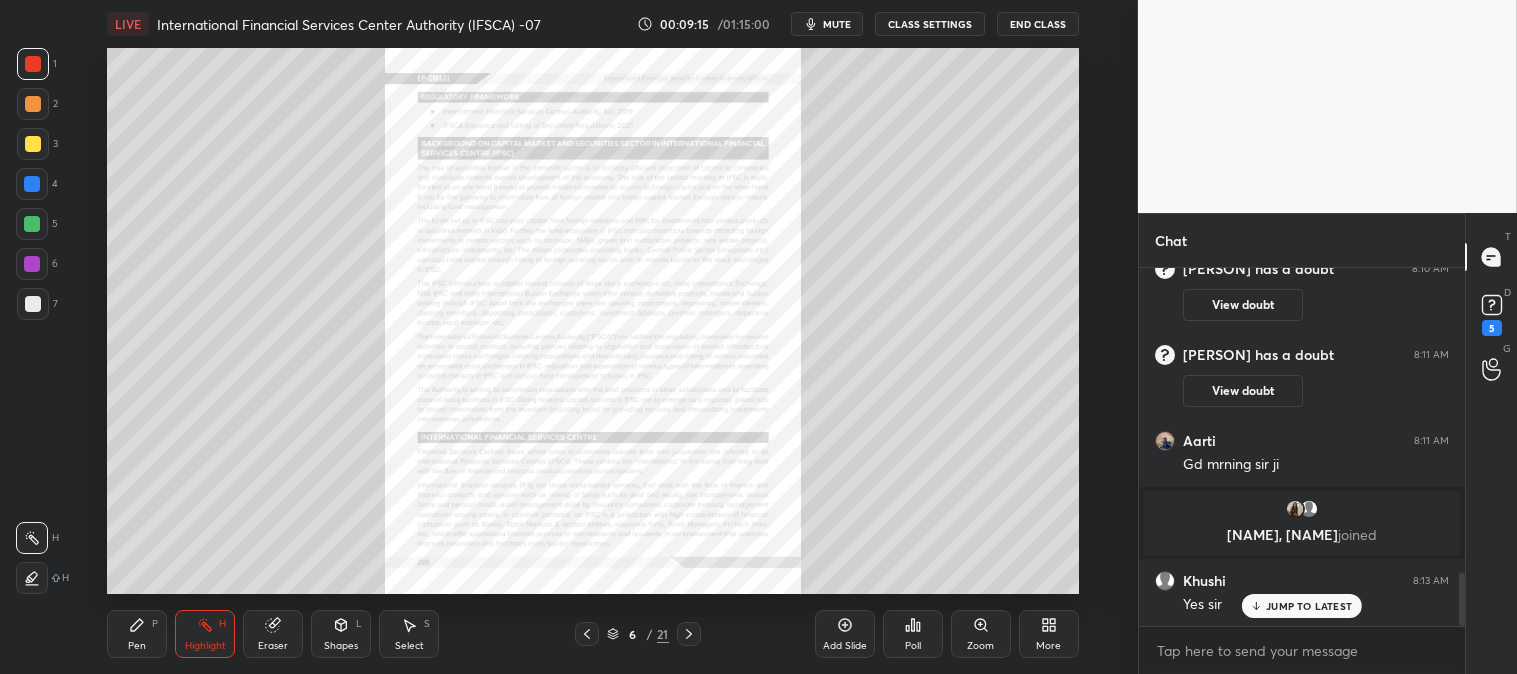 click 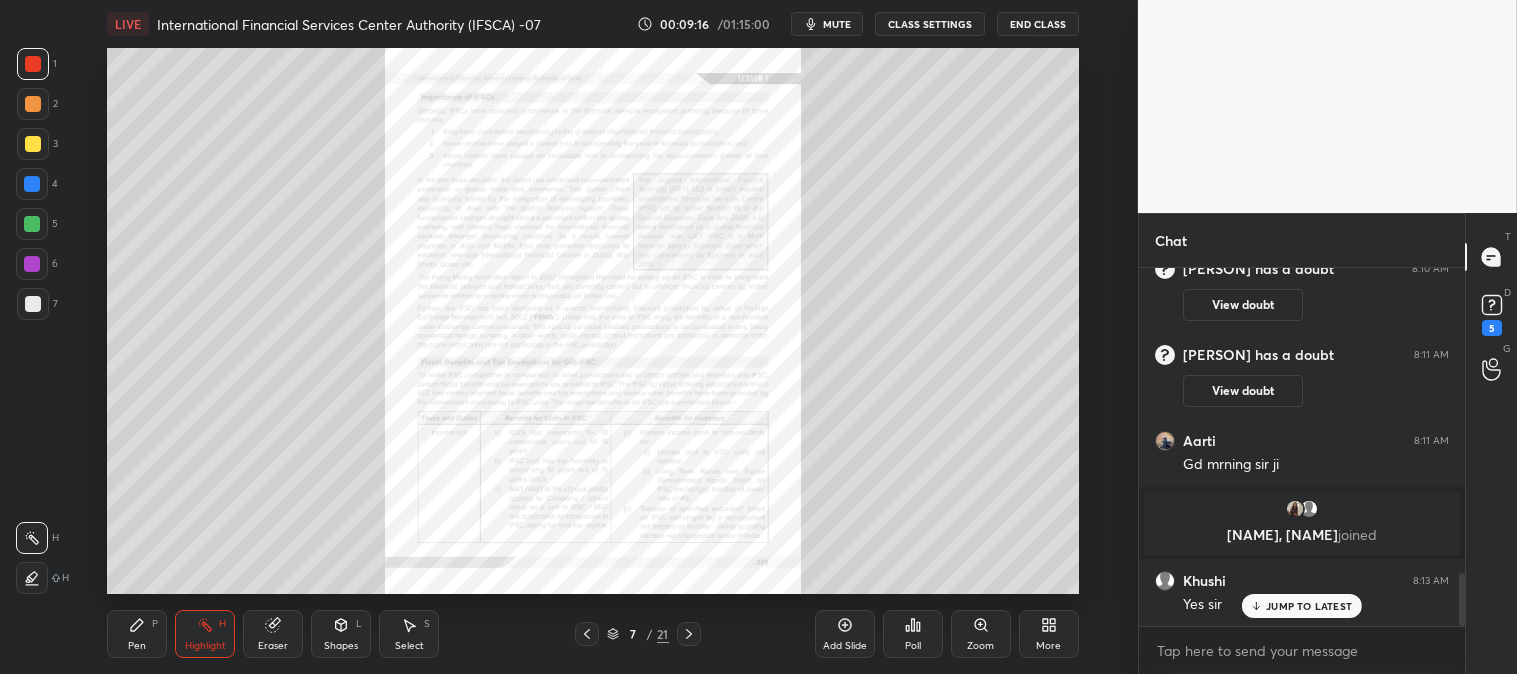 click 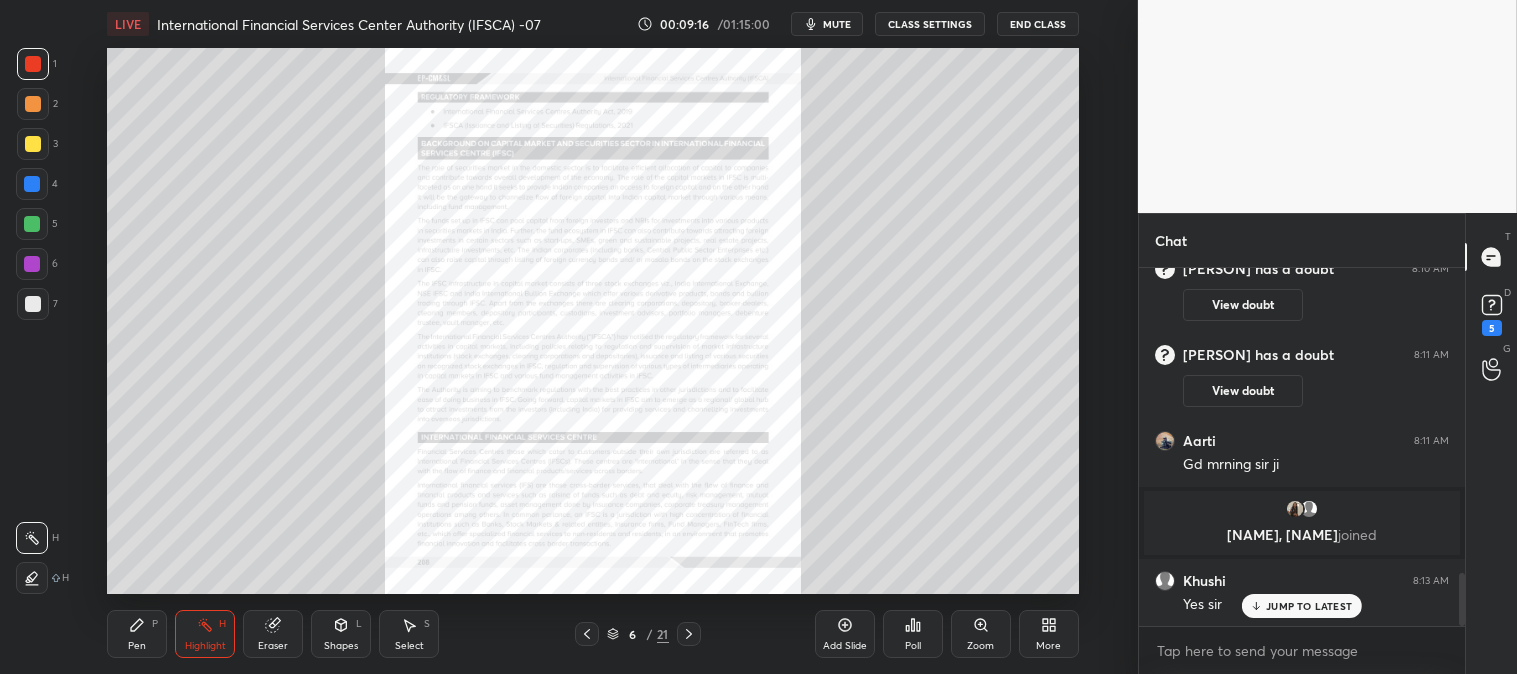 click 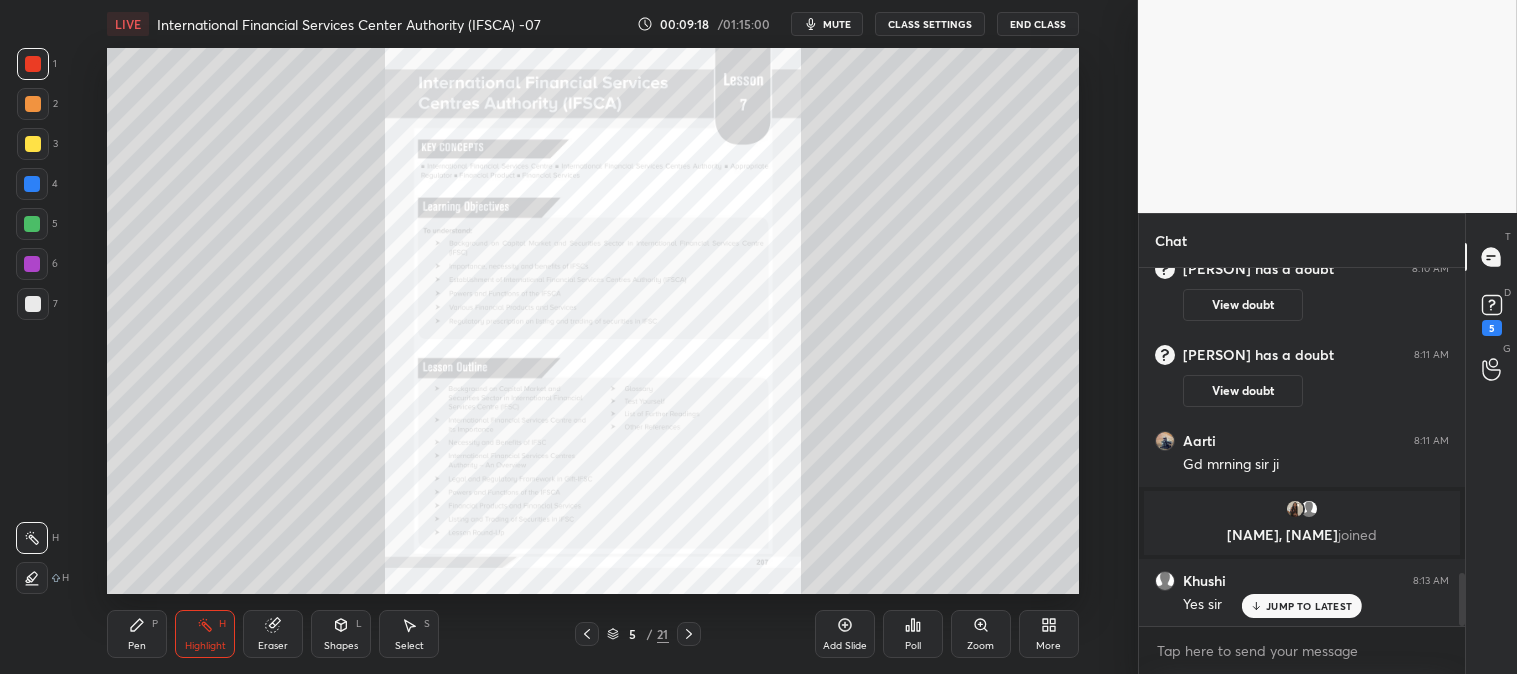 click 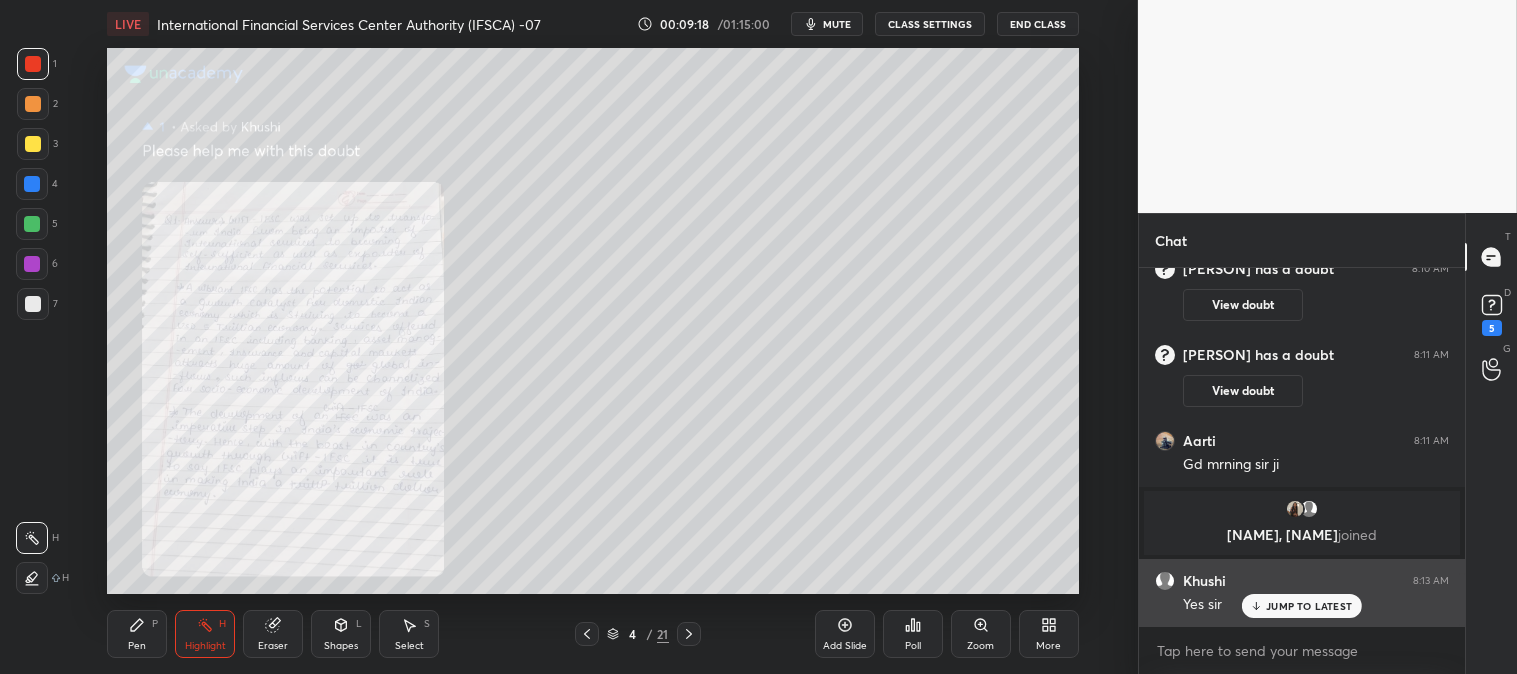 click on "JUMP TO LATEST" at bounding box center (1302, 606) 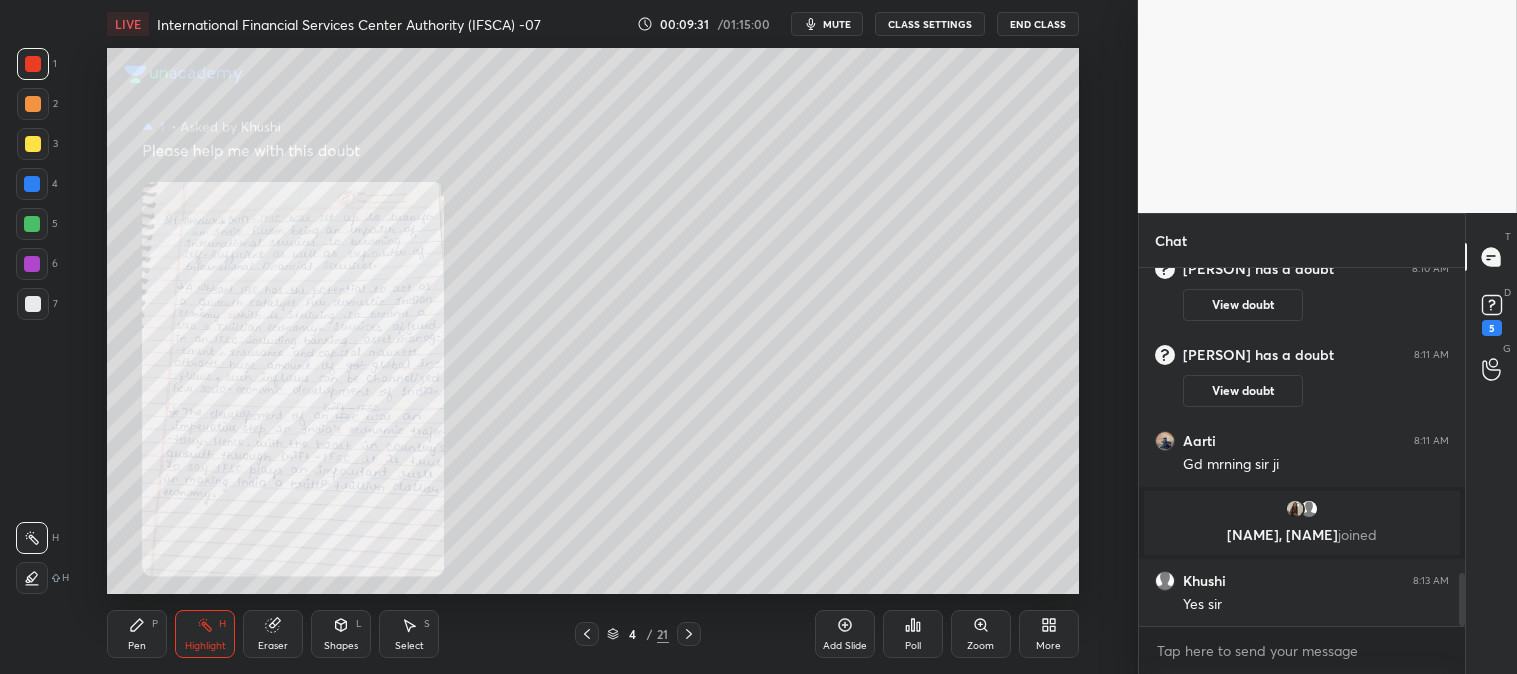 click 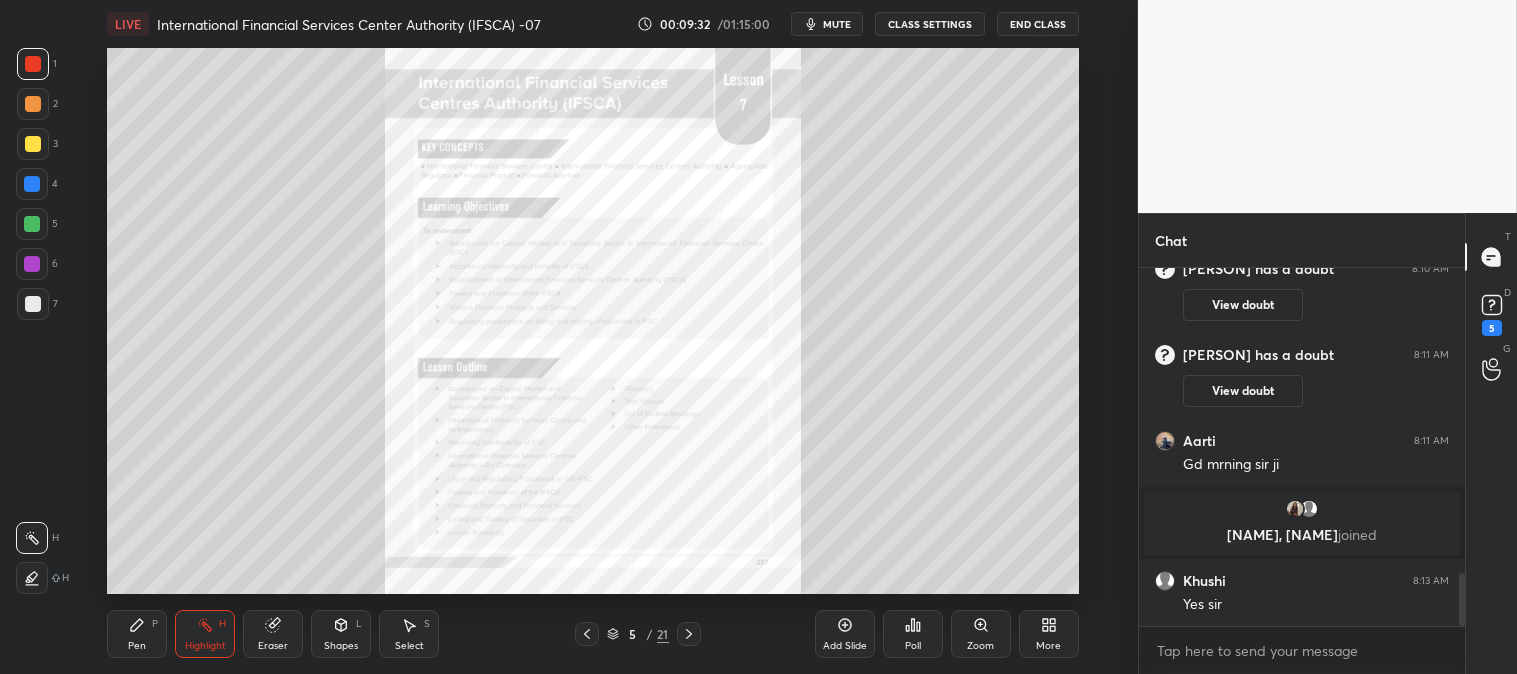 click 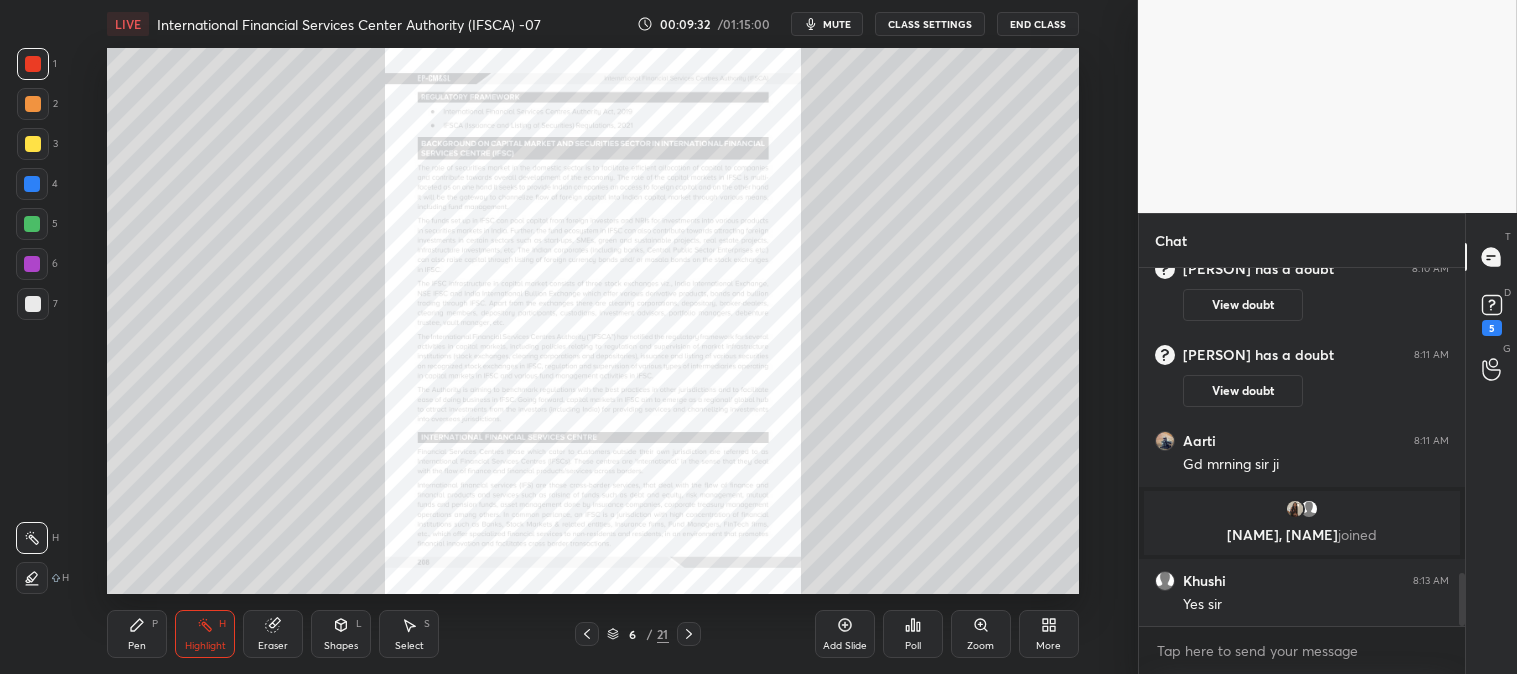 click 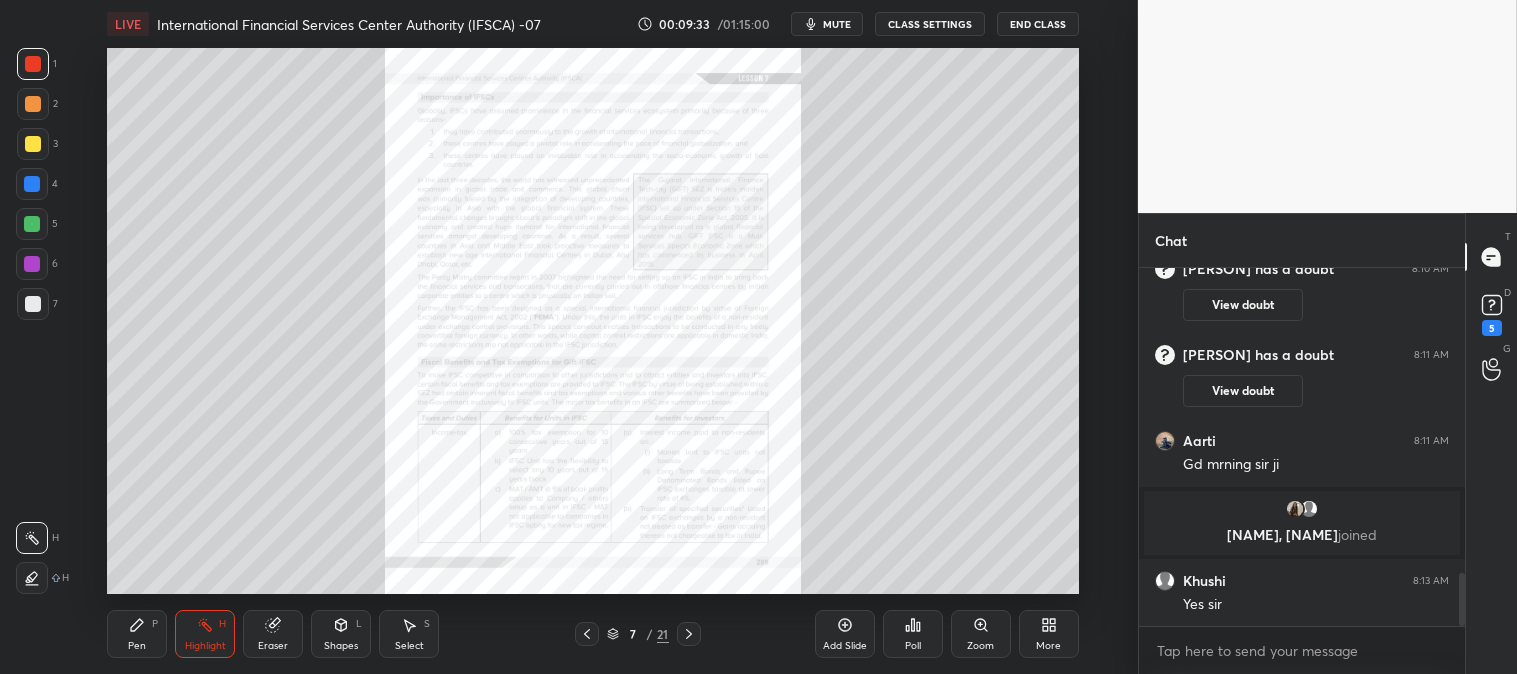click 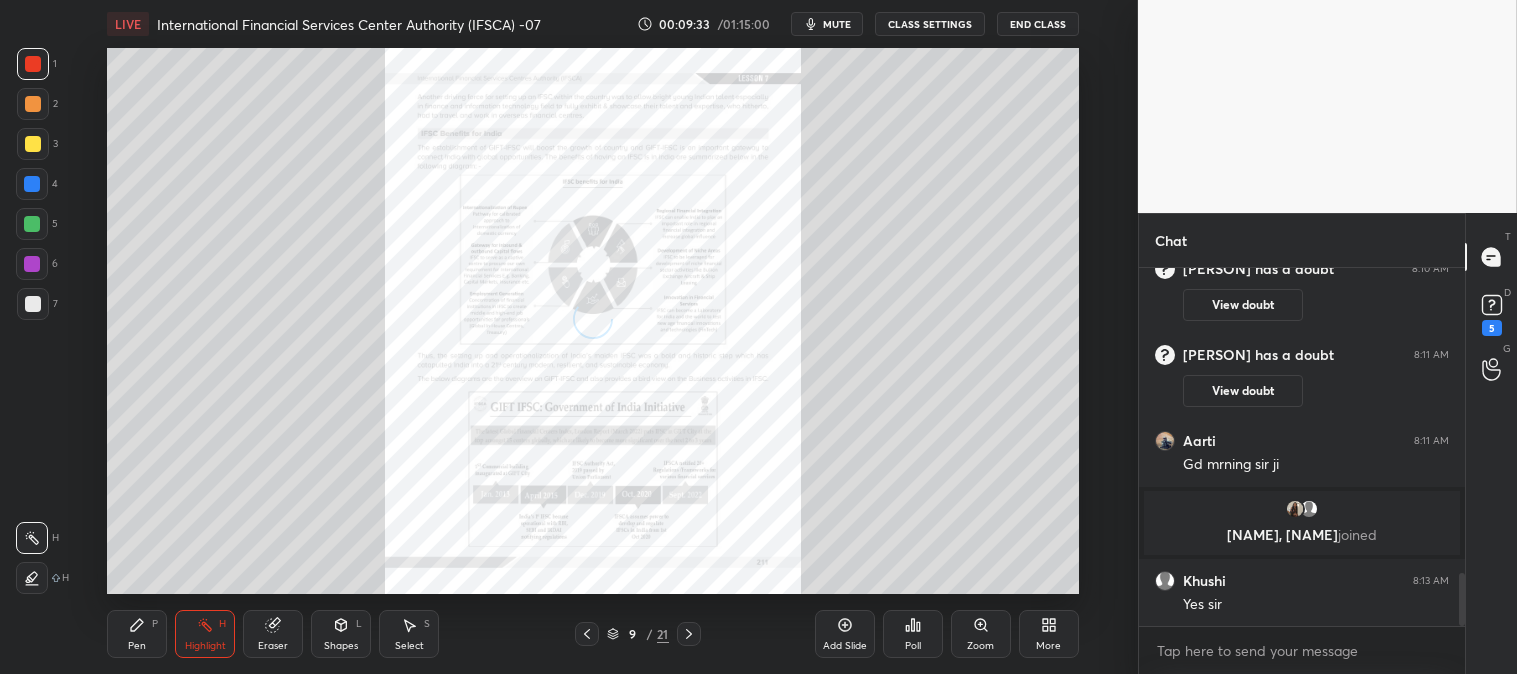 click 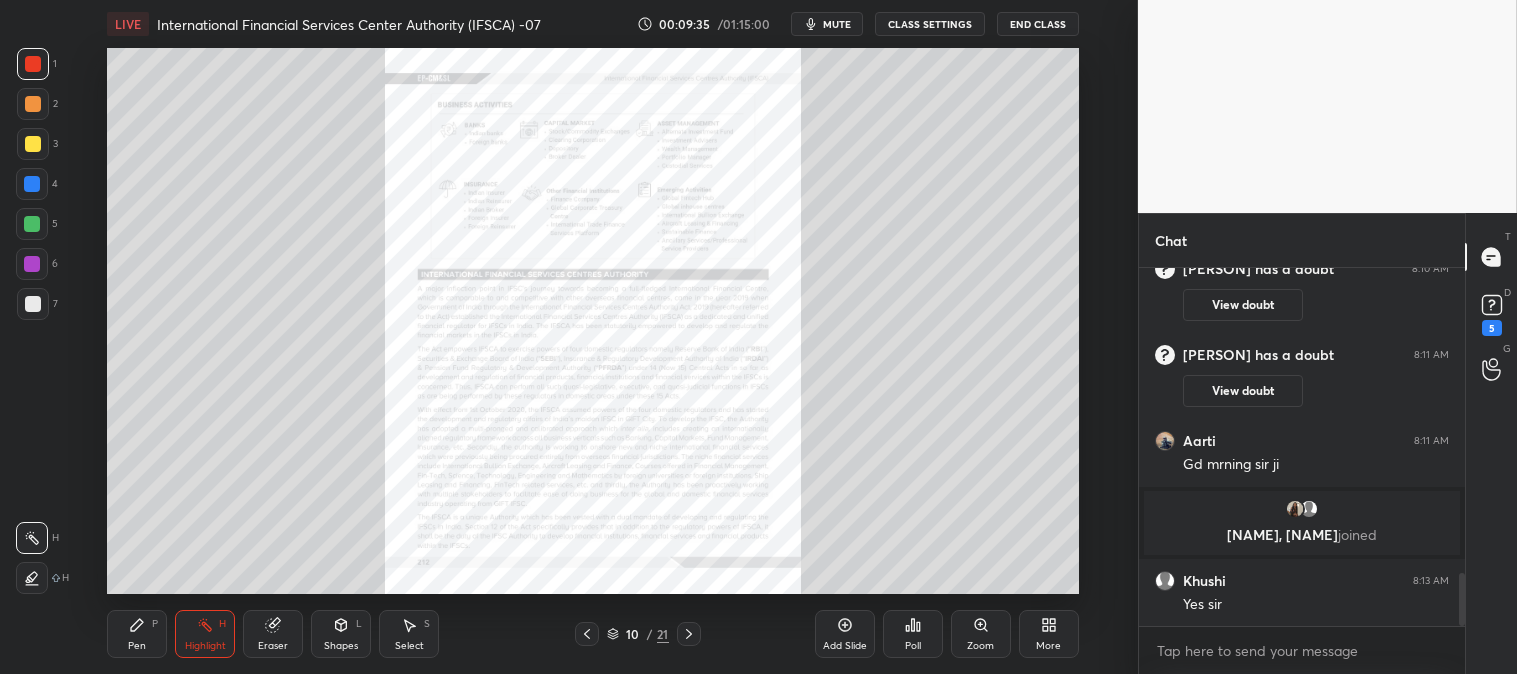 click on "Zoom" at bounding box center [981, 634] 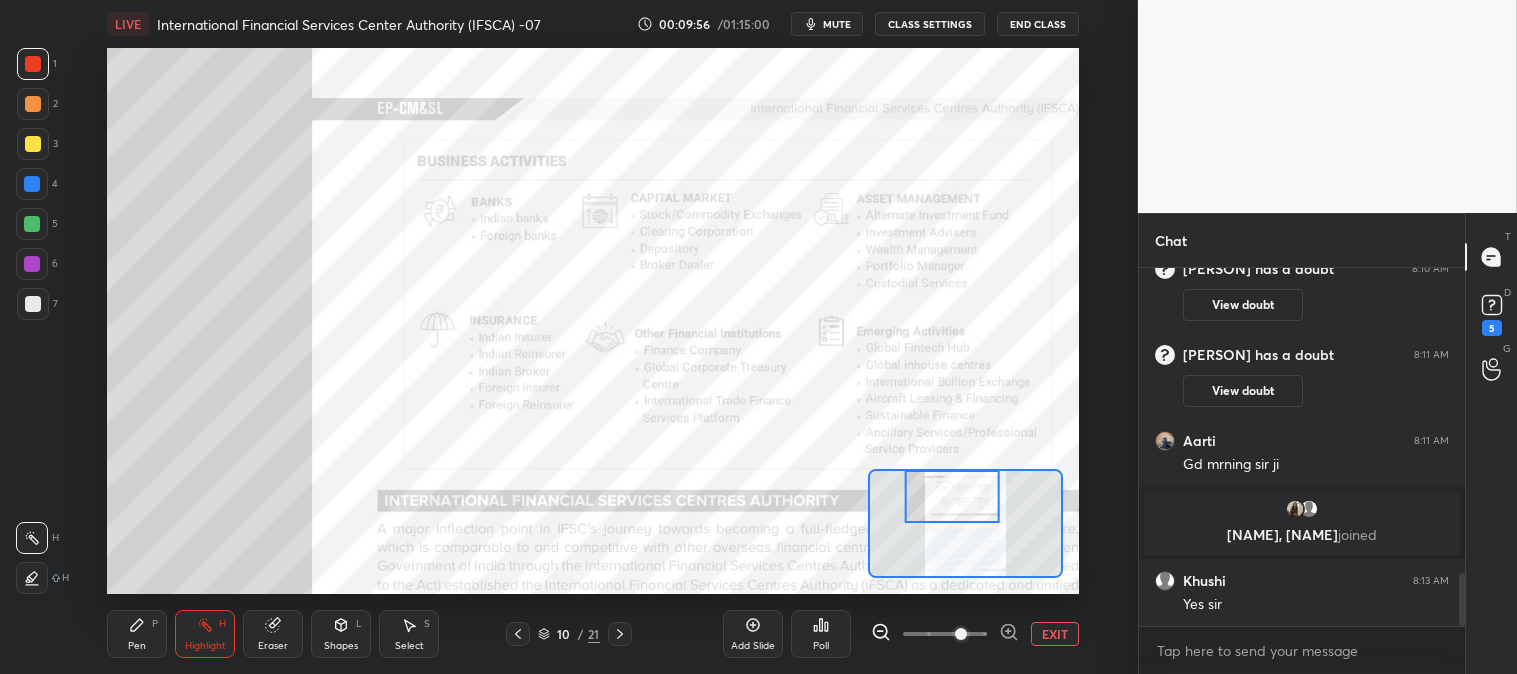 click 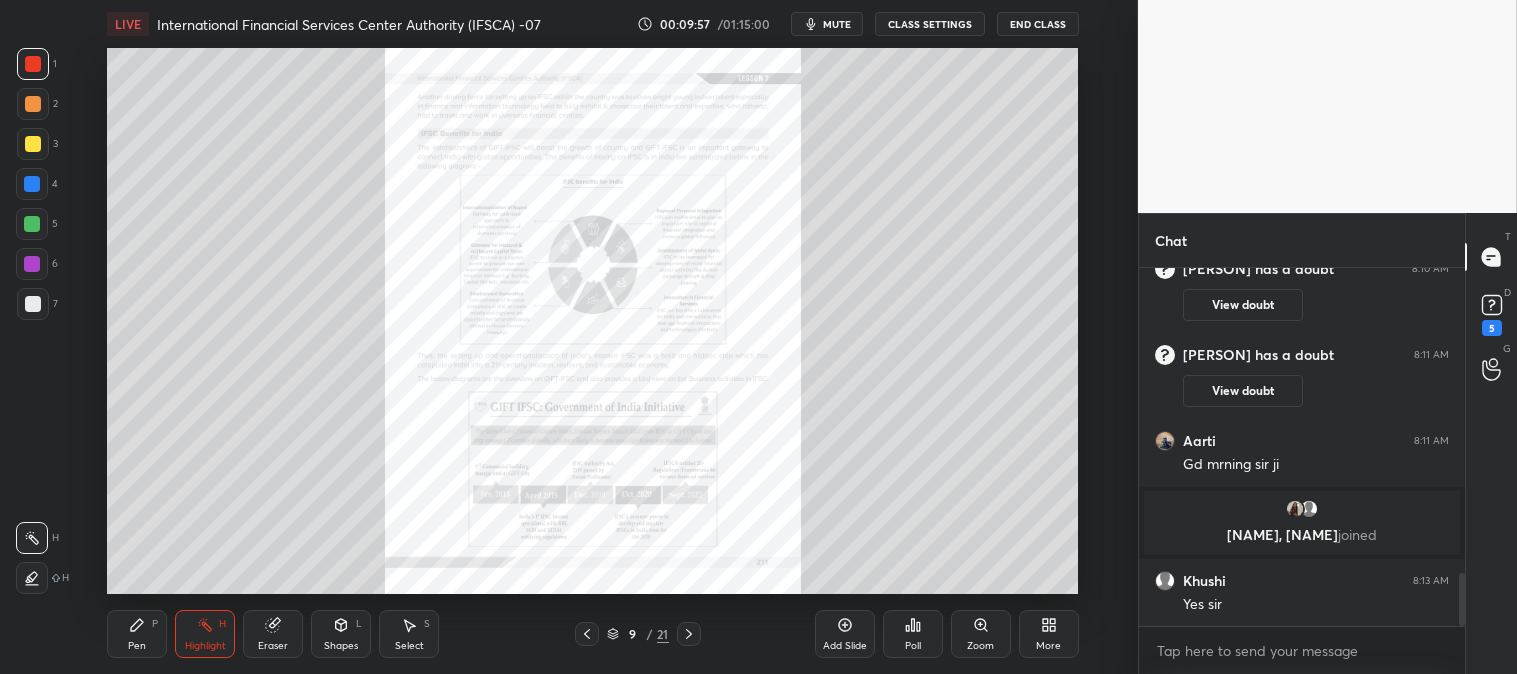 click 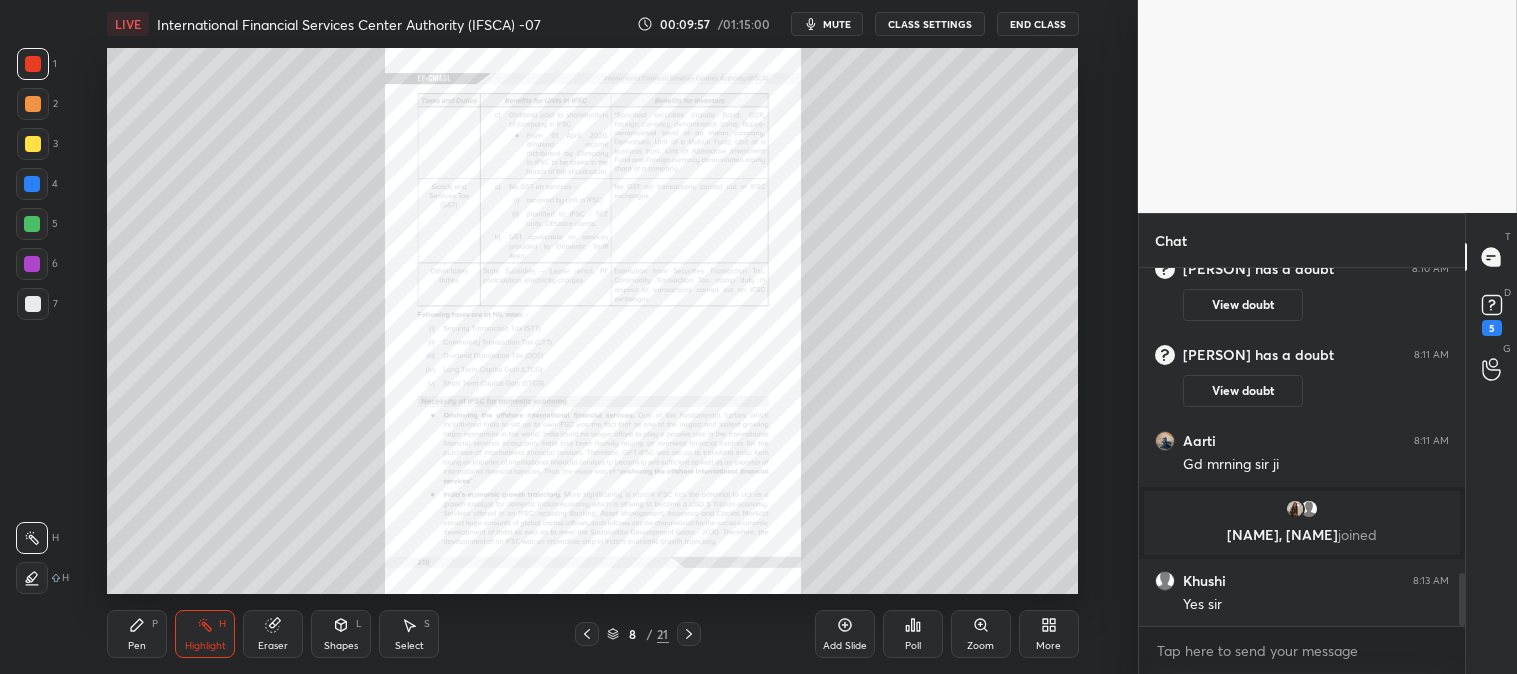 click 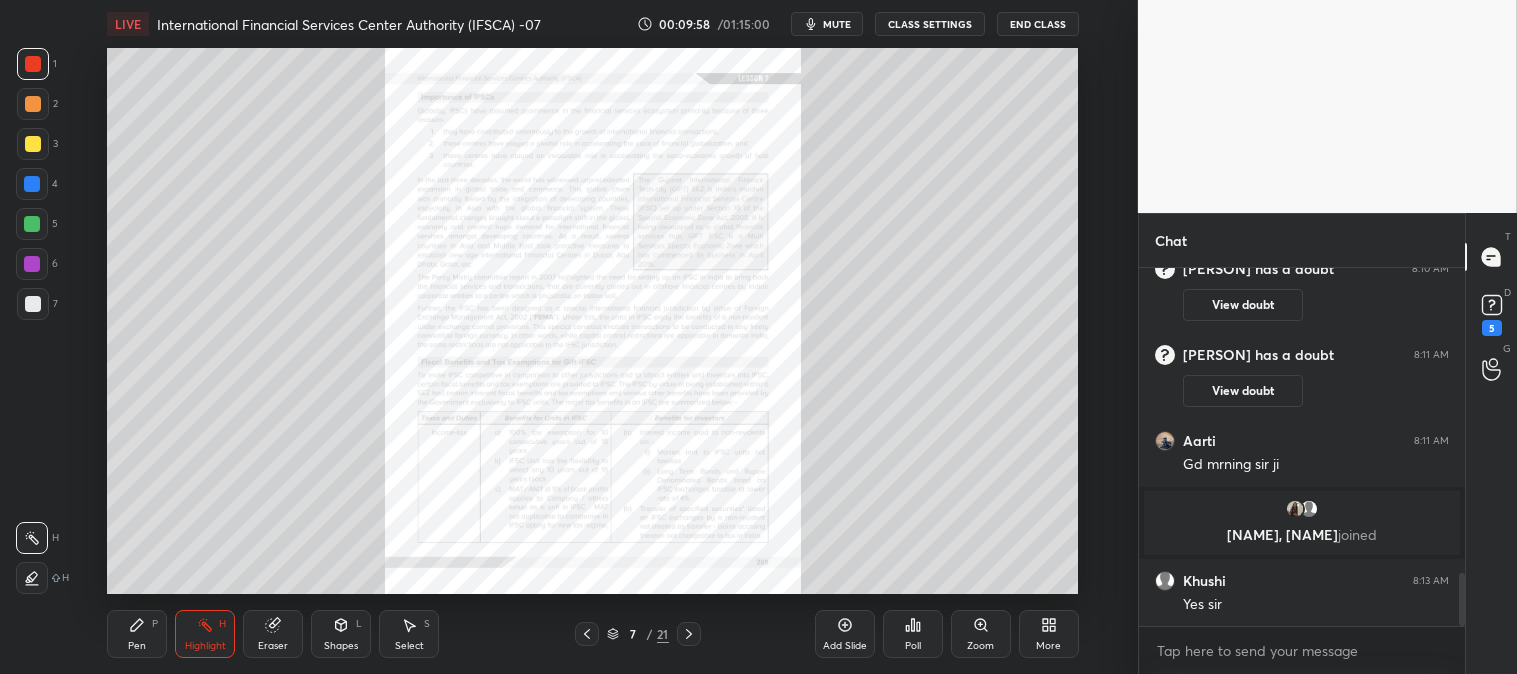 click 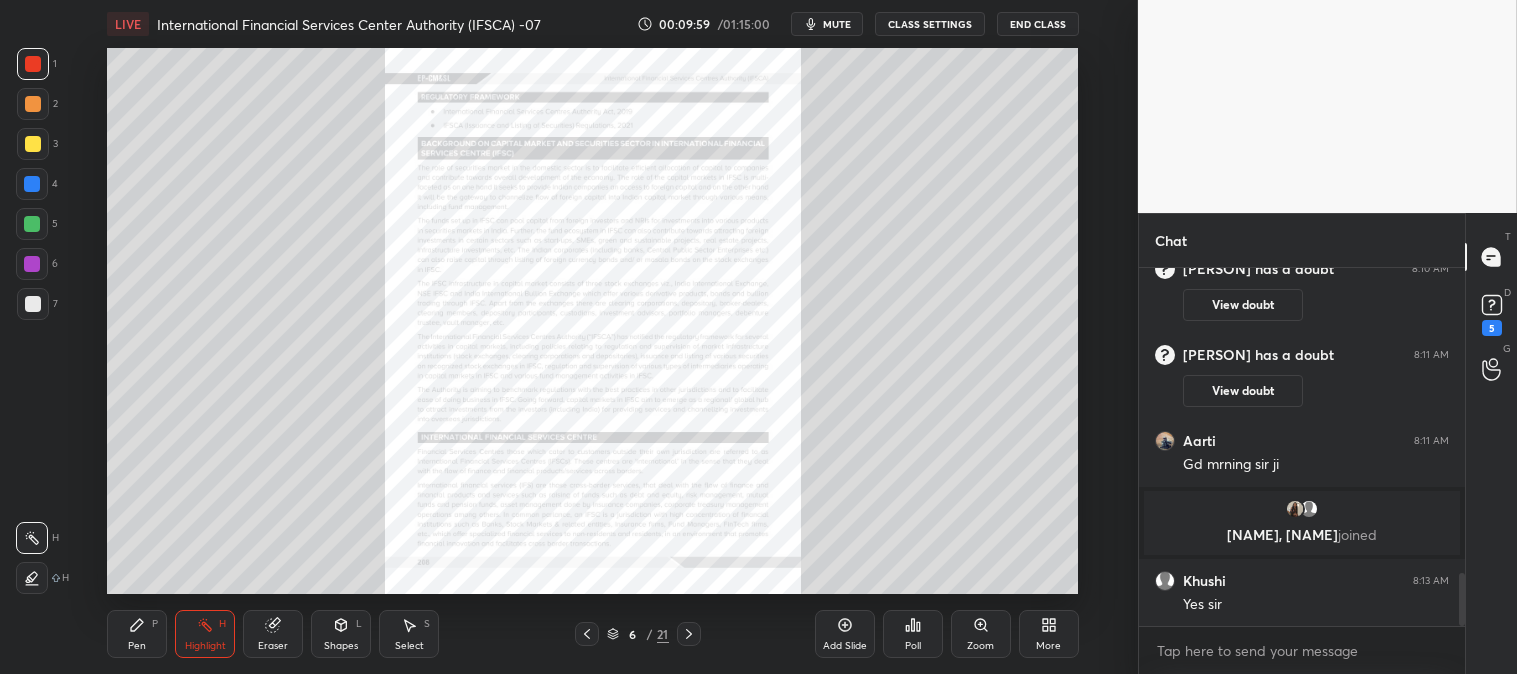 click 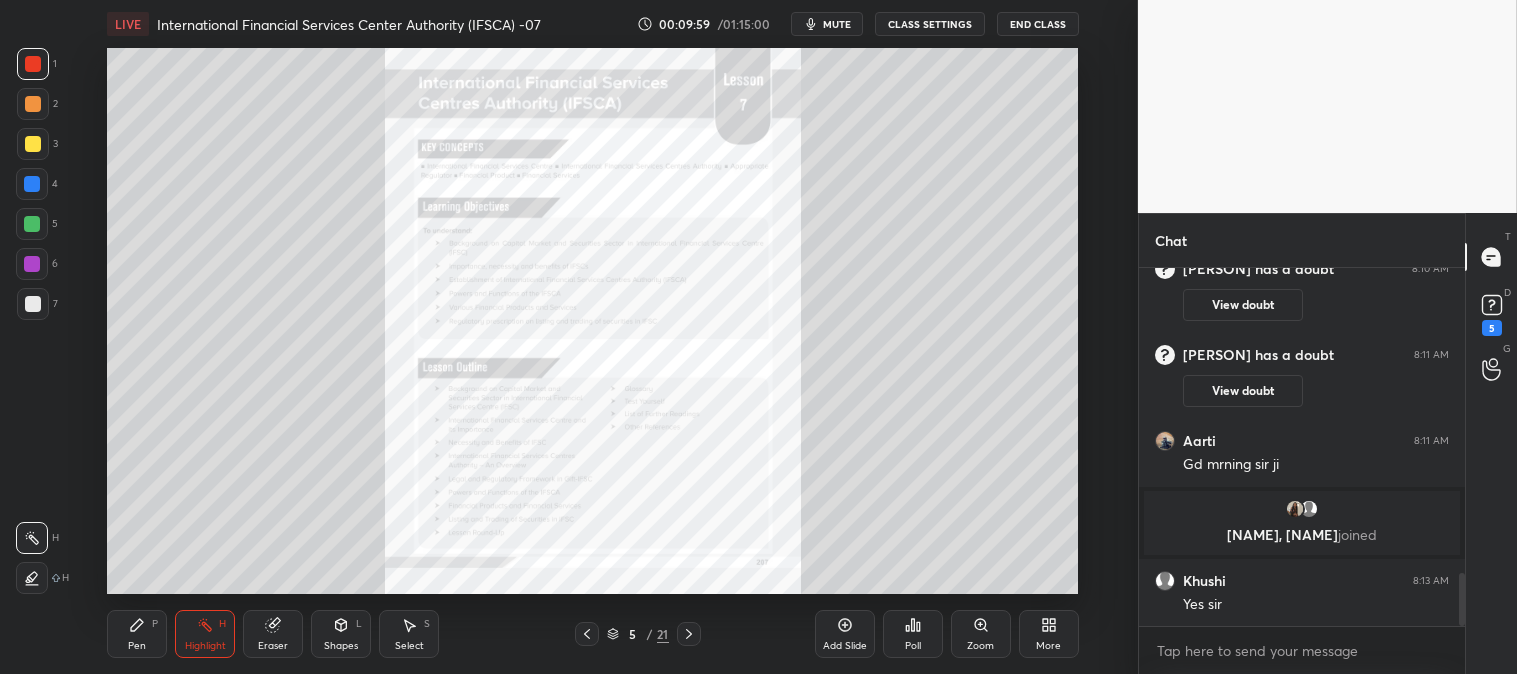 click 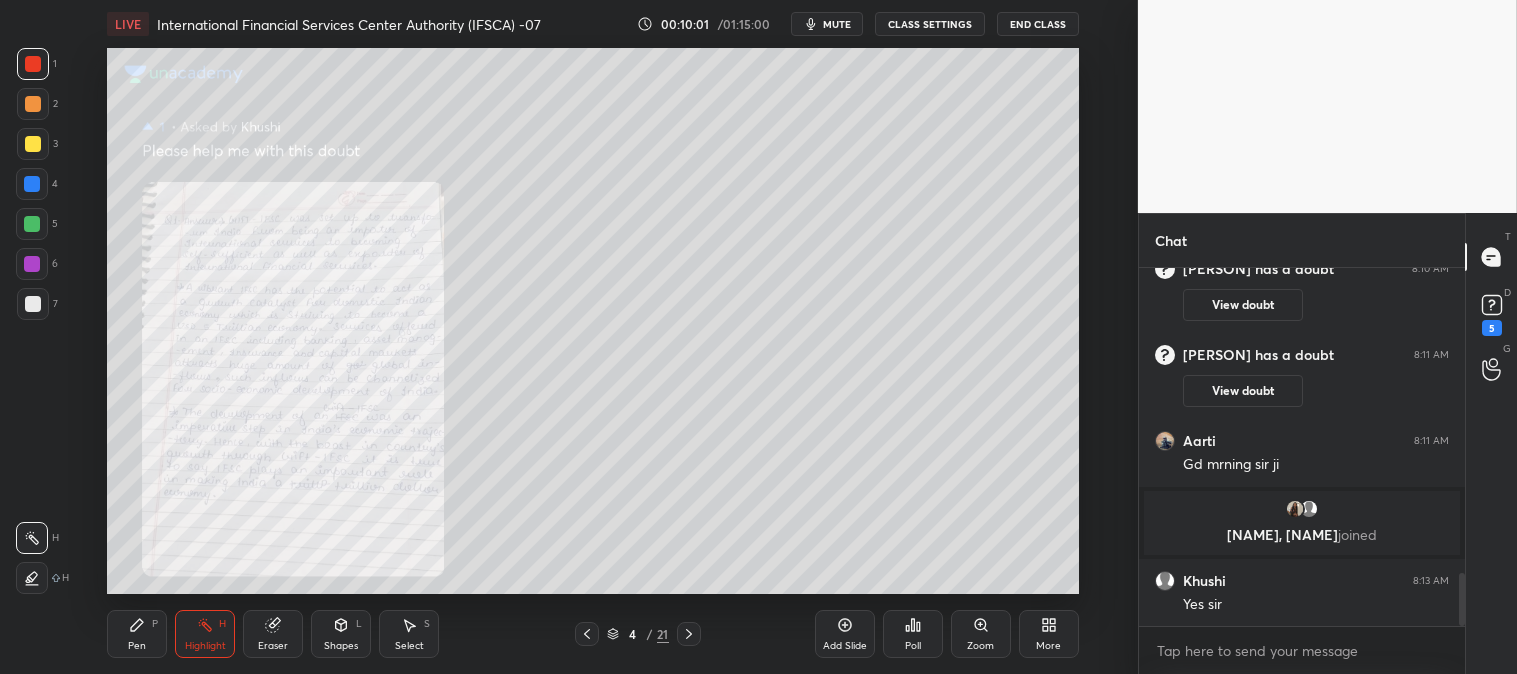click on "Pen P" at bounding box center [137, 634] 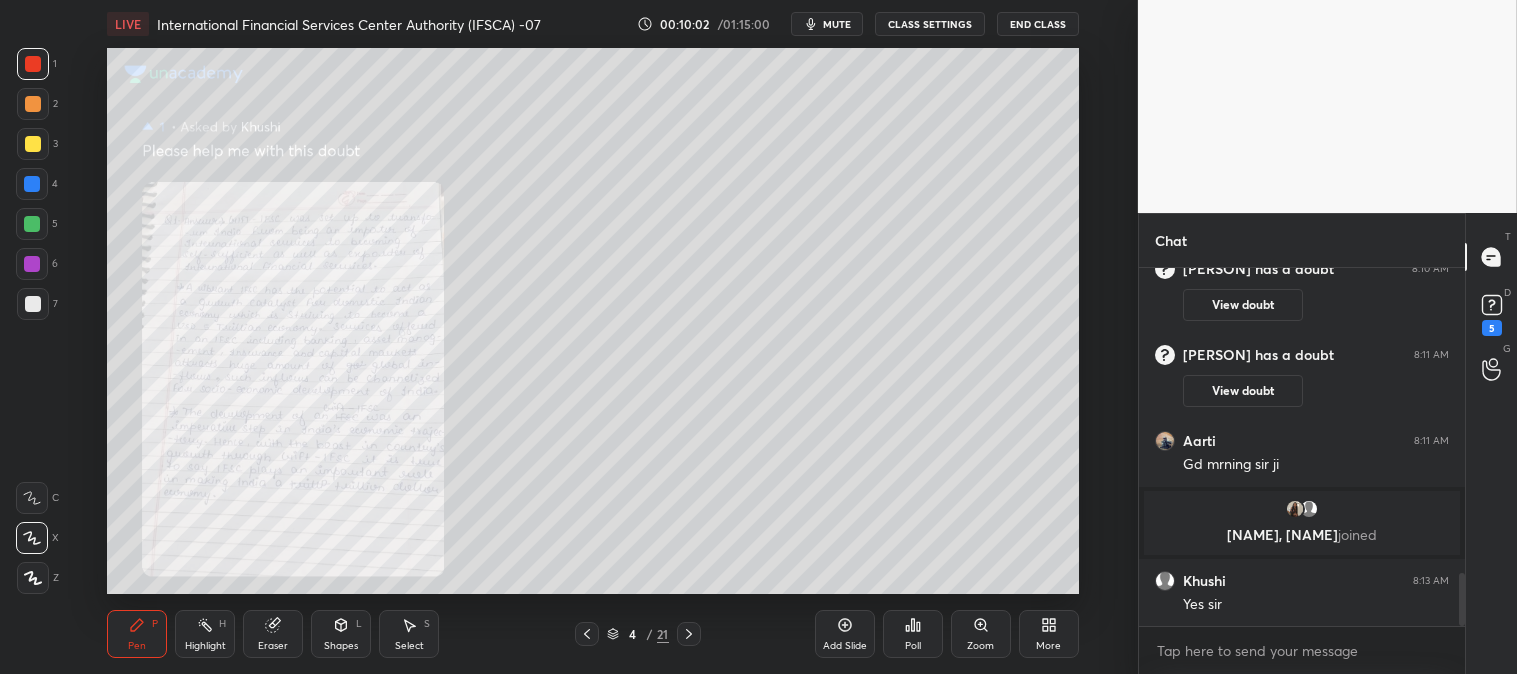 click at bounding box center (33, 304) 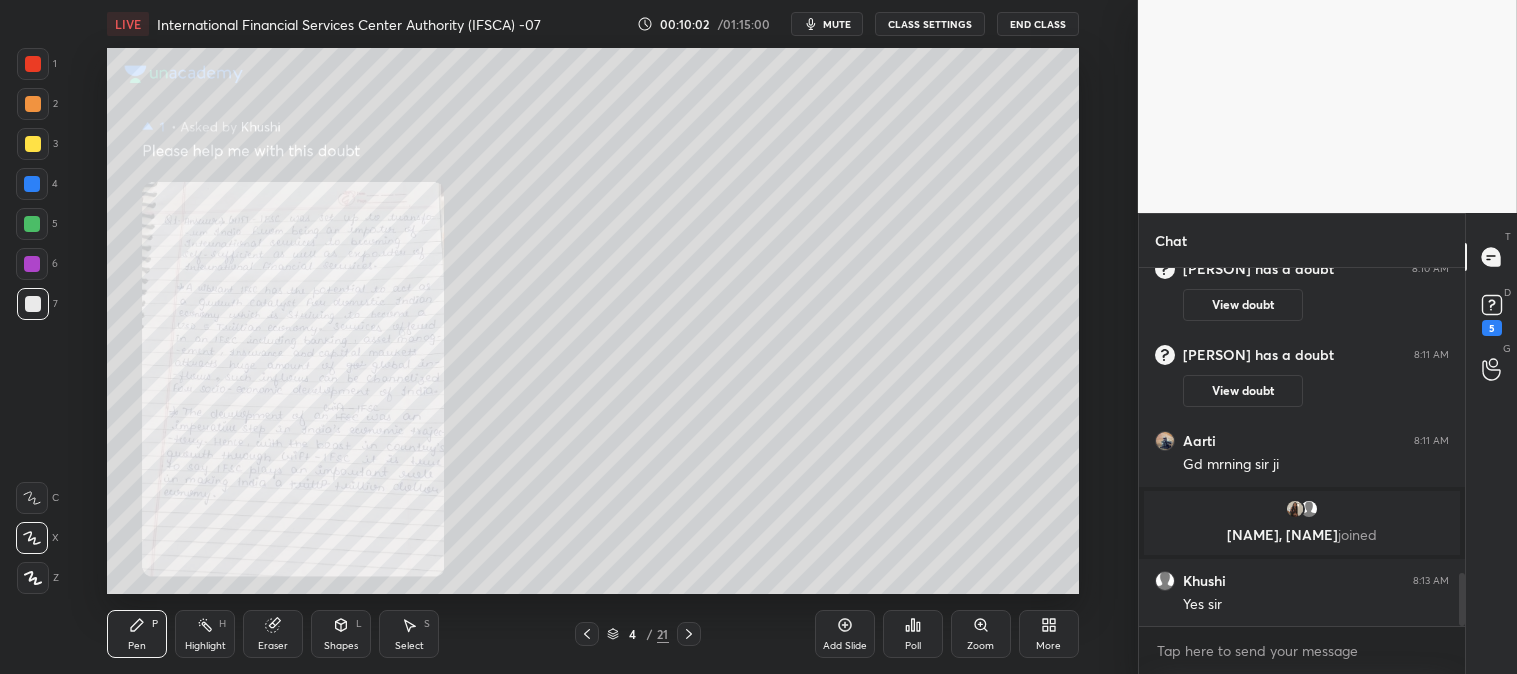 click on "Zoom" at bounding box center (980, 646) 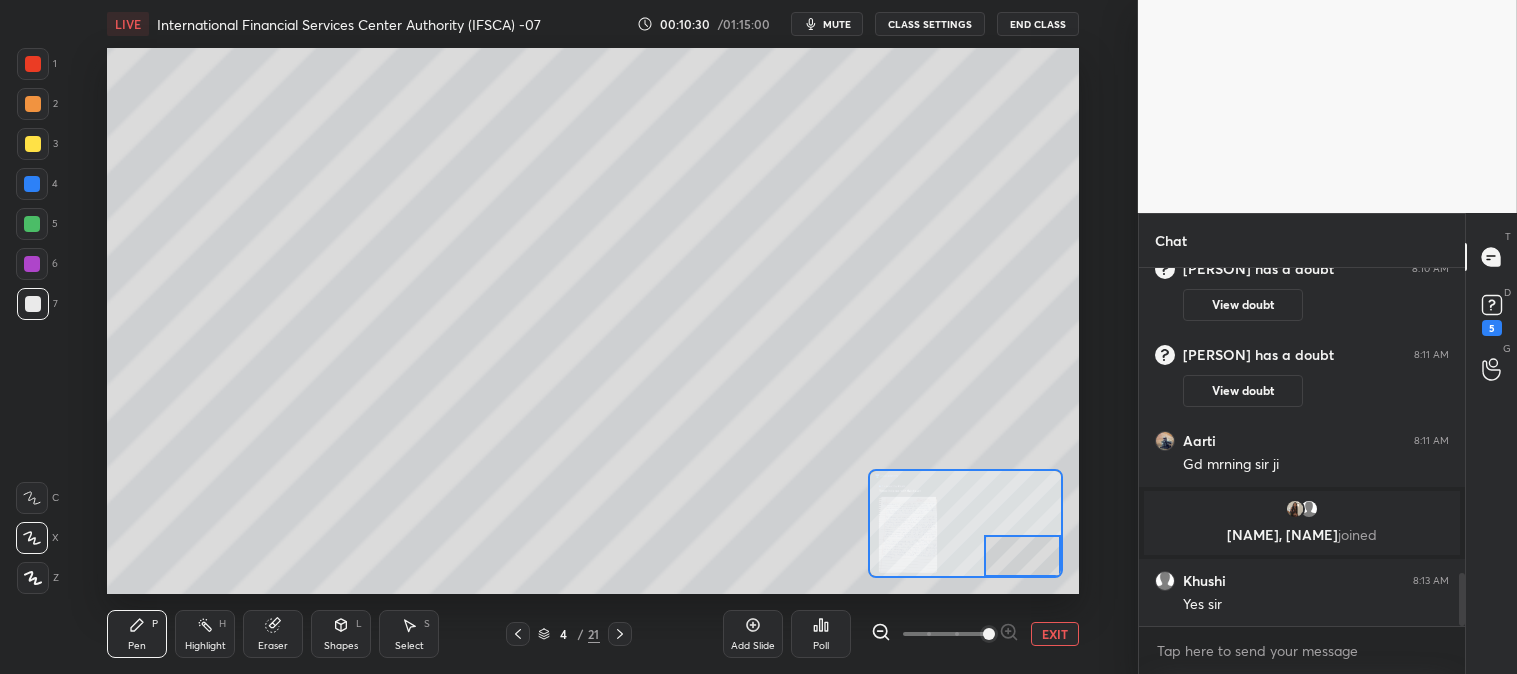 click on "EXIT" at bounding box center [1055, 634] 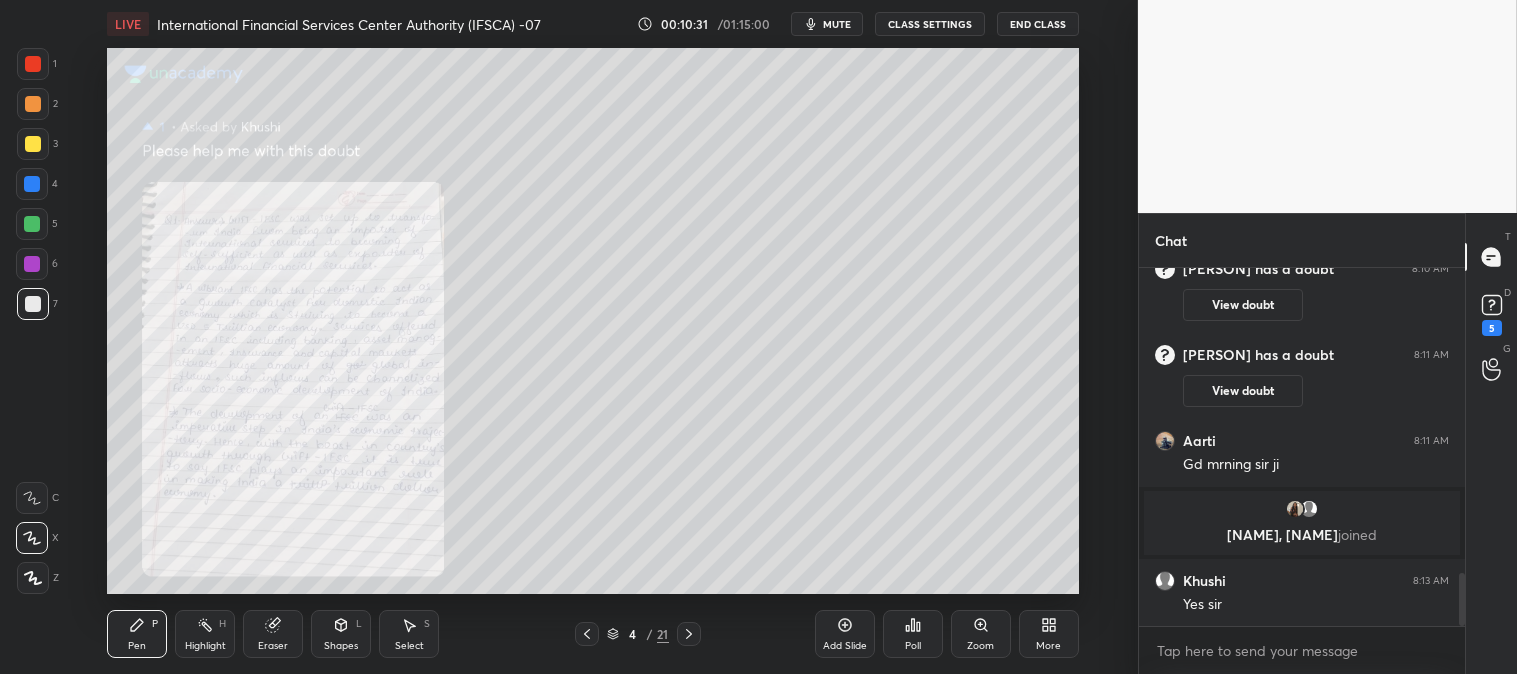 click on "Zoom" at bounding box center [981, 634] 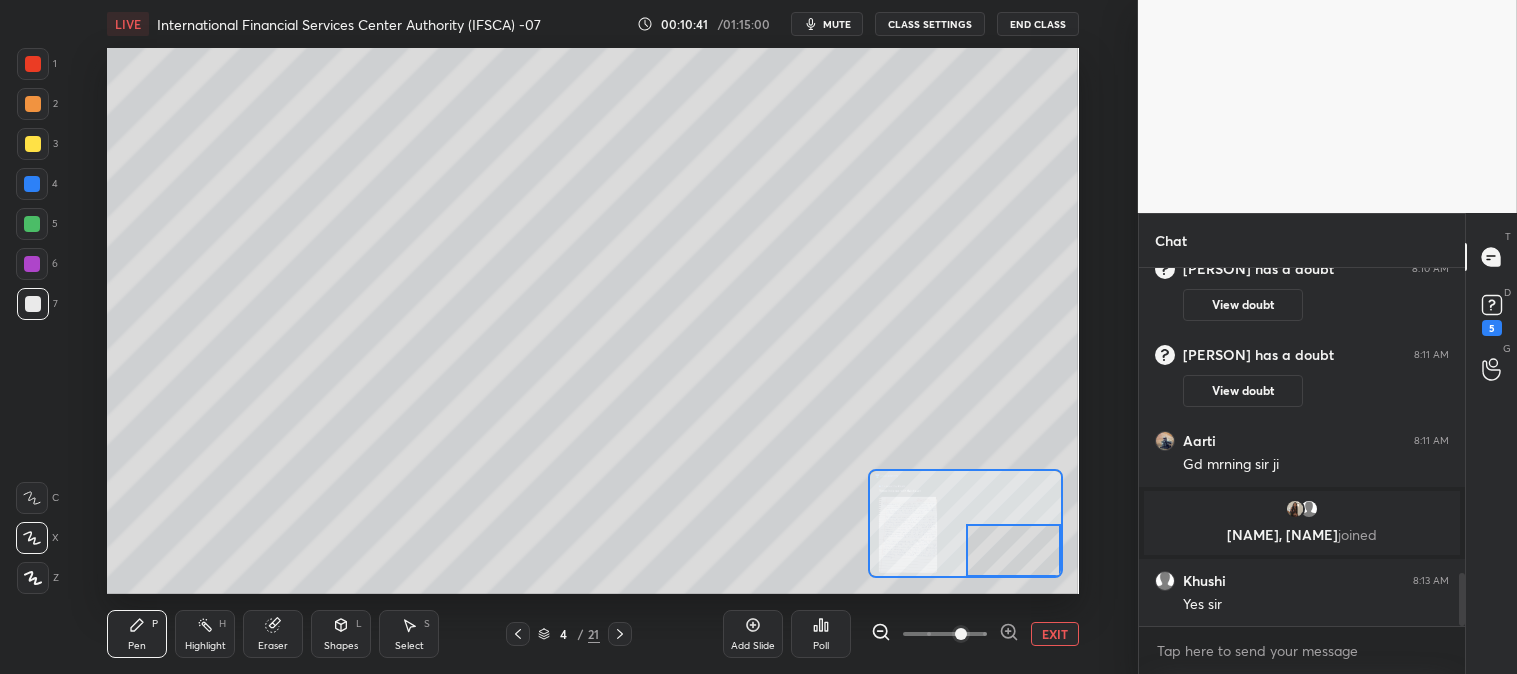 click on "Eraser" at bounding box center [273, 634] 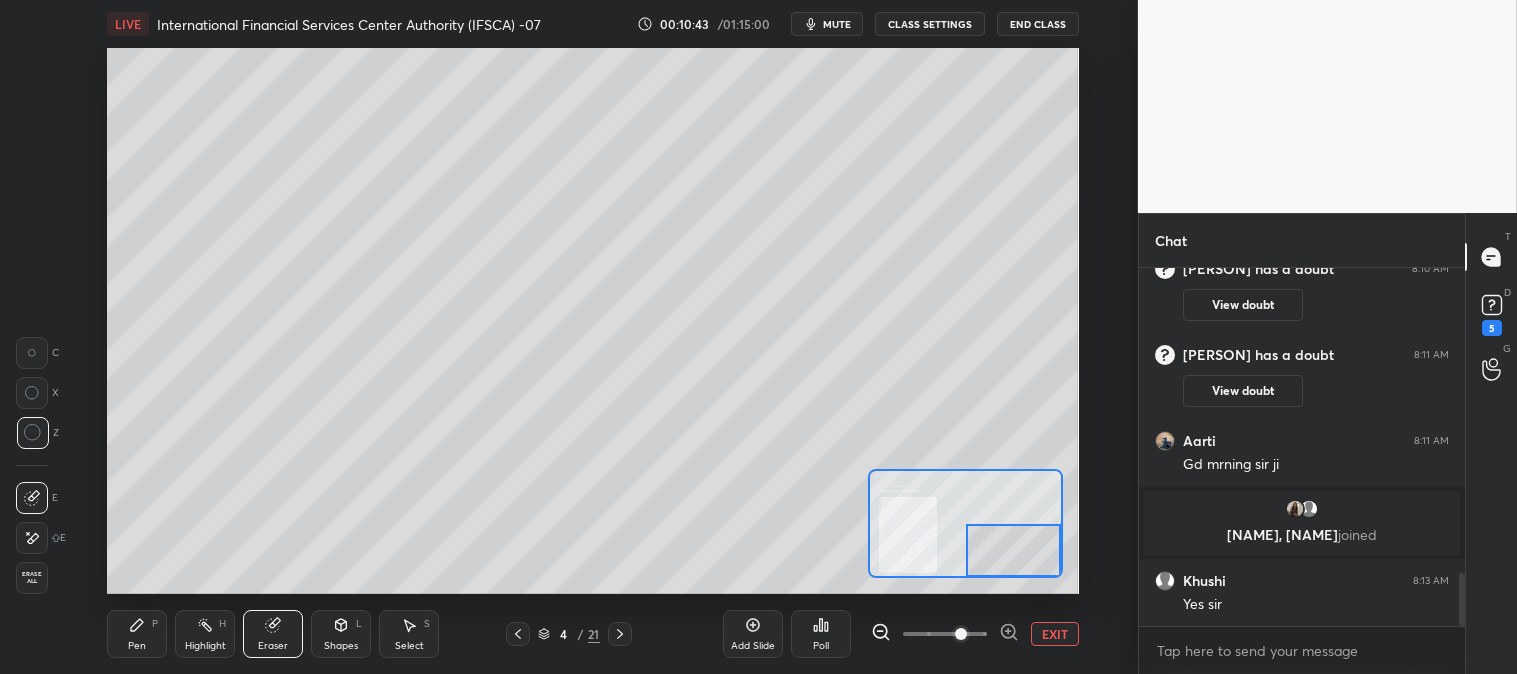 click on "Pen P" at bounding box center [137, 634] 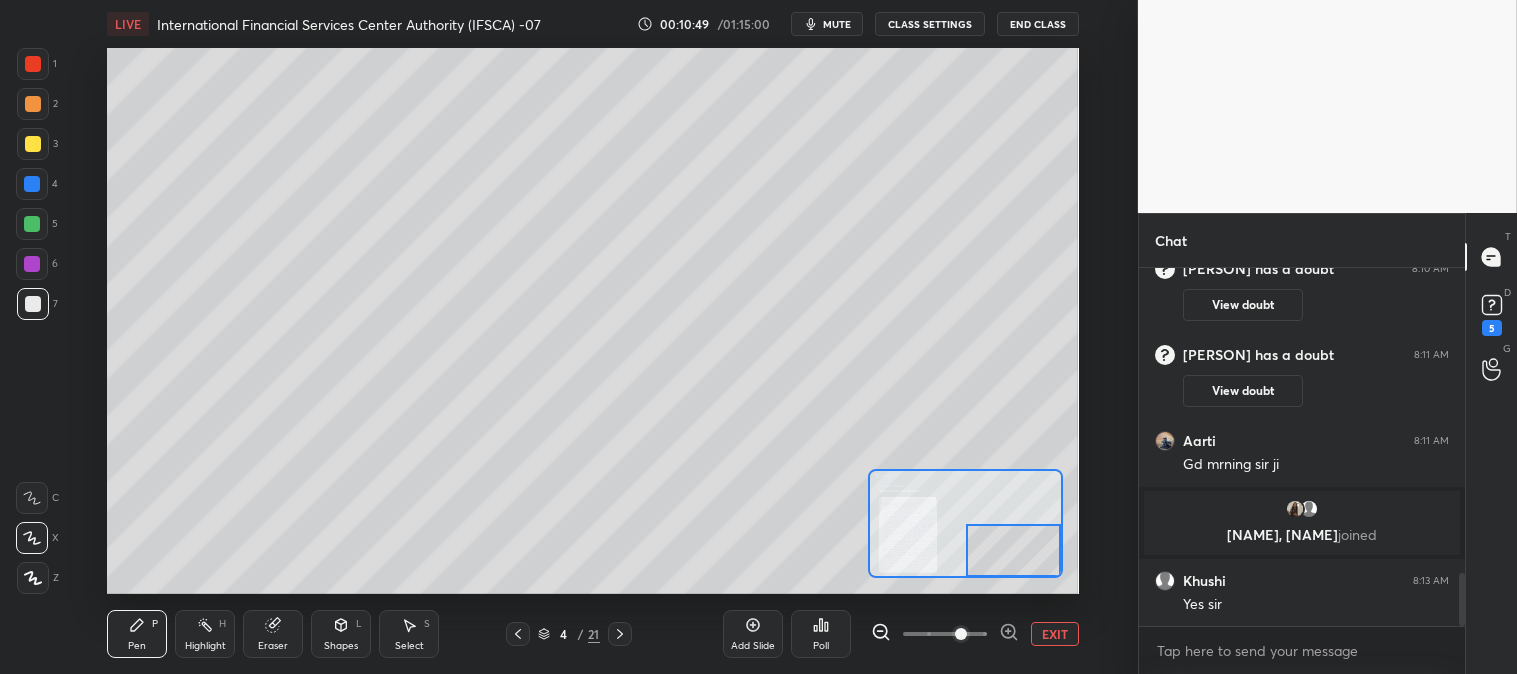 click on "EXIT" at bounding box center [1055, 634] 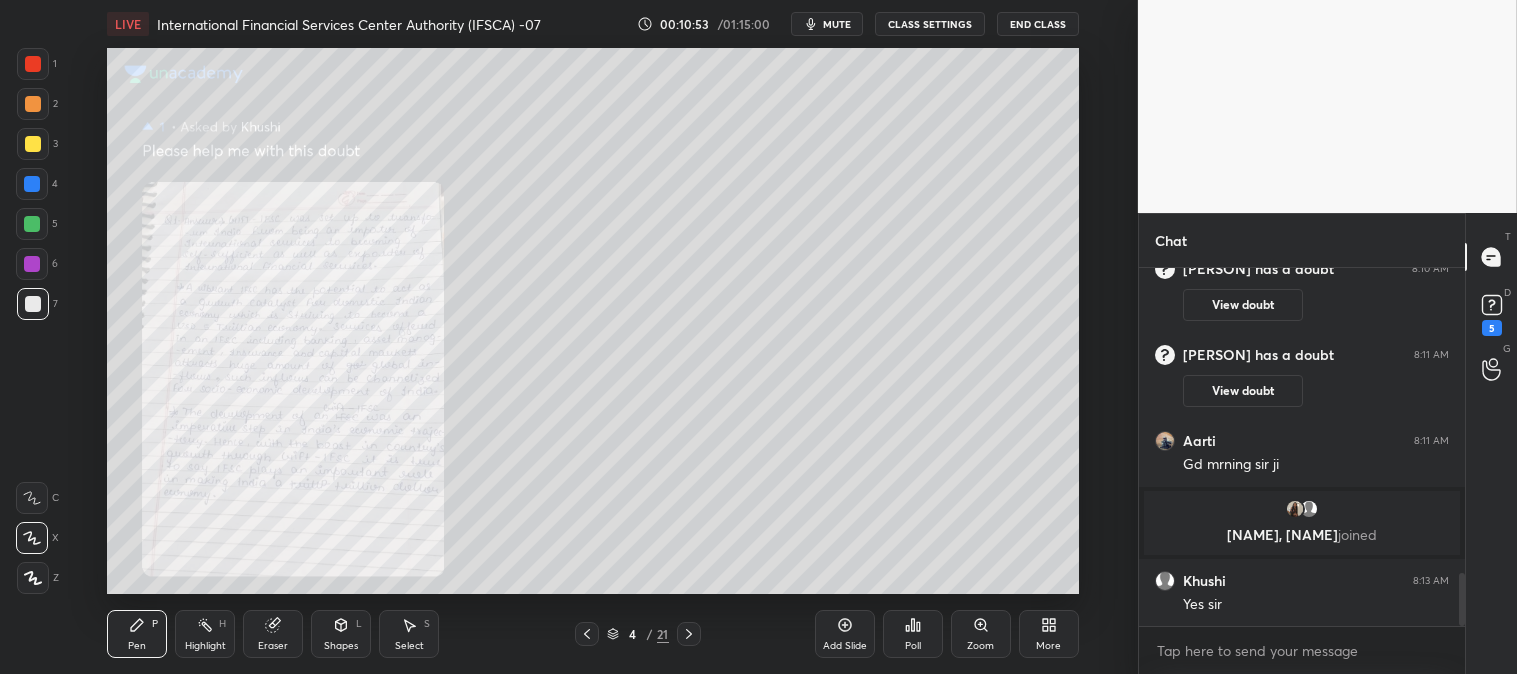 click on "Highlight H" at bounding box center (205, 634) 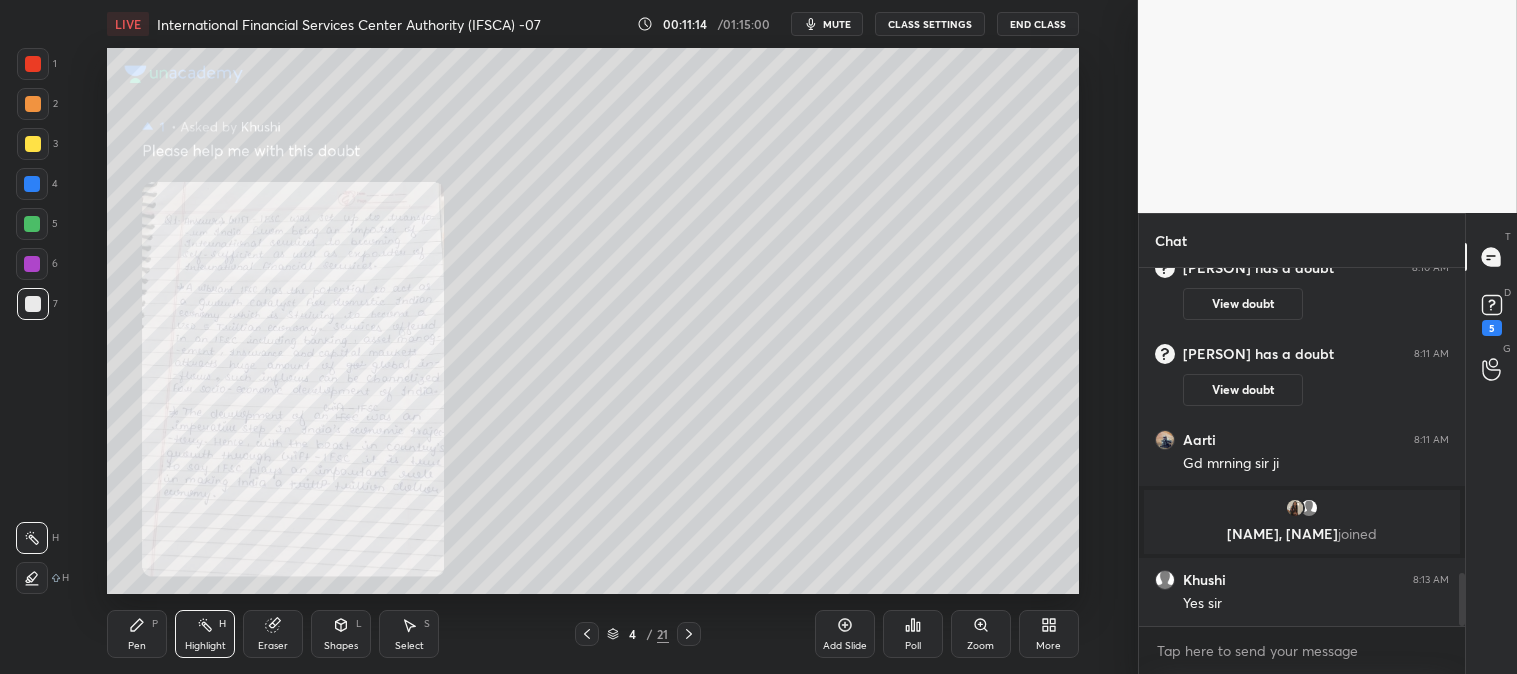 scroll, scrollTop: 2110, scrollLeft: 0, axis: vertical 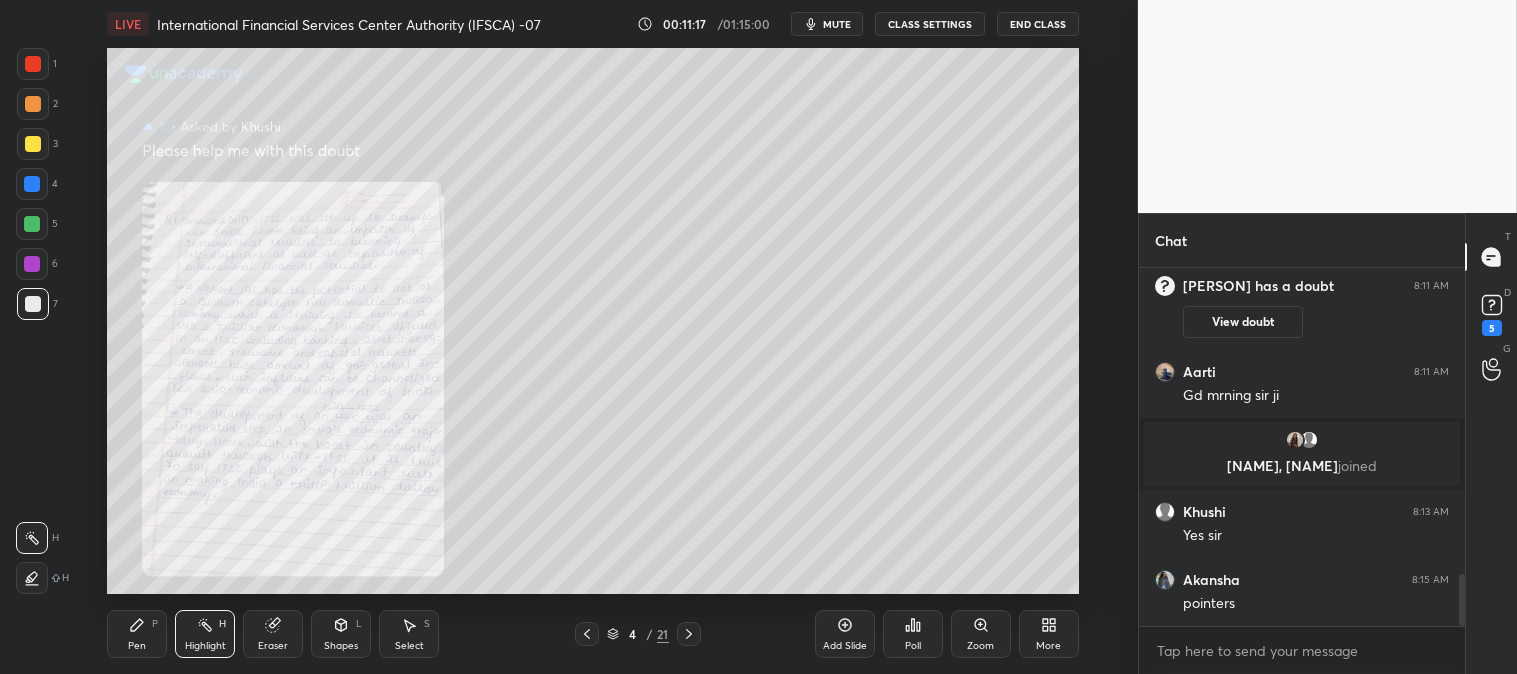 click 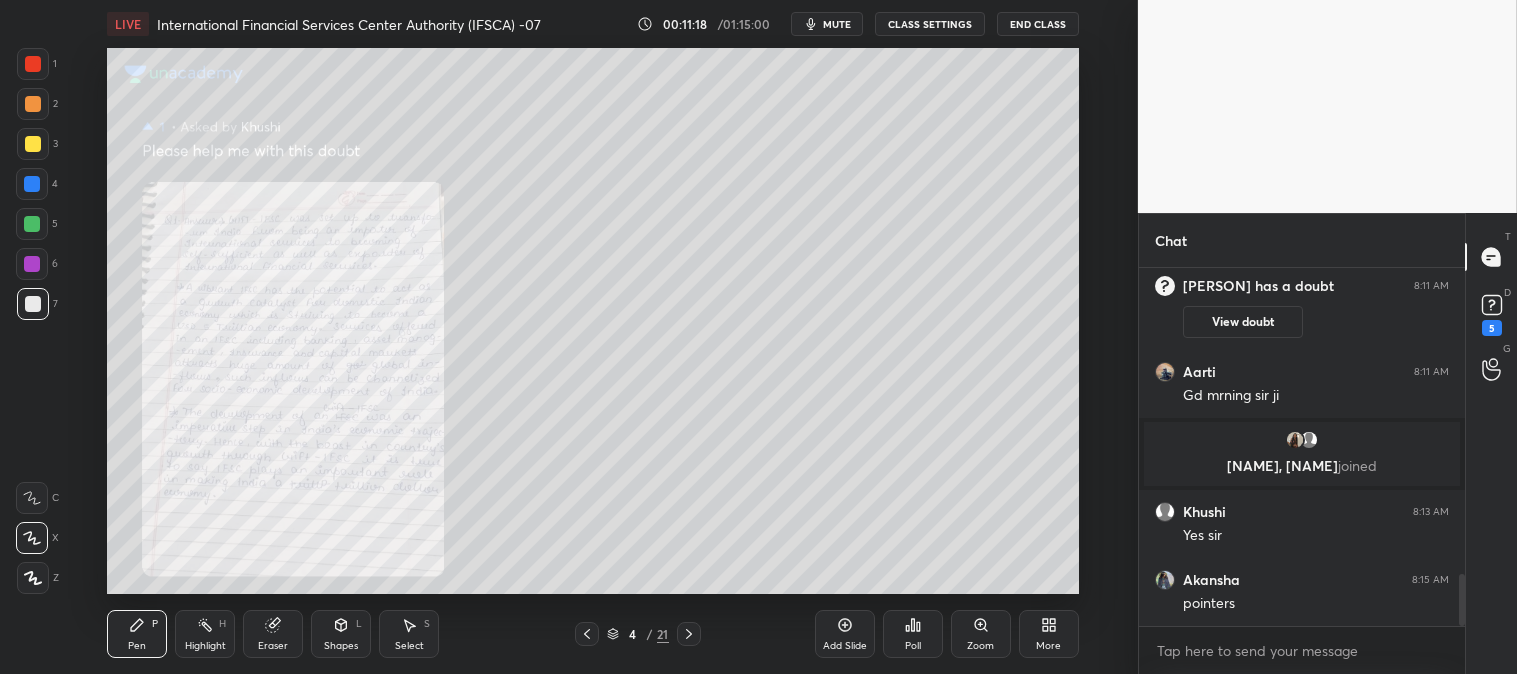 click on "Zoom" at bounding box center [981, 634] 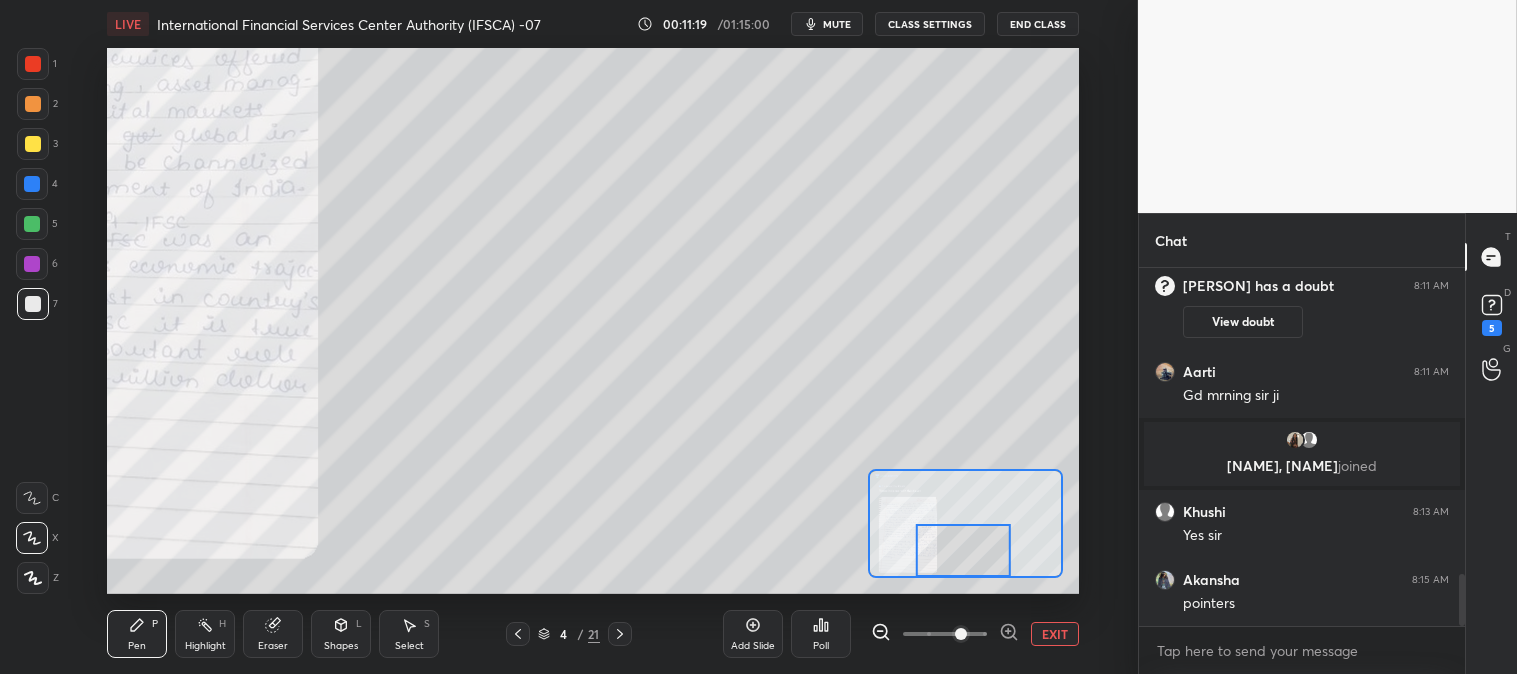 scroll, scrollTop: 2177, scrollLeft: 0, axis: vertical 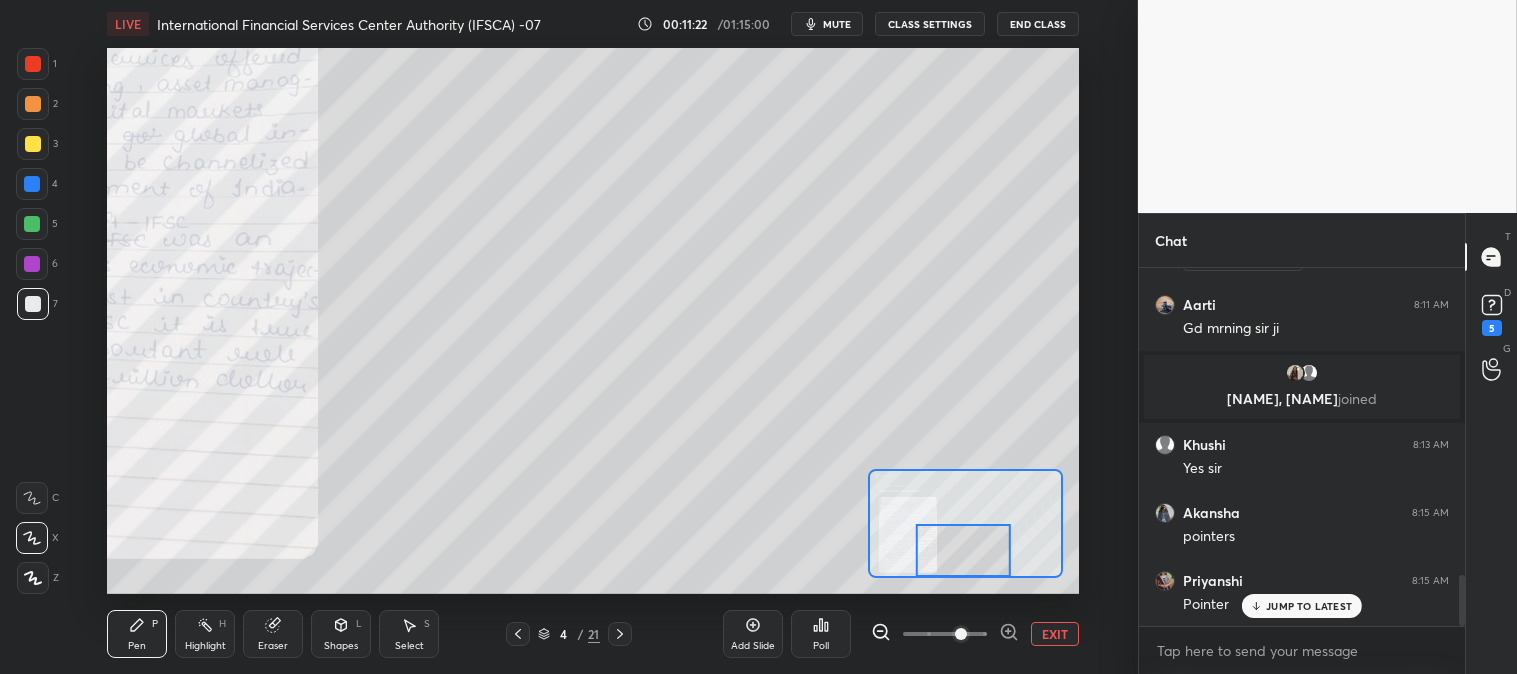 click on "EXIT" at bounding box center [1055, 634] 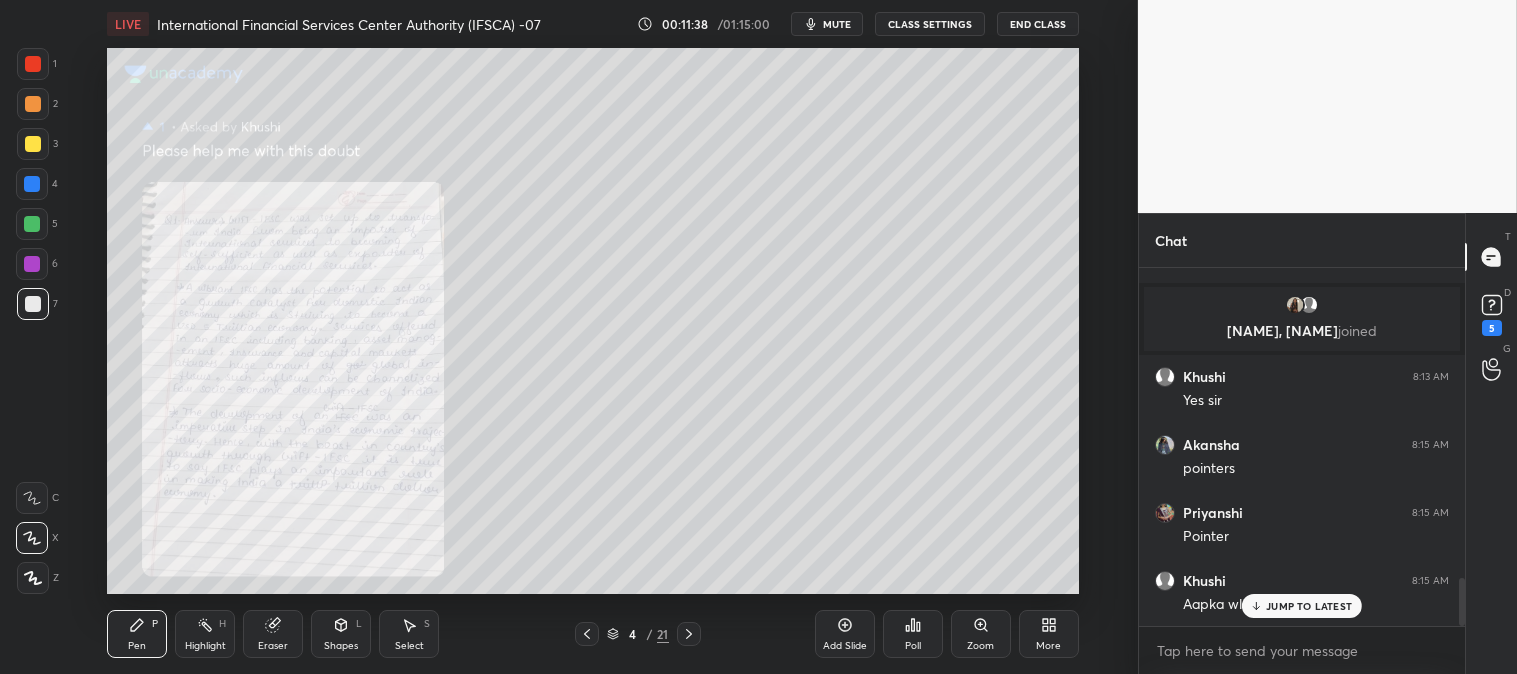 scroll, scrollTop: 2313, scrollLeft: 0, axis: vertical 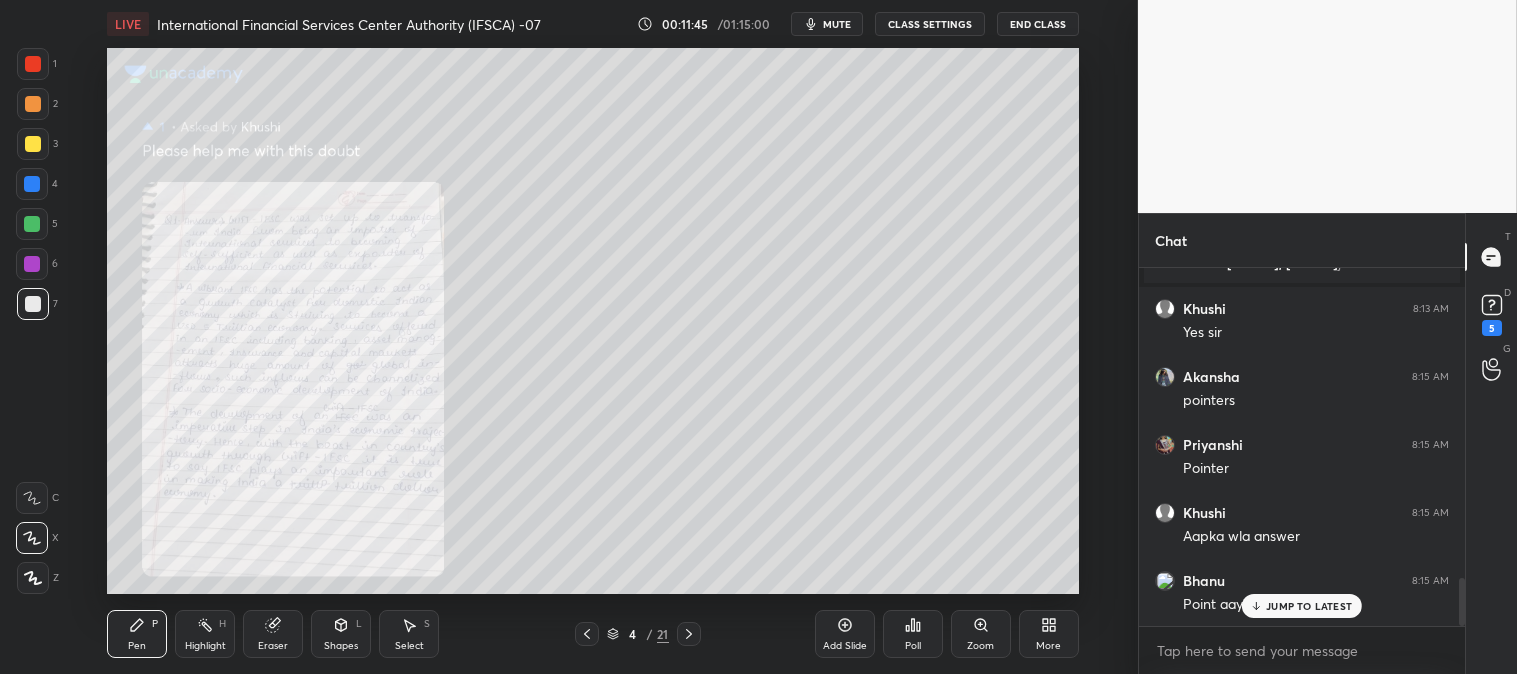 click on "Highlight H" at bounding box center (205, 634) 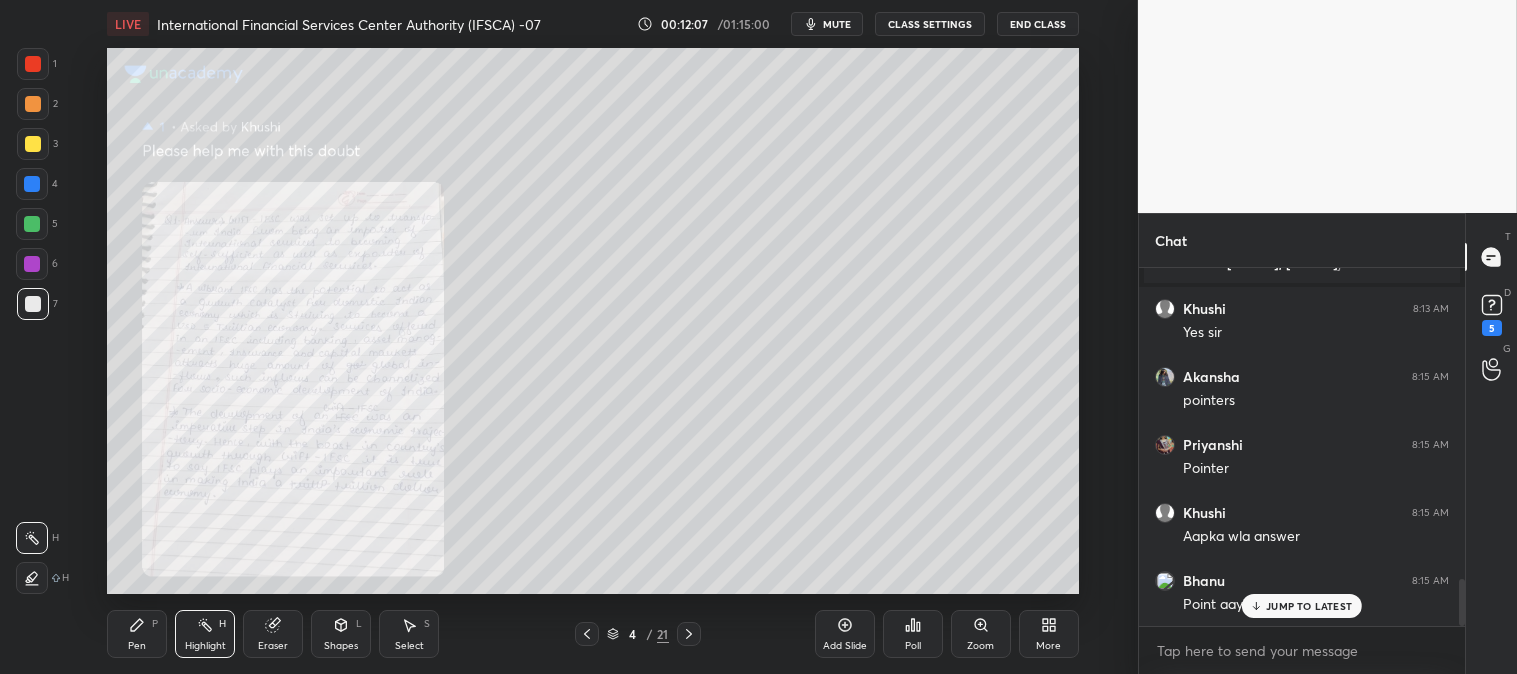 scroll, scrollTop: 2381, scrollLeft: 0, axis: vertical 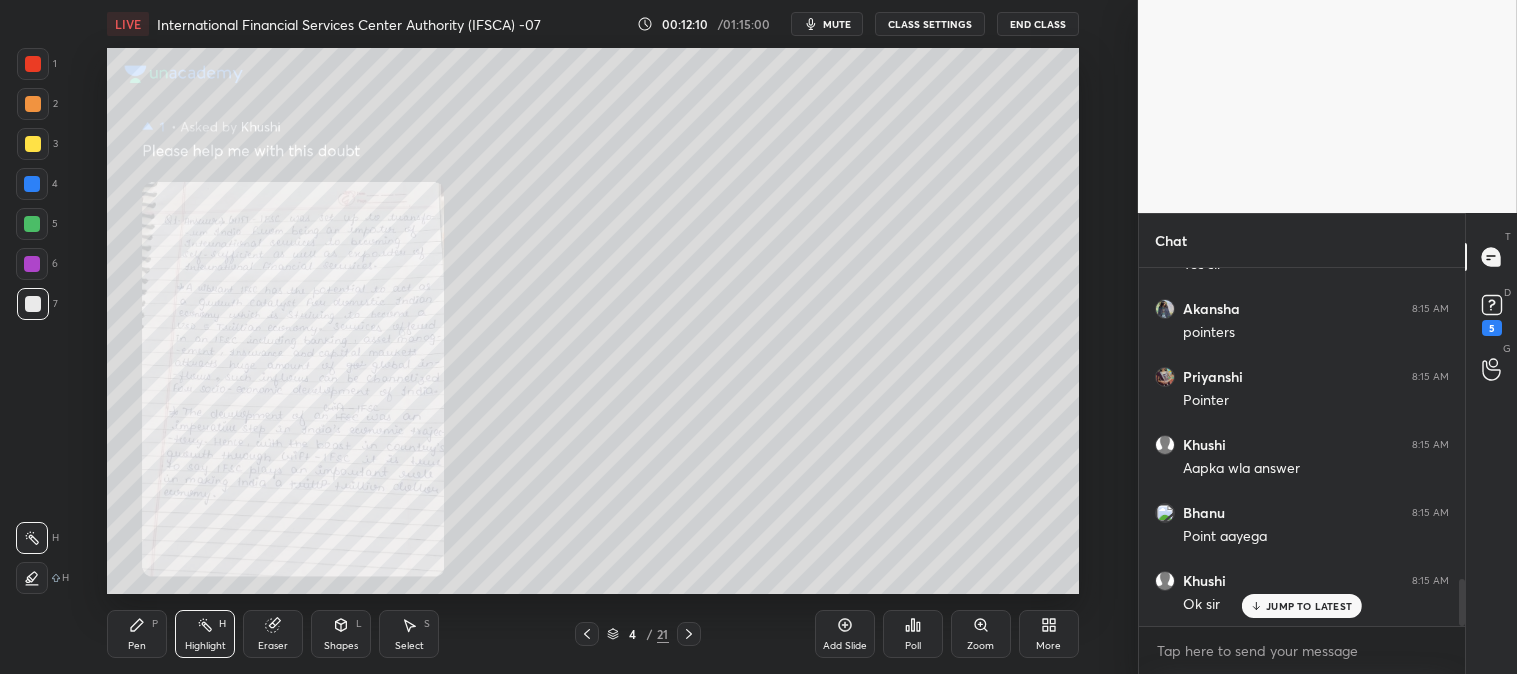 click on "Pen P" at bounding box center (137, 634) 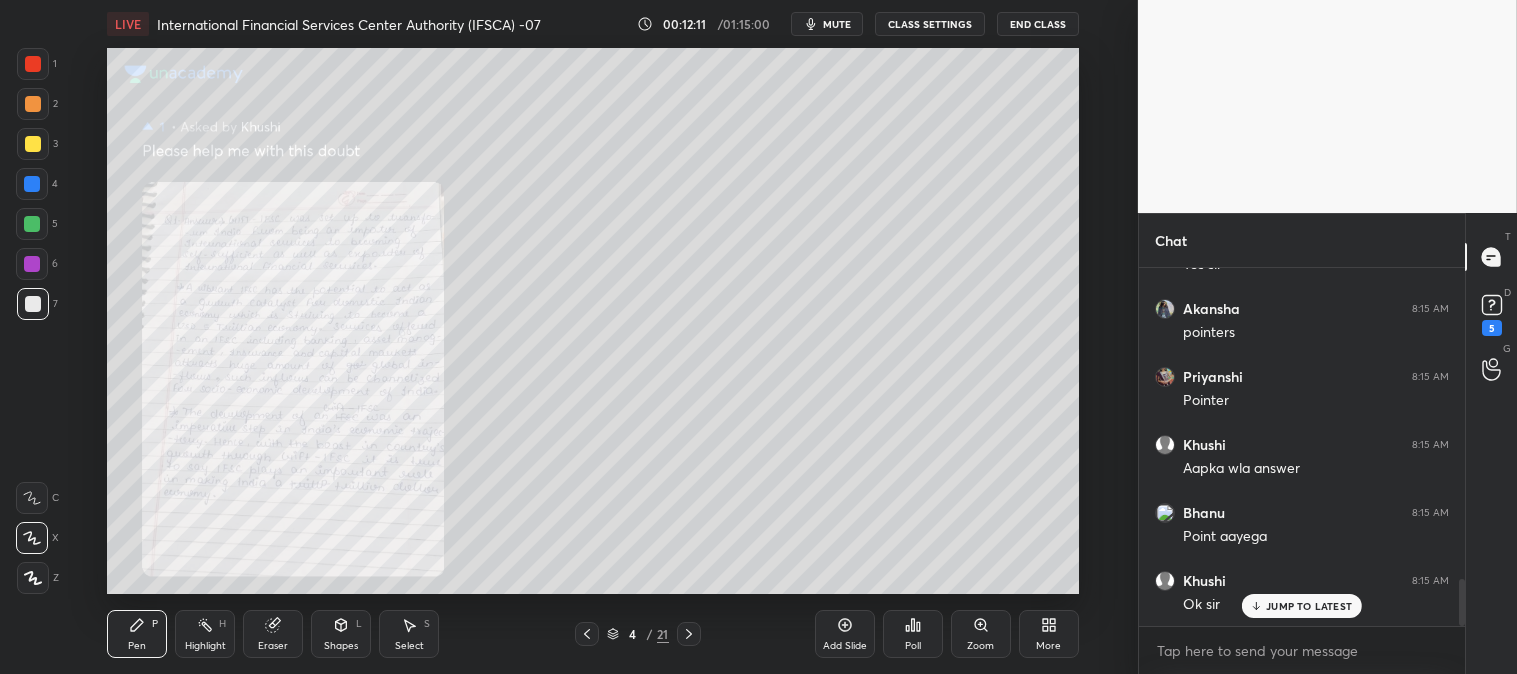 click at bounding box center (33, 104) 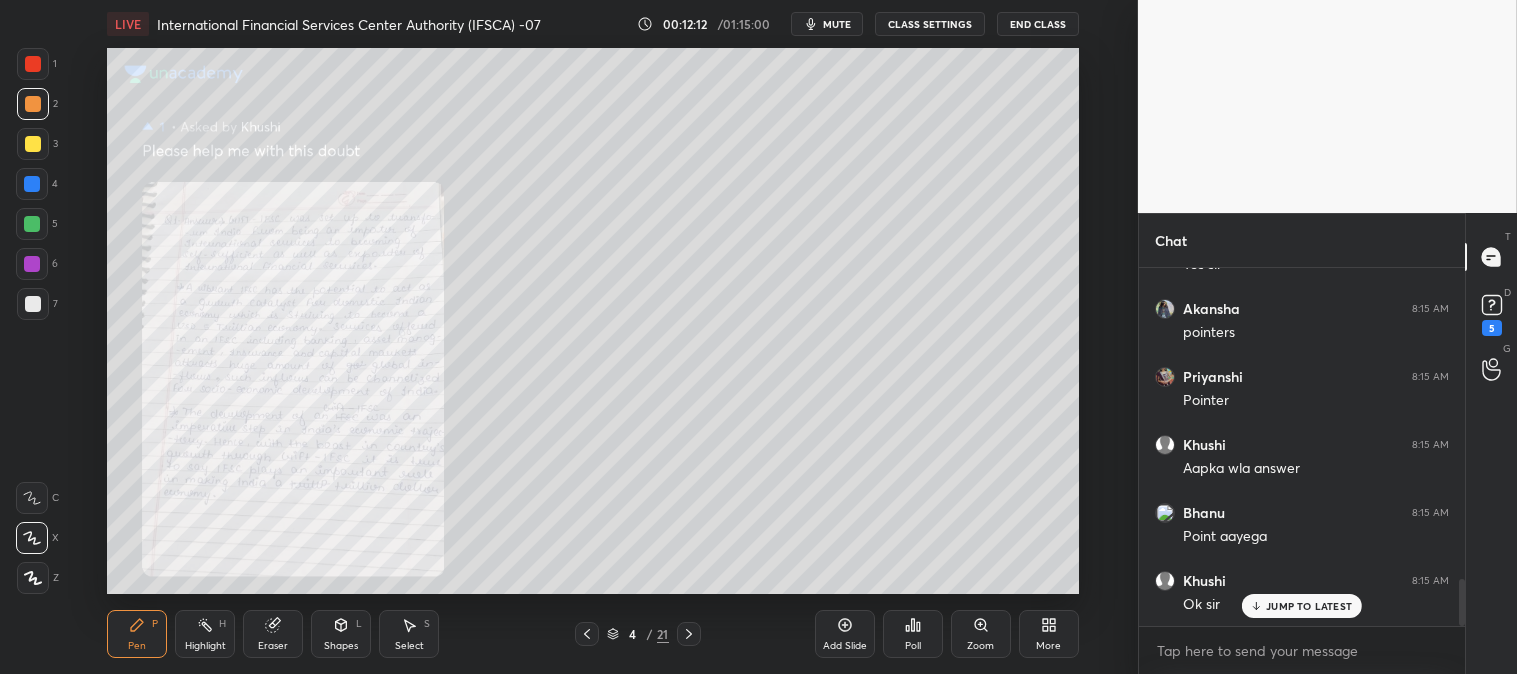 click 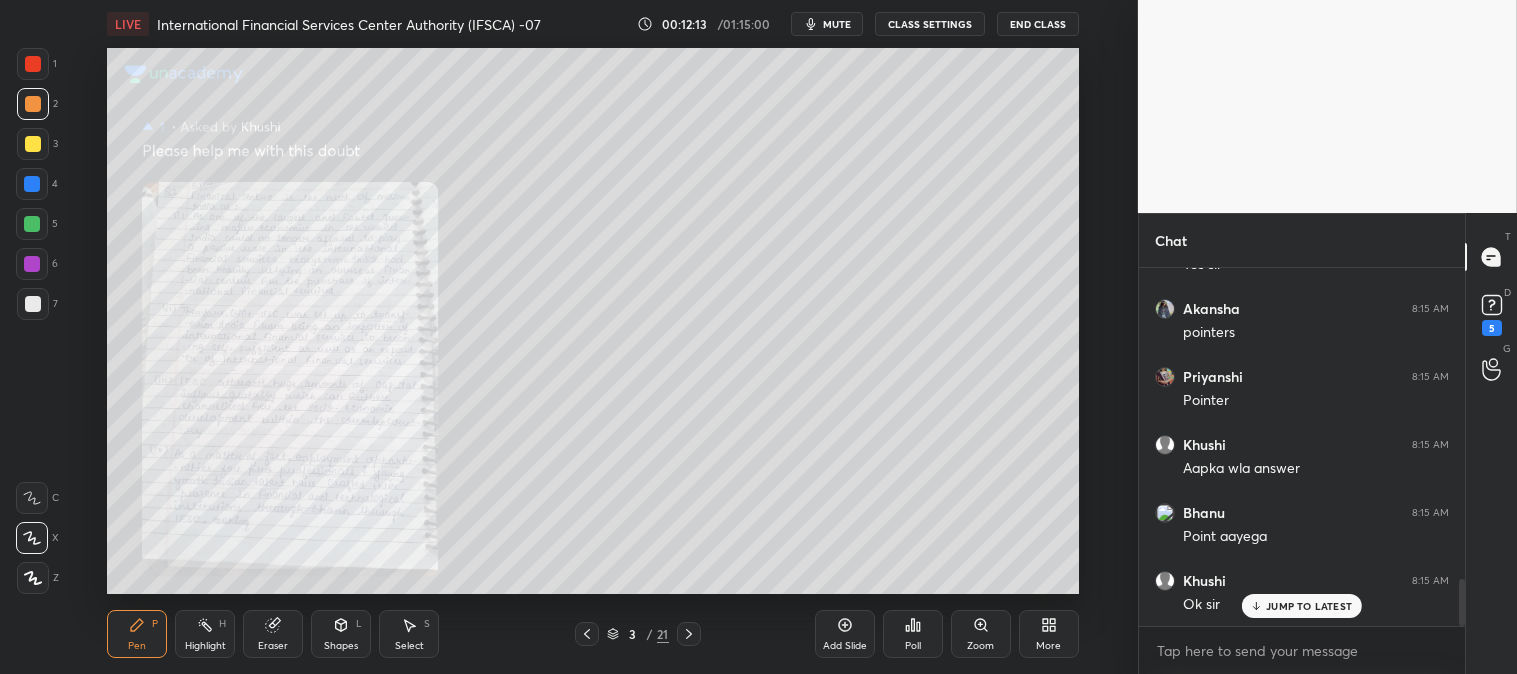 click 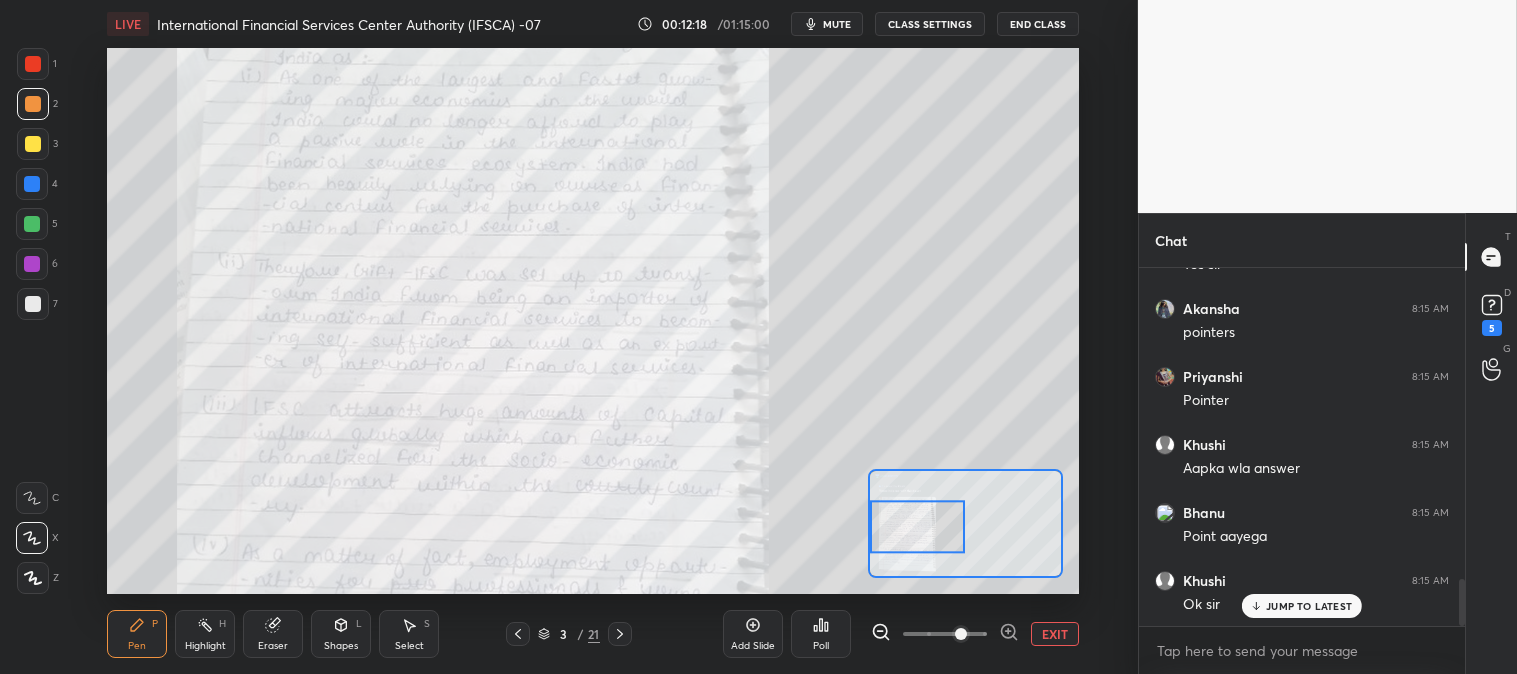 click 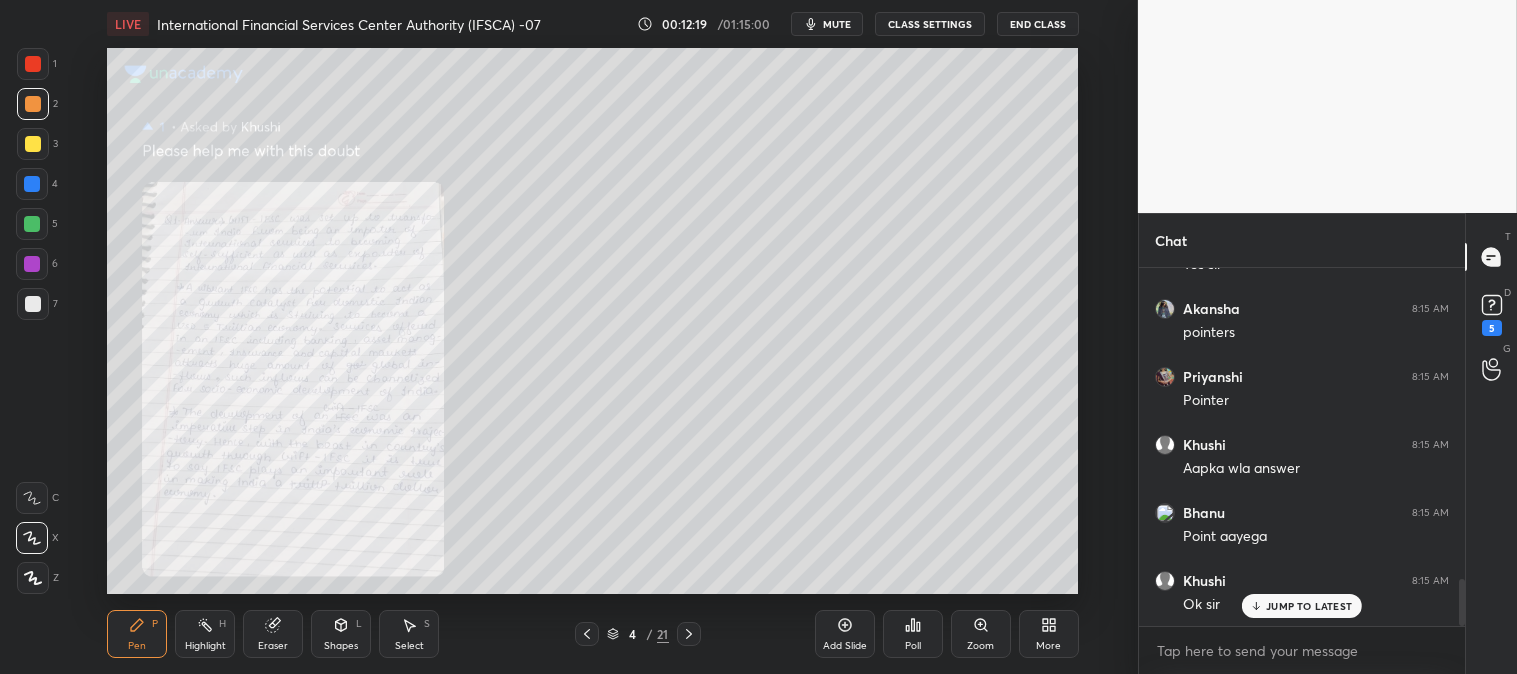 click on "Zoom" at bounding box center (981, 634) 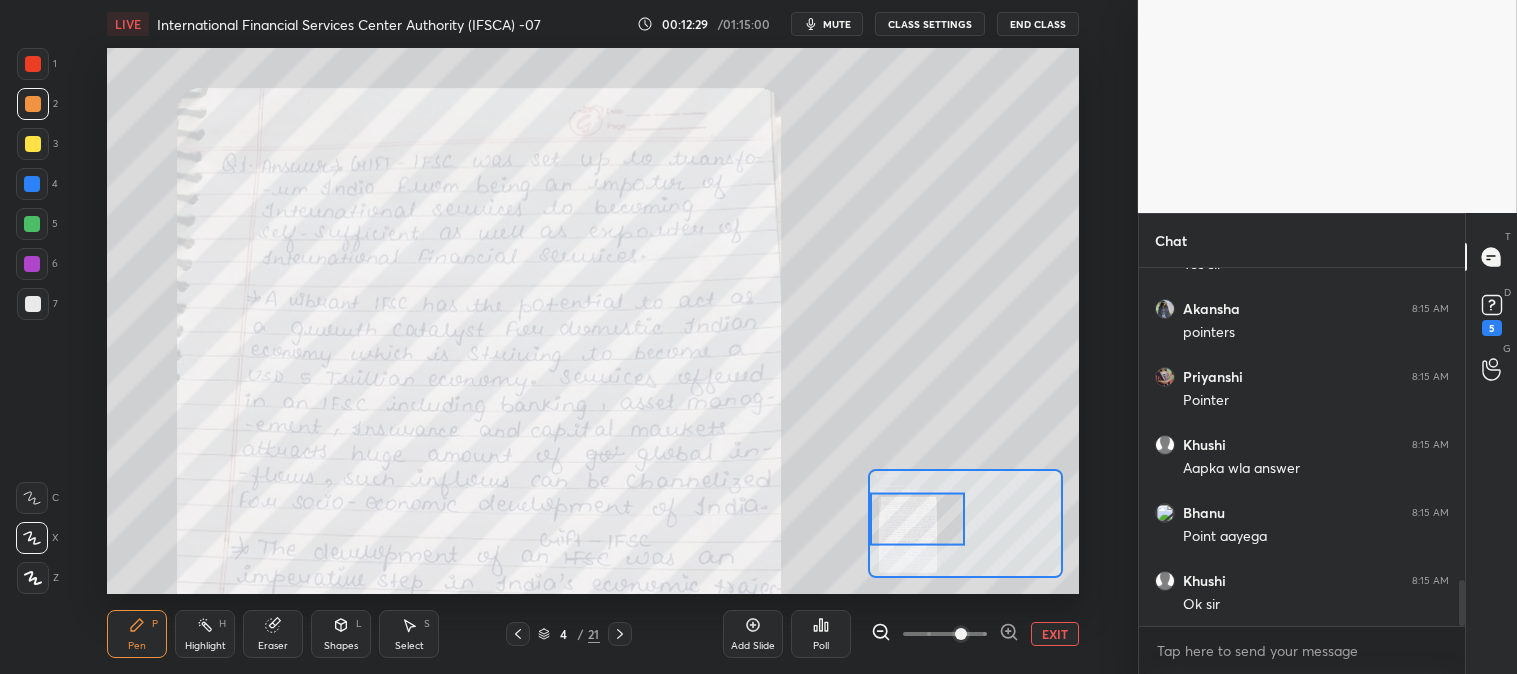 scroll, scrollTop: 2450, scrollLeft: 0, axis: vertical 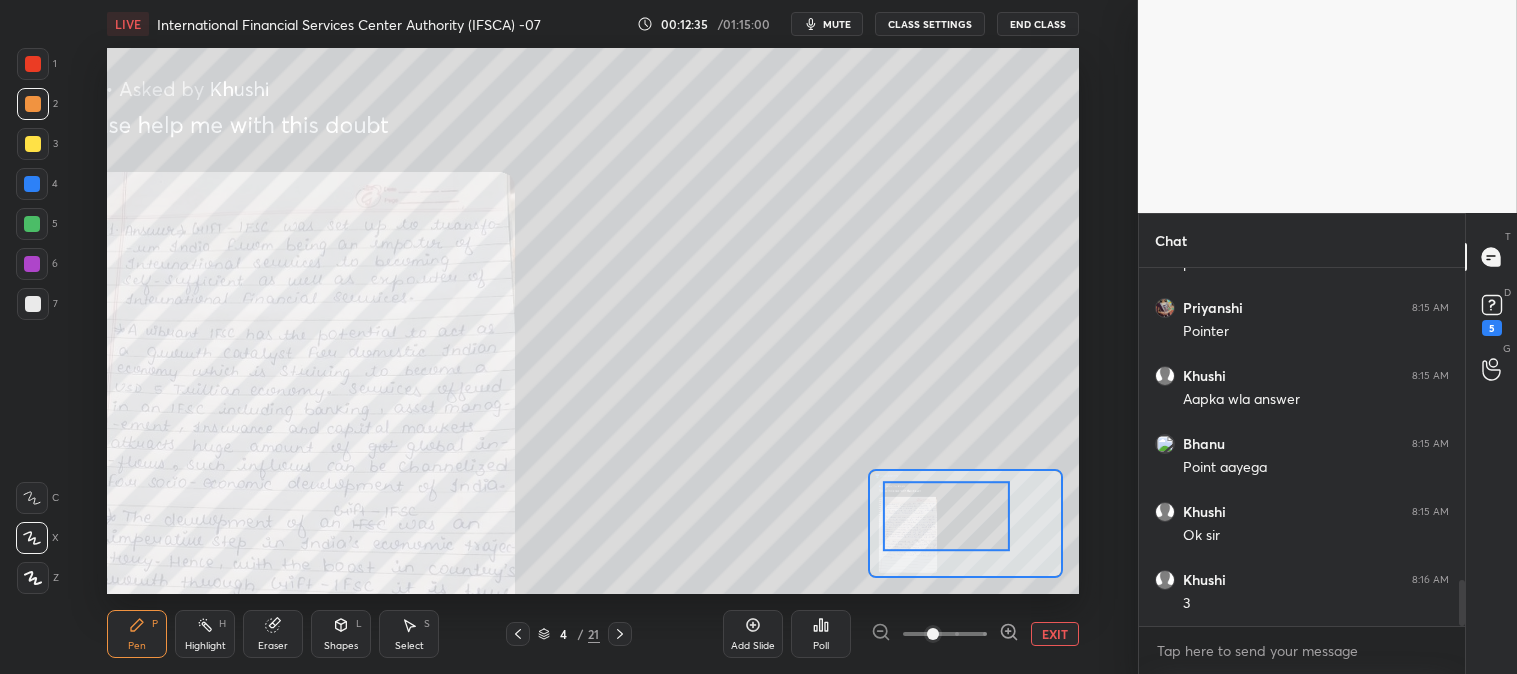 click on "EXIT" at bounding box center [1055, 634] 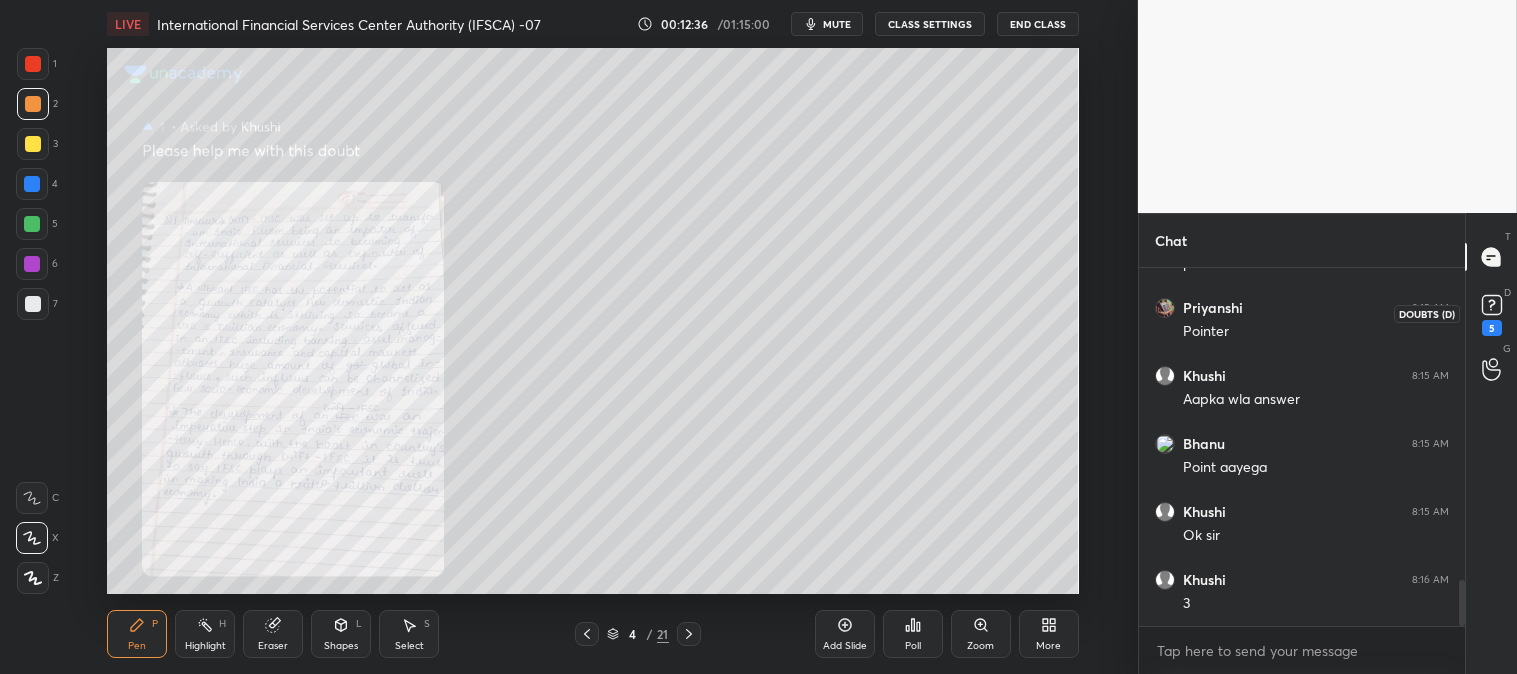 click 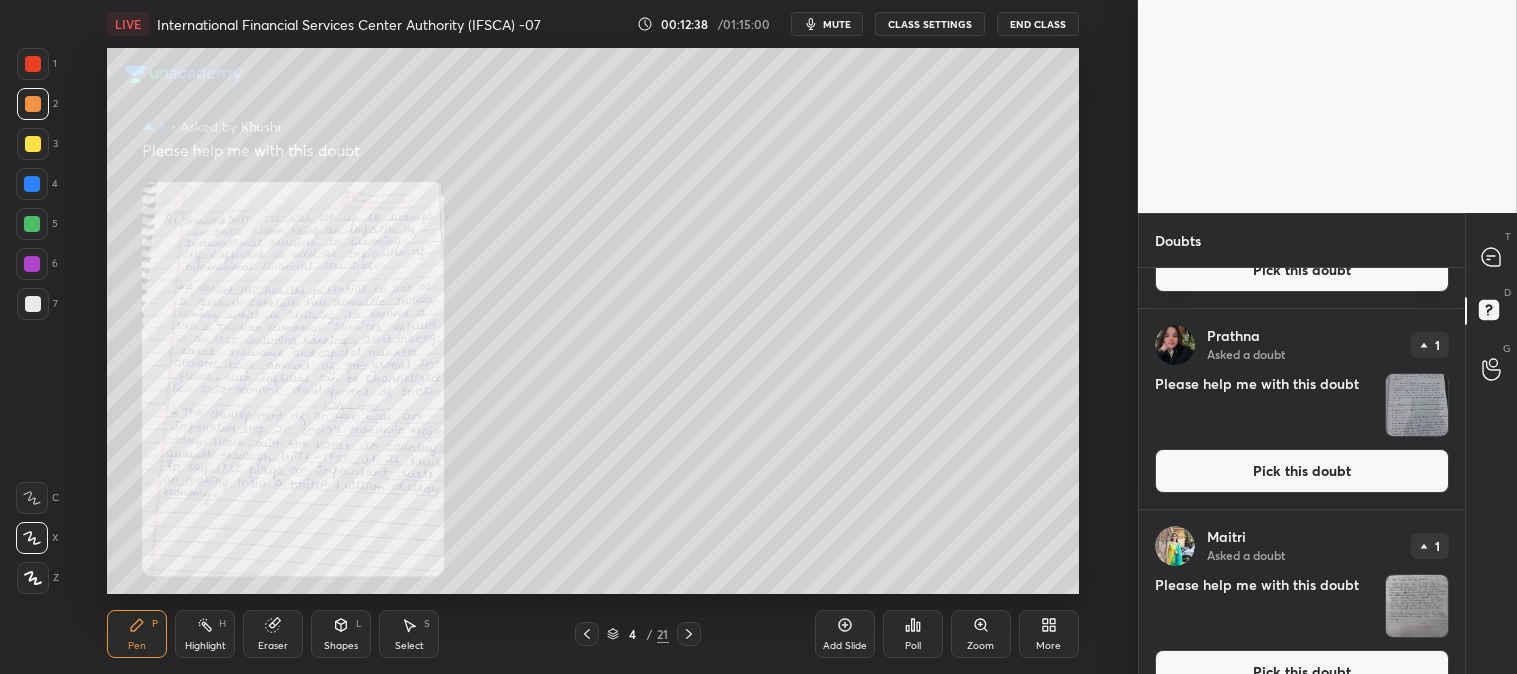 scroll, scrollTop: 600, scrollLeft: 0, axis: vertical 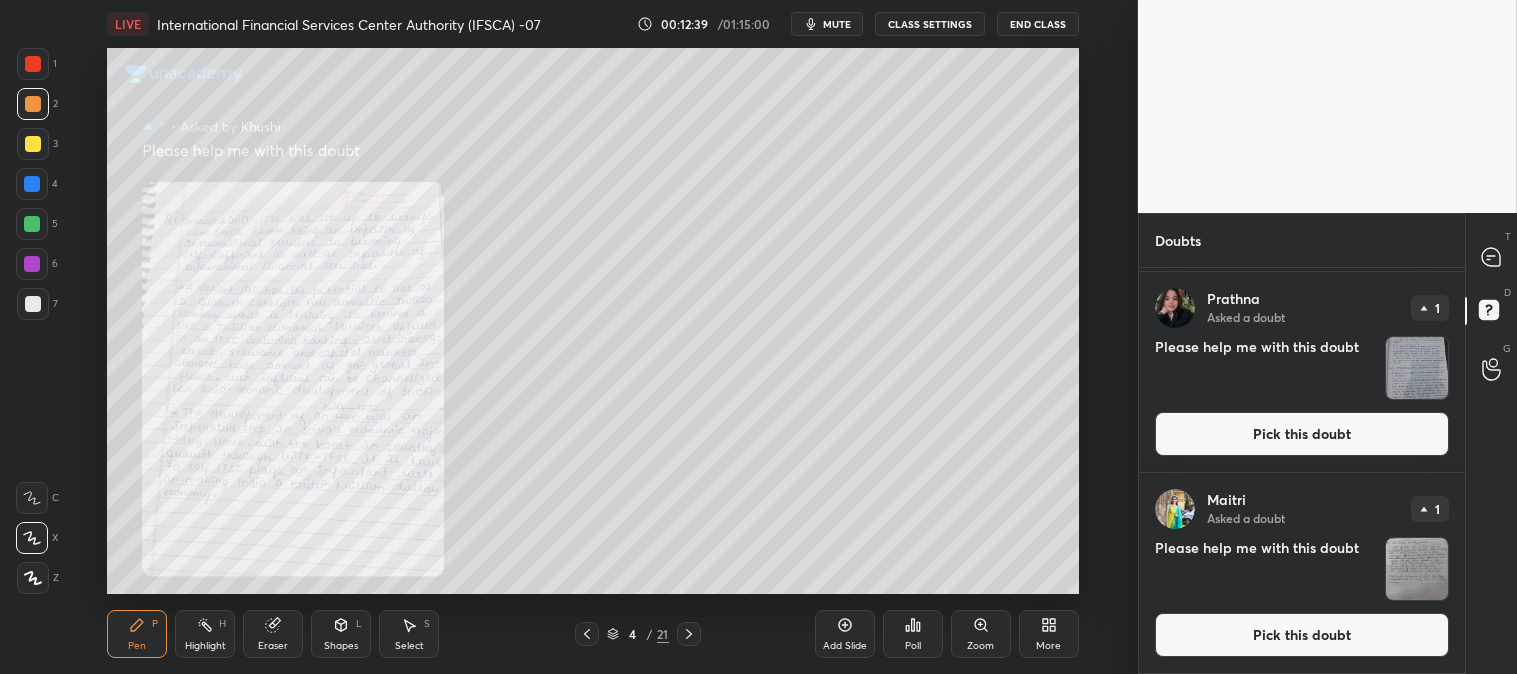 click on "Pick this doubt" at bounding box center [1302, 635] 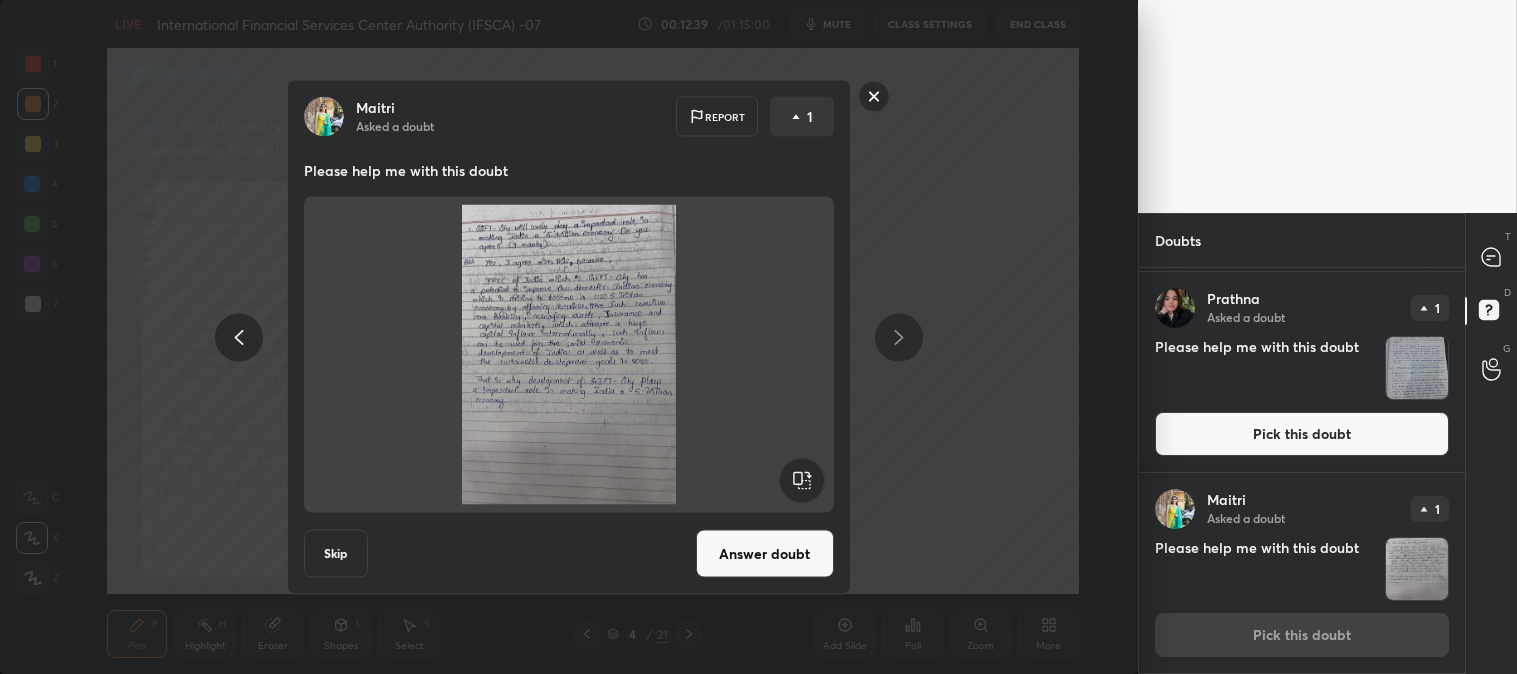 scroll, scrollTop: 598, scrollLeft: 0, axis: vertical 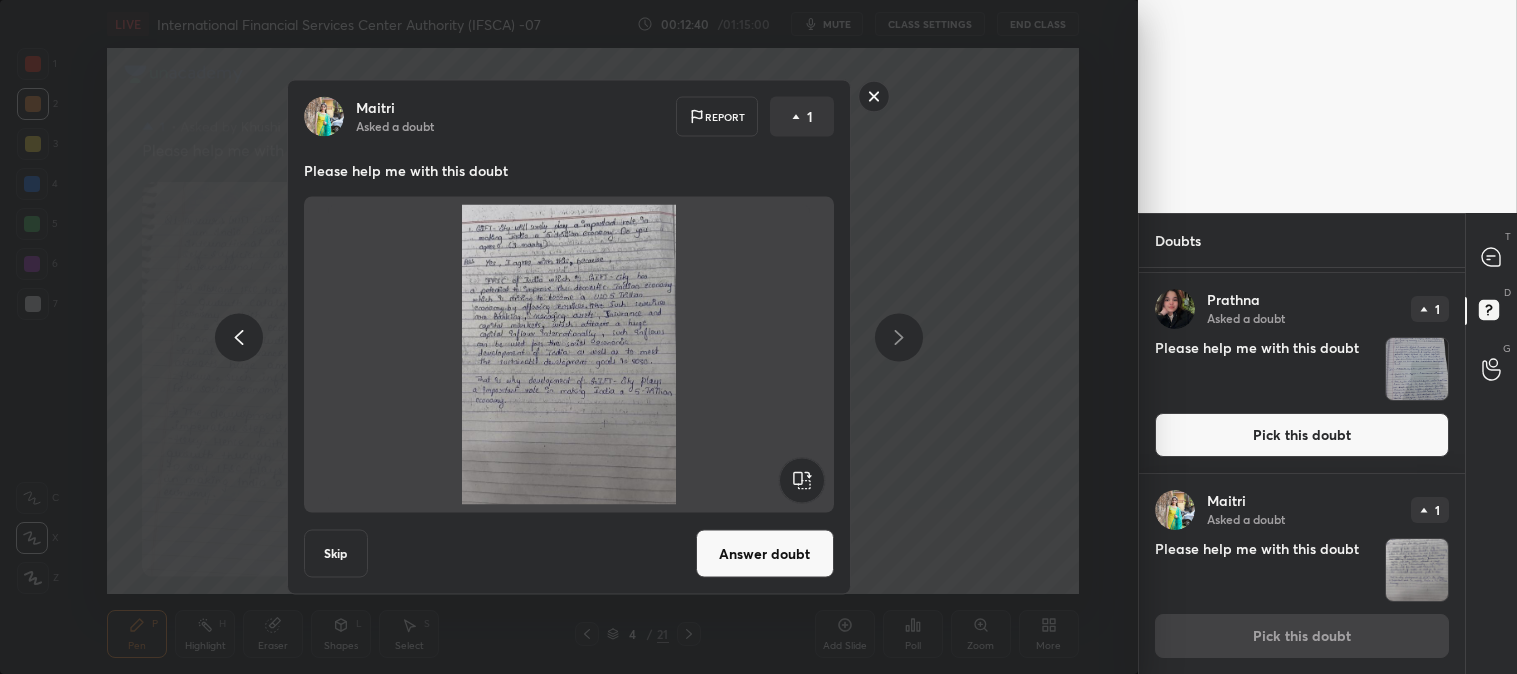 click on "Answer doubt" at bounding box center [765, 554] 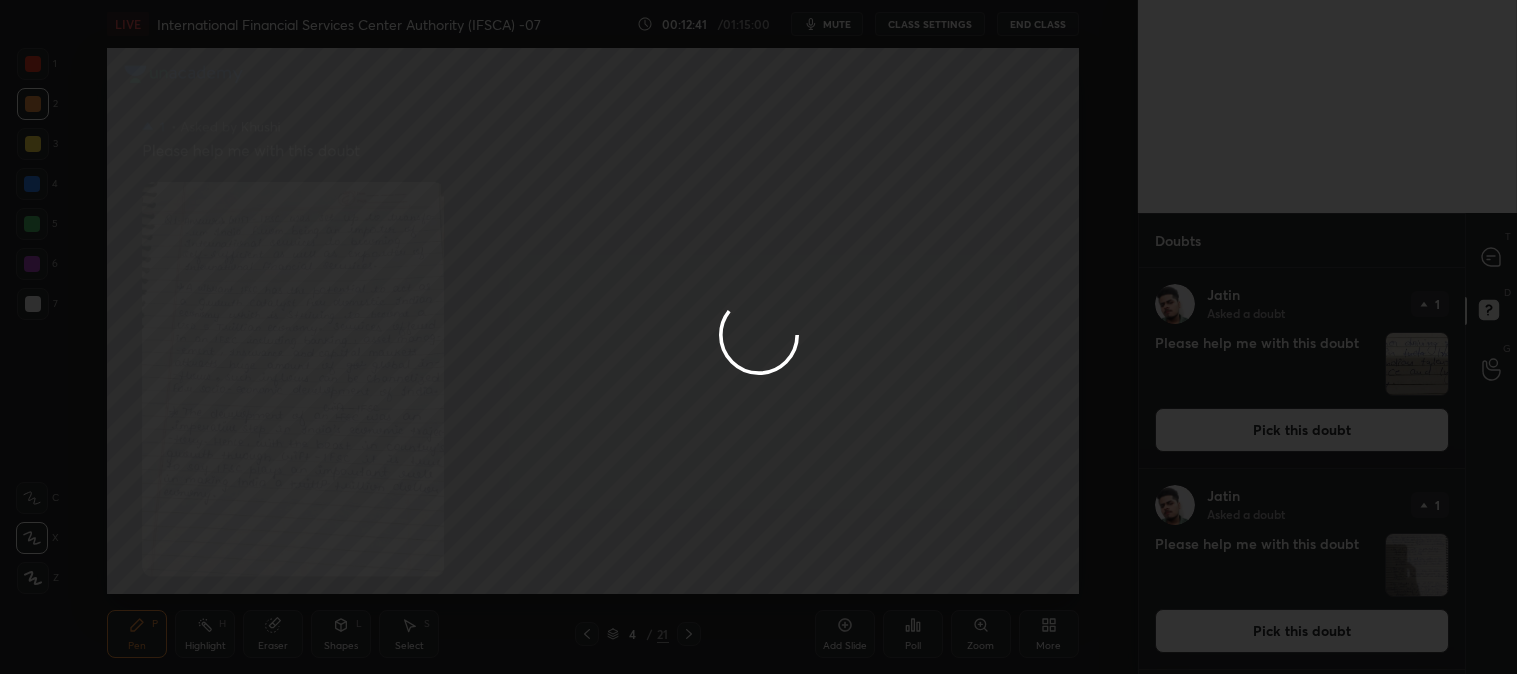 click at bounding box center [758, 337] 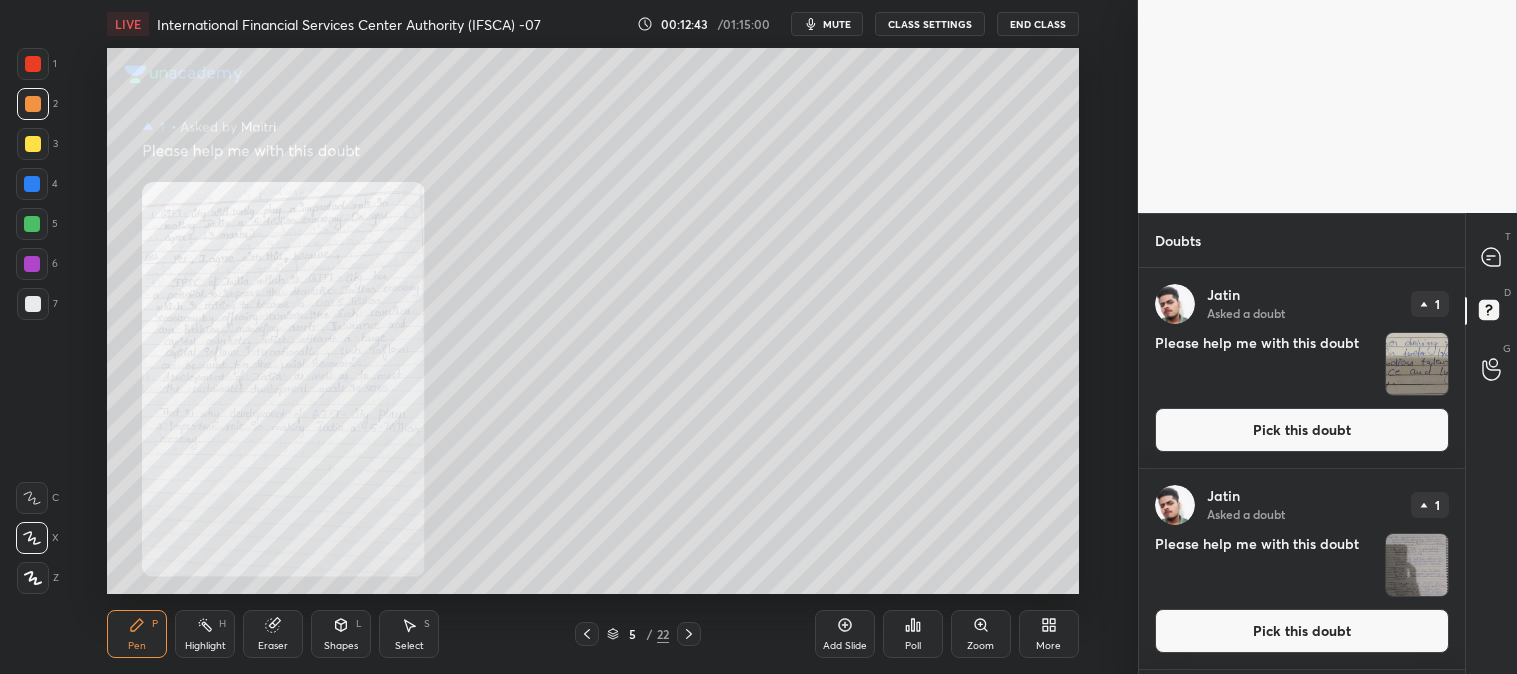 click on "Zoom" at bounding box center (981, 634) 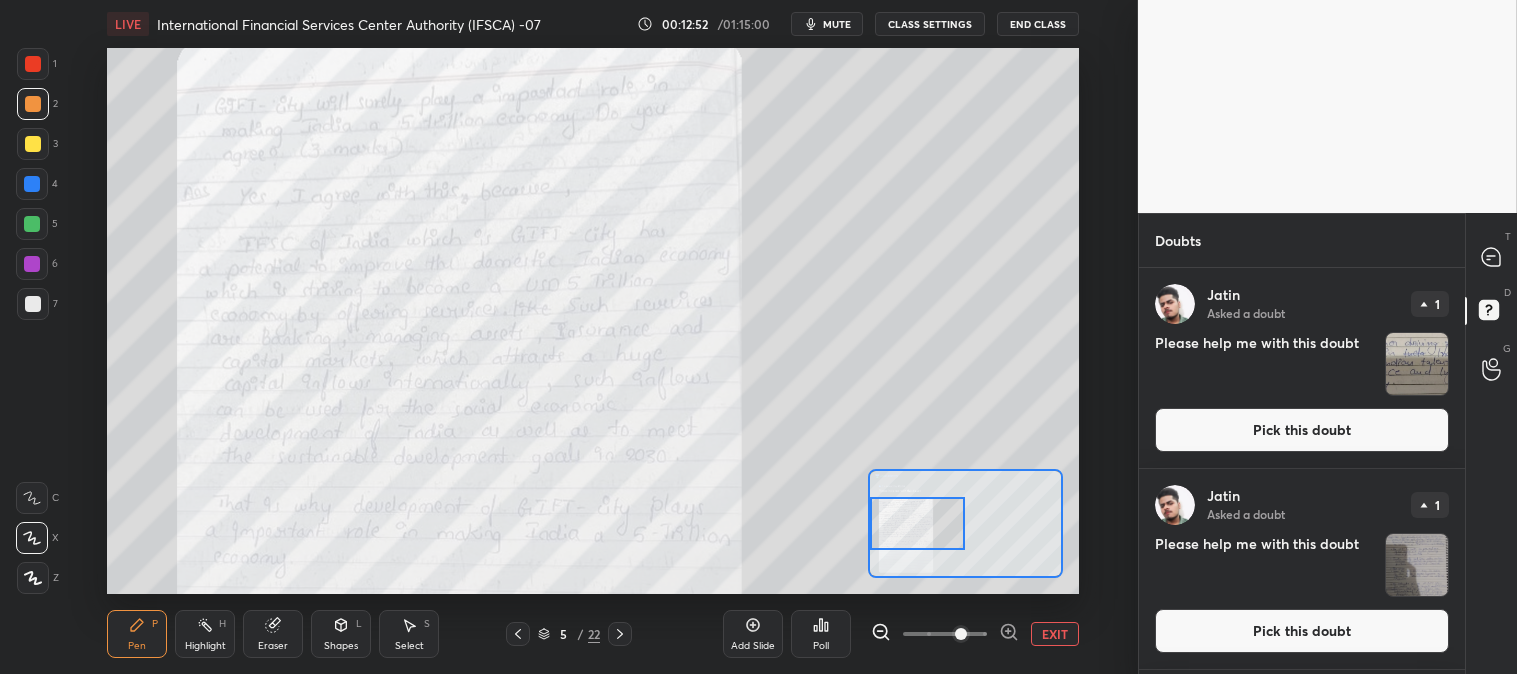 click on "mute" at bounding box center (837, 24) 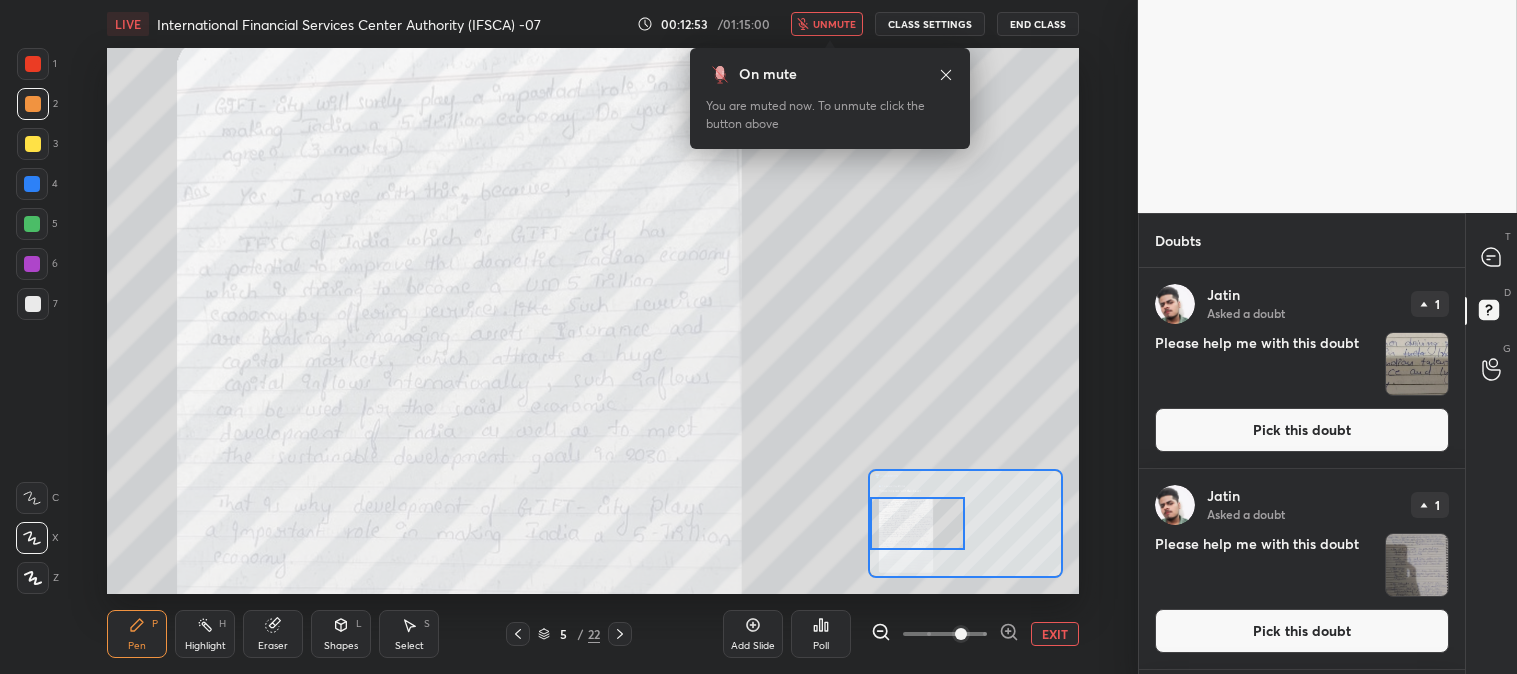 click on "unmute" at bounding box center (834, 24) 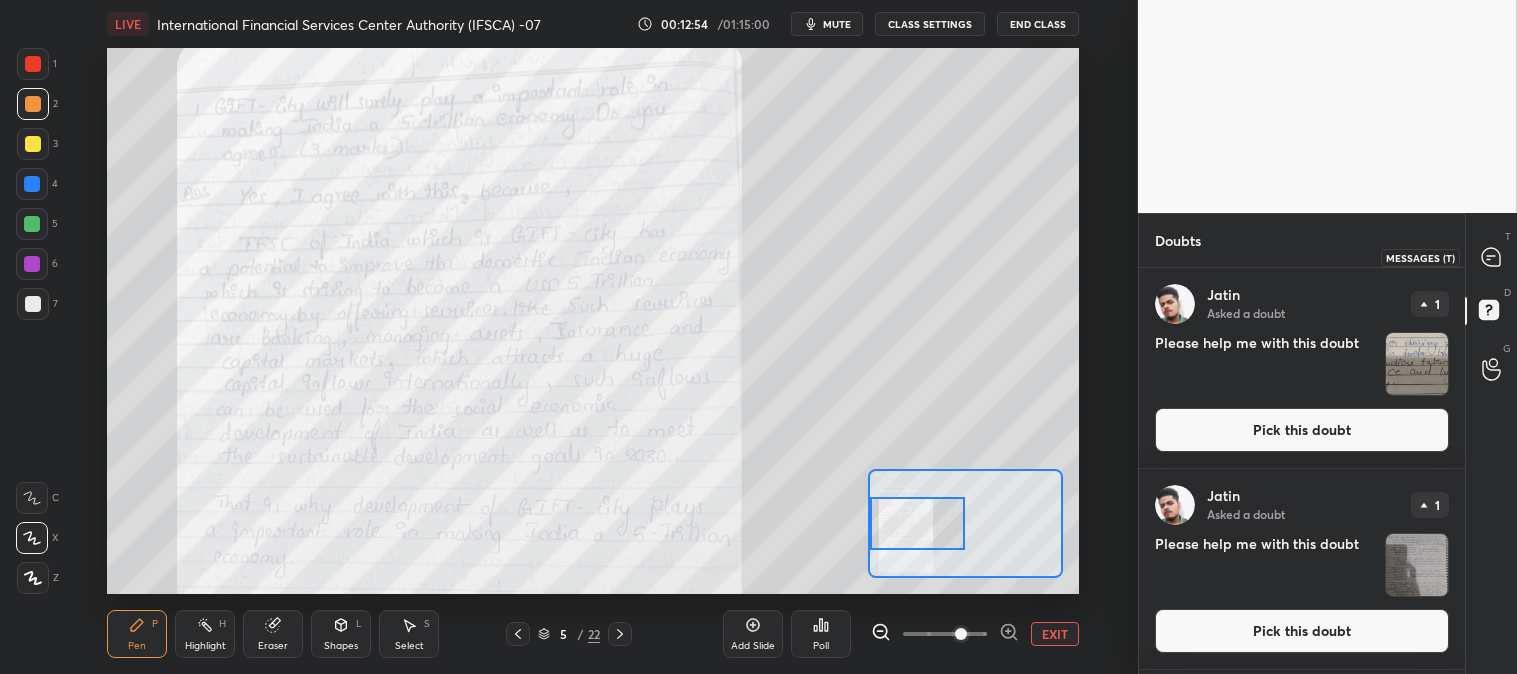 click 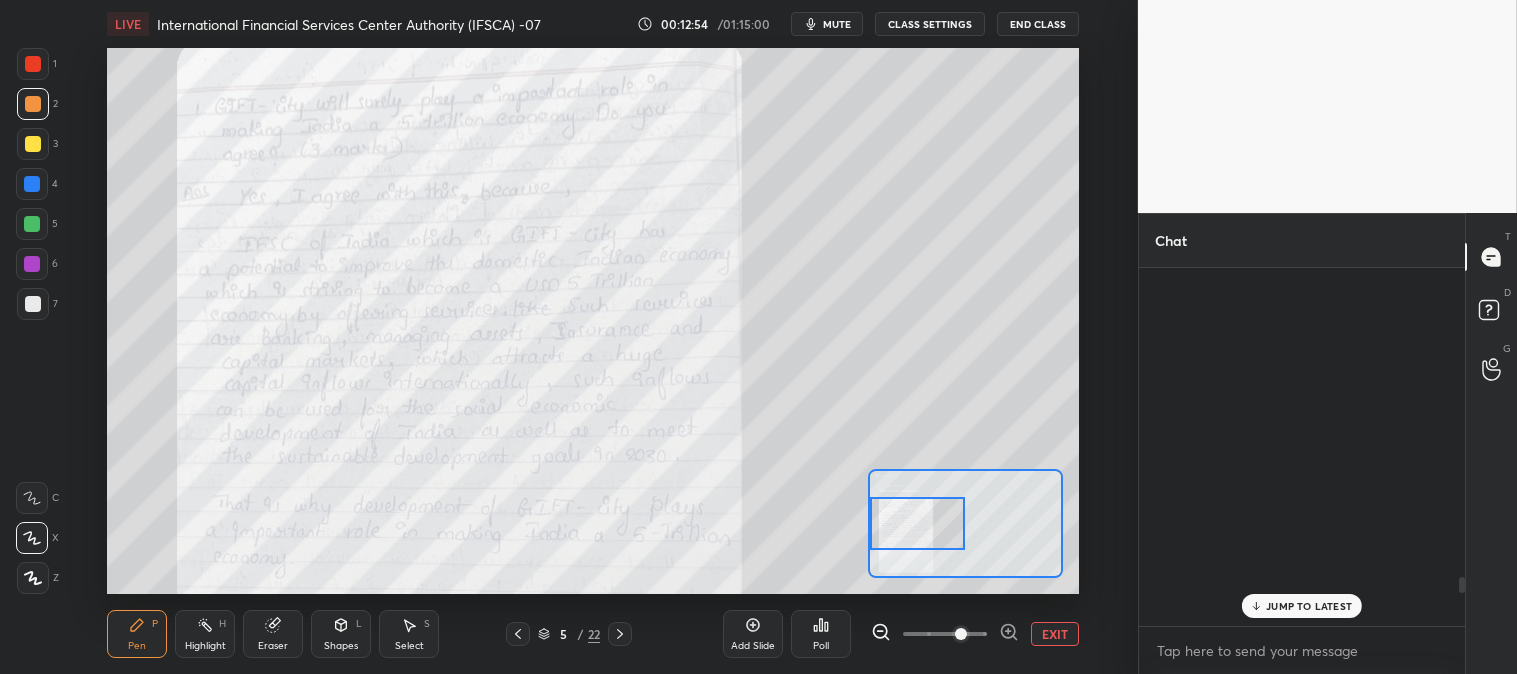 scroll, scrollTop: 2657, scrollLeft: 0, axis: vertical 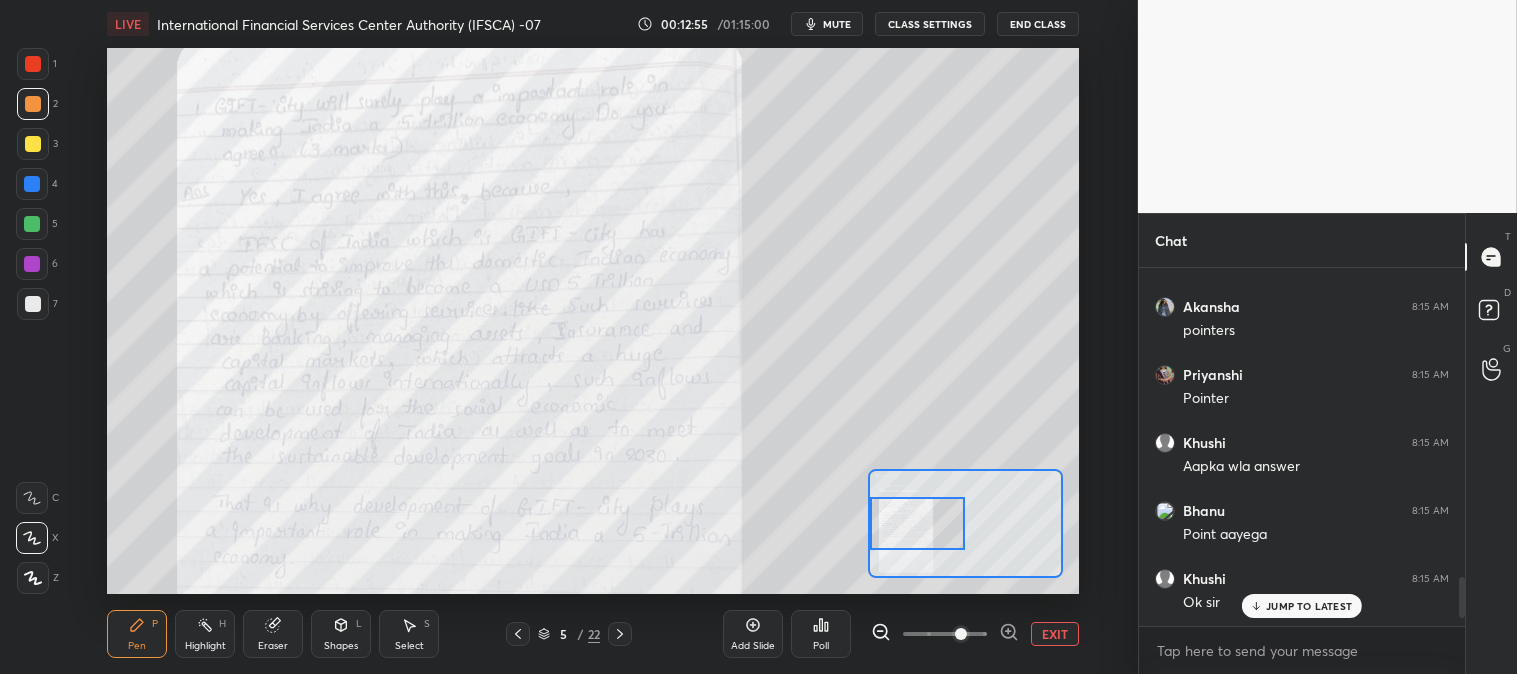 click on "Highlight H" at bounding box center [205, 634] 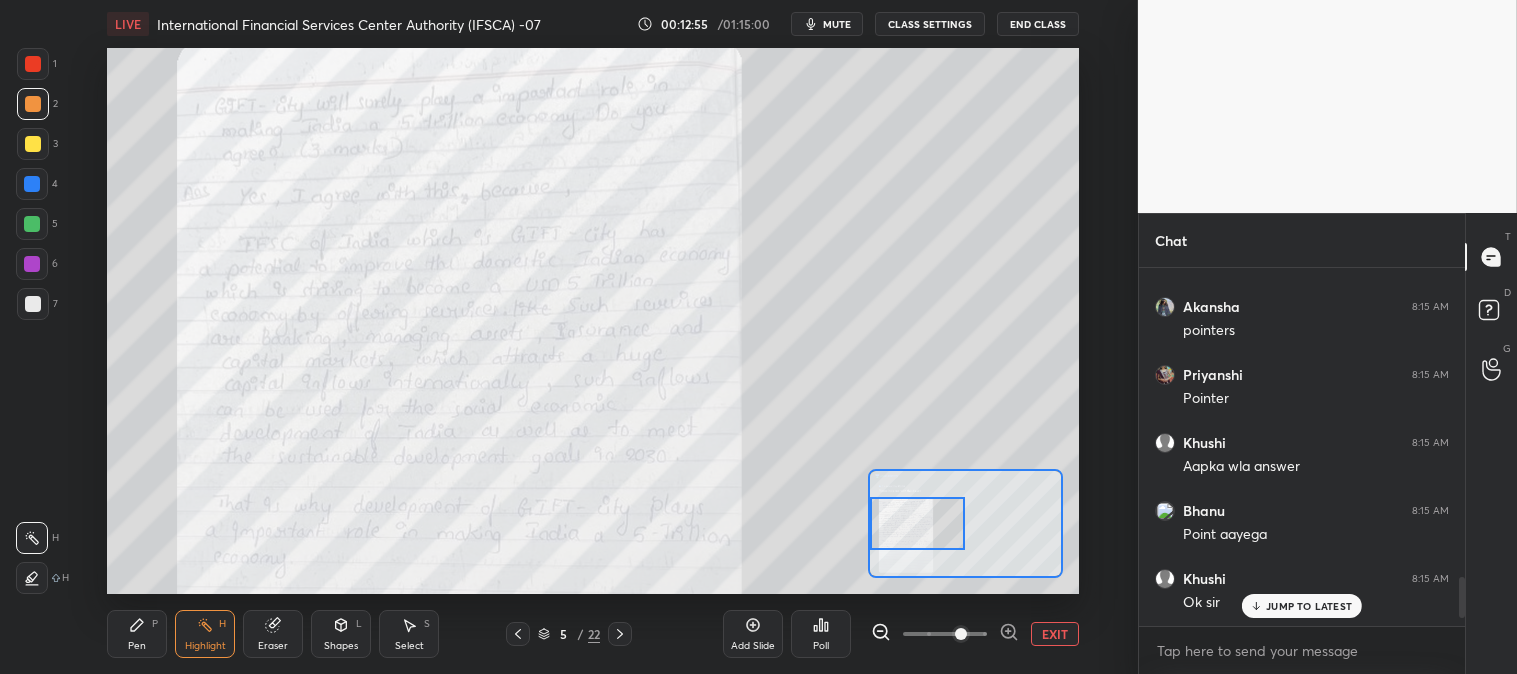 click at bounding box center [33, 64] 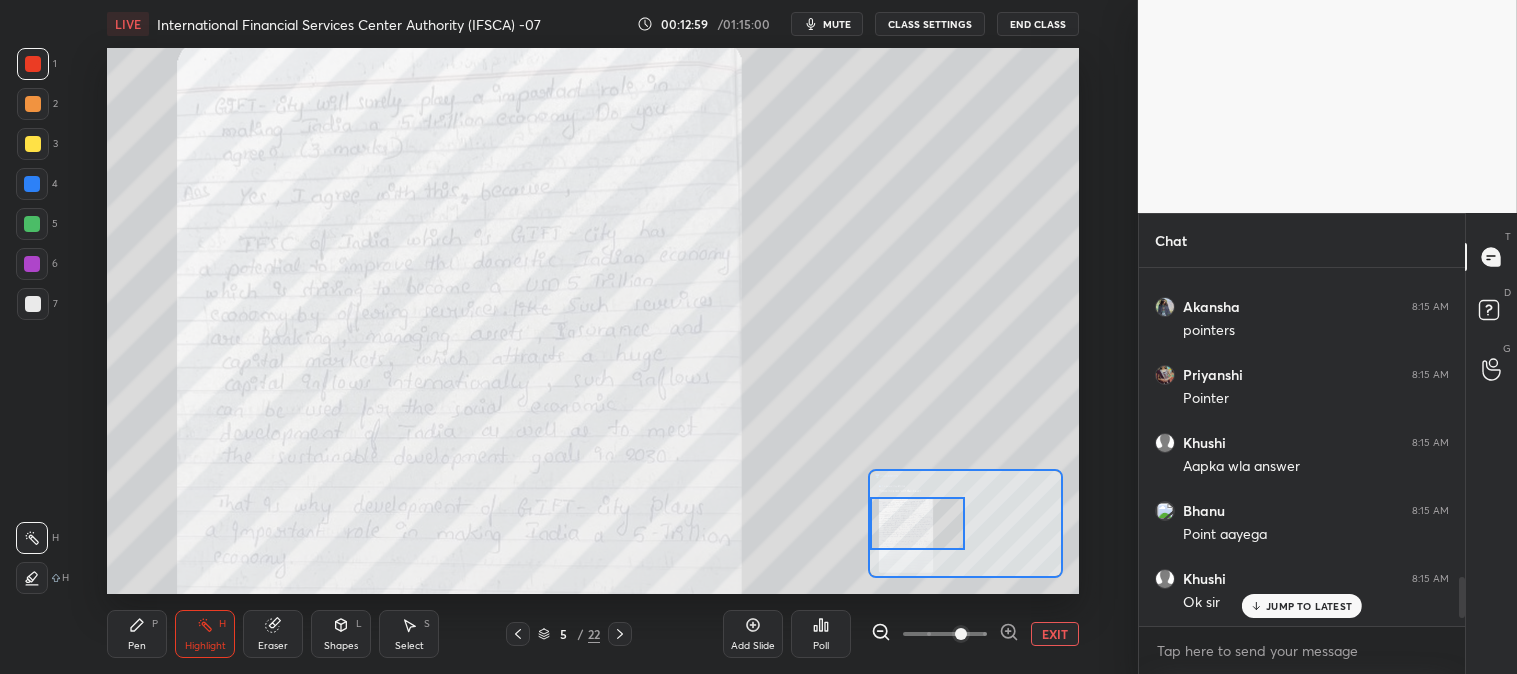 click on "Pen P" at bounding box center (137, 634) 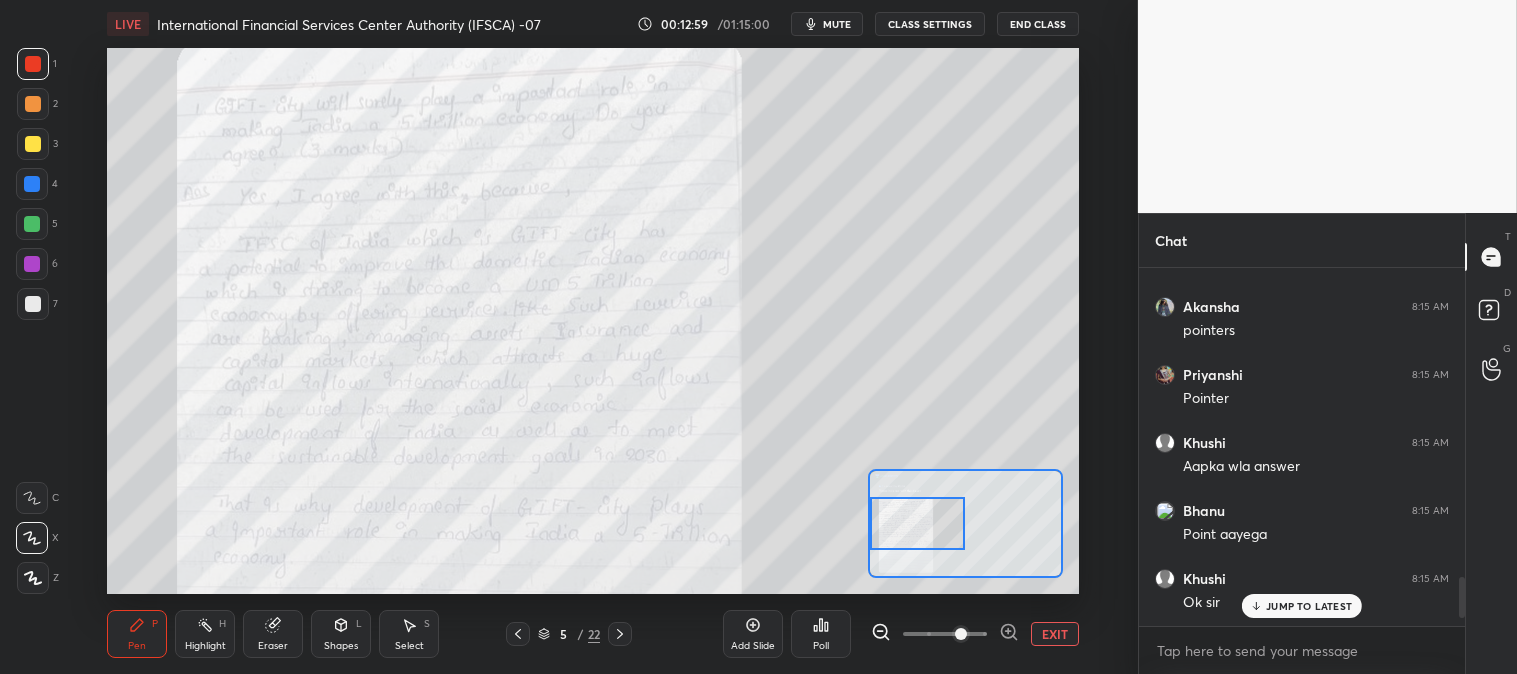click 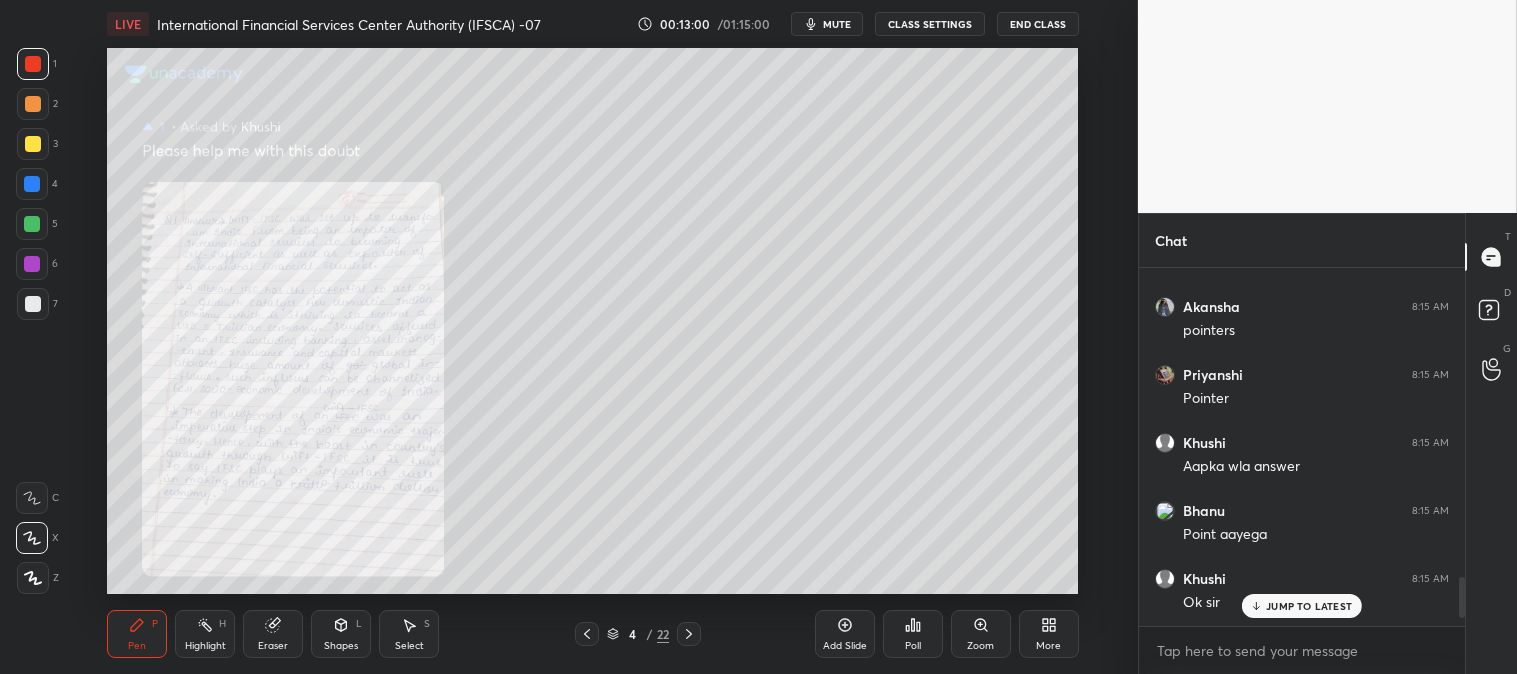 click on "Zoom" at bounding box center [980, 646] 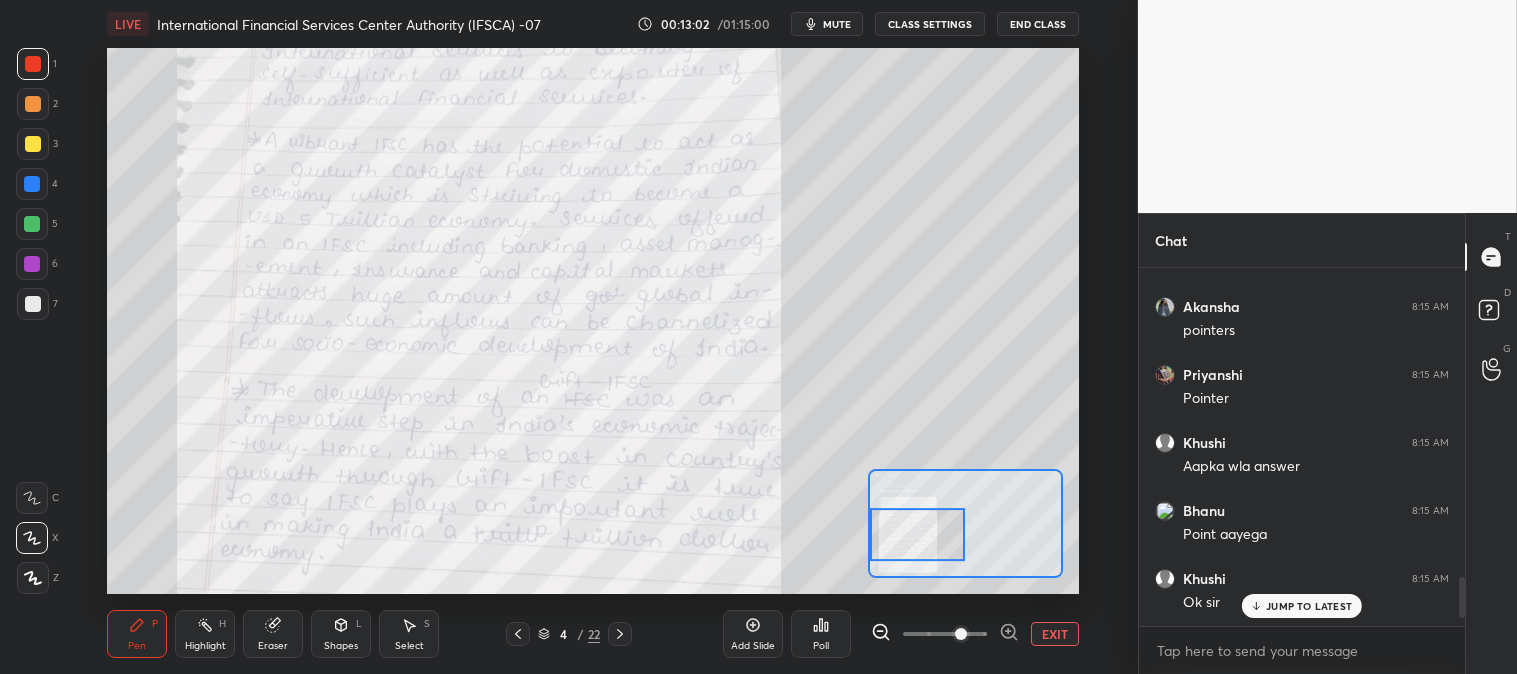 click on "Pen P" at bounding box center (137, 634) 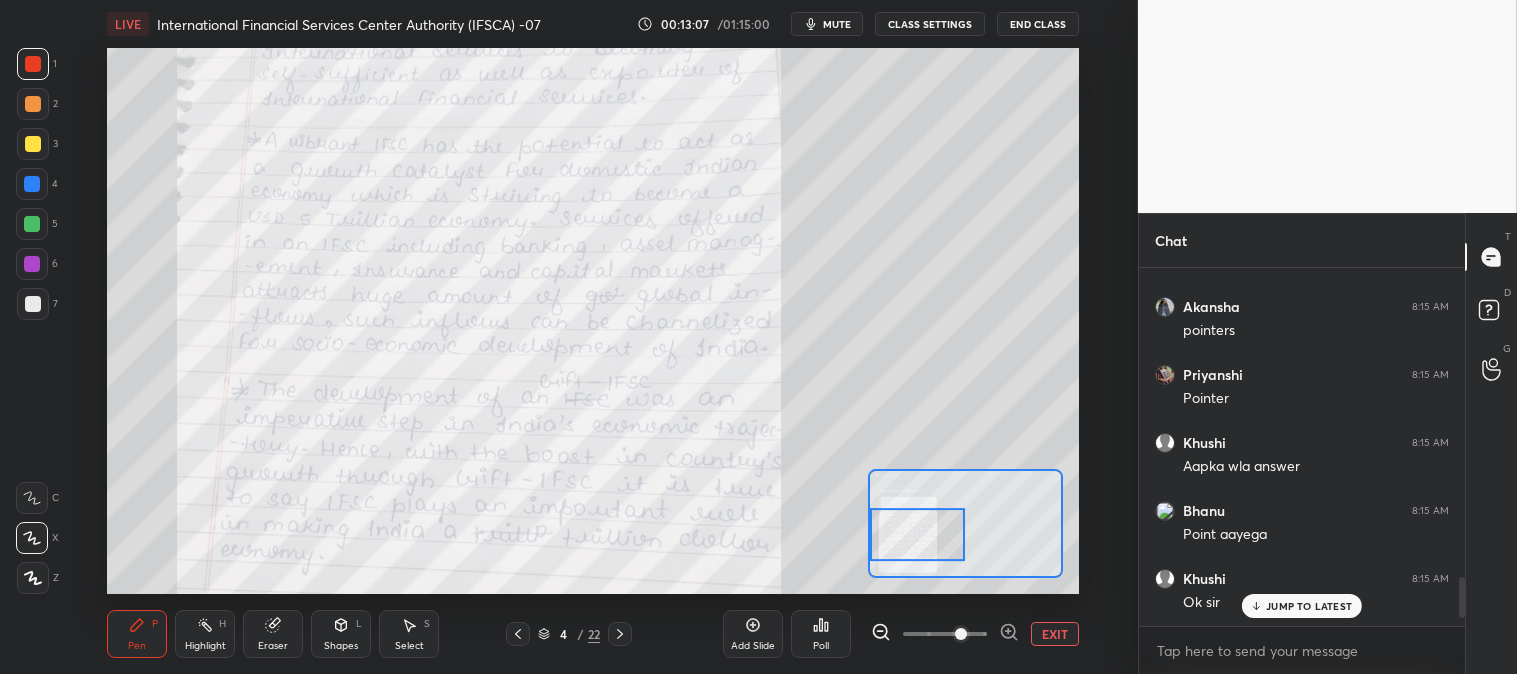 click on "JUMP TO LATEST" at bounding box center (1309, 606) 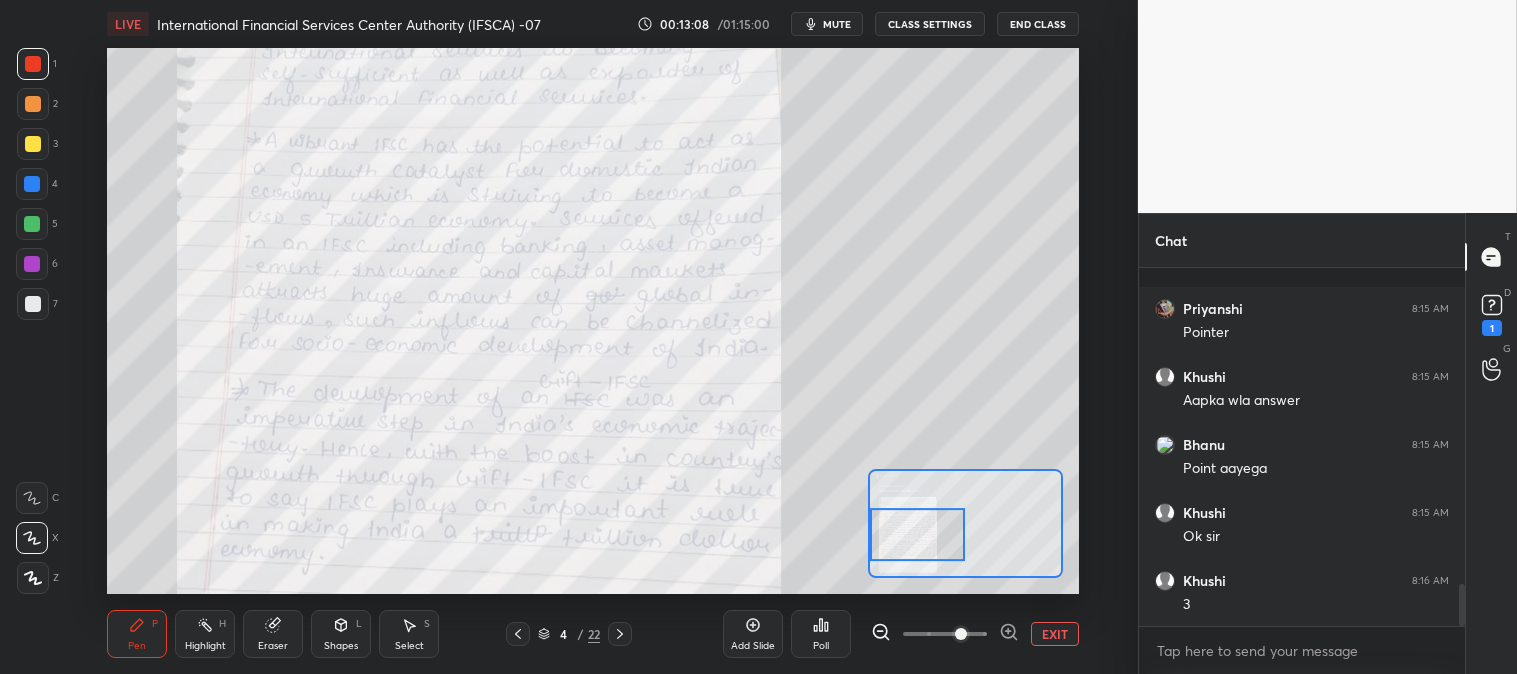 scroll, scrollTop: 2810, scrollLeft: 0, axis: vertical 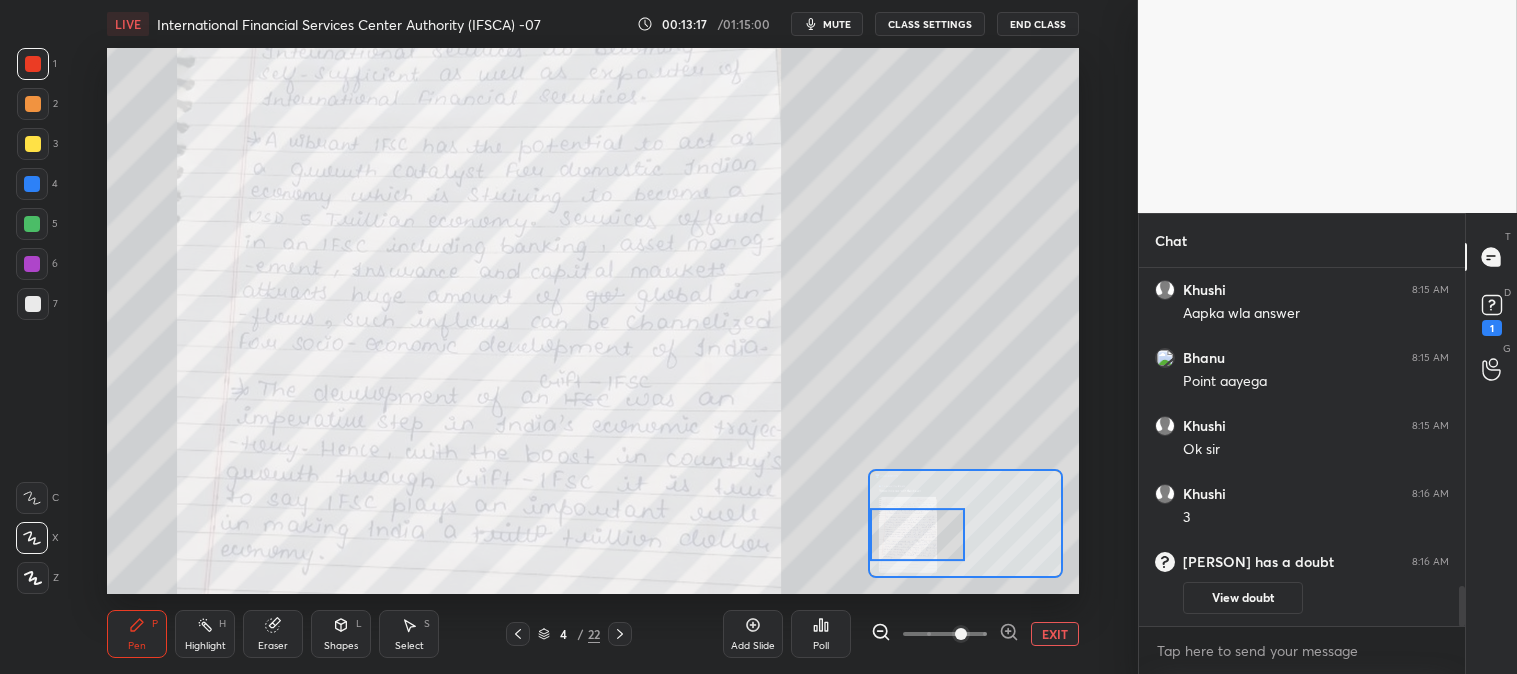 click 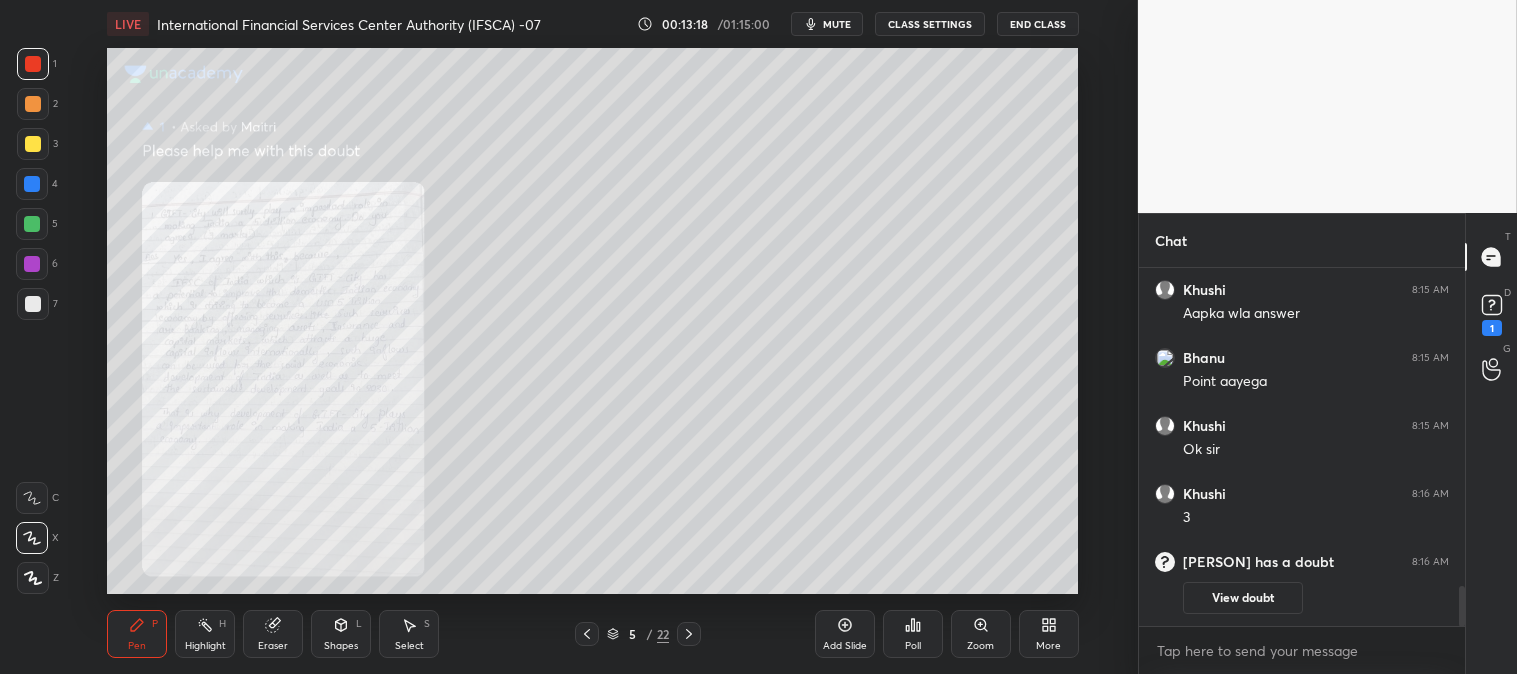 click 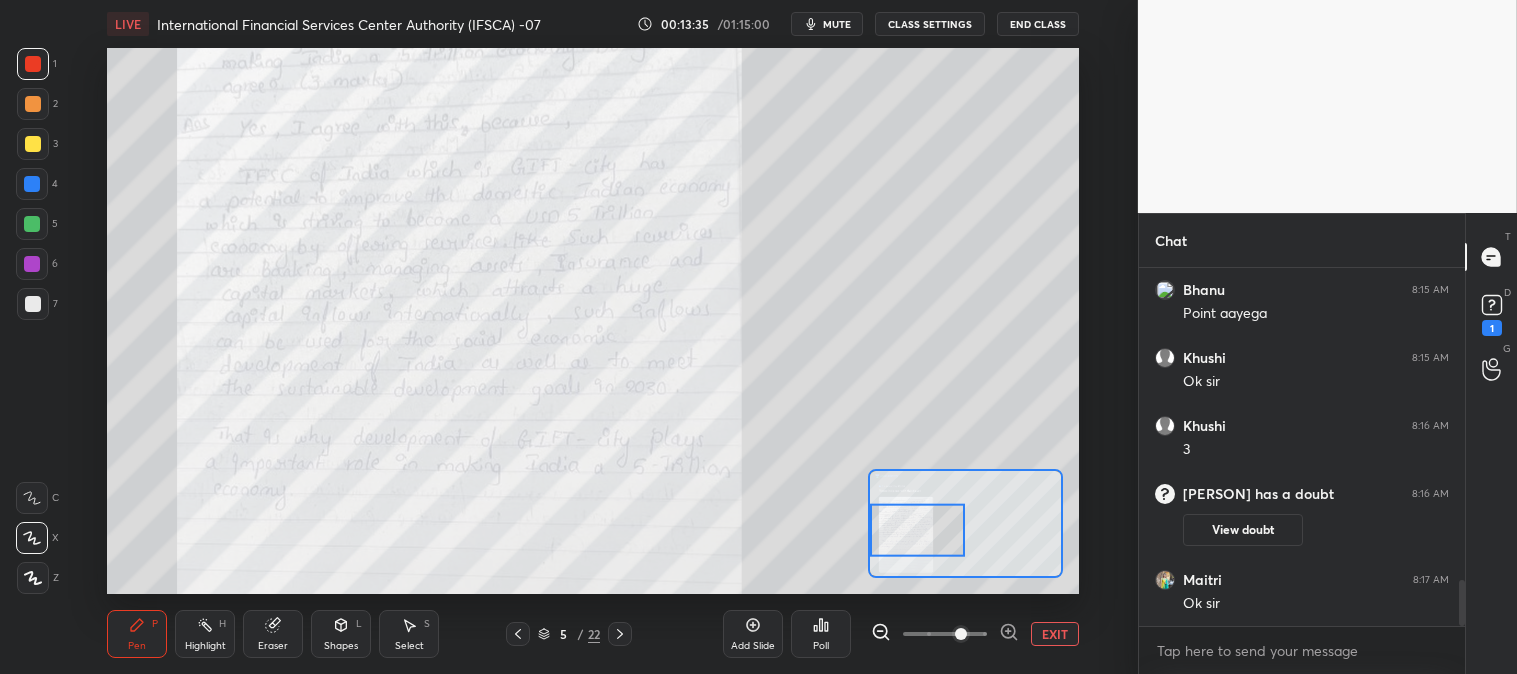 scroll, scrollTop: 2441, scrollLeft: 0, axis: vertical 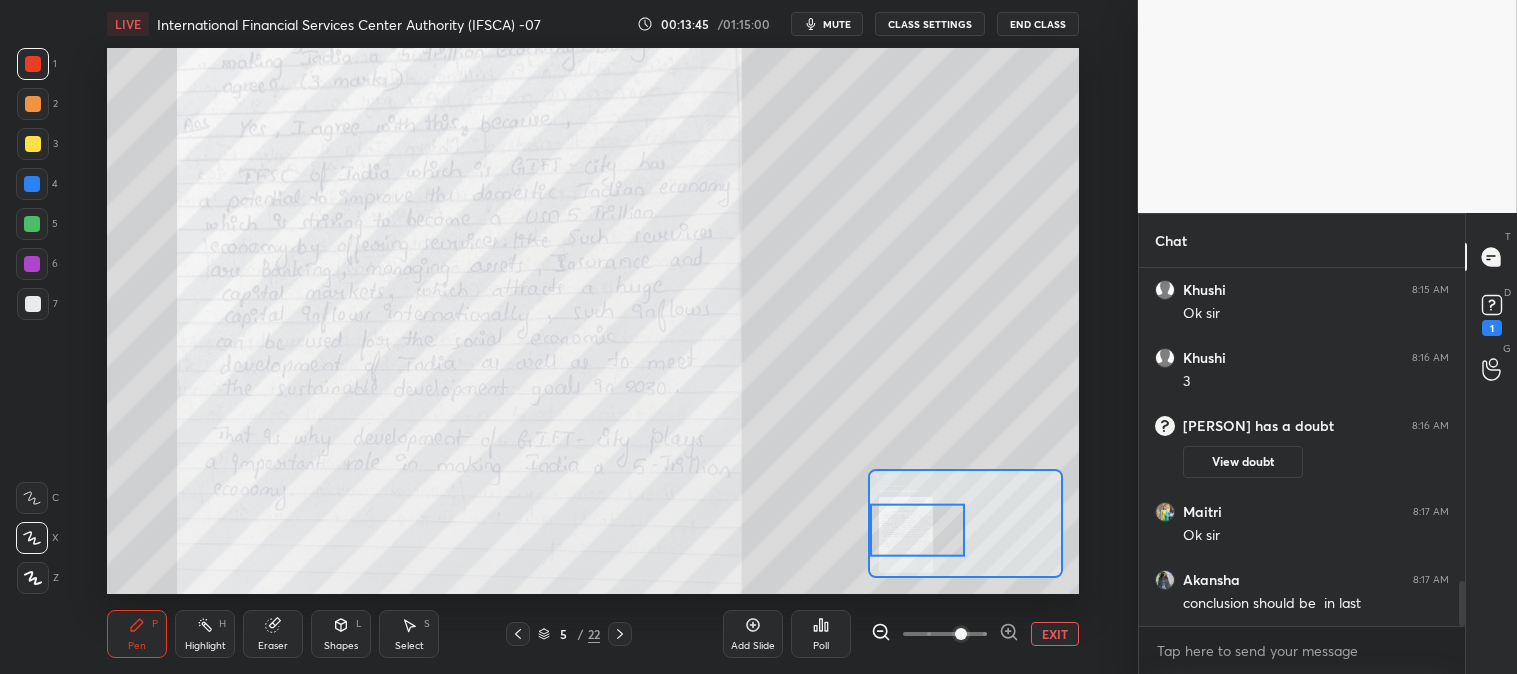 click at bounding box center (33, 64) 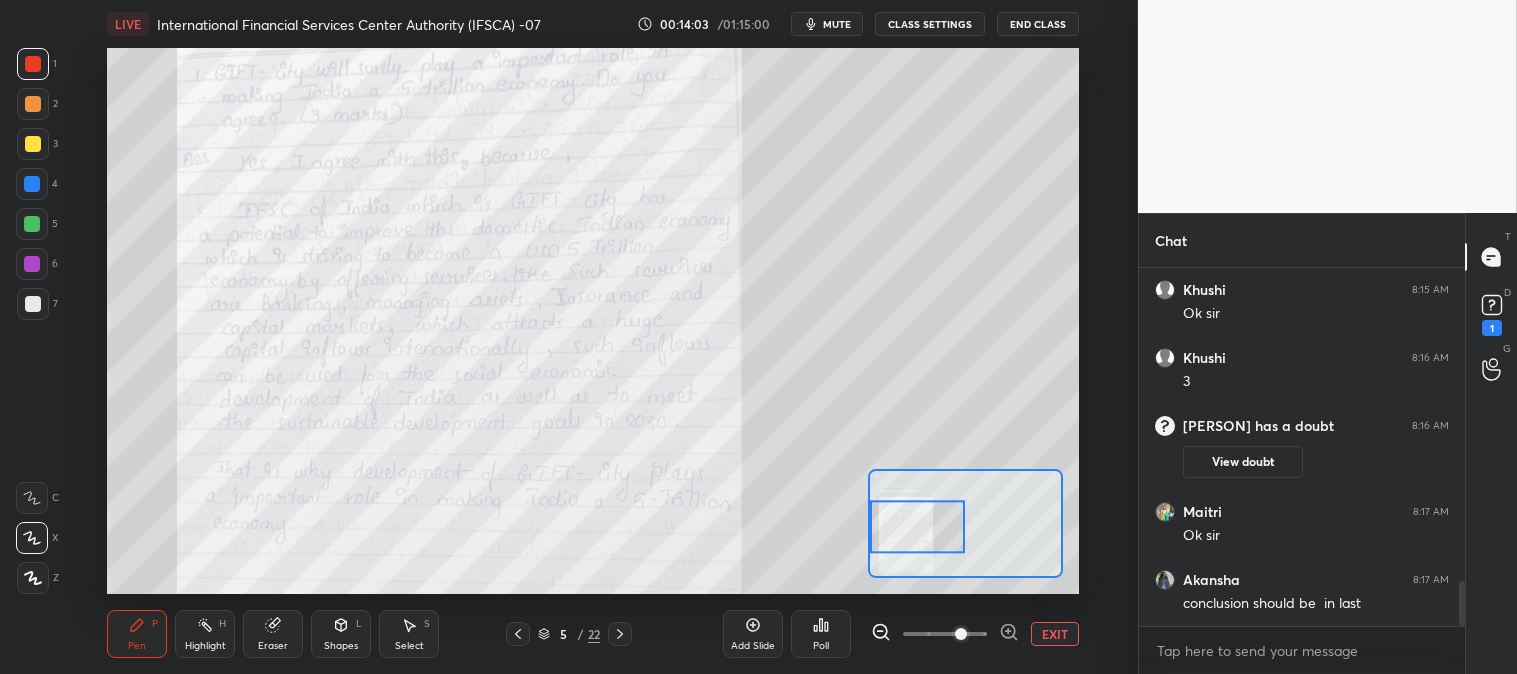 click on "Highlight" at bounding box center [205, 646] 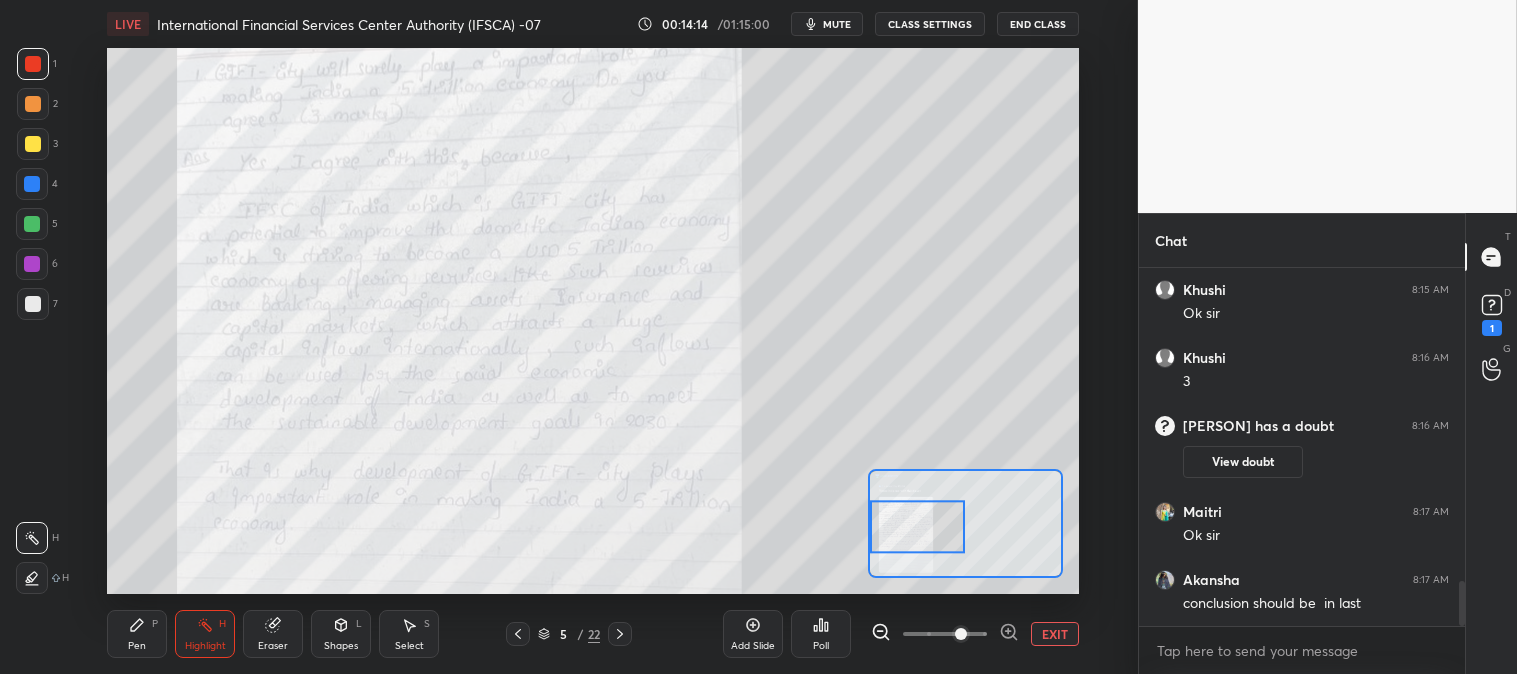 click 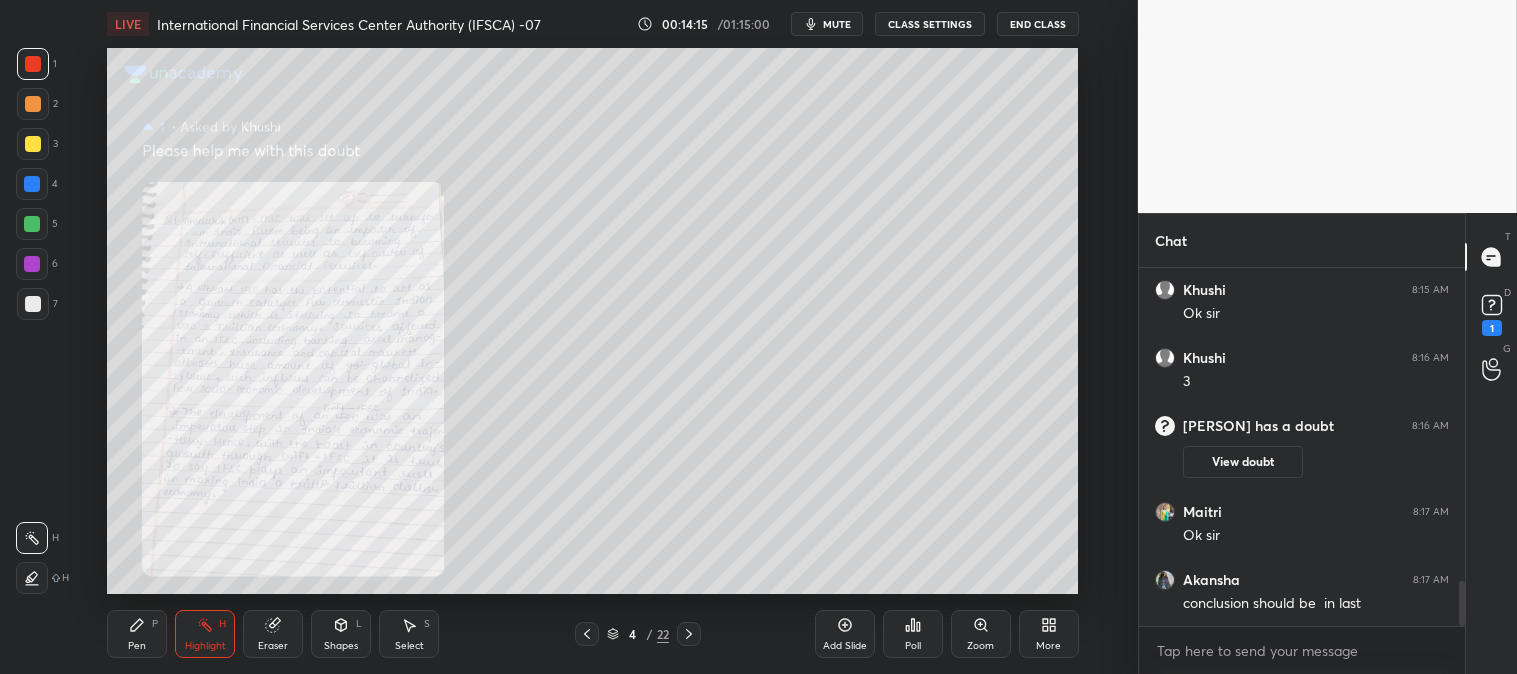 click 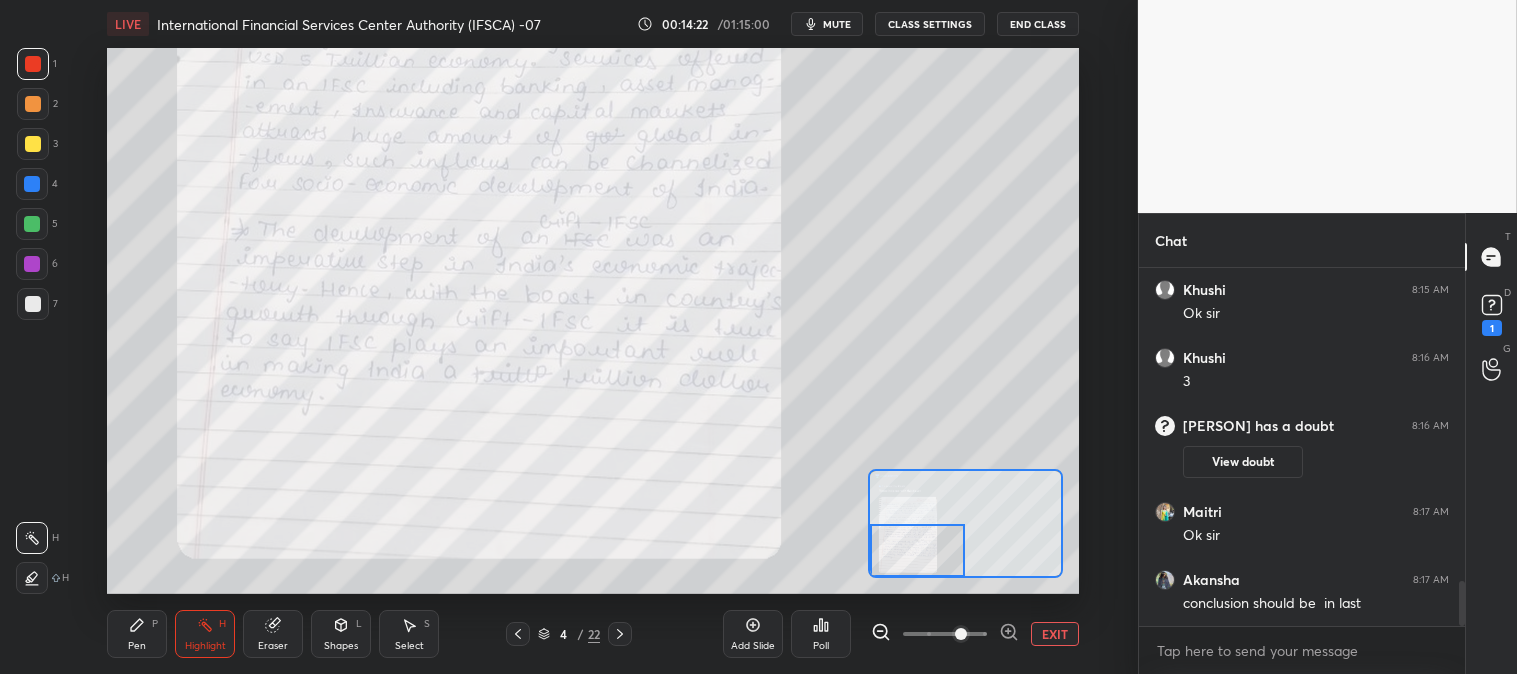 click 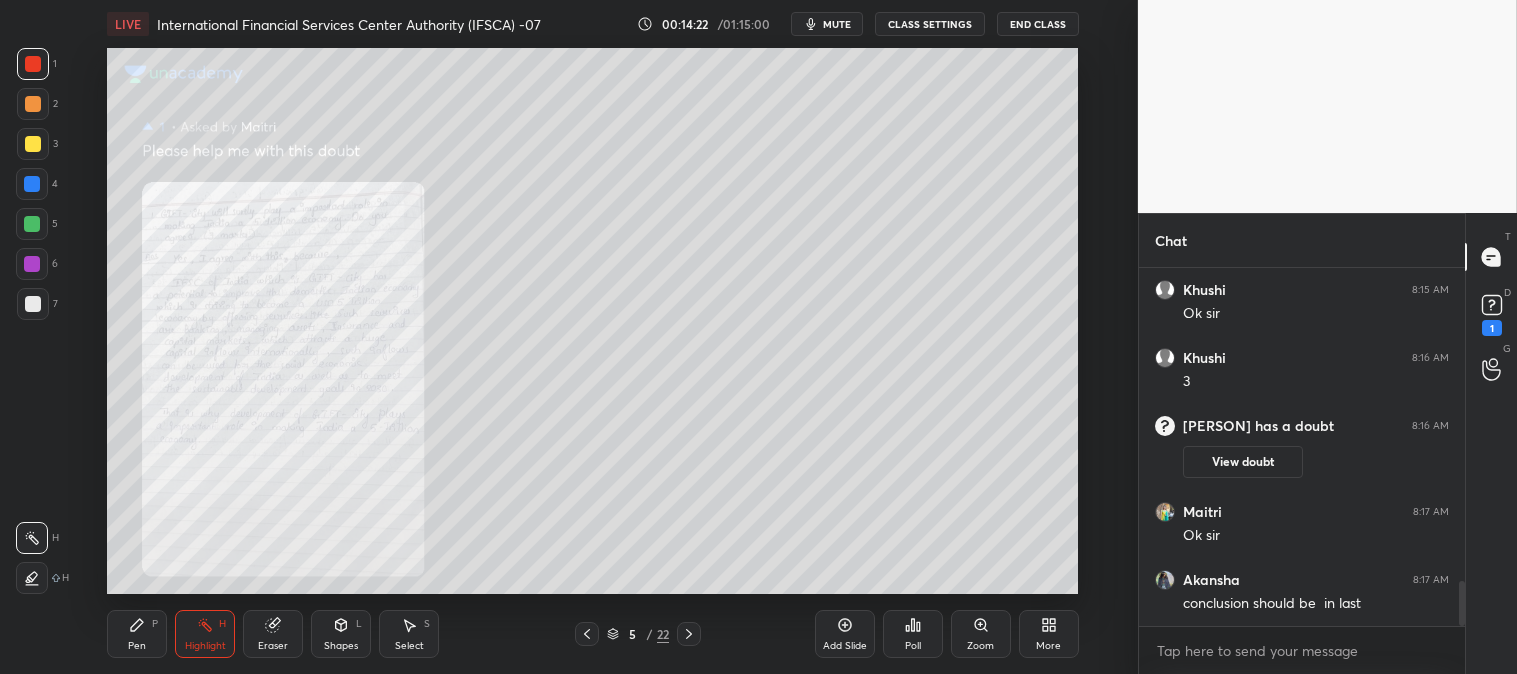 click on "Zoom" at bounding box center [981, 634] 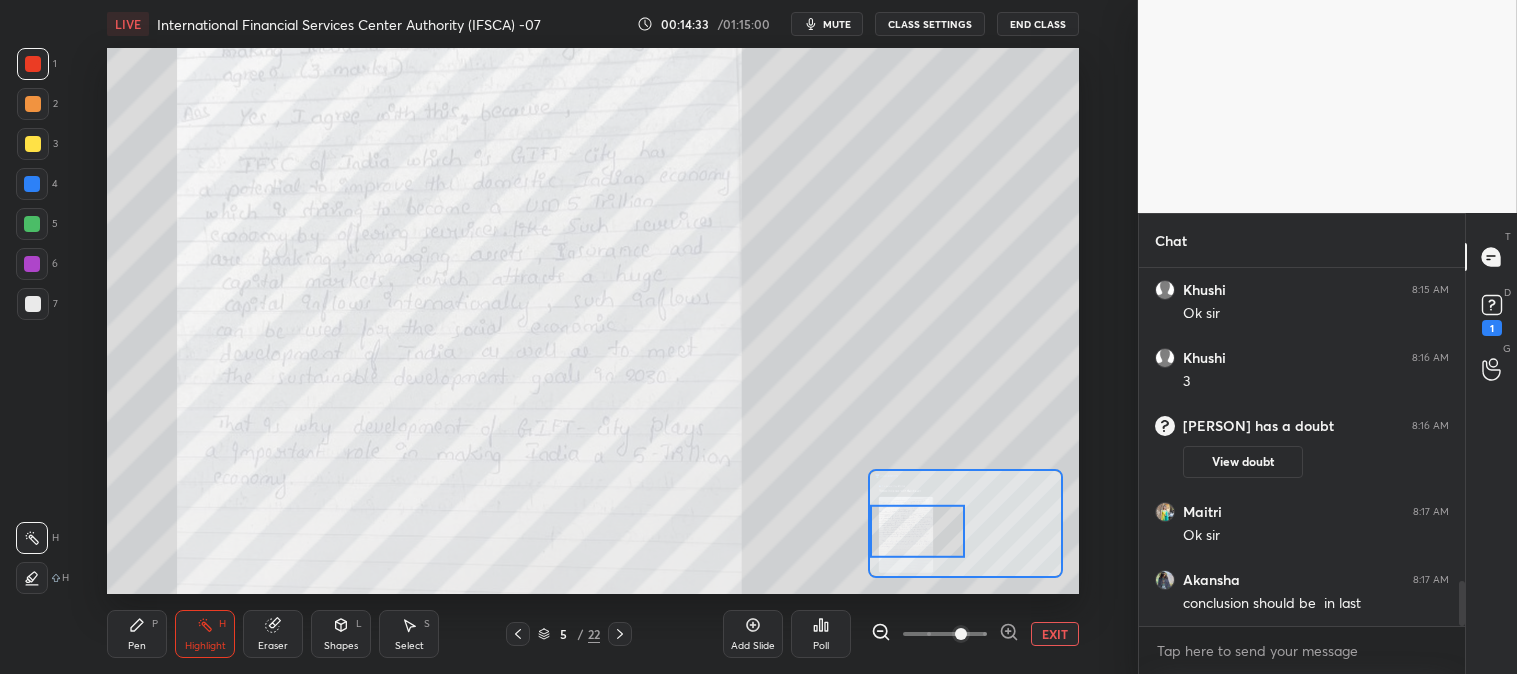 click on "Pen P" at bounding box center [137, 634] 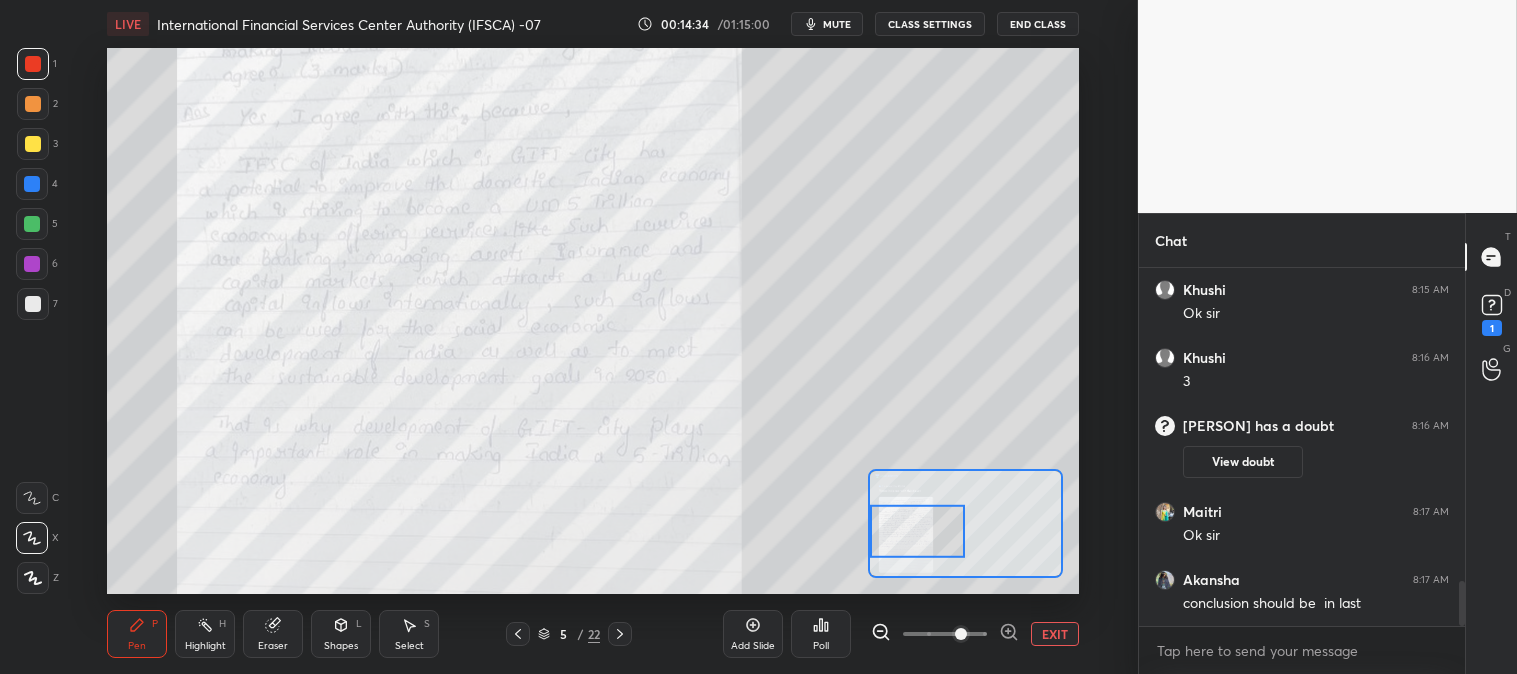 click at bounding box center [33, 144] 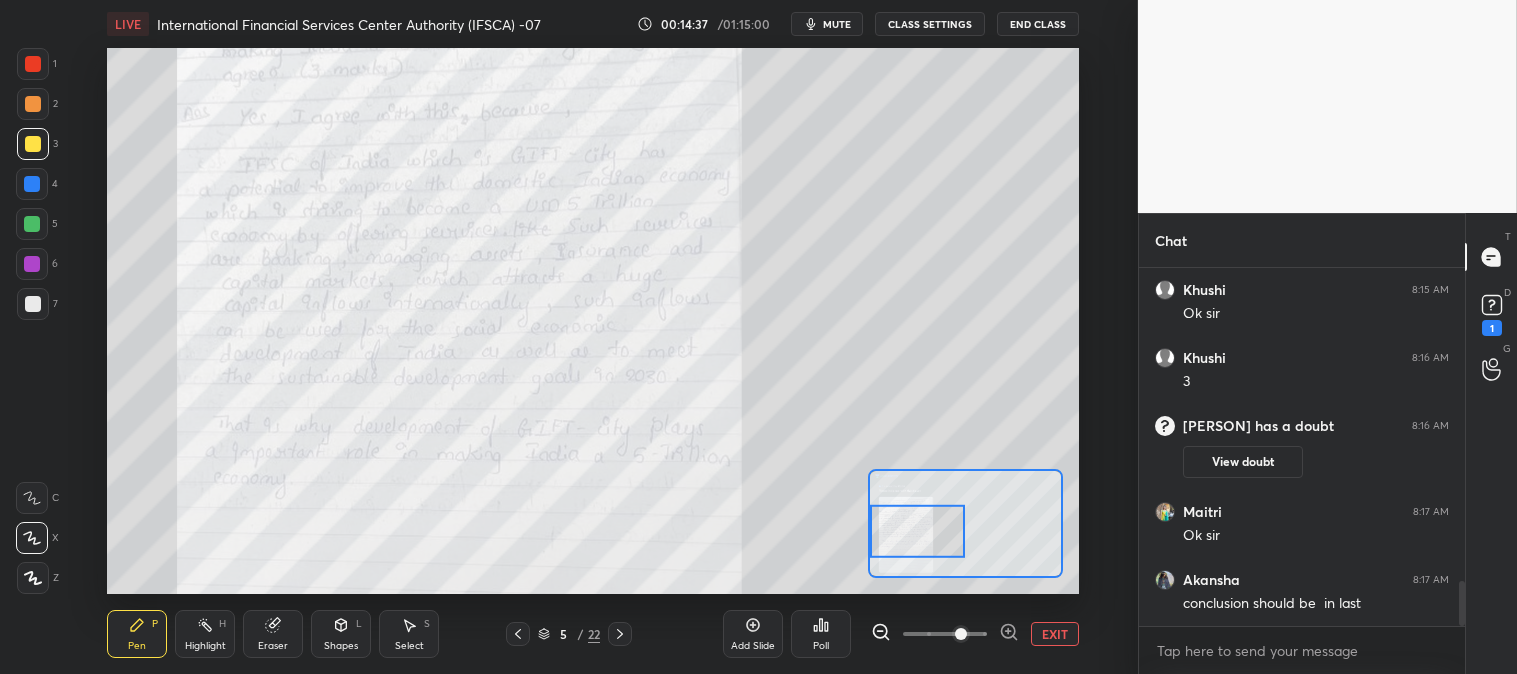 click at bounding box center [518, 634] 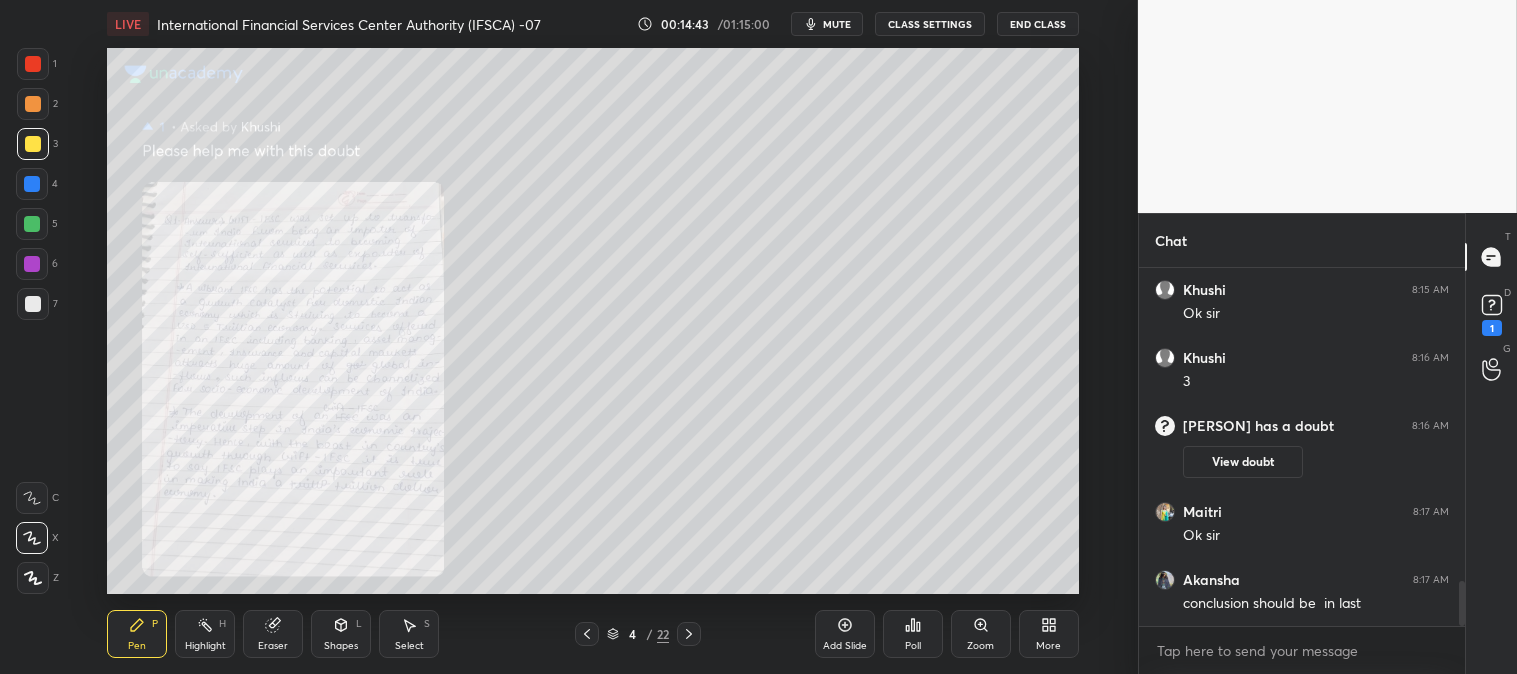 click 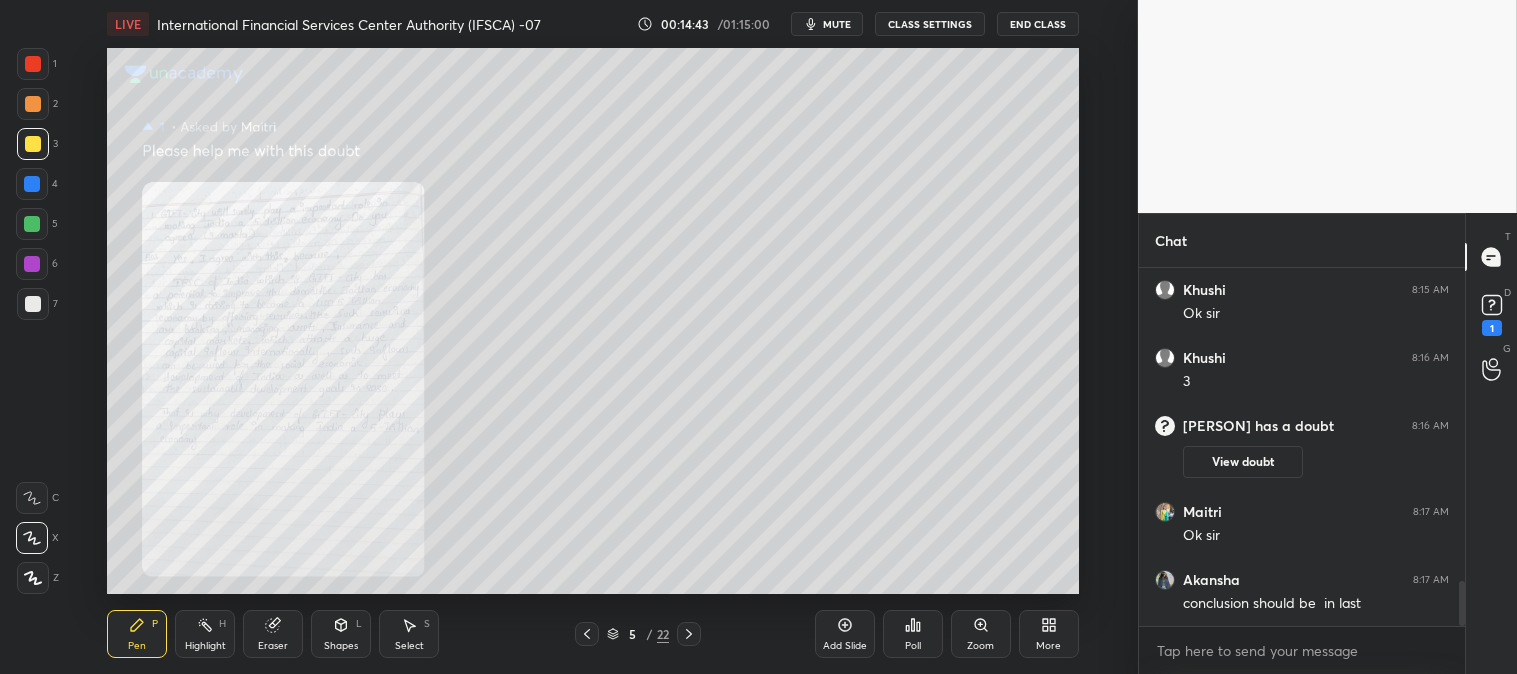 click on "Zoom" at bounding box center [981, 634] 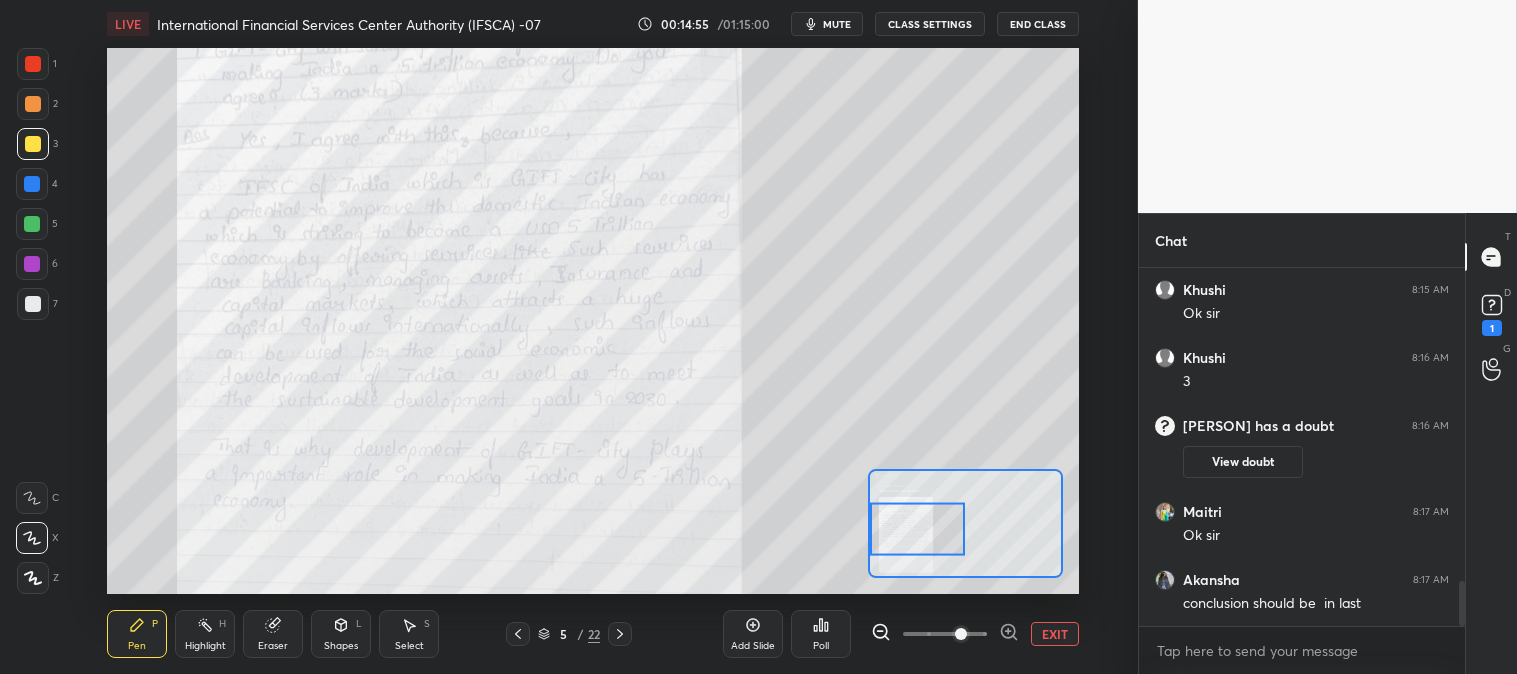 click on "EXIT" at bounding box center (1055, 634) 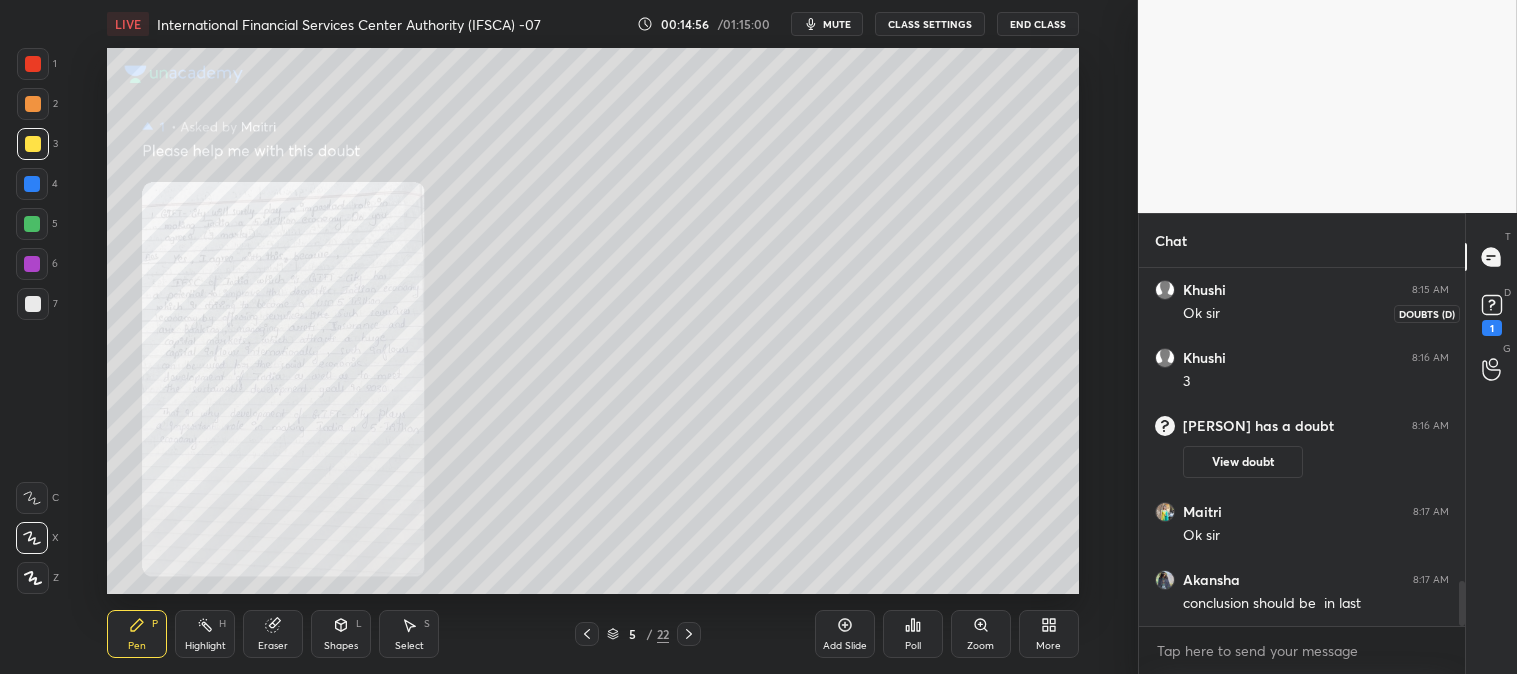 click 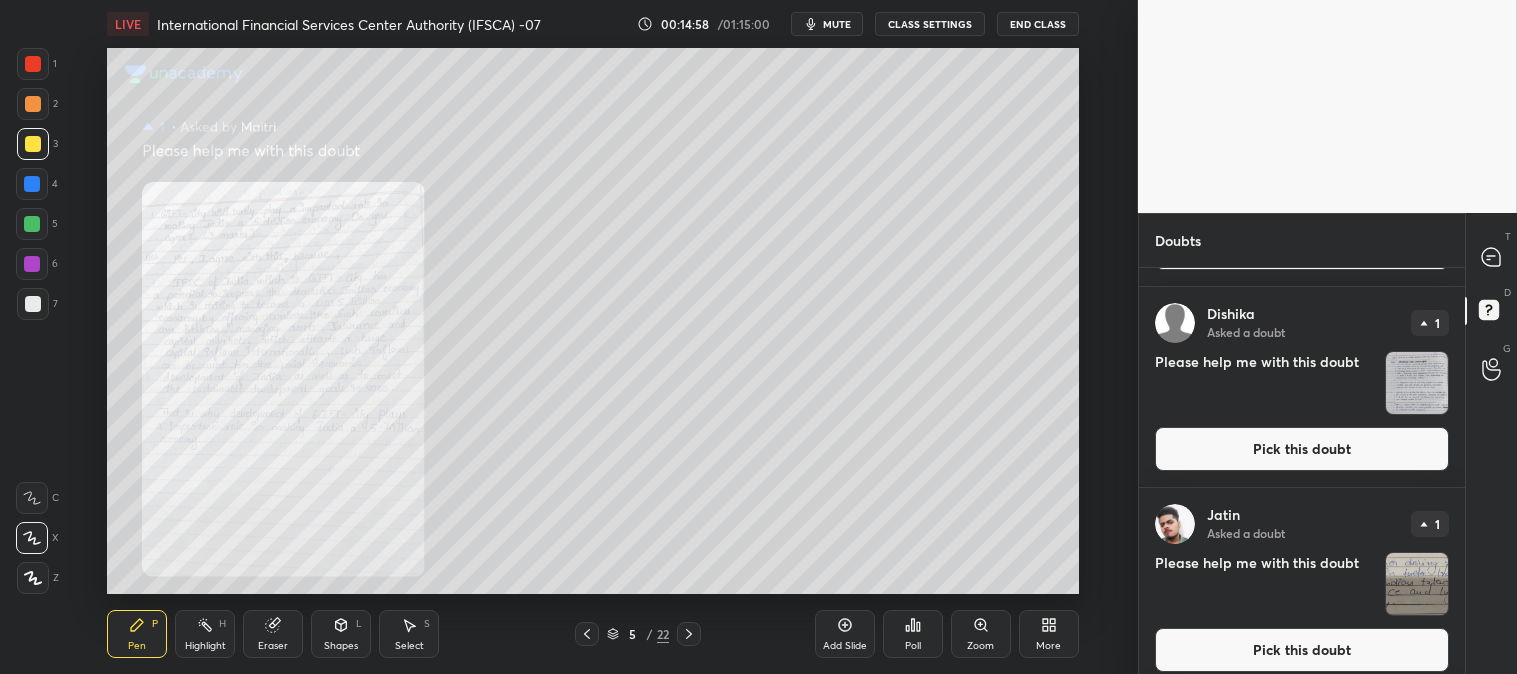 scroll, scrollTop: 197, scrollLeft: 0, axis: vertical 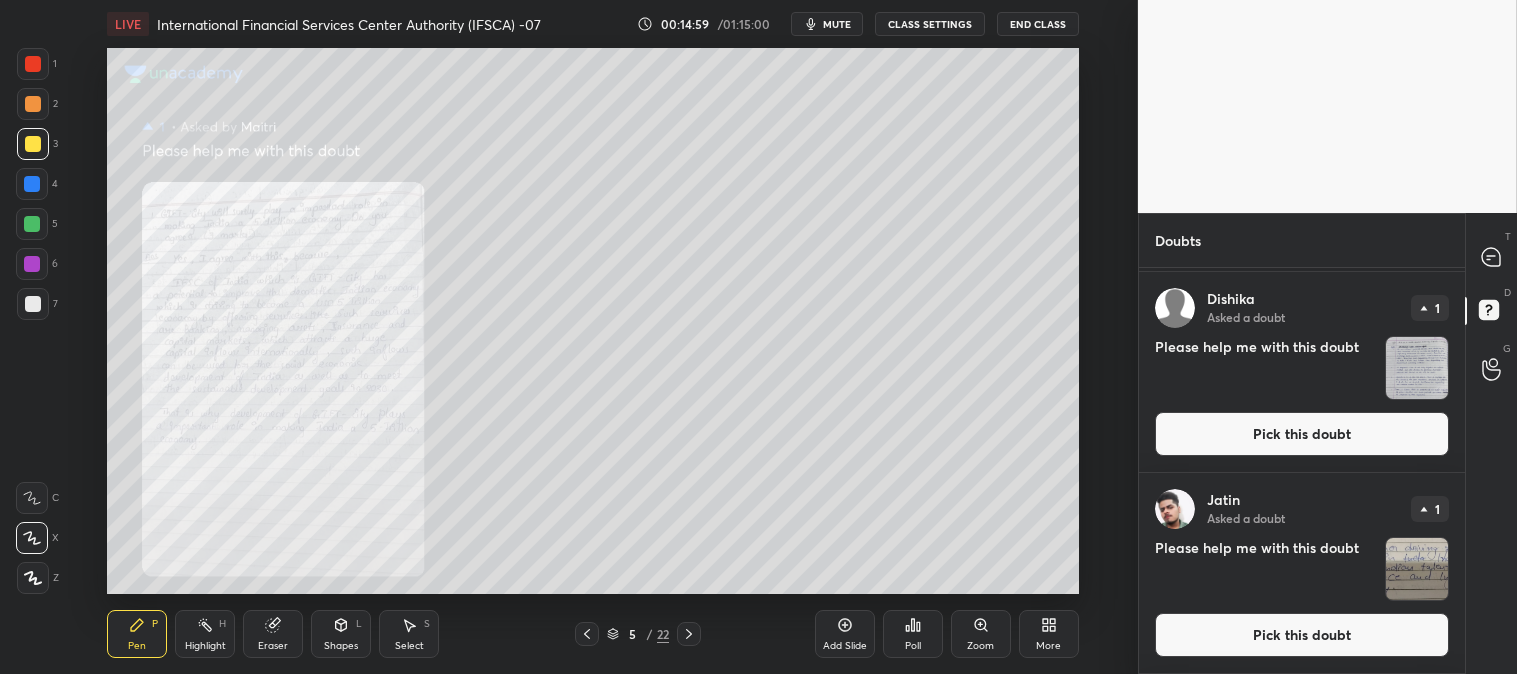 click on "Pick this doubt" at bounding box center [1302, 434] 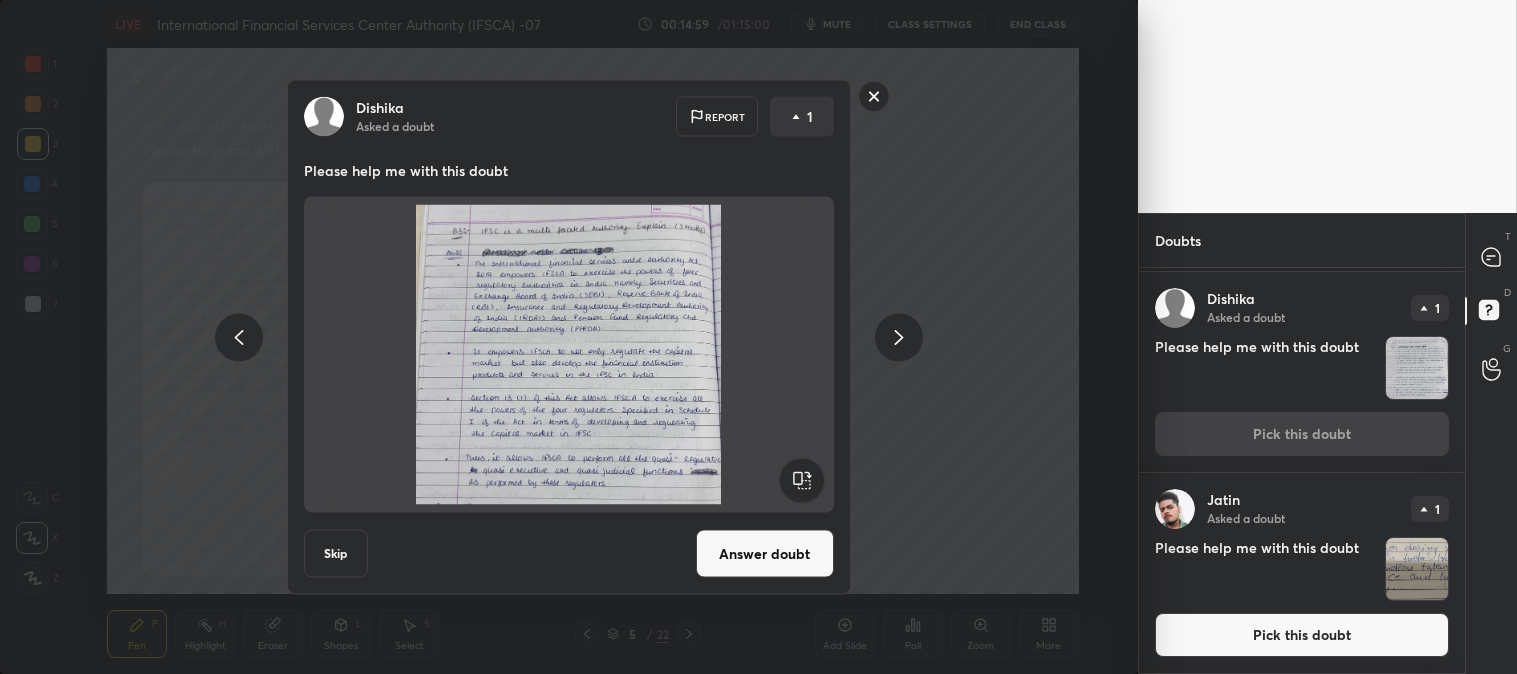 click on "Answer doubt" at bounding box center (765, 554) 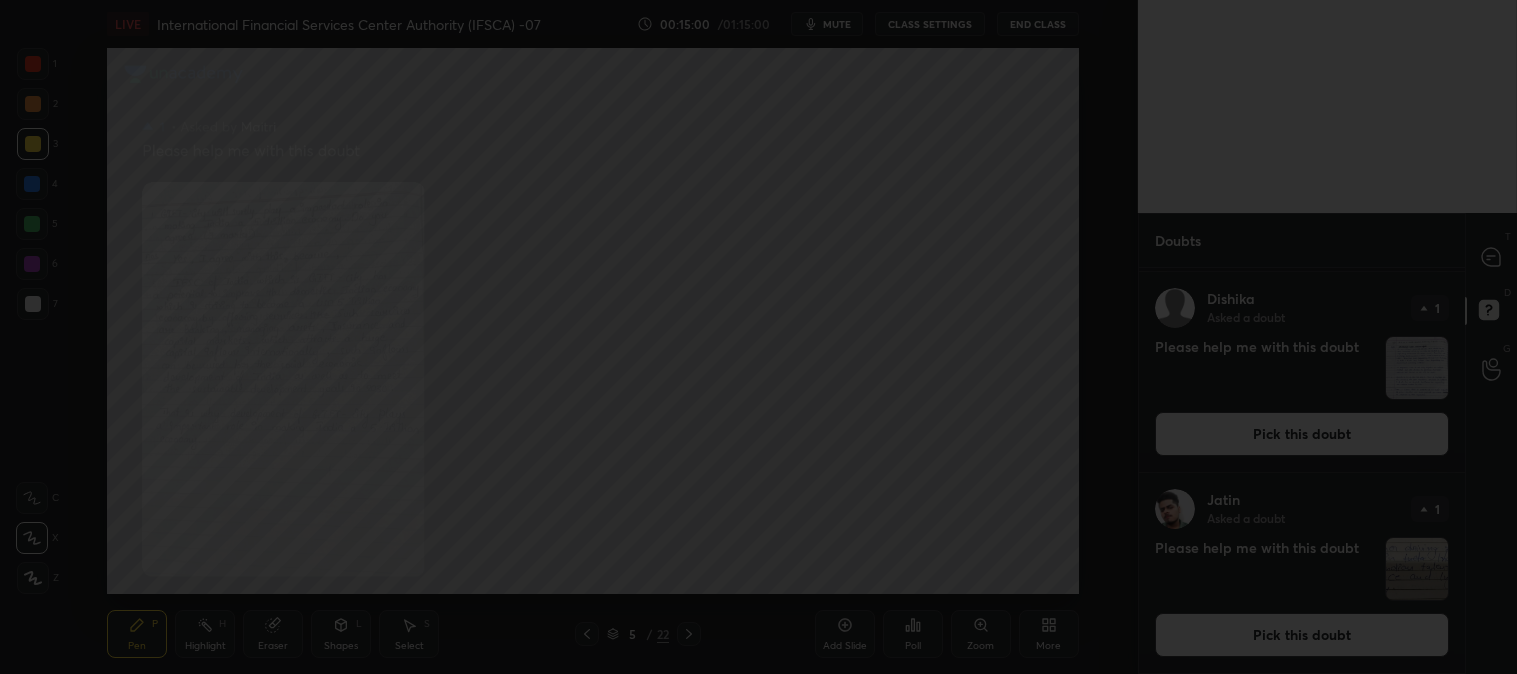 scroll, scrollTop: 0, scrollLeft: 0, axis: both 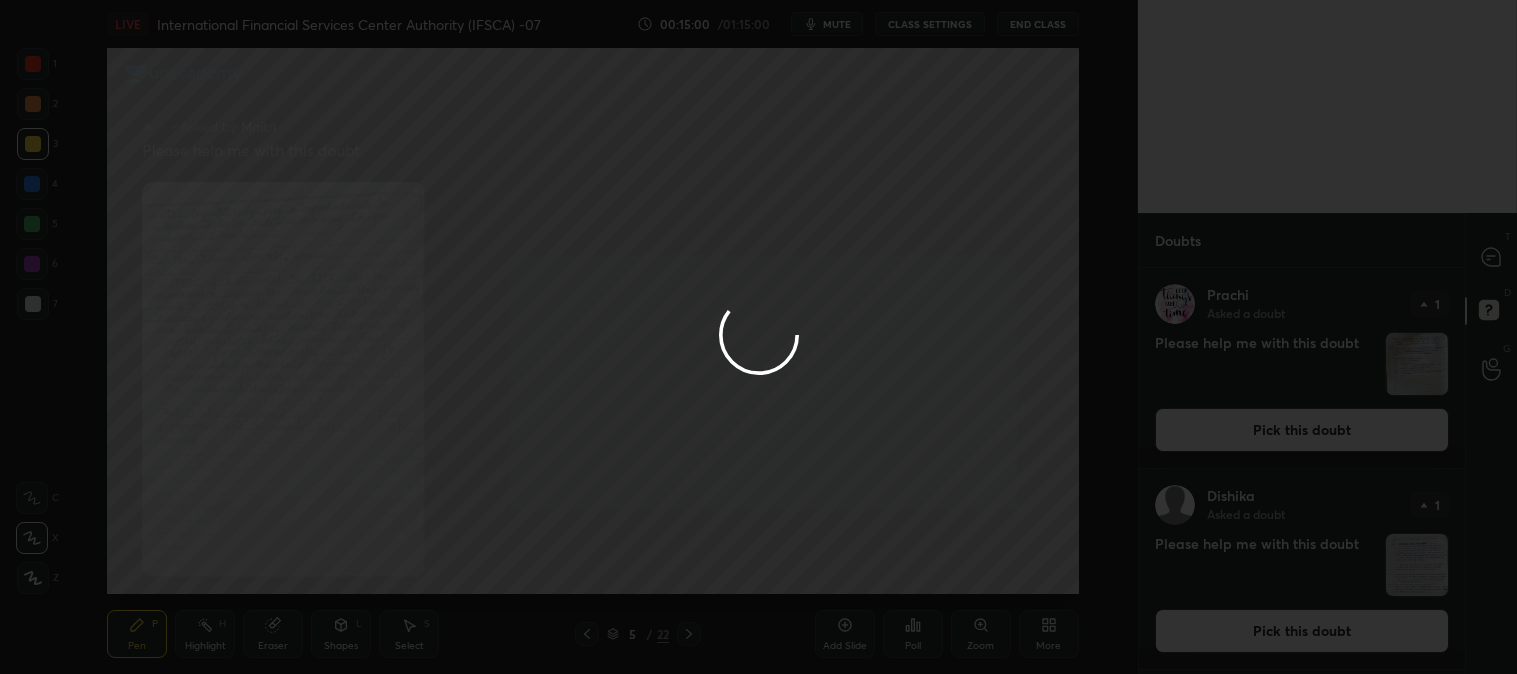 click at bounding box center (758, 337) 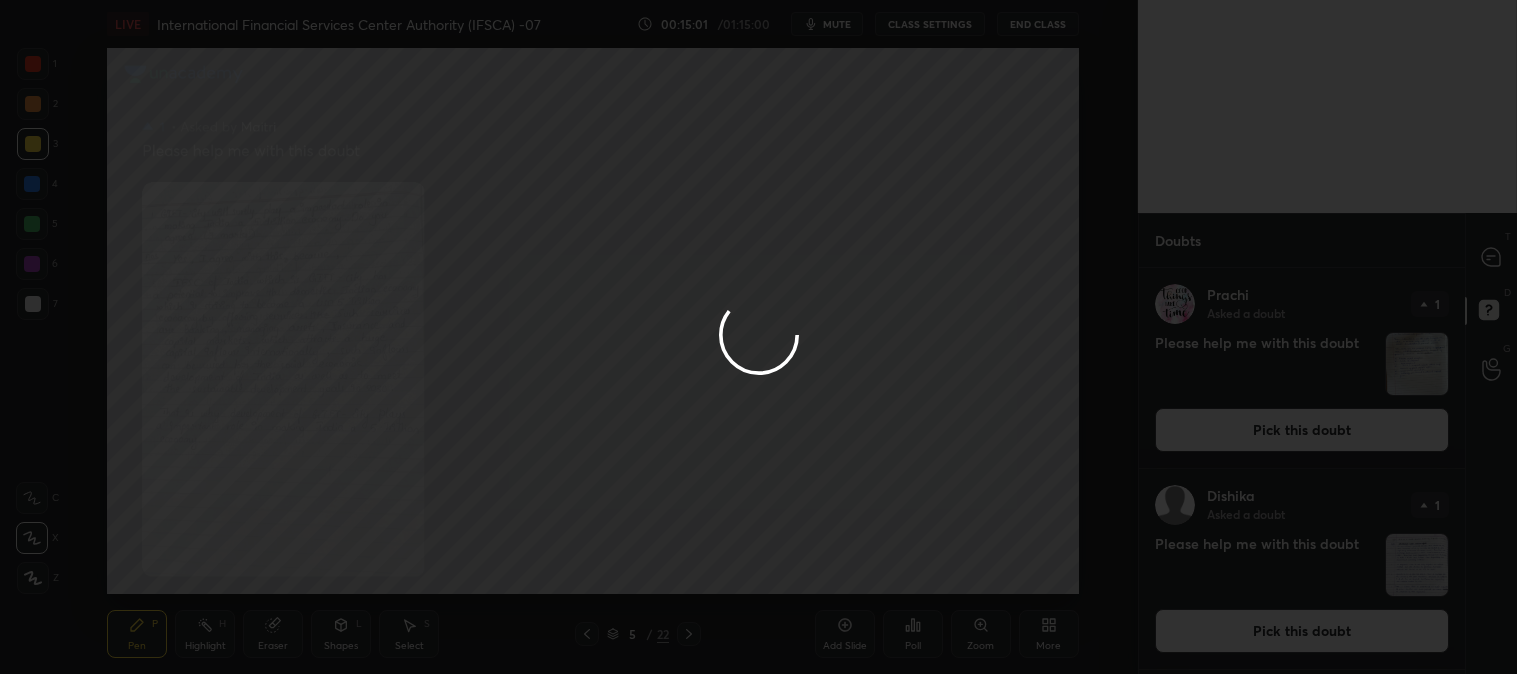 click at bounding box center (758, 337) 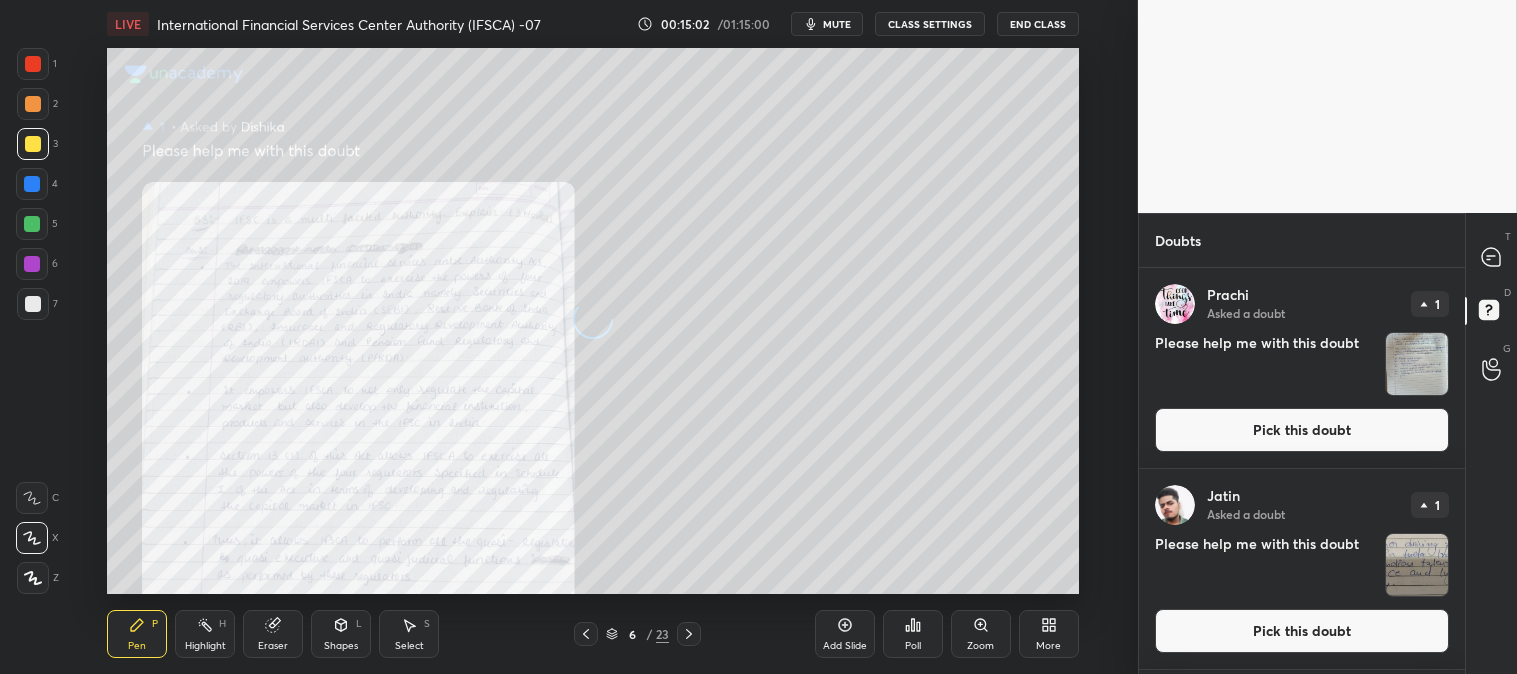 click on "Zoom" at bounding box center (981, 634) 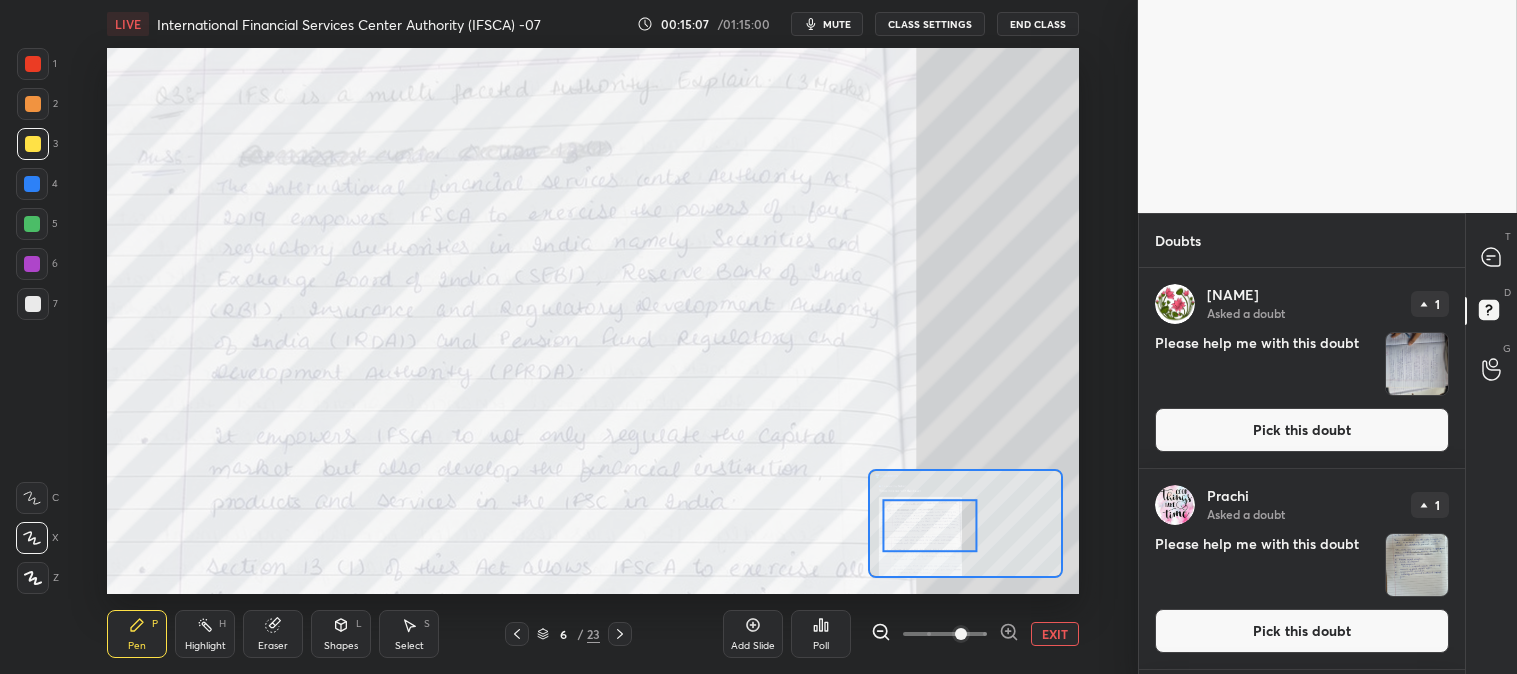 click 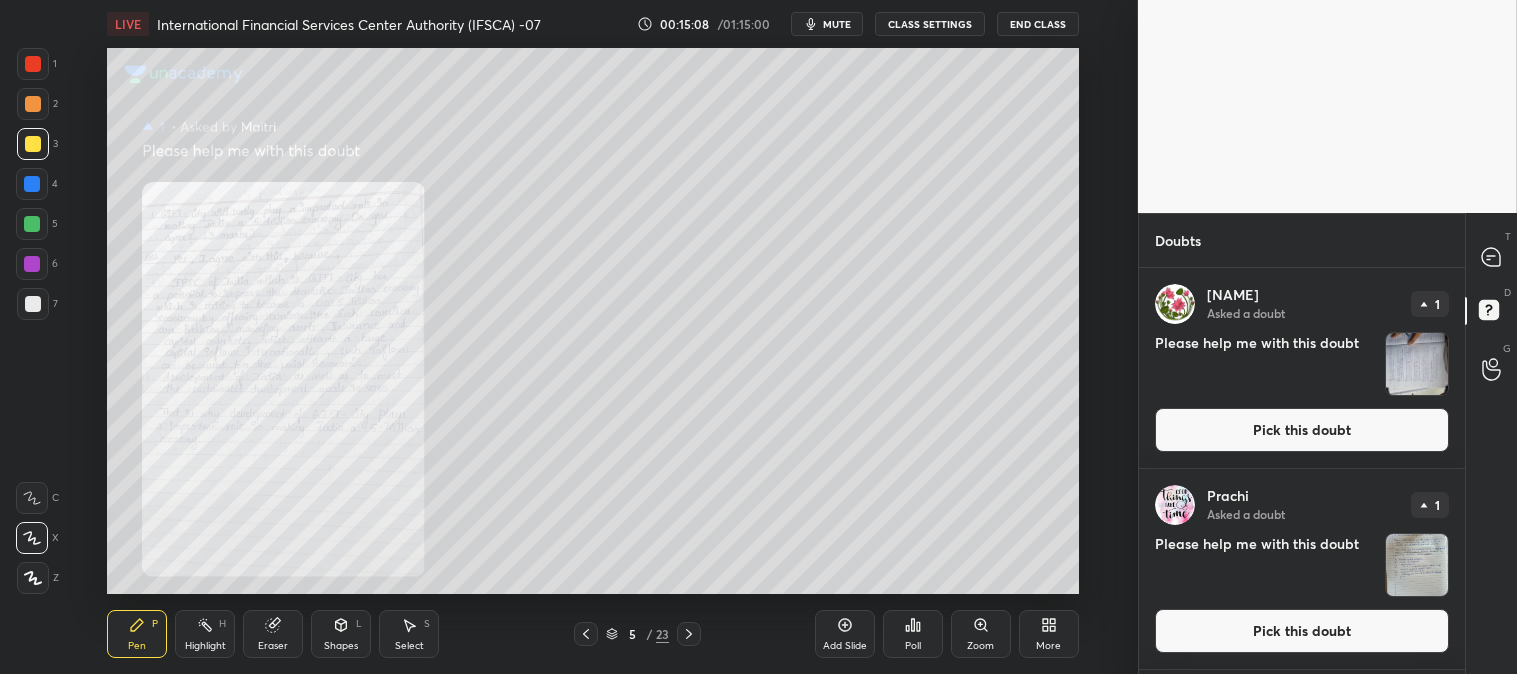 click 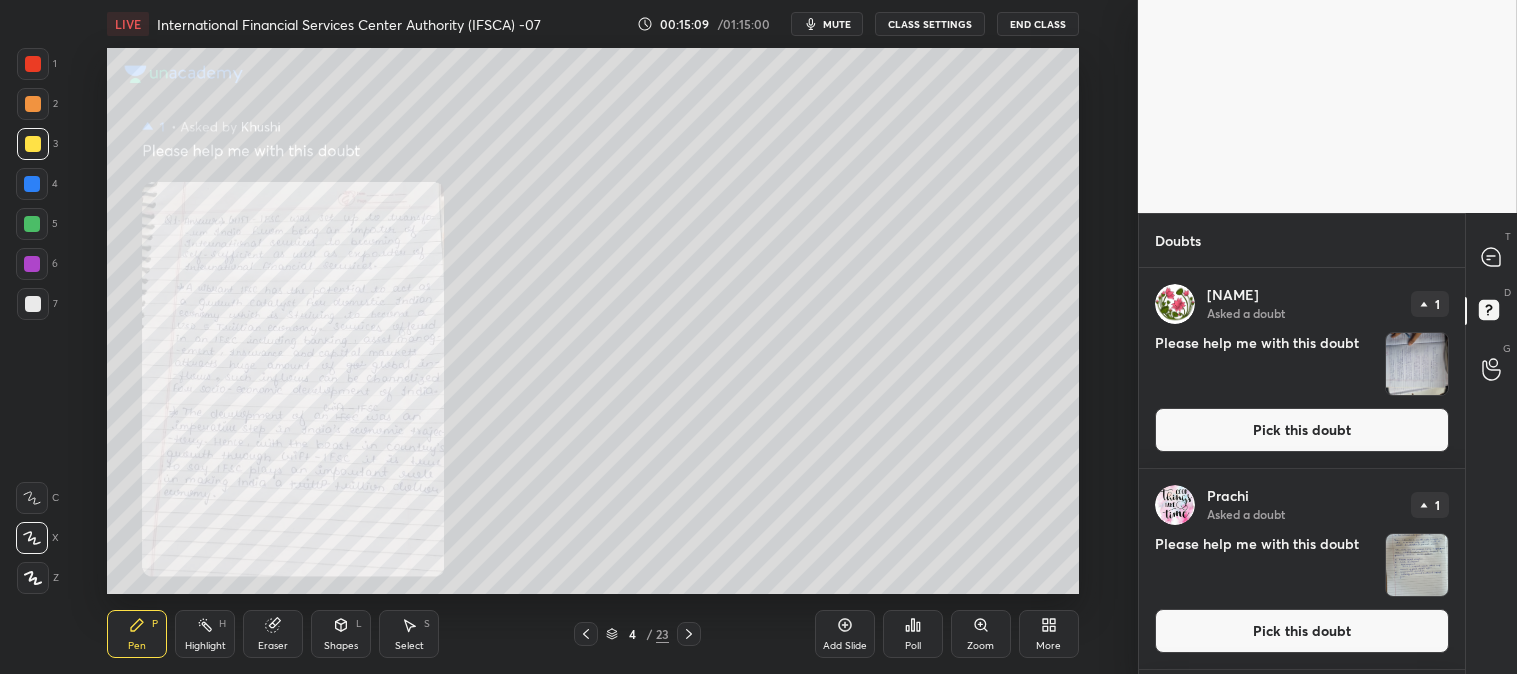 click on "Zoom" at bounding box center (981, 634) 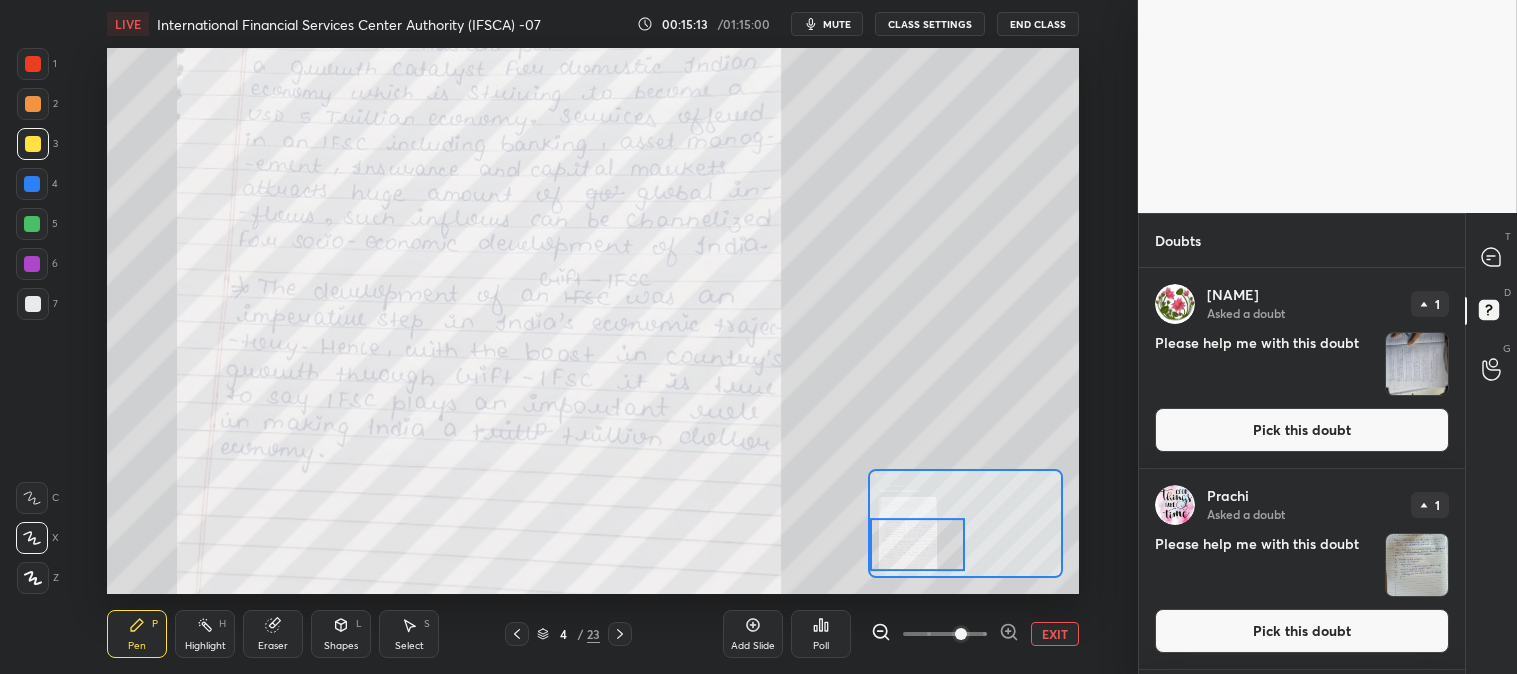 click 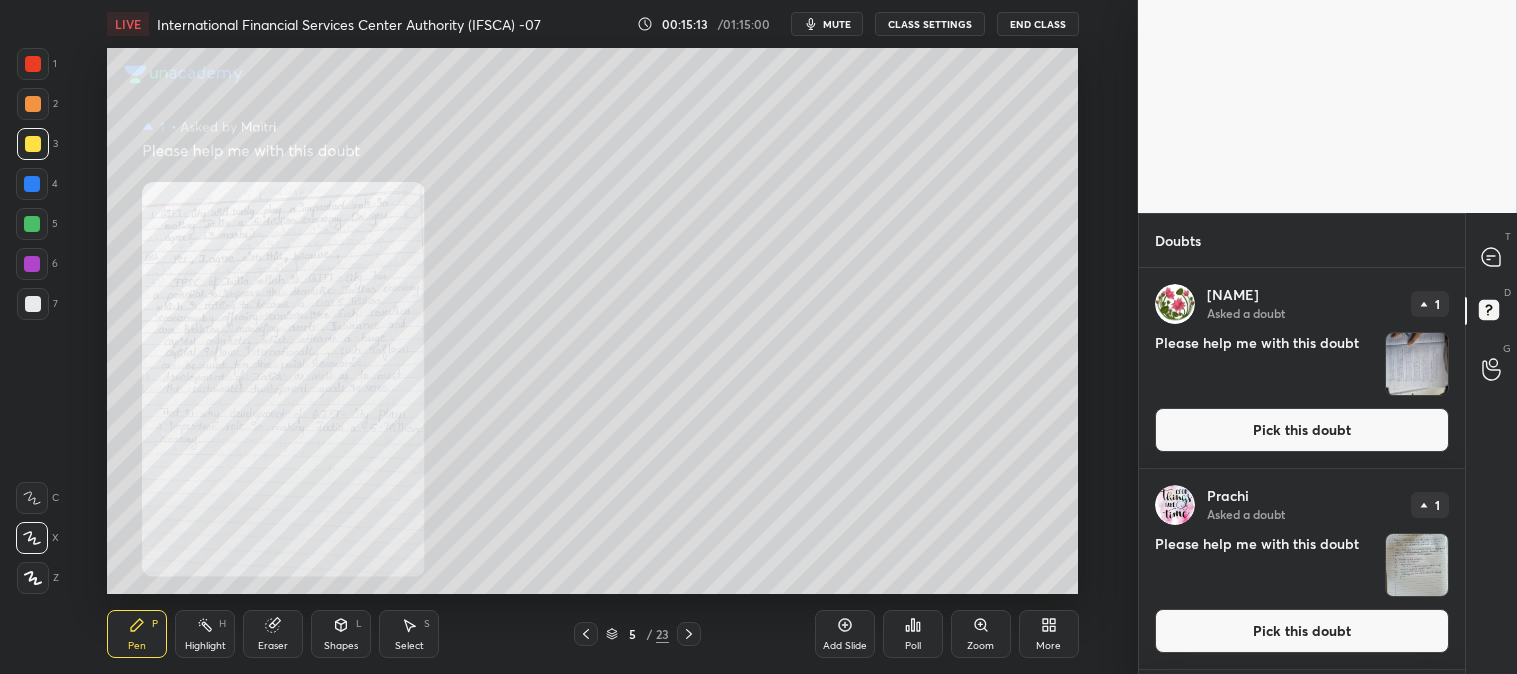 click on "Zoom" at bounding box center (981, 634) 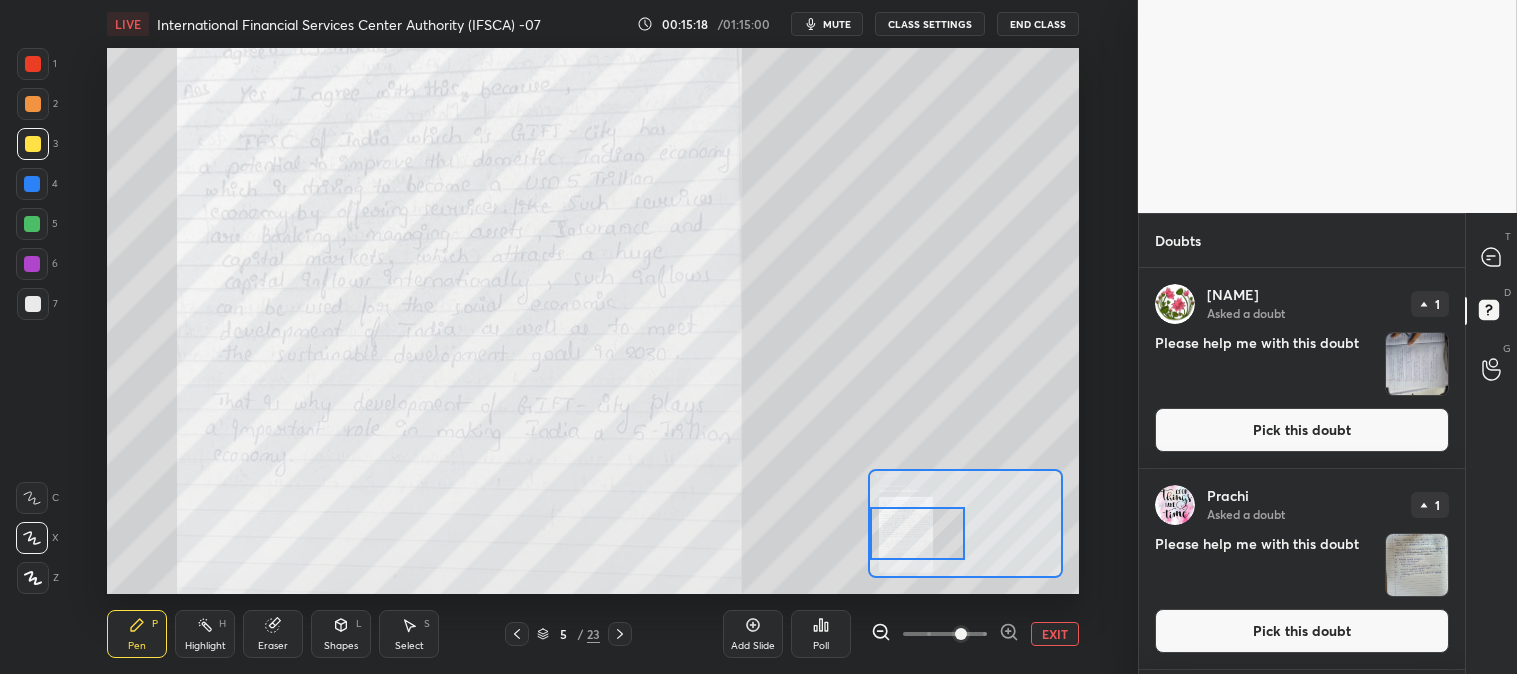 click 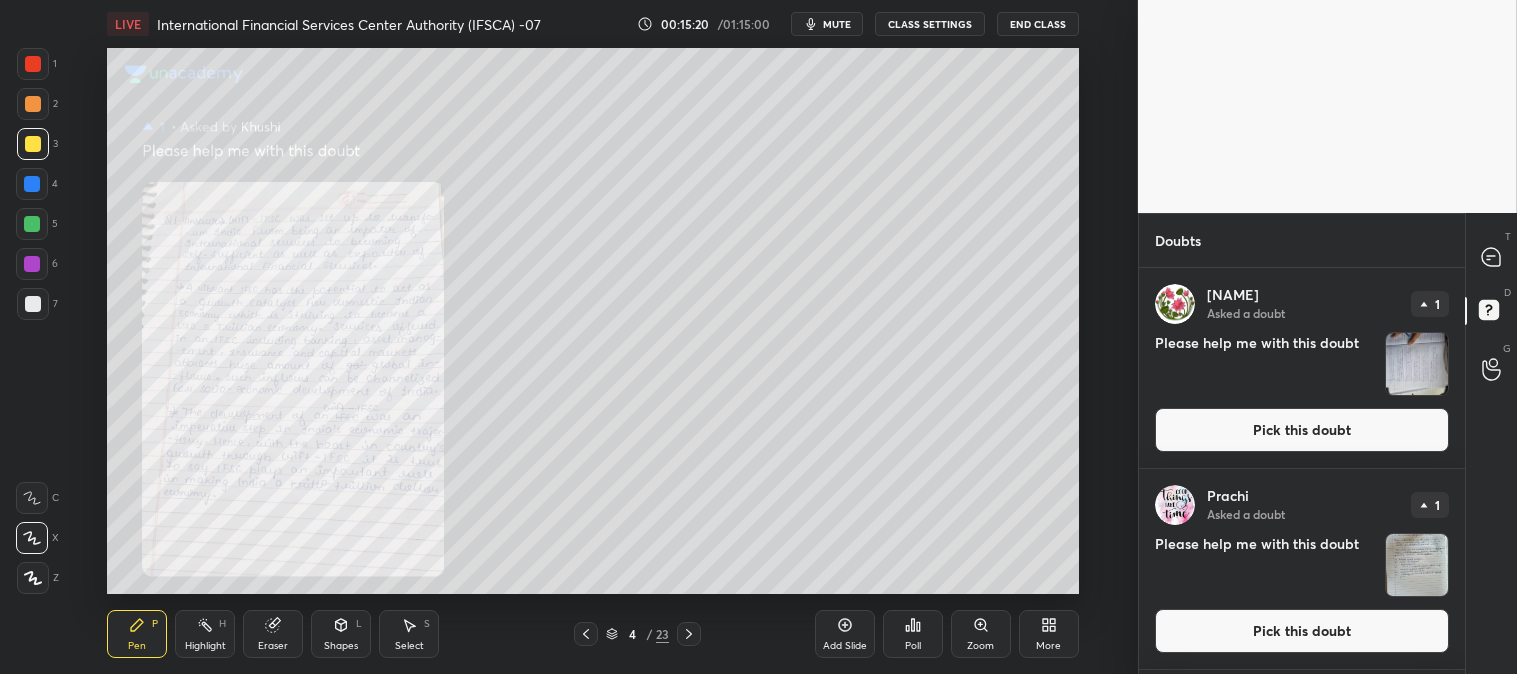 click 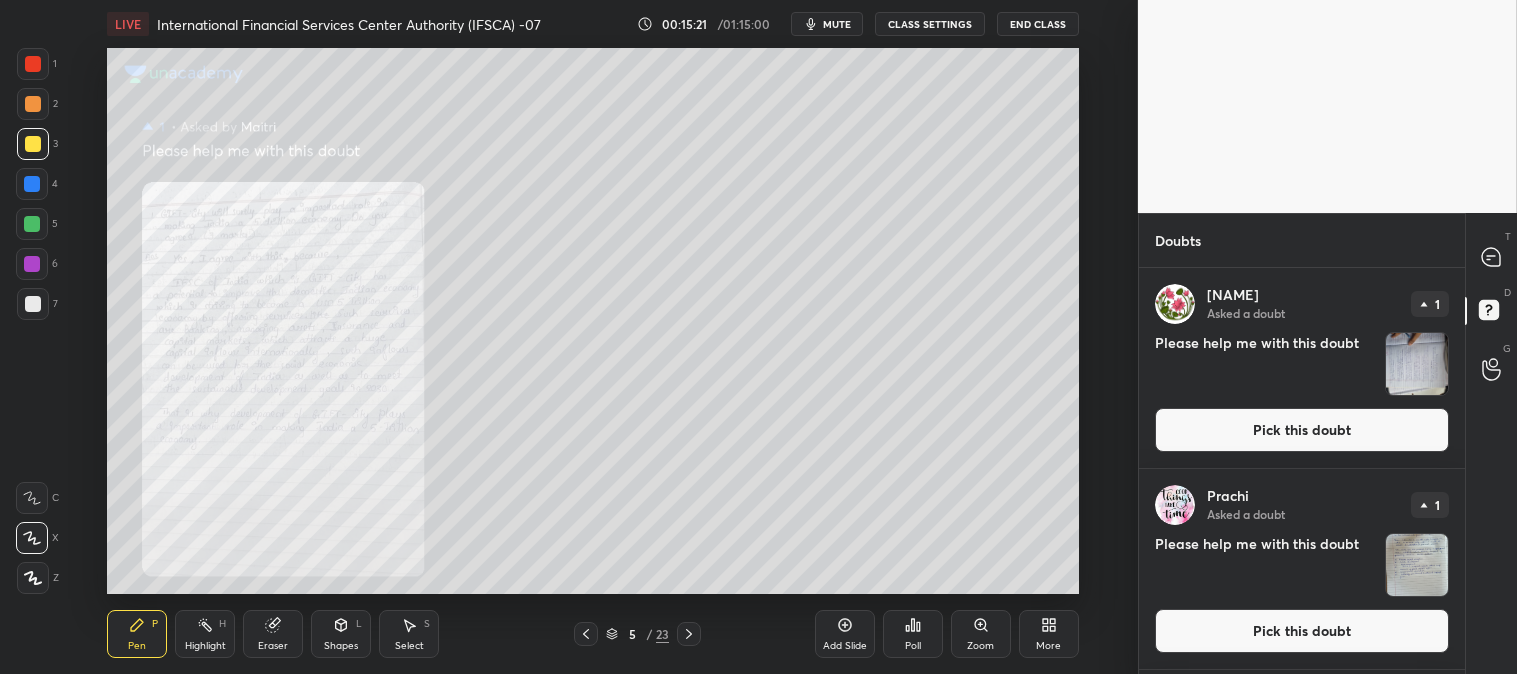 click 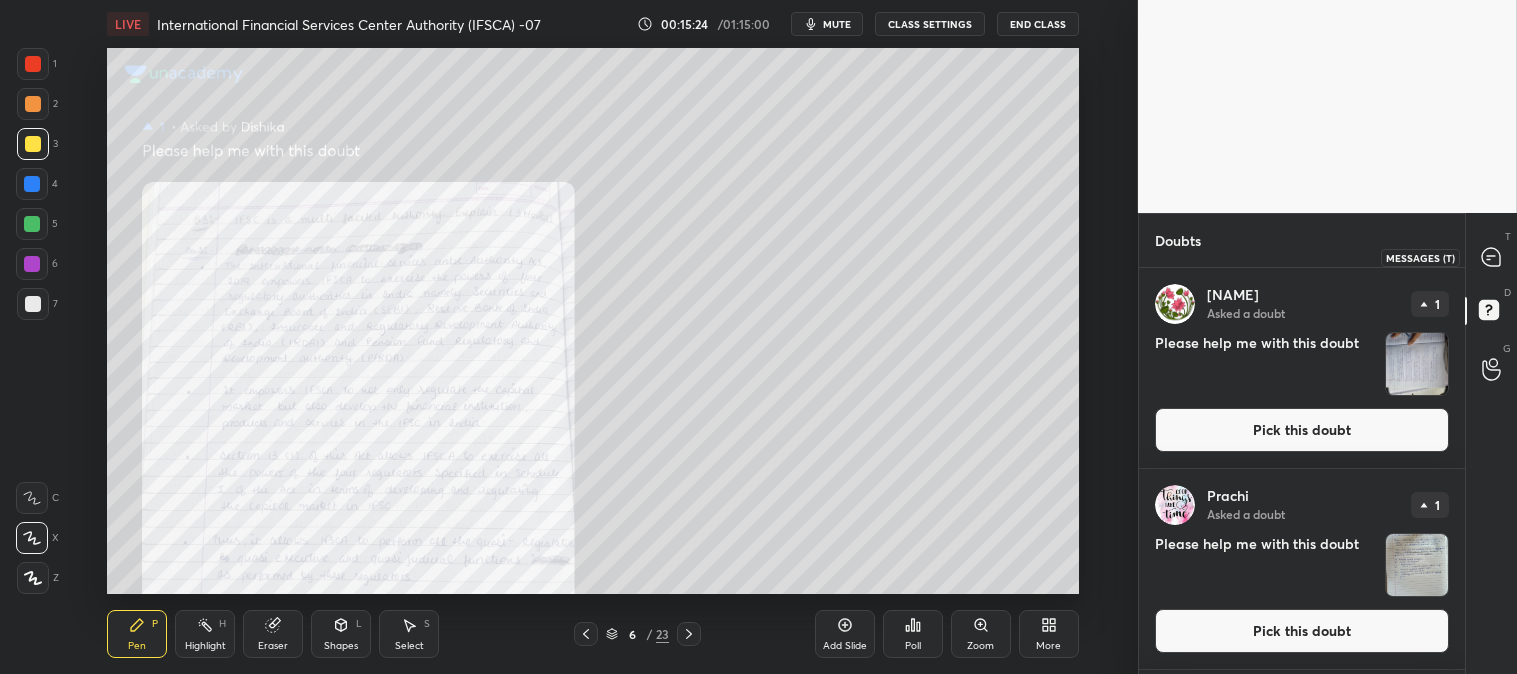 click at bounding box center (1492, 257) 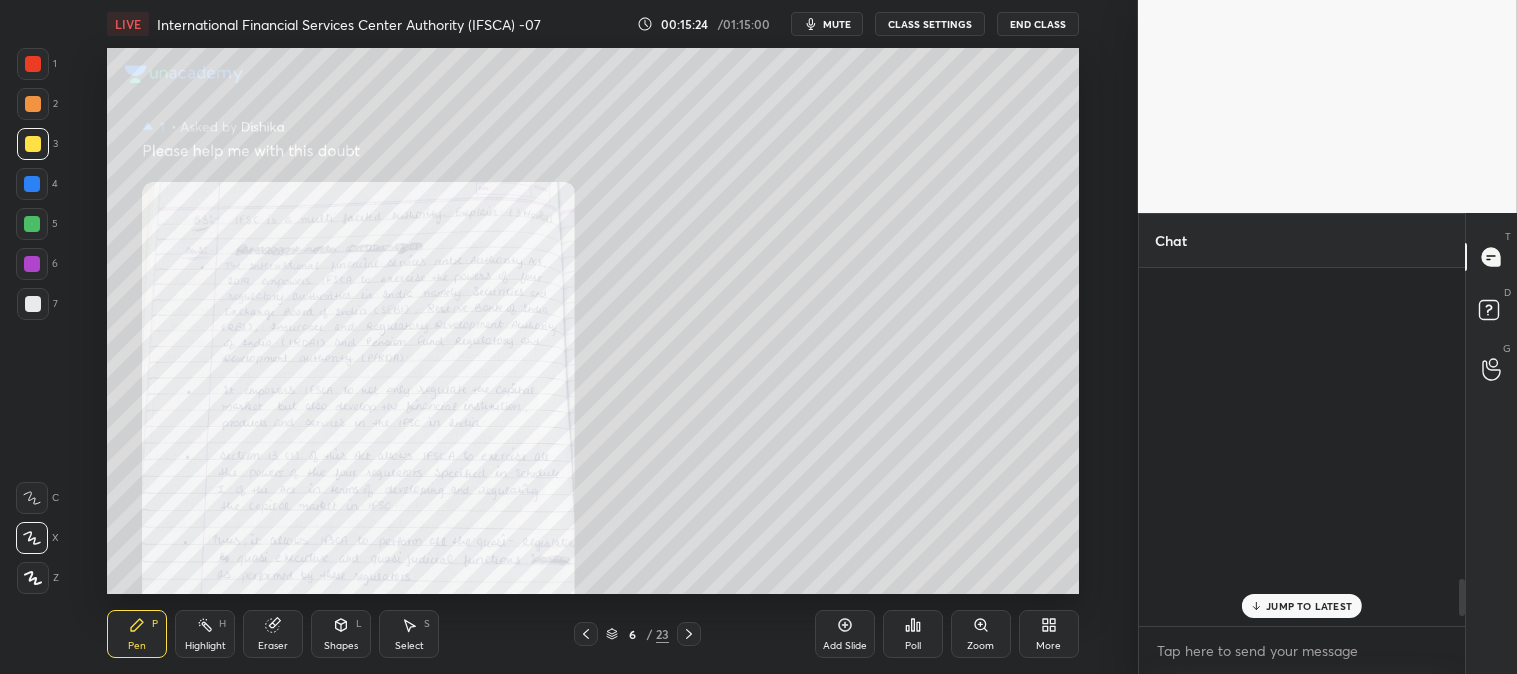 scroll, scrollTop: 2933, scrollLeft: 0, axis: vertical 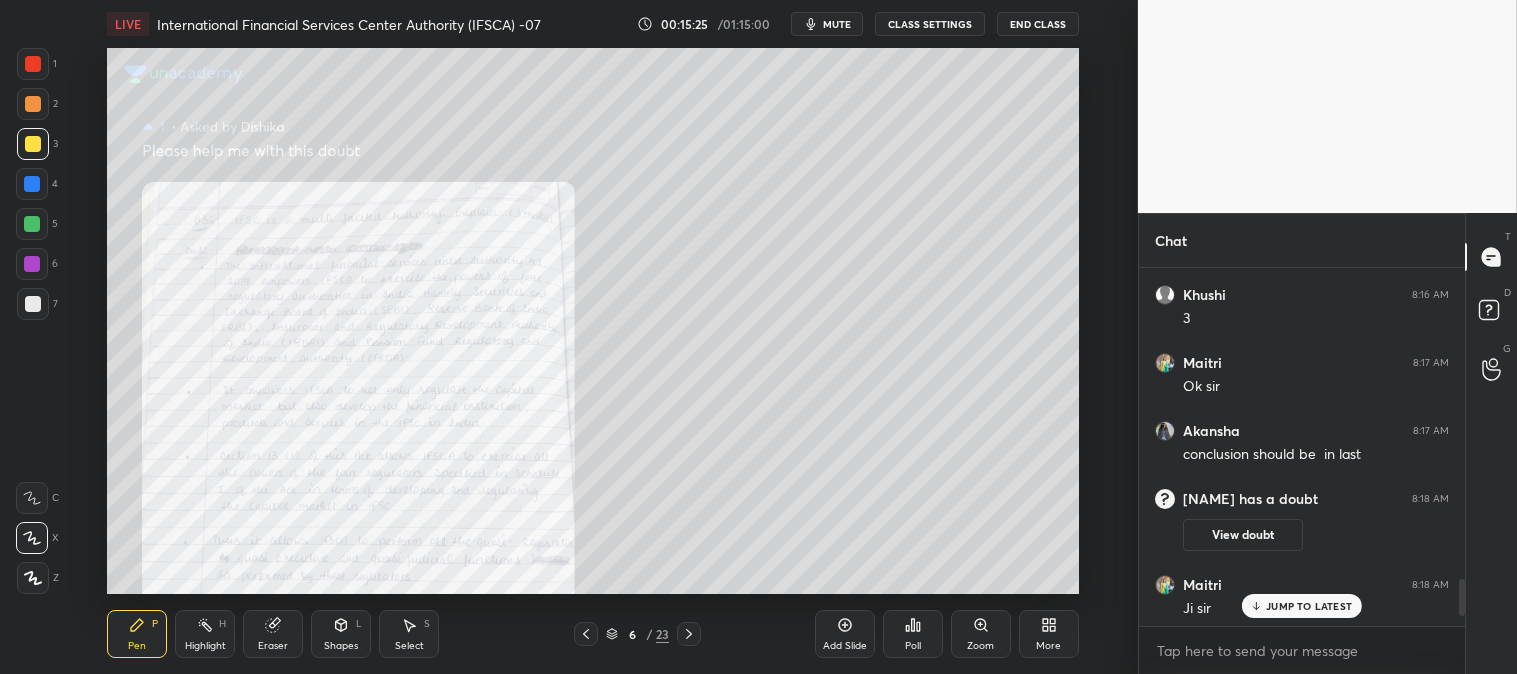 click on "JUMP TO LATEST" at bounding box center (1309, 606) 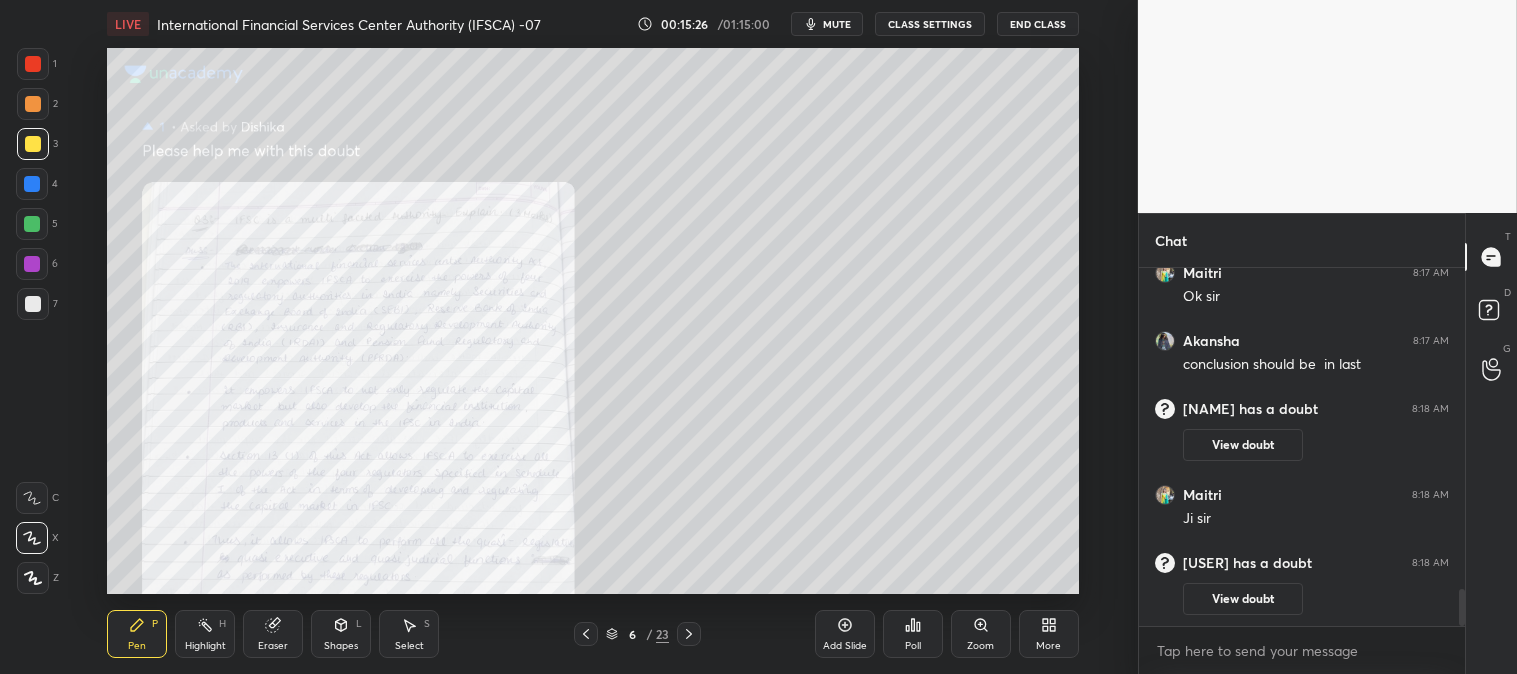 scroll, scrollTop: 3110, scrollLeft: 0, axis: vertical 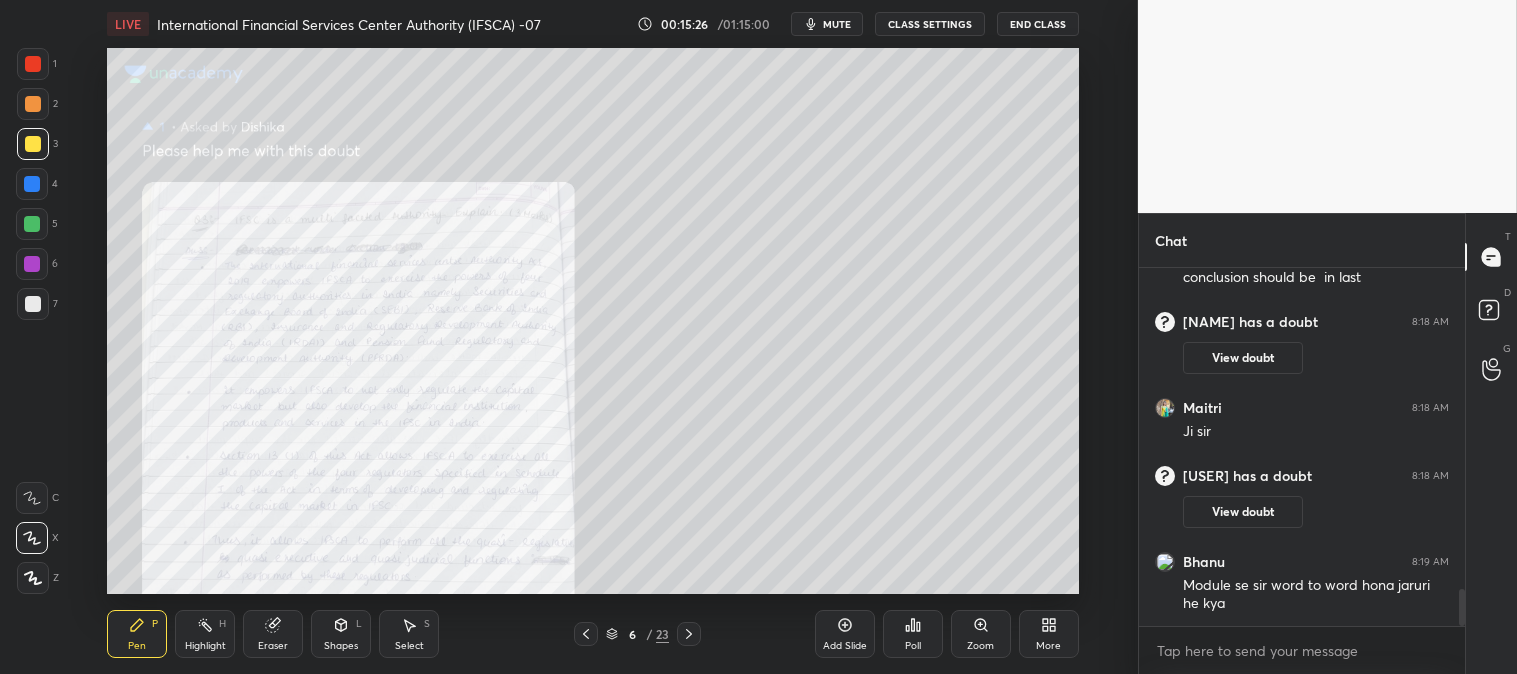 click on "Zoom" at bounding box center [981, 634] 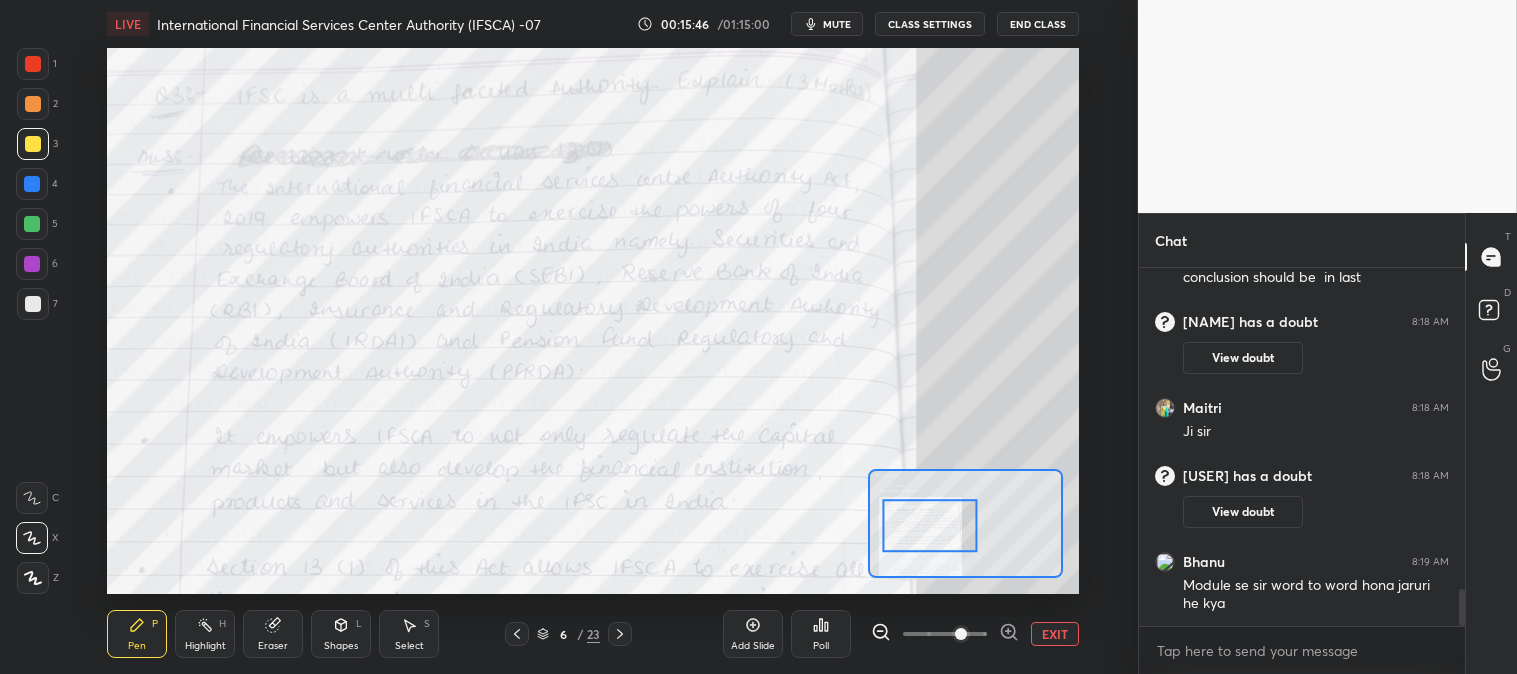 click 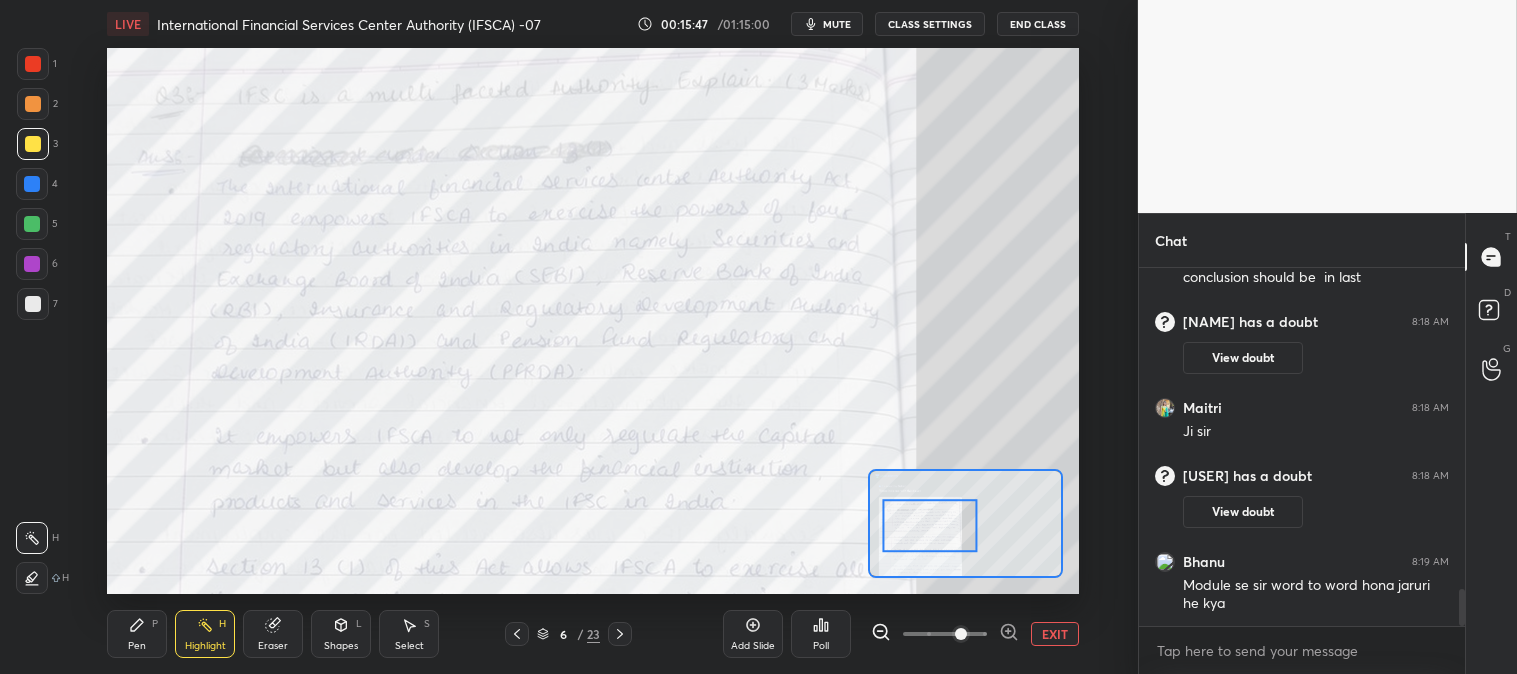 click at bounding box center [33, 64] 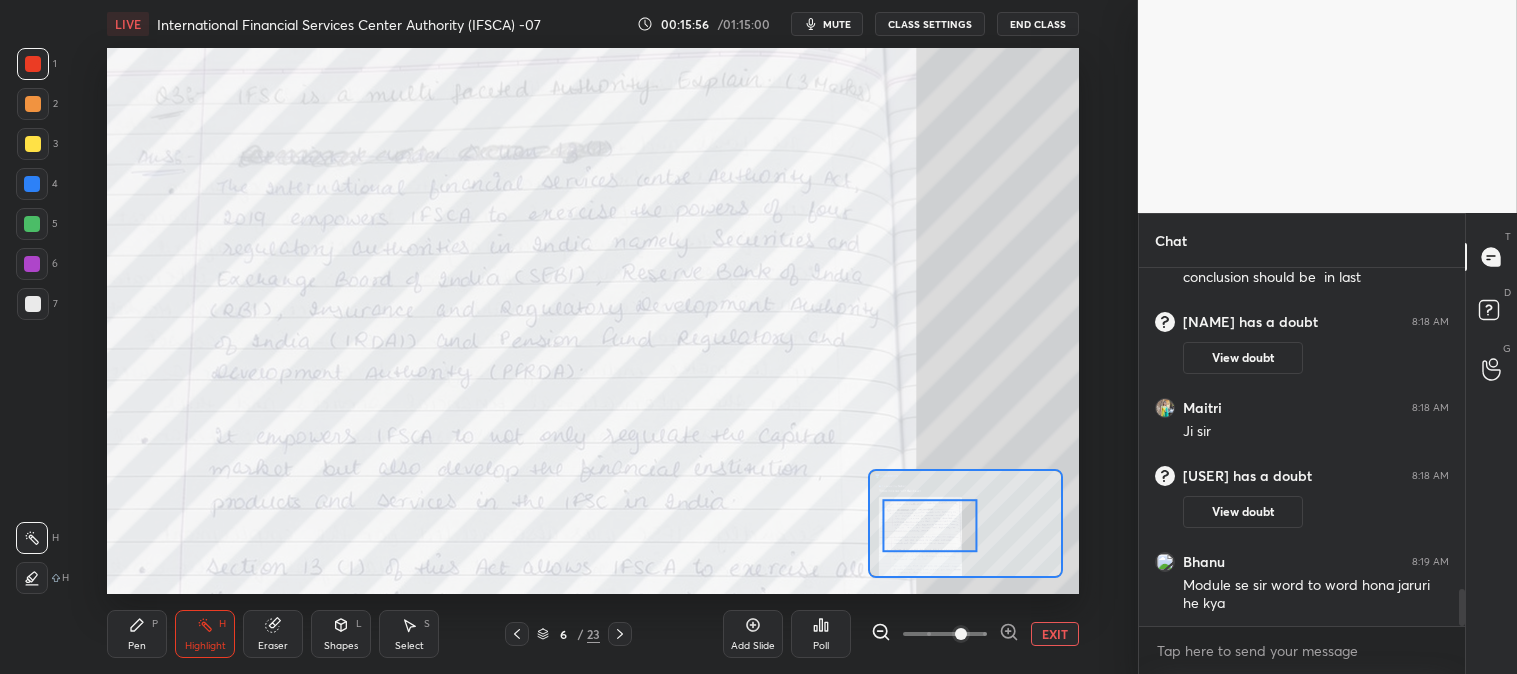click on "Pen P" at bounding box center (137, 634) 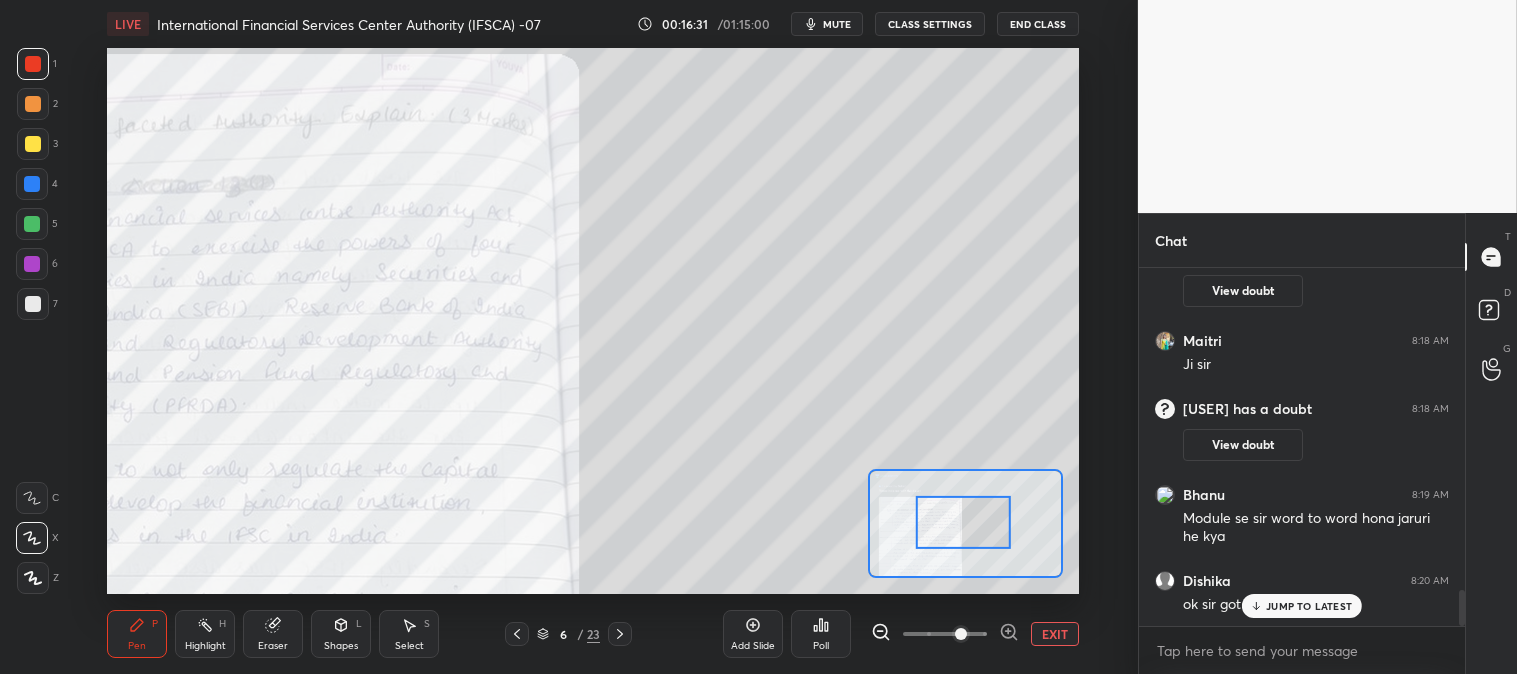 scroll, scrollTop: 3197, scrollLeft: 0, axis: vertical 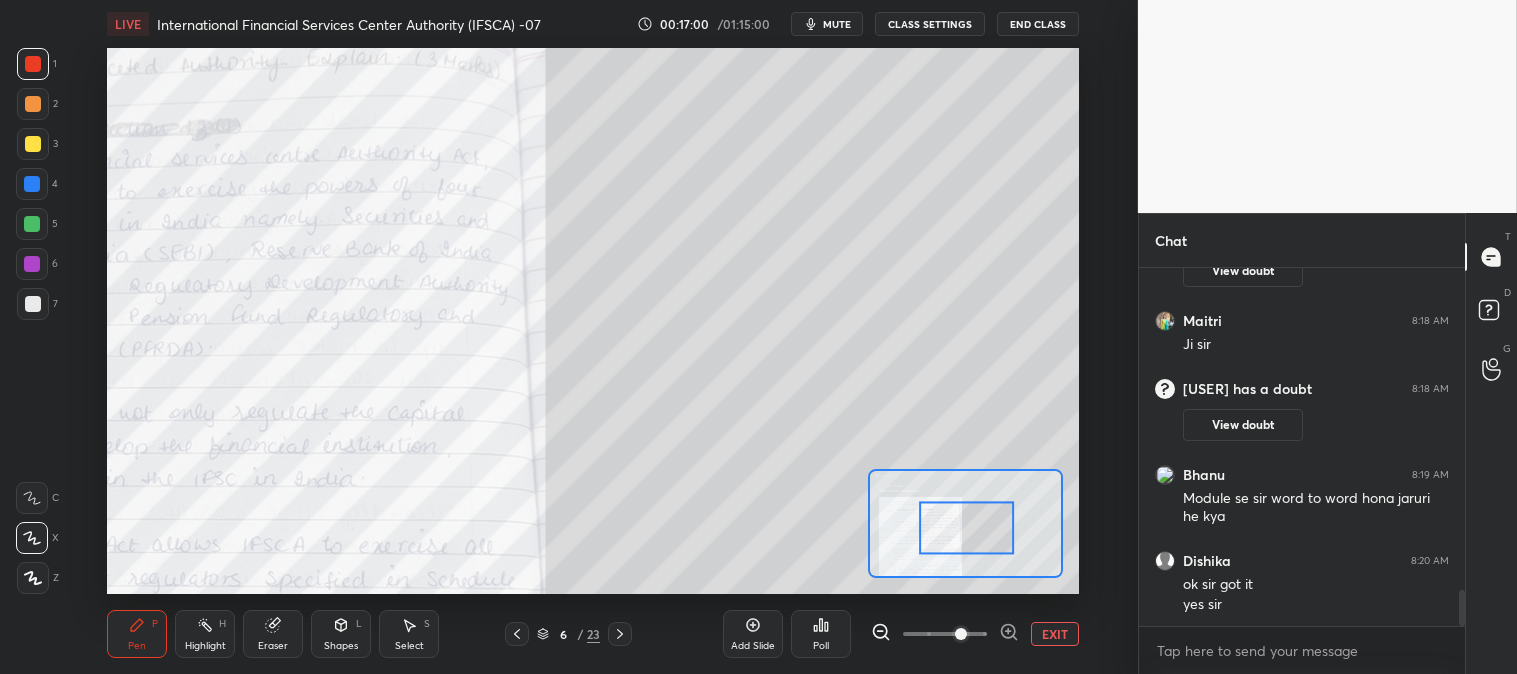 click at bounding box center [33, 304] 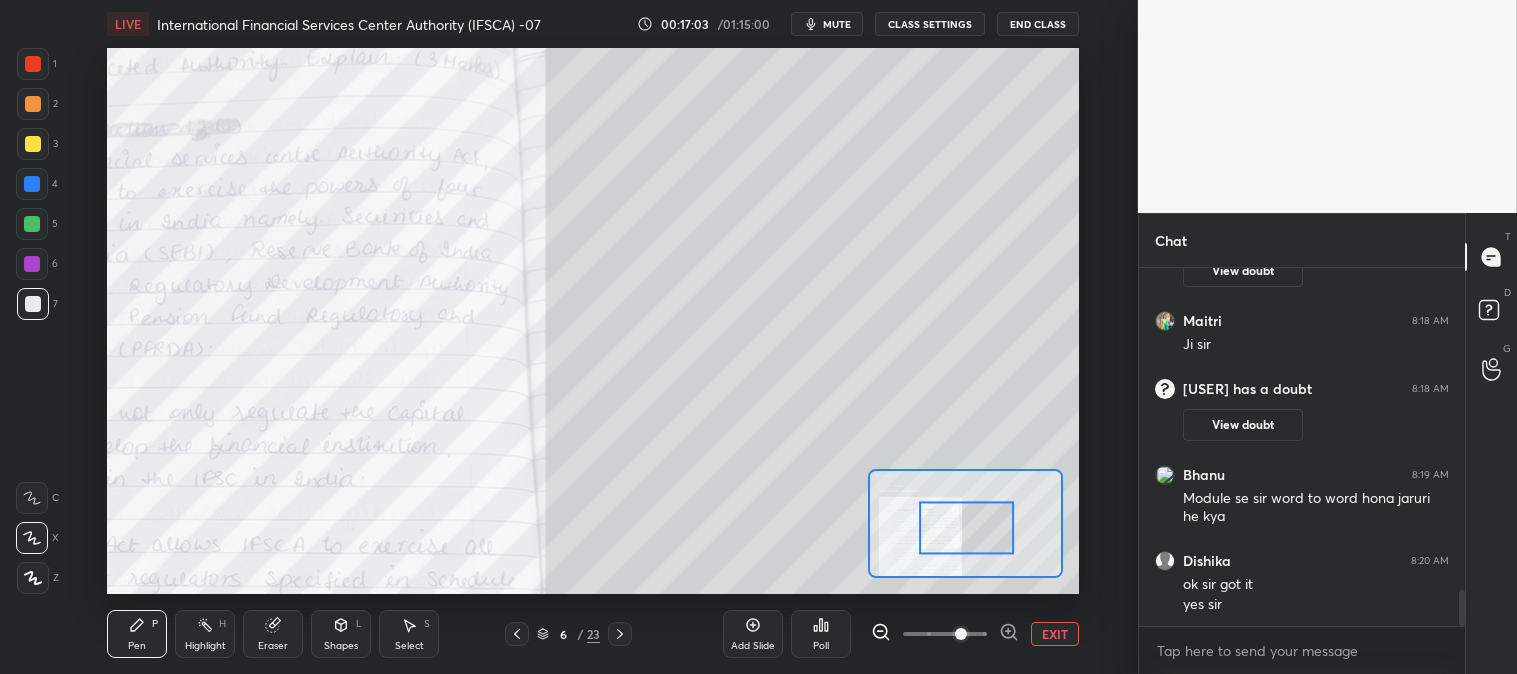 click on "Eraser" at bounding box center (273, 646) 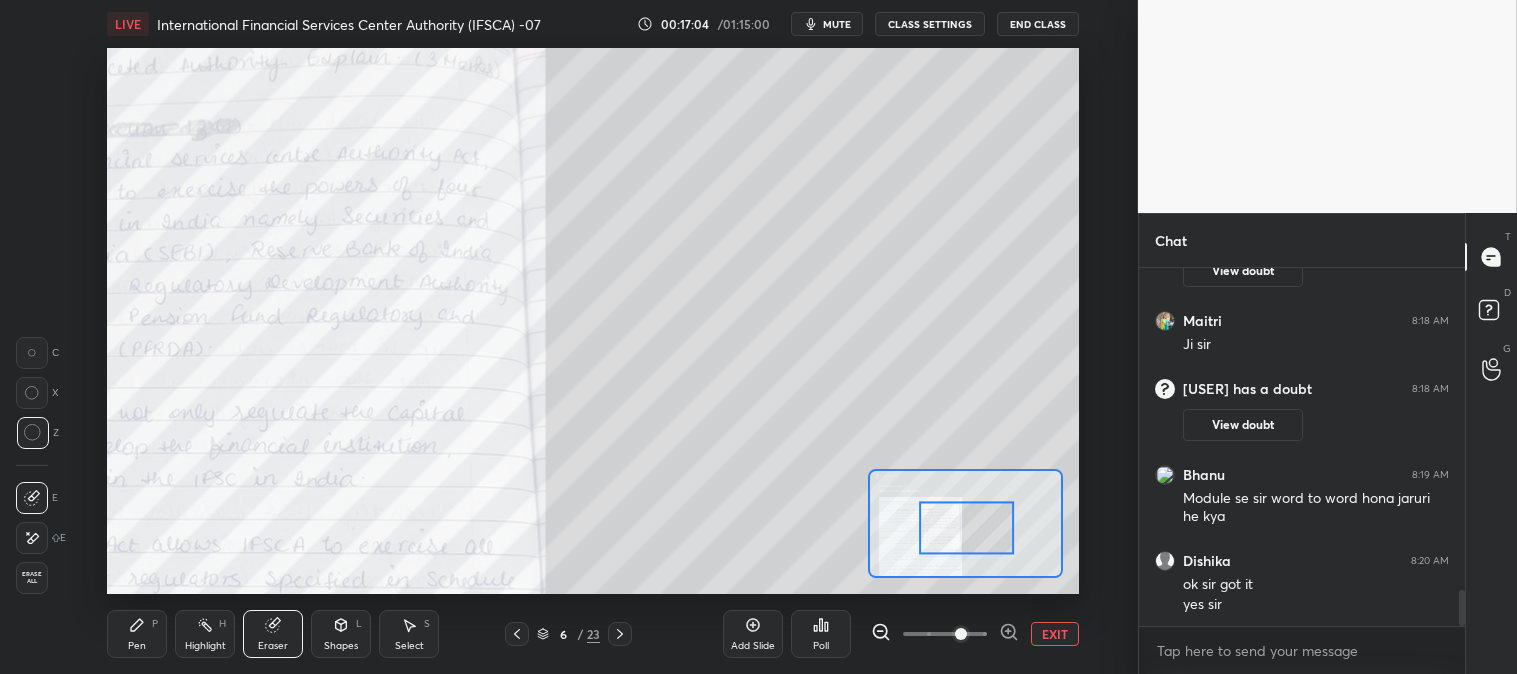 scroll, scrollTop: 3217, scrollLeft: 0, axis: vertical 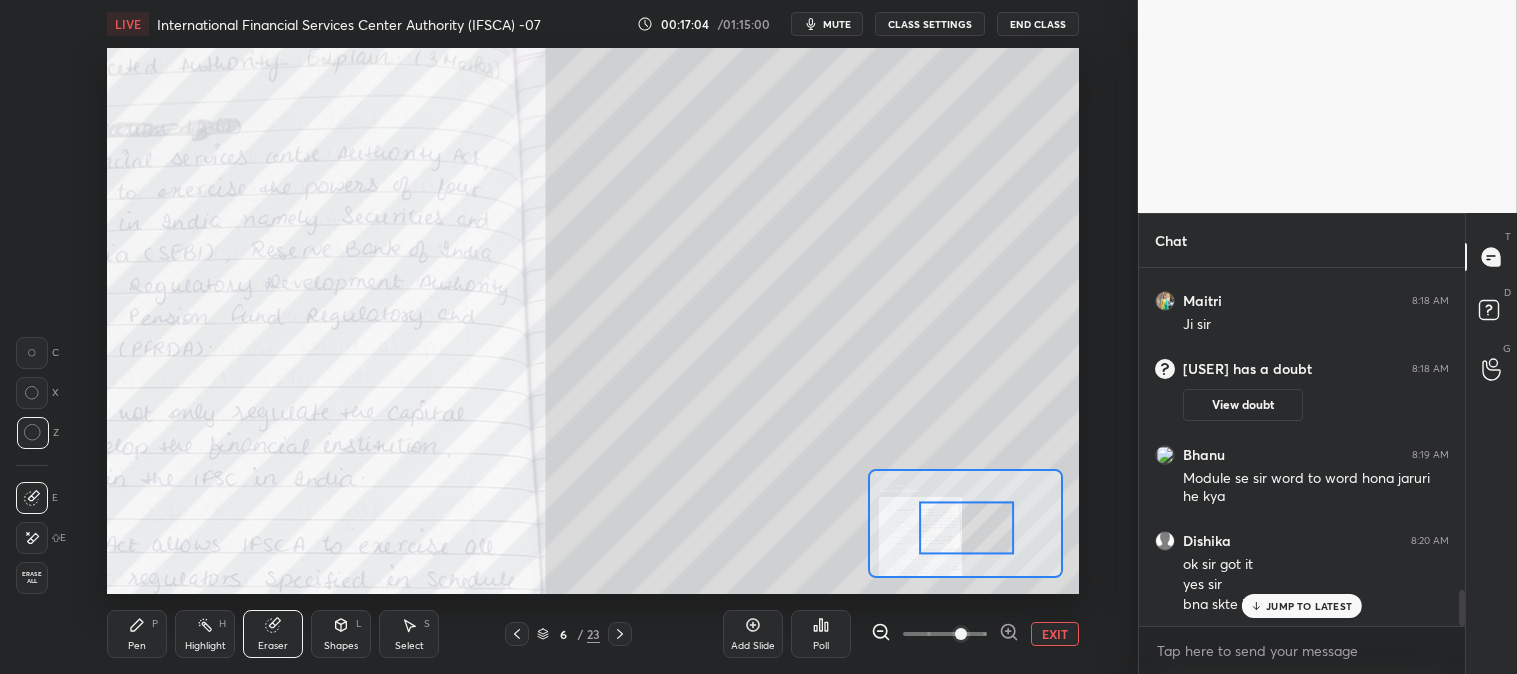 click on "Pen P" at bounding box center (137, 634) 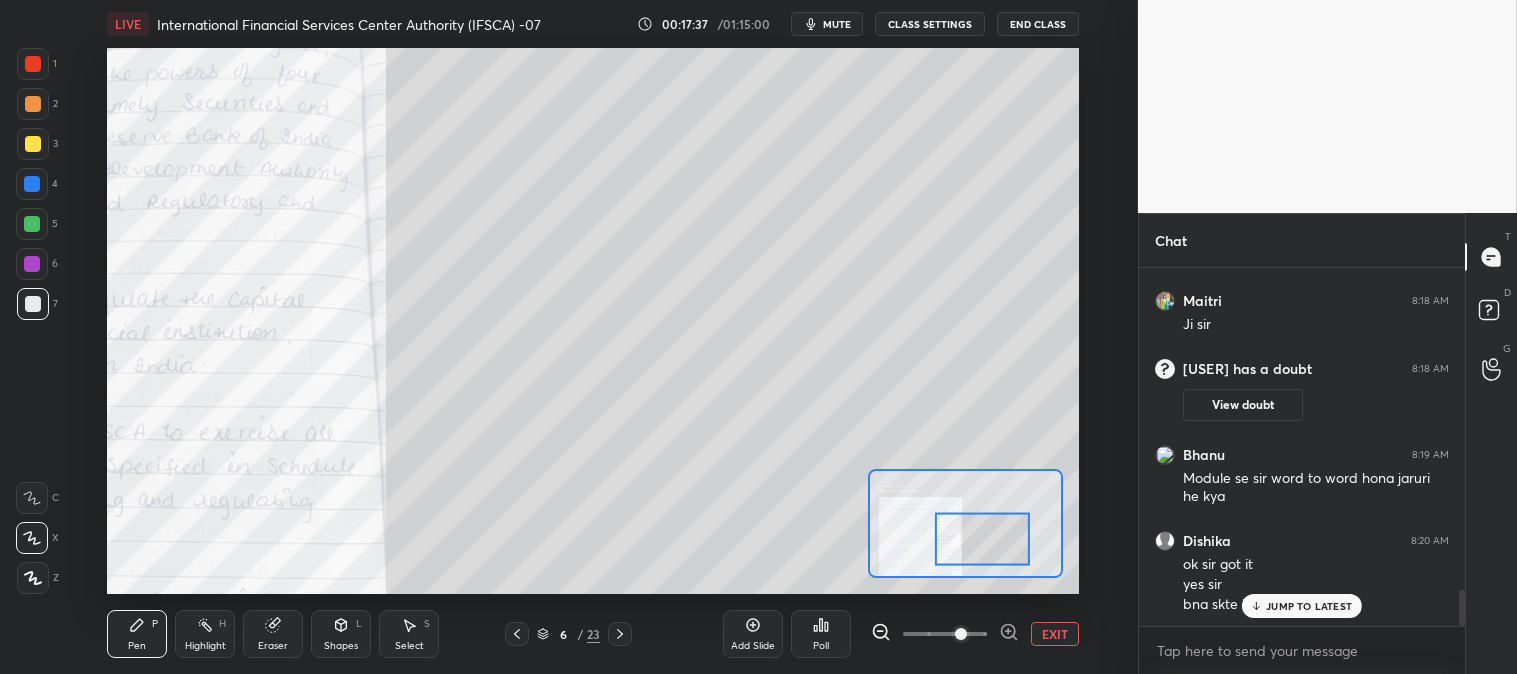 click on "Eraser" at bounding box center [273, 634] 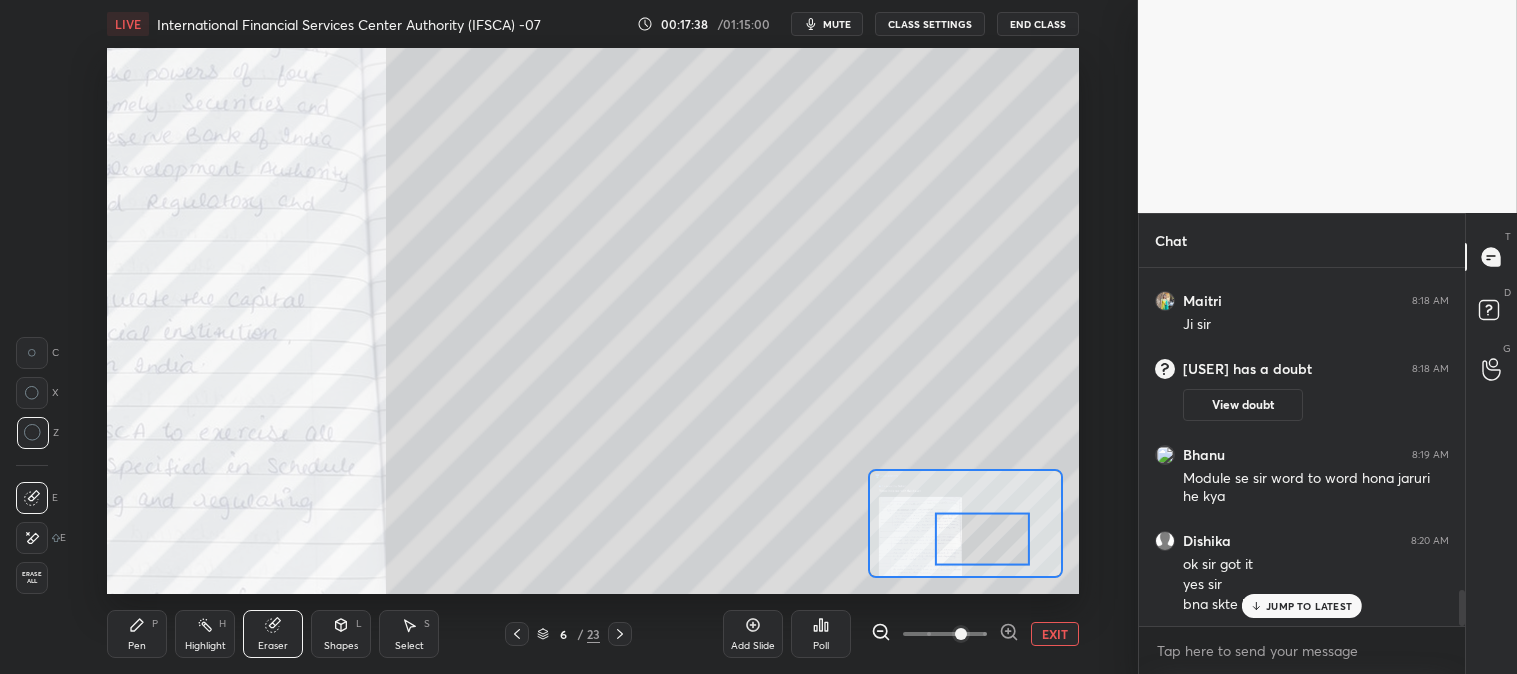 click on "Pen" at bounding box center [137, 646] 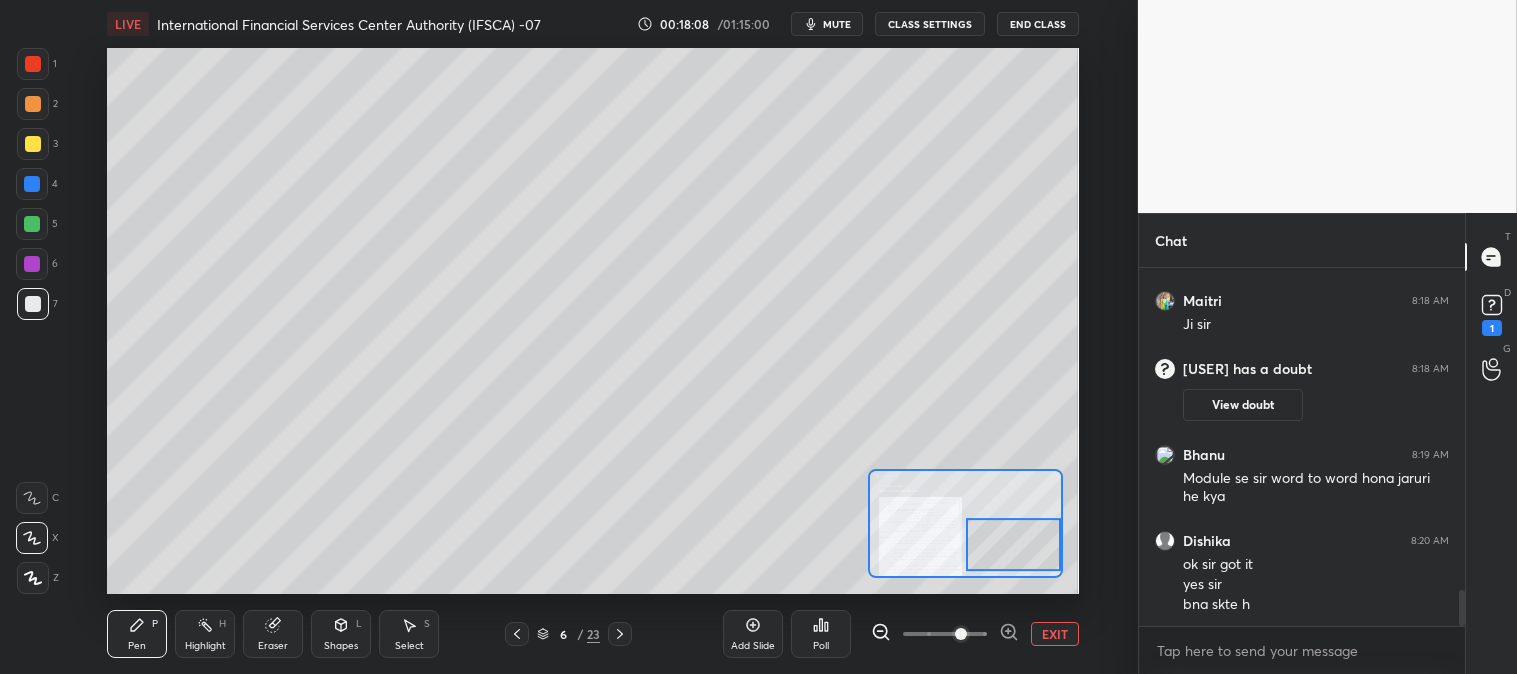 click on "EXIT" at bounding box center (1055, 634) 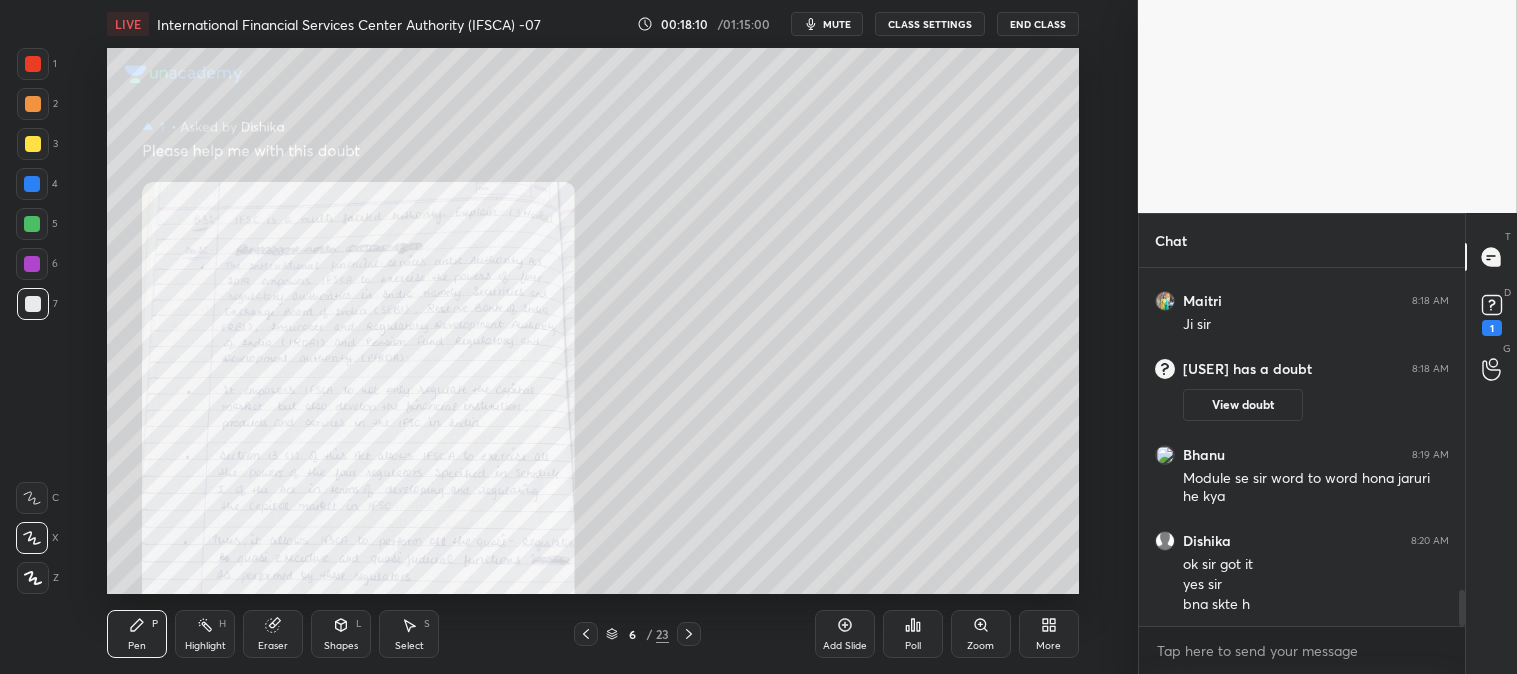 click 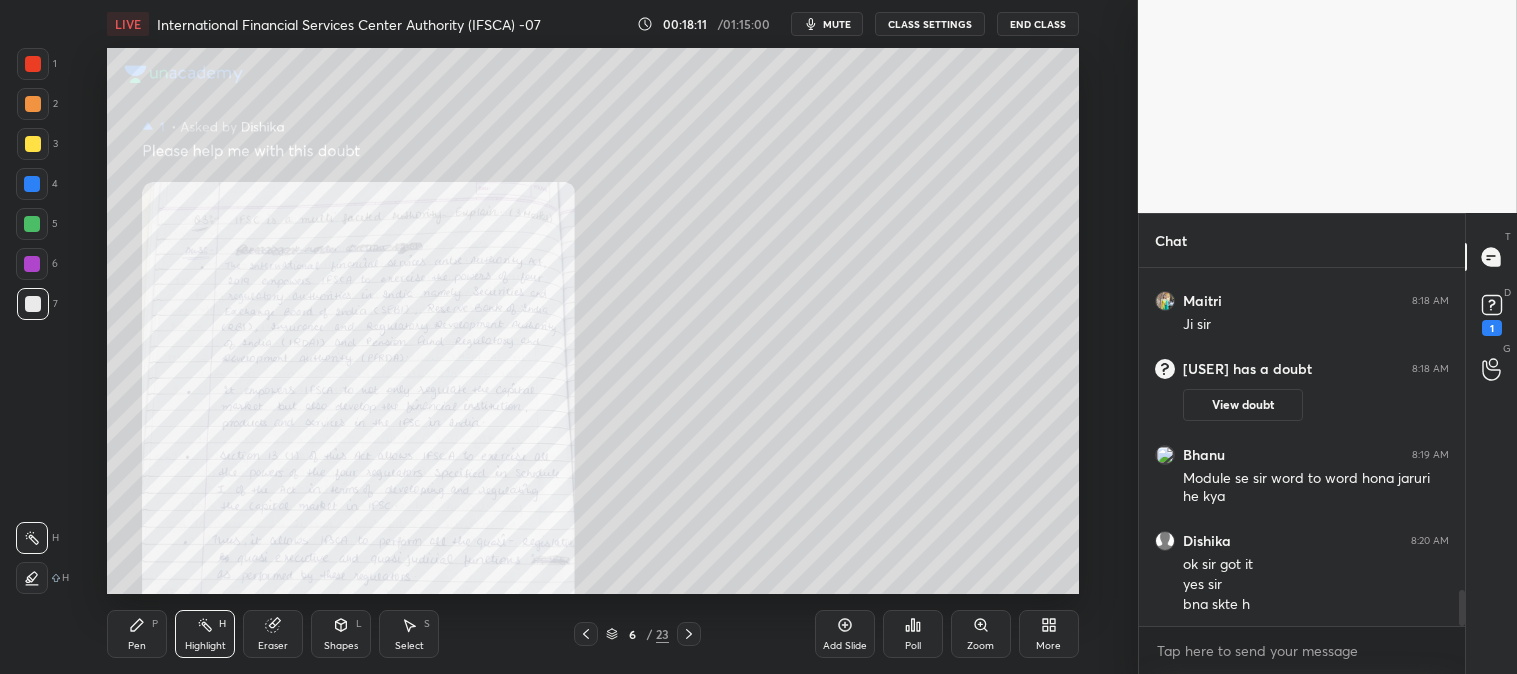 scroll, scrollTop: 3285, scrollLeft: 0, axis: vertical 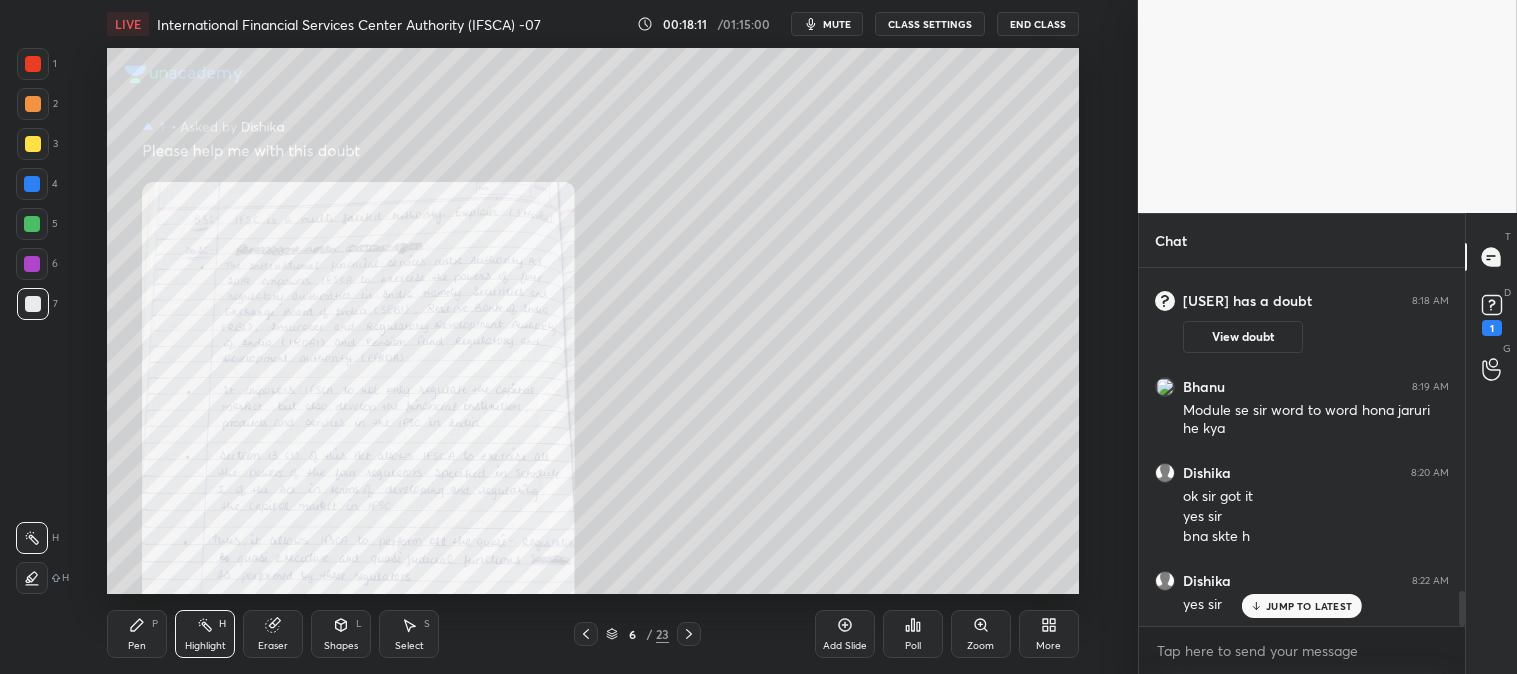 click at bounding box center [33, 64] 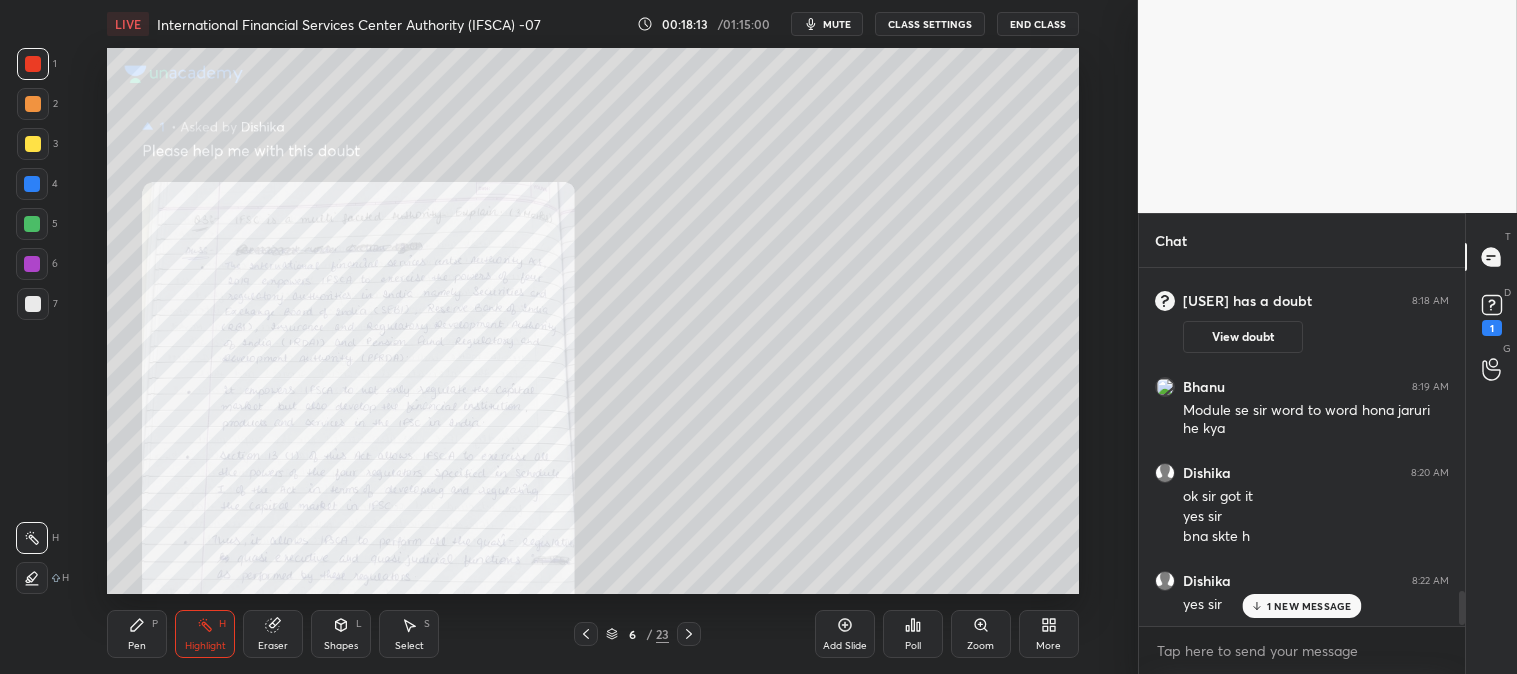 scroll, scrollTop: 3371, scrollLeft: 0, axis: vertical 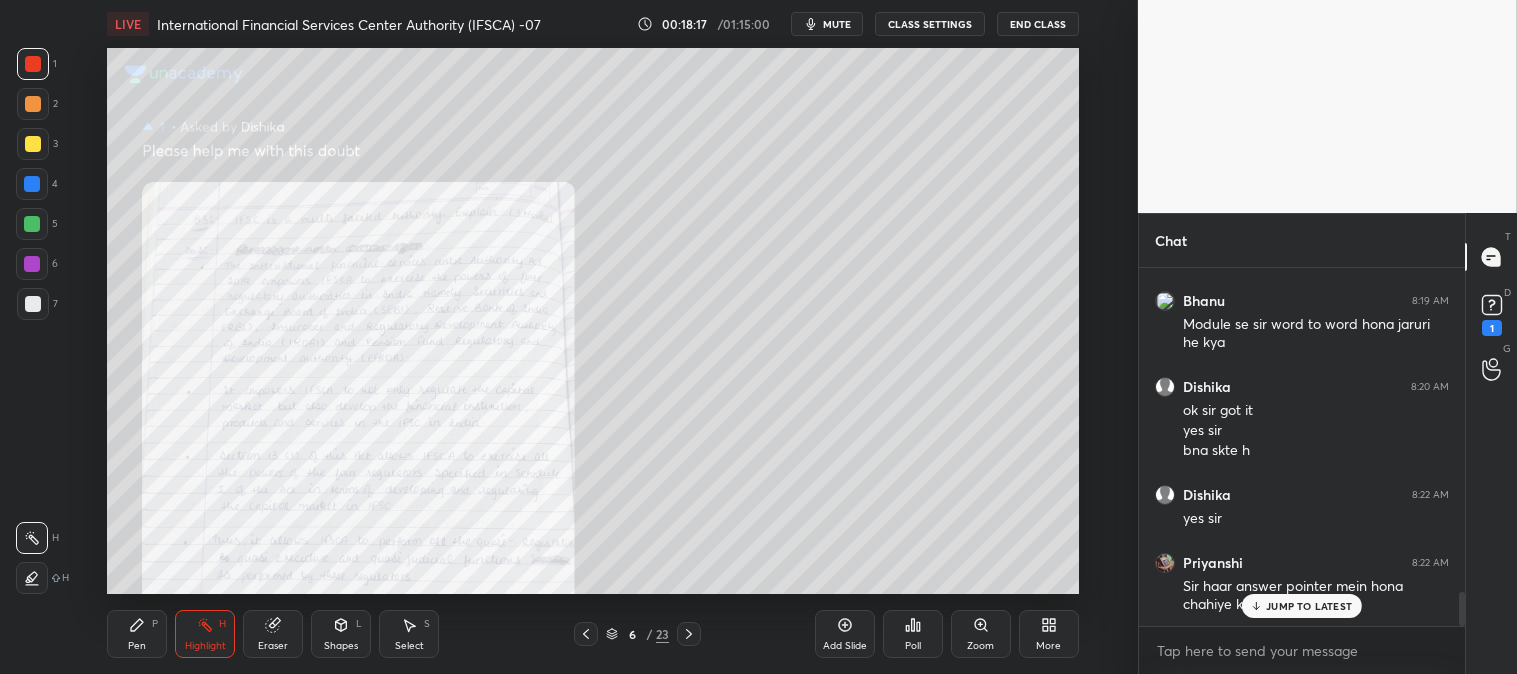 click on "JUMP TO LATEST" at bounding box center [1309, 606] 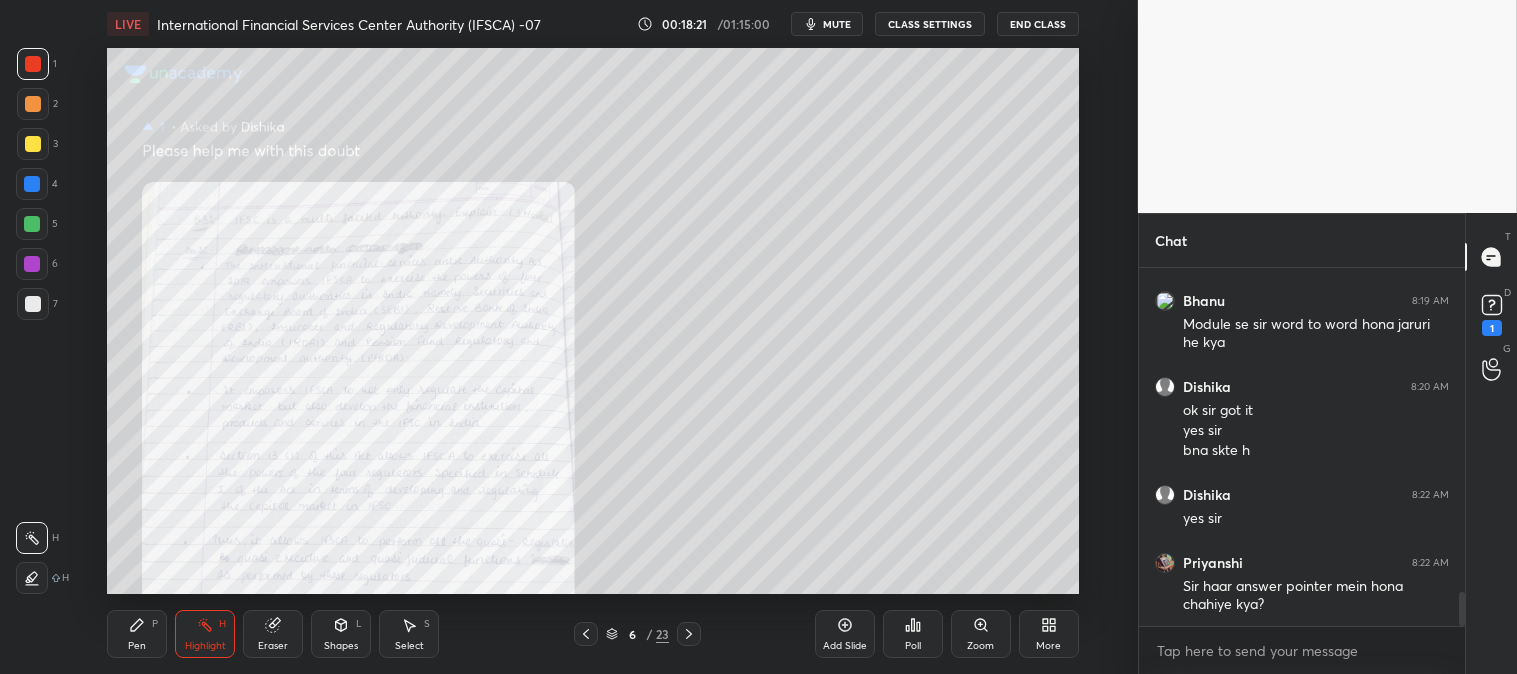 click on "mute" at bounding box center [837, 24] 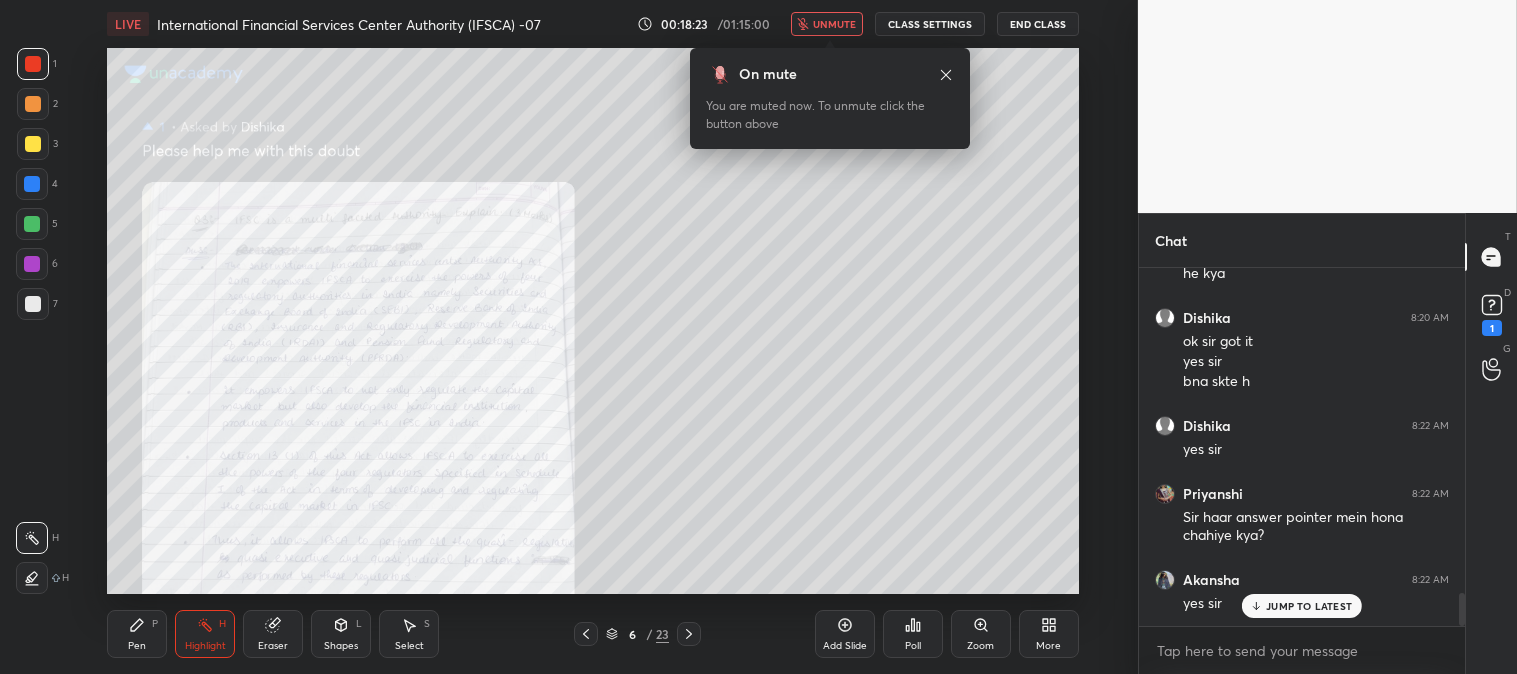 scroll, scrollTop: 3507, scrollLeft: 0, axis: vertical 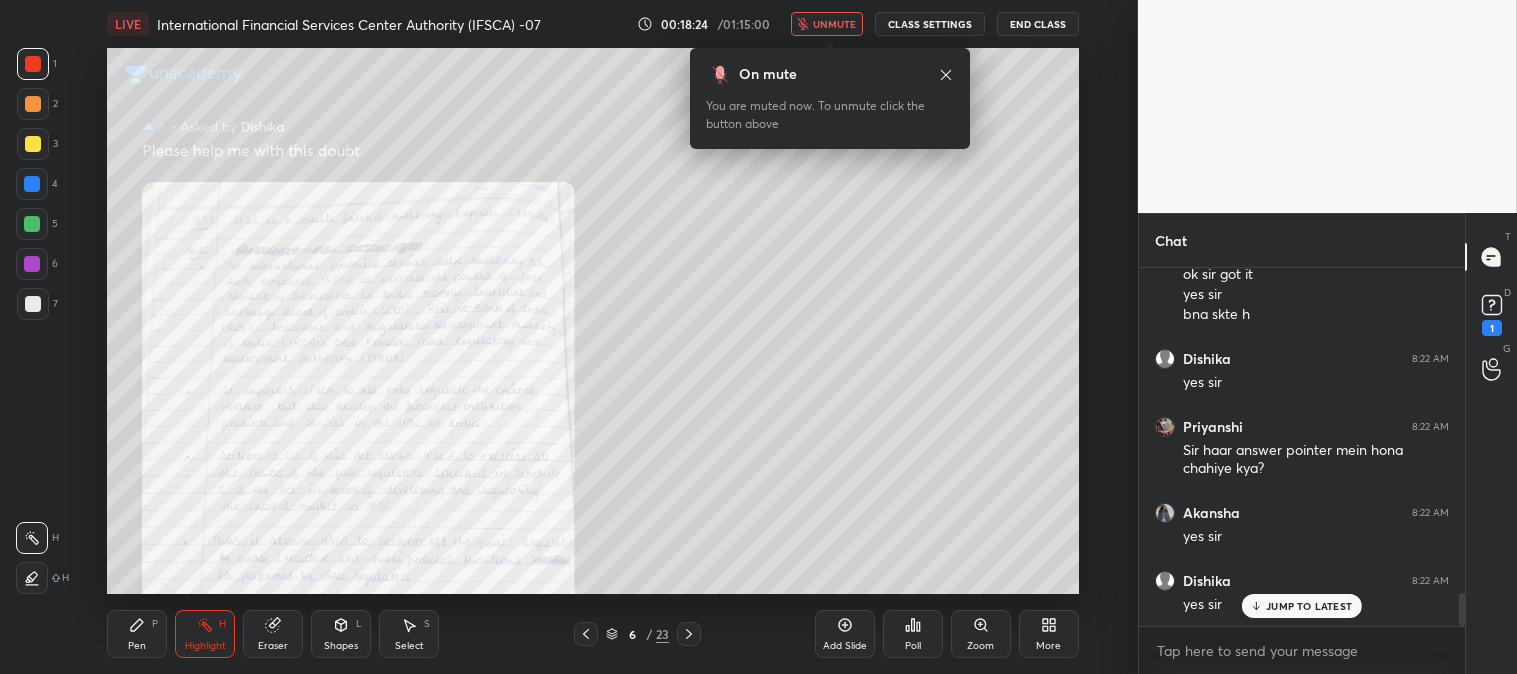 click on "unmute" at bounding box center [834, 24] 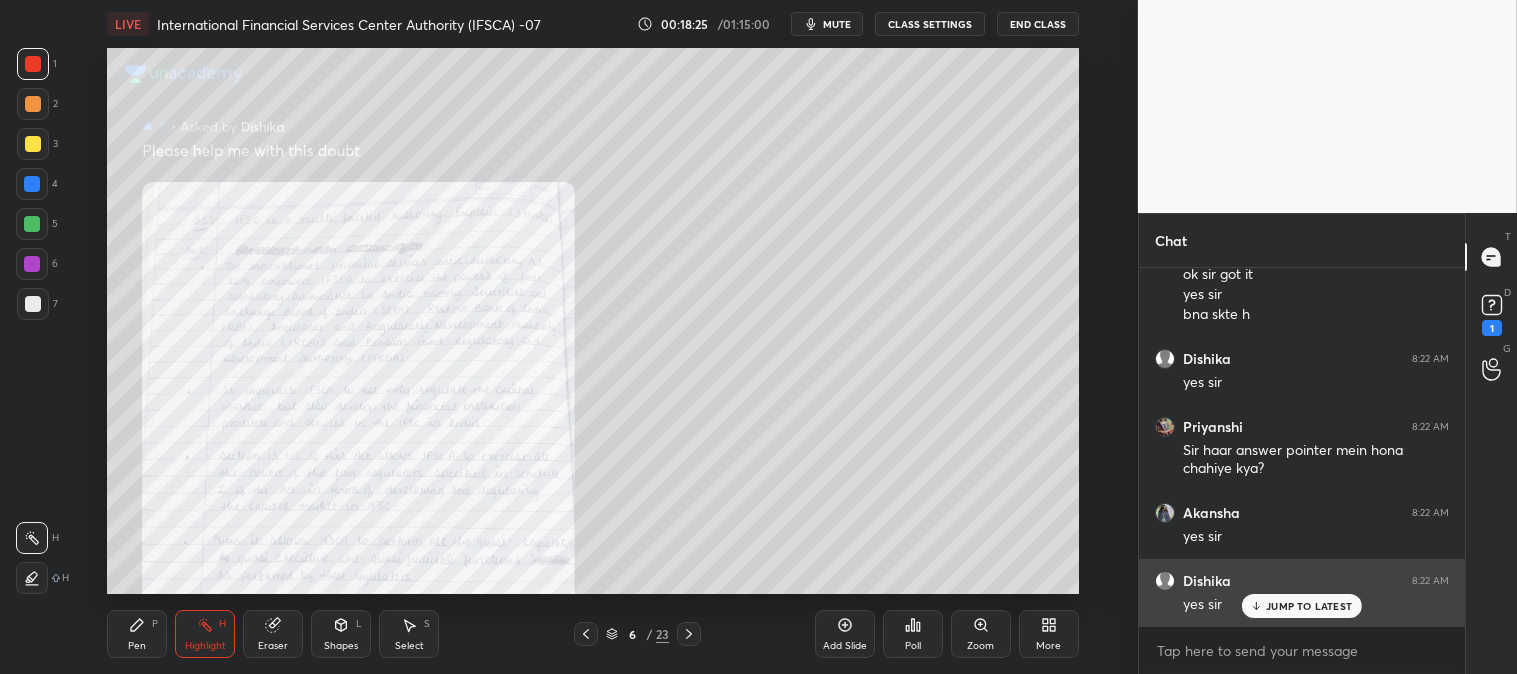 click on "JUMP TO LATEST" at bounding box center (1309, 606) 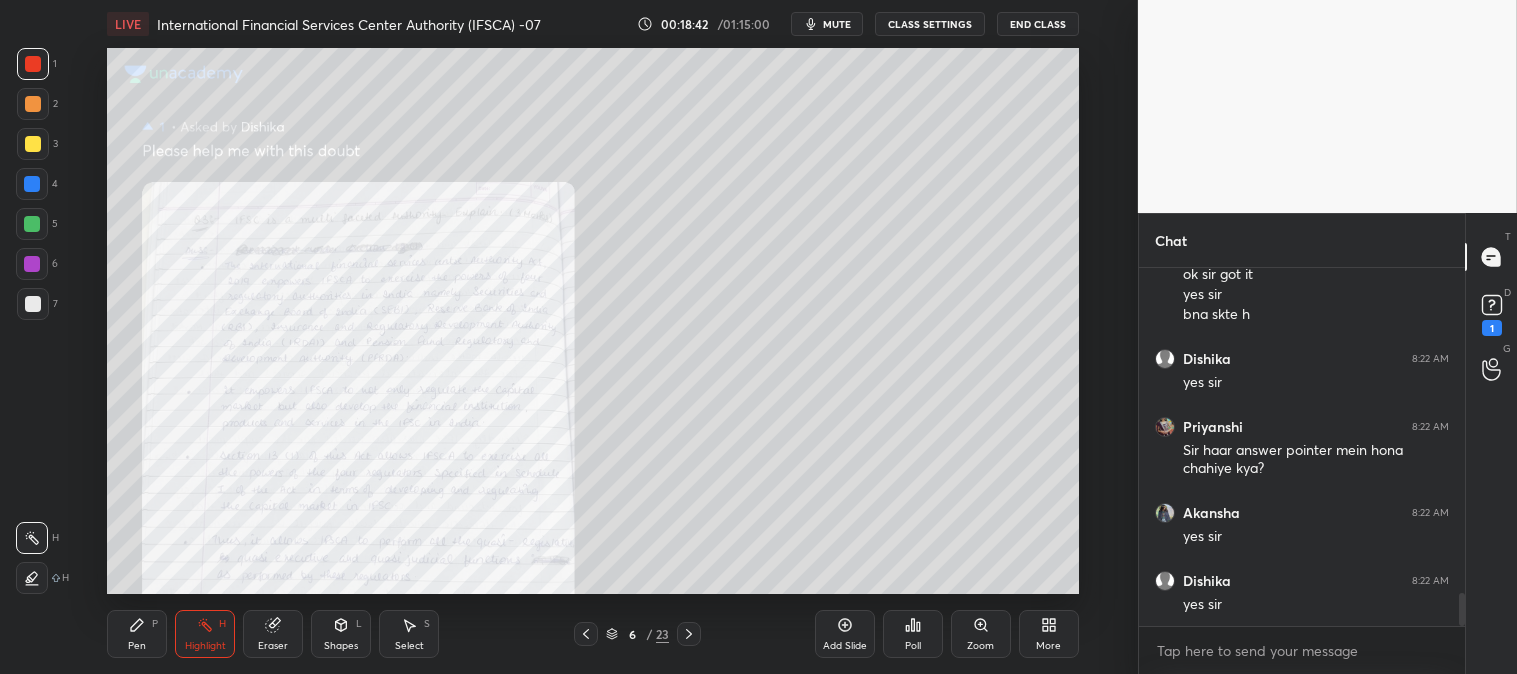 click on "Pen" at bounding box center (137, 646) 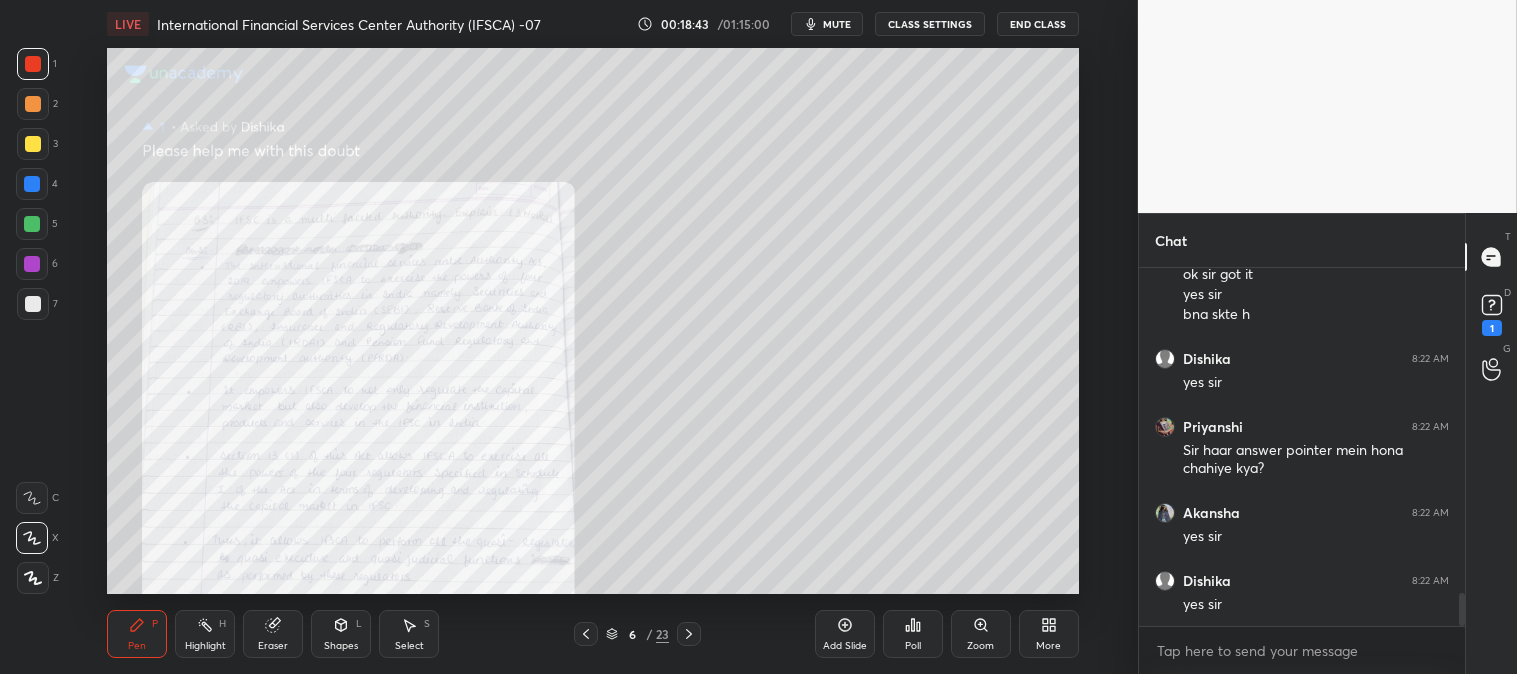 click at bounding box center [33, 144] 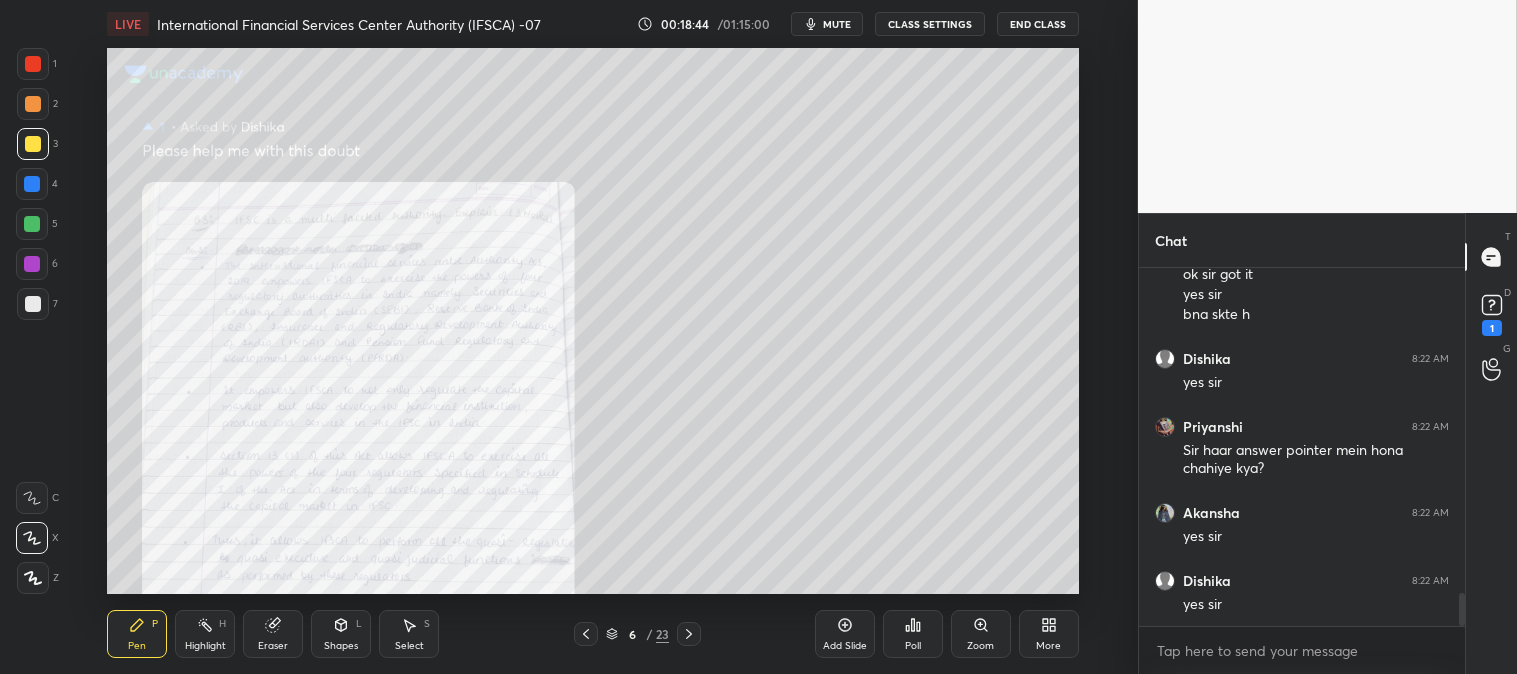click on "Zoom" at bounding box center (981, 634) 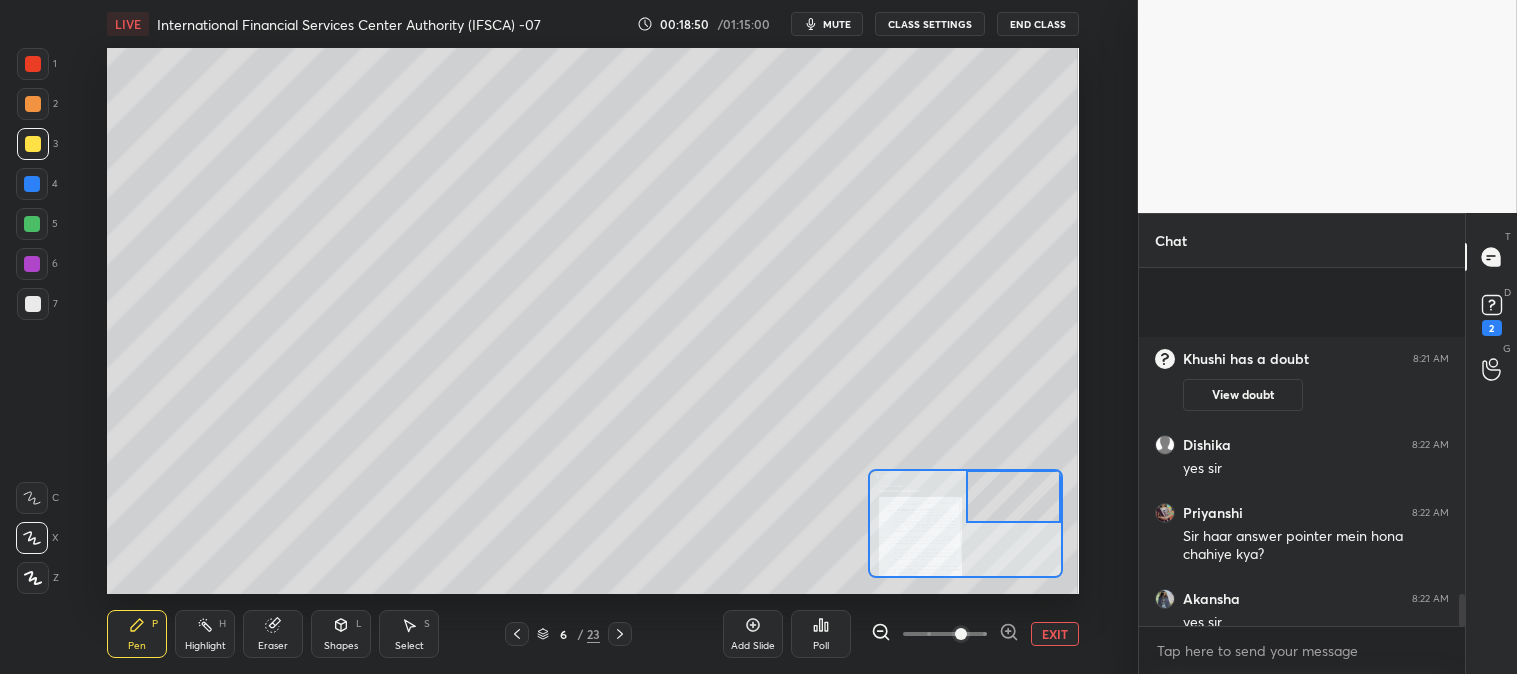 scroll, scrollTop: 3680, scrollLeft: 0, axis: vertical 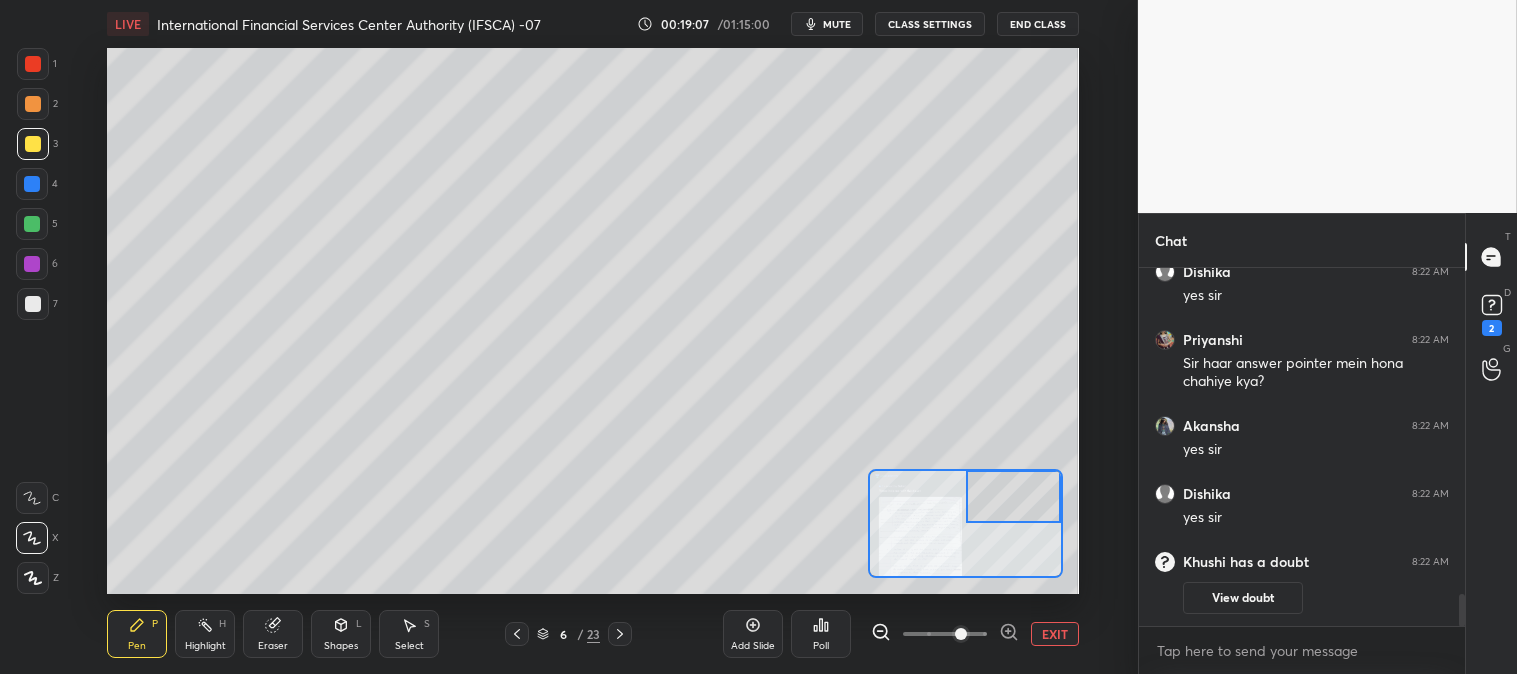 click on "EXIT" at bounding box center (1055, 634) 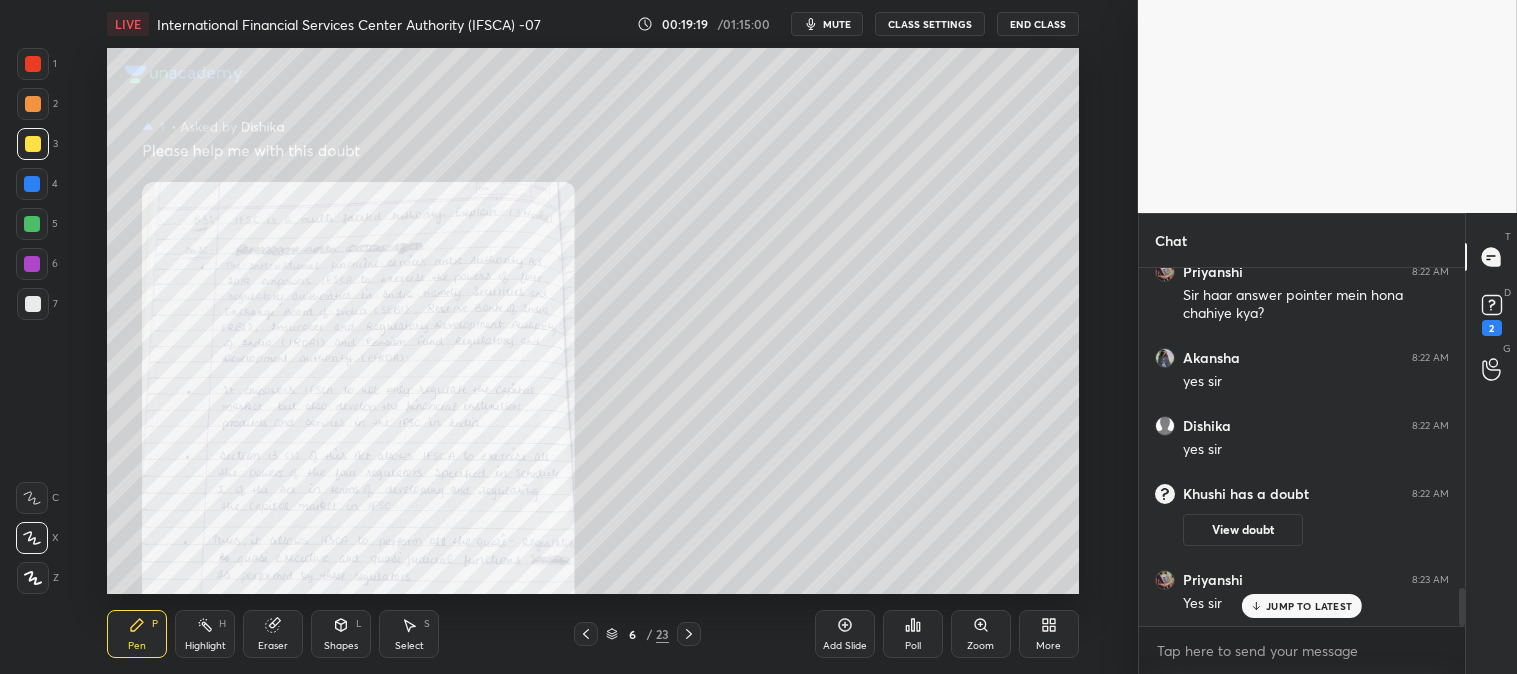scroll, scrollTop: 3013, scrollLeft: 0, axis: vertical 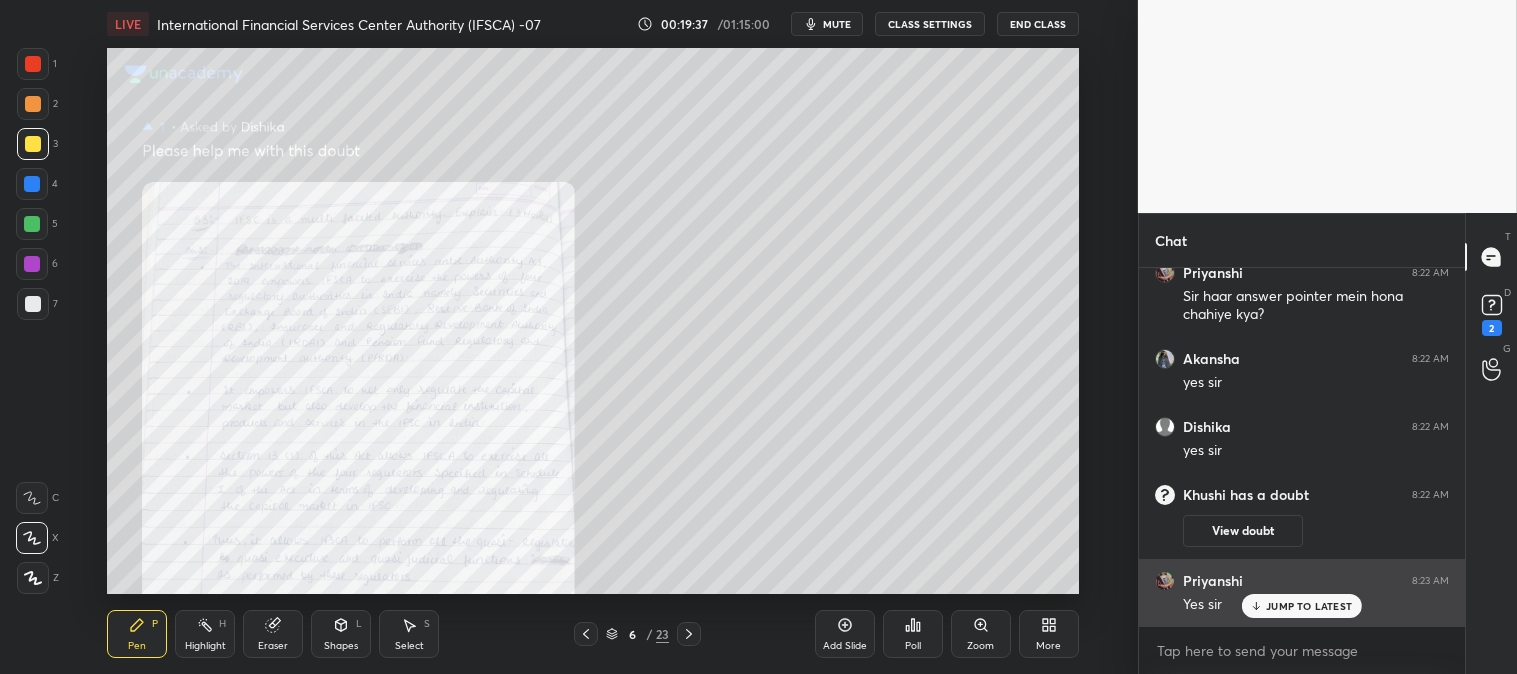 click on "JUMP TO LATEST" at bounding box center (1309, 606) 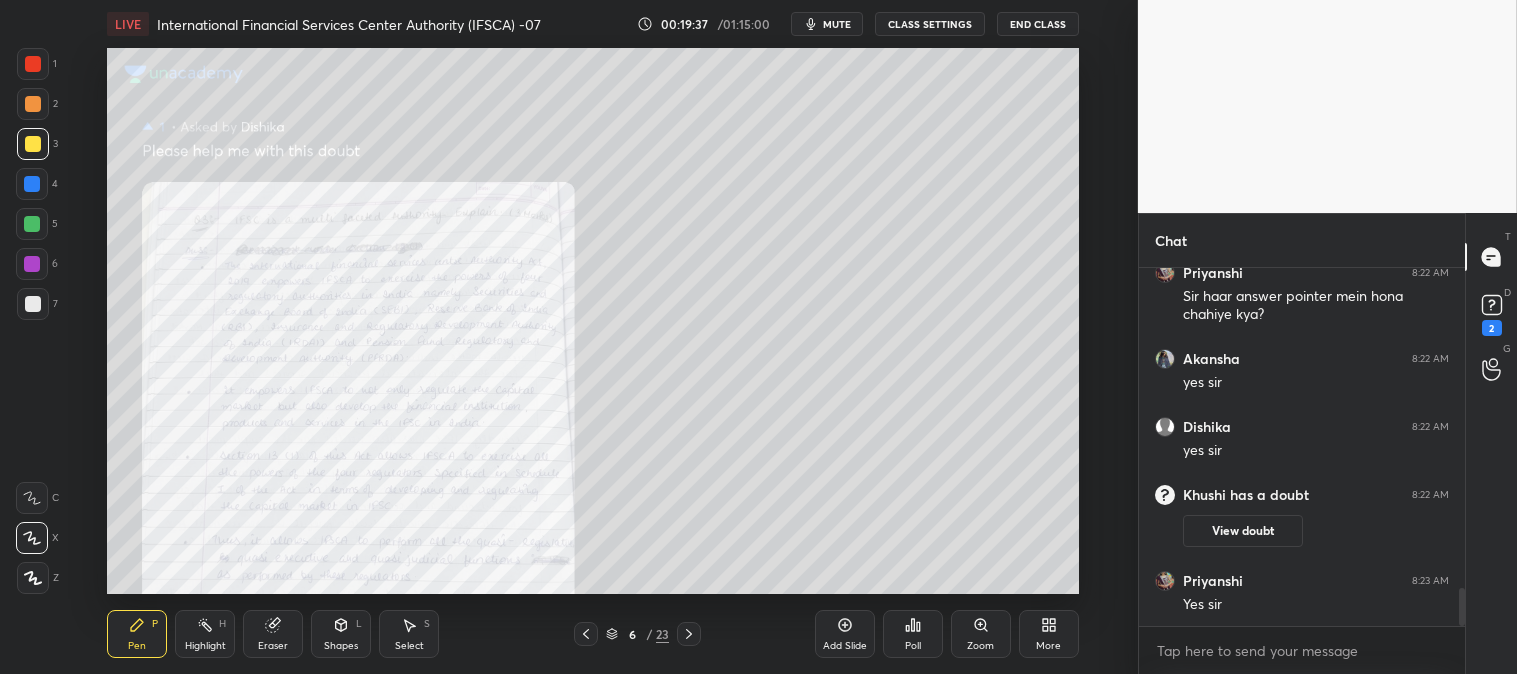 click on "1 2 3 4 5 6 7 C X Z C X Z E E Erase all   H H LIVE International Financial Services Center Authority (IFSCA) -07 00:36:24 /  01:15:00 mute CLASS SETTINGS End Class Setting up your live class Poll for   secs No correct answer Start poll Back International Financial Services Center Authority (IFSCA) -07 • L7 of Detailed Course on CMSL - CS Executive Module 2 CS [PERSON] Pen P Highlight H Eraser Shapes L Select S 9 / 28 Add Slide Poll Zoom More Chat [PERSON] 8:37 AM Sir please check mine [PERSON] 8:37 AM yess [PERSON] 8:37 AM okay sir [PERSON] 8:38 AM yes sir [PERSON] 8:38 AM Yes sir [PERSON] 8:38 AM sure sir next time se aisa nhi hoga [PERSON] 8:40 AM yes JUMP TO LATEST Enable hand raising Enable raise hand to speak to learners. Once enabled, chat will be turned off temporarily. Enable x   [PERSON] Asked a doubt 1 Please help me with this doubt Pick this doubt [PERSON] Asked a doubt 1 Please help me with this doubt Pick this doubt [PERSON] Asked a doubt 1 Please help me with this doubt Pick this doubt [PERSON] Asked a doubt" at bounding box center [1302, 447] 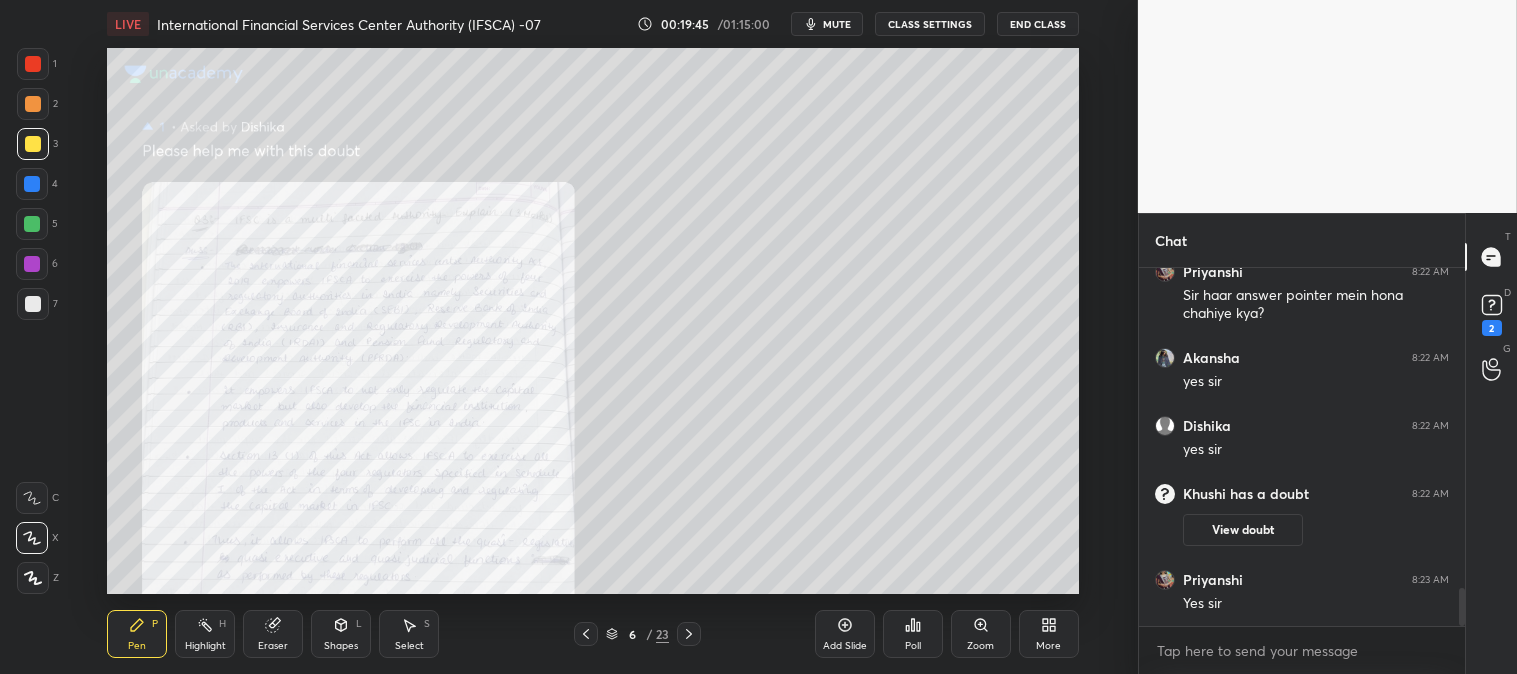 scroll, scrollTop: 3033, scrollLeft: 0, axis: vertical 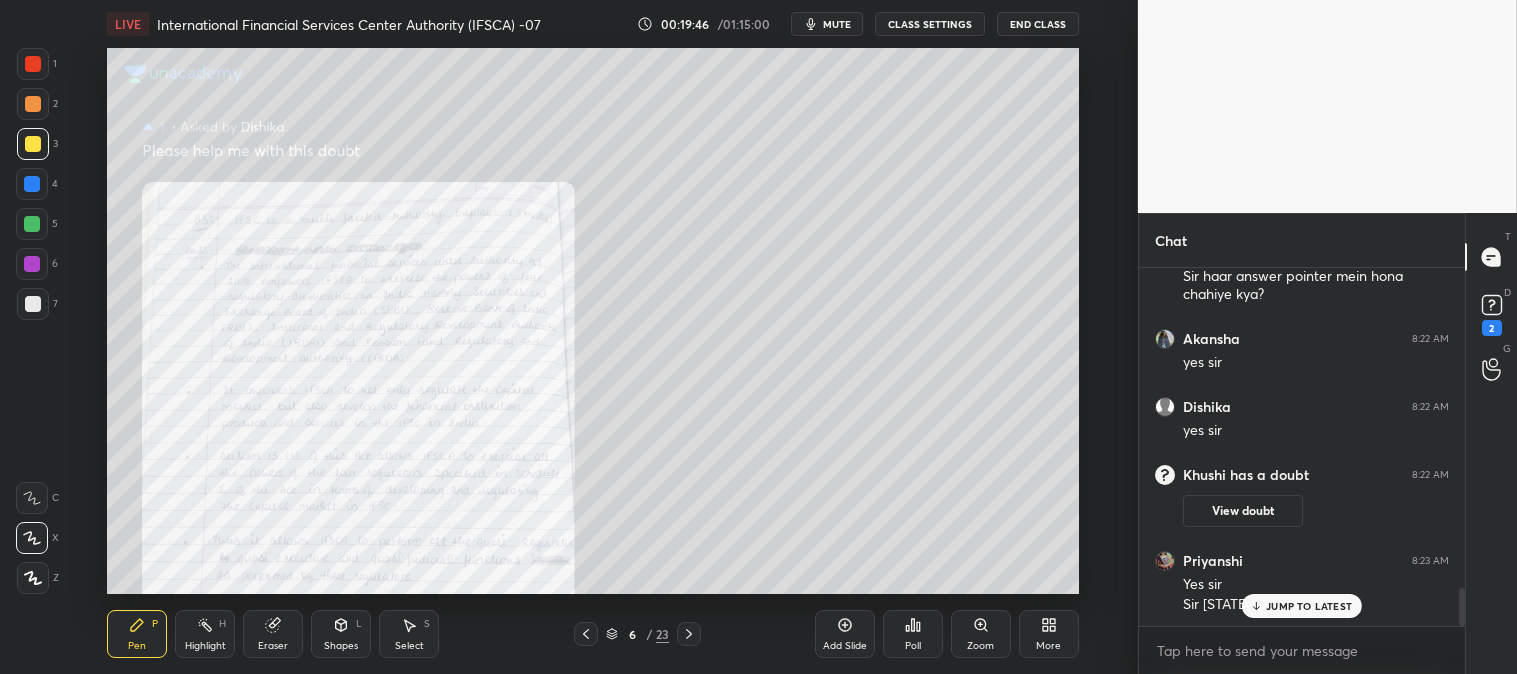 click on "JUMP TO LATEST" at bounding box center (1309, 606) 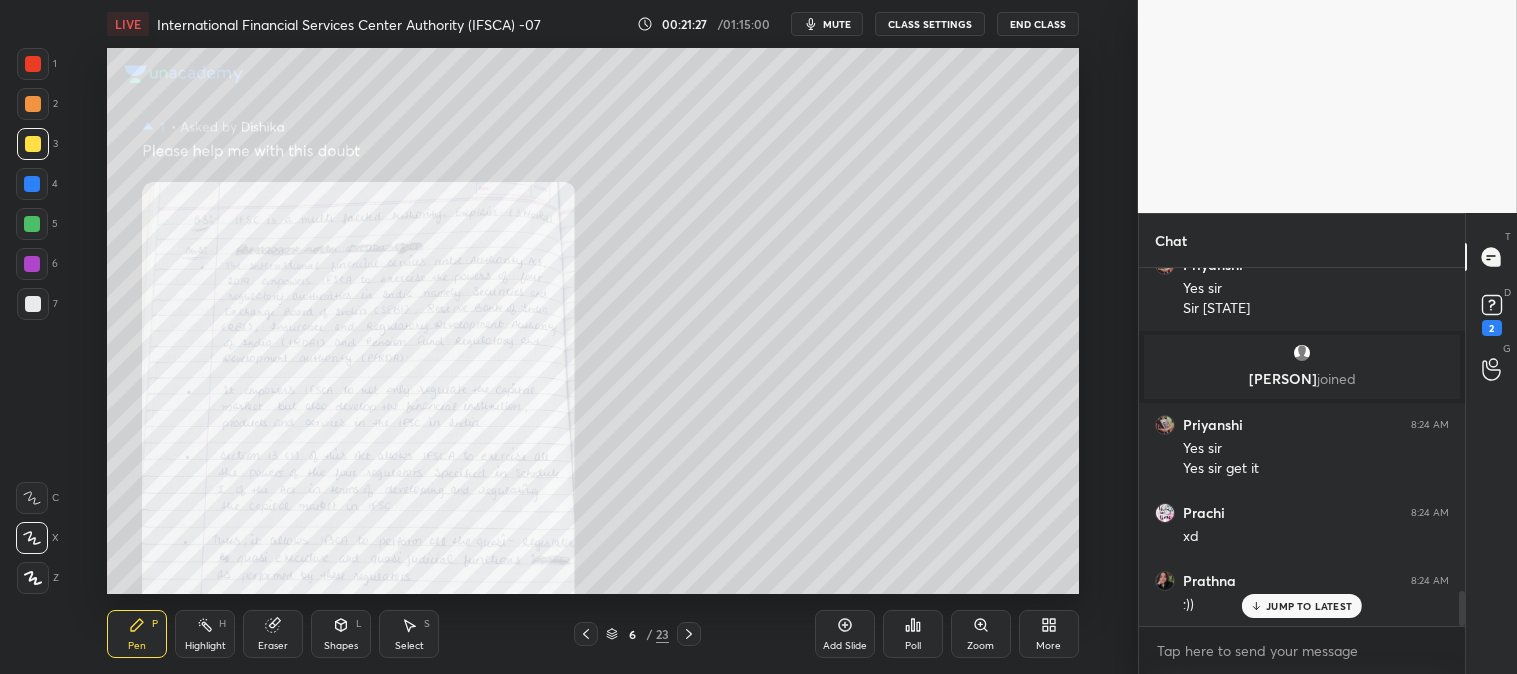 scroll, scrollTop: 3325, scrollLeft: 0, axis: vertical 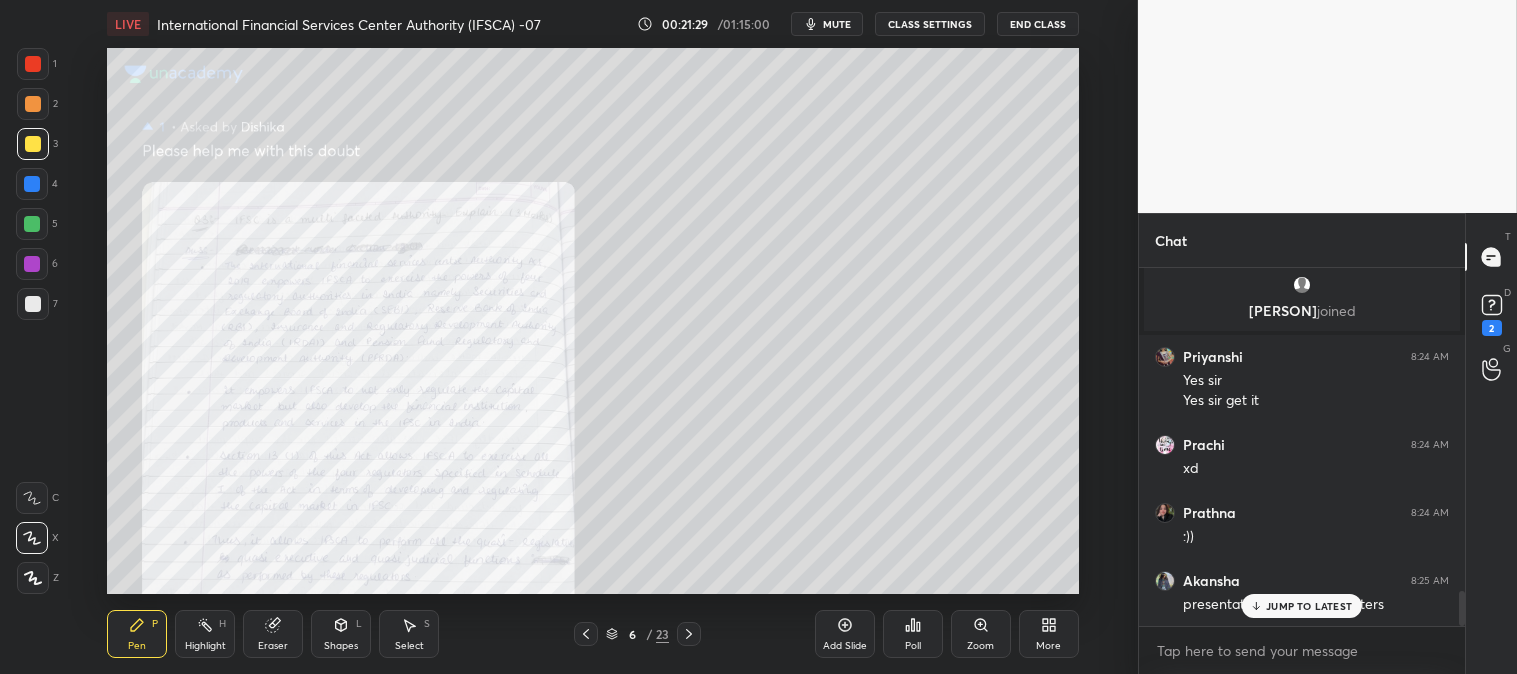 click on "JUMP TO LATEST" at bounding box center [1309, 606] 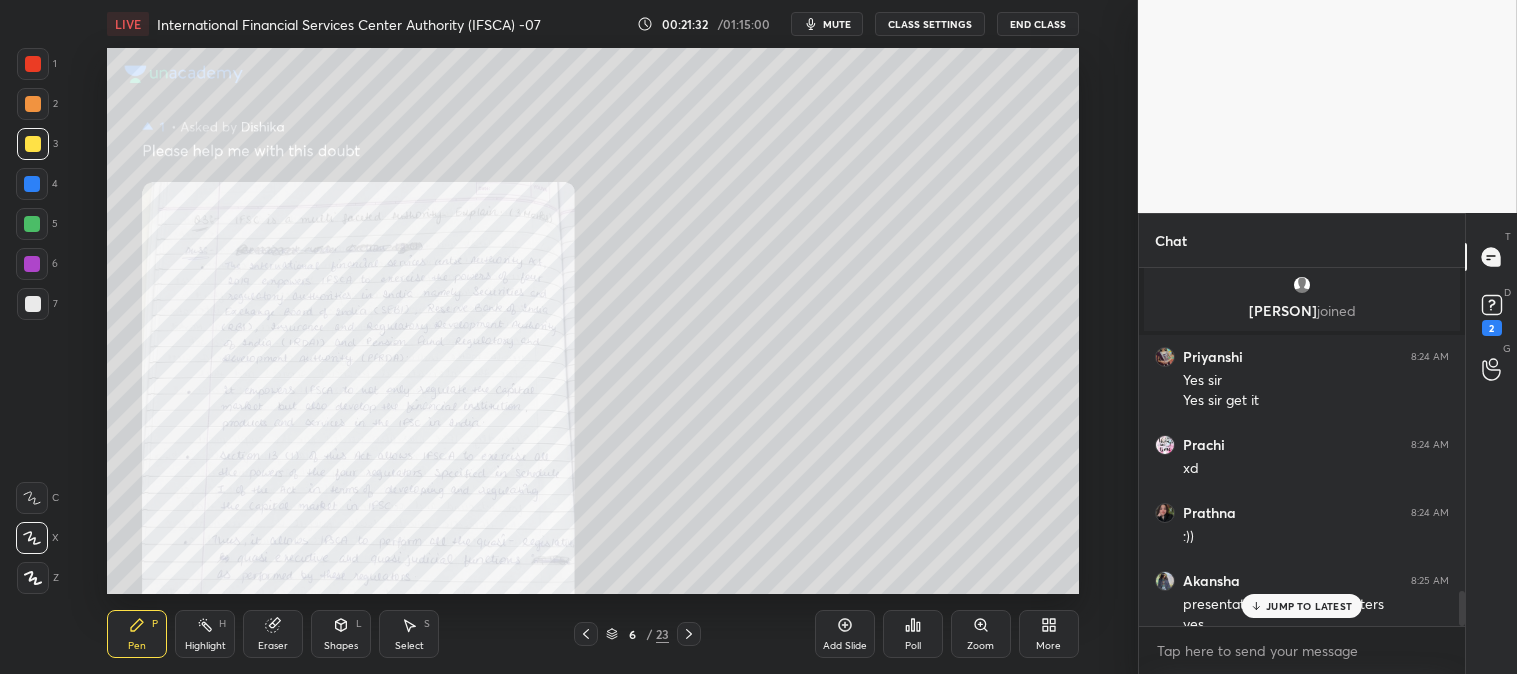 scroll, scrollTop: 3345, scrollLeft: 0, axis: vertical 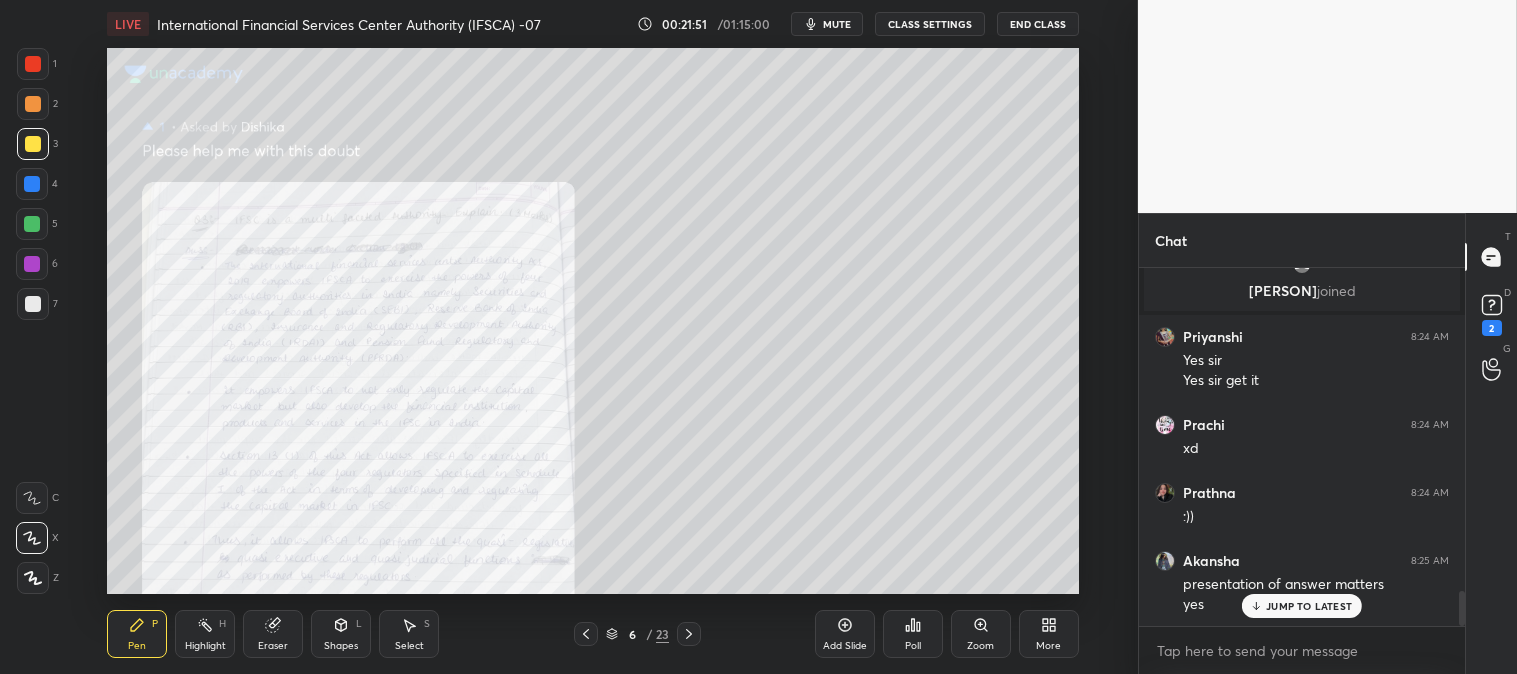 click on "Highlight H" at bounding box center (205, 634) 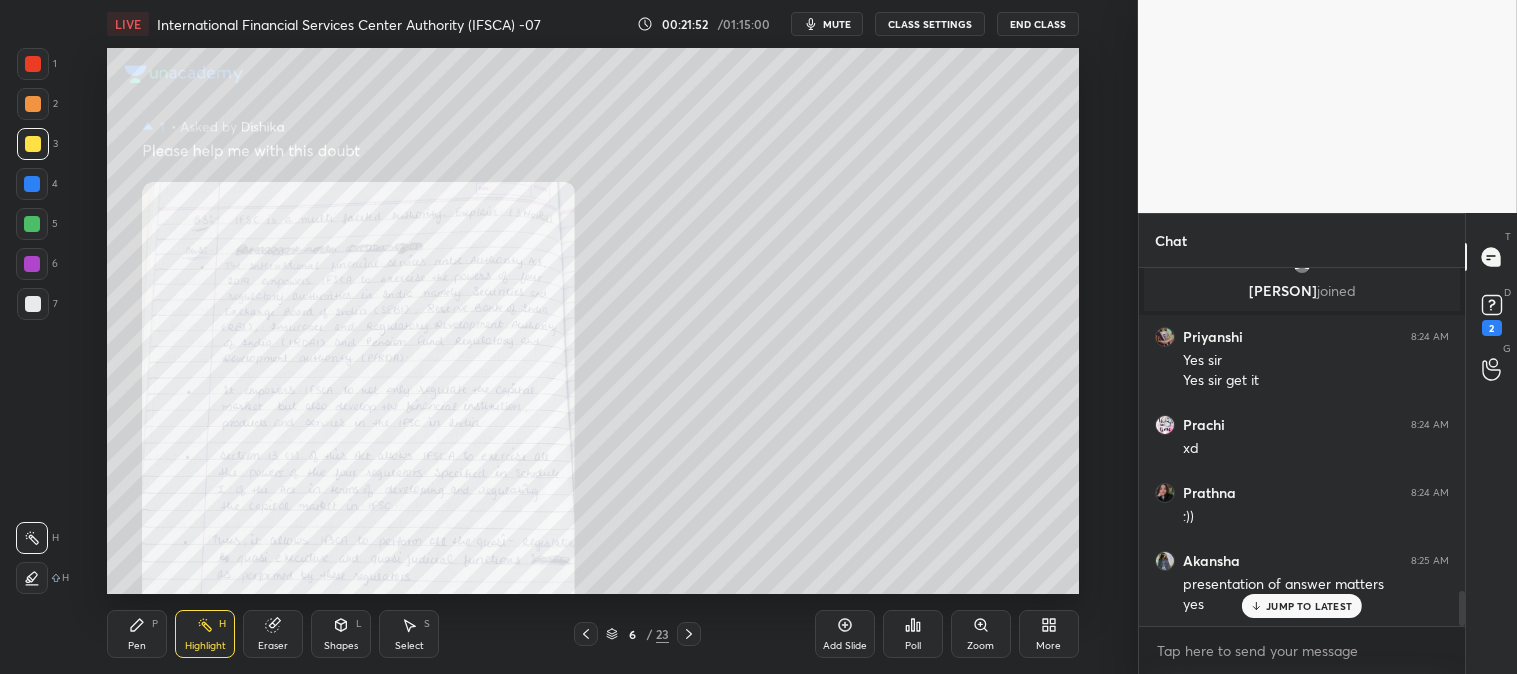 click at bounding box center (33, 64) 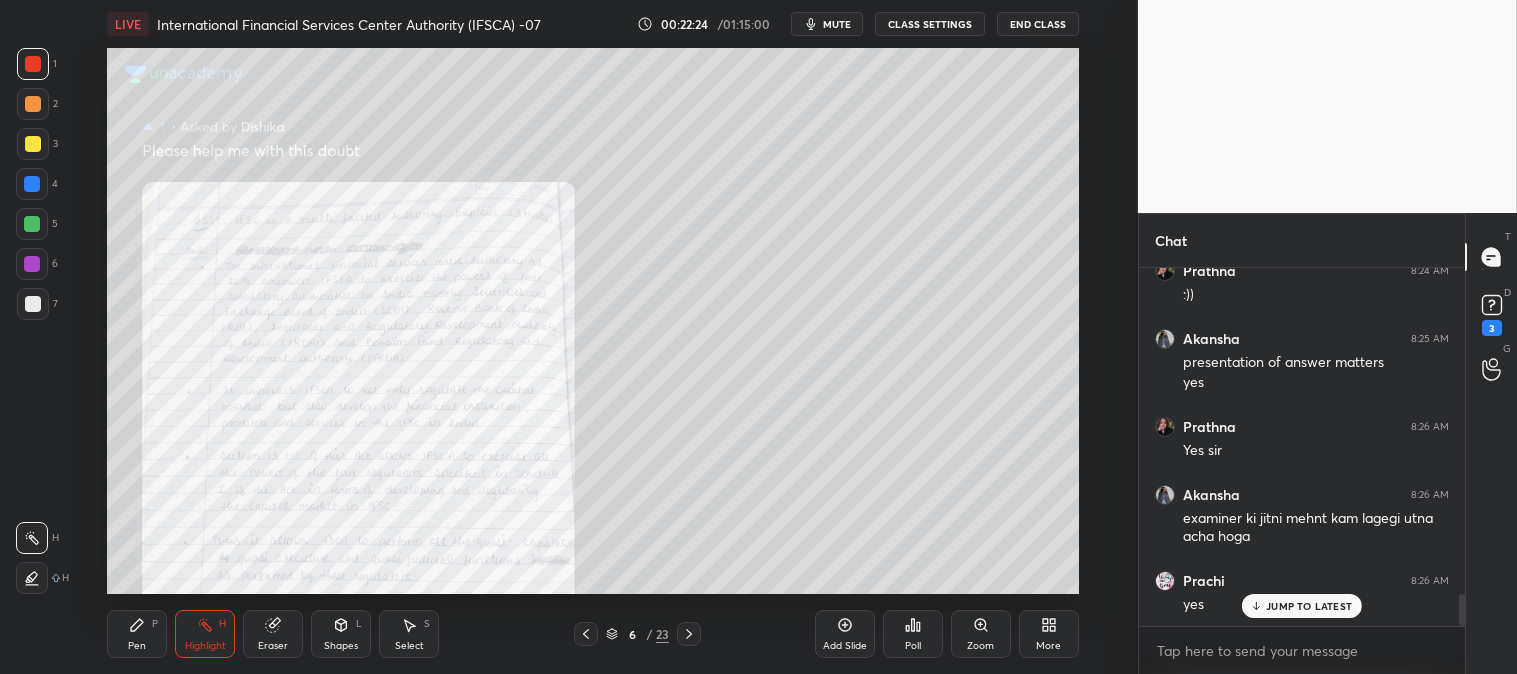 scroll, scrollTop: 3635, scrollLeft: 0, axis: vertical 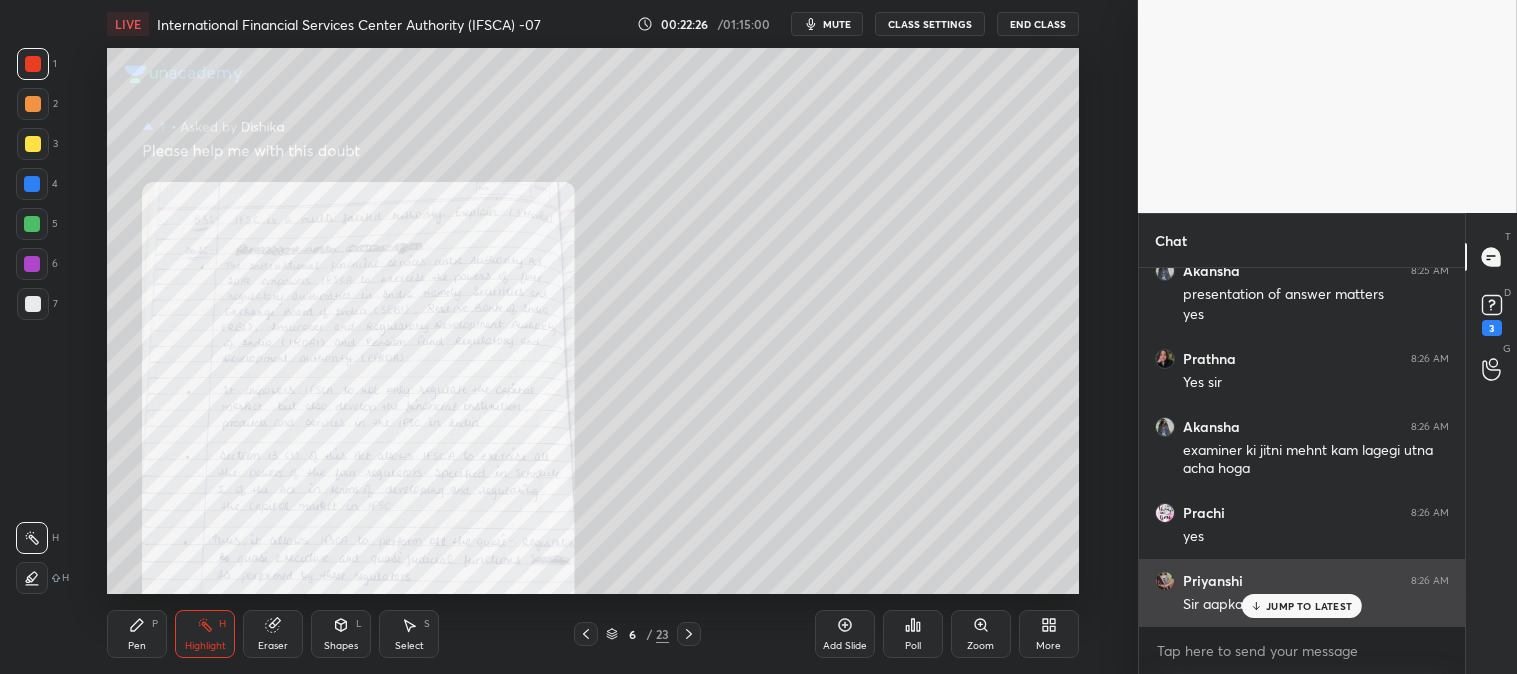 click on "JUMP TO LATEST" at bounding box center [1302, 606] 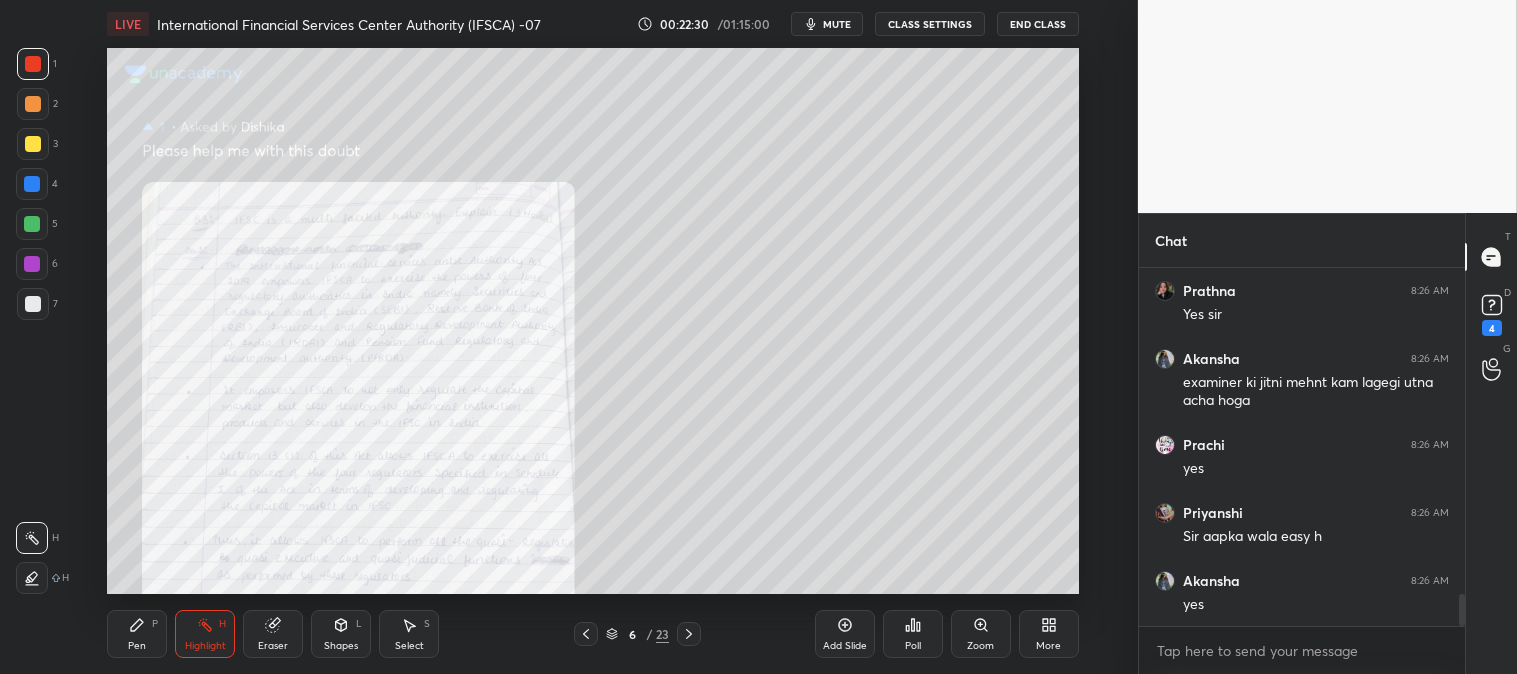 scroll, scrollTop: 3771, scrollLeft: 0, axis: vertical 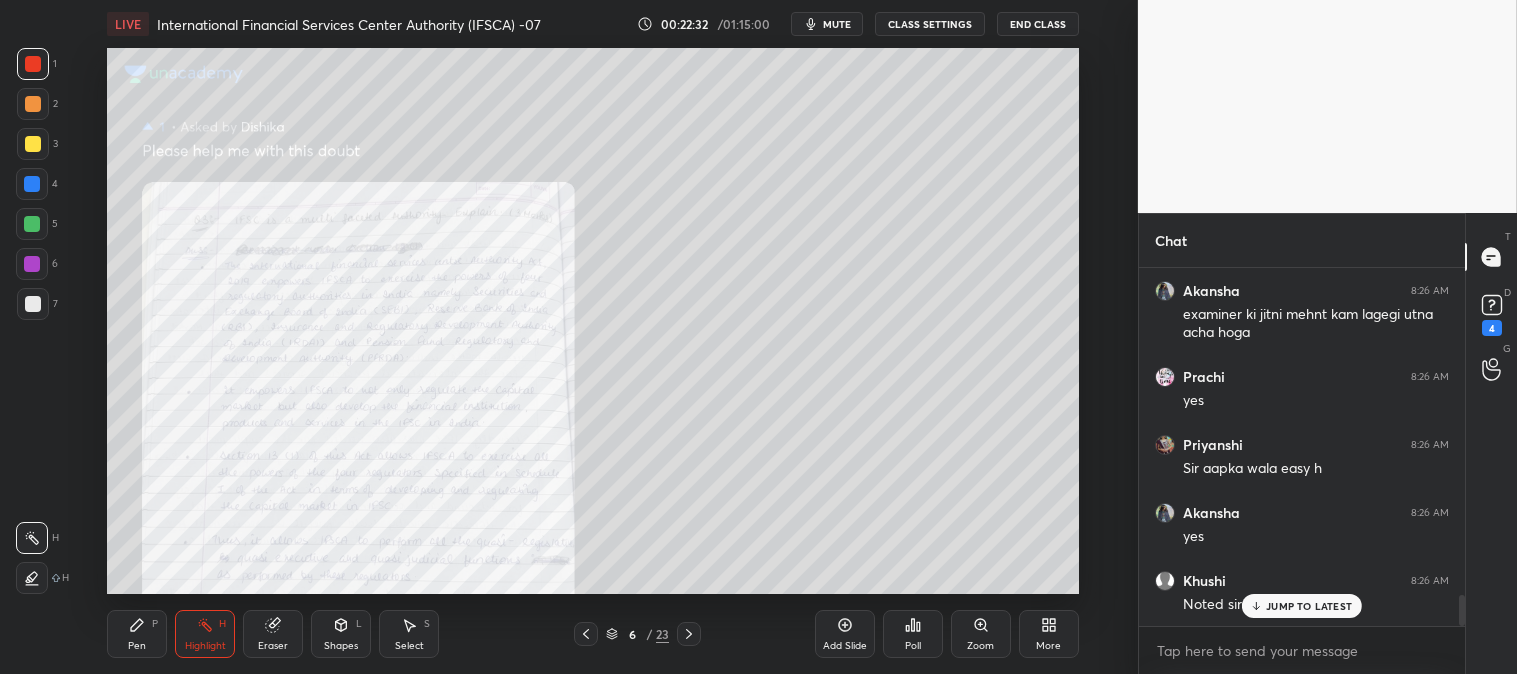 click 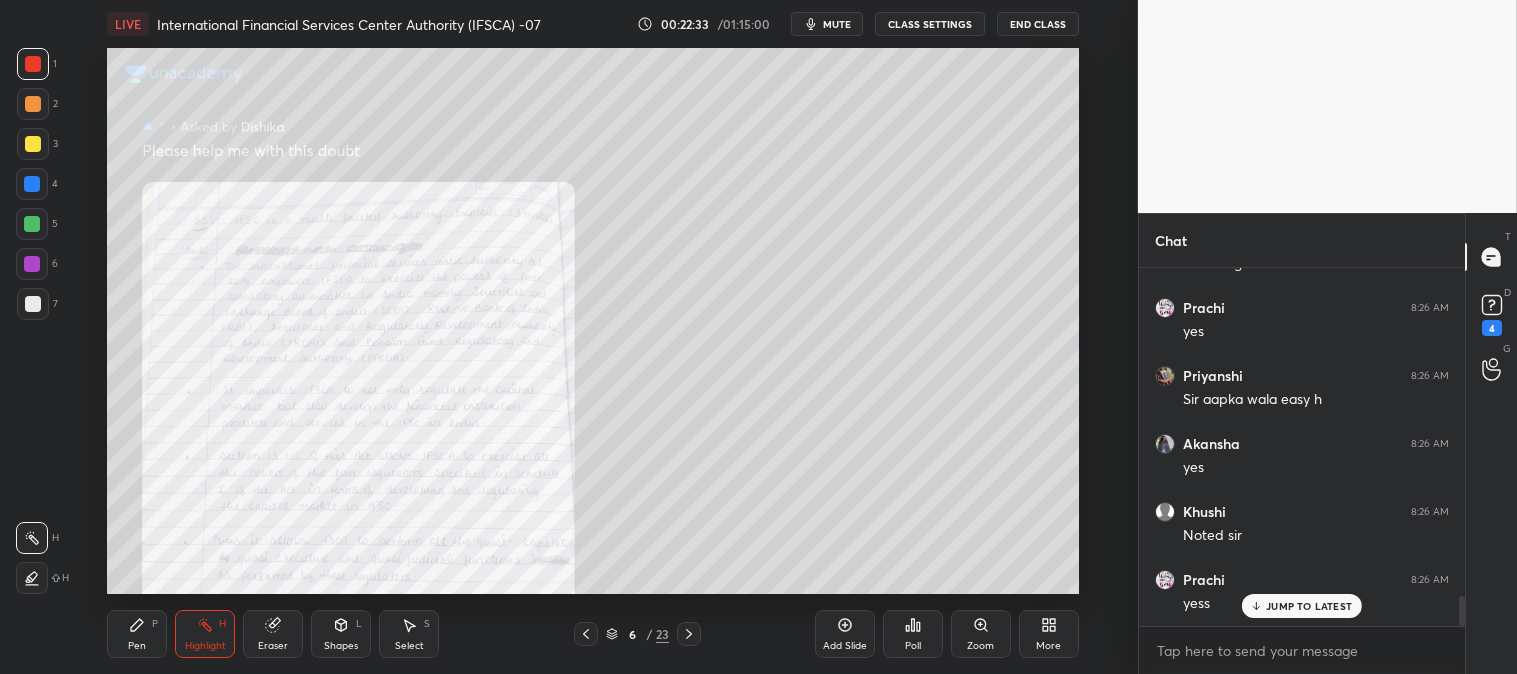 scroll, scrollTop: 3907, scrollLeft: 0, axis: vertical 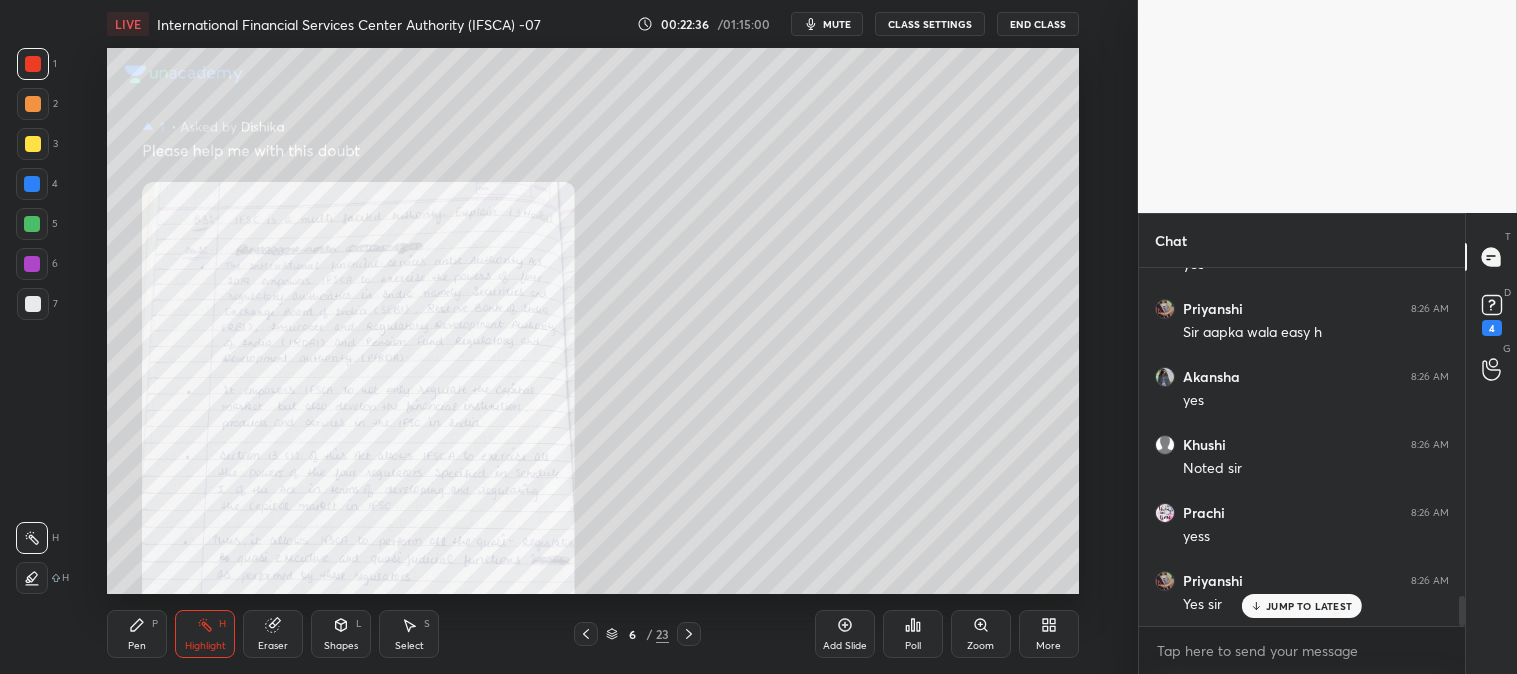 click on "Pen P" at bounding box center [137, 634] 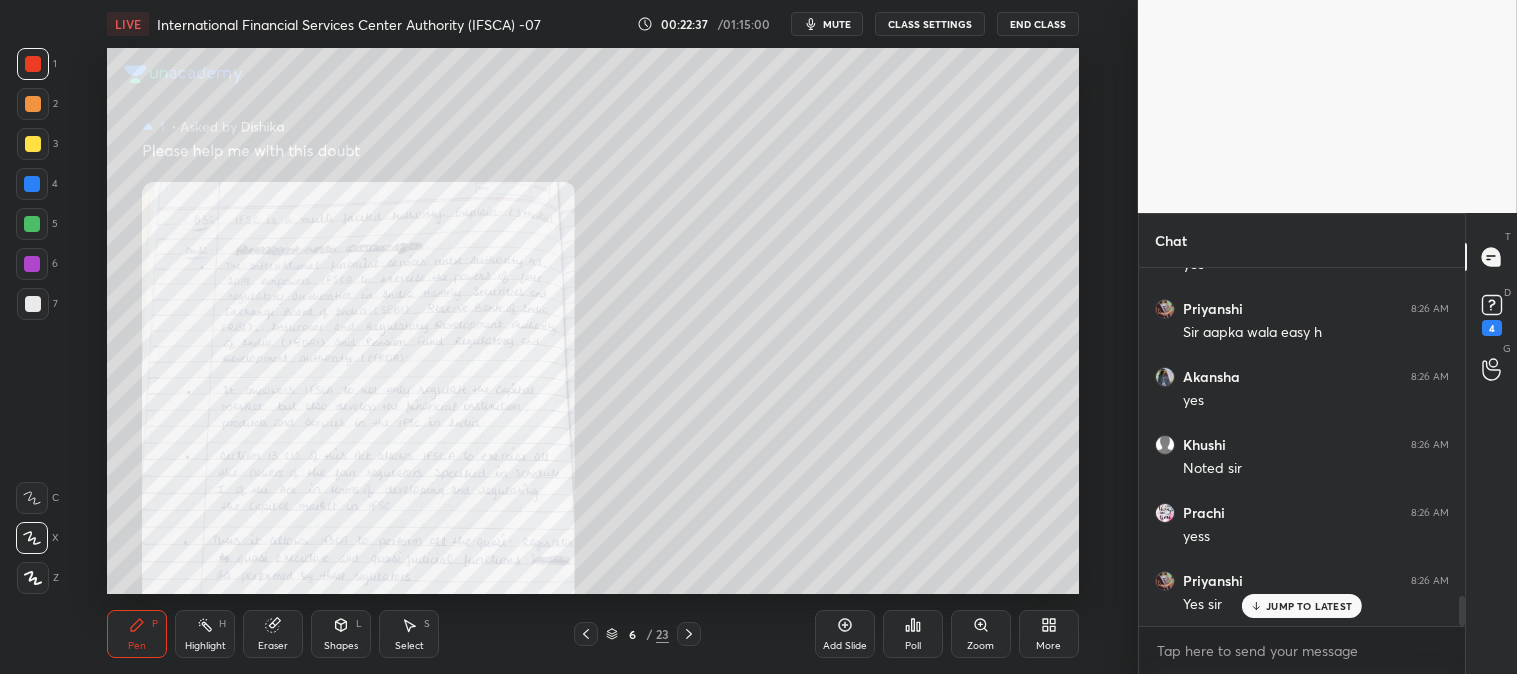 click at bounding box center [33, 304] 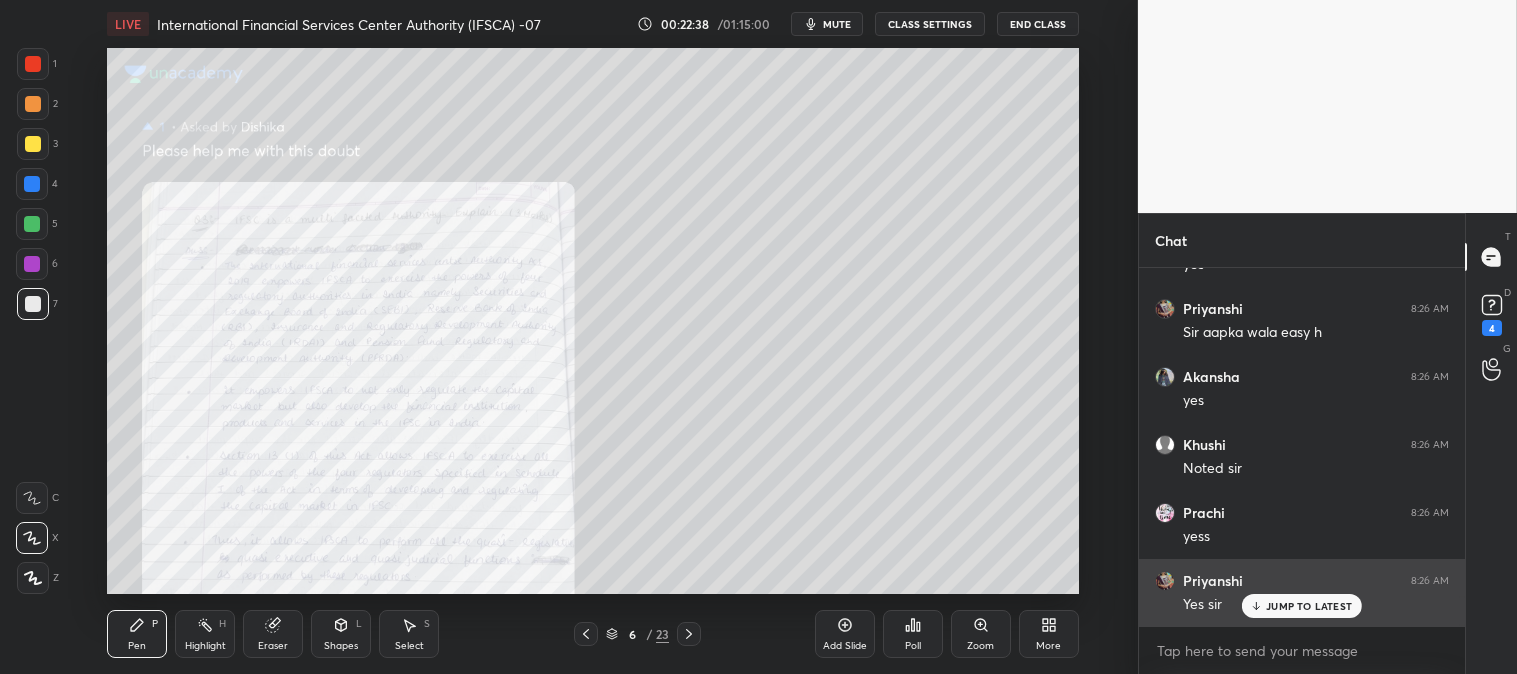 click on "JUMP TO LATEST" at bounding box center (1309, 606) 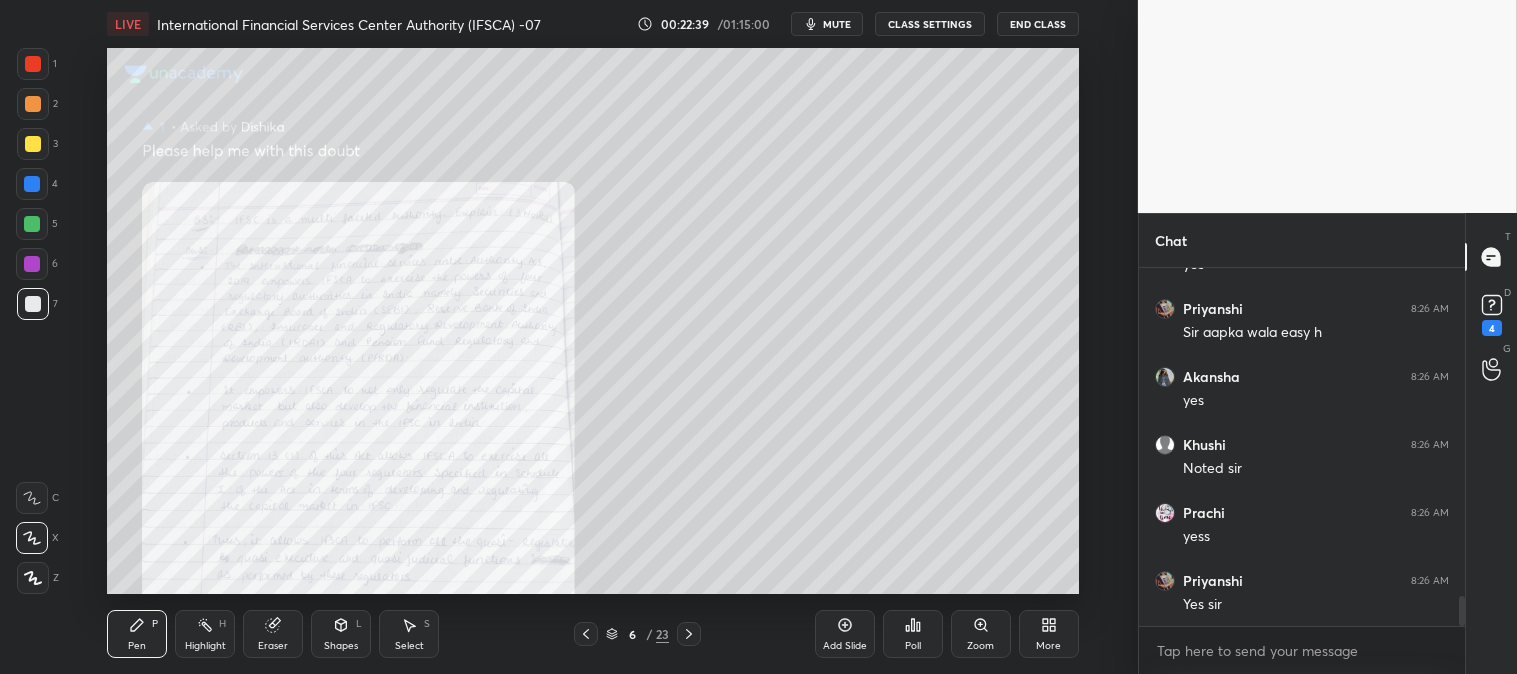 click 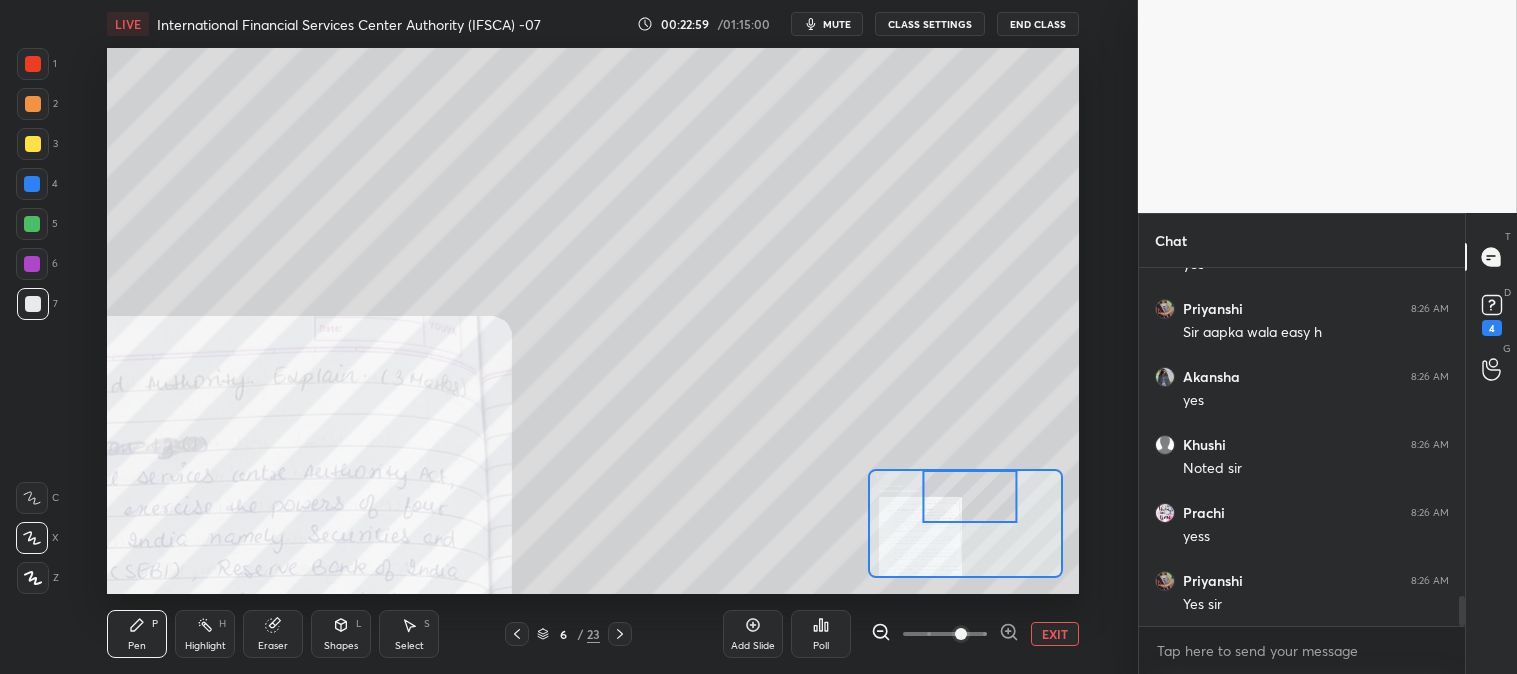 click on "Eraser" at bounding box center [273, 634] 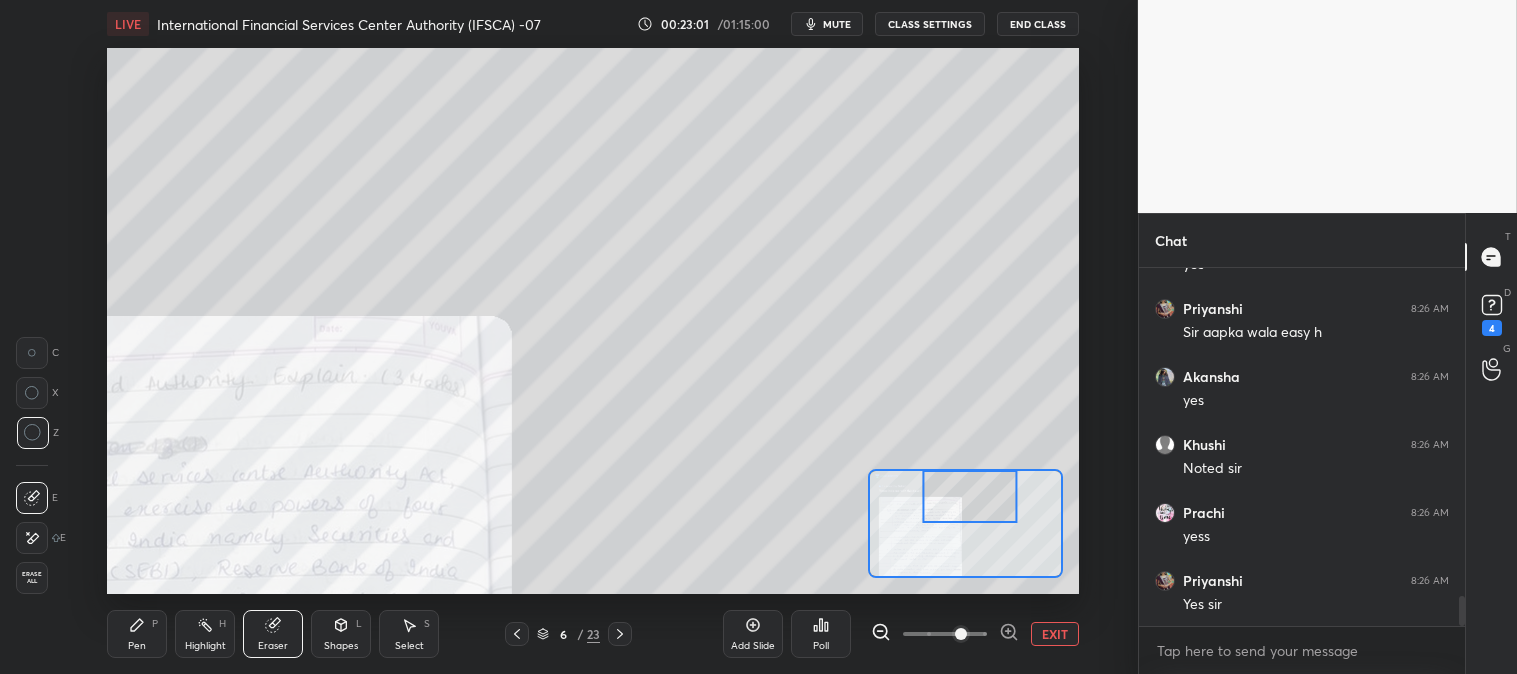 click on "Pen P" at bounding box center [137, 634] 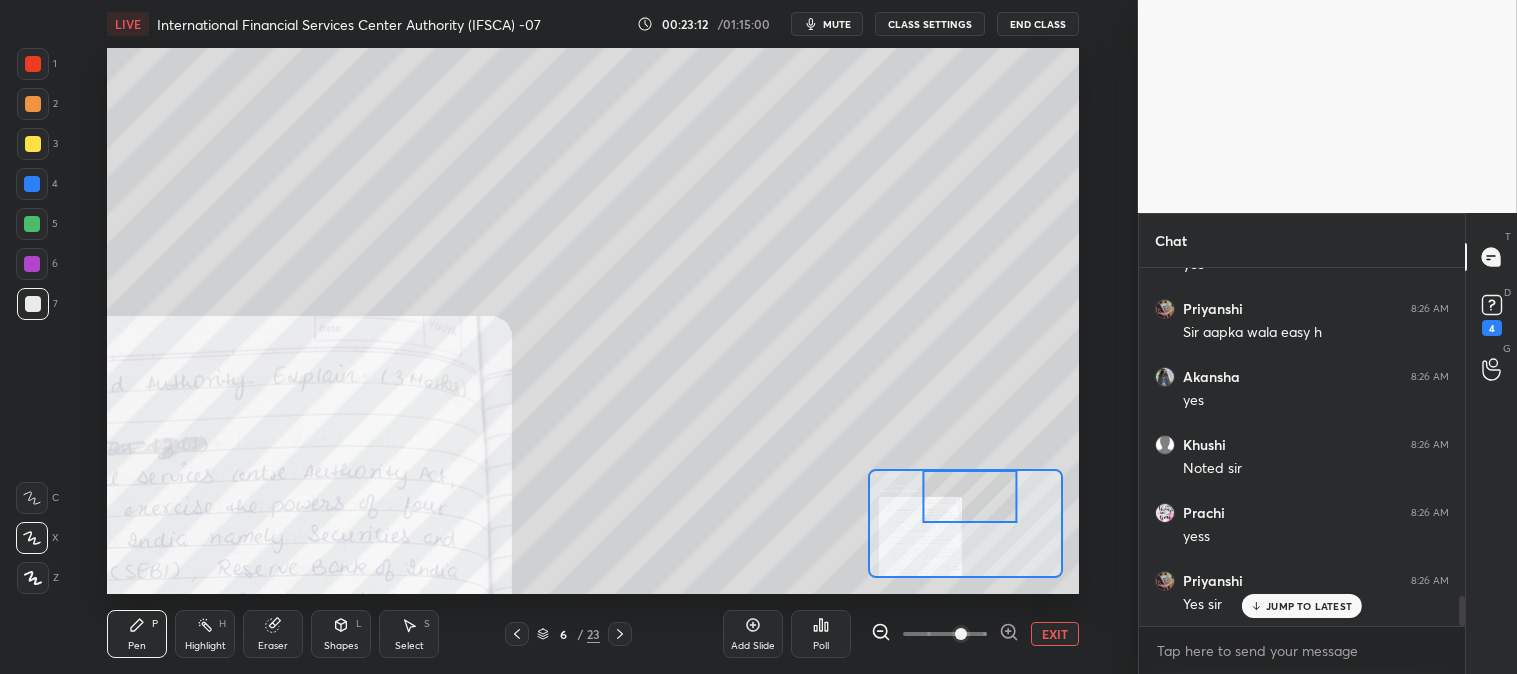 scroll, scrollTop: 3975, scrollLeft: 0, axis: vertical 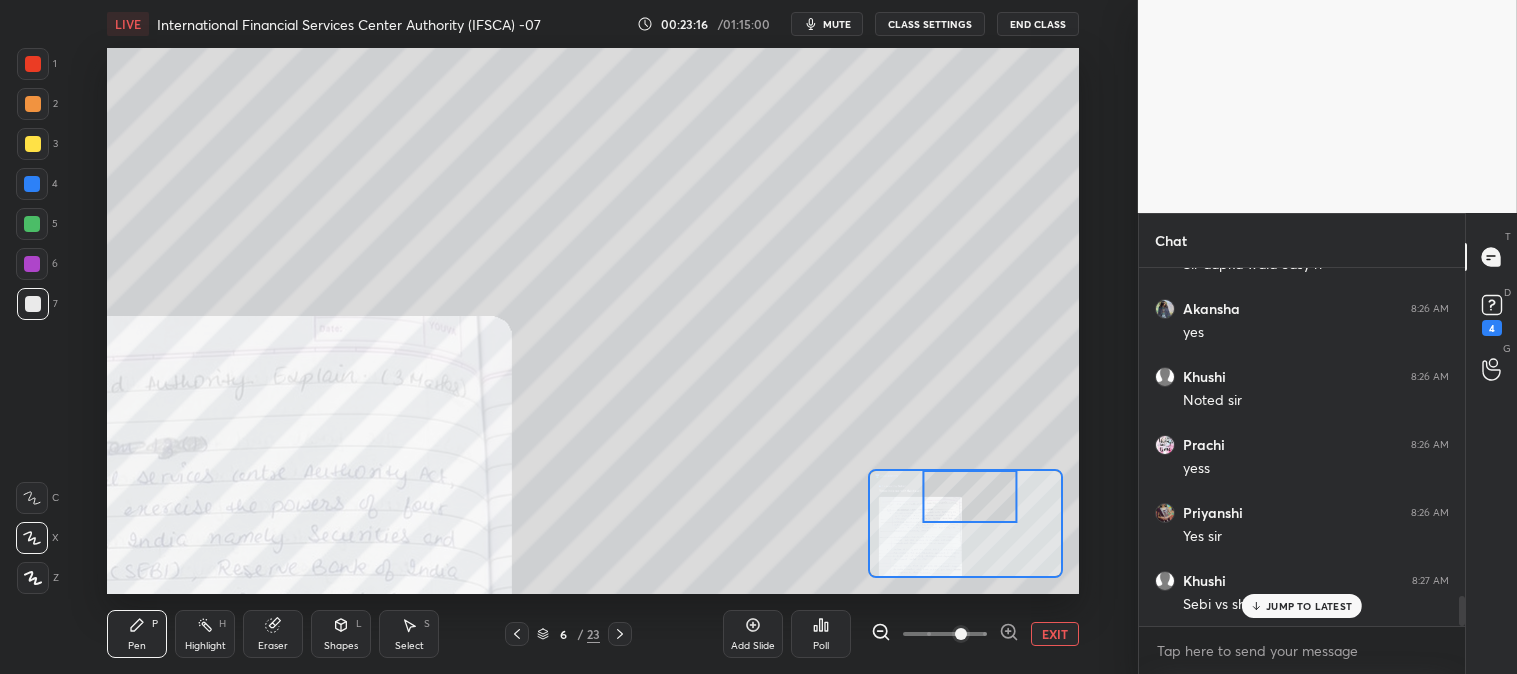 click on "JUMP TO LATEST" at bounding box center (1309, 606) 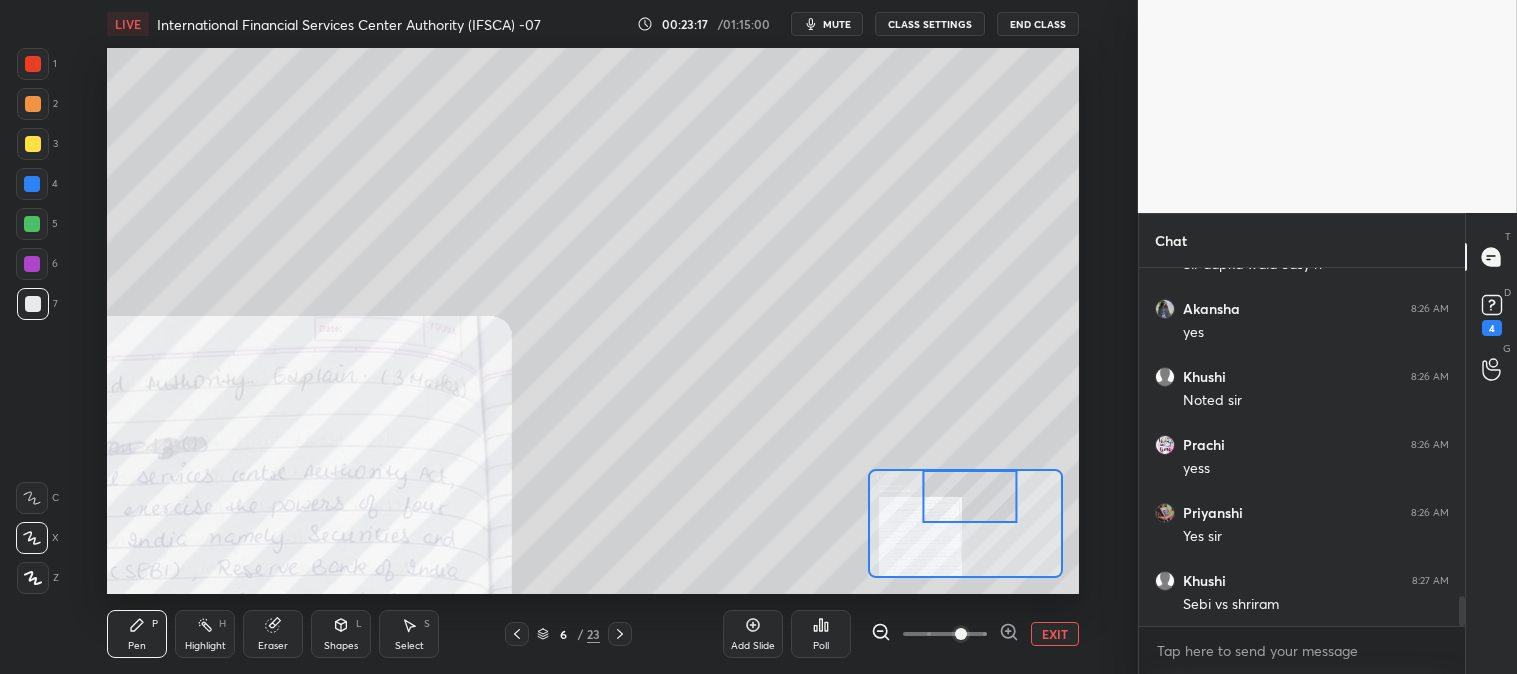 click on "EXIT" at bounding box center (1055, 634) 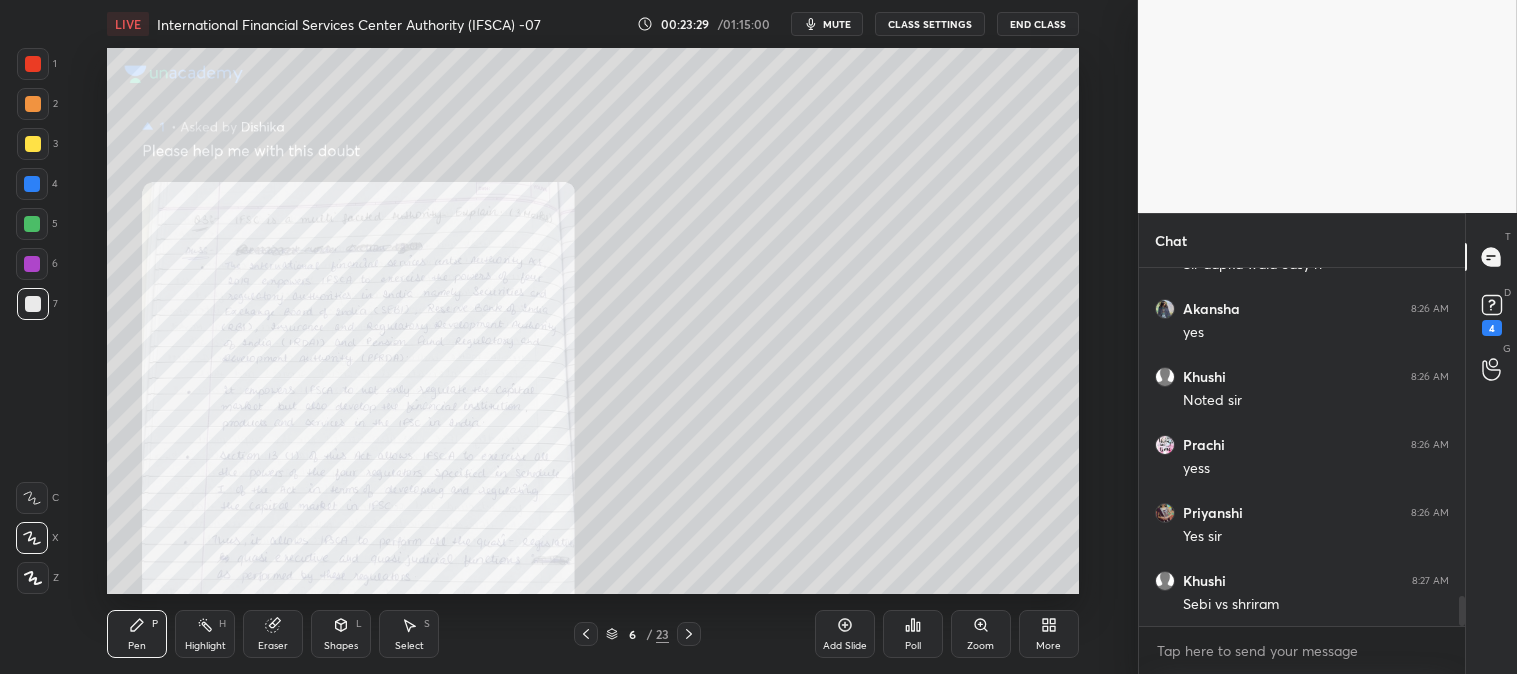 click on "Zoom" at bounding box center (980, 646) 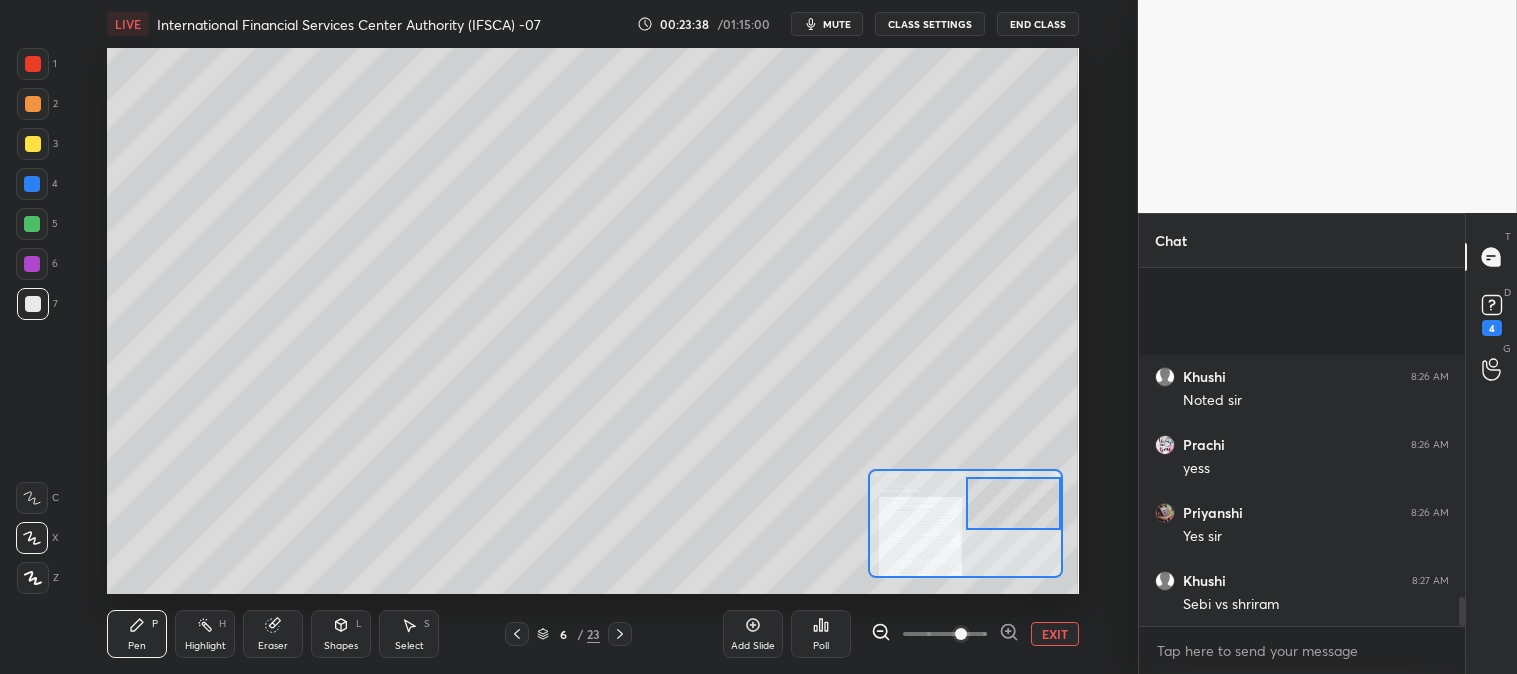 scroll, scrollTop: 4080, scrollLeft: 0, axis: vertical 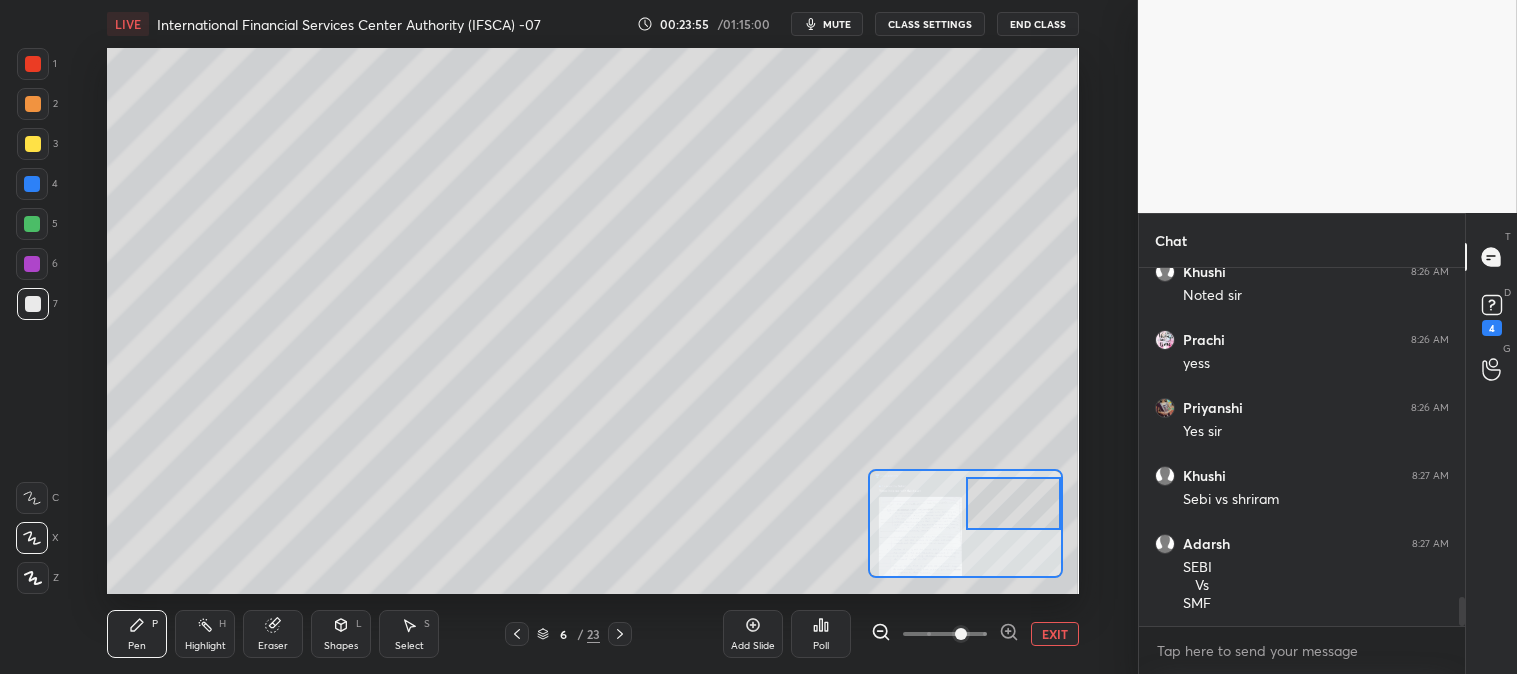 click on "EXIT" at bounding box center (1055, 634) 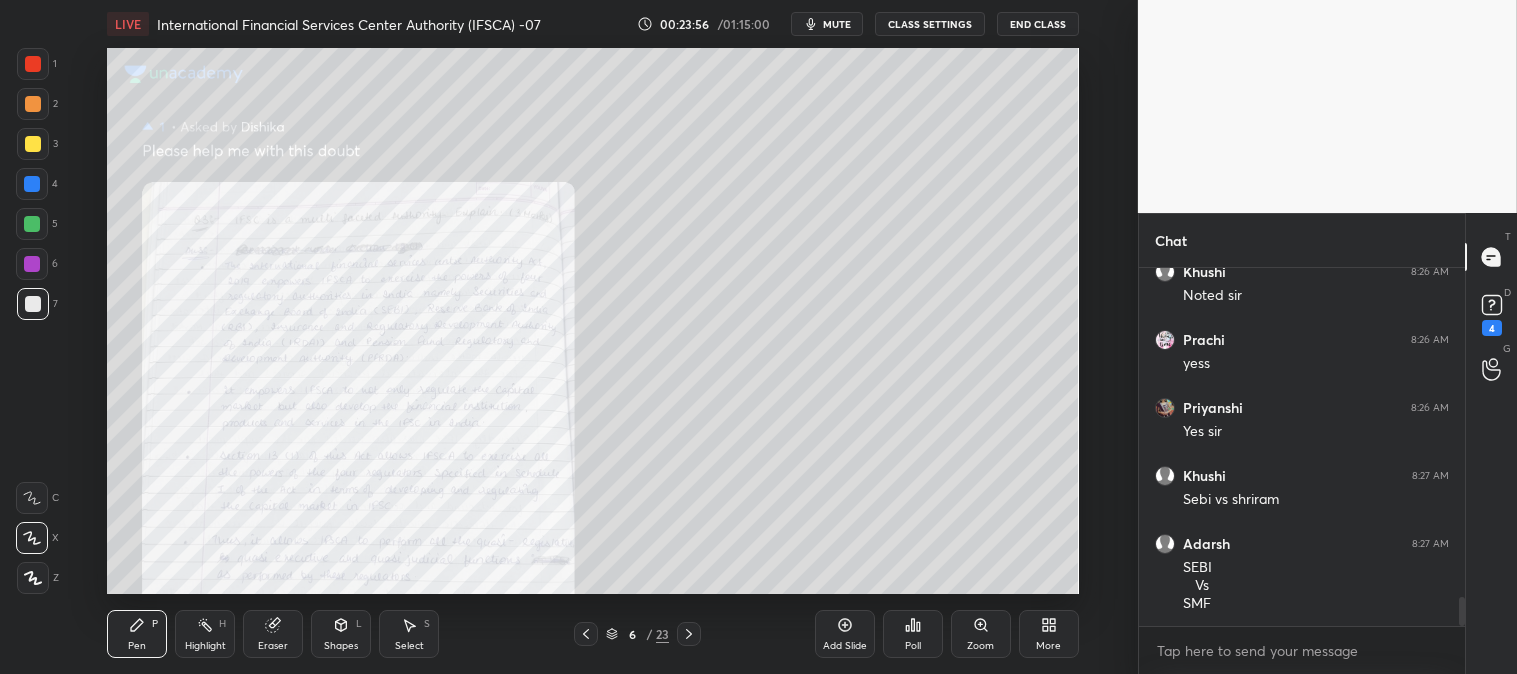 click on "Highlight" at bounding box center [205, 646] 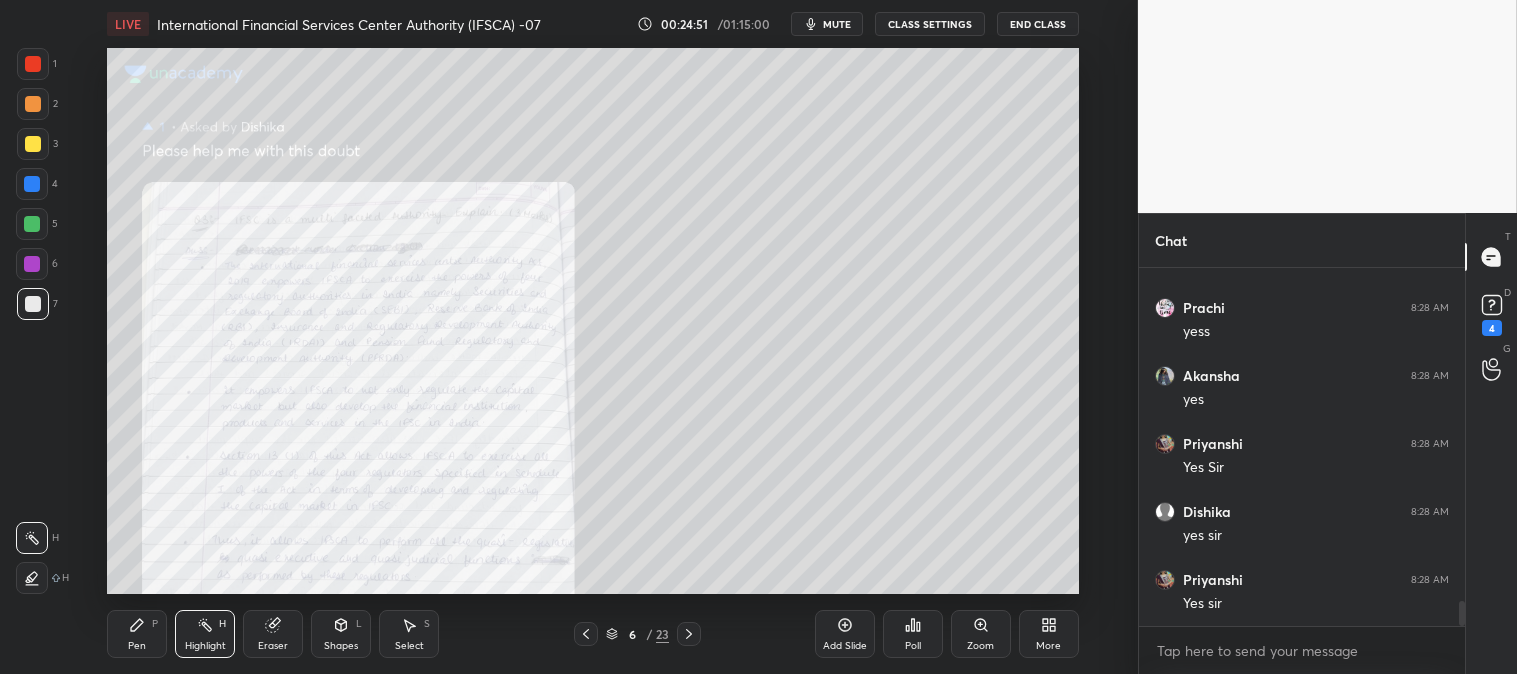 scroll, scrollTop: 4827, scrollLeft: 0, axis: vertical 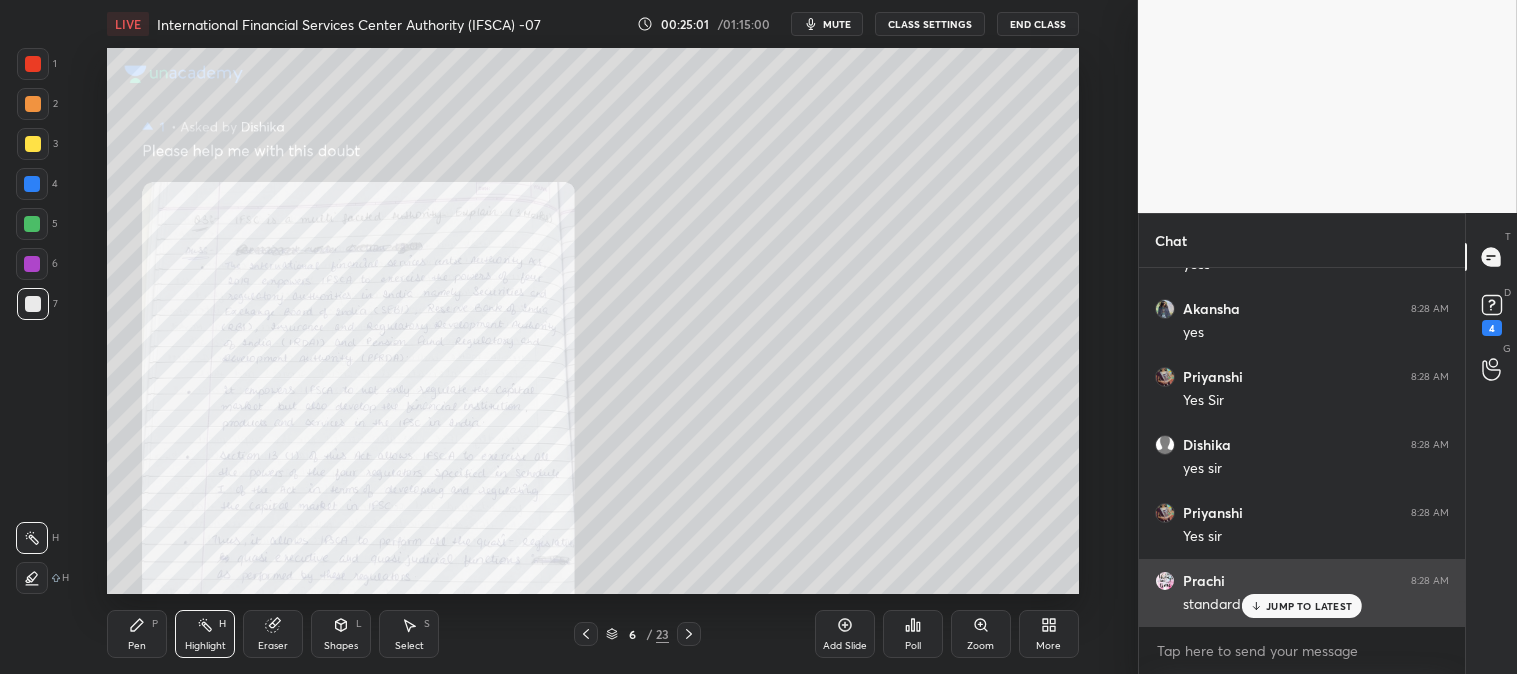 click on "JUMP TO LATEST" at bounding box center [1309, 606] 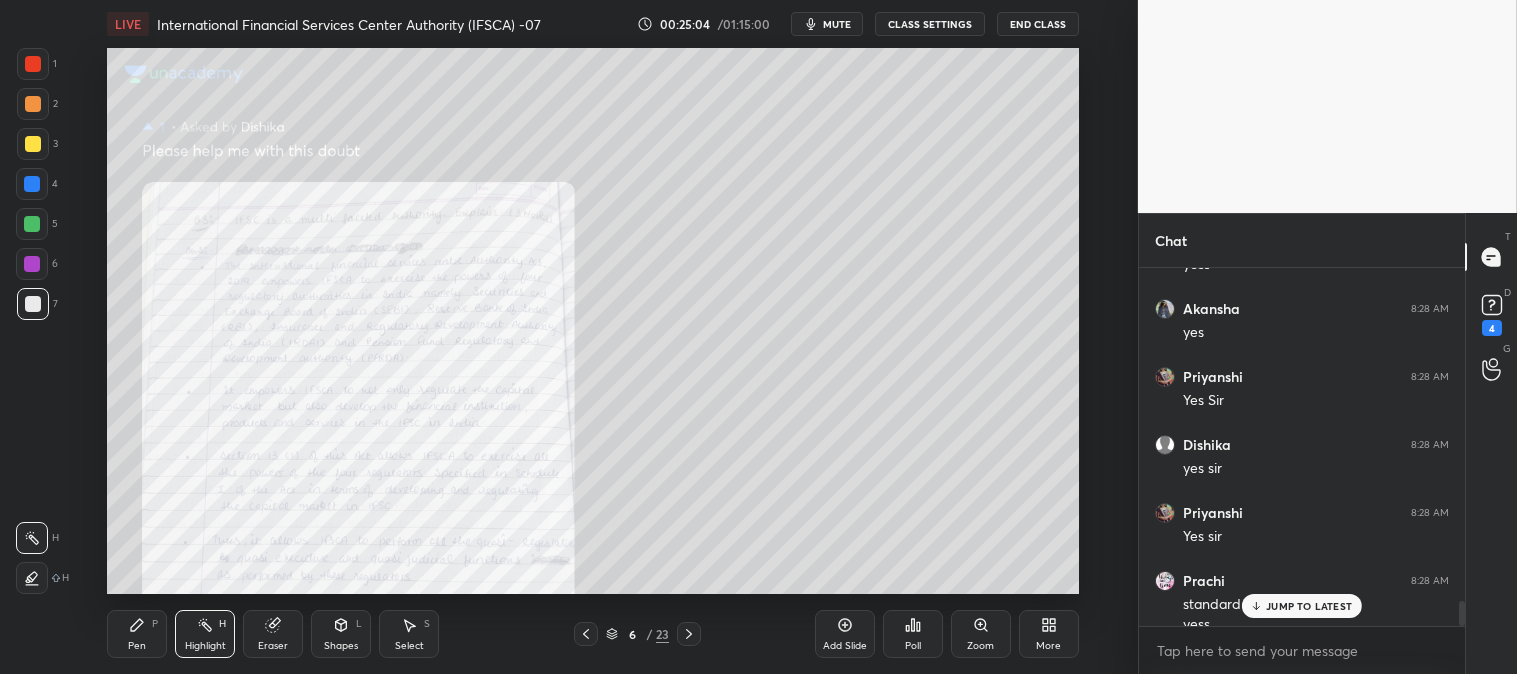 scroll, scrollTop: 4847, scrollLeft: 0, axis: vertical 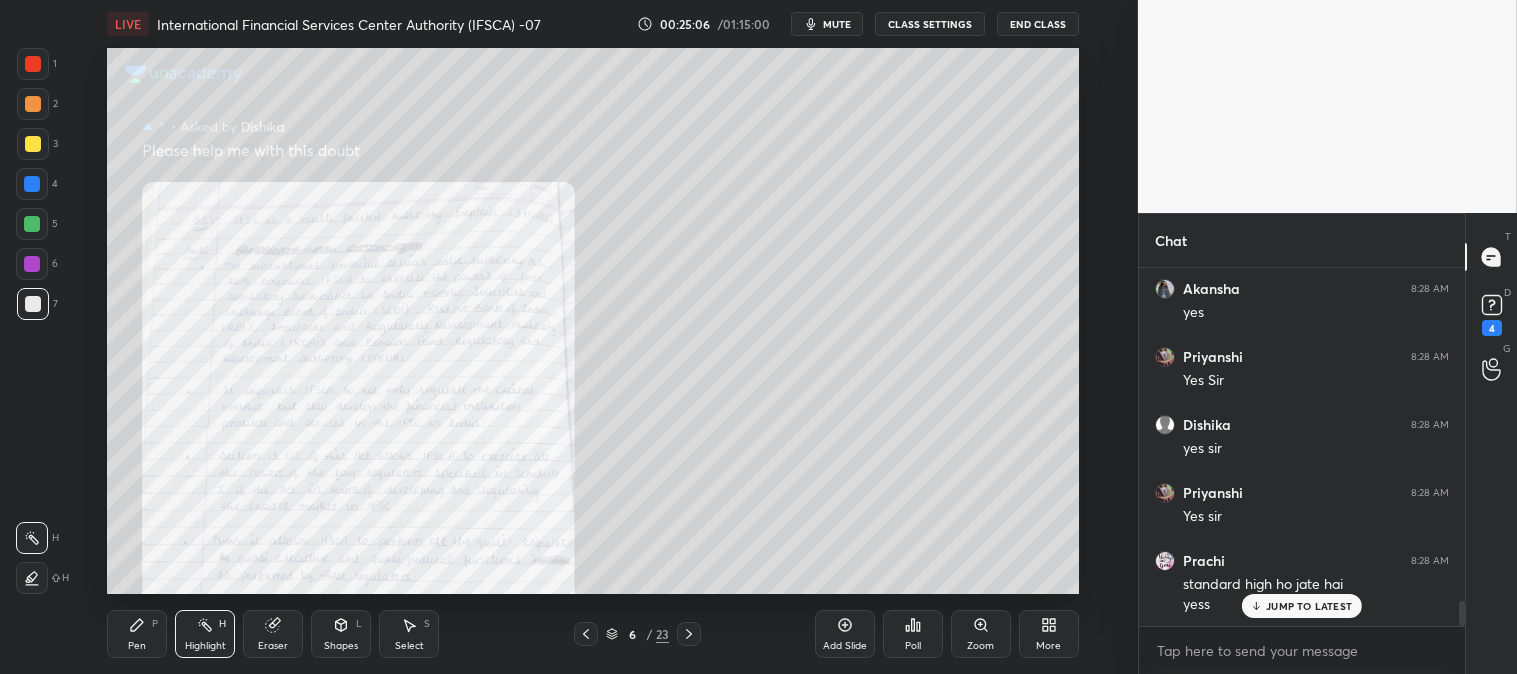 click on "JUMP TO LATEST" at bounding box center [1309, 606] 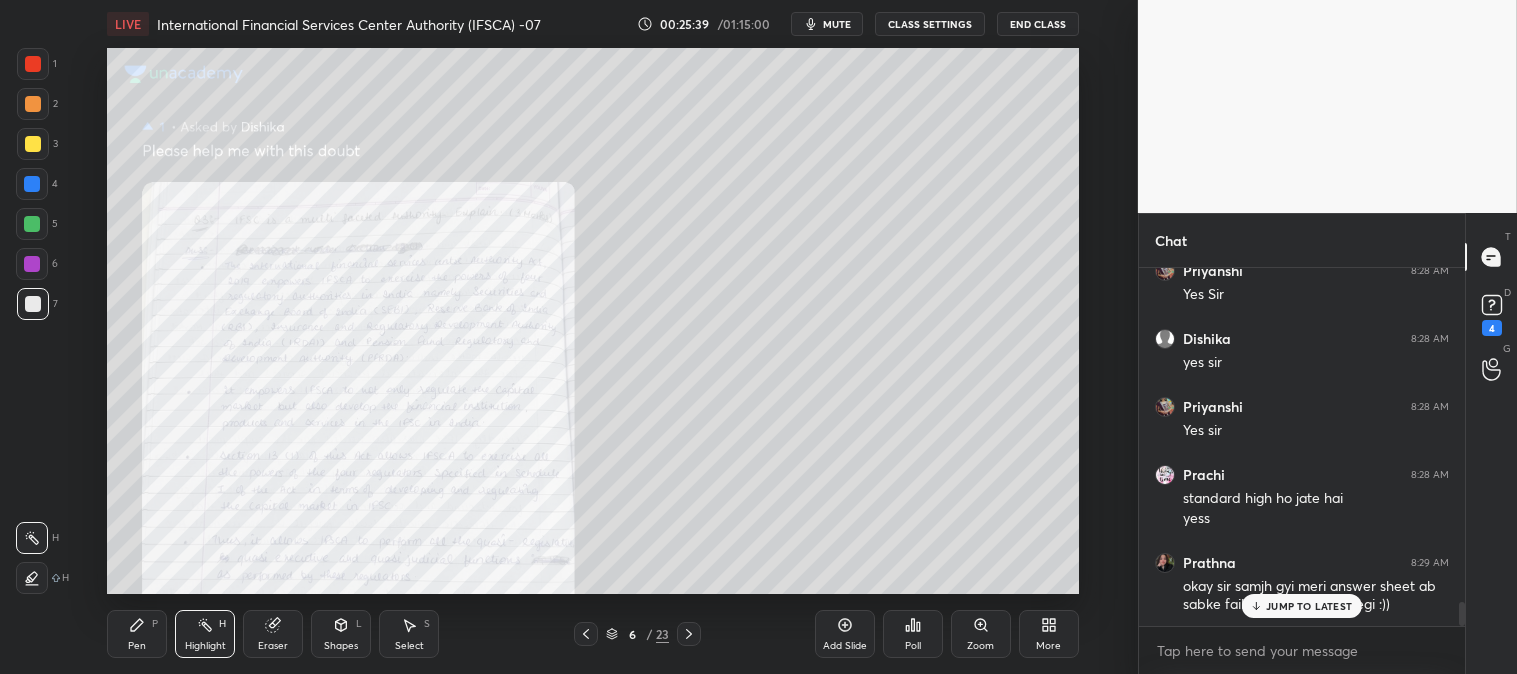 scroll, scrollTop: 5001, scrollLeft: 0, axis: vertical 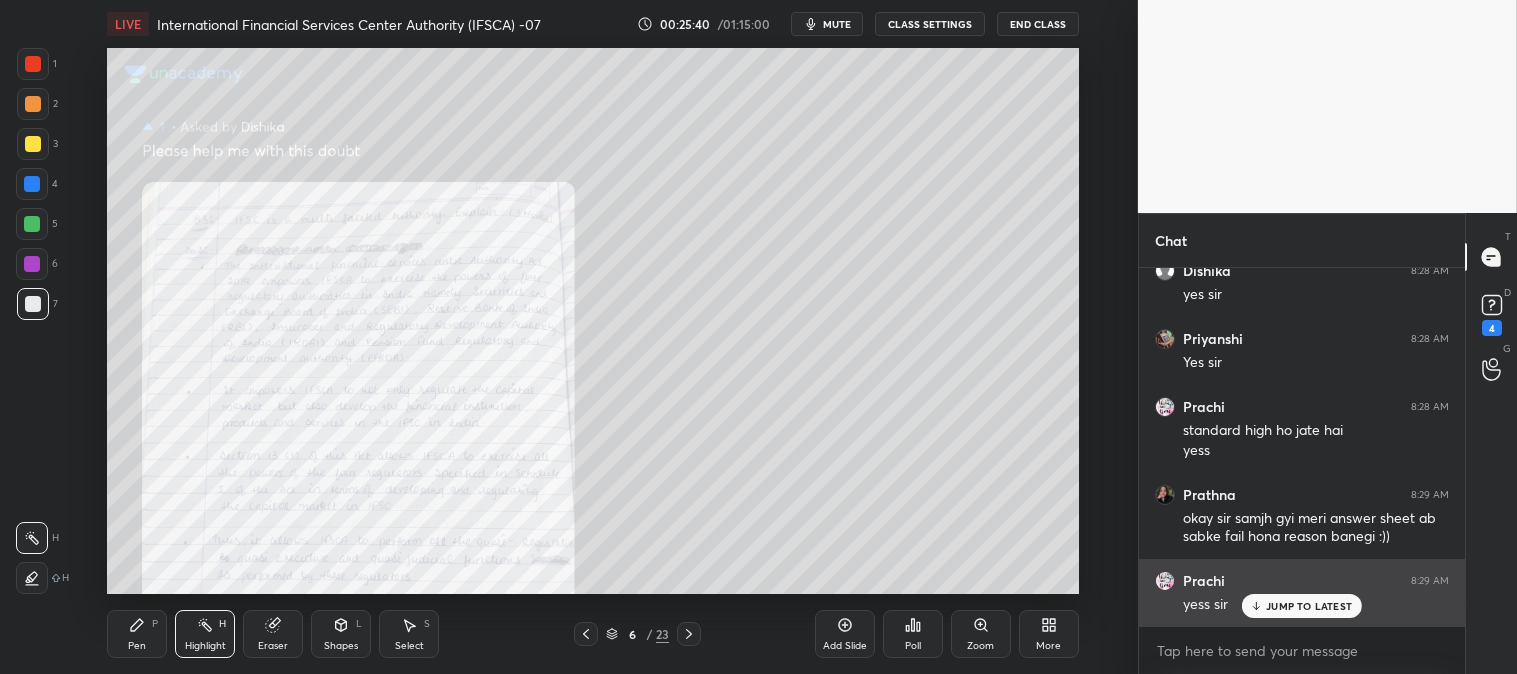 click on "JUMP TO LATEST" at bounding box center (1309, 606) 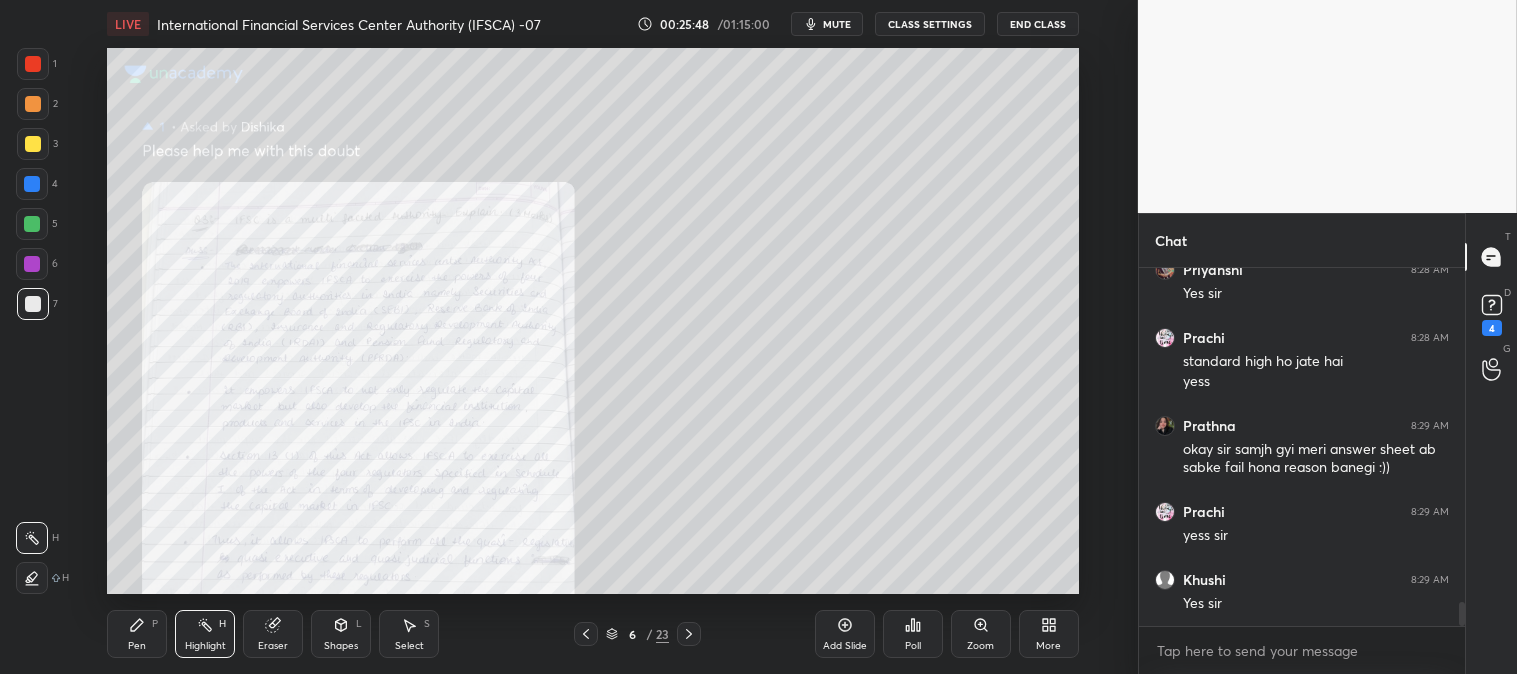 scroll, scrollTop: 5137, scrollLeft: 0, axis: vertical 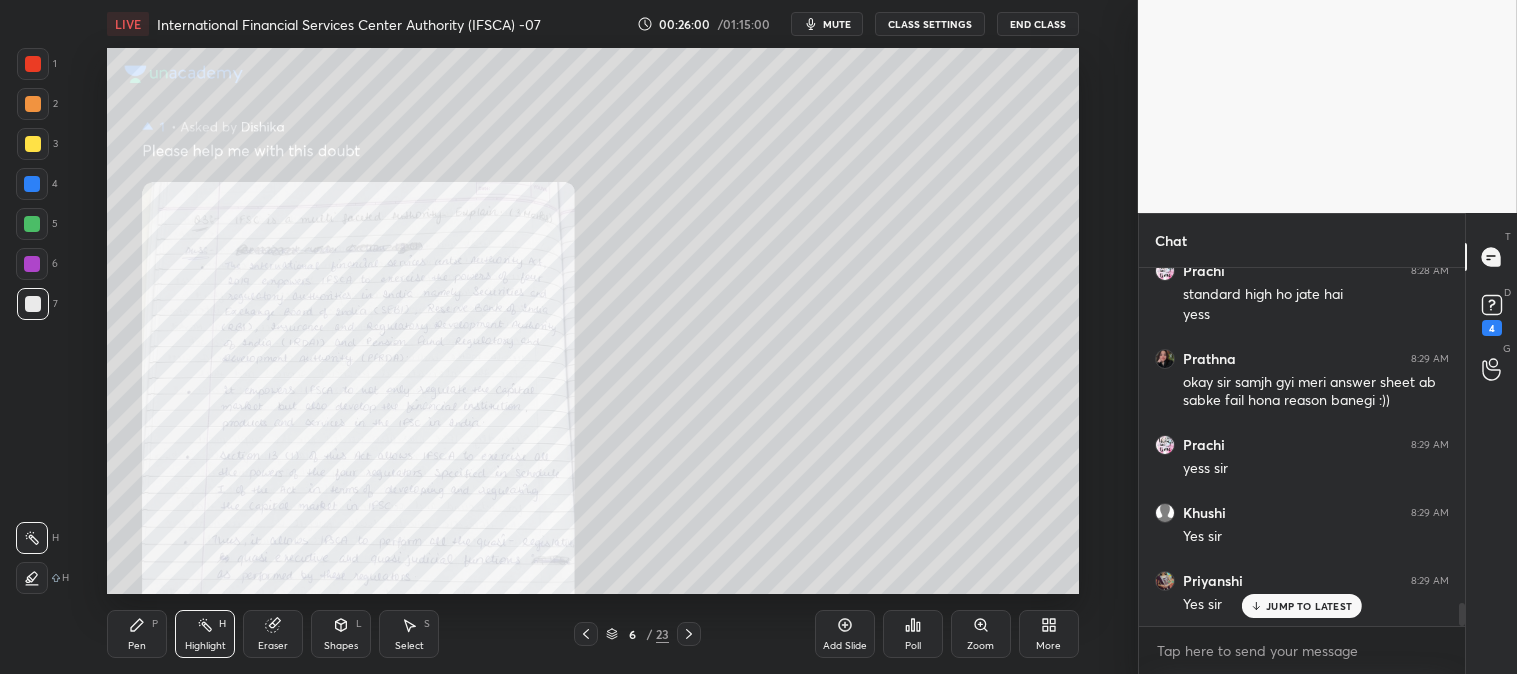 click on "JUMP TO LATEST" at bounding box center [1302, 606] 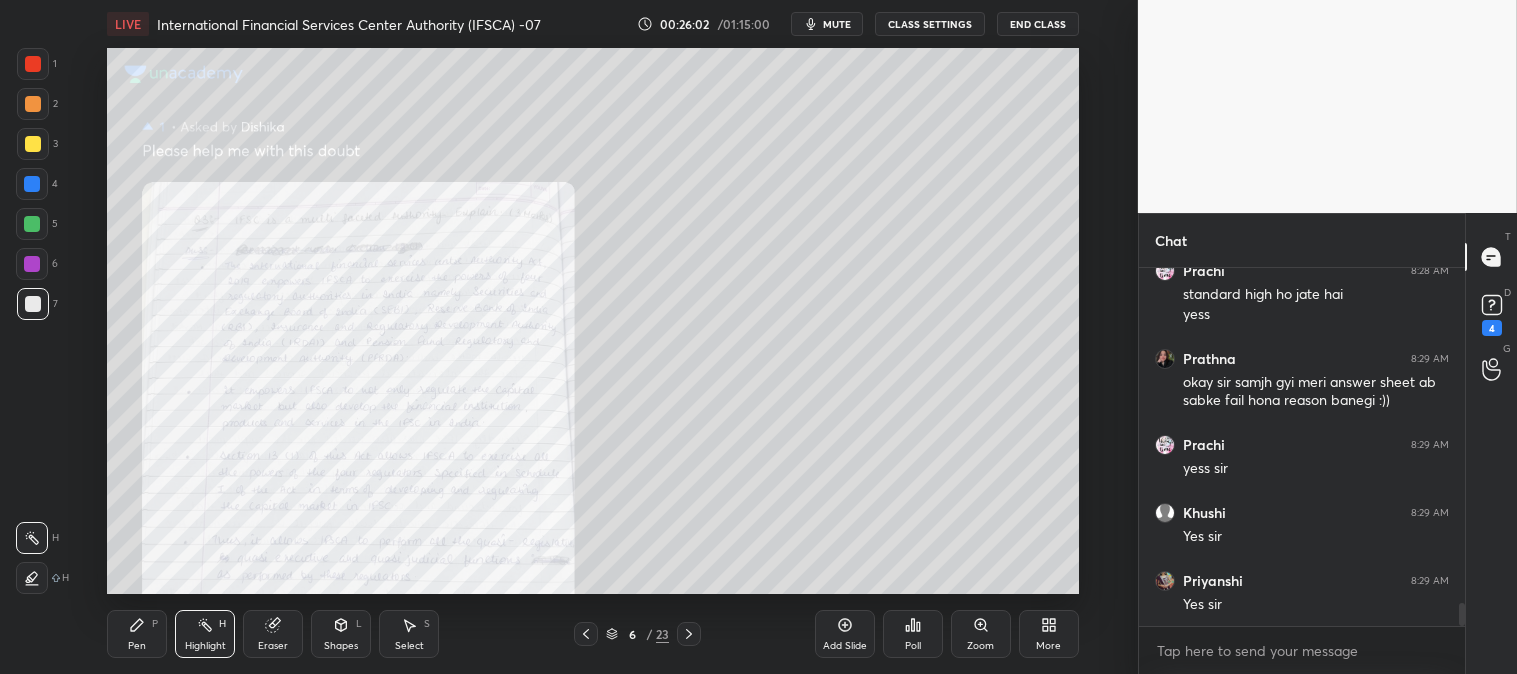 scroll, scrollTop: 5205, scrollLeft: 0, axis: vertical 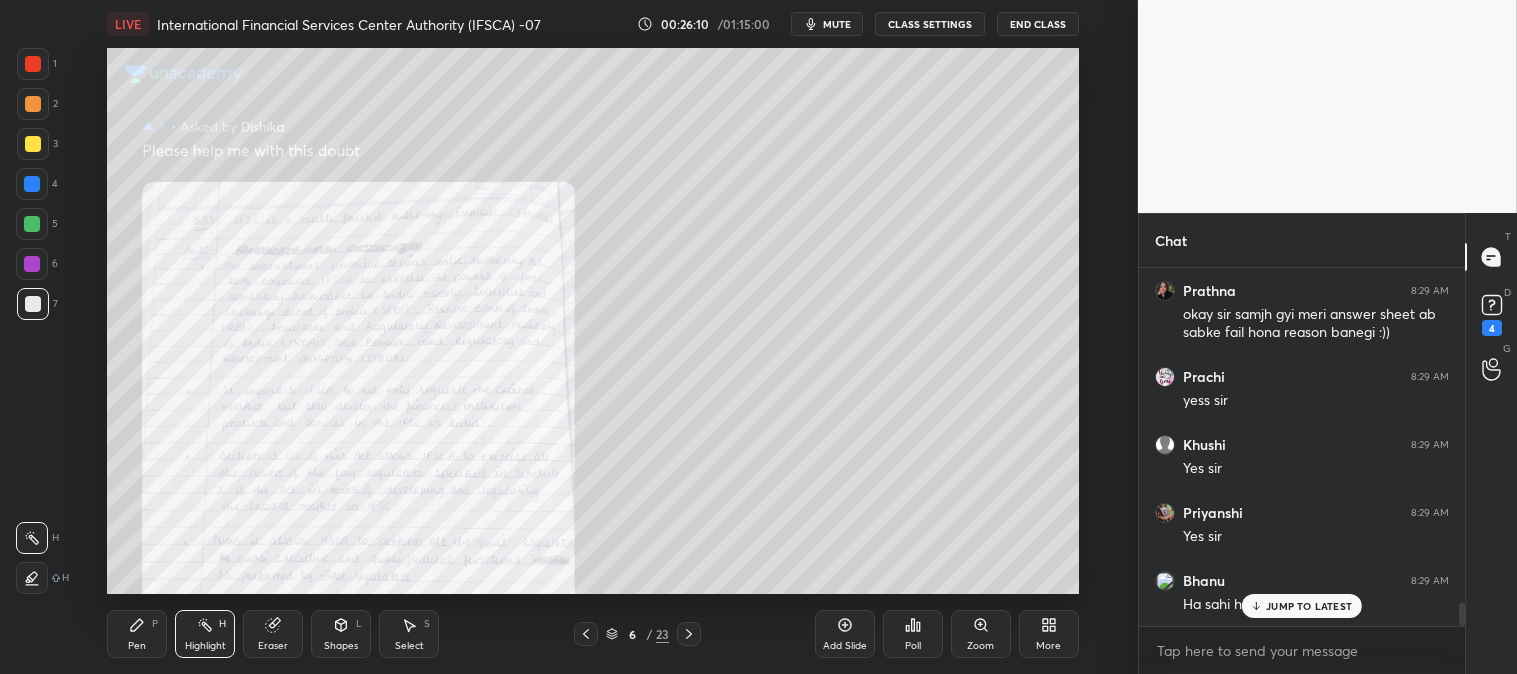 click on "JUMP TO LATEST" at bounding box center (1309, 606) 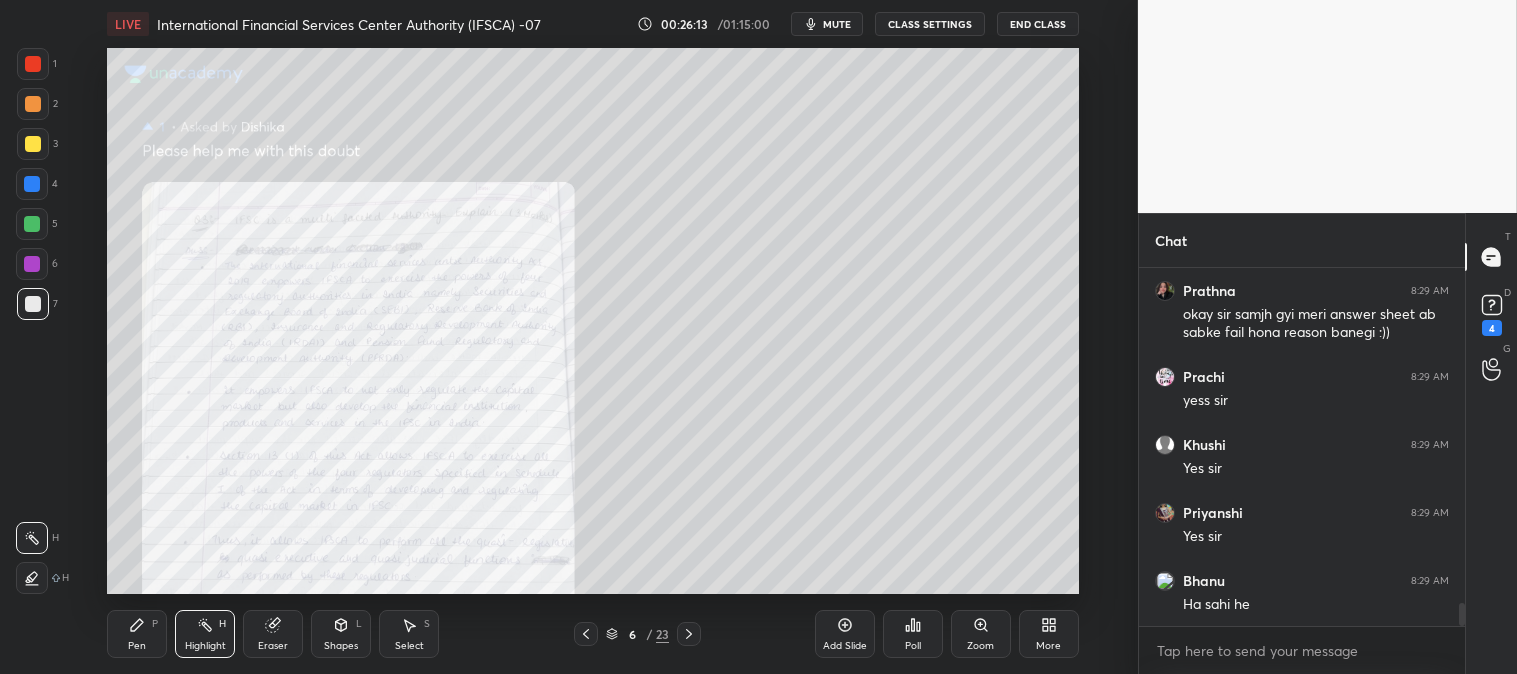 scroll, scrollTop: 5273, scrollLeft: 0, axis: vertical 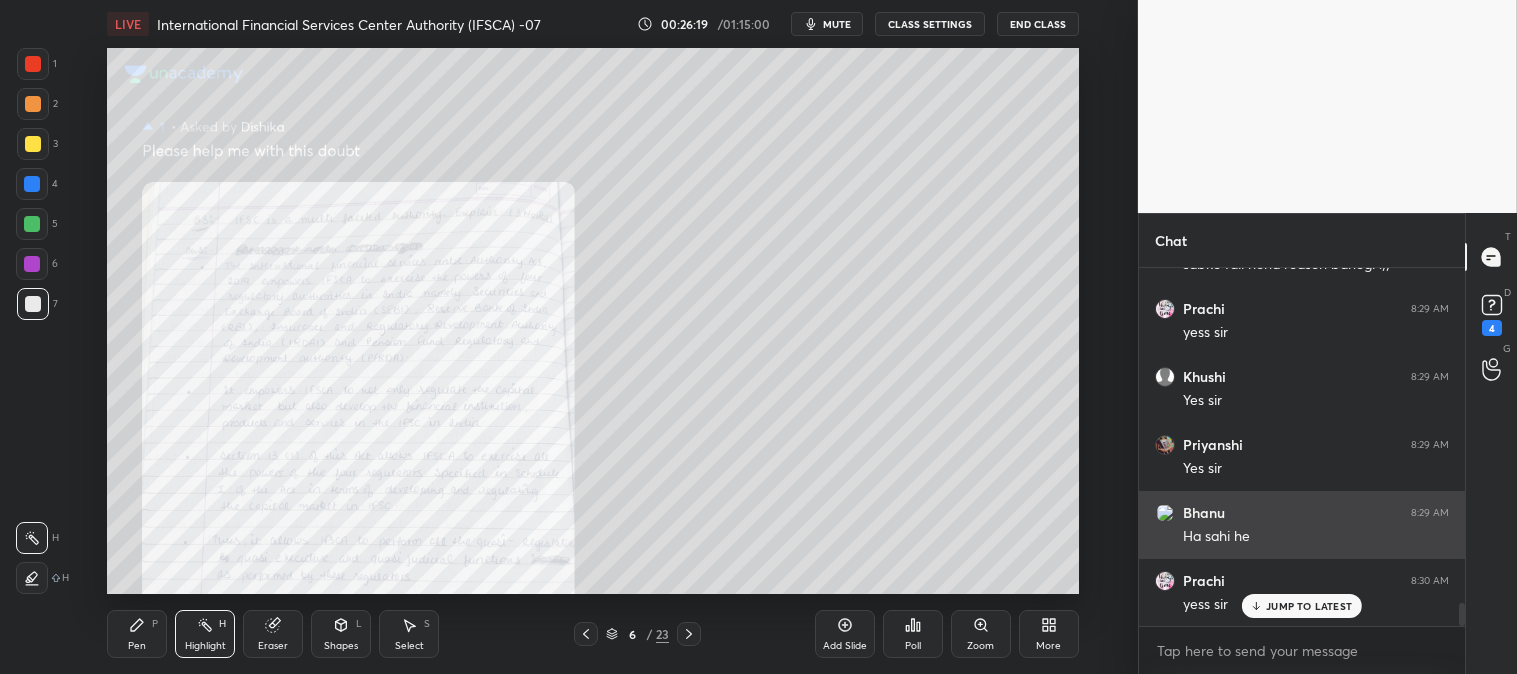 click on "JUMP TO LATEST" at bounding box center [1309, 606] 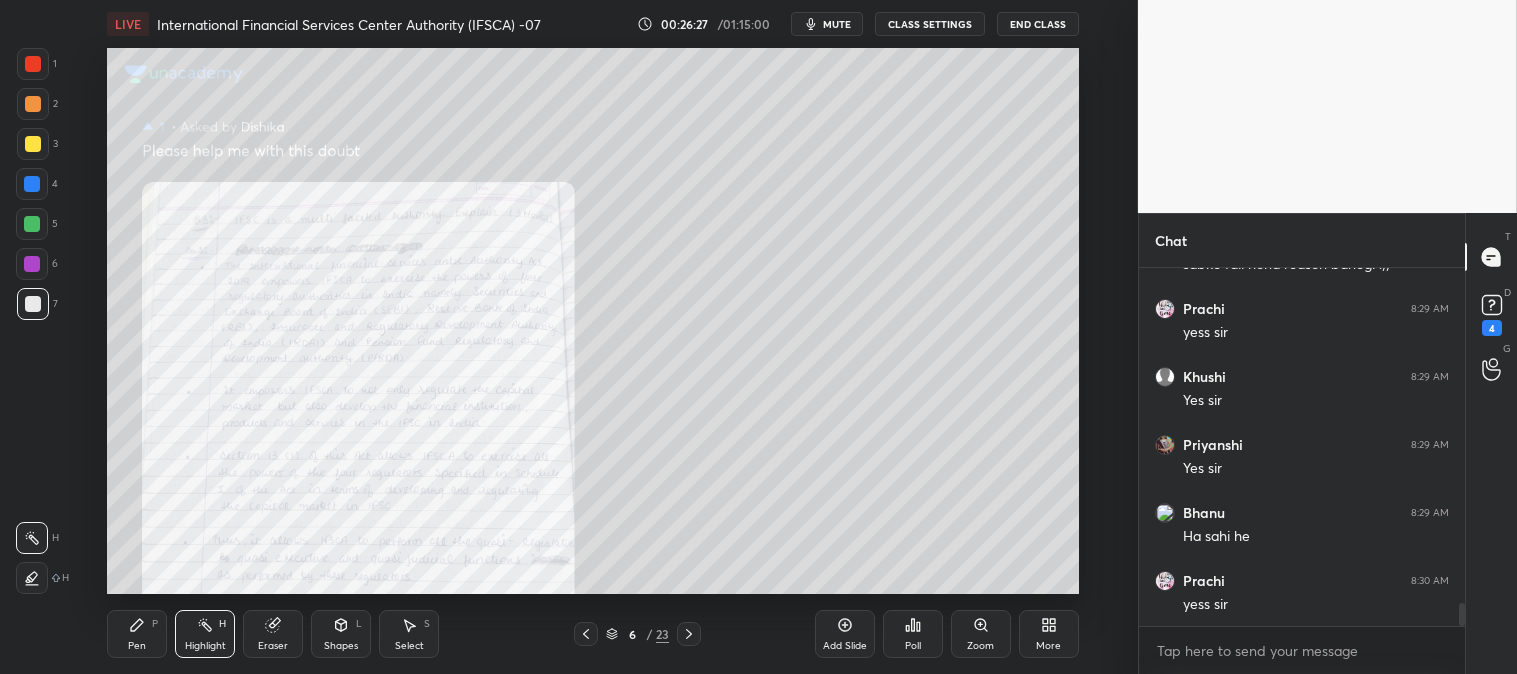 scroll, scrollTop: 5341, scrollLeft: 0, axis: vertical 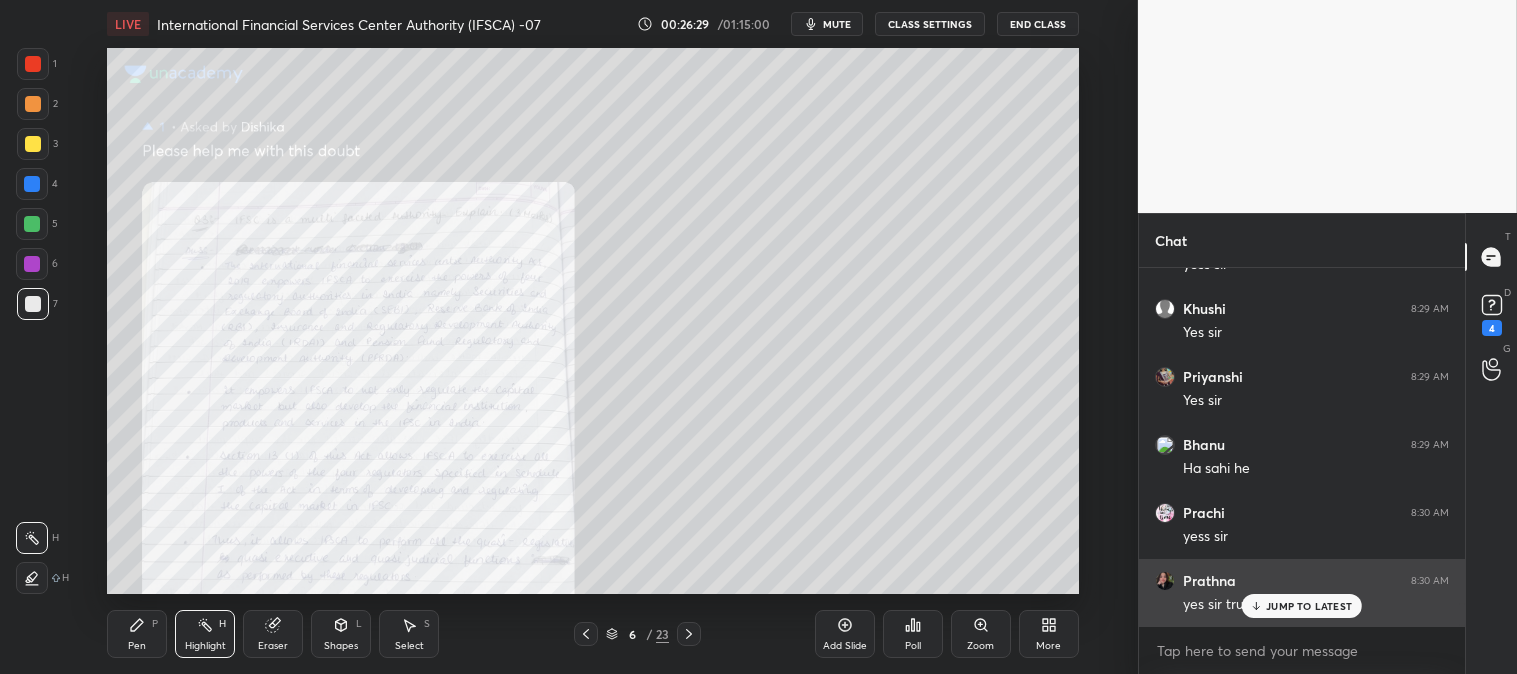 click on "JUMP TO LATEST" at bounding box center [1309, 606] 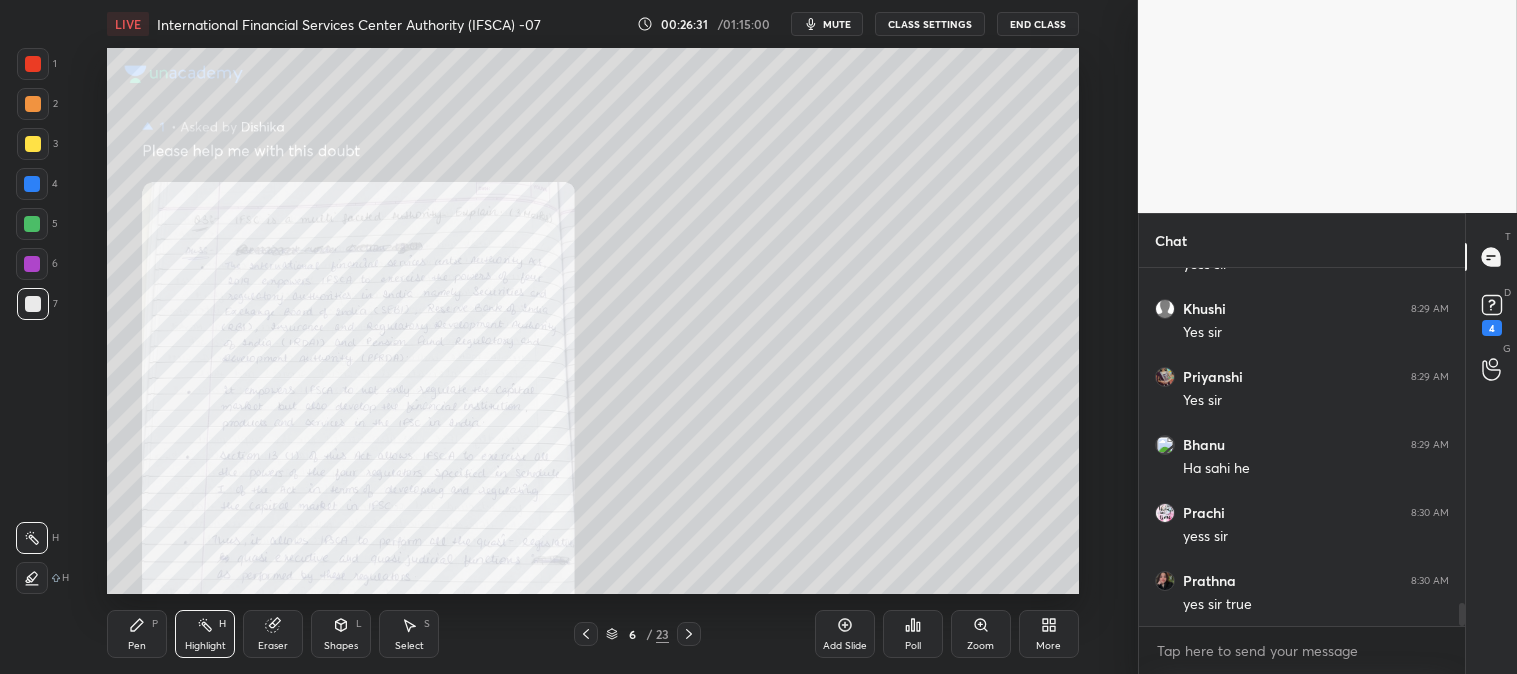 click at bounding box center [33, 144] 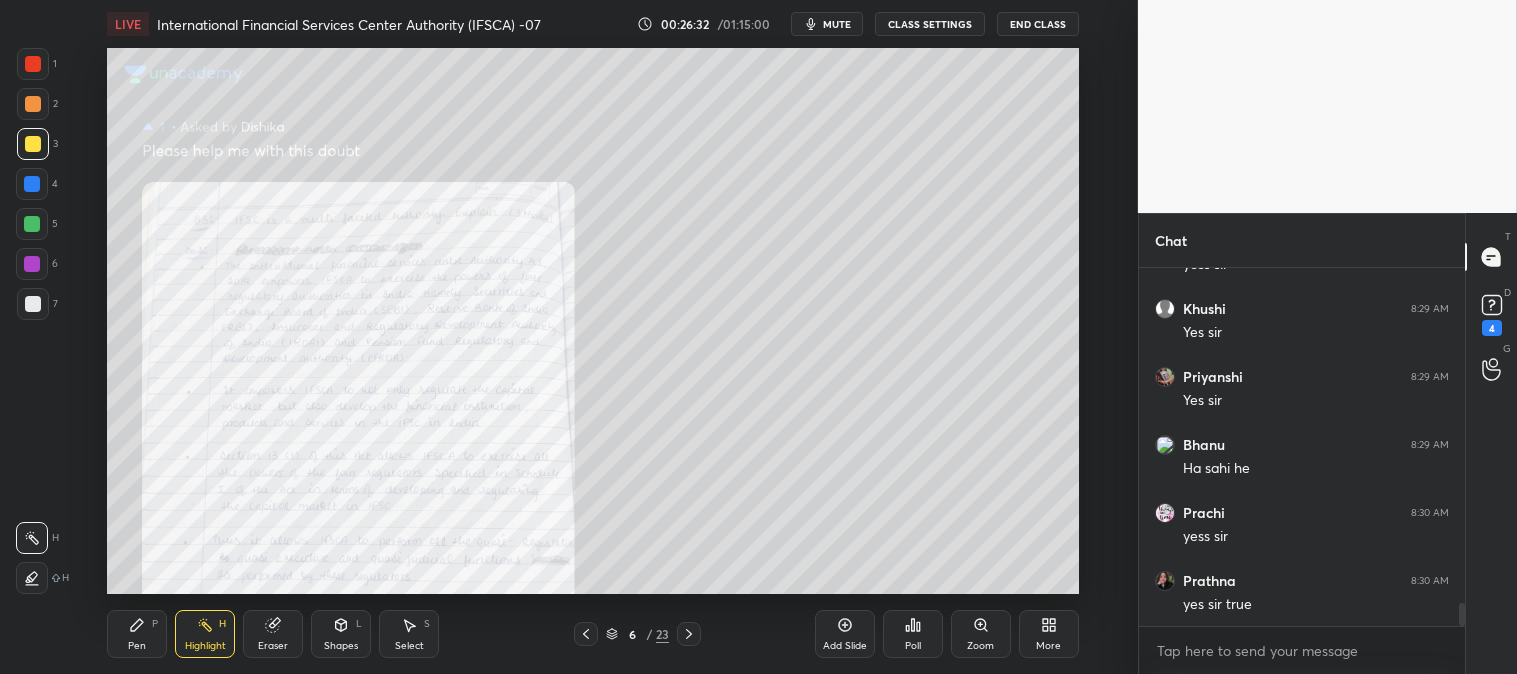 click on "Zoom" at bounding box center [981, 634] 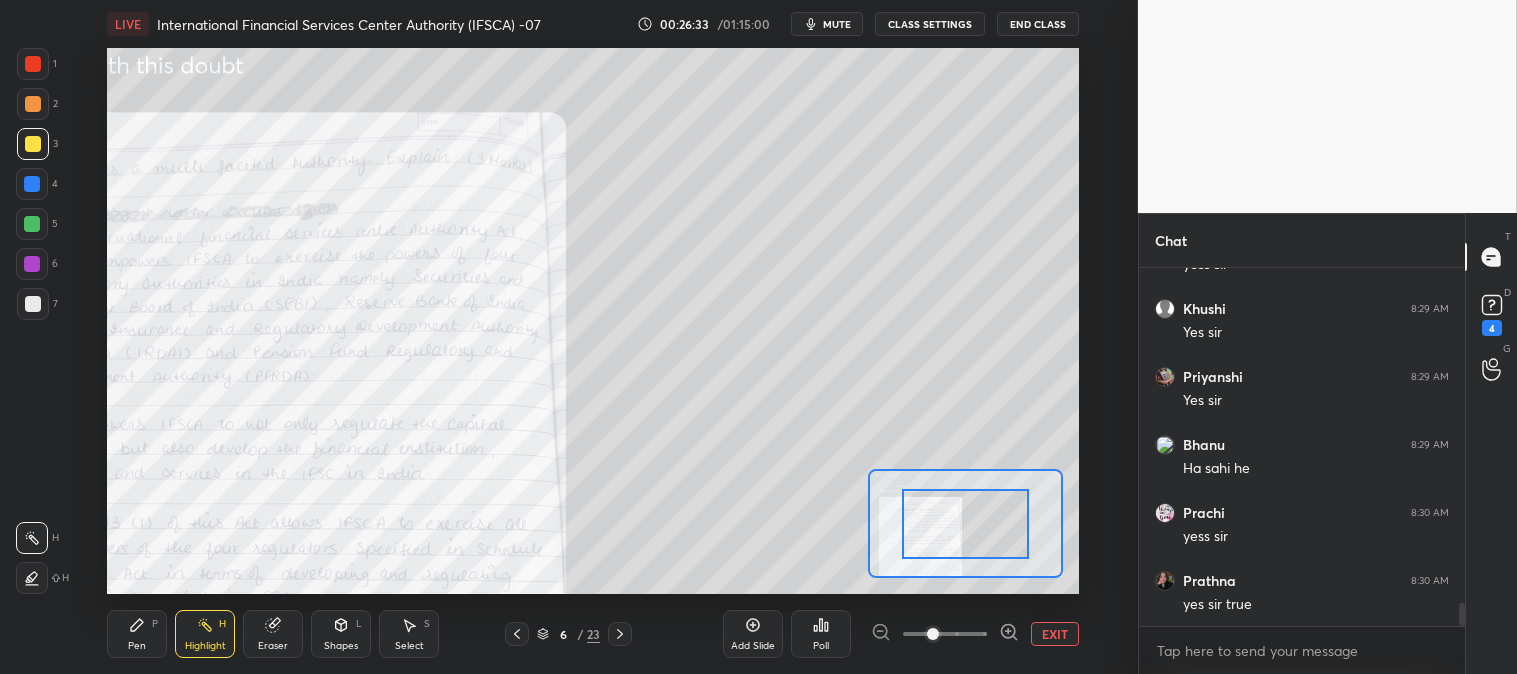 scroll, scrollTop: 5410, scrollLeft: 0, axis: vertical 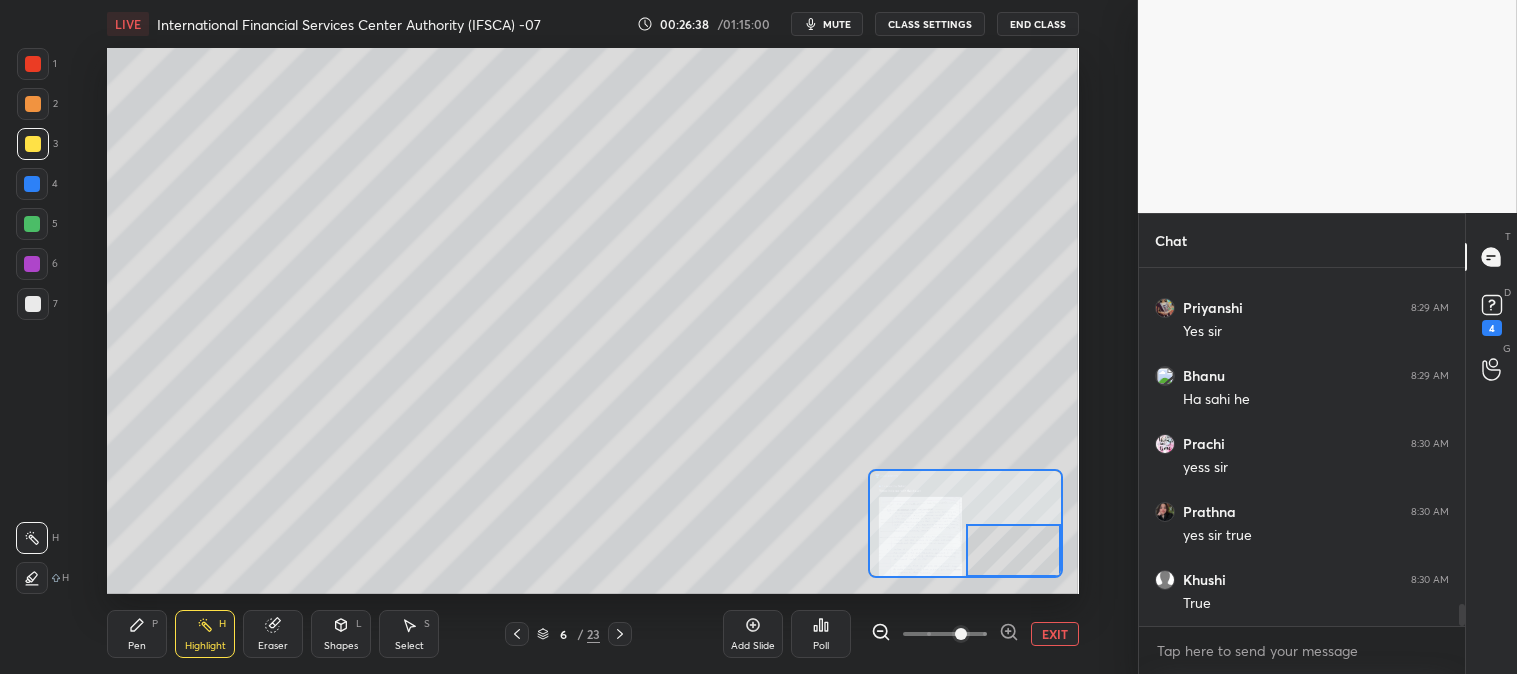 click on "Pen P" at bounding box center [137, 634] 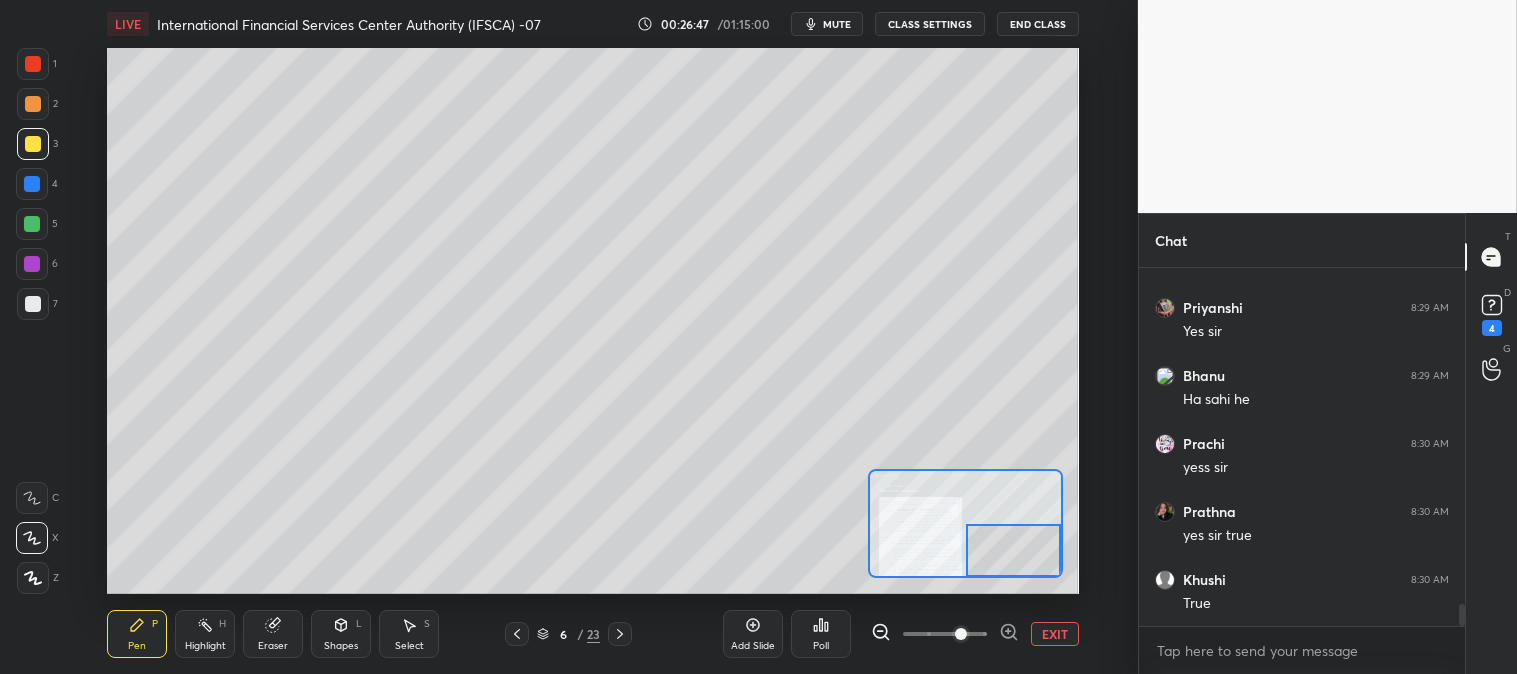 scroll, scrollTop: 5477, scrollLeft: 0, axis: vertical 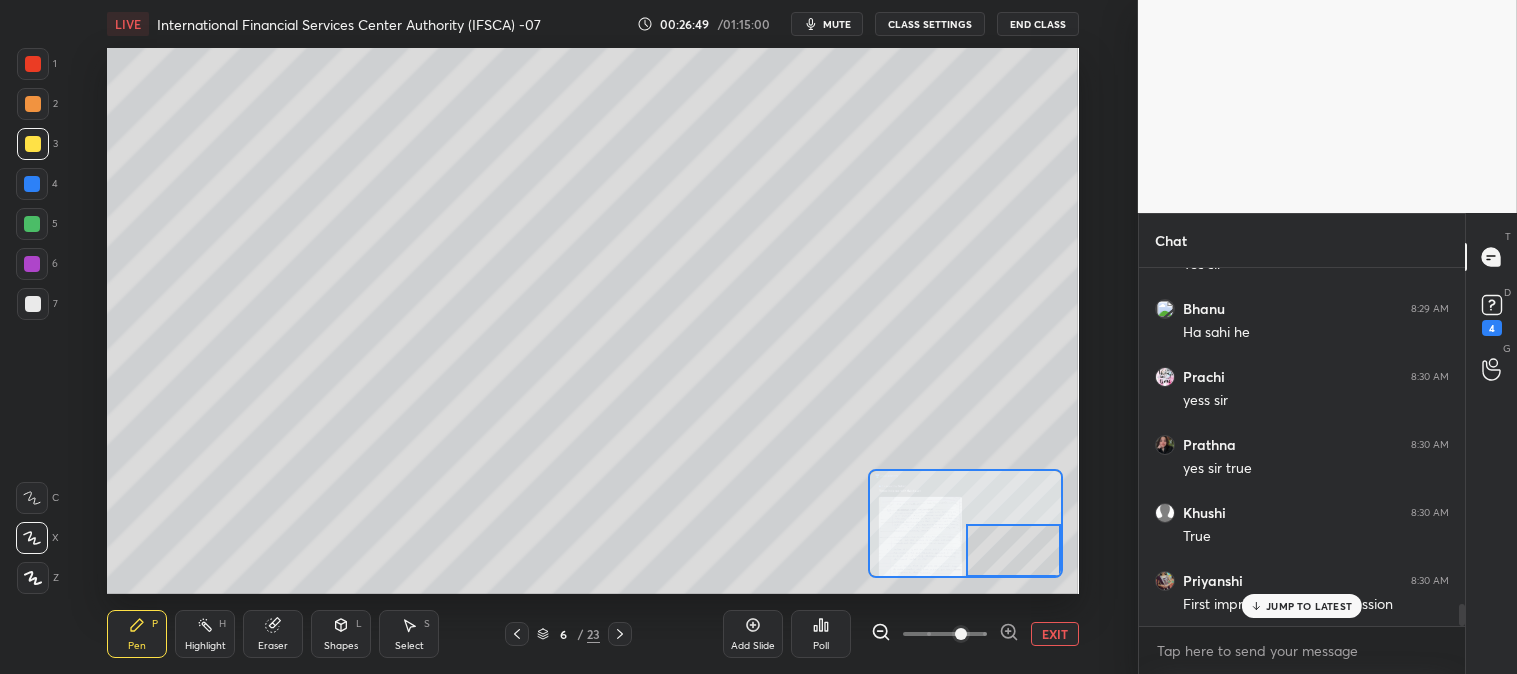 click on "JUMP TO LATEST" at bounding box center (1309, 606) 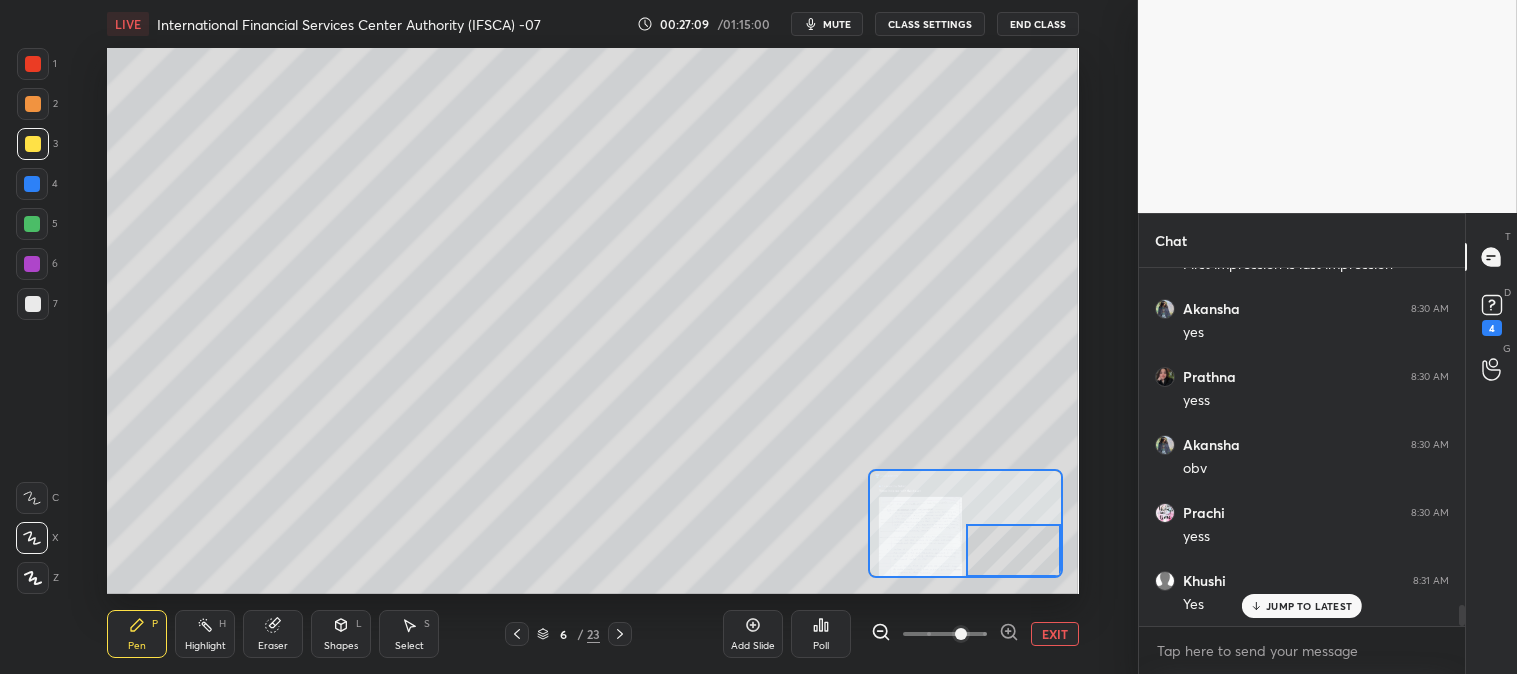 scroll, scrollTop: 5885, scrollLeft: 0, axis: vertical 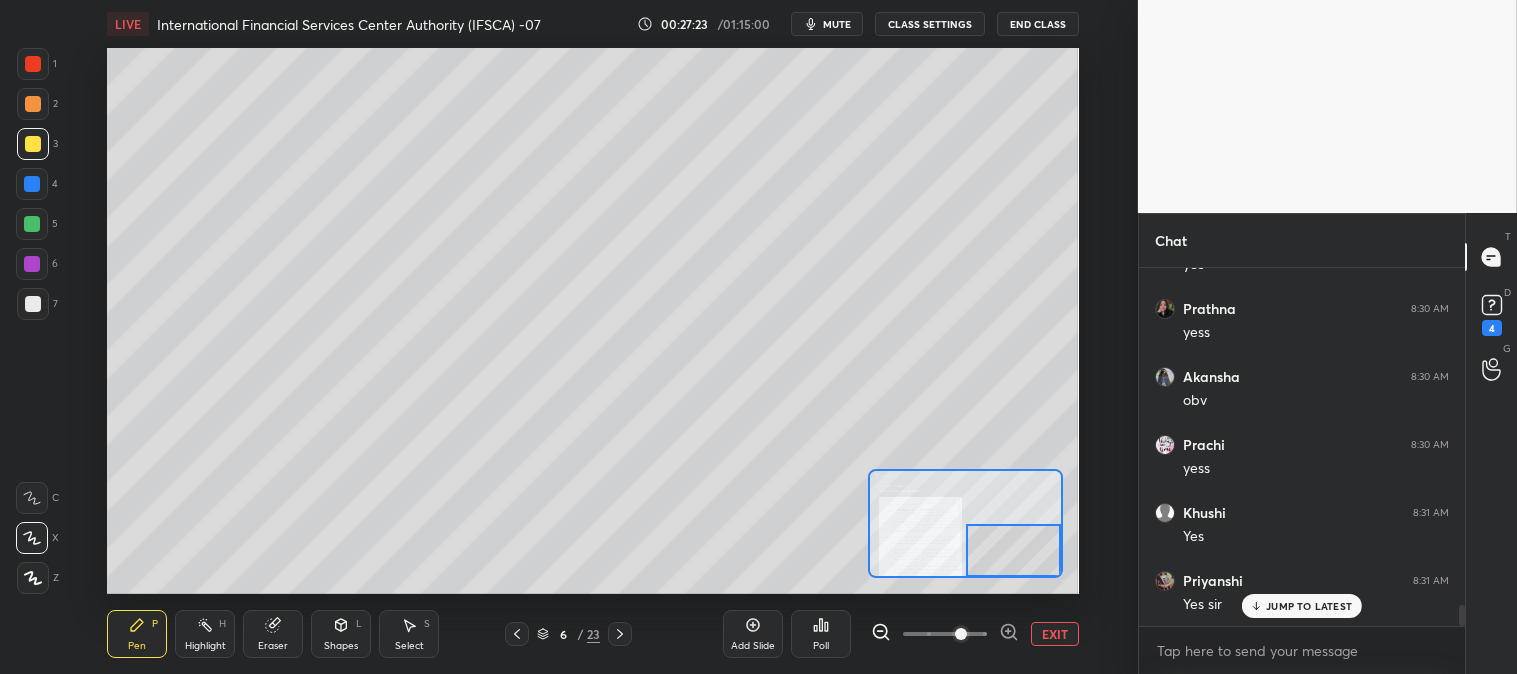 click on "Highlight H" at bounding box center [205, 634] 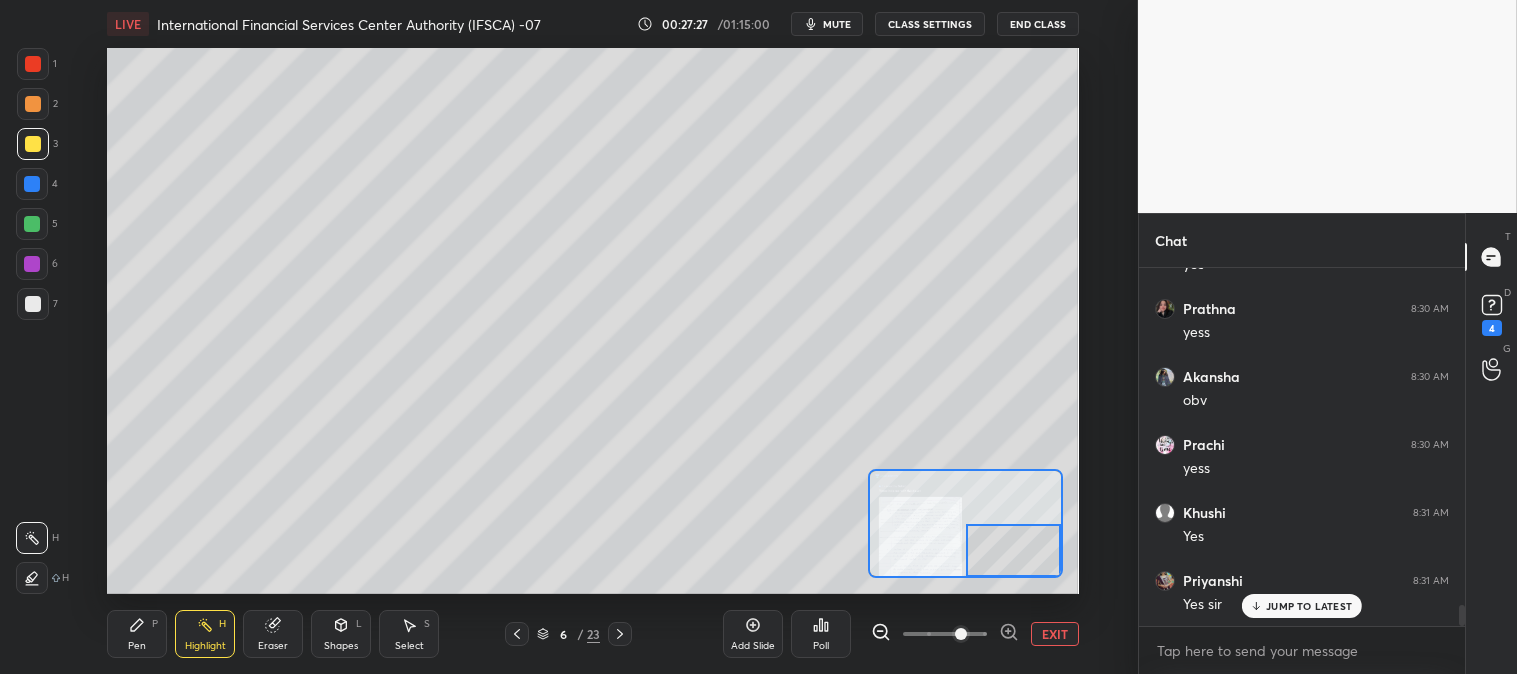 click on "JUMP TO LATEST" at bounding box center [1309, 606] 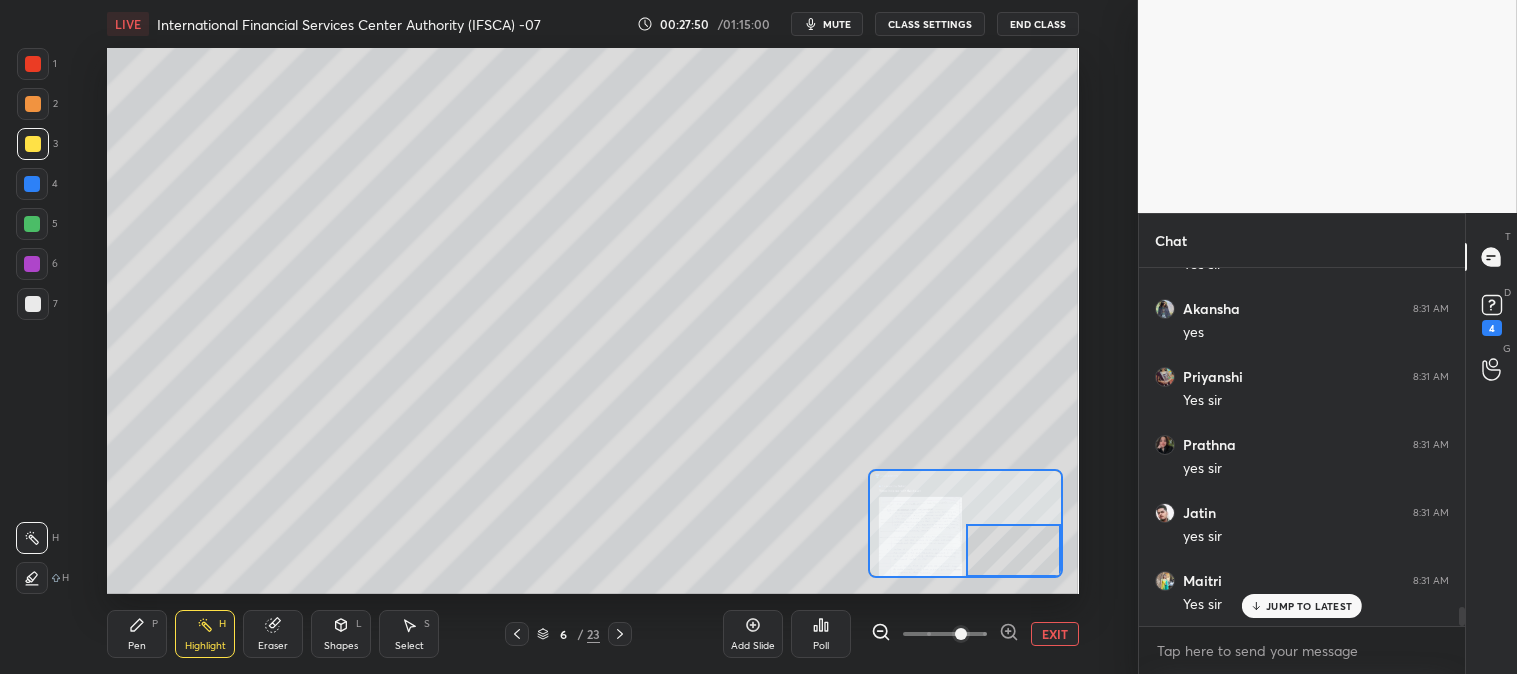 scroll, scrollTop: 6293, scrollLeft: 0, axis: vertical 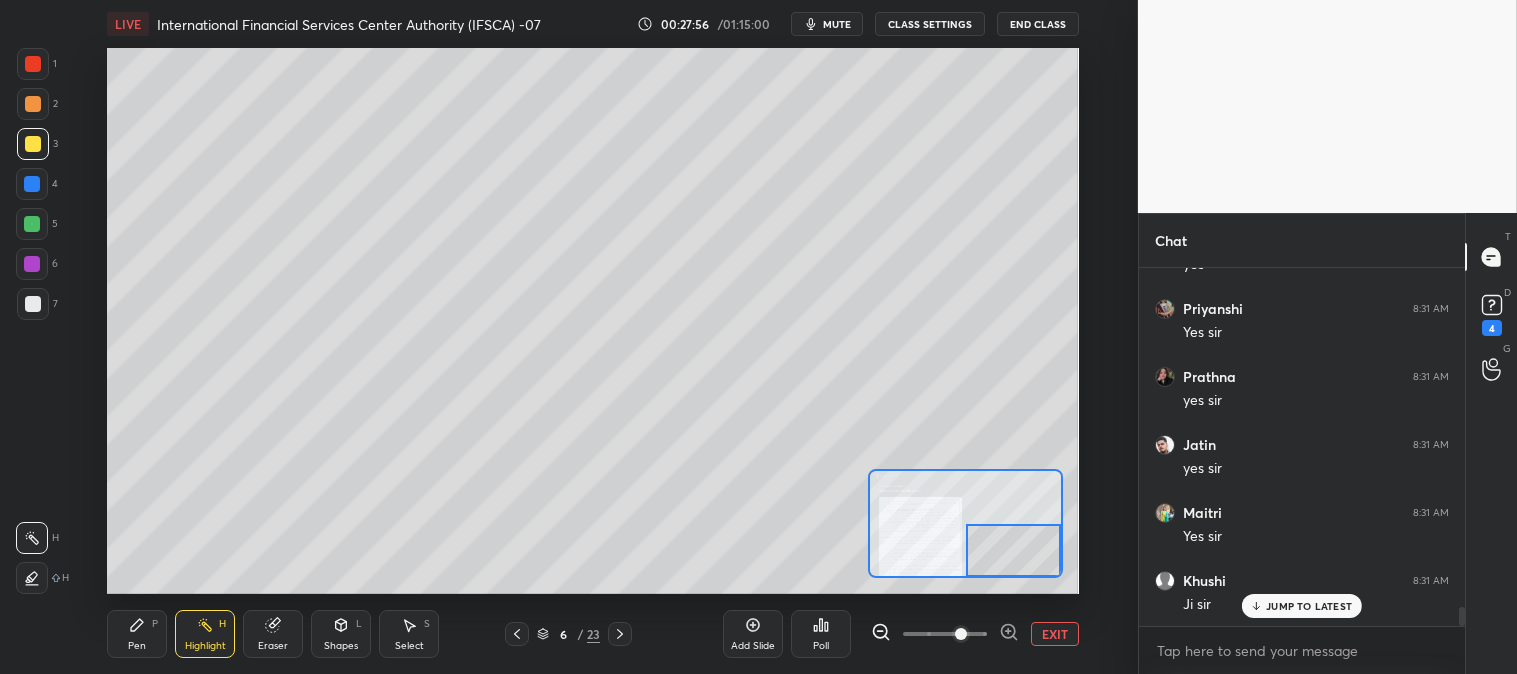 click on "Eraser" at bounding box center [273, 634] 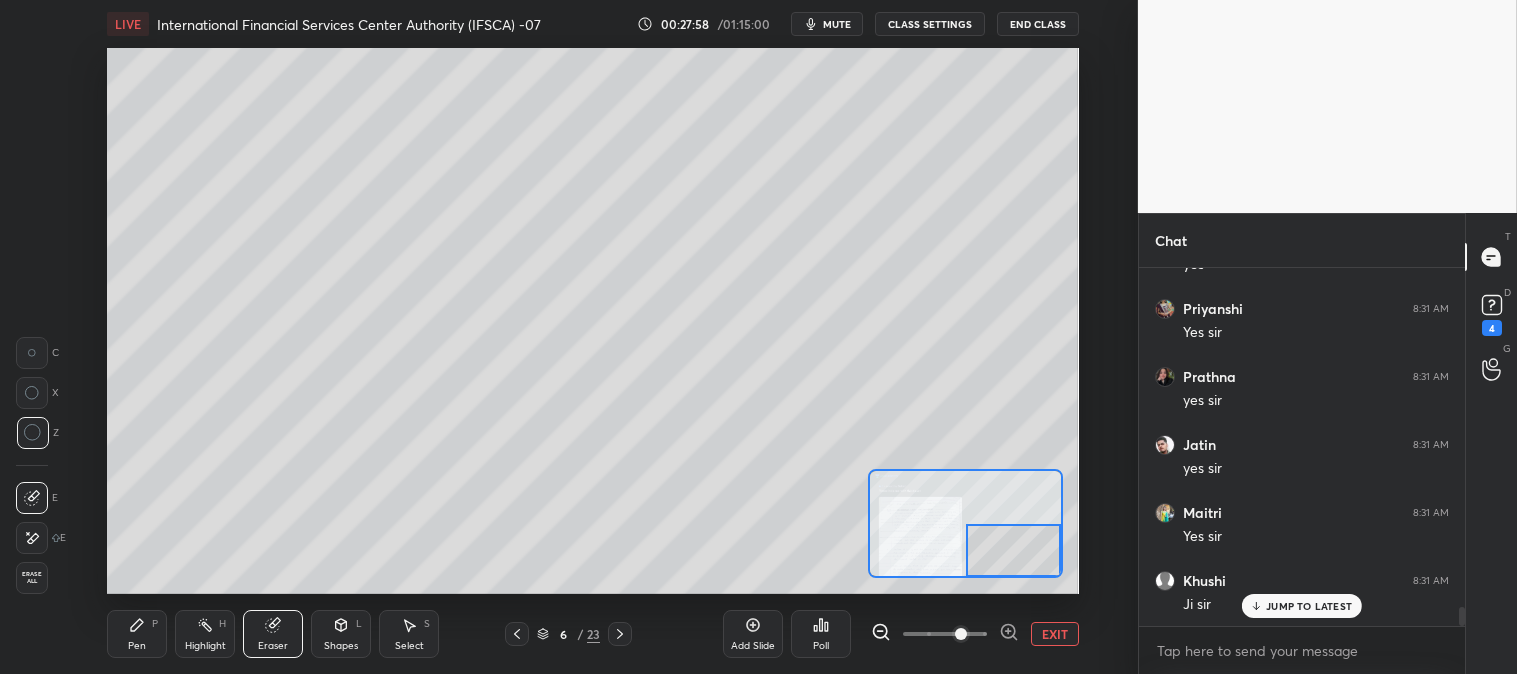 click on "Pen P" at bounding box center (137, 634) 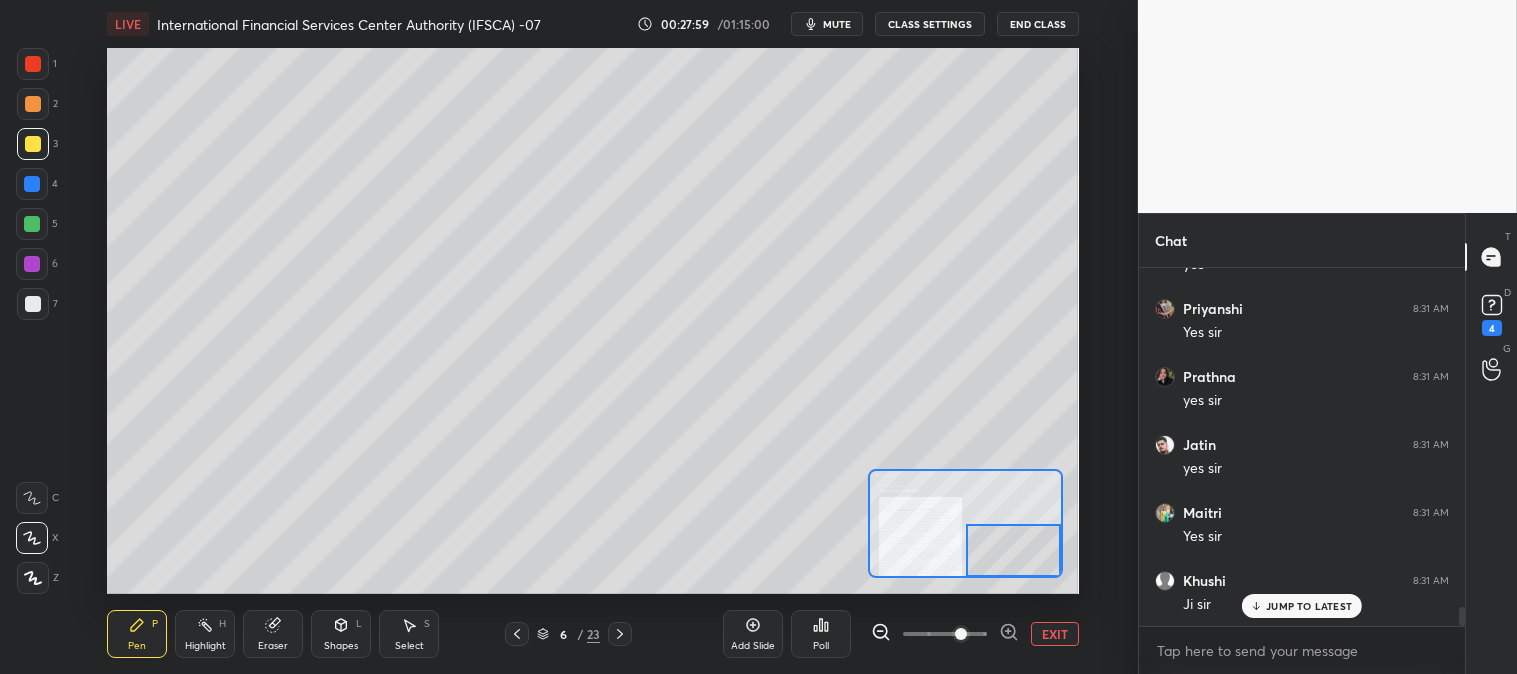 scroll, scrollTop: 6361, scrollLeft: 0, axis: vertical 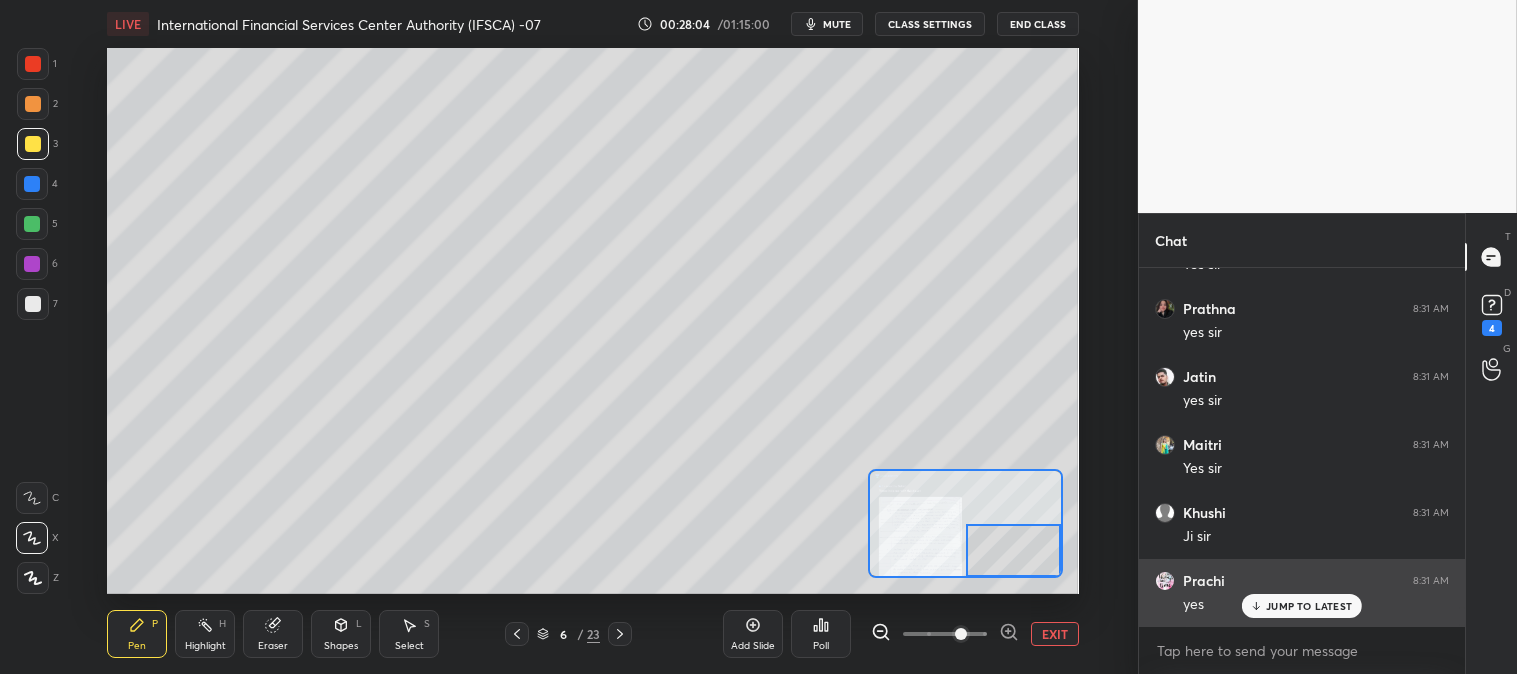 click on "JUMP TO LATEST" at bounding box center [1302, 606] 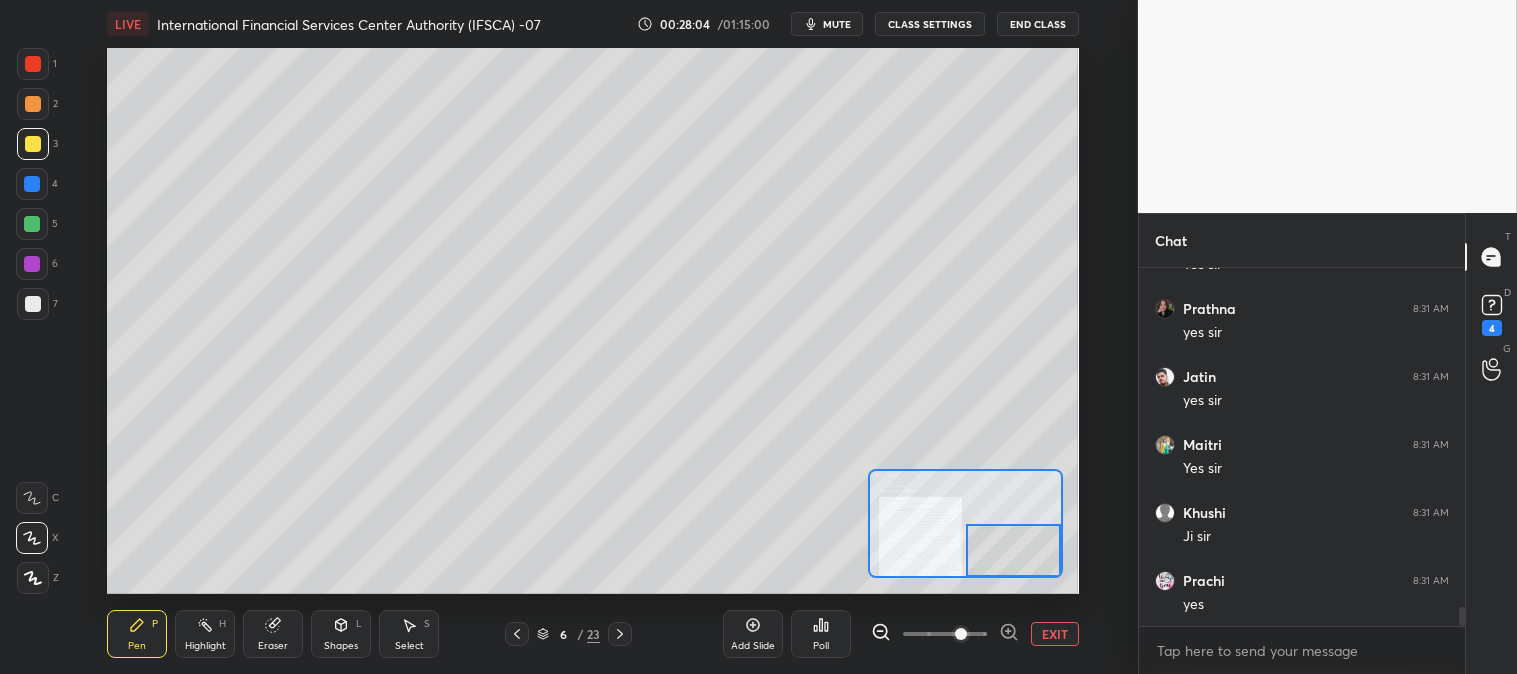 click on "EXIT" at bounding box center (1055, 634) 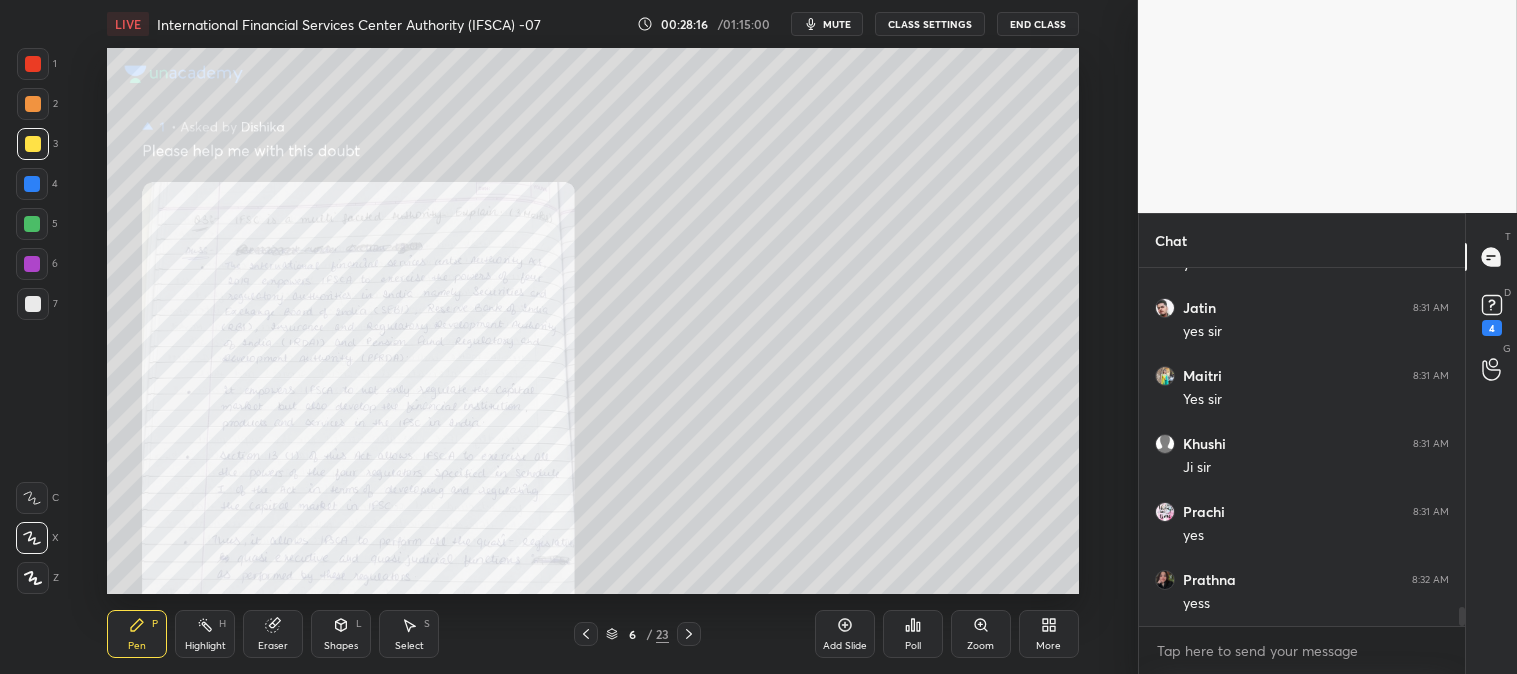 scroll, scrollTop: 6497, scrollLeft: 0, axis: vertical 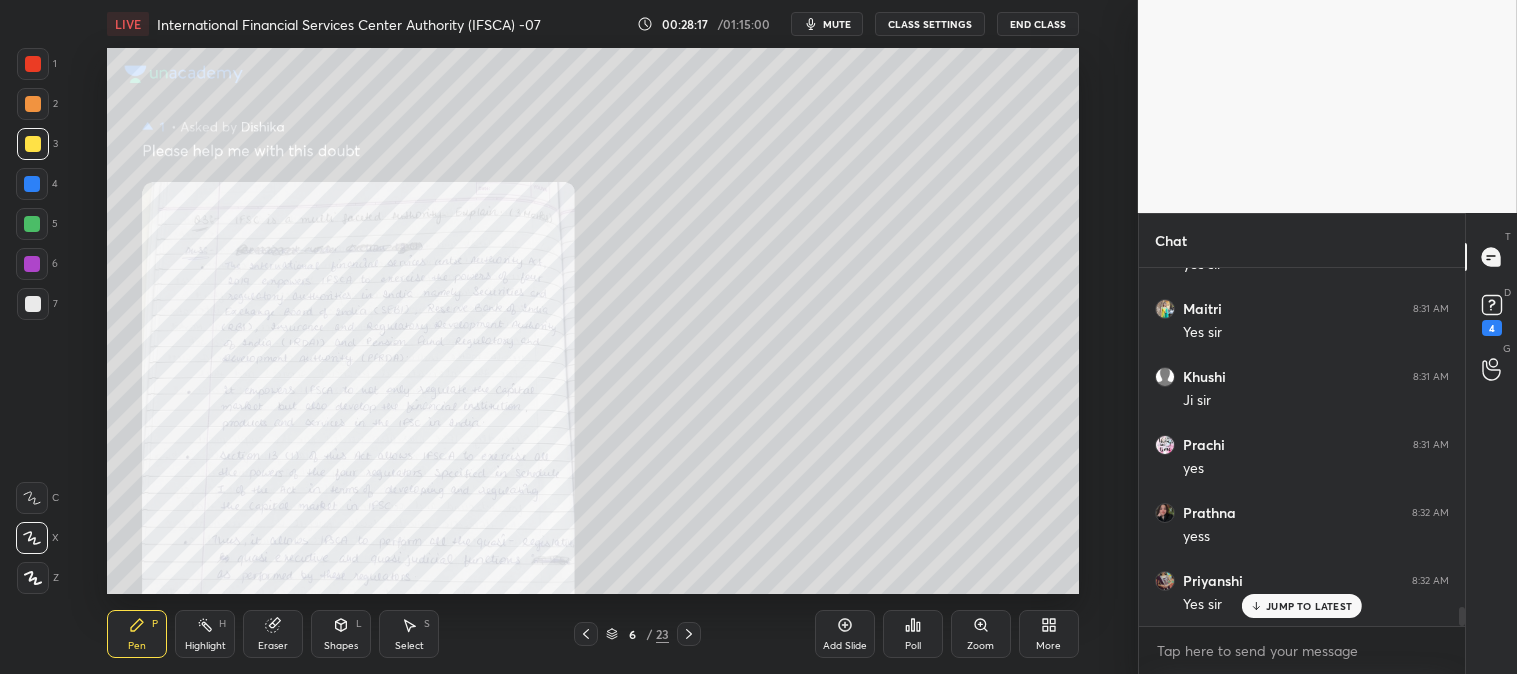 click 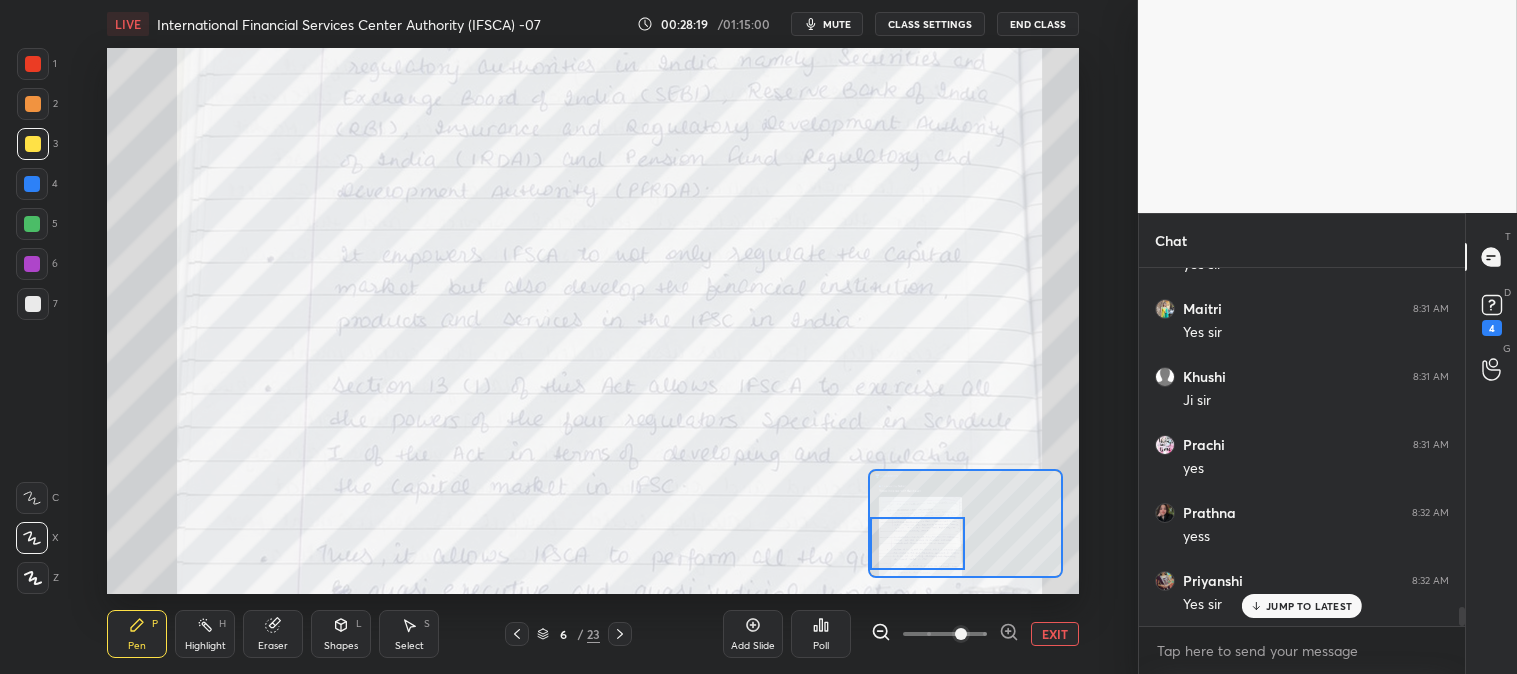 click on "H" at bounding box center (222, 624) 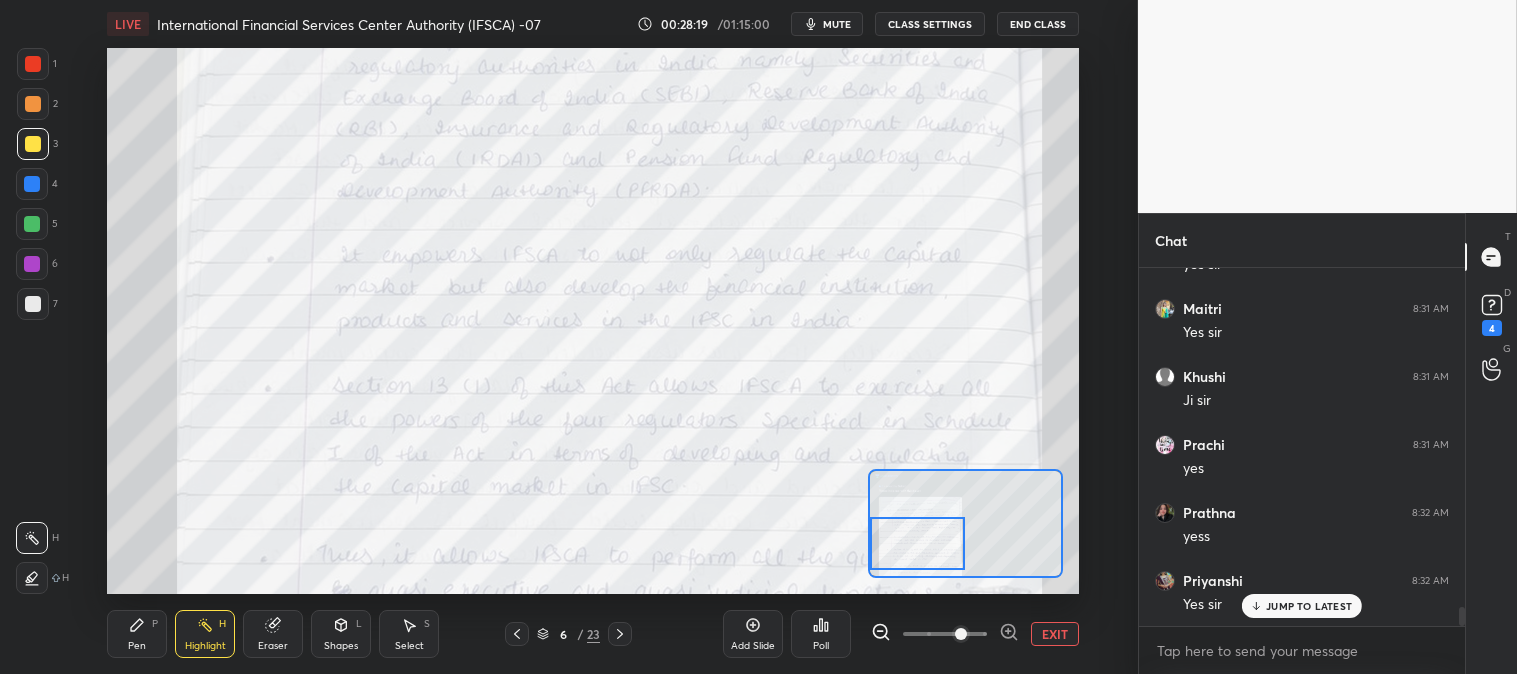 click at bounding box center [33, 64] 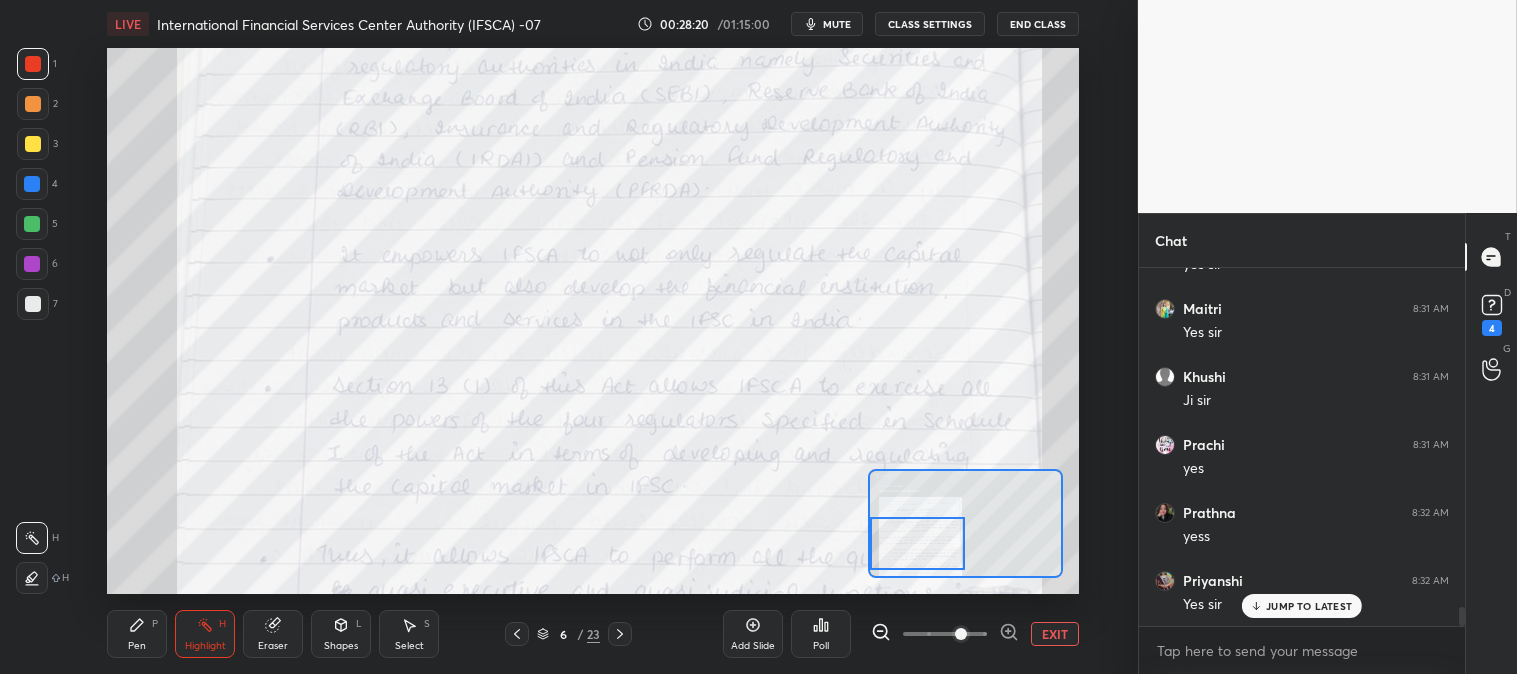 click on "EXIT" at bounding box center (1055, 634) 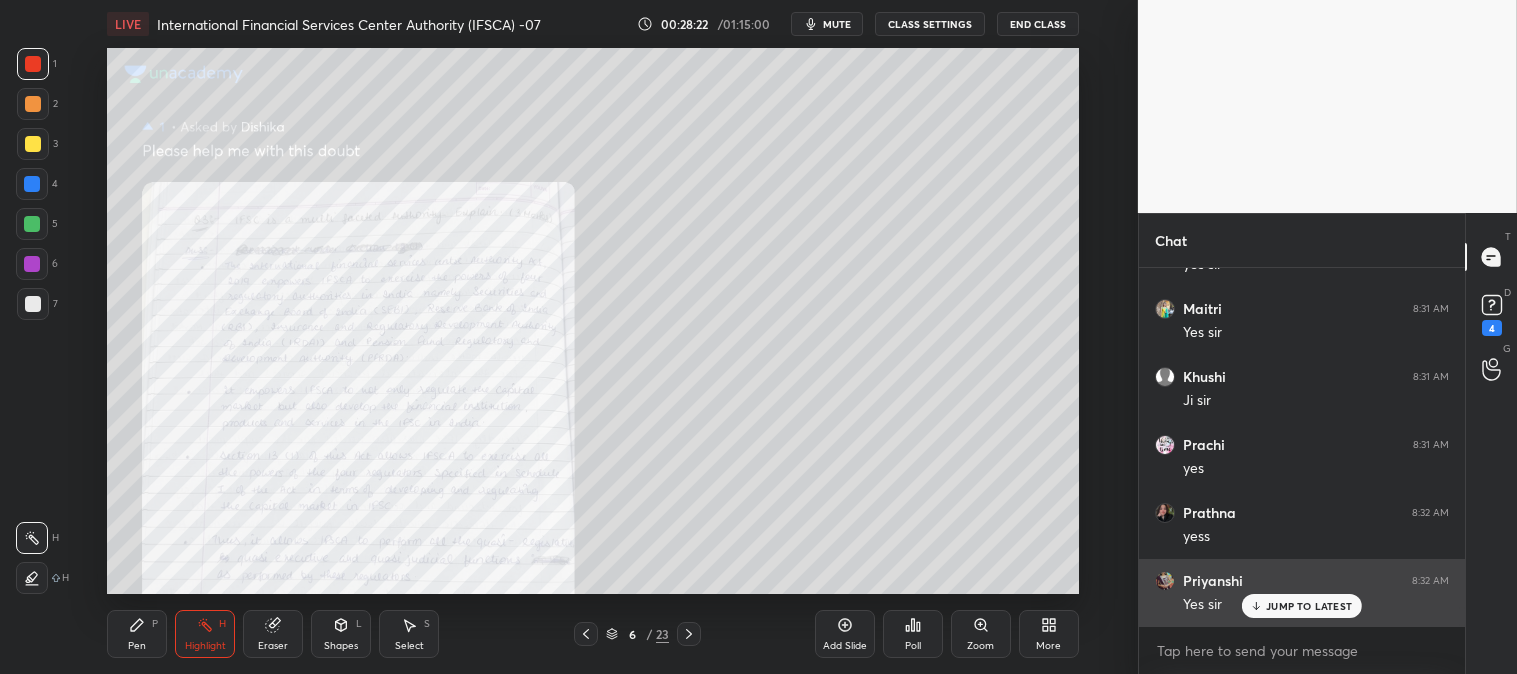 click on "JUMP TO LATEST" at bounding box center [1309, 606] 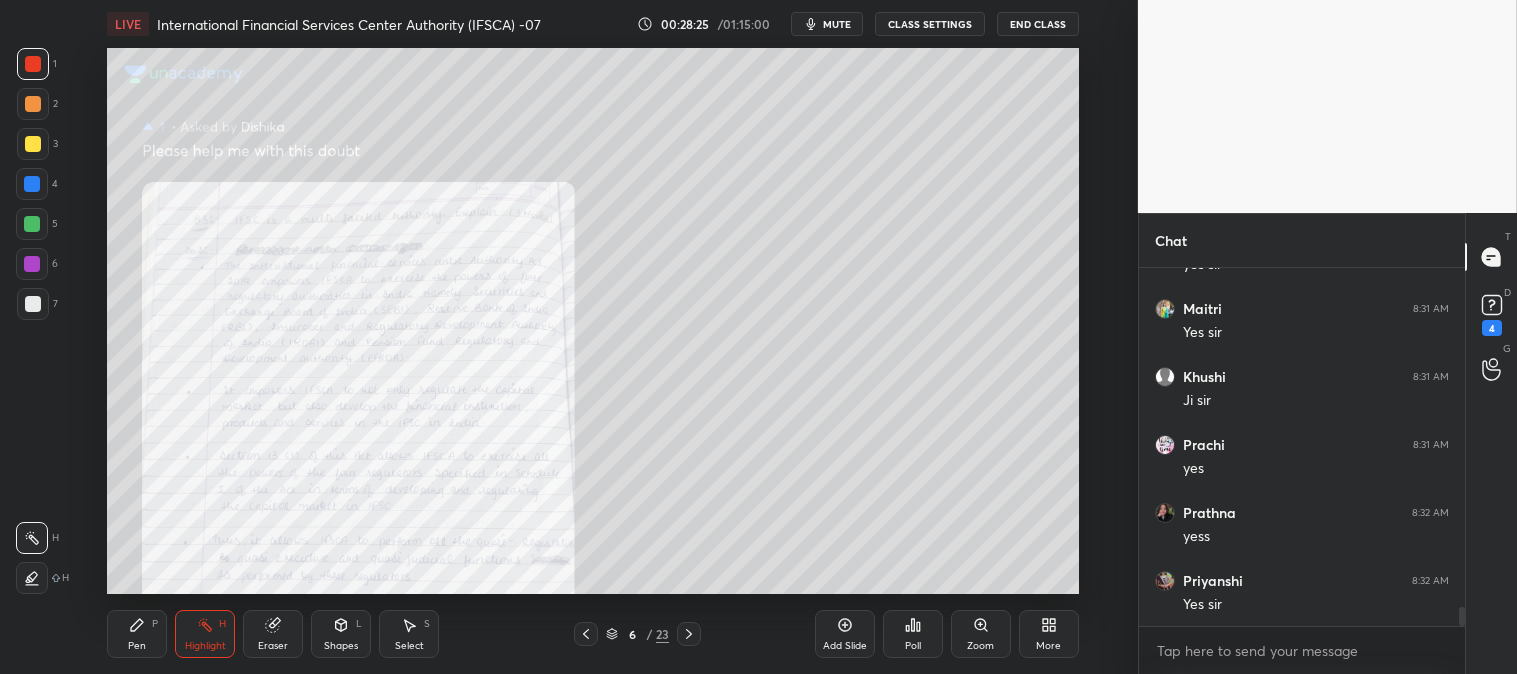click on "Zoom" at bounding box center [980, 646] 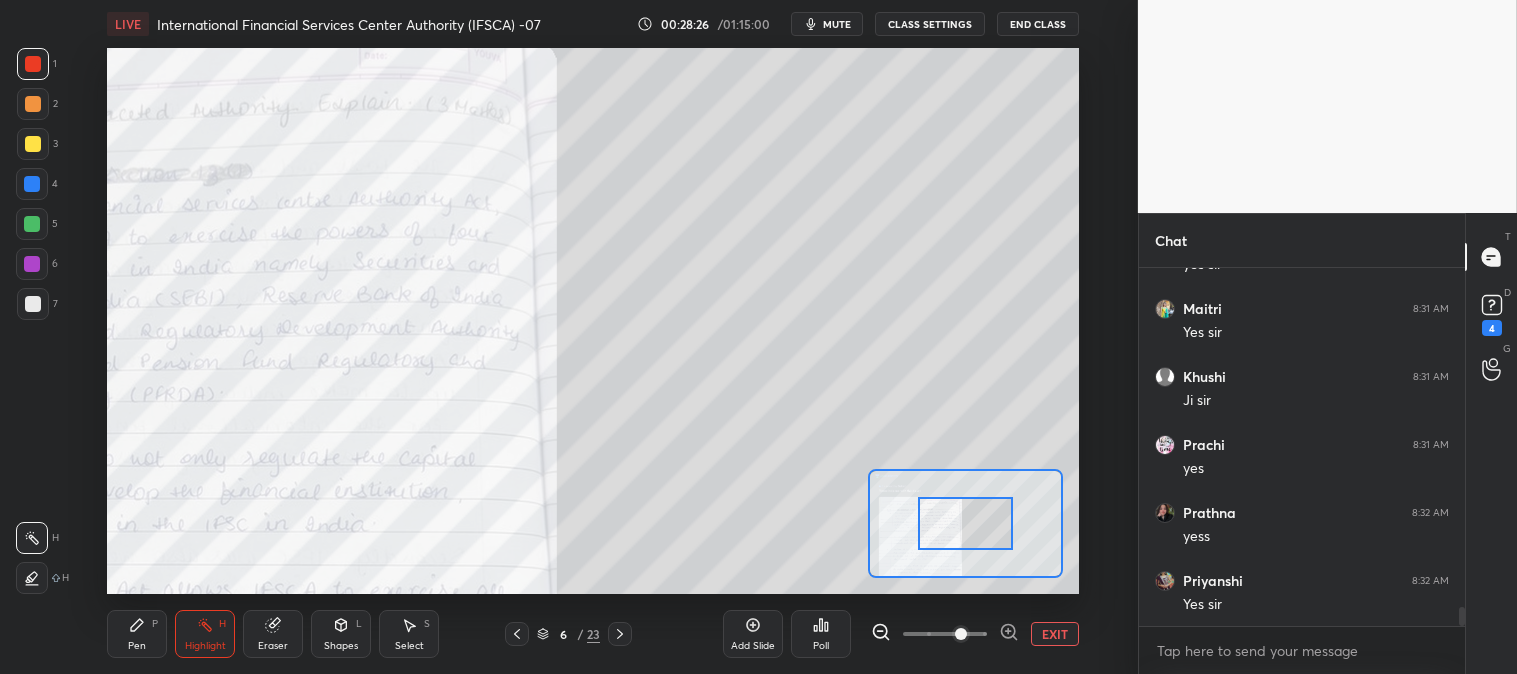 click on "EXIT" at bounding box center (1055, 634) 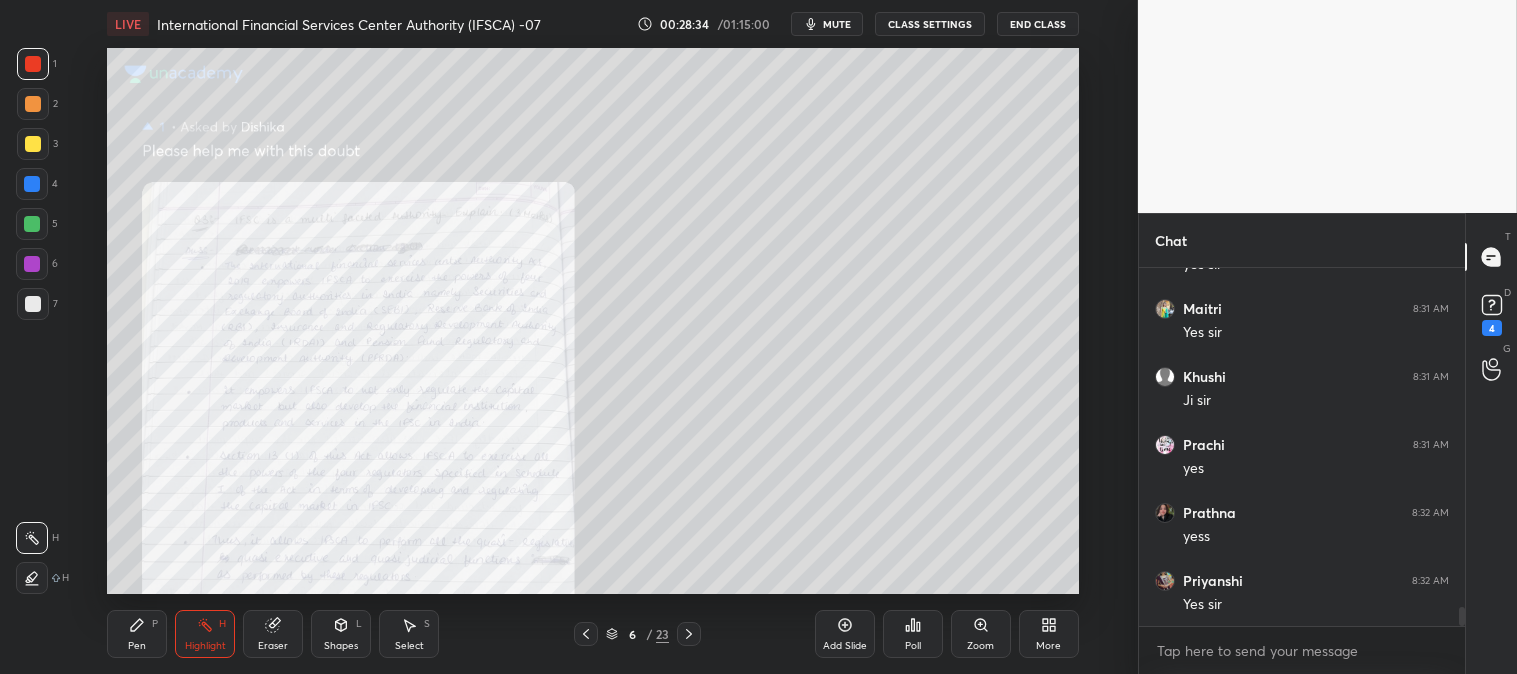 click on "mute" at bounding box center (837, 24) 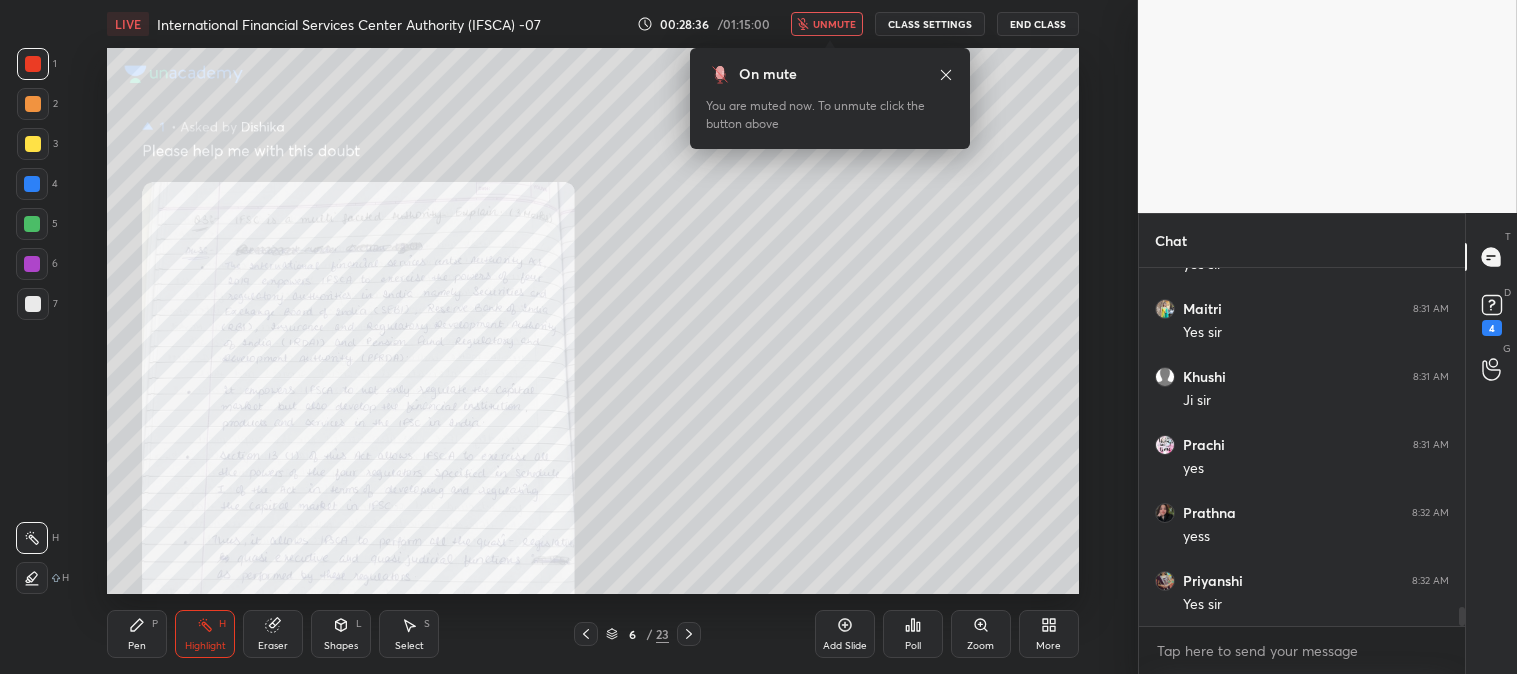 click on "unmute" at bounding box center [834, 24] 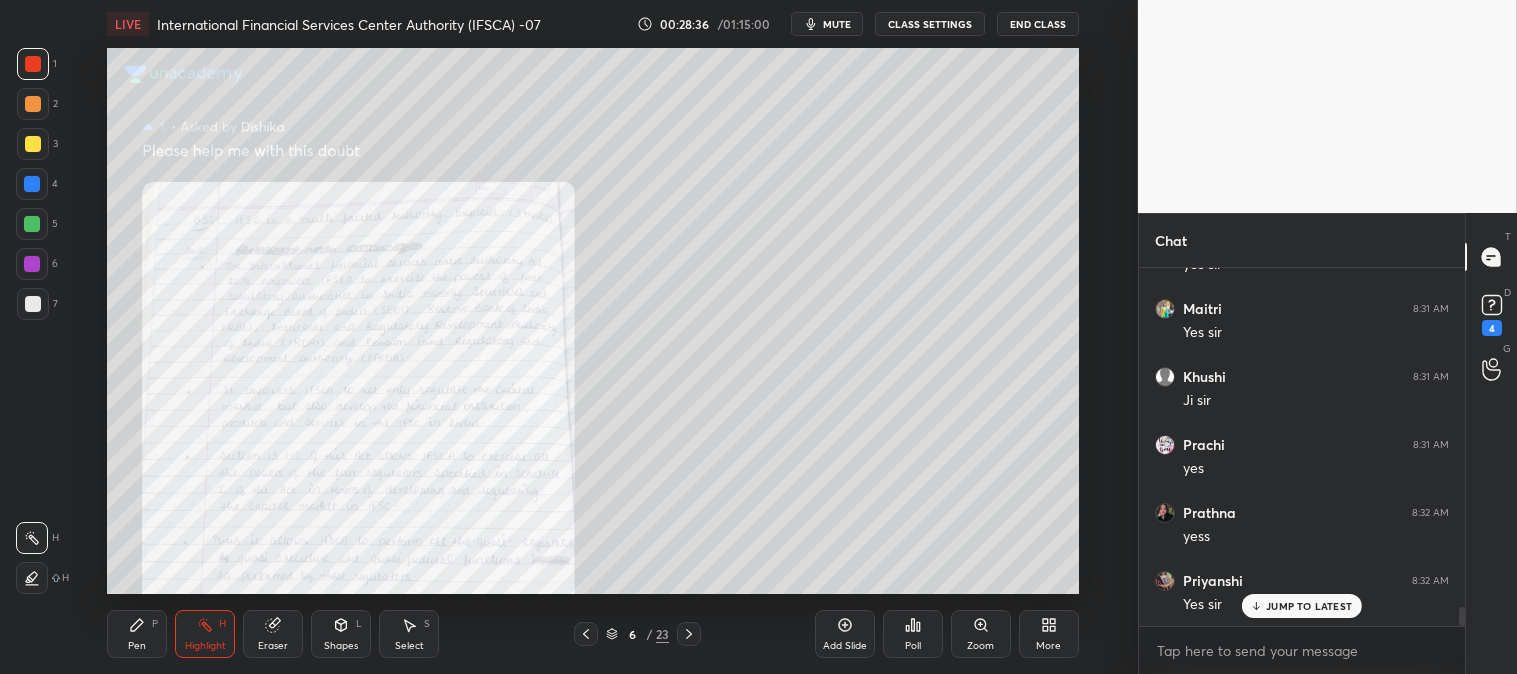 scroll, scrollTop: 6565, scrollLeft: 0, axis: vertical 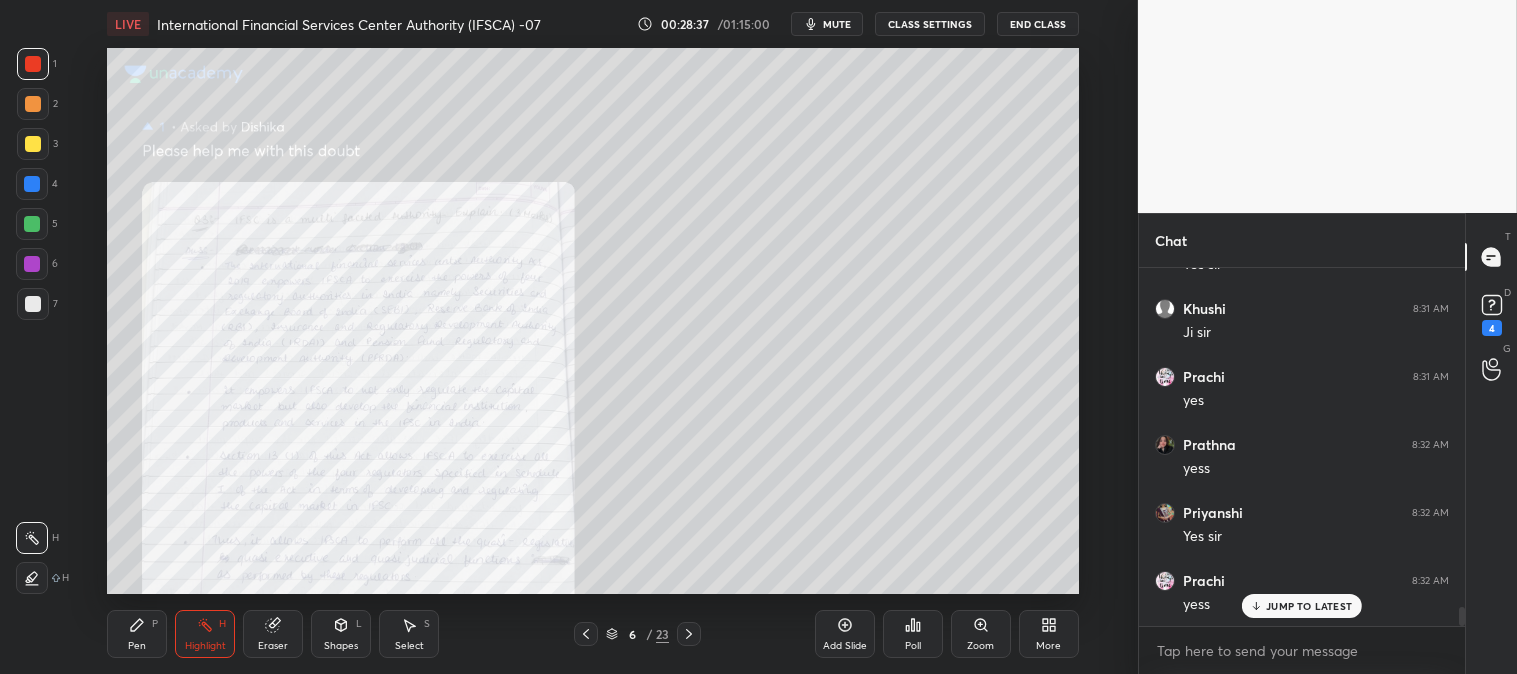 click on "Zoom" at bounding box center [980, 646] 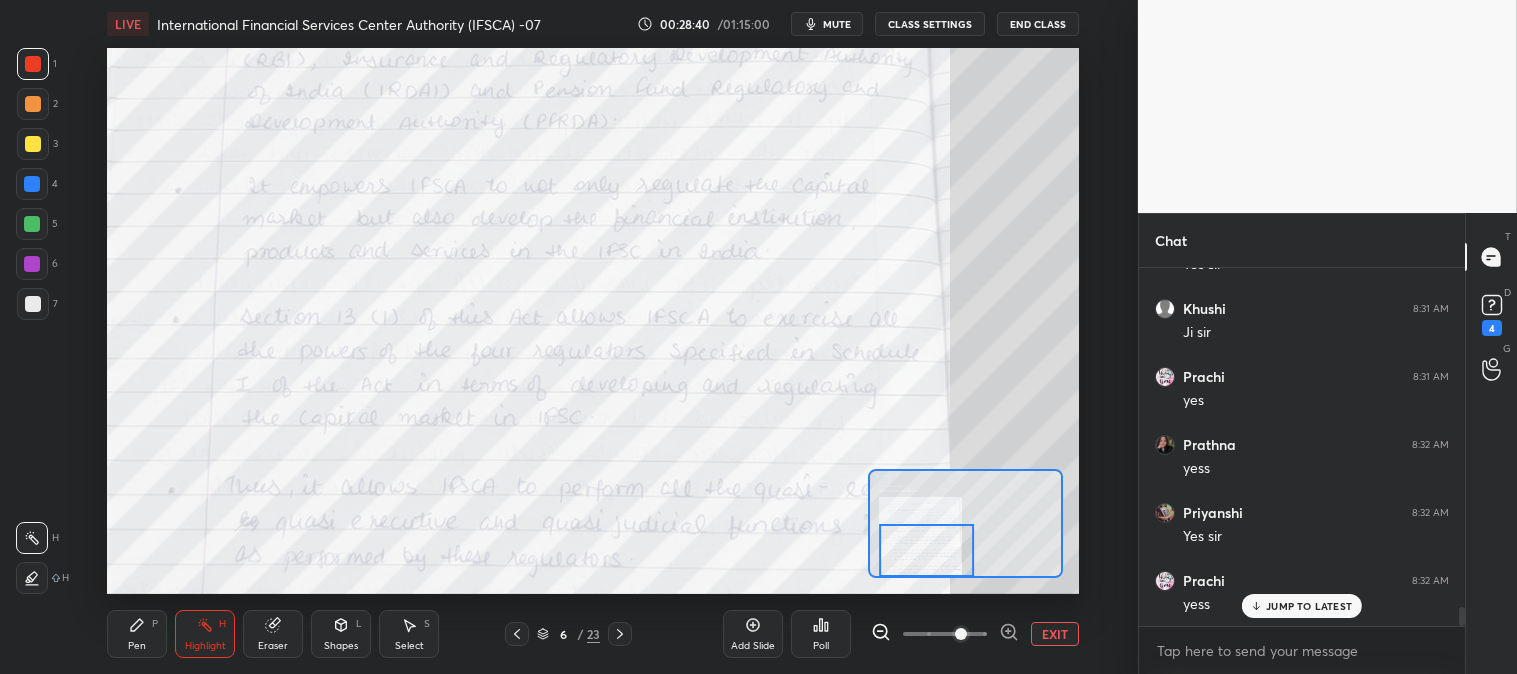 click on "EXIT" at bounding box center [1055, 634] 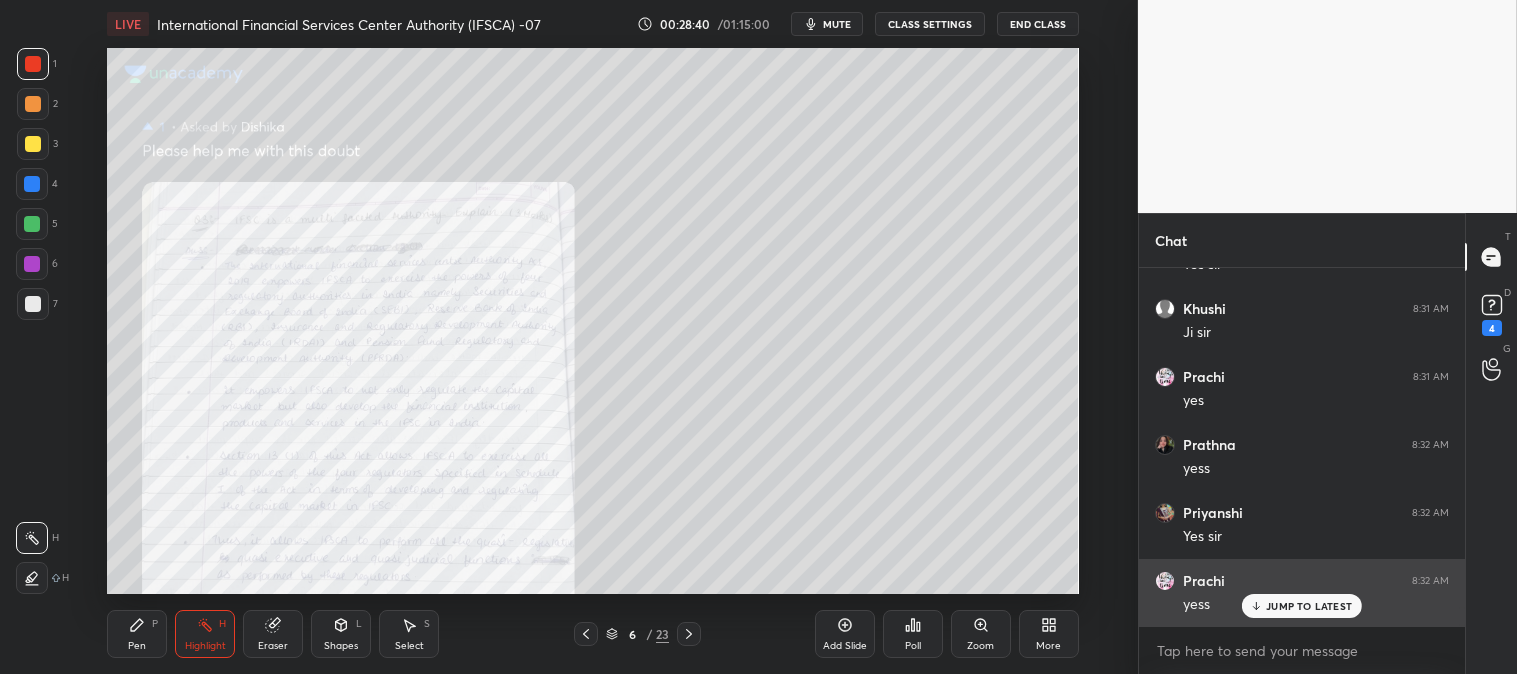 click on "JUMP TO LATEST" at bounding box center [1309, 606] 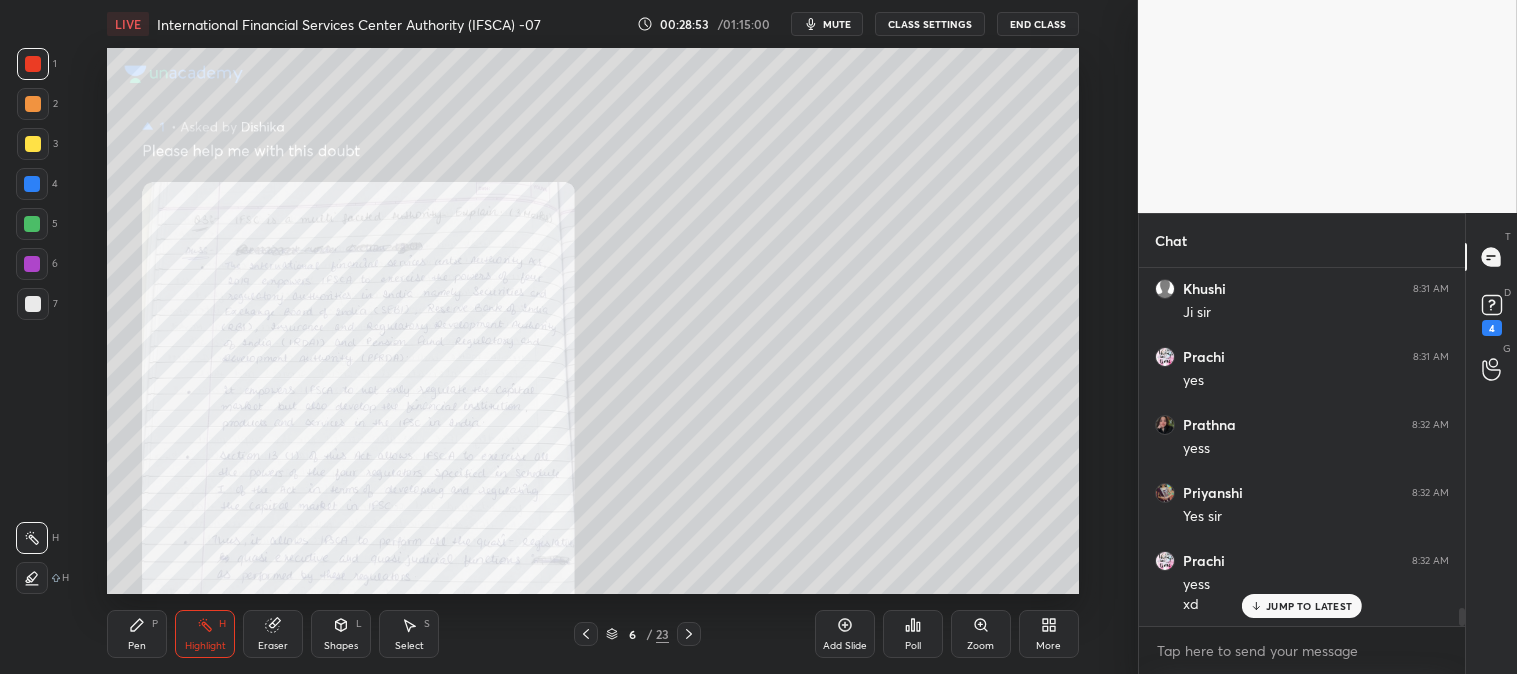 scroll, scrollTop: 6653, scrollLeft: 0, axis: vertical 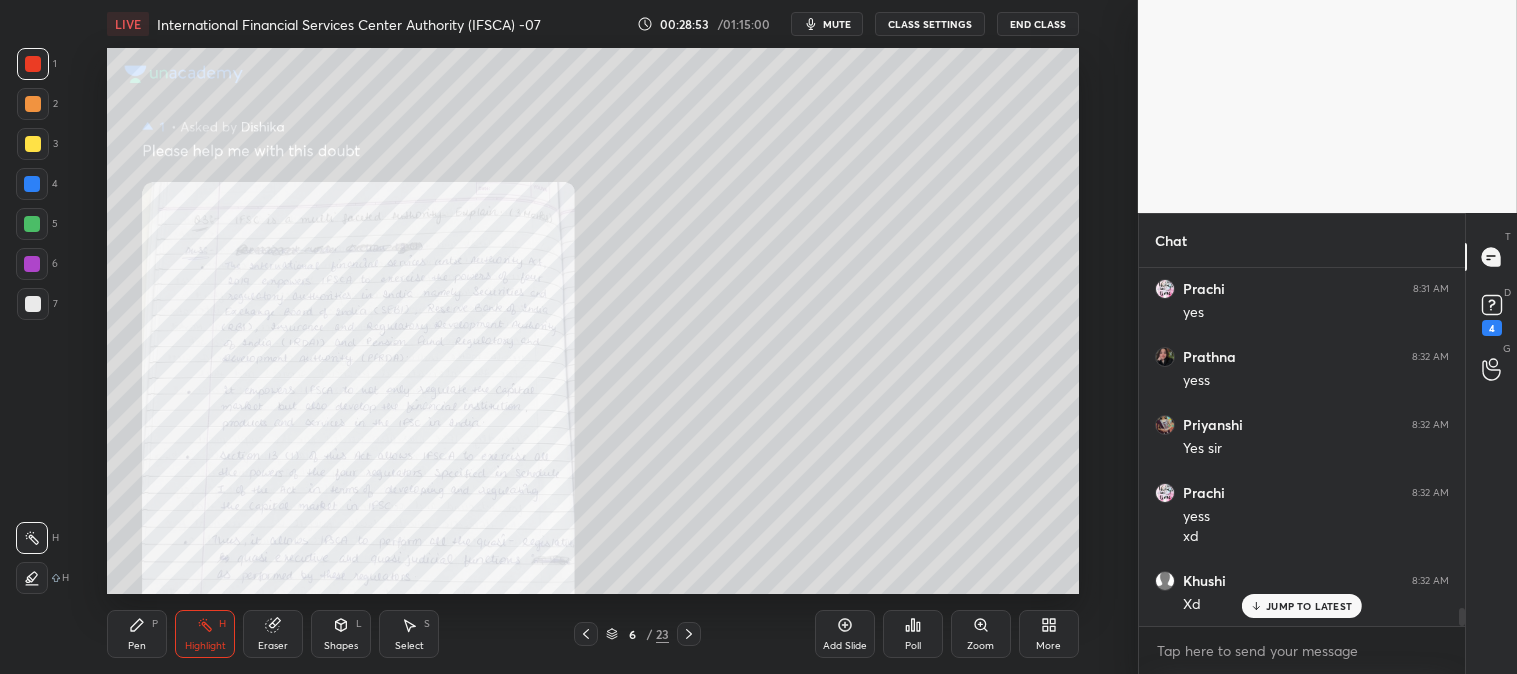 click on "JUMP TO LATEST" at bounding box center [1309, 606] 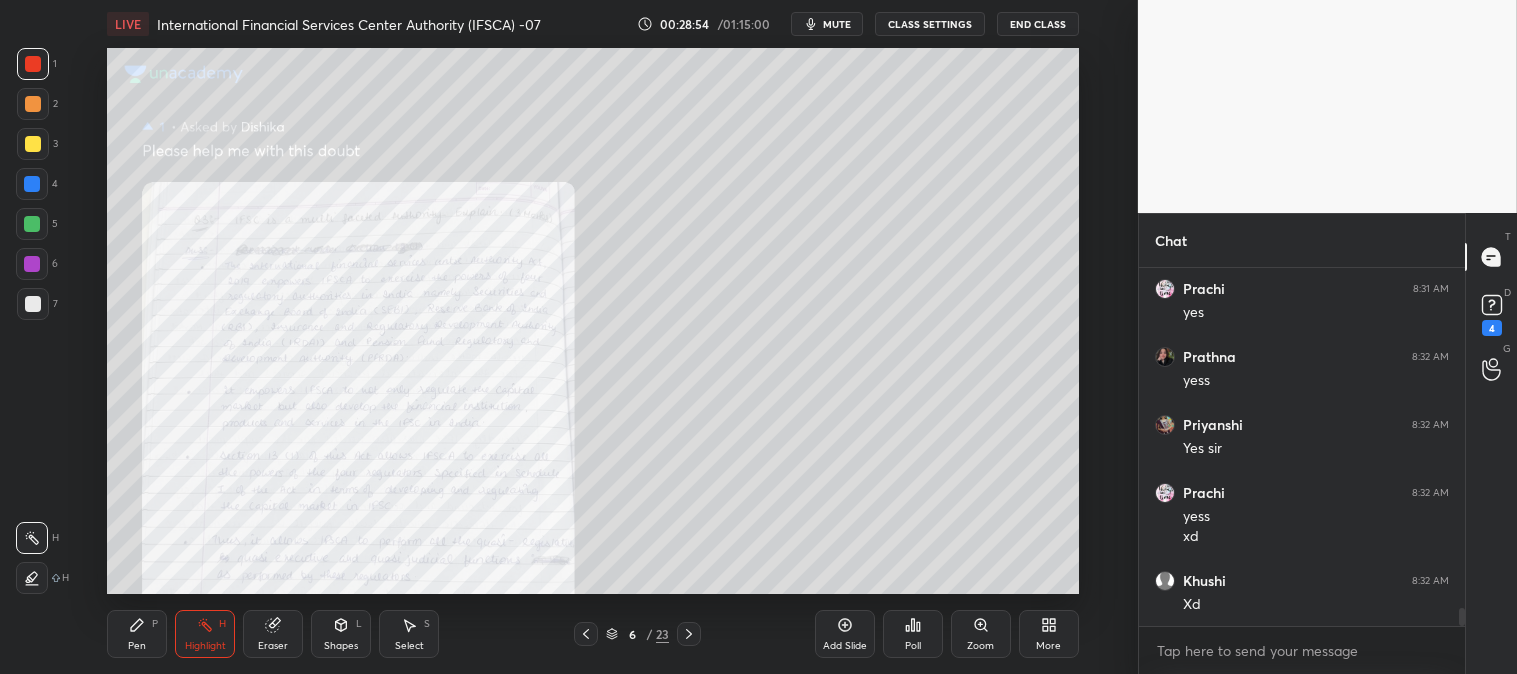click on "Zoom" at bounding box center [981, 634] 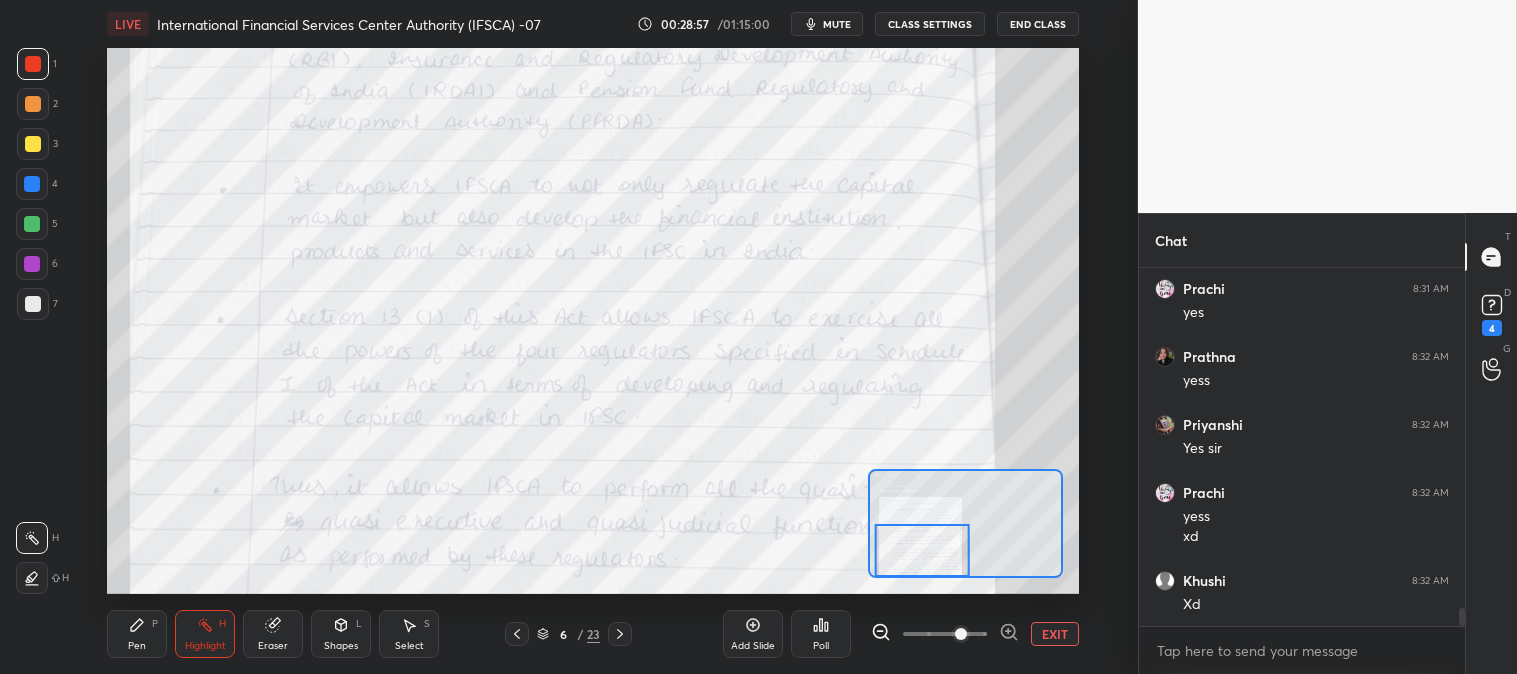click on "Highlight H" at bounding box center (205, 634) 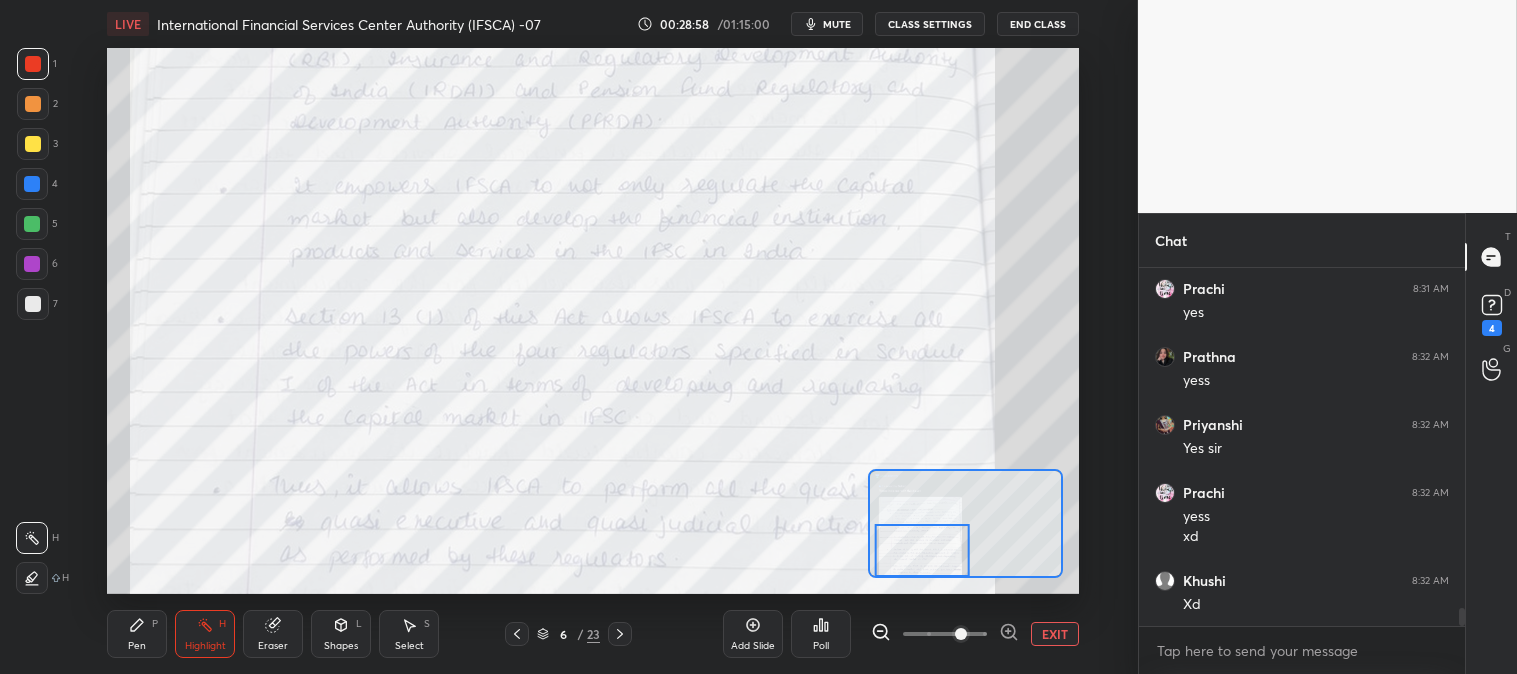 scroll, scrollTop: 6721, scrollLeft: 0, axis: vertical 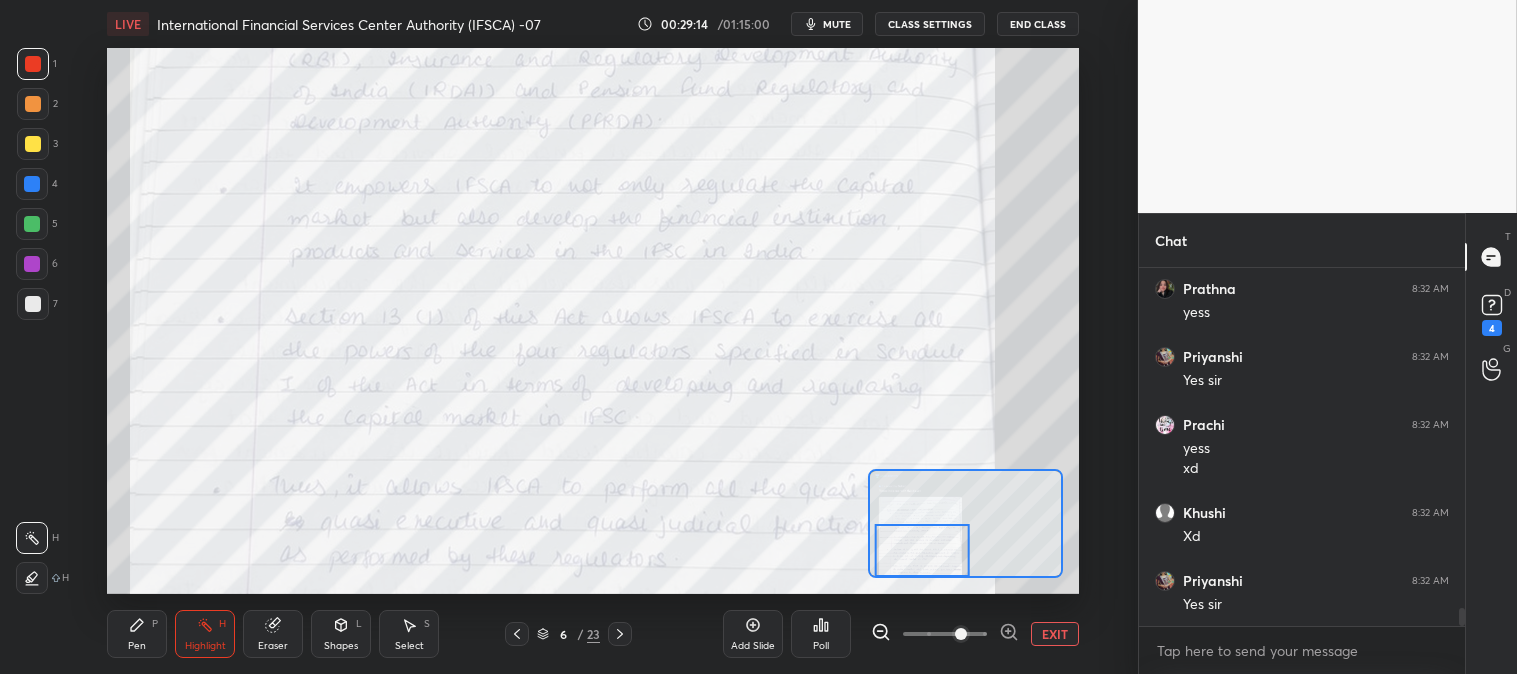 click 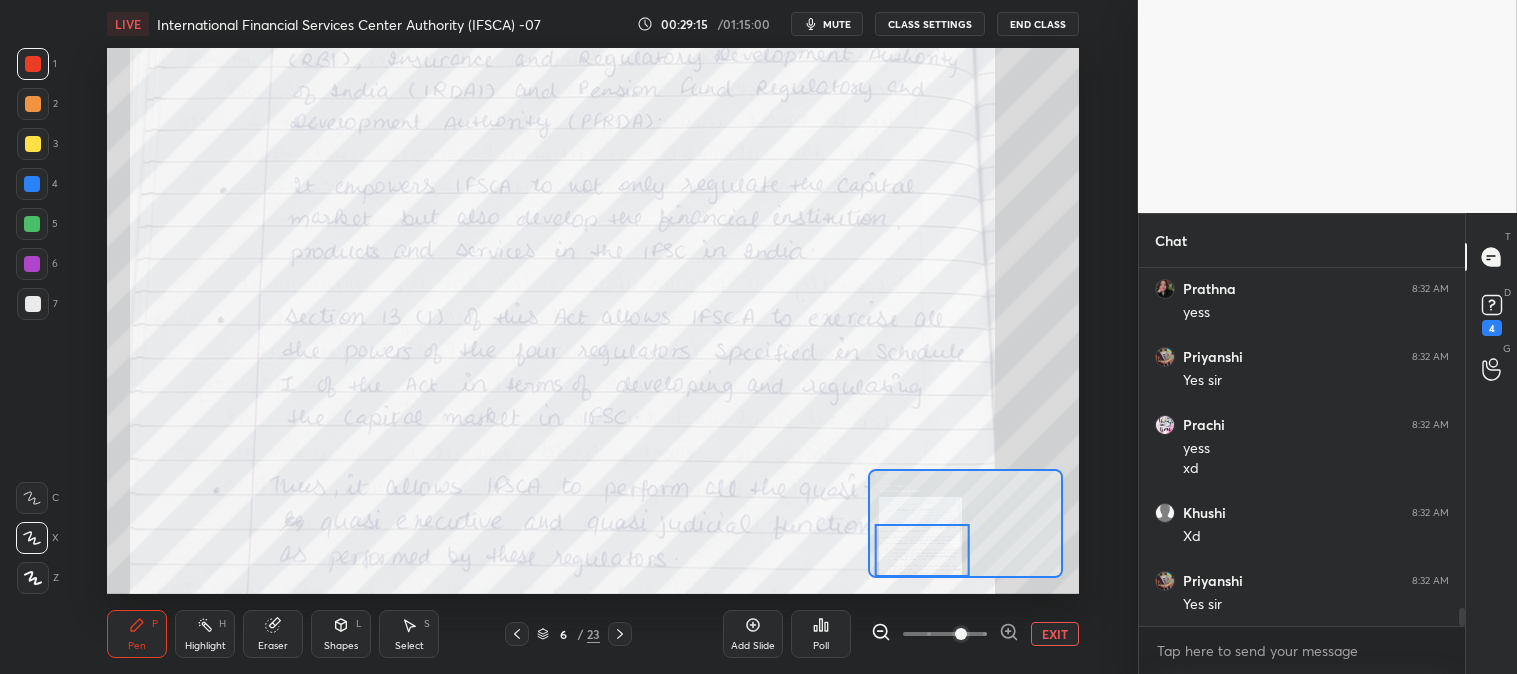 click at bounding box center [33, 104] 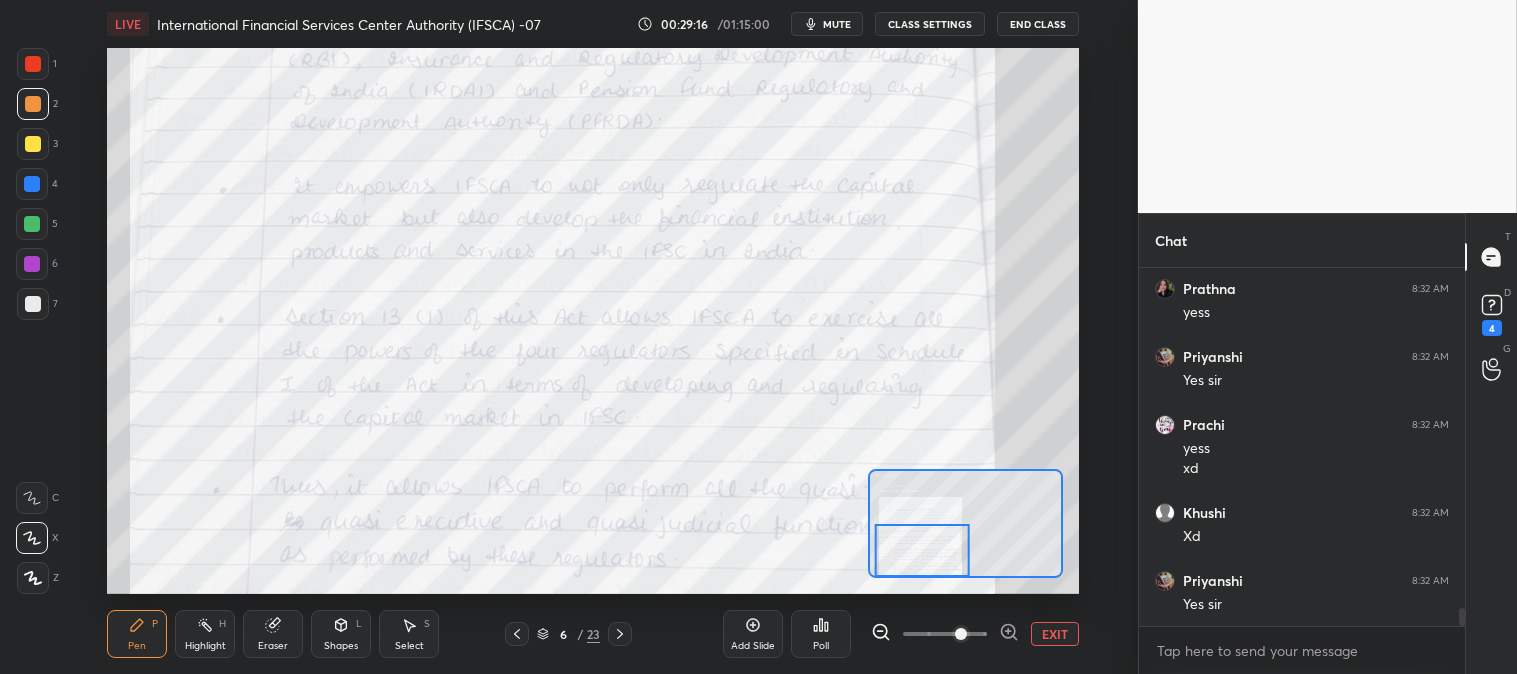 click at bounding box center [32, 184] 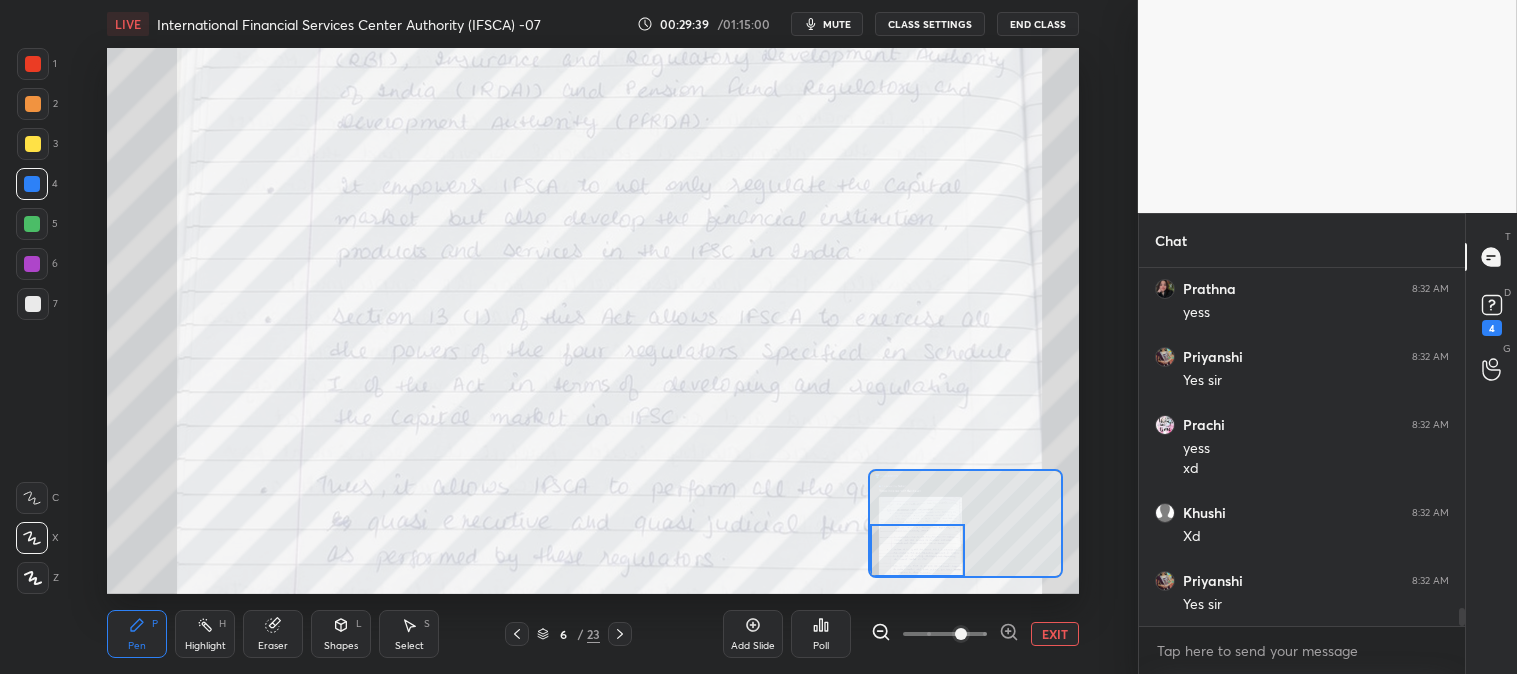 scroll, scrollTop: 6790, scrollLeft: 0, axis: vertical 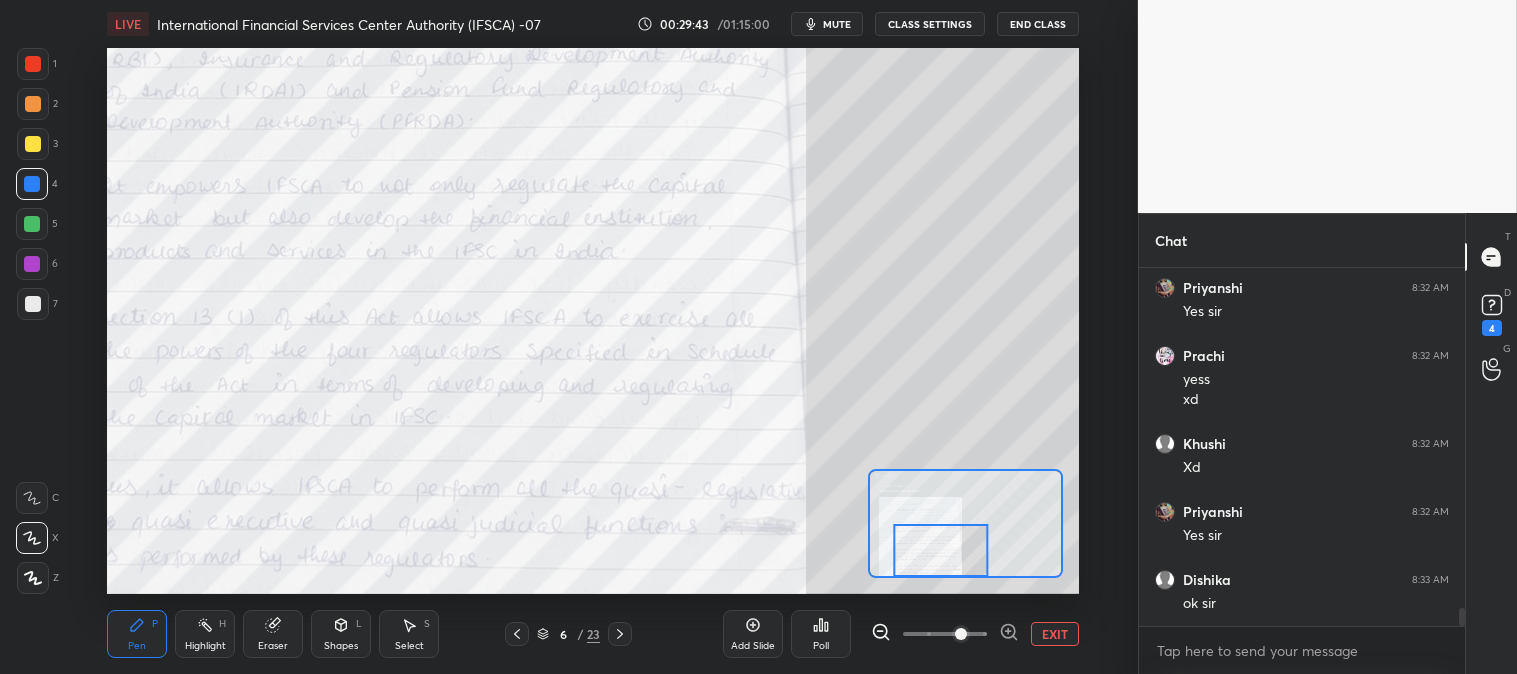 click on "Add Slide" at bounding box center [753, 634] 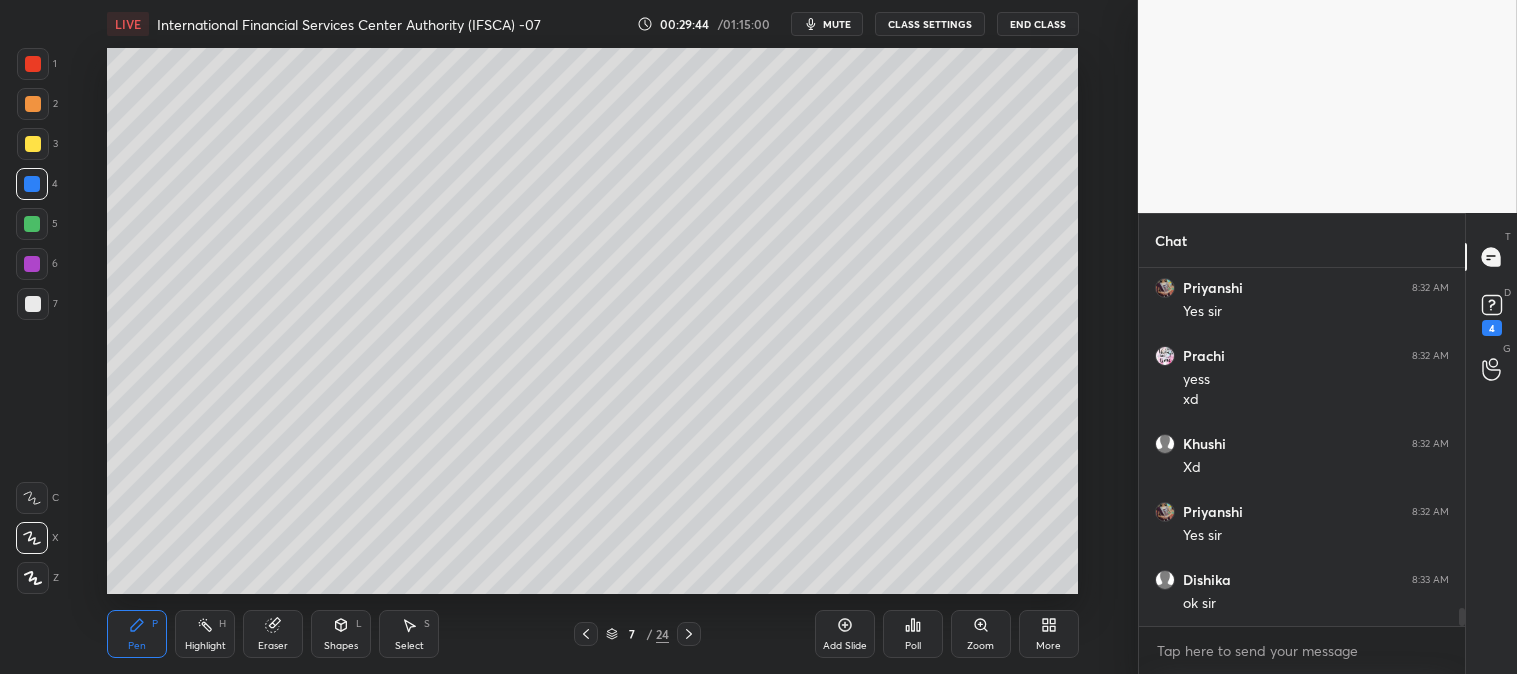 click on "Pen P" at bounding box center (137, 634) 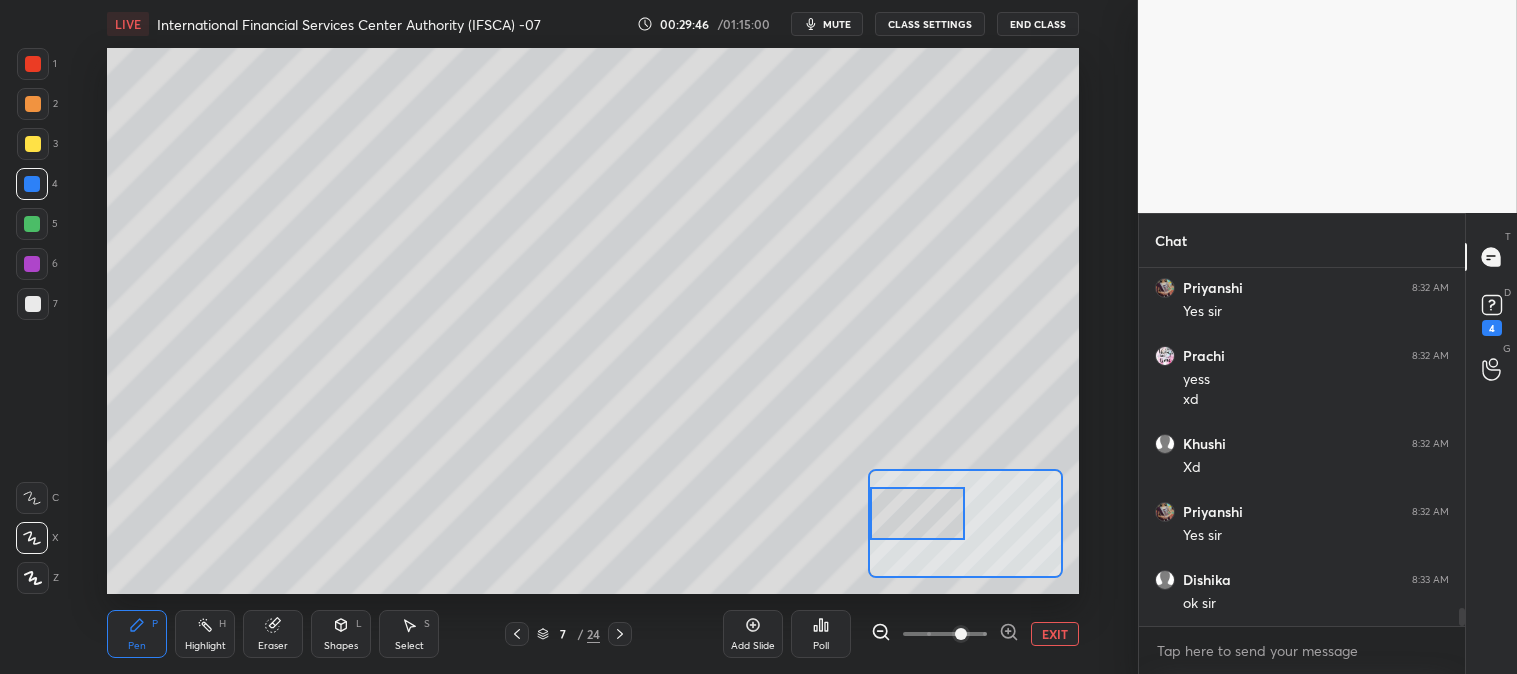 click at bounding box center [33, 144] 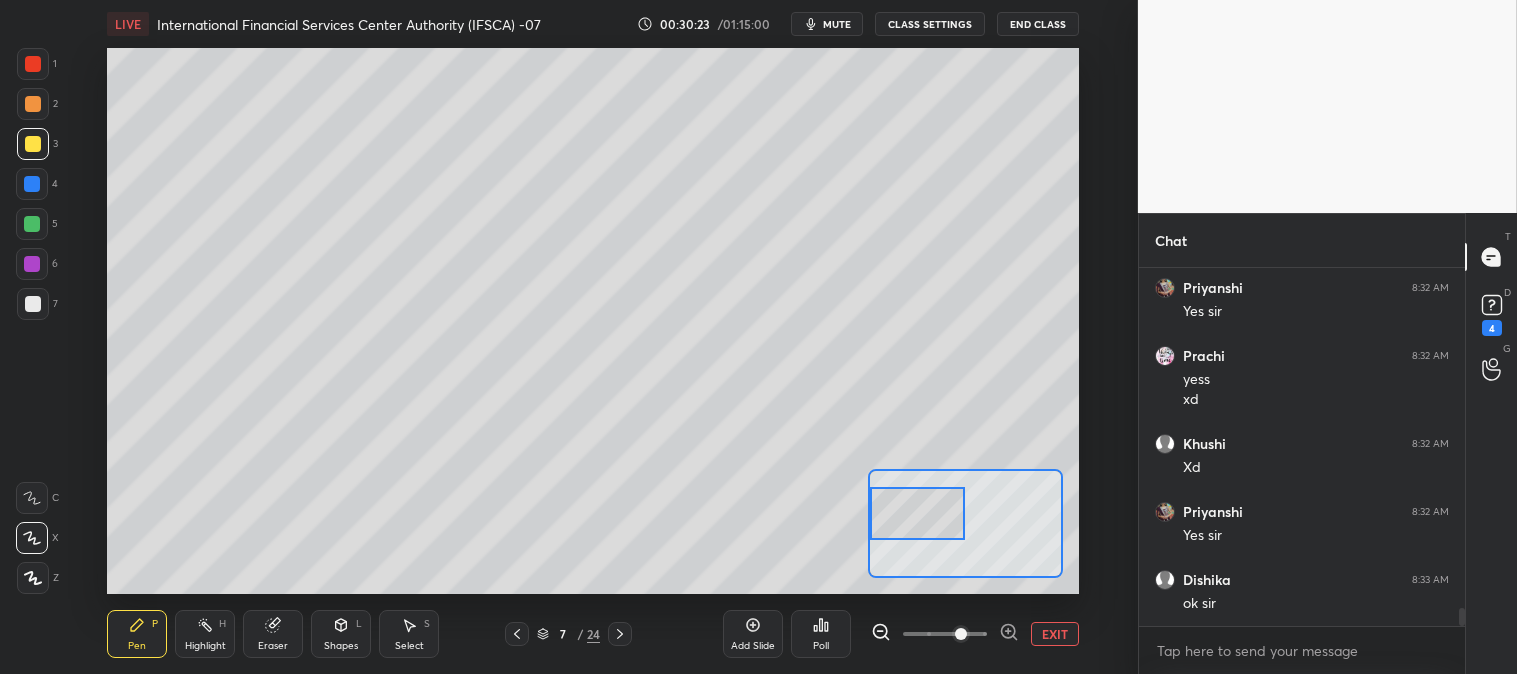 click on "EXIT" at bounding box center [1055, 634] 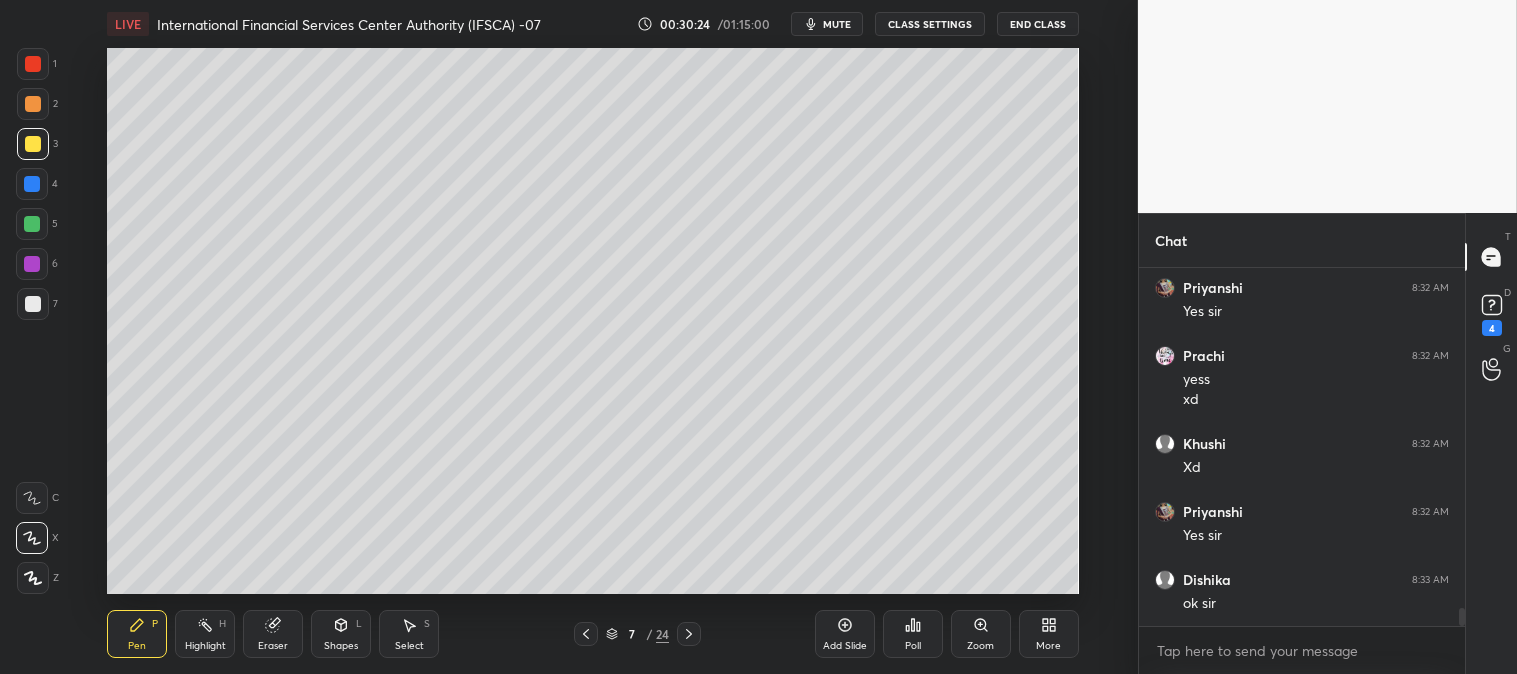 click on "Zoom" at bounding box center [981, 634] 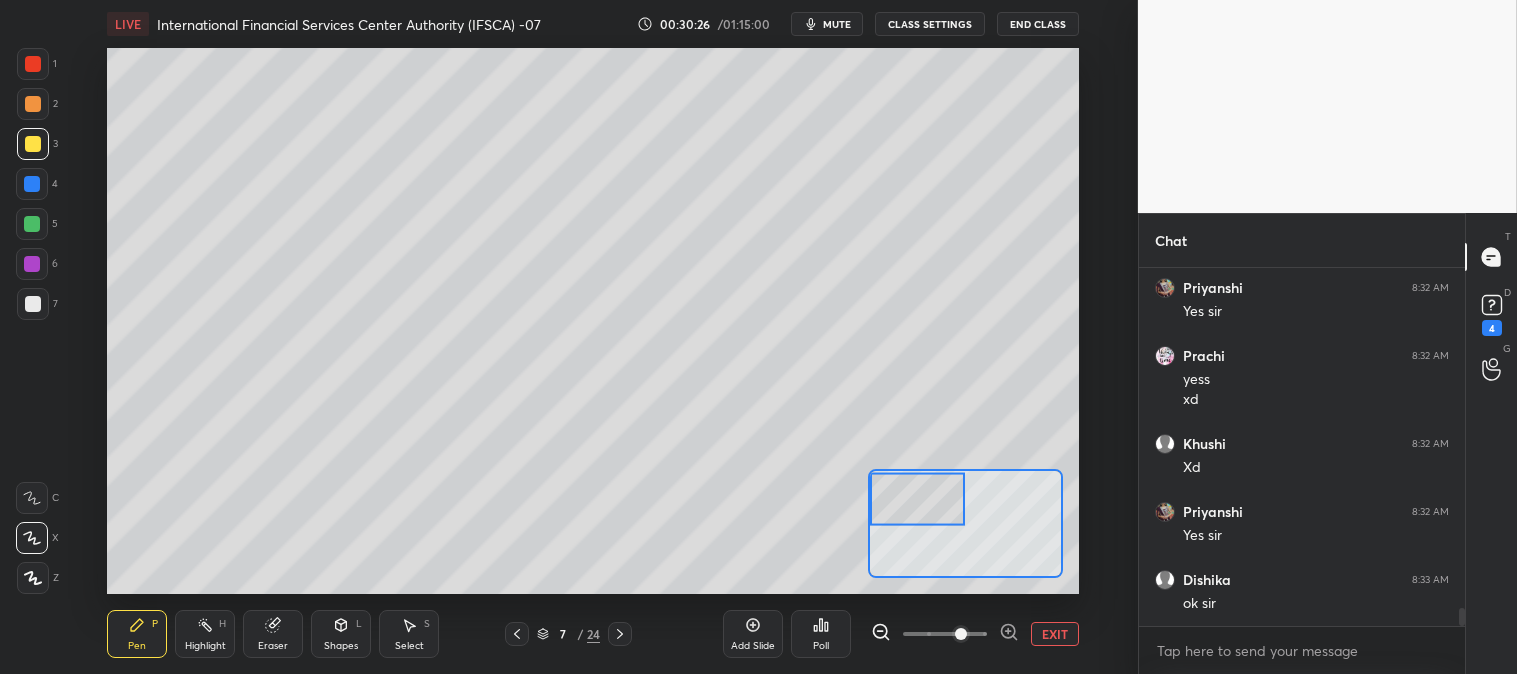 click on "Eraser" at bounding box center (273, 634) 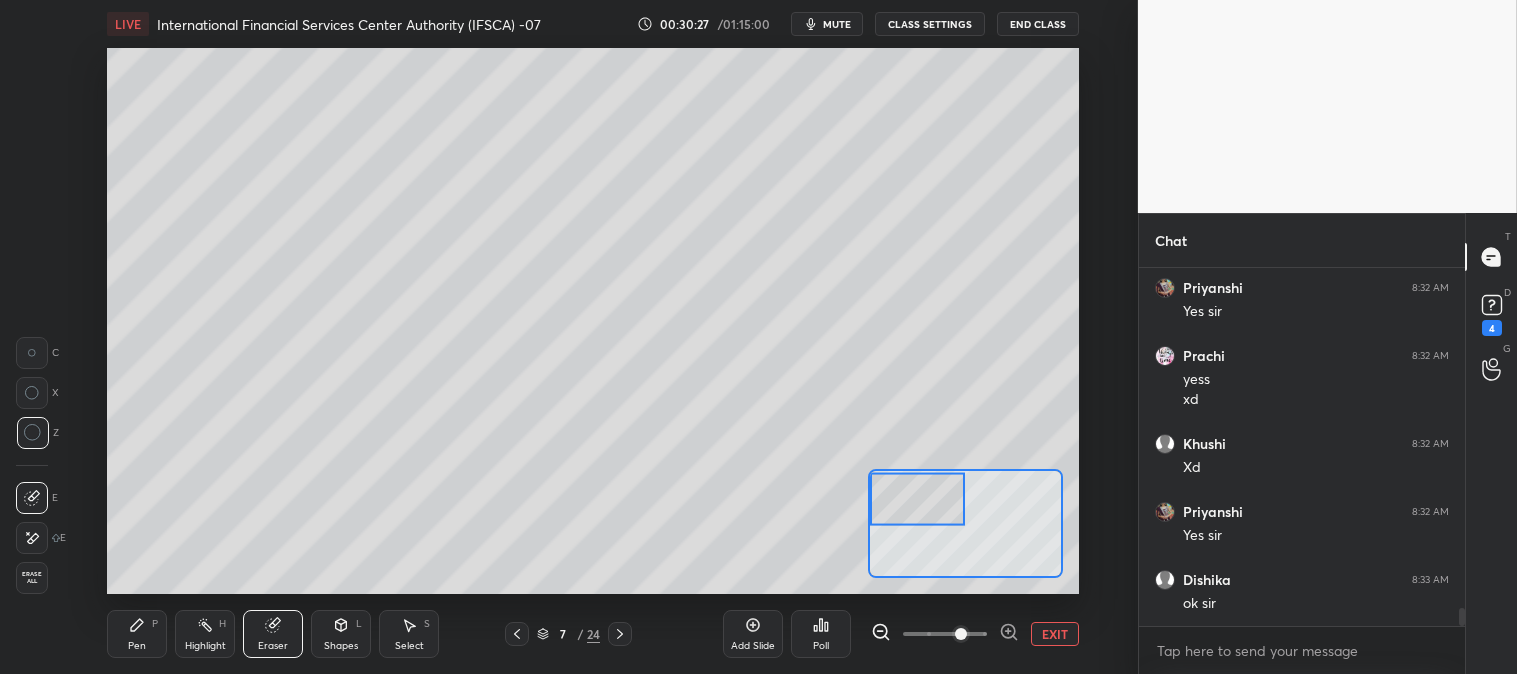 click on "Pen P" at bounding box center (137, 634) 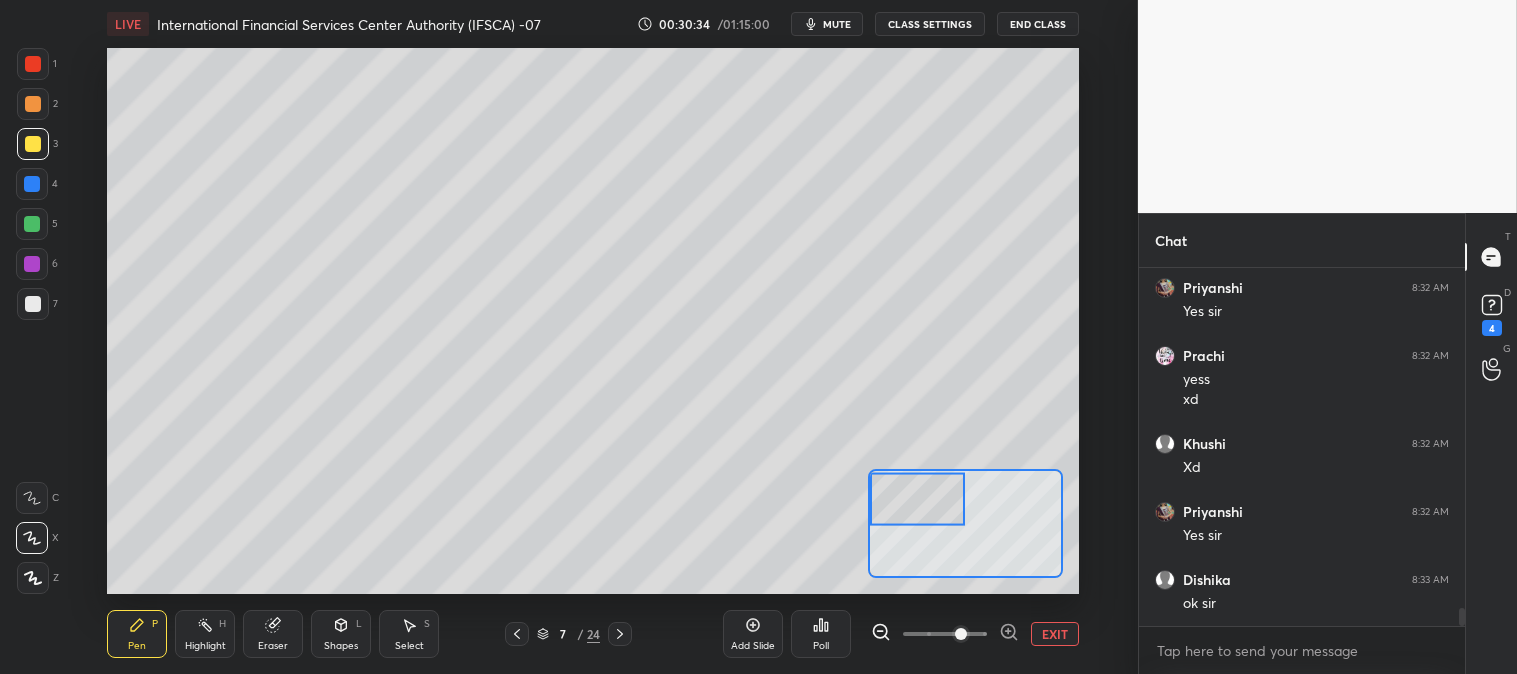 click on "Highlight H" at bounding box center (205, 634) 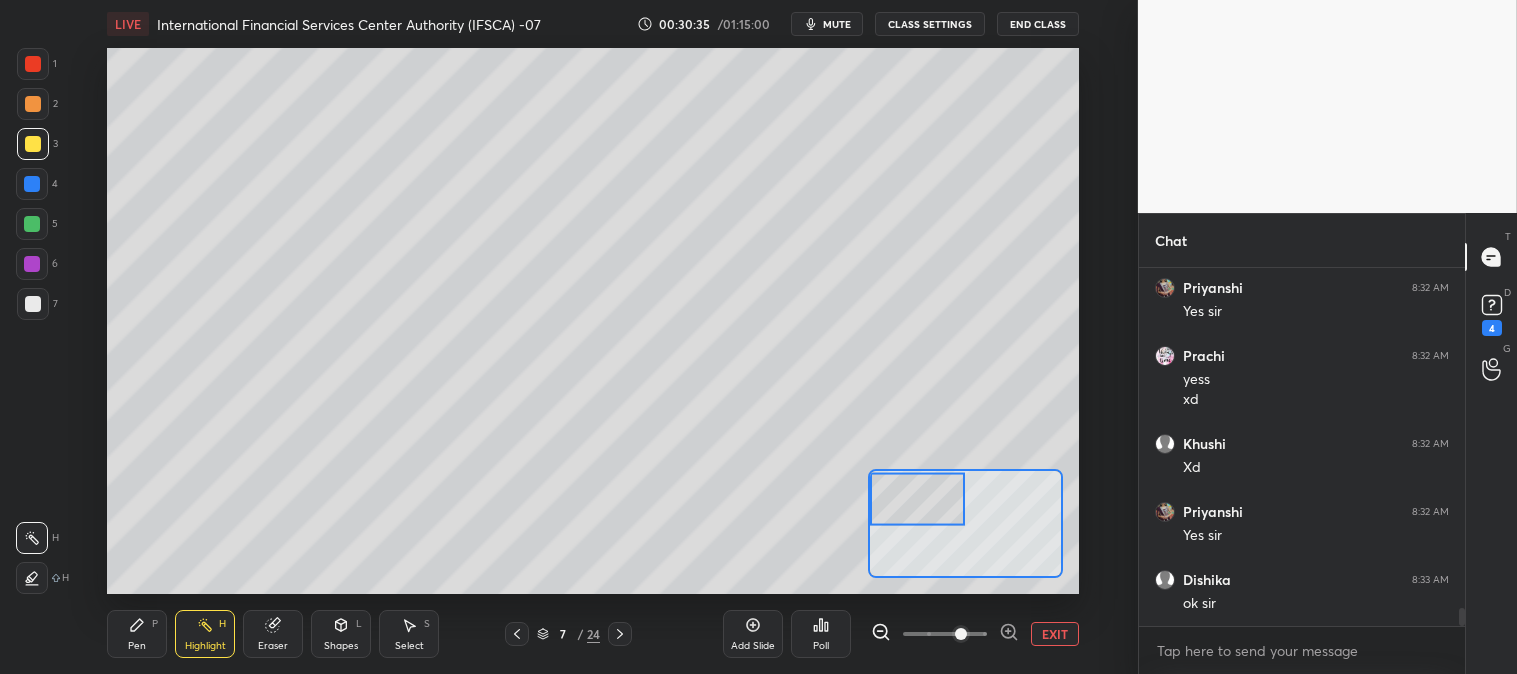 click on "Pen P" at bounding box center [137, 634] 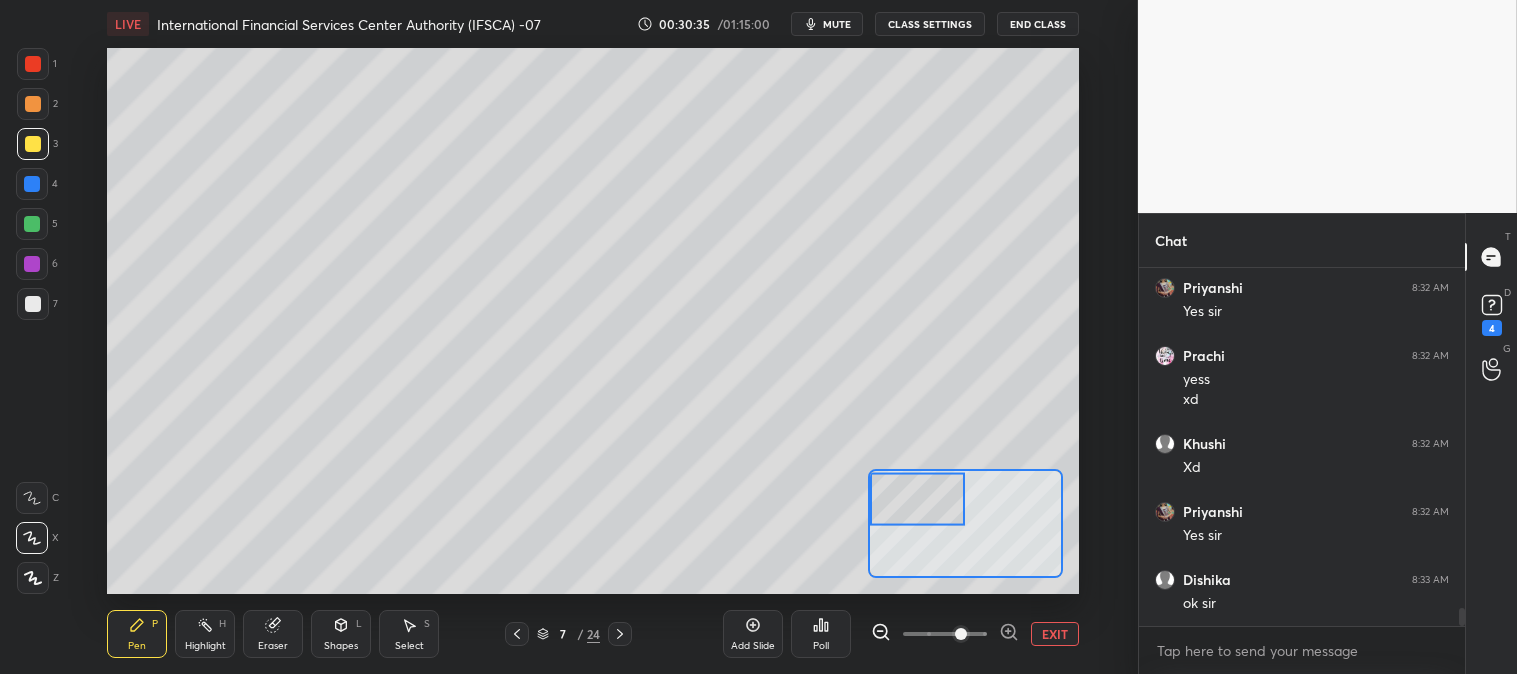 click 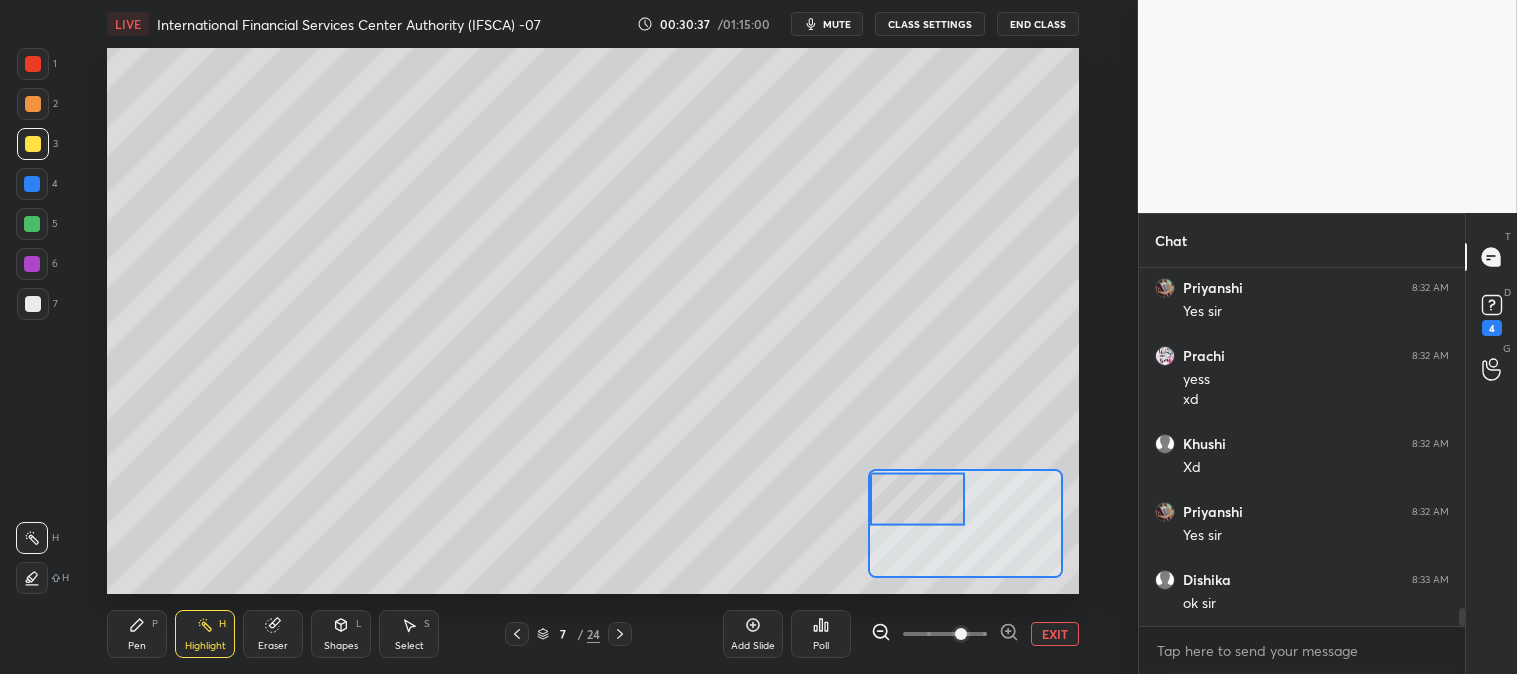 click on "EXIT" at bounding box center (1055, 634) 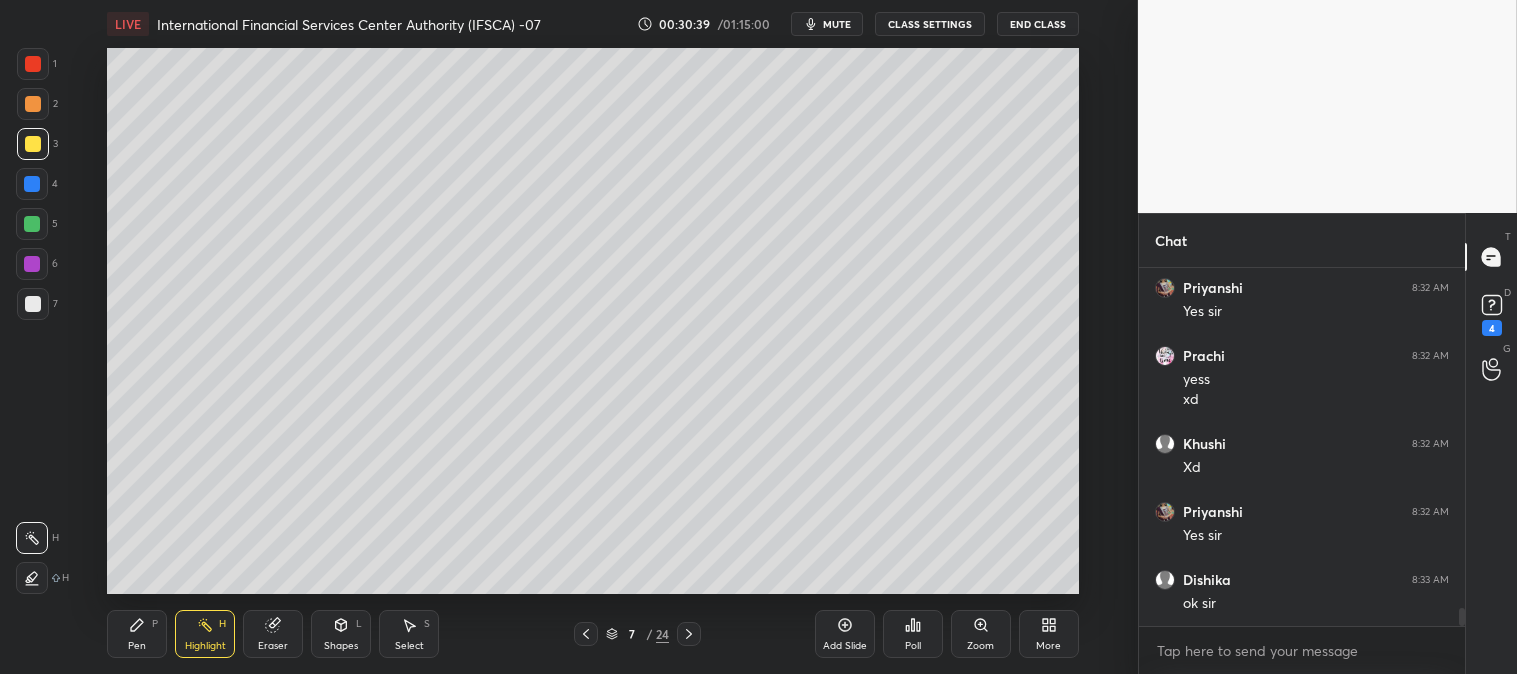 click 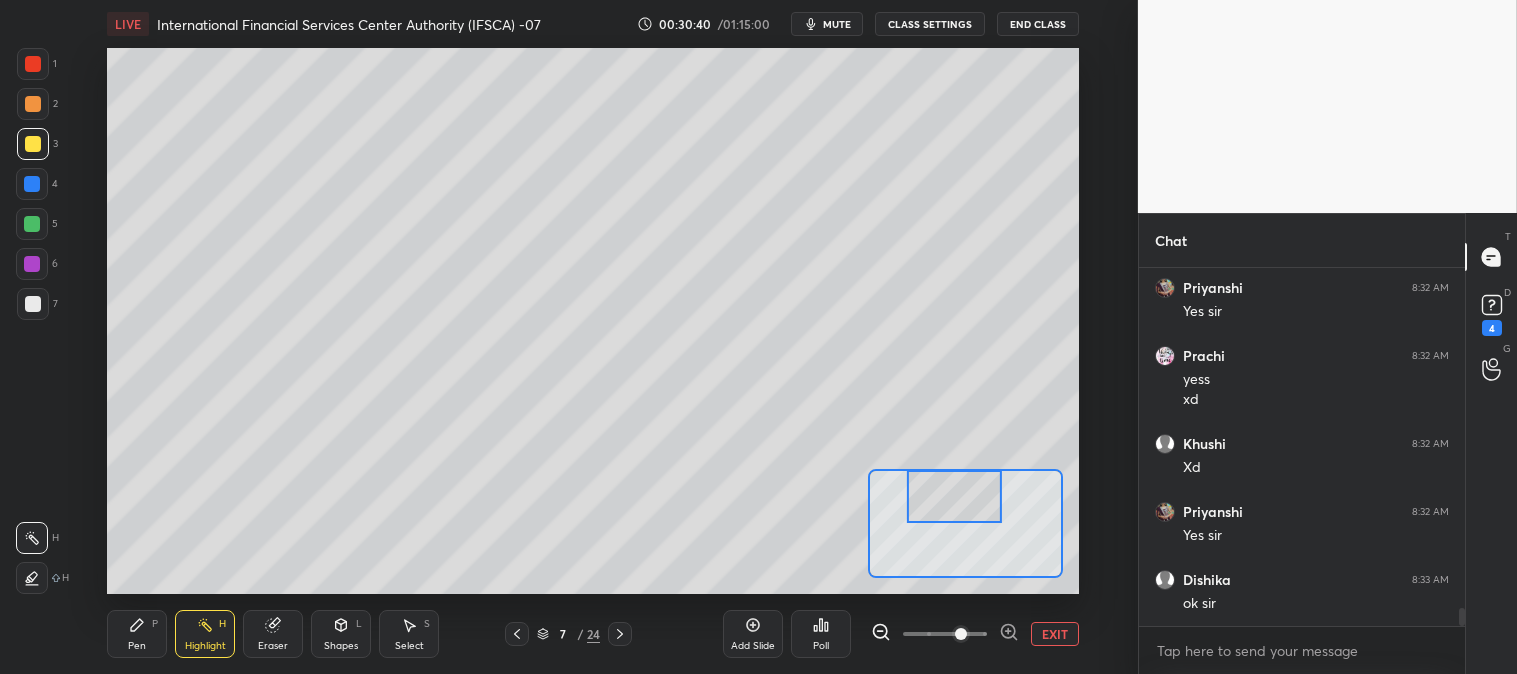 click 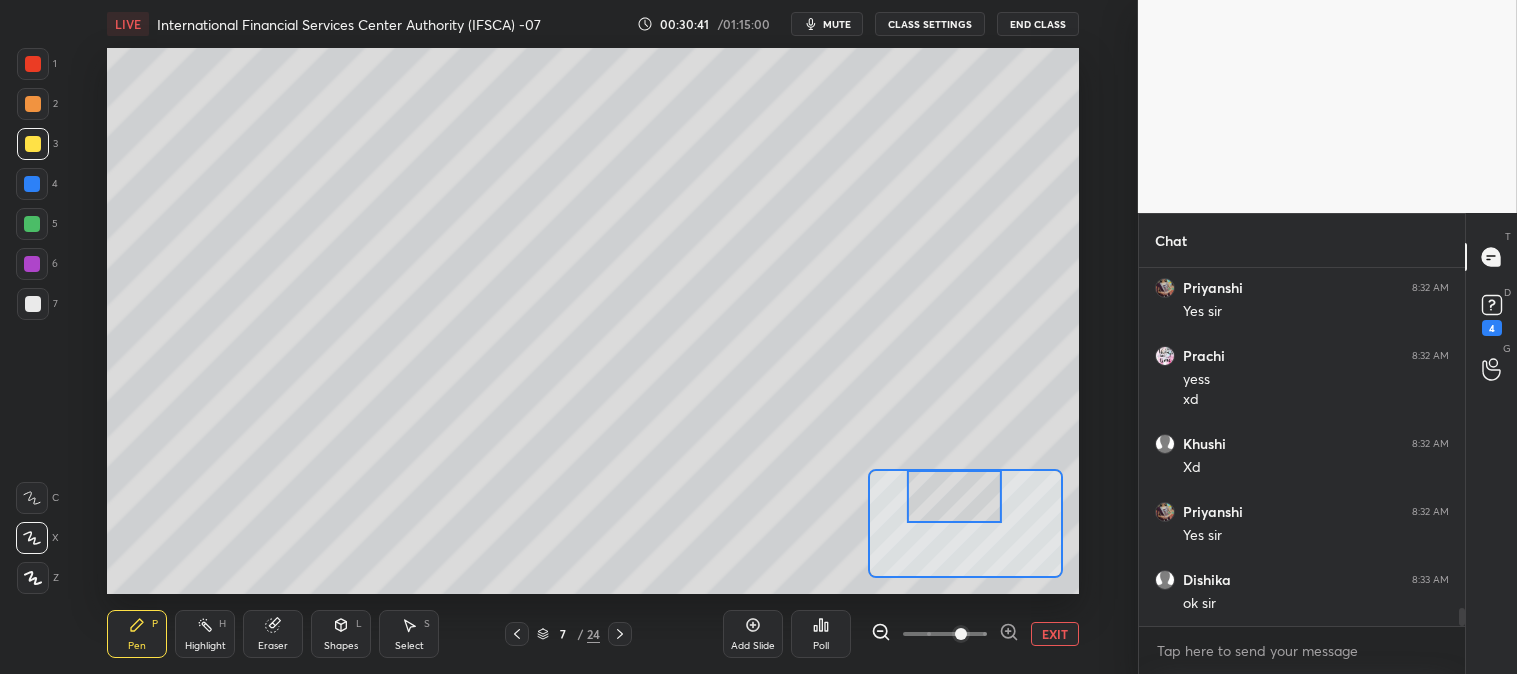 click on "Pen P" at bounding box center [137, 634] 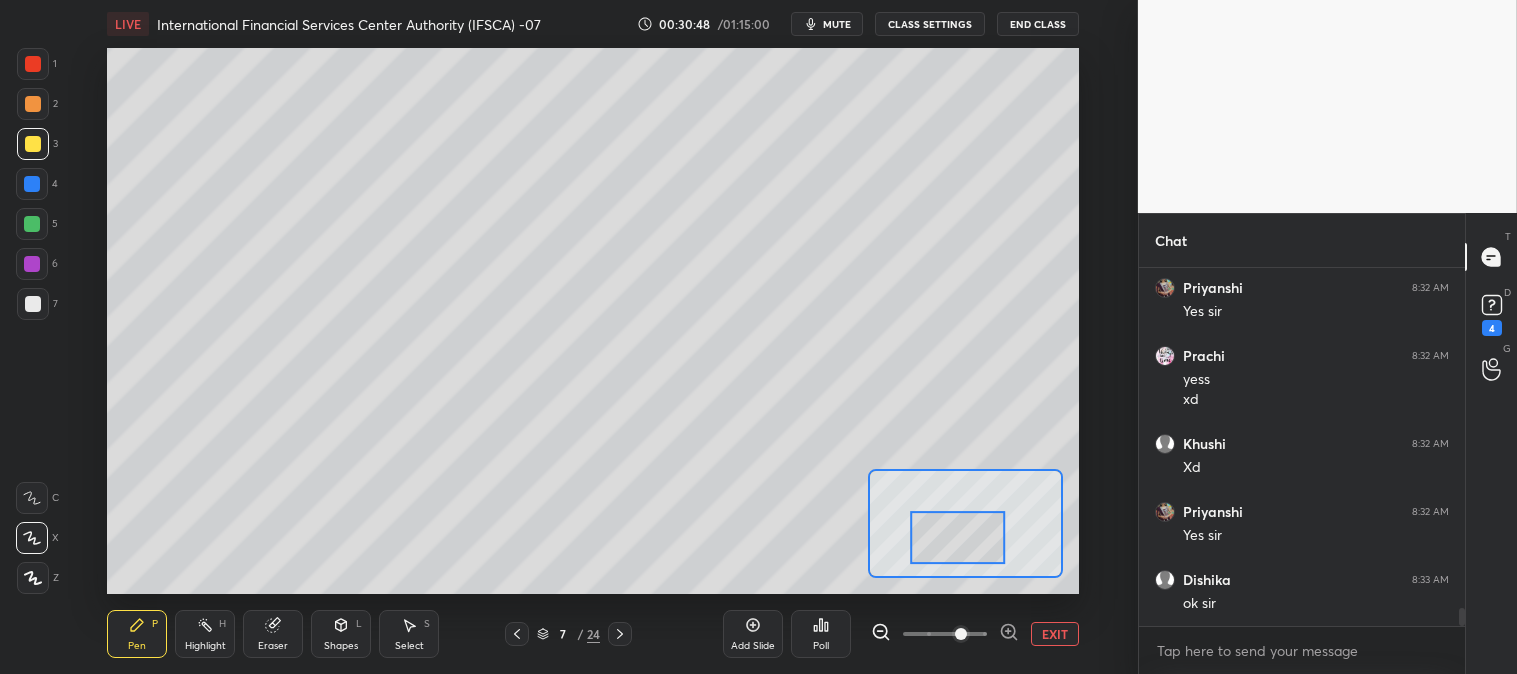 click on "EXIT" at bounding box center [1055, 634] 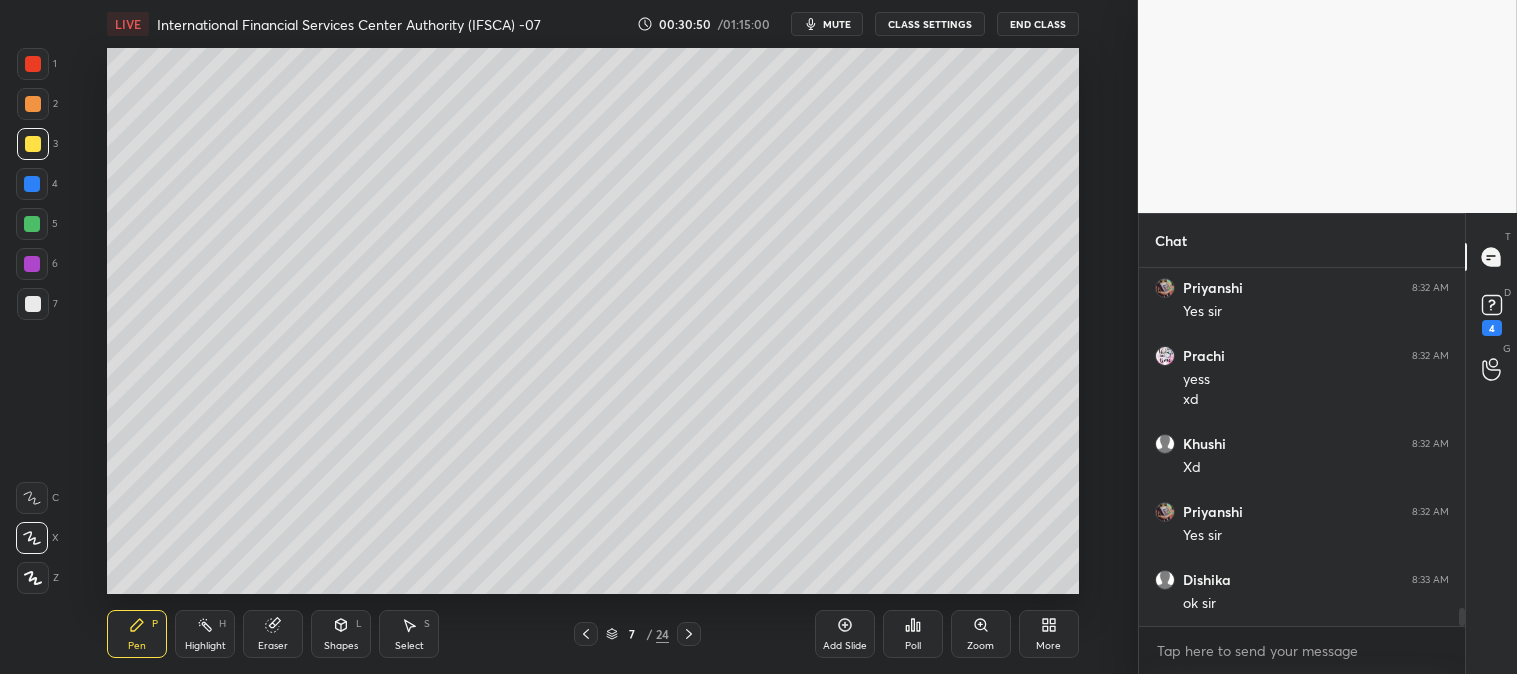 click 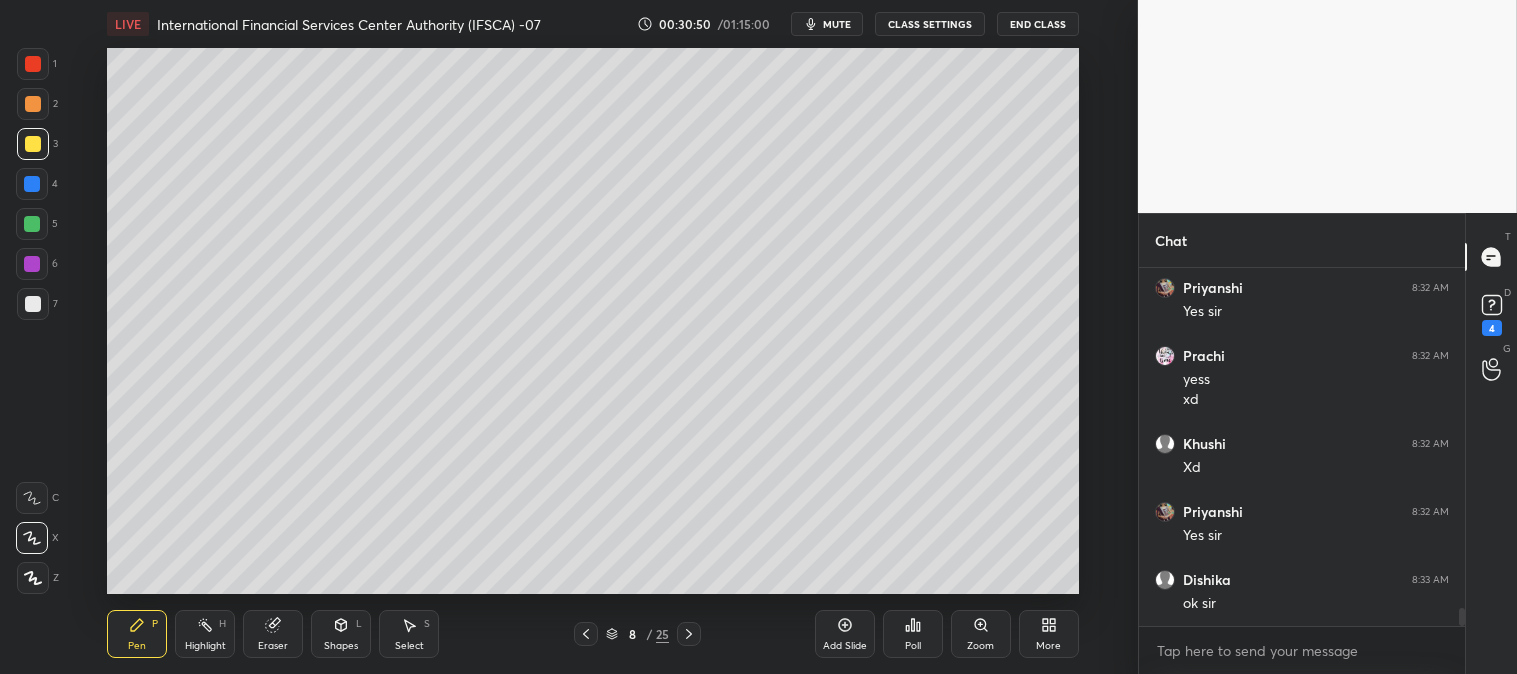 click on "Zoom" at bounding box center (981, 634) 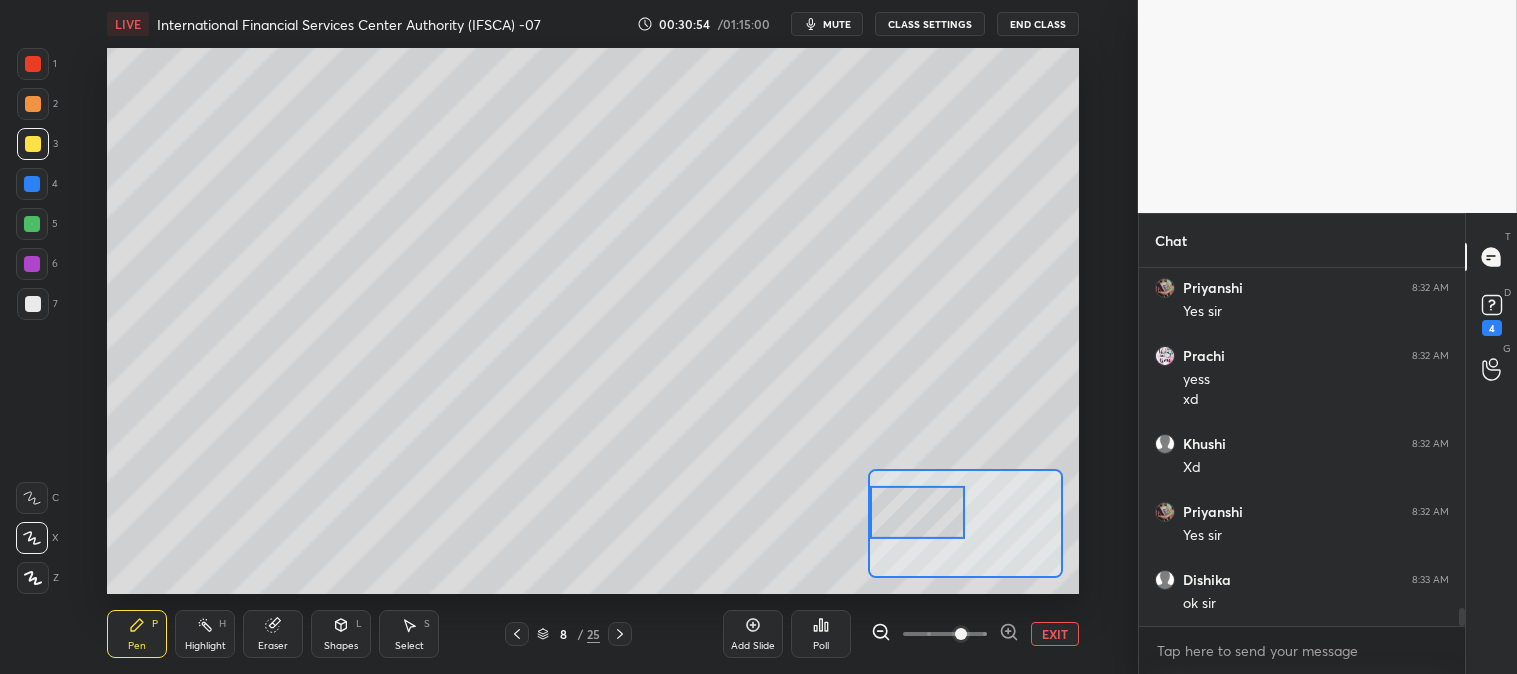 click on "EXIT" at bounding box center (1055, 634) 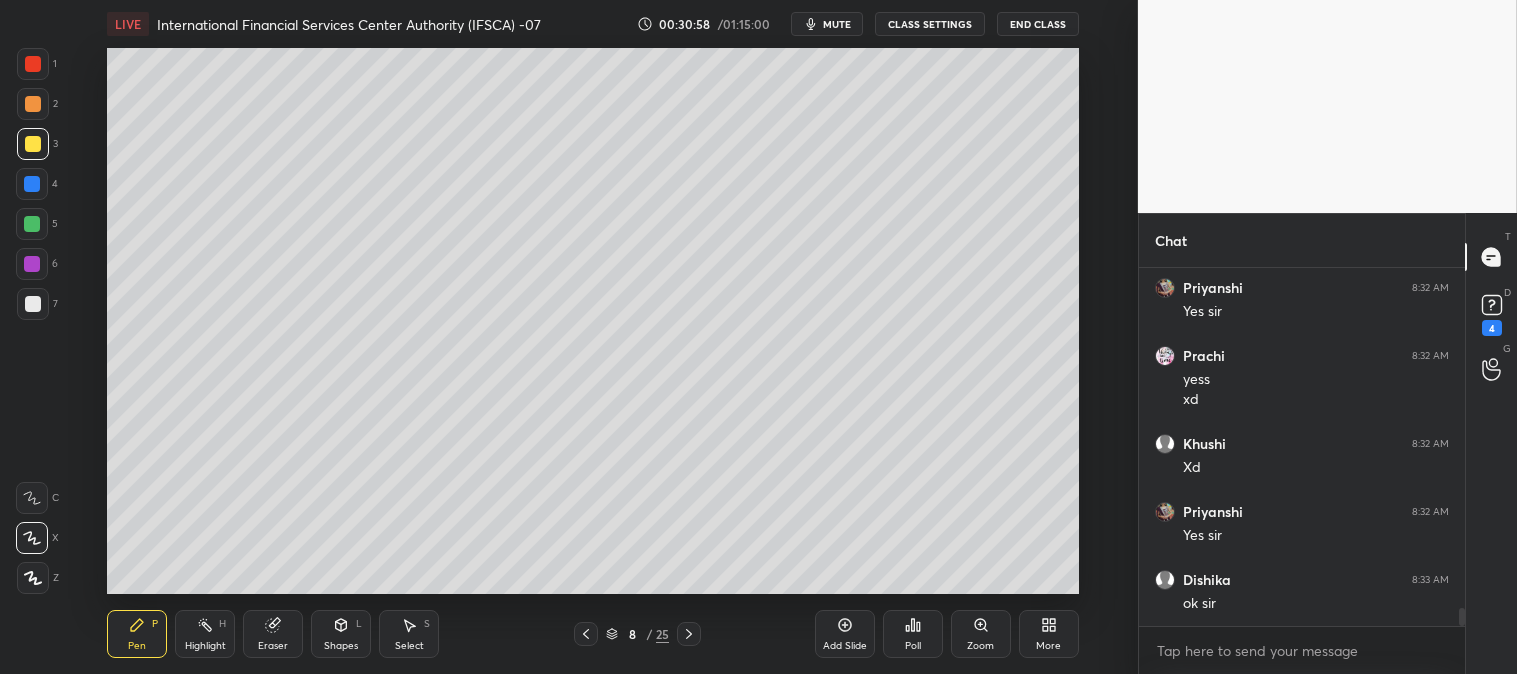 click 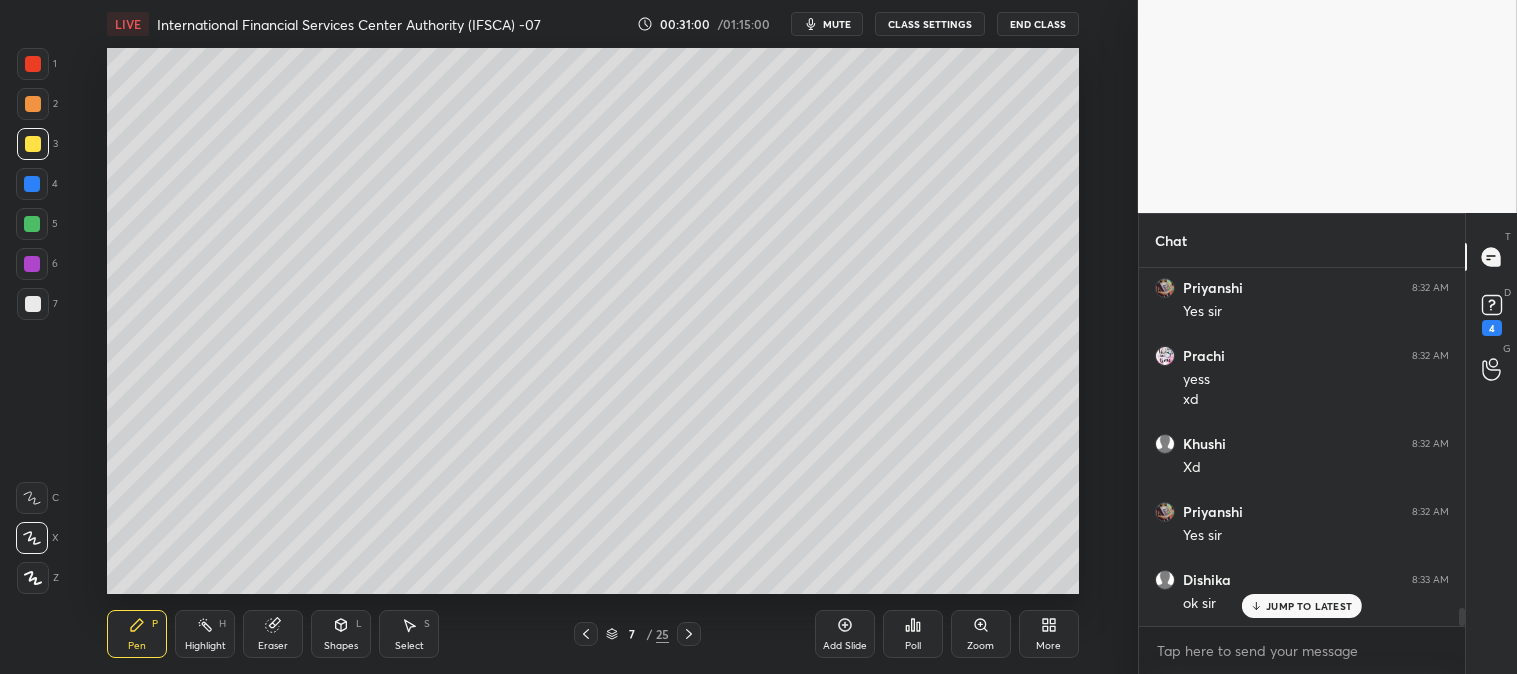 scroll, scrollTop: 6857, scrollLeft: 0, axis: vertical 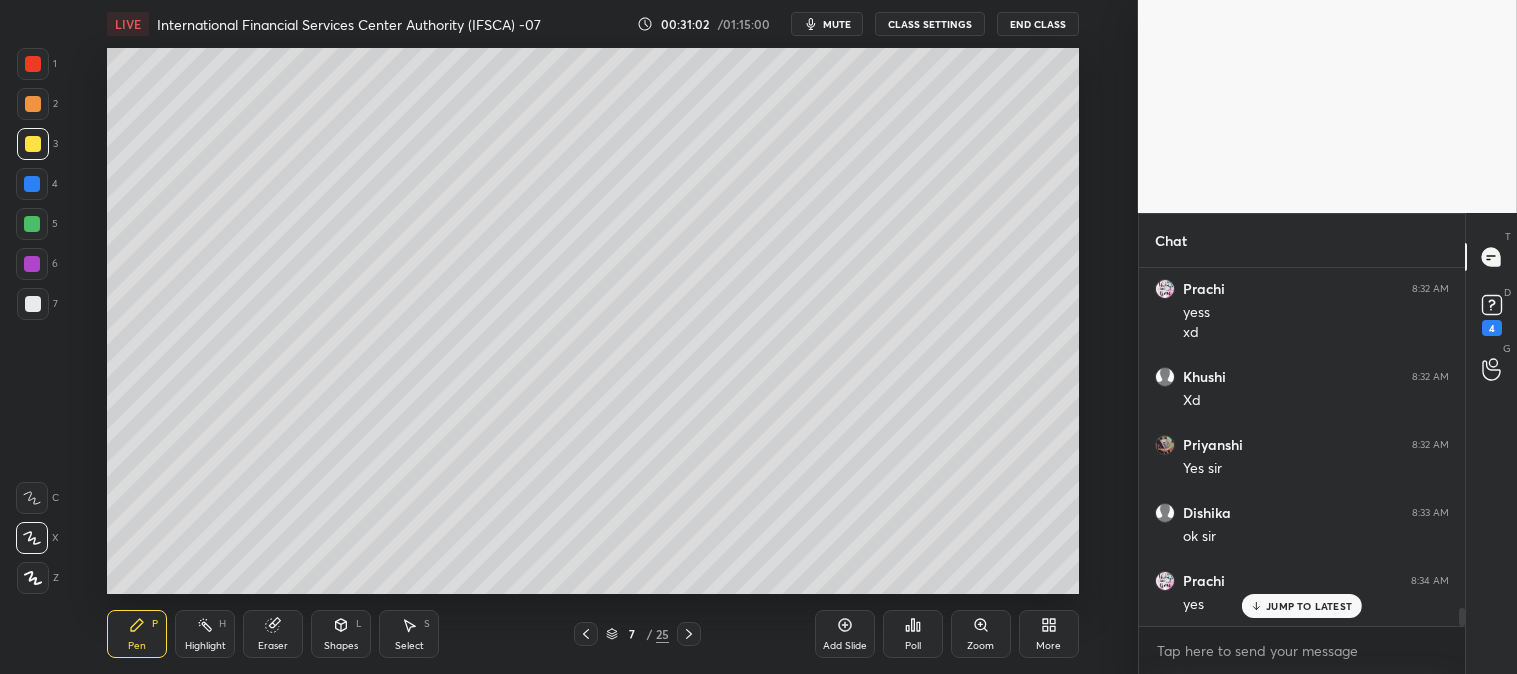 click 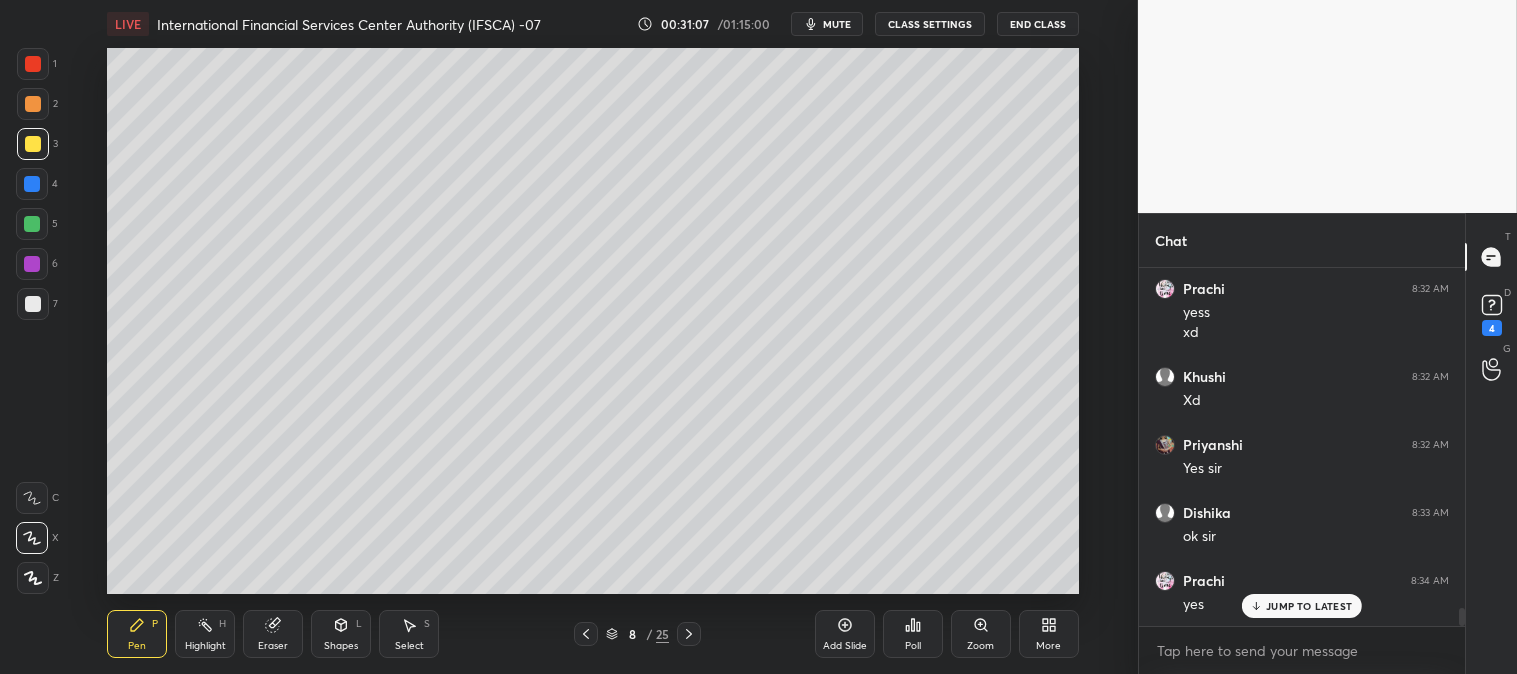 click 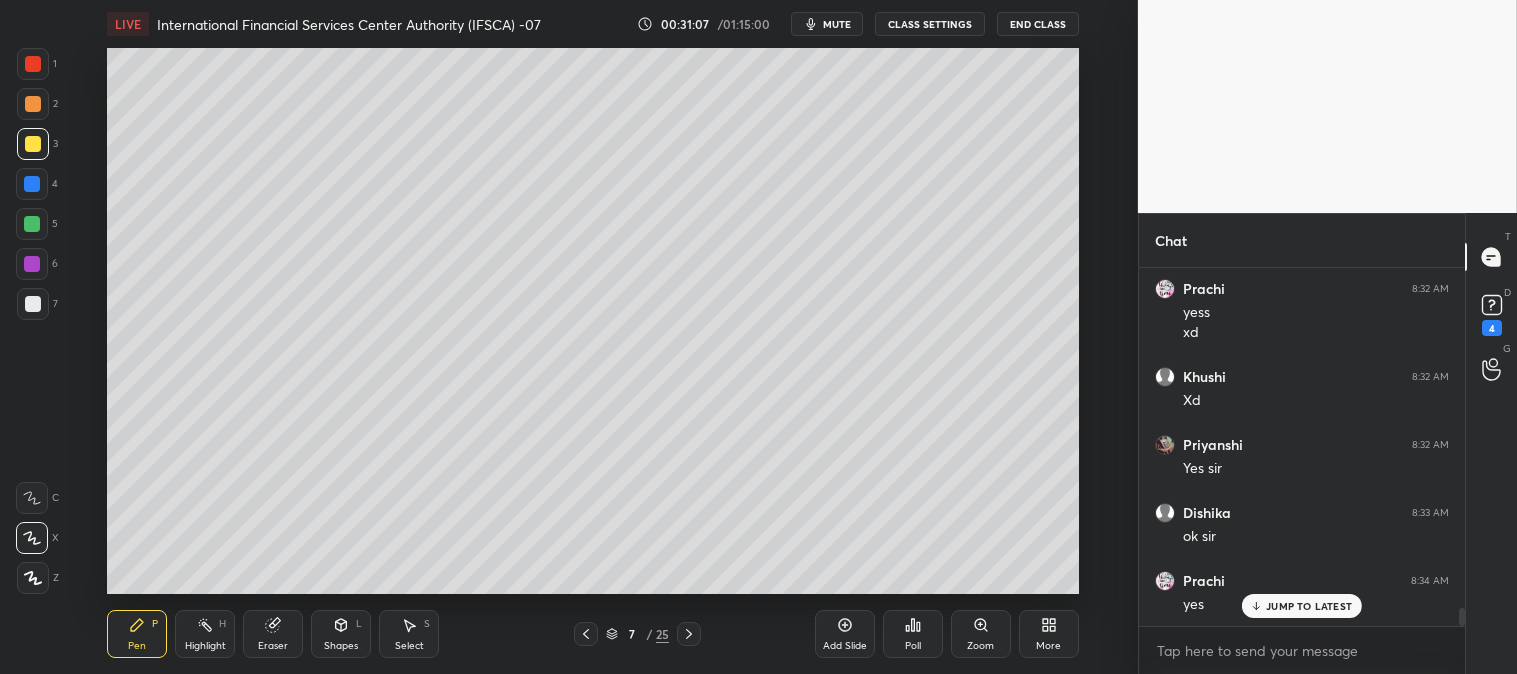 click on "Highlight H" at bounding box center [205, 634] 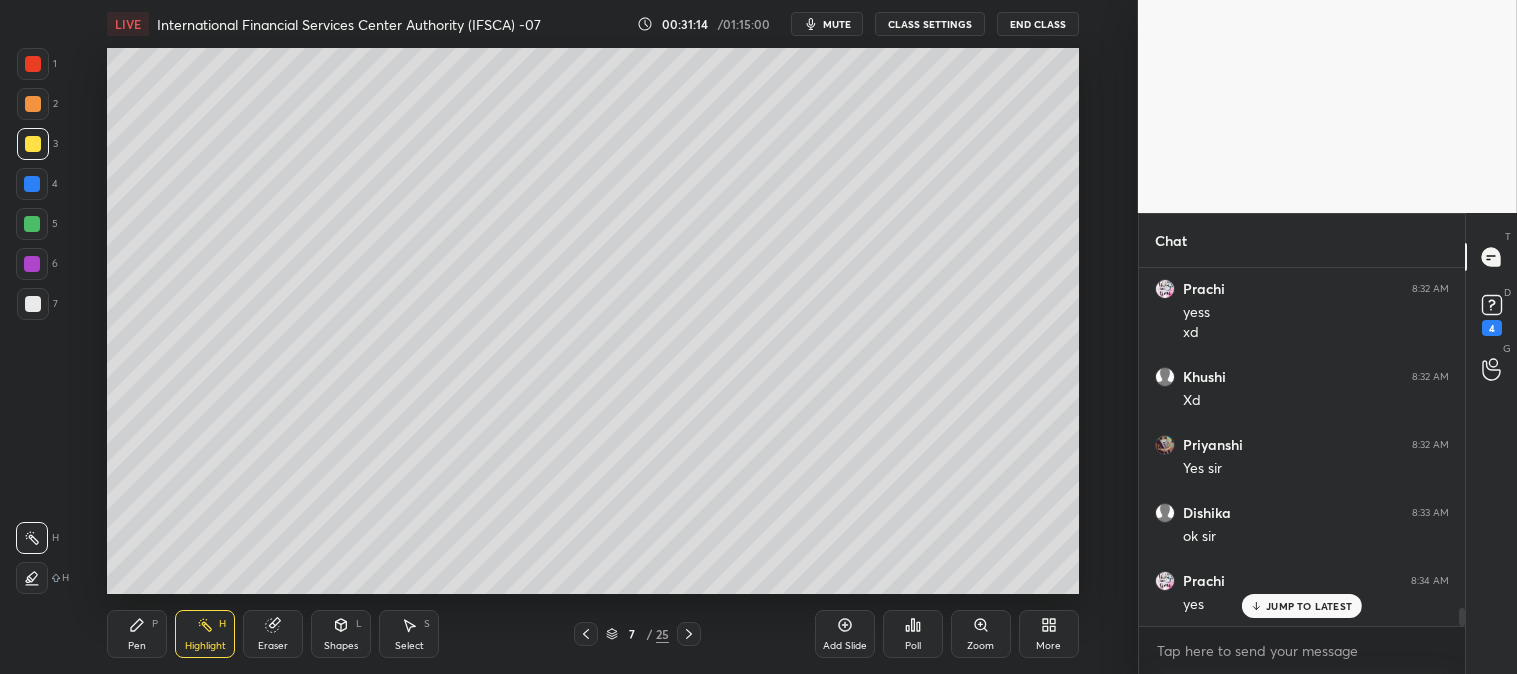 click 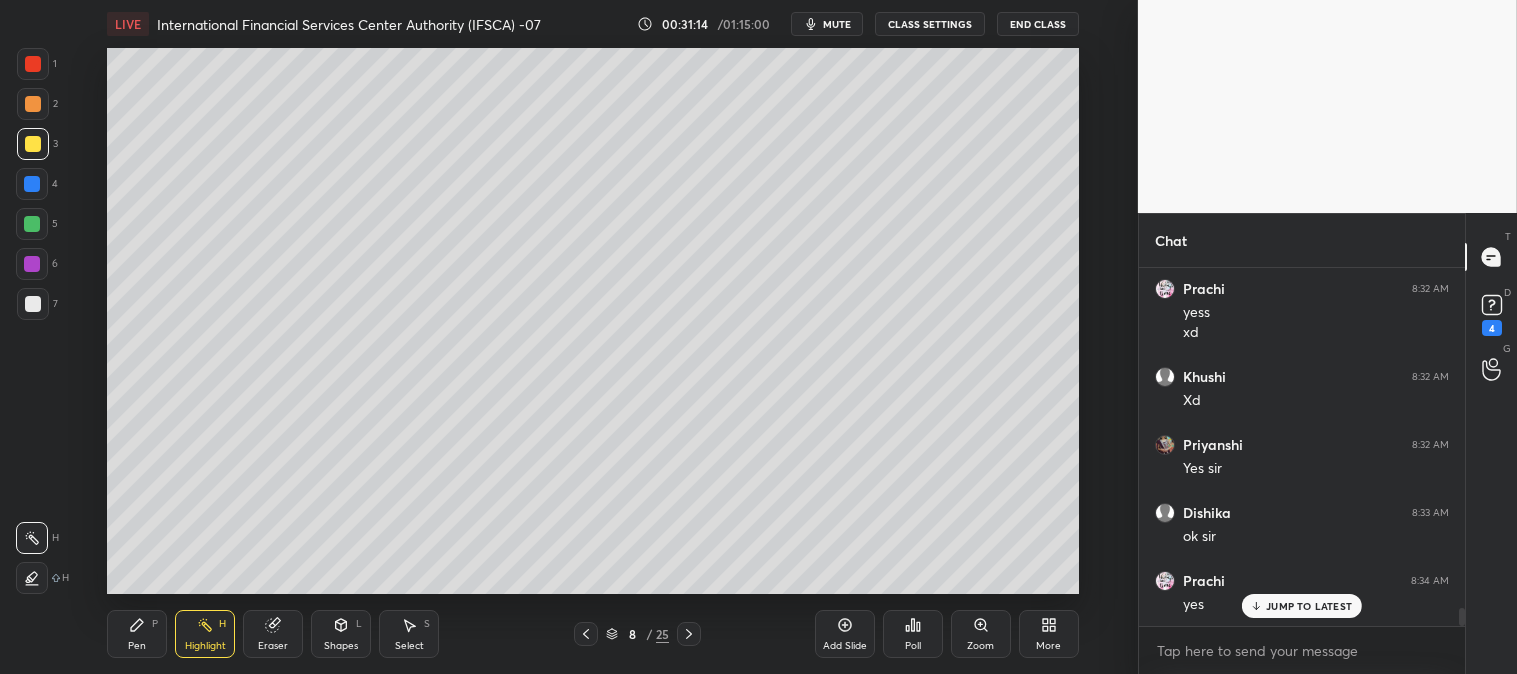 click 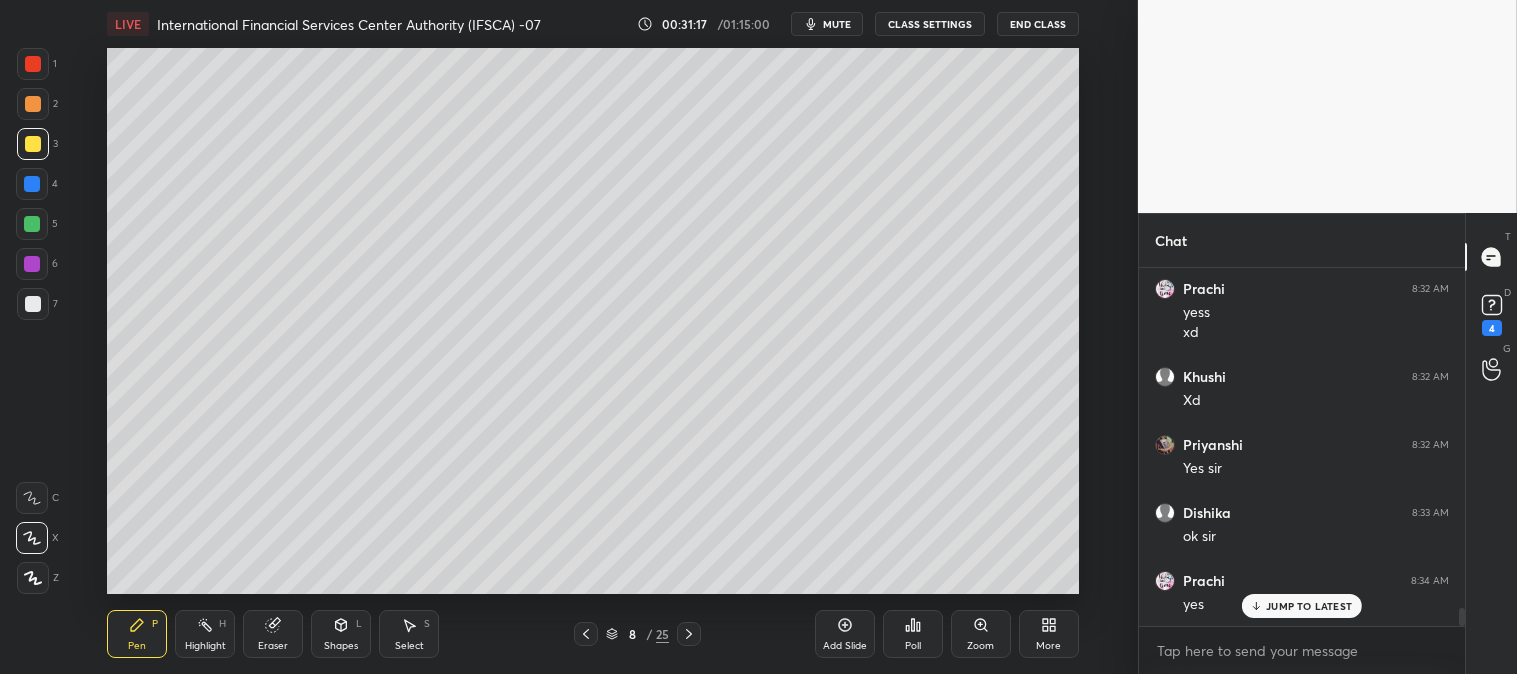 click 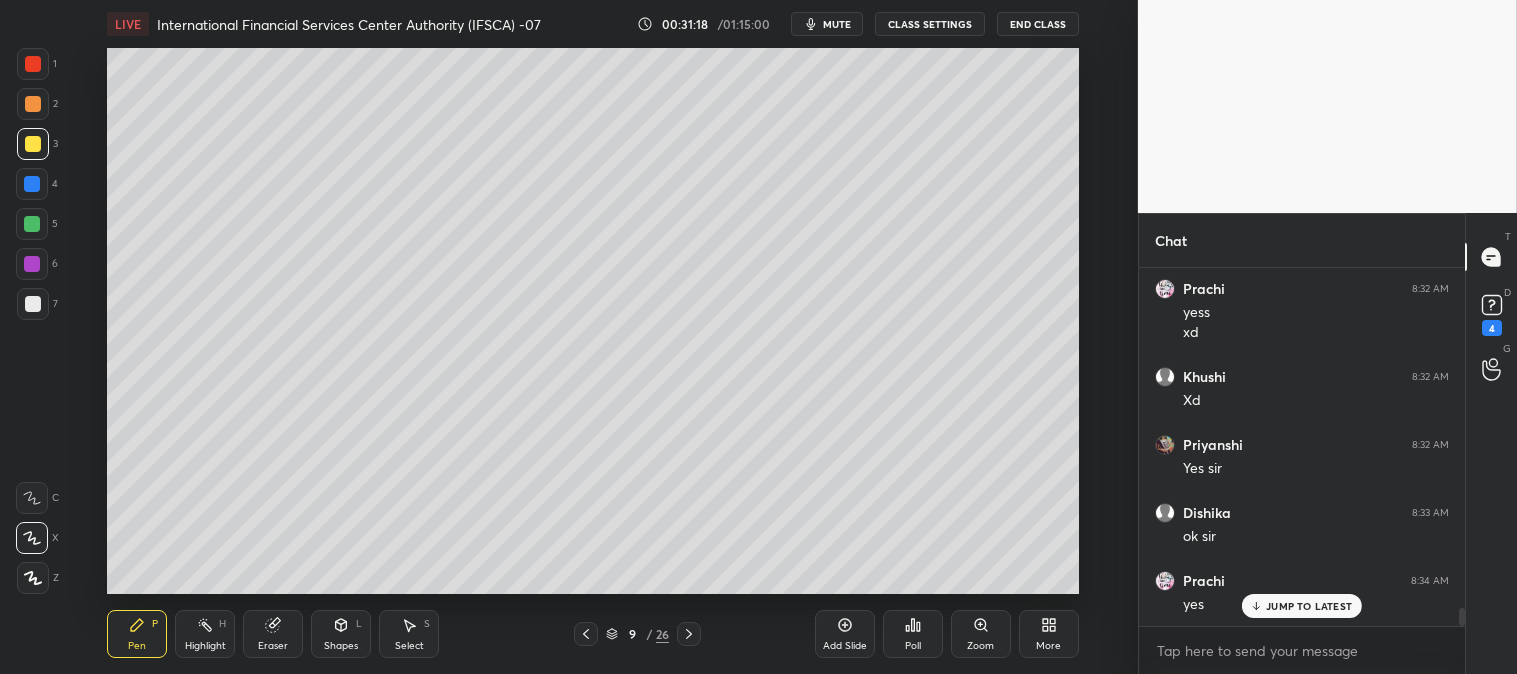 click on "Zoom" at bounding box center [981, 634] 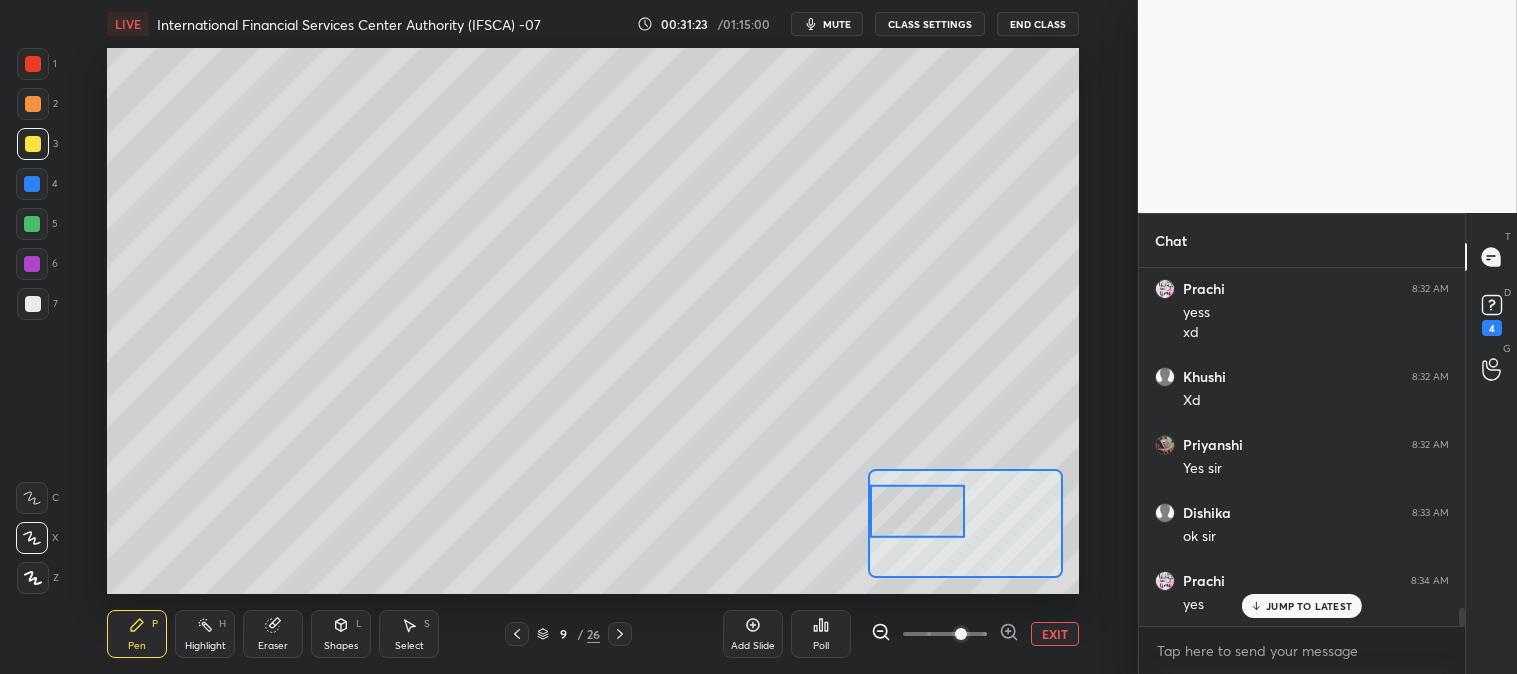 click 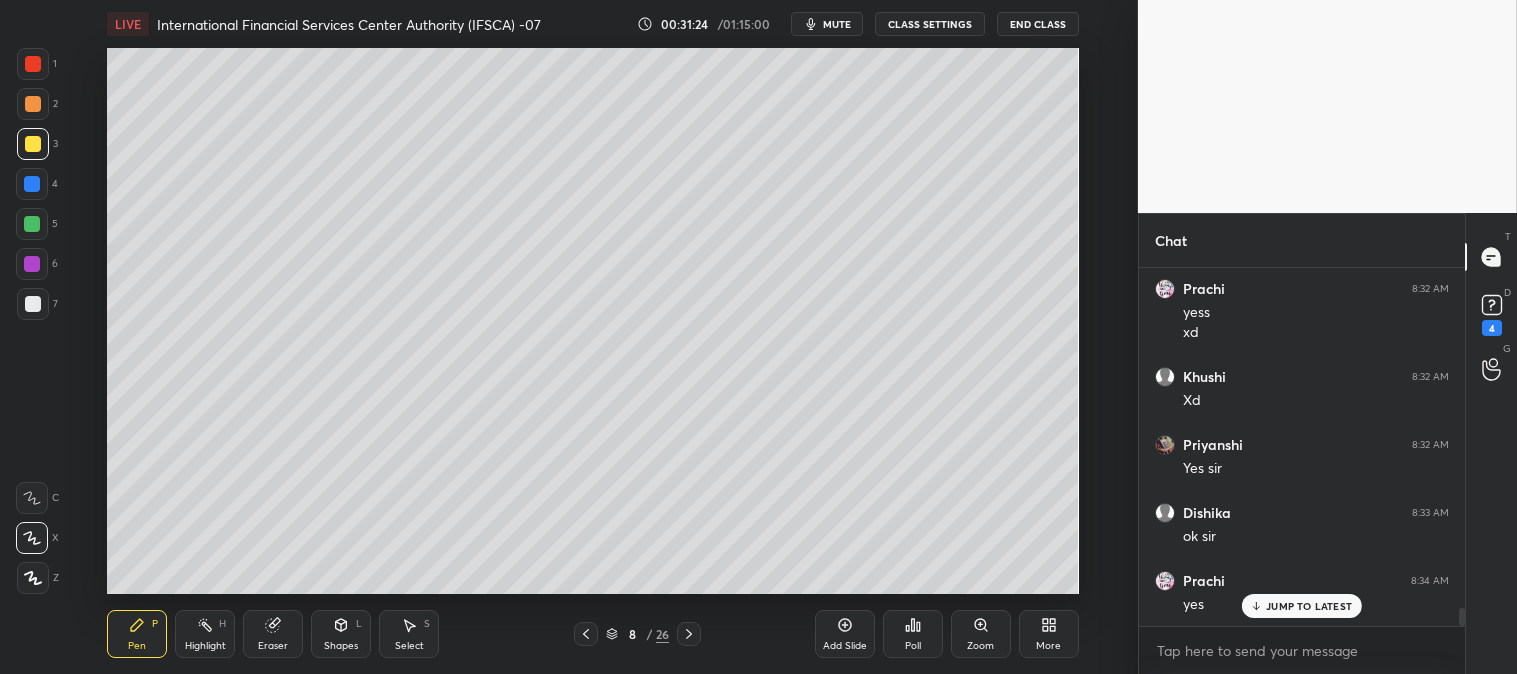 click 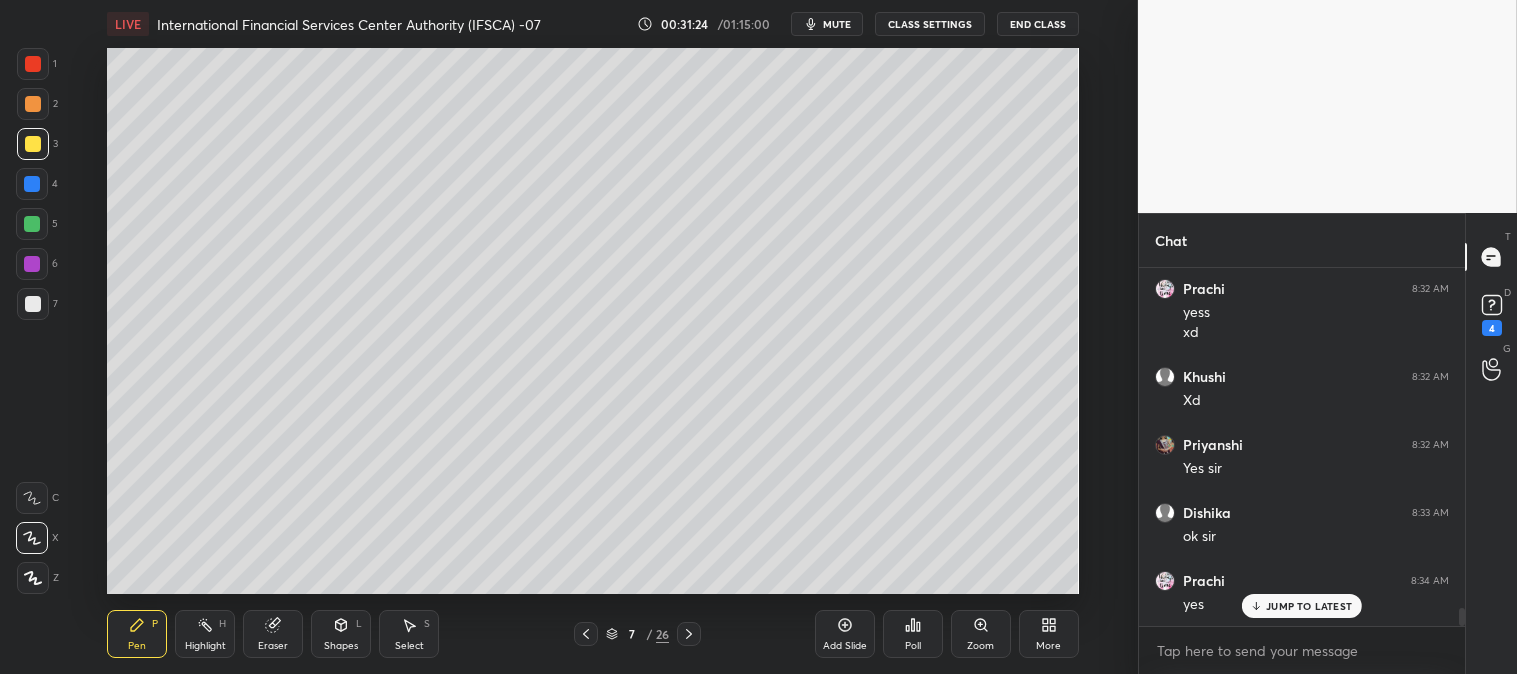 click on "Highlight H" at bounding box center [205, 634] 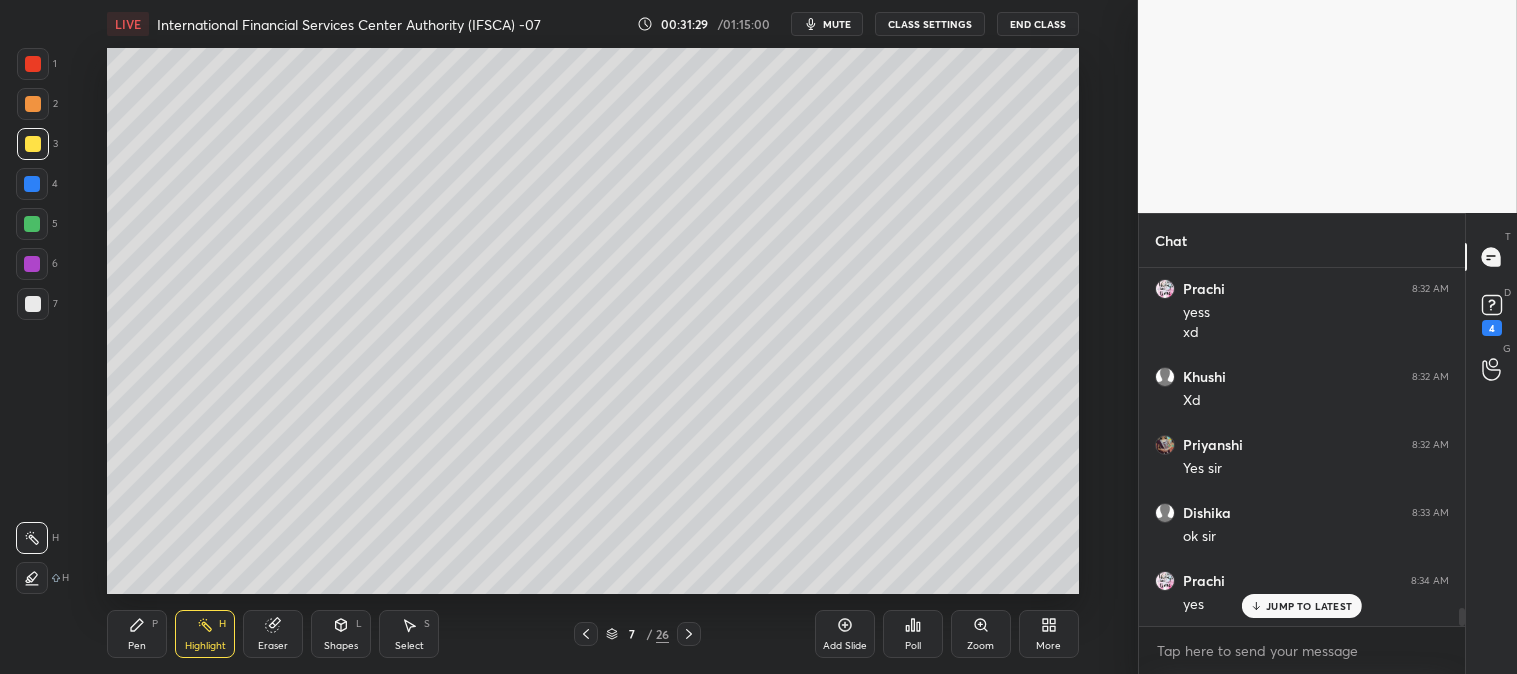 click 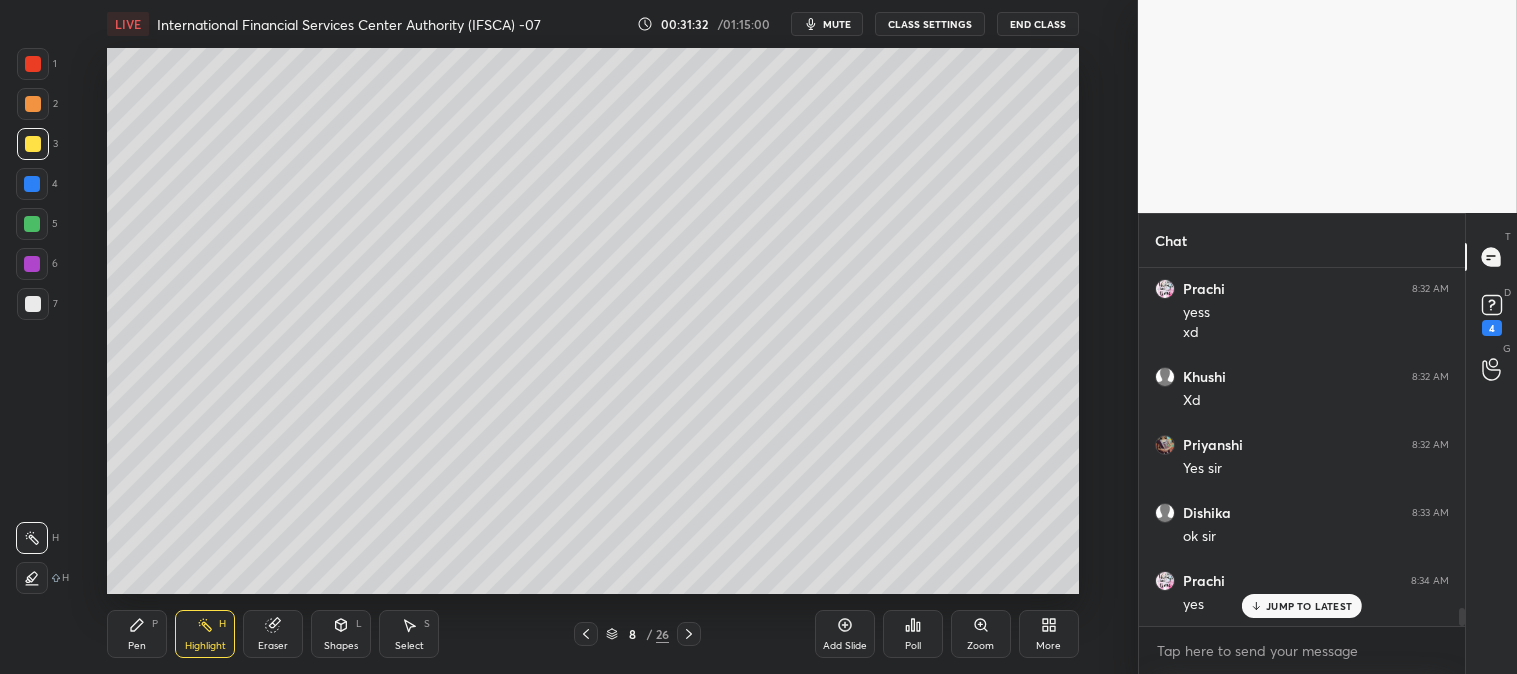 click 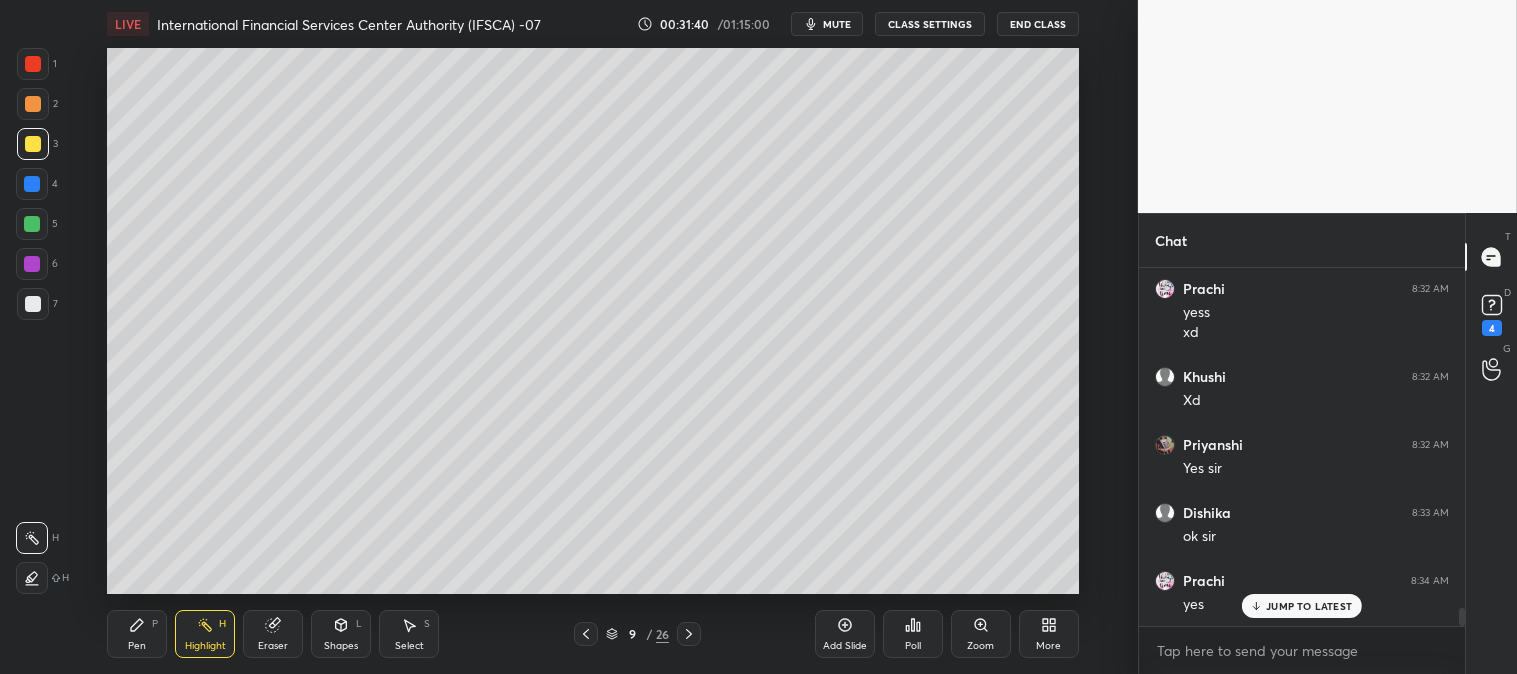 scroll, scrollTop: 6925, scrollLeft: 0, axis: vertical 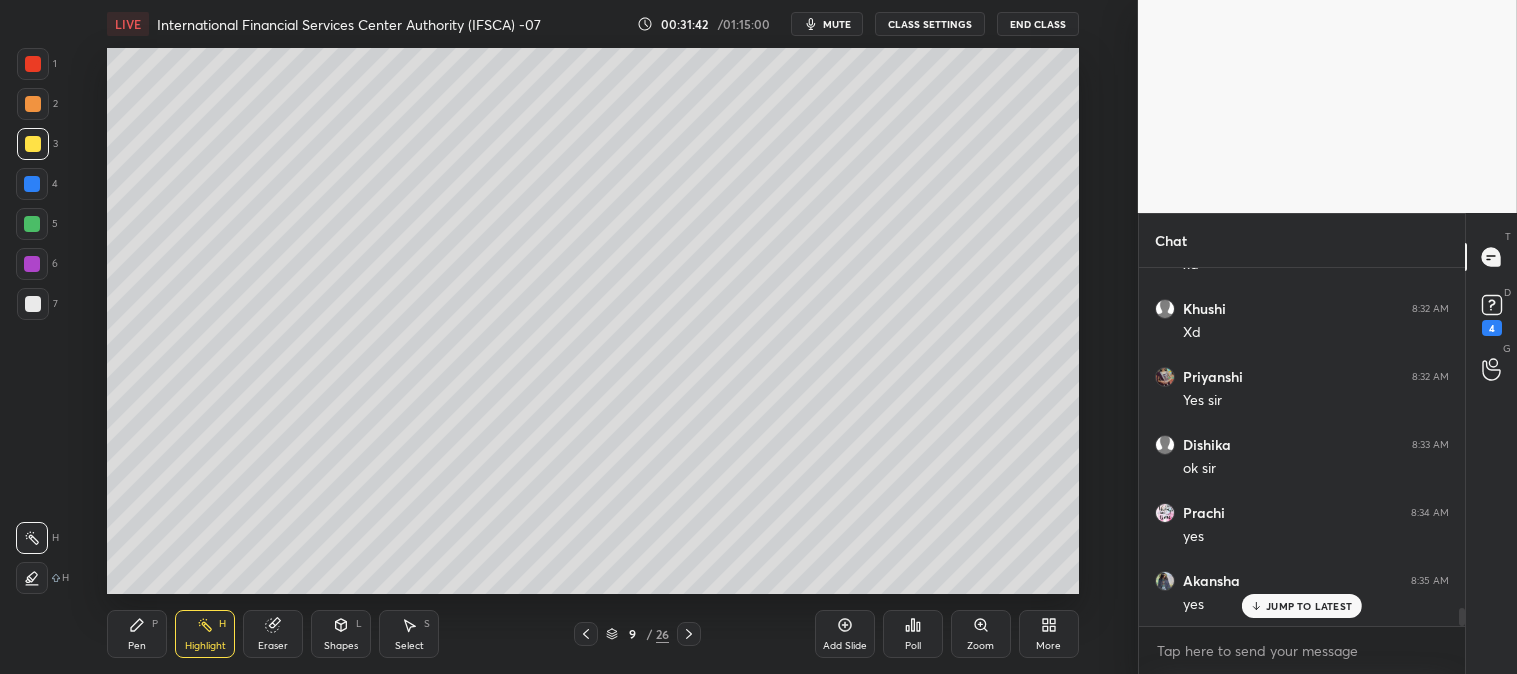 click 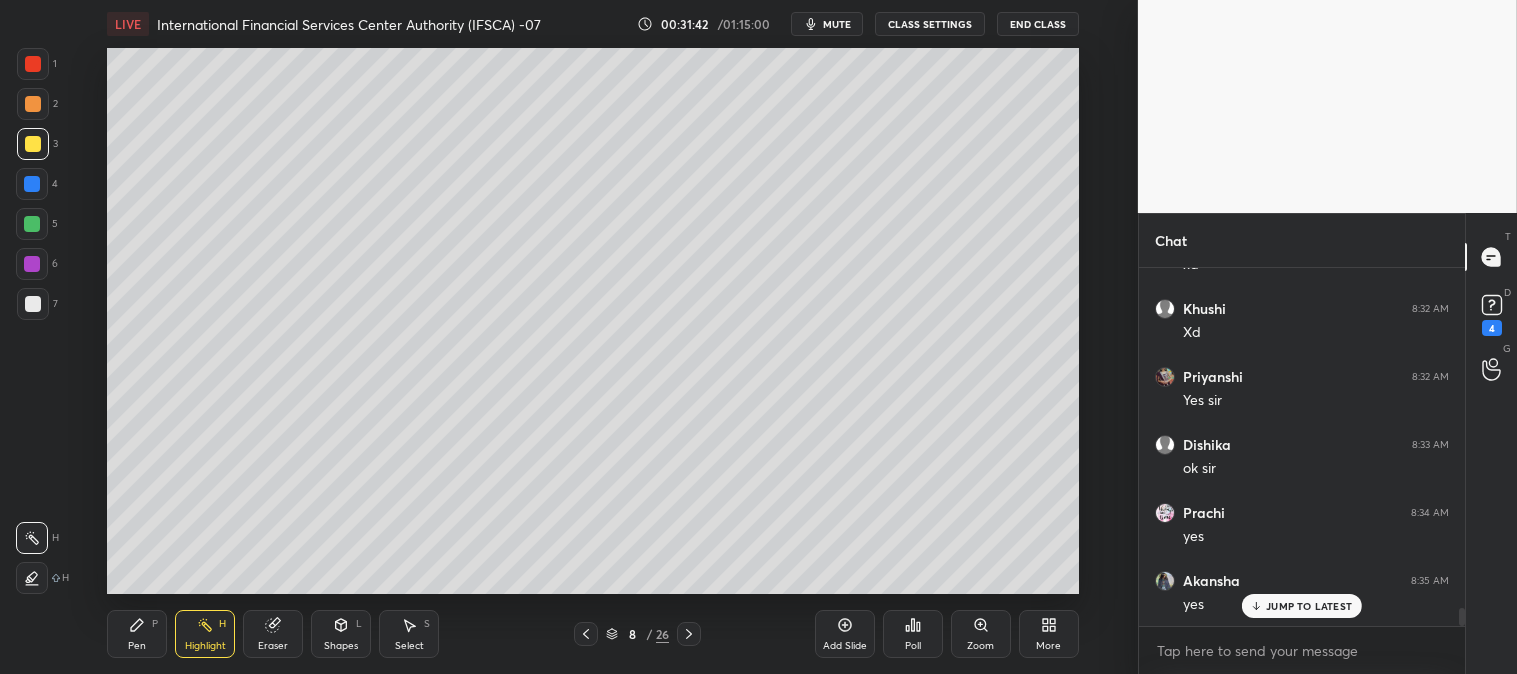 click 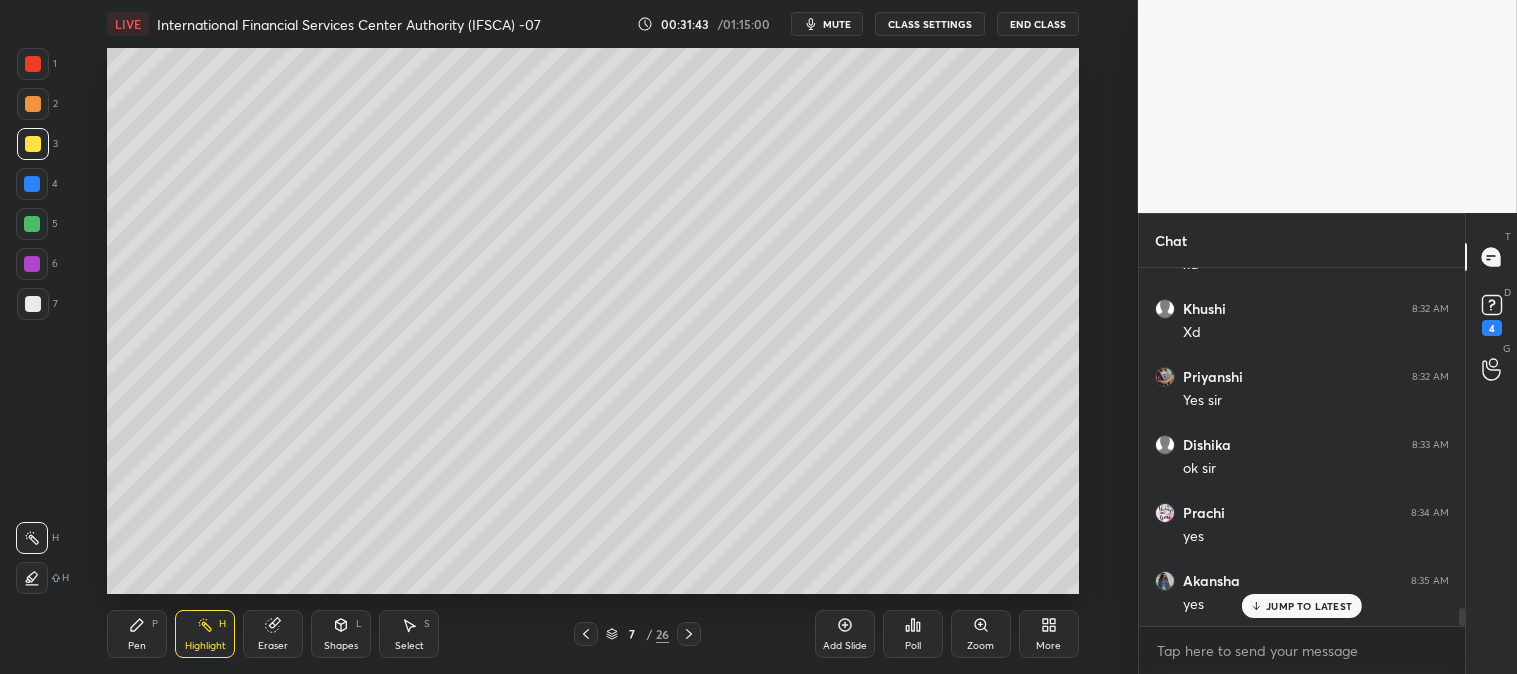 scroll, scrollTop: 6993, scrollLeft: 0, axis: vertical 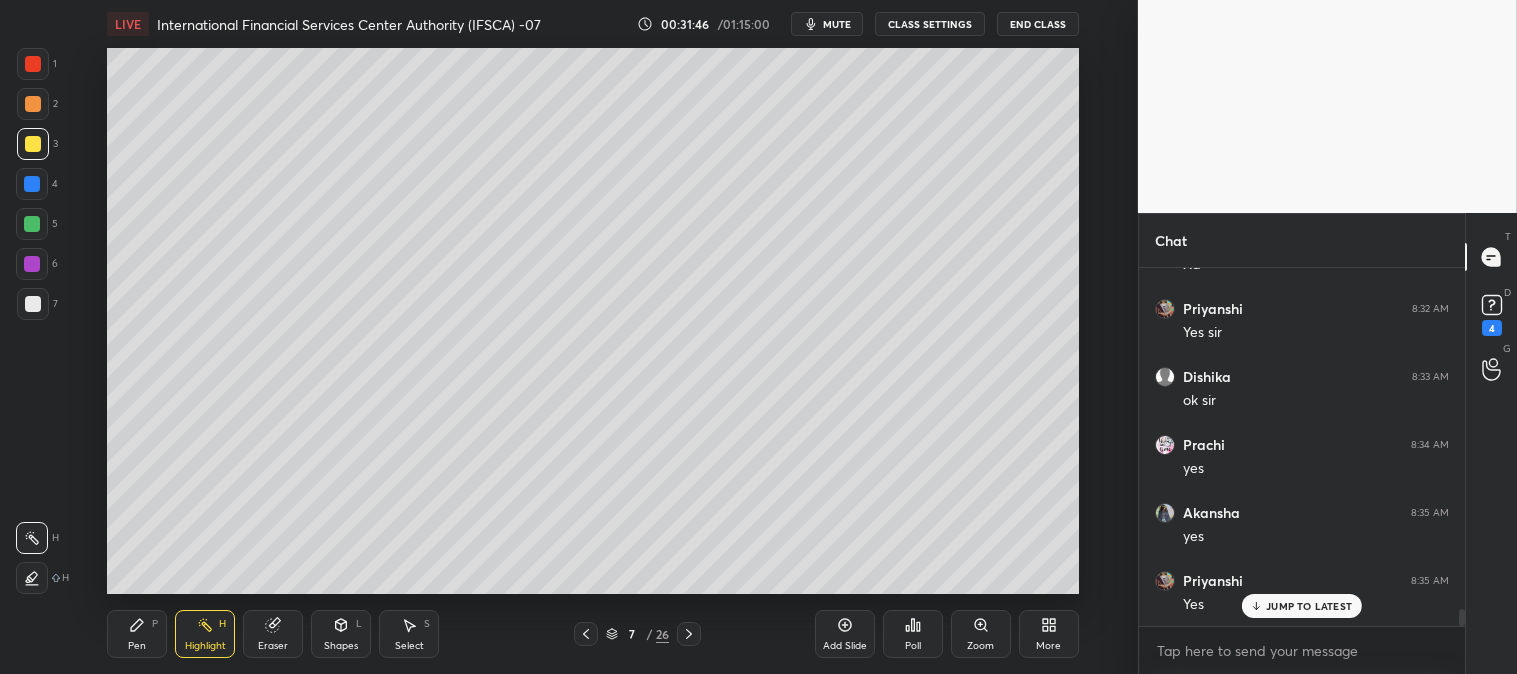 click on "JUMP TO LATEST" at bounding box center (1309, 606) 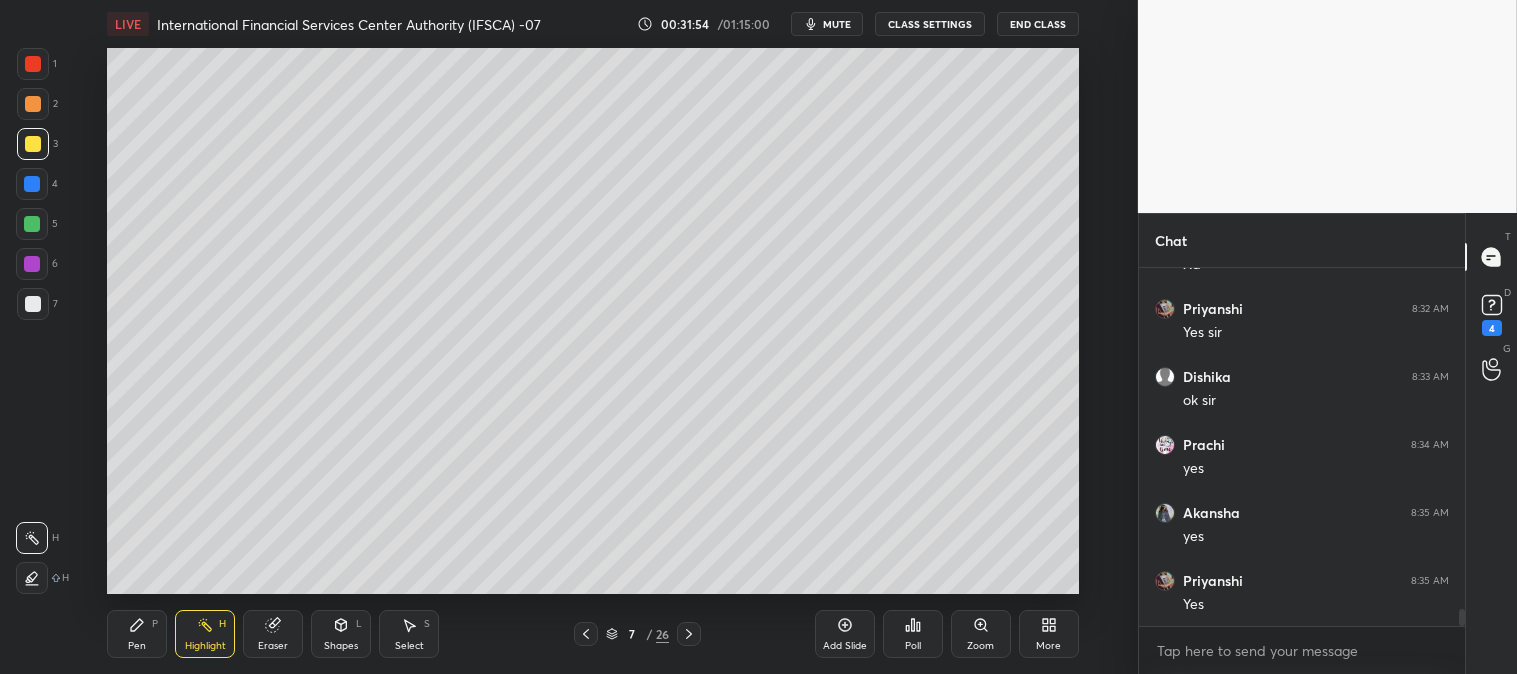 click 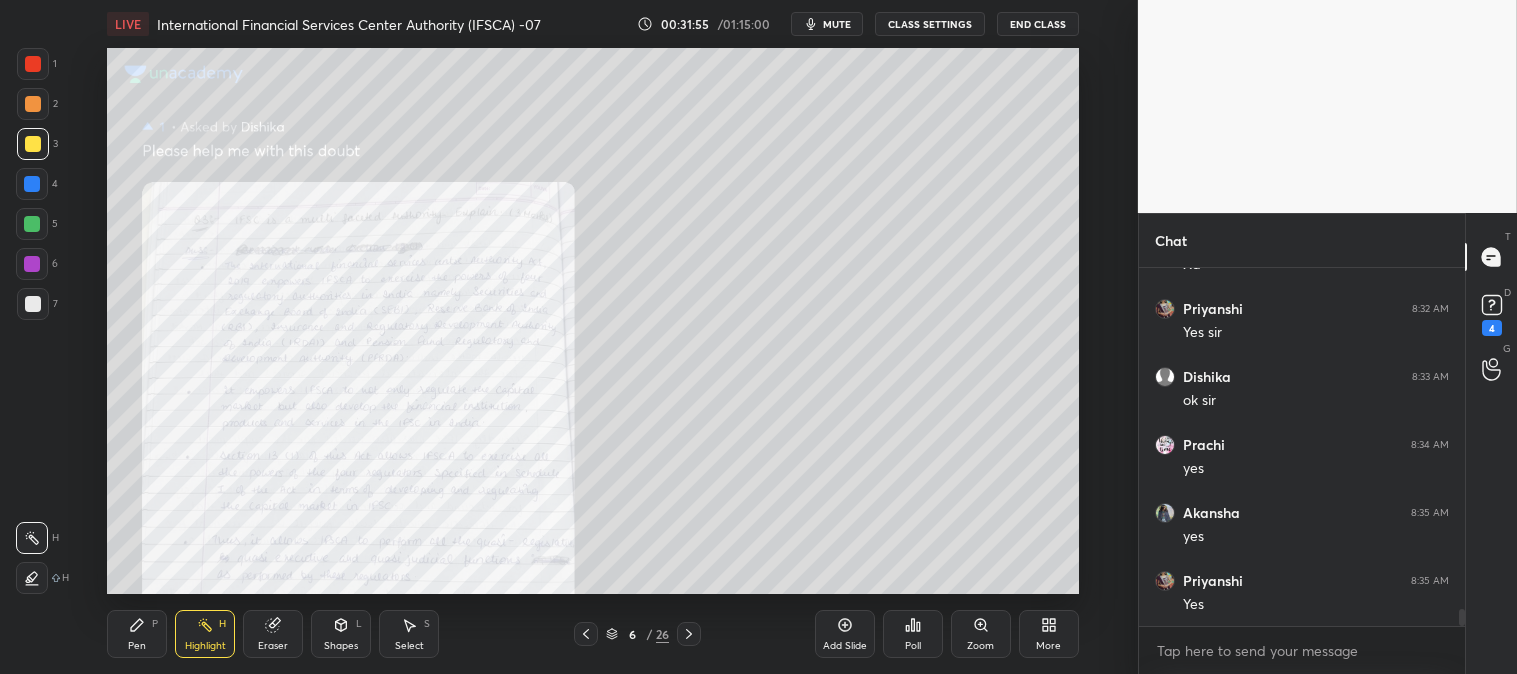 click on "Zoom" at bounding box center [980, 646] 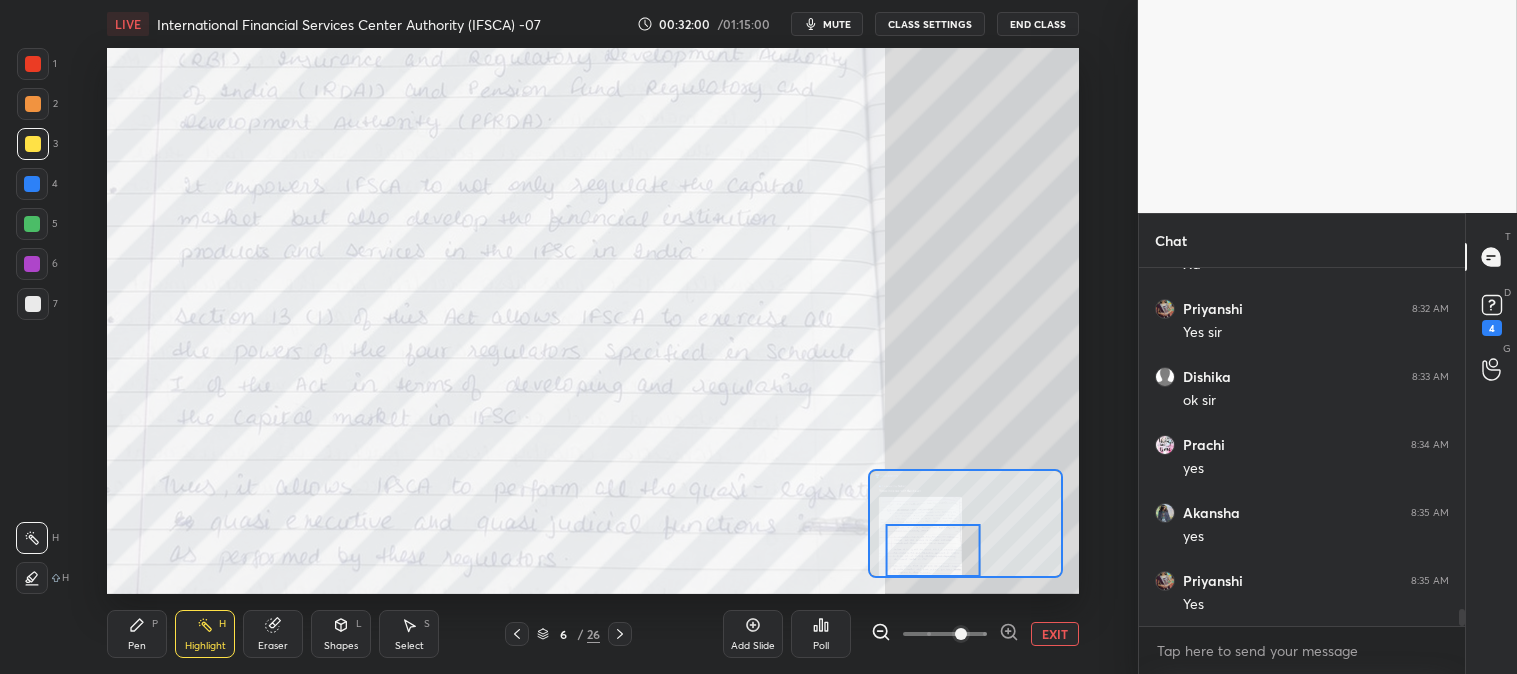 click at bounding box center (620, 634) 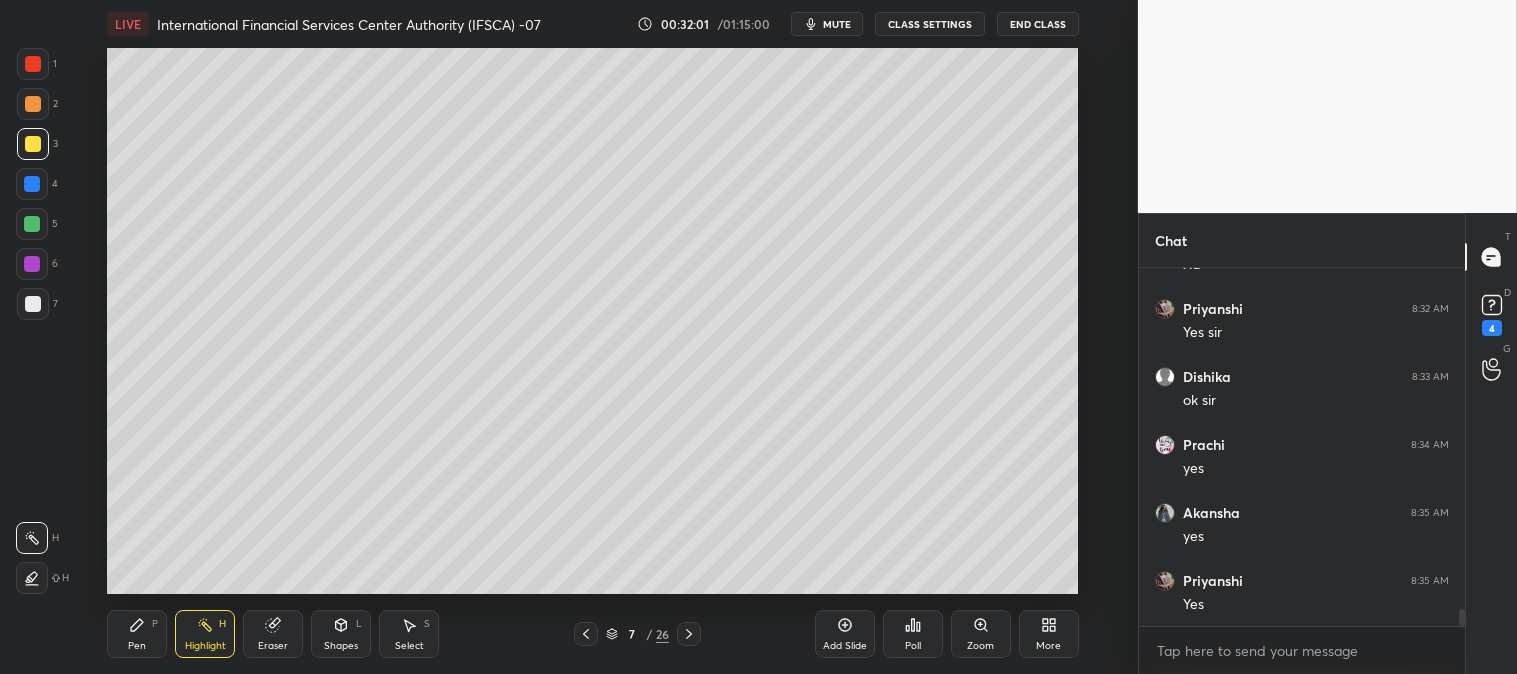 click 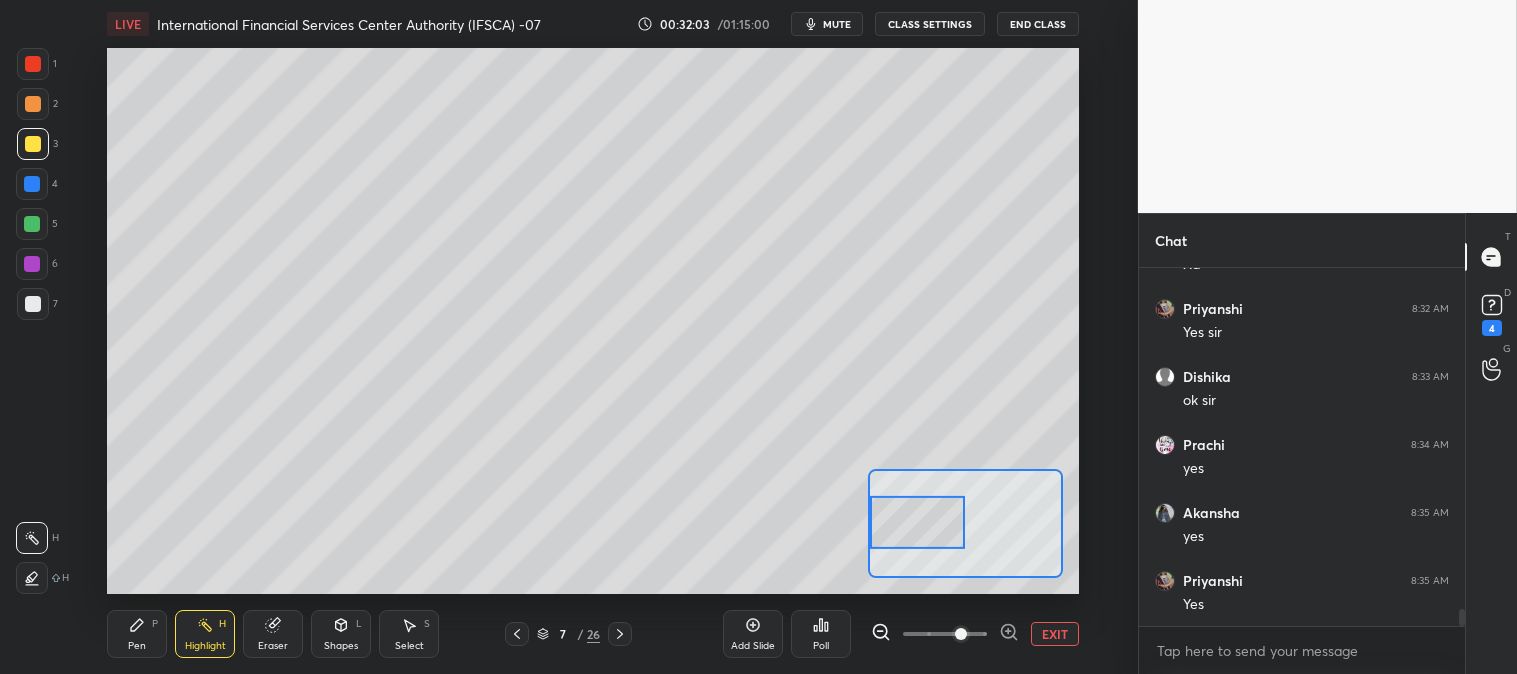 click on "Pen P" at bounding box center (137, 634) 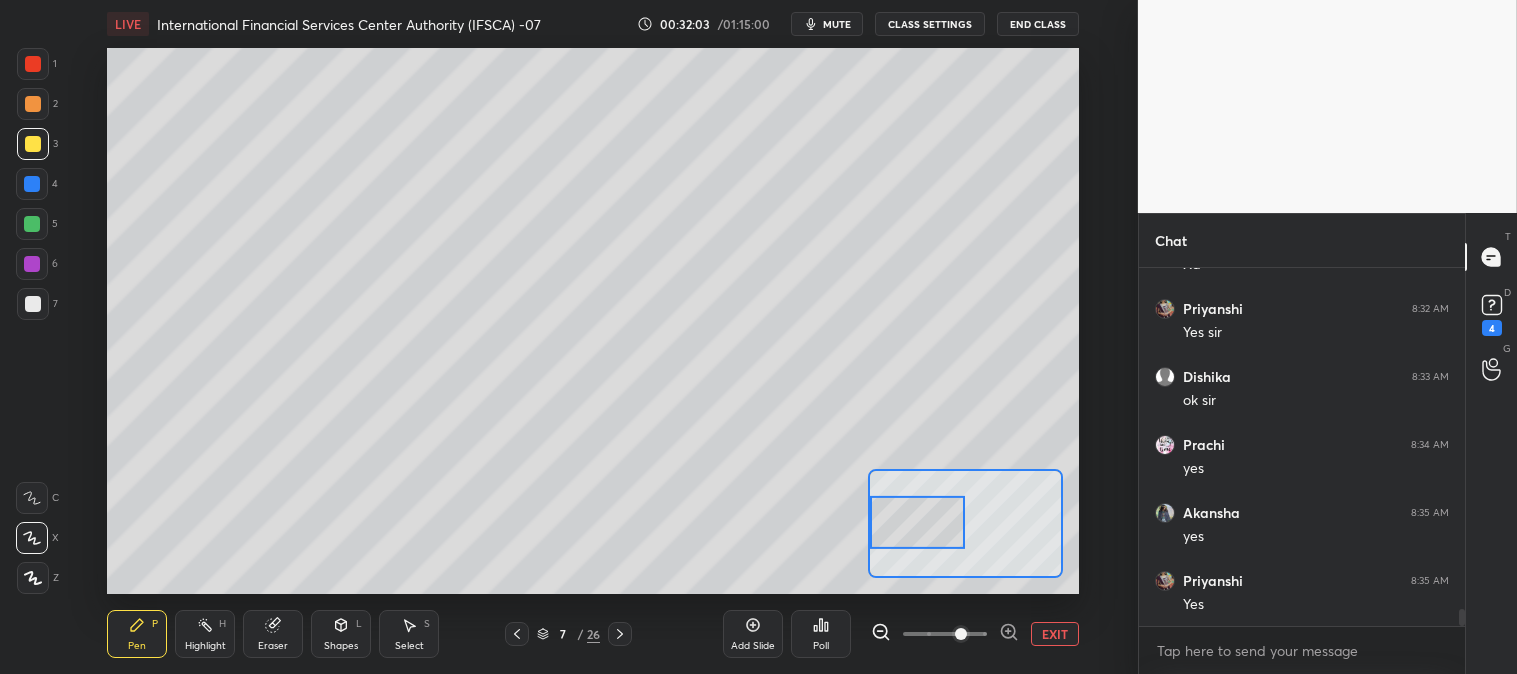 click at bounding box center [33, 144] 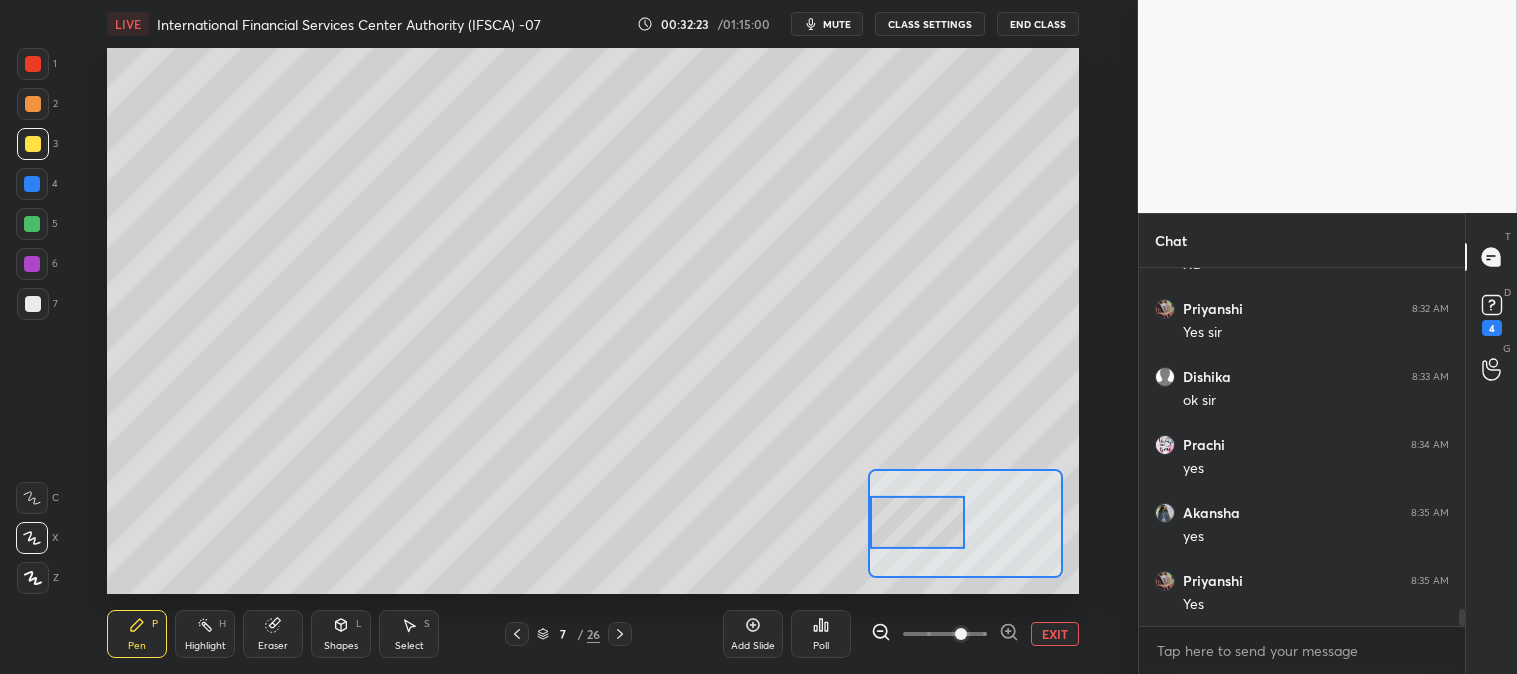 scroll, scrollTop: 7065, scrollLeft: 0, axis: vertical 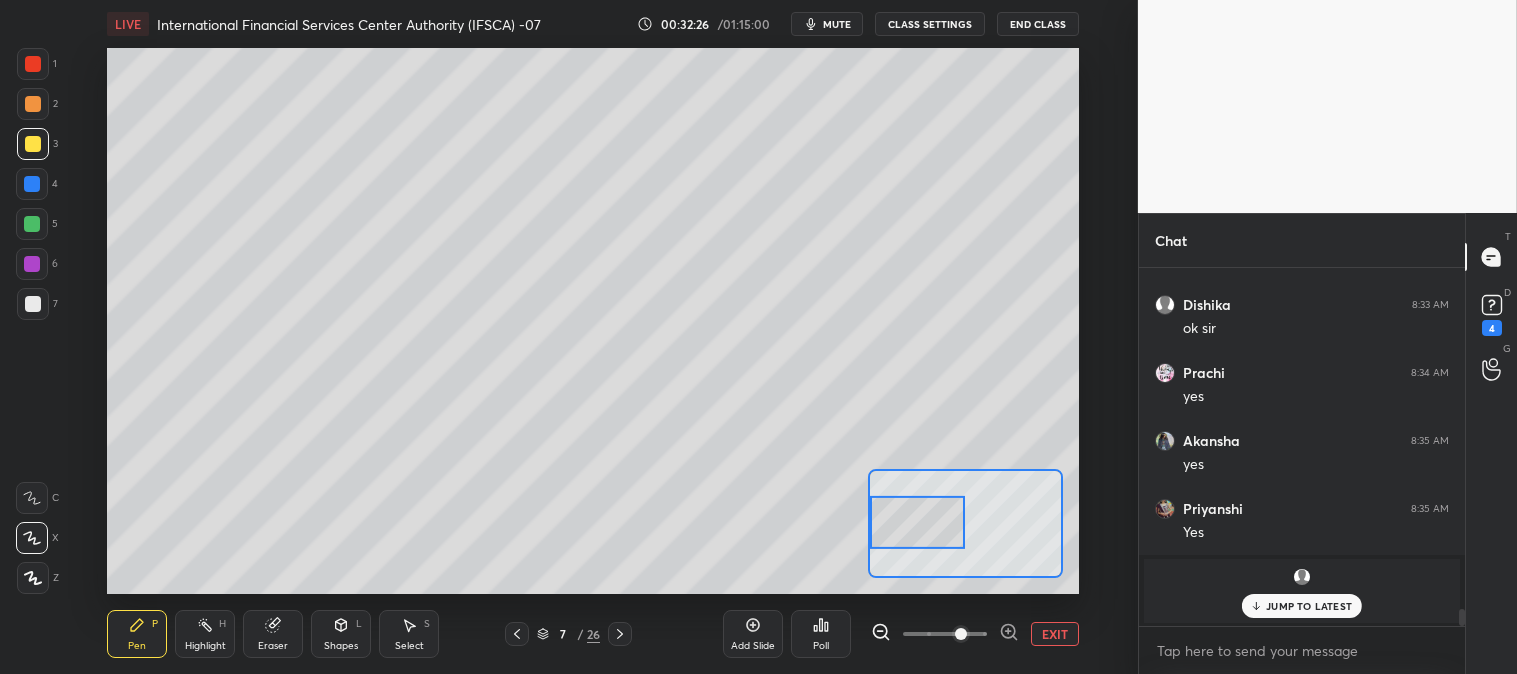 click on "EXIT" at bounding box center (1055, 634) 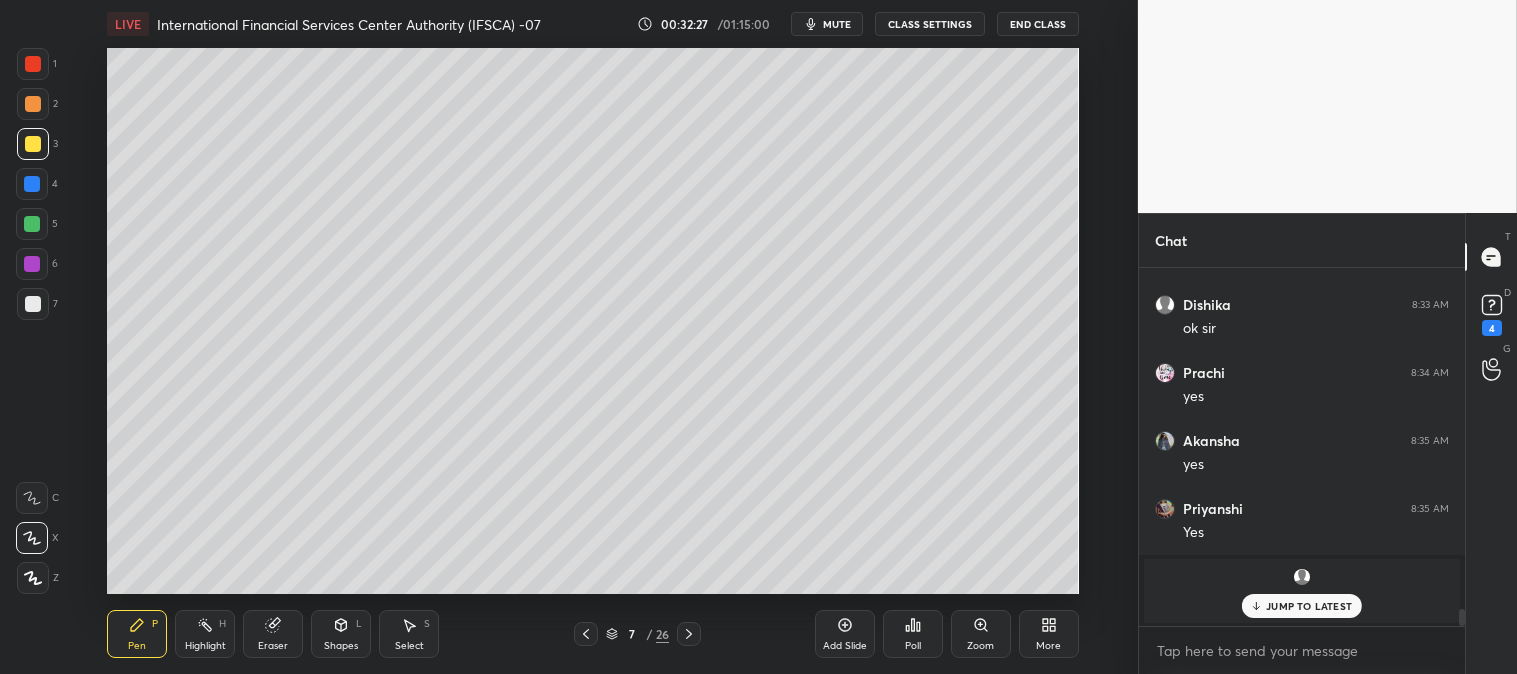 click on "Highlight H" at bounding box center [205, 634] 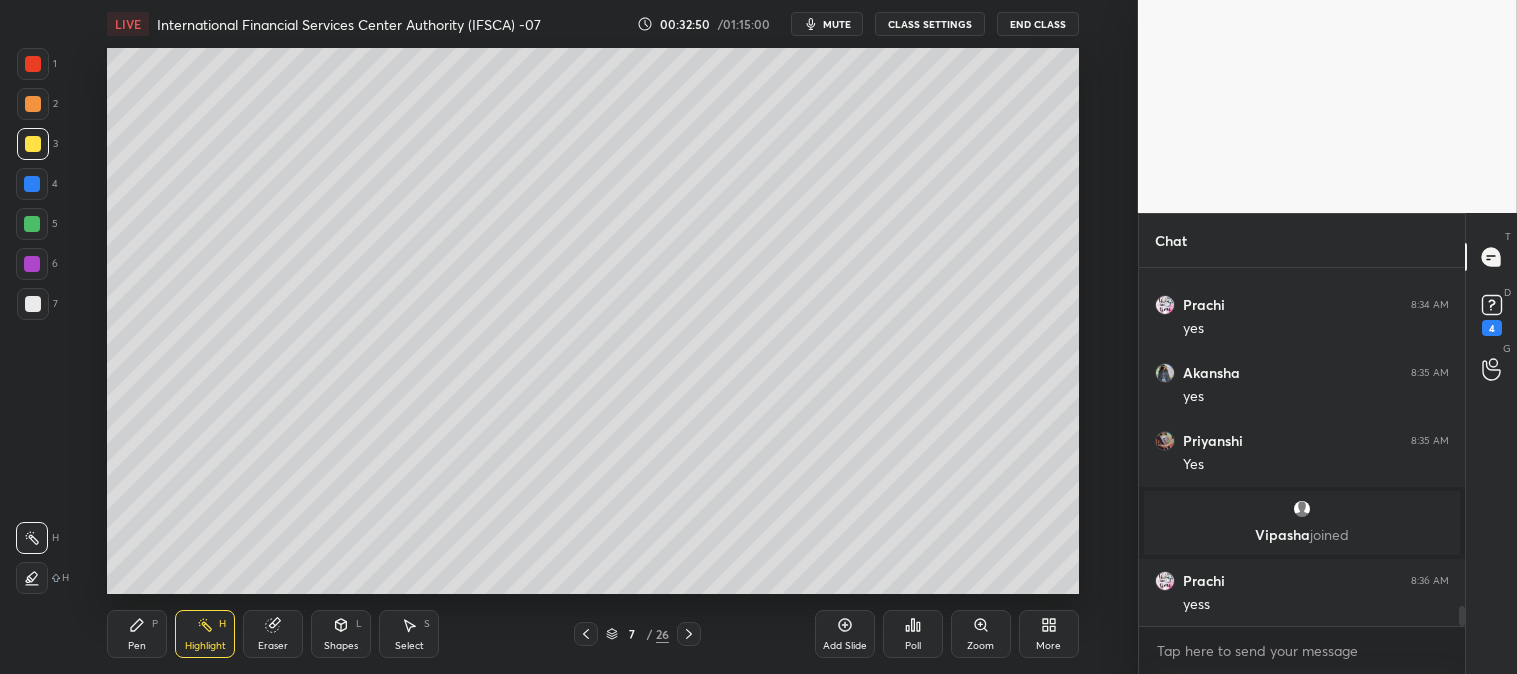 scroll, scrollTop: 5990, scrollLeft: 0, axis: vertical 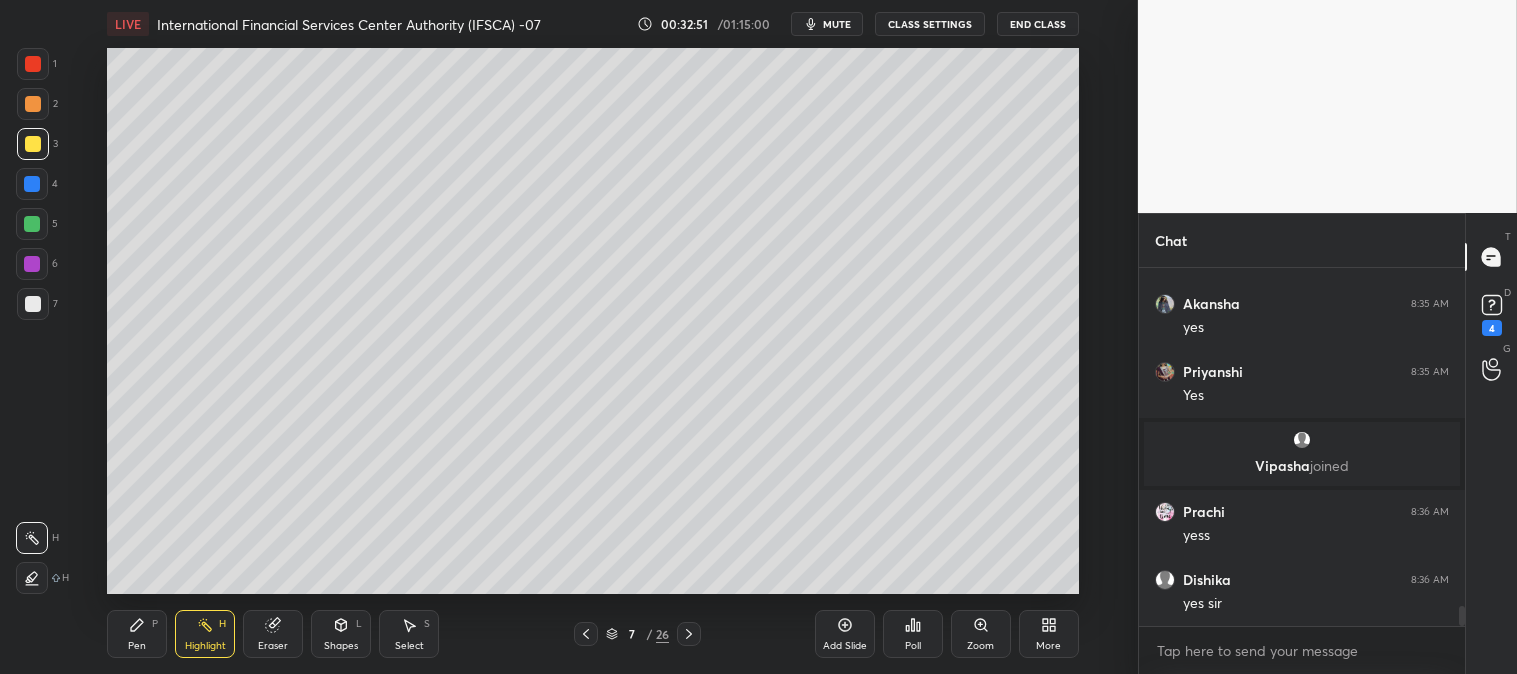 click 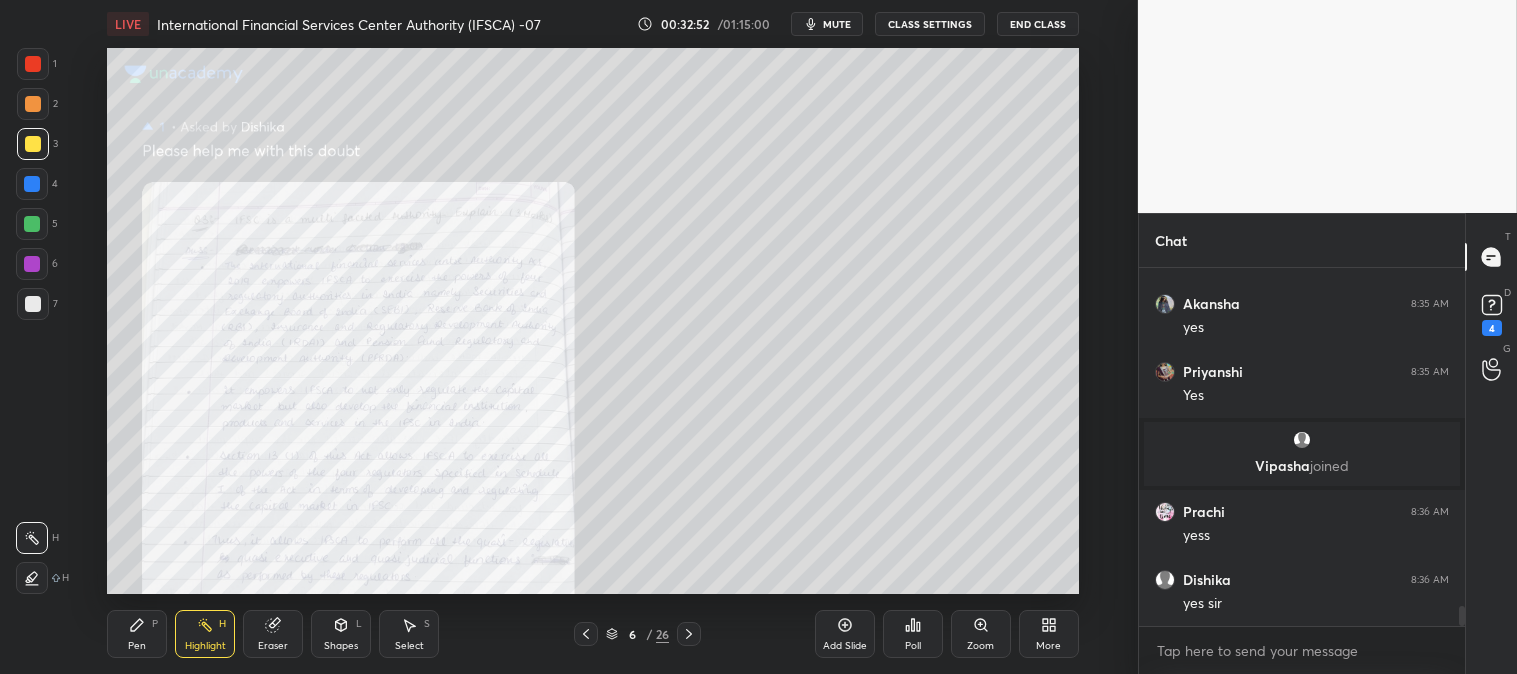 click 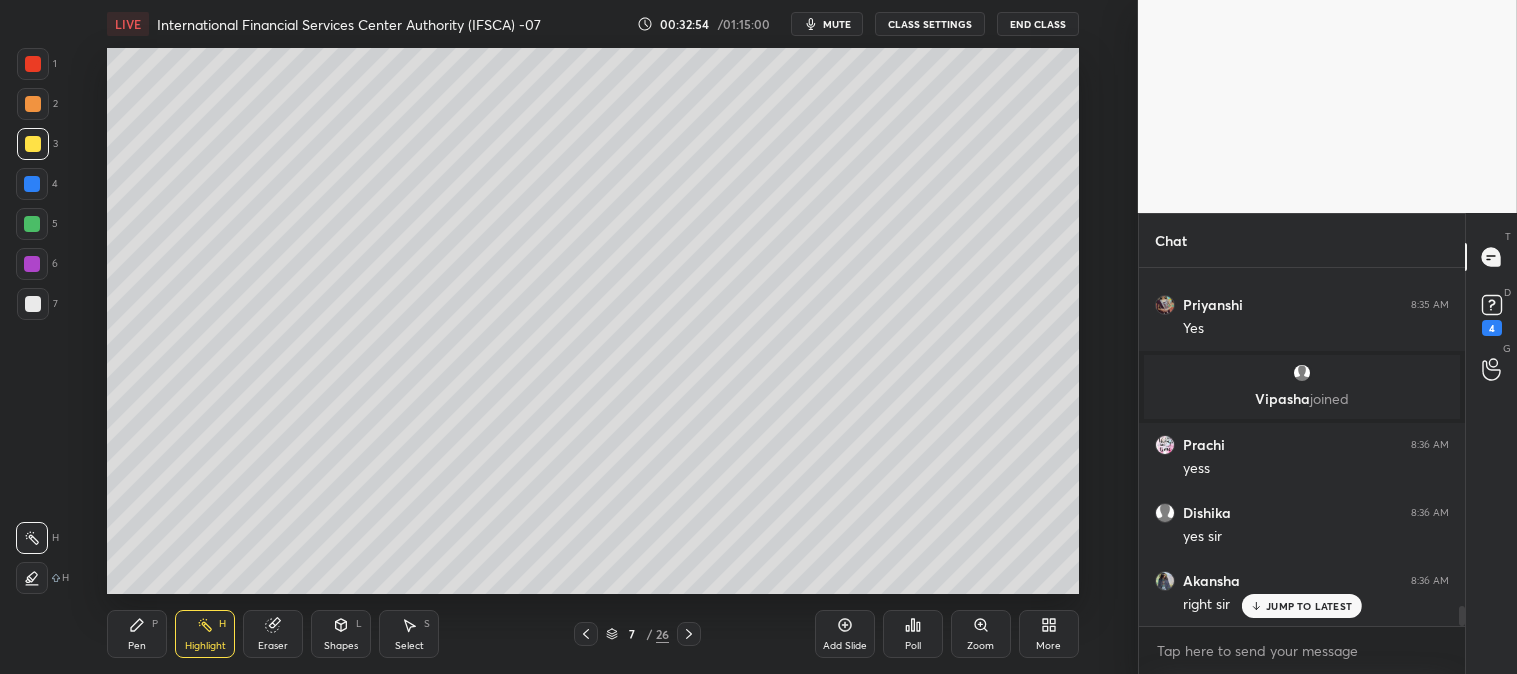 scroll, scrollTop: 6125, scrollLeft: 0, axis: vertical 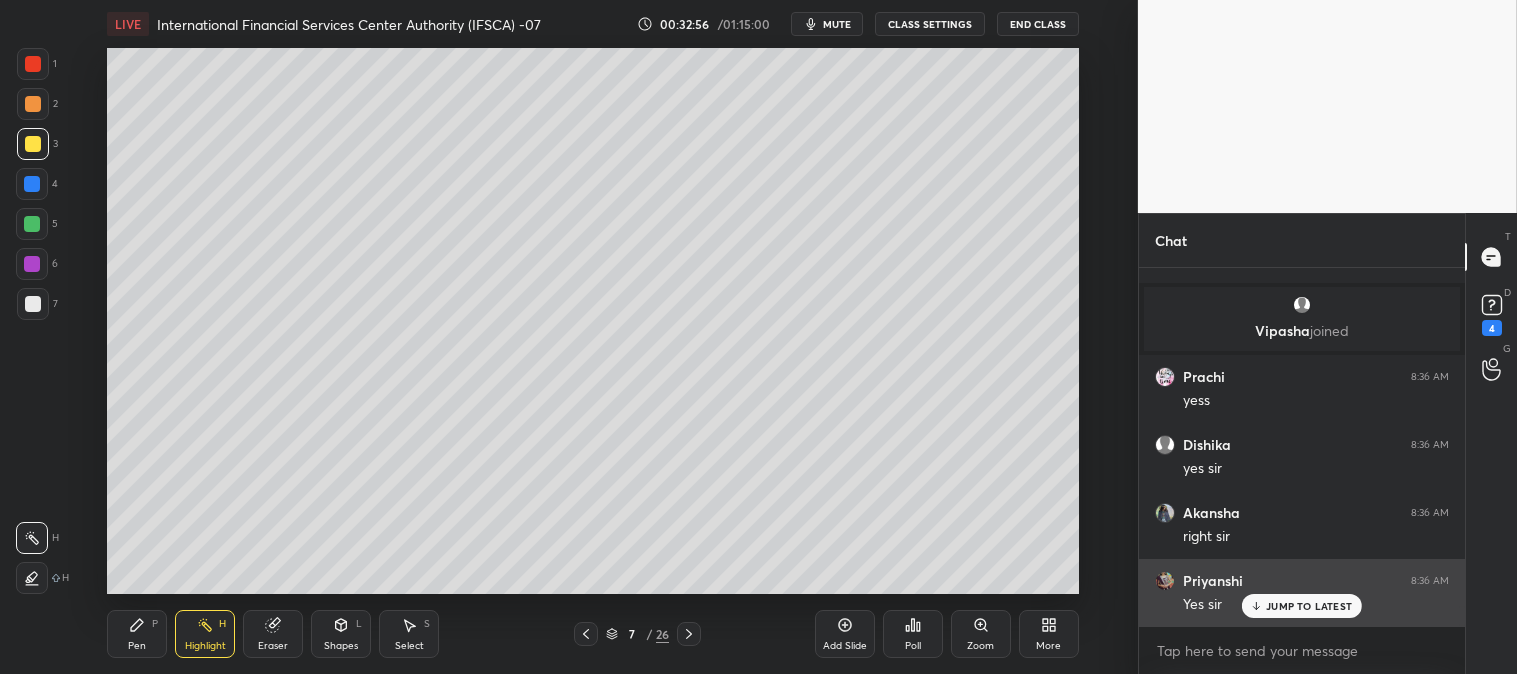 click on "JUMP TO LATEST" at bounding box center (1309, 606) 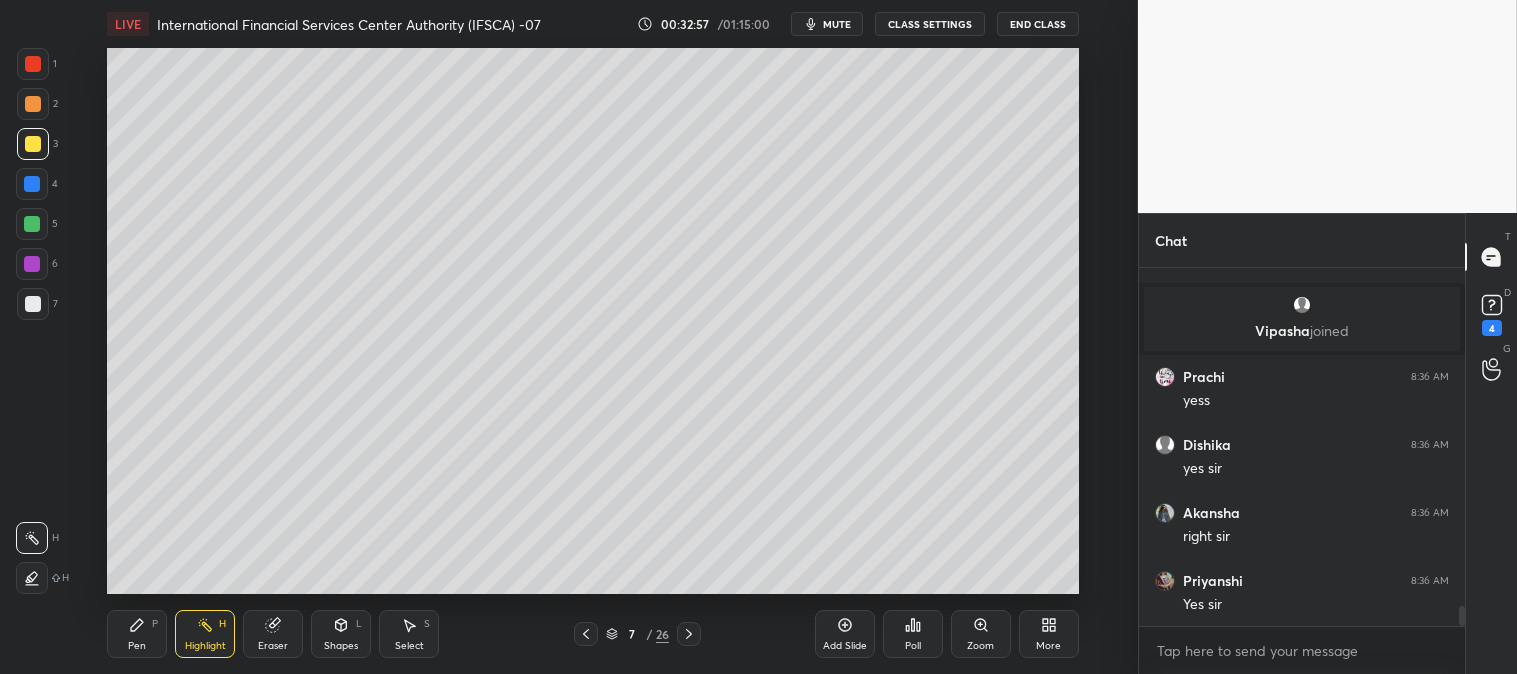 click on "Pen P" at bounding box center (137, 634) 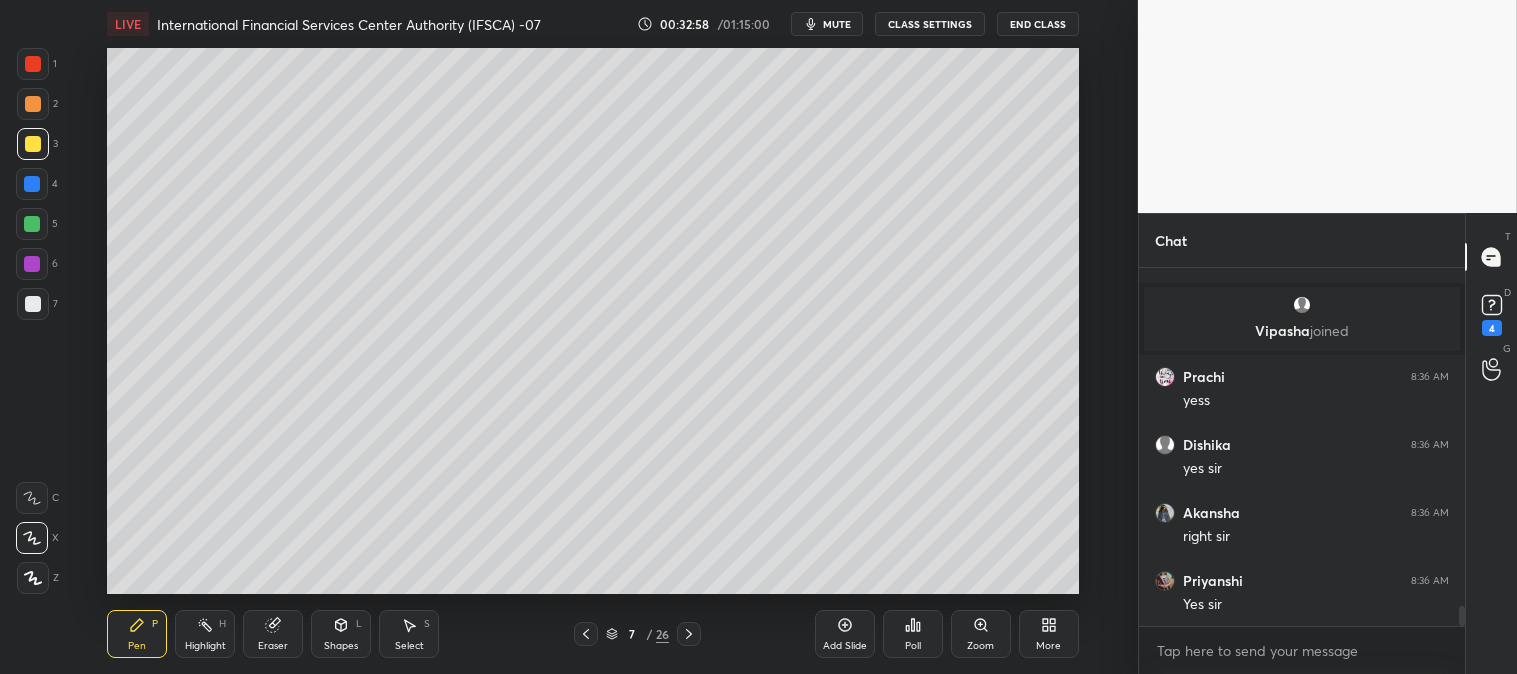 click at bounding box center (33, 104) 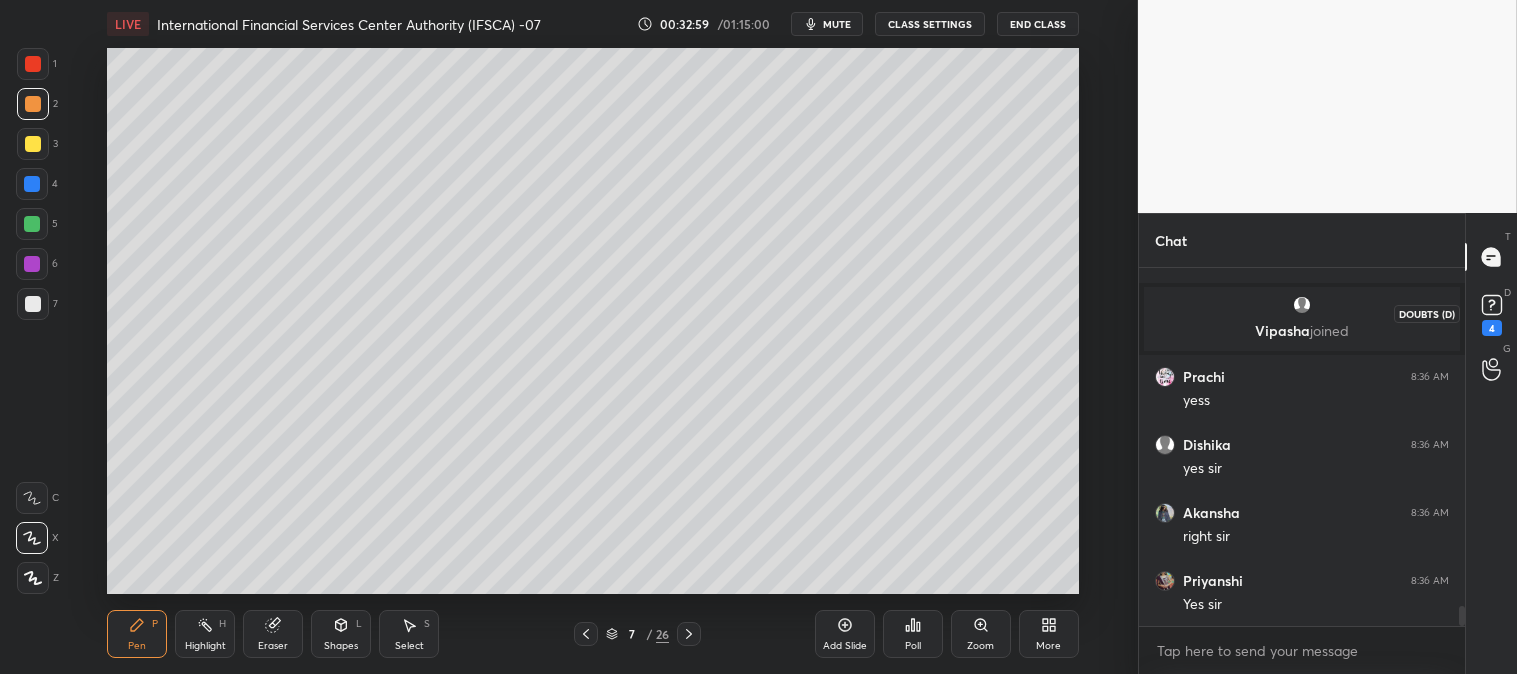 click 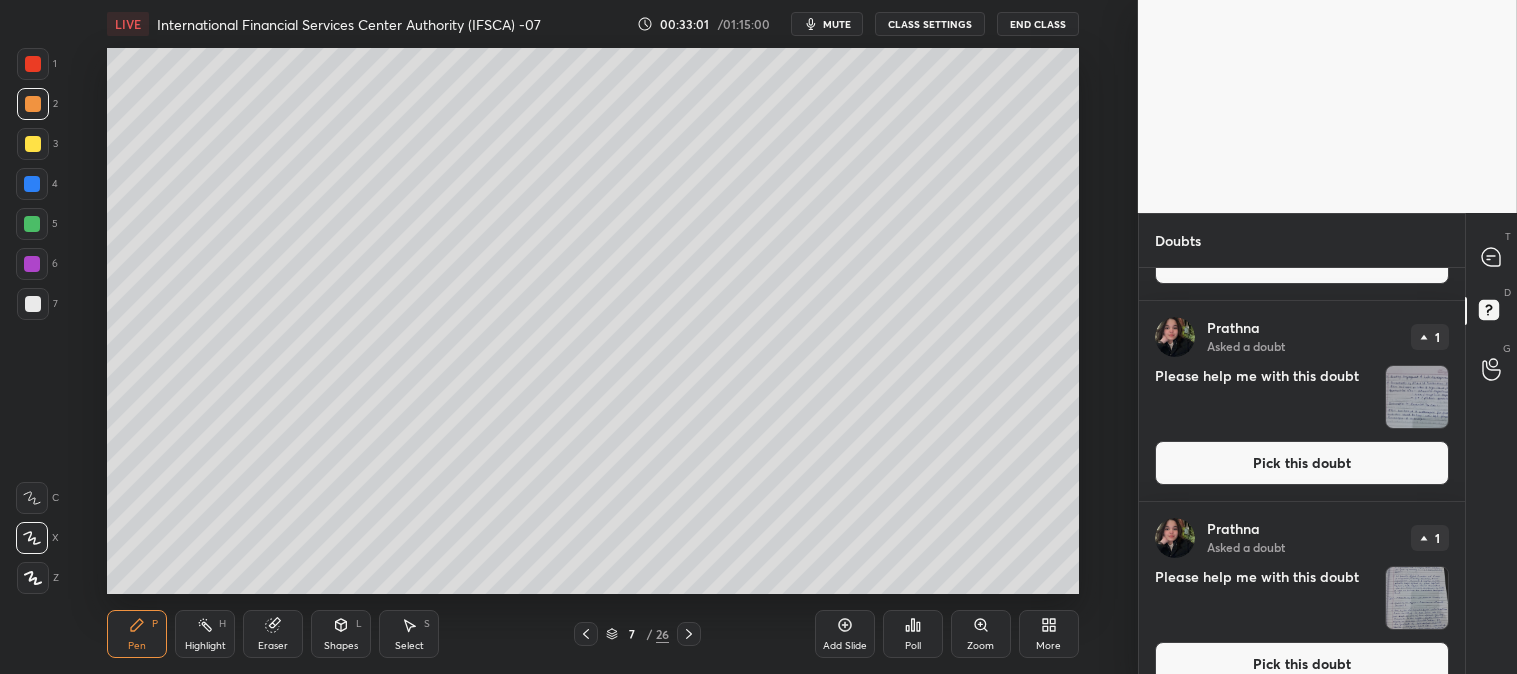 scroll, scrollTop: 1604, scrollLeft: 0, axis: vertical 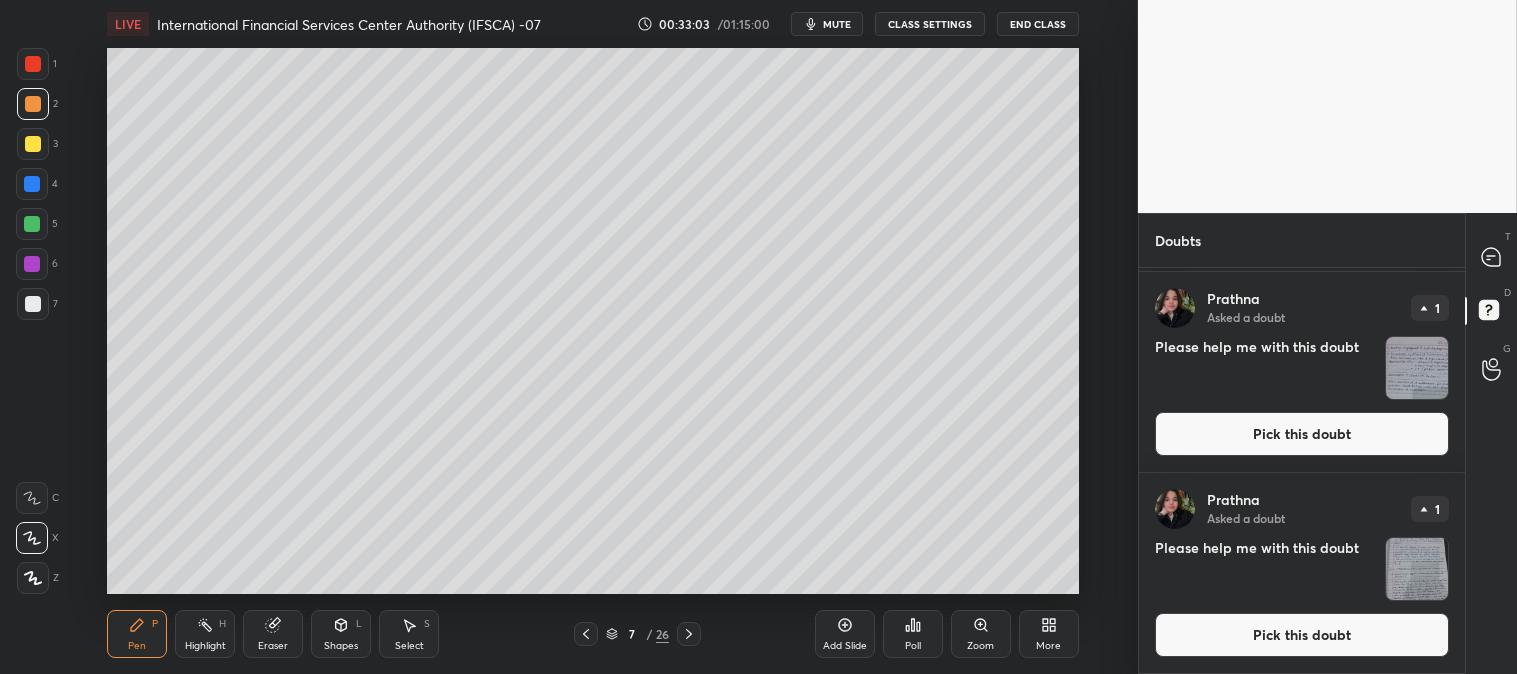 click on "Pick this doubt" at bounding box center [1302, 635] 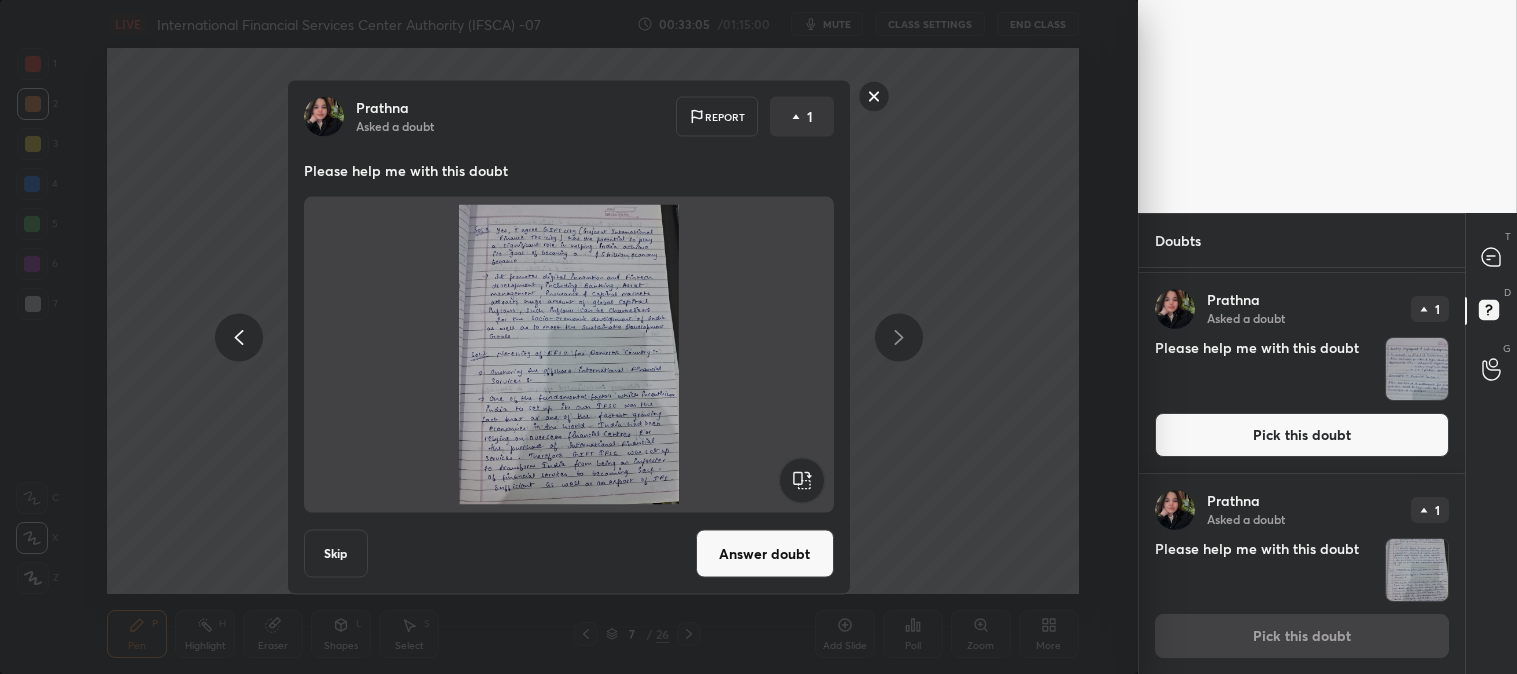 click on "Answer doubt" at bounding box center [765, 554] 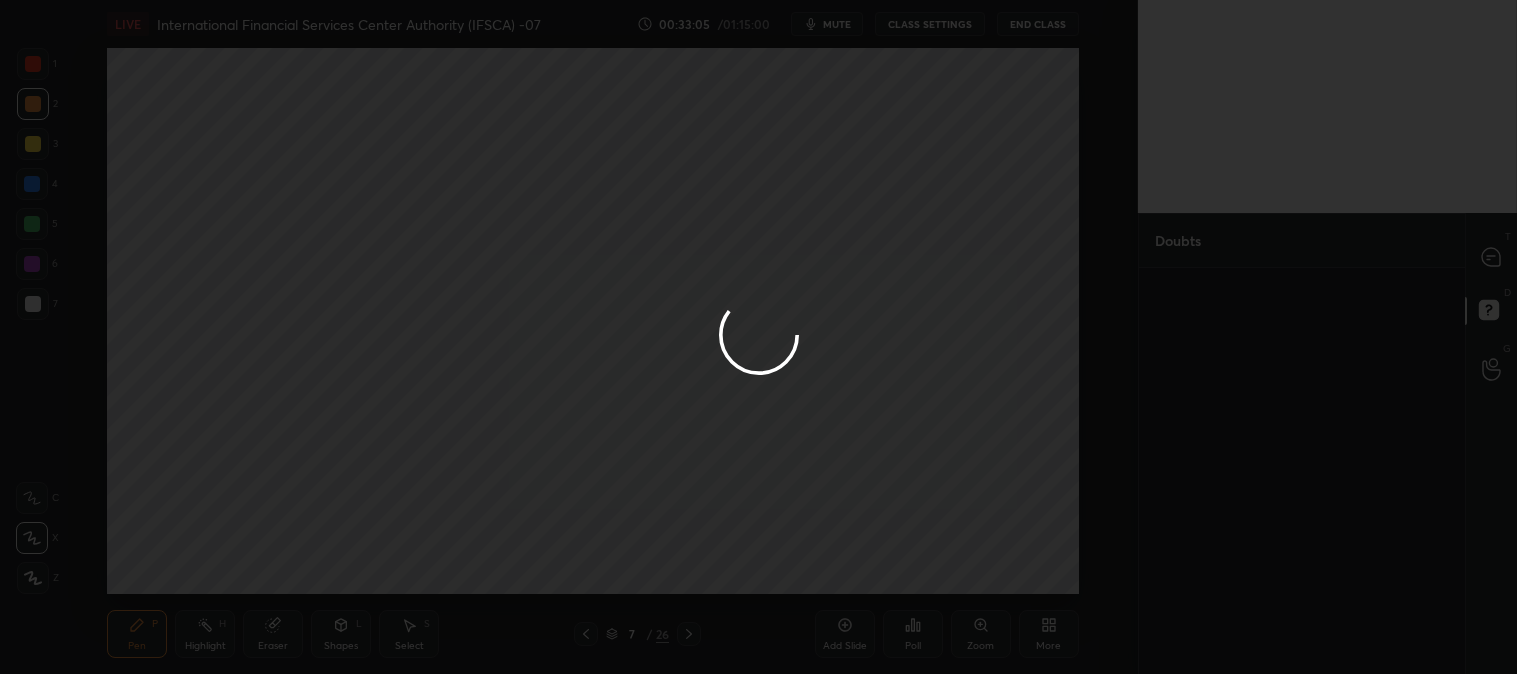 scroll, scrollTop: 0, scrollLeft: 0, axis: both 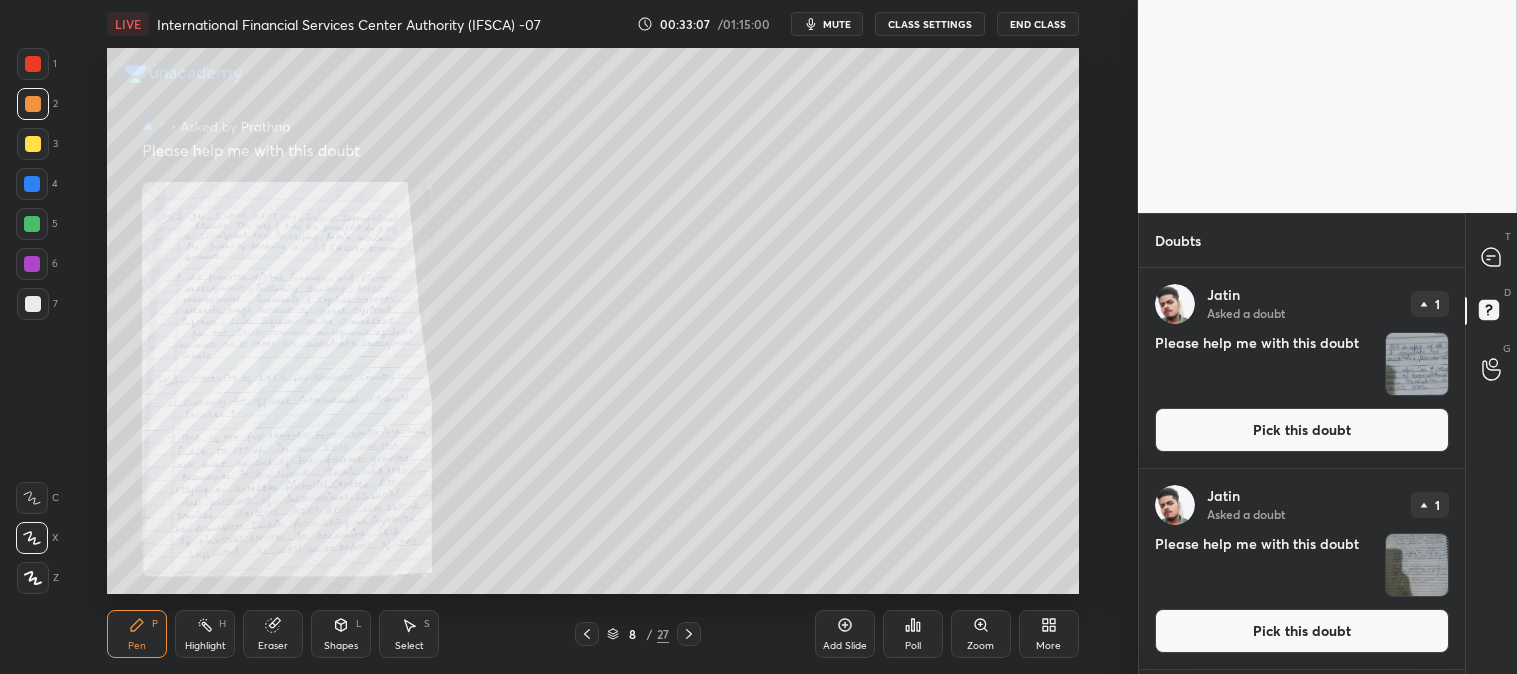 click 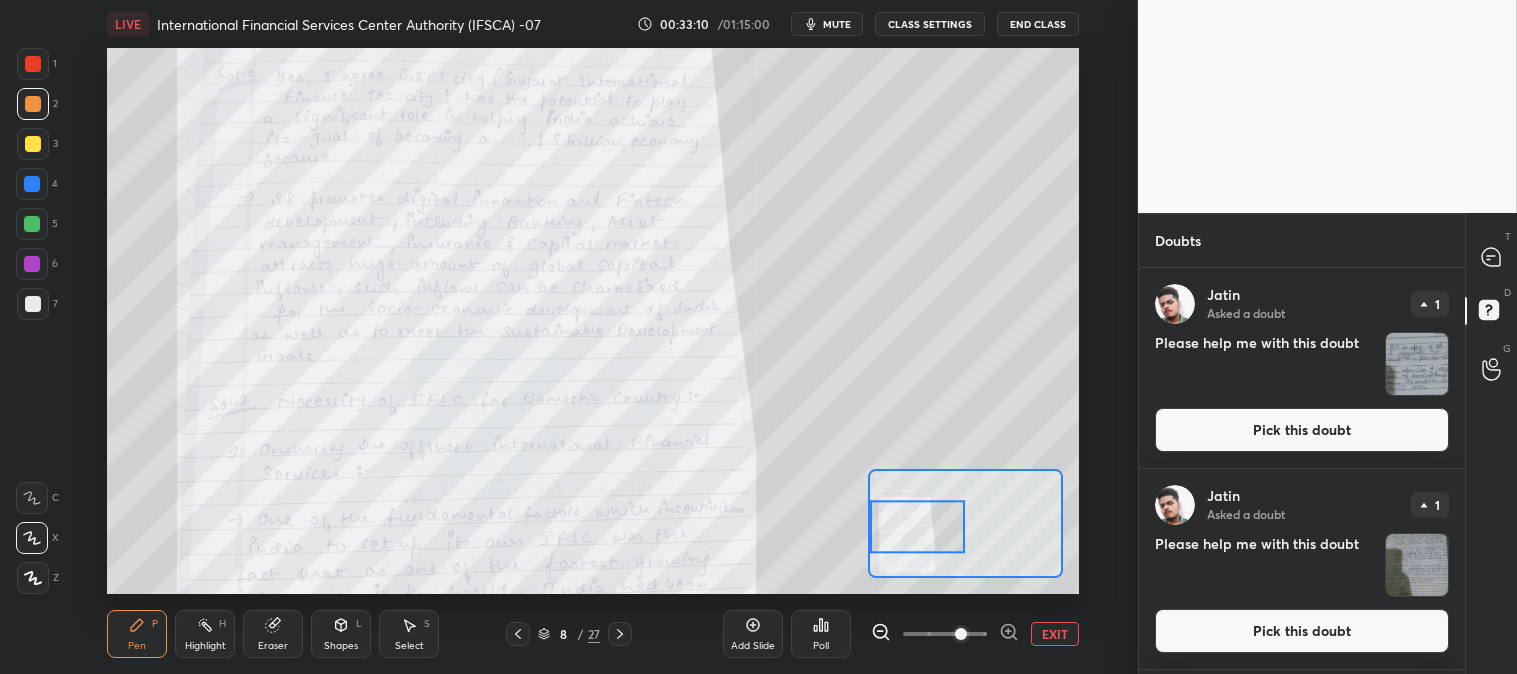 click 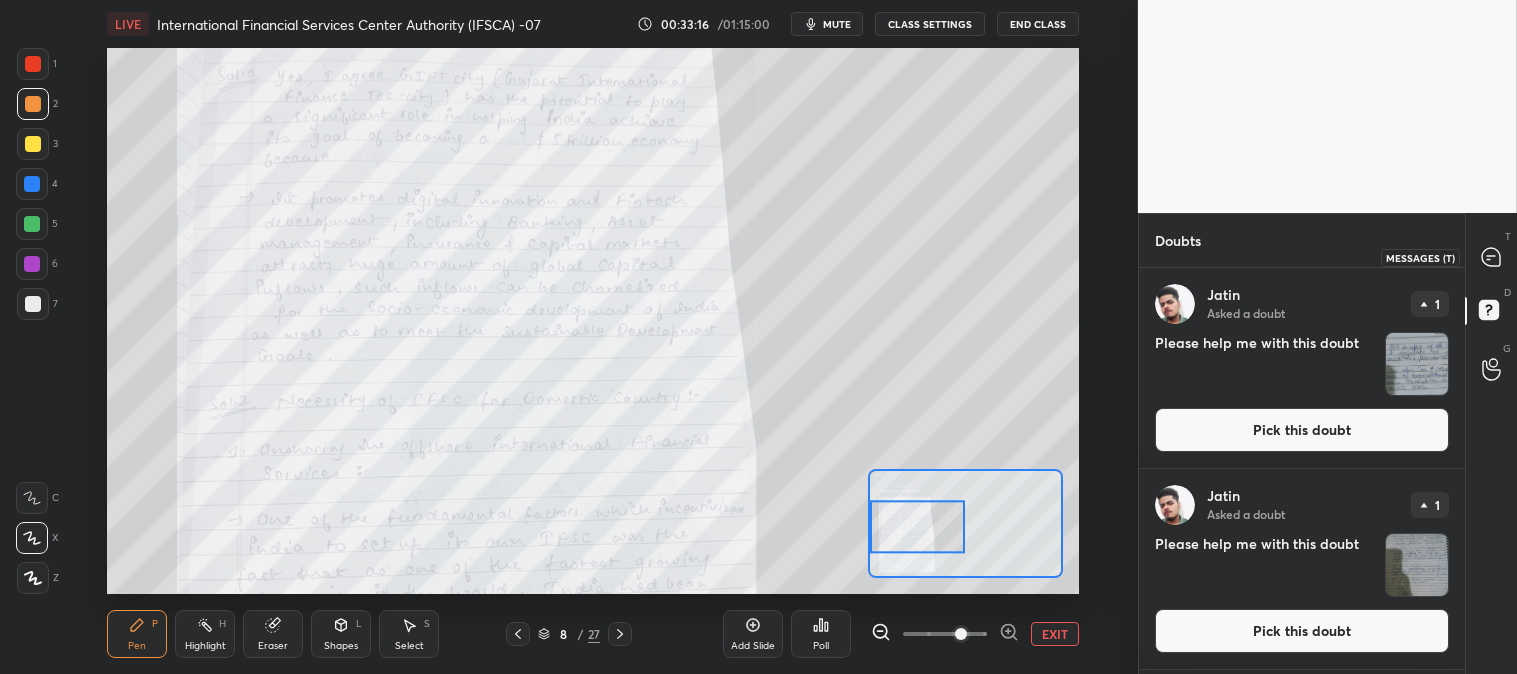 click 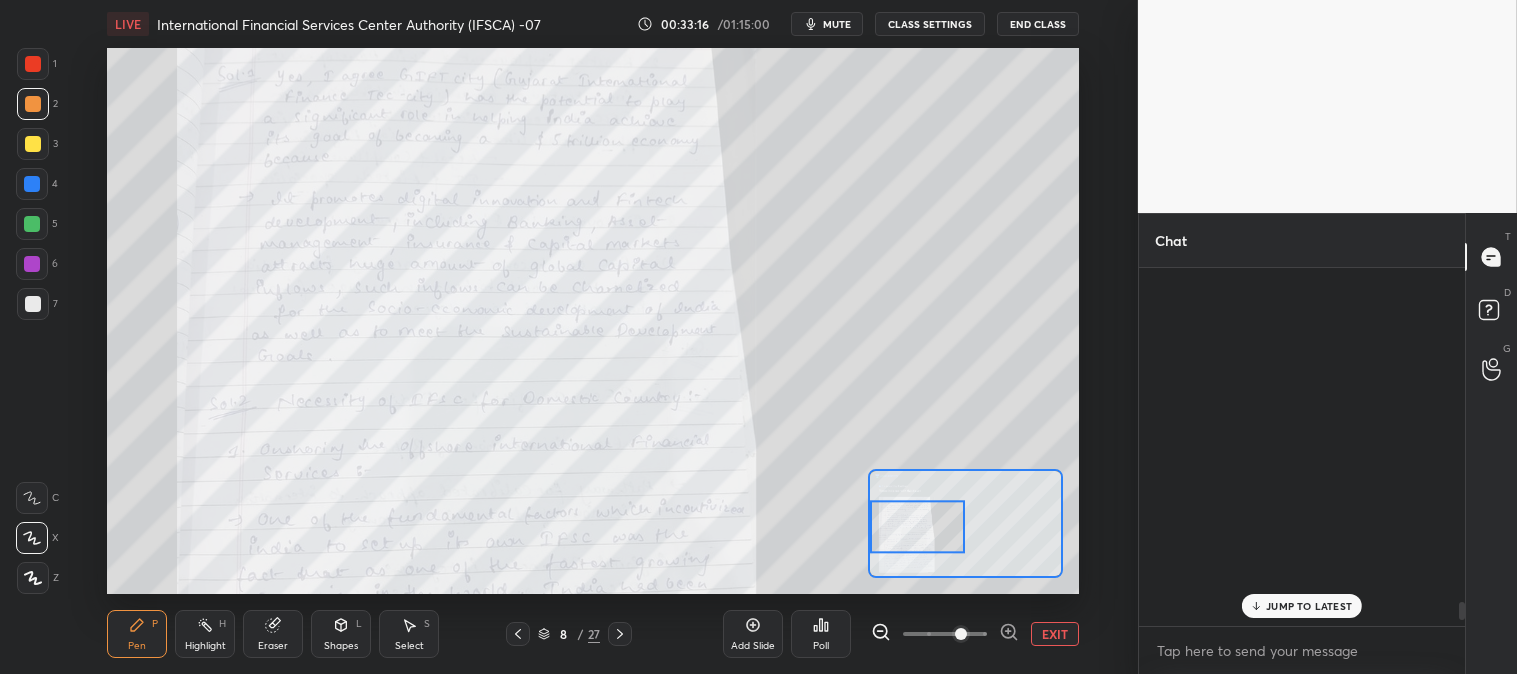 scroll, scrollTop: 6663, scrollLeft: 0, axis: vertical 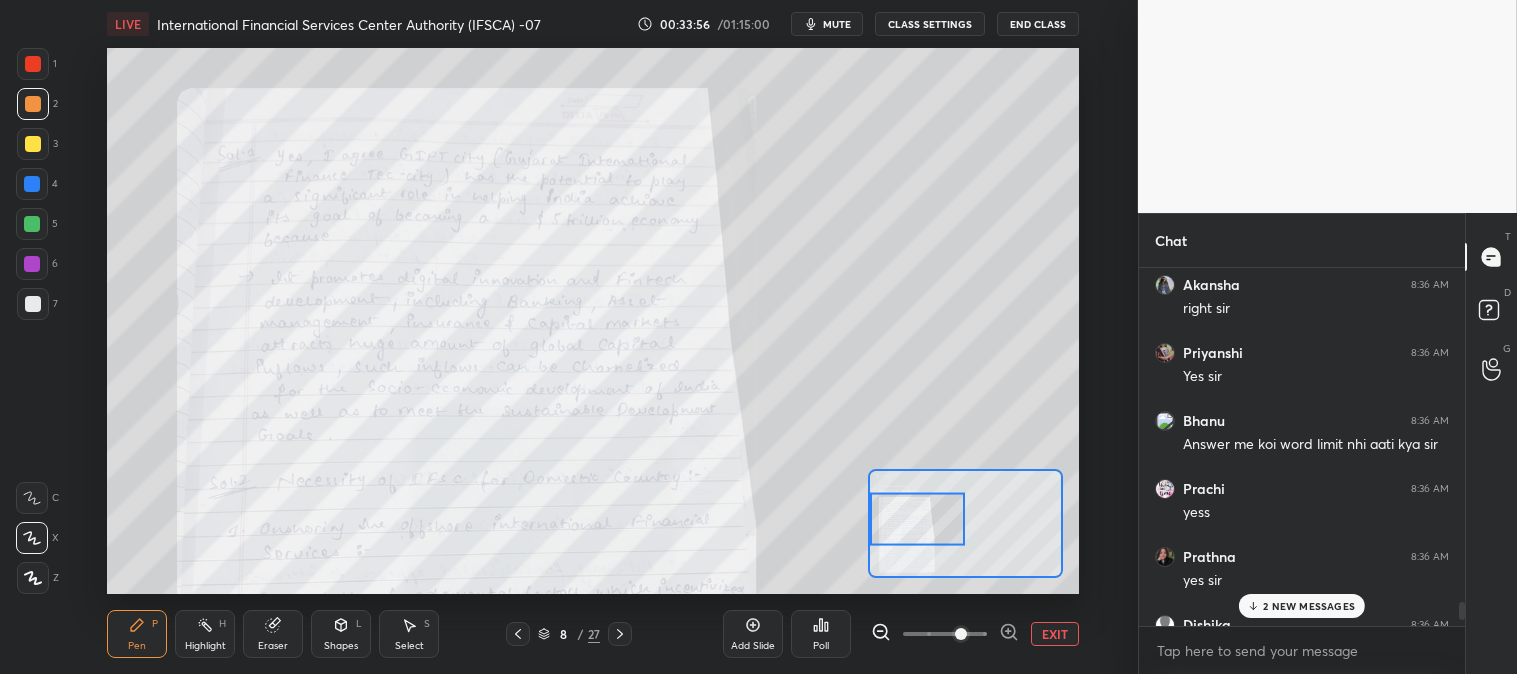 click at bounding box center [33, 64] 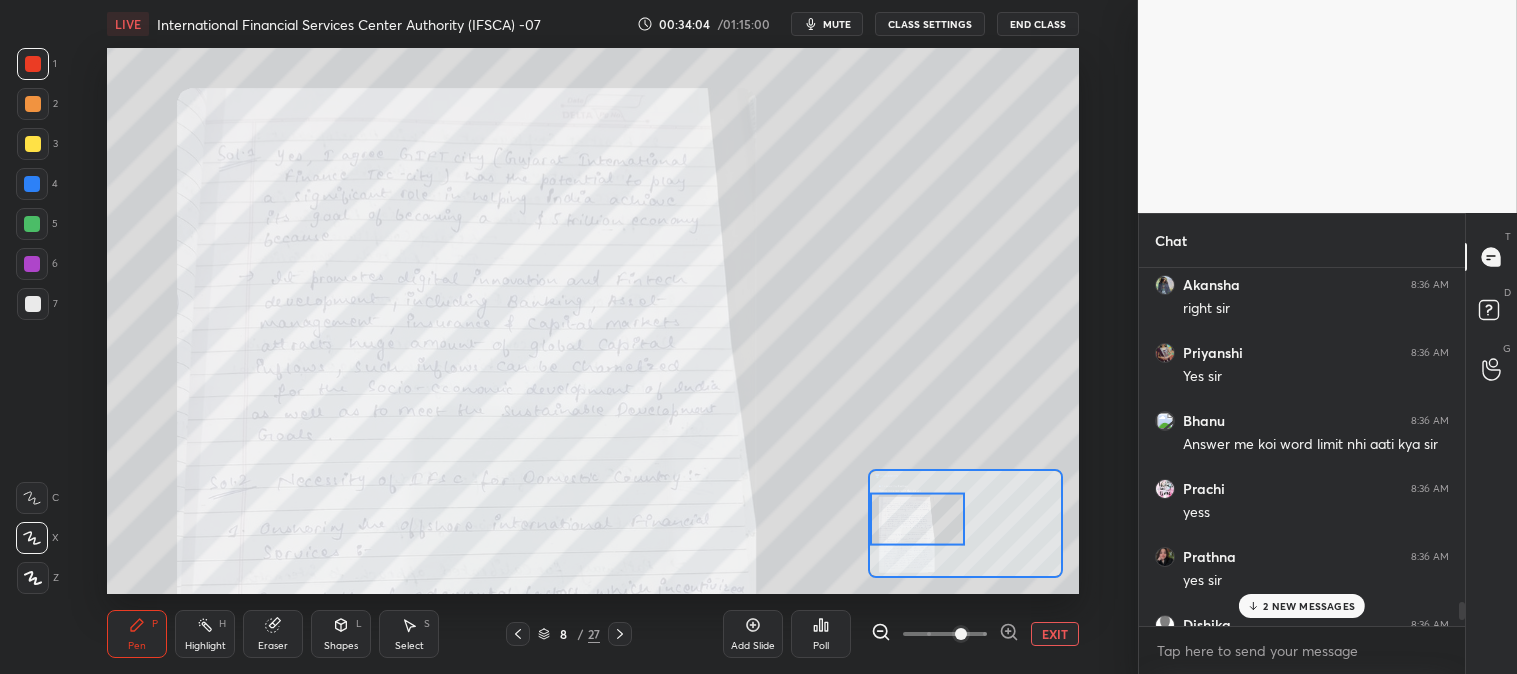 click on "2 NEW MESSAGES" at bounding box center [1302, 606] 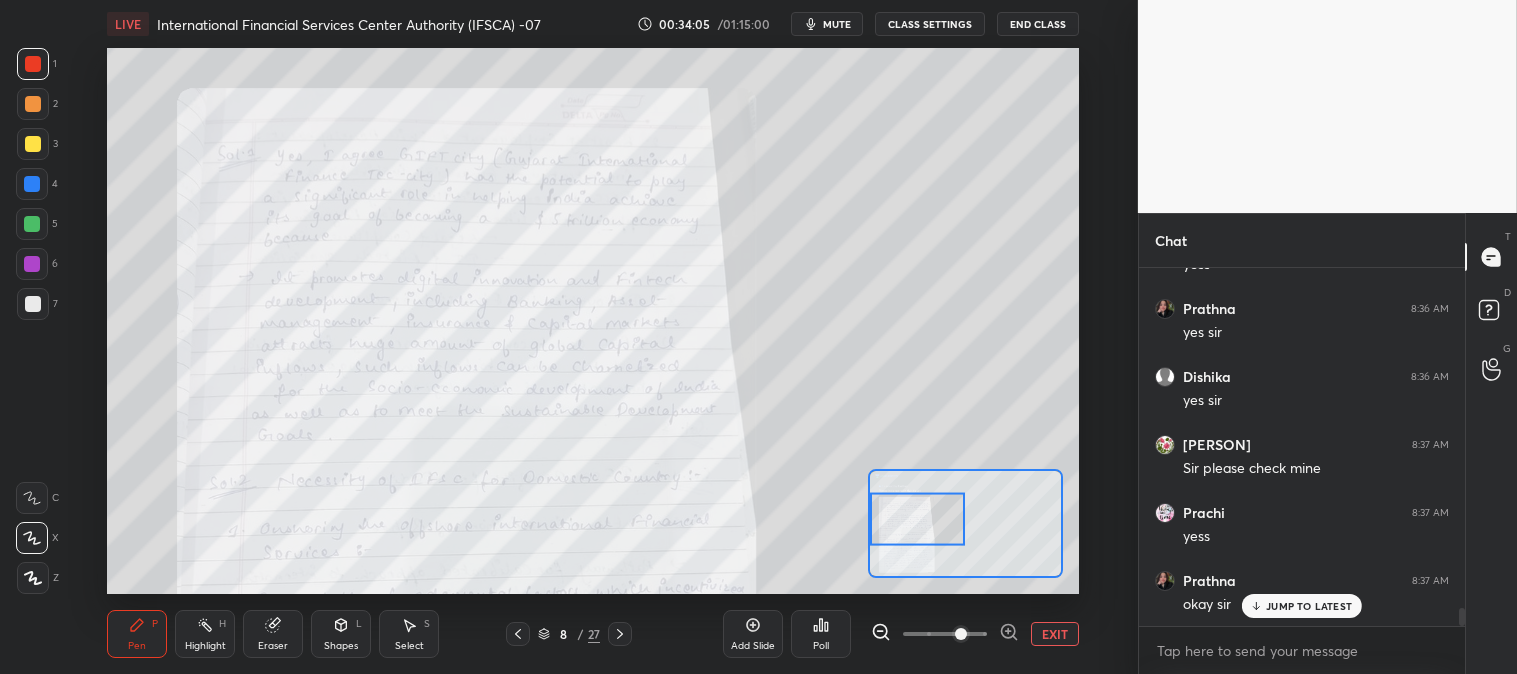 click on "JUMP TO LATEST" at bounding box center (1309, 606) 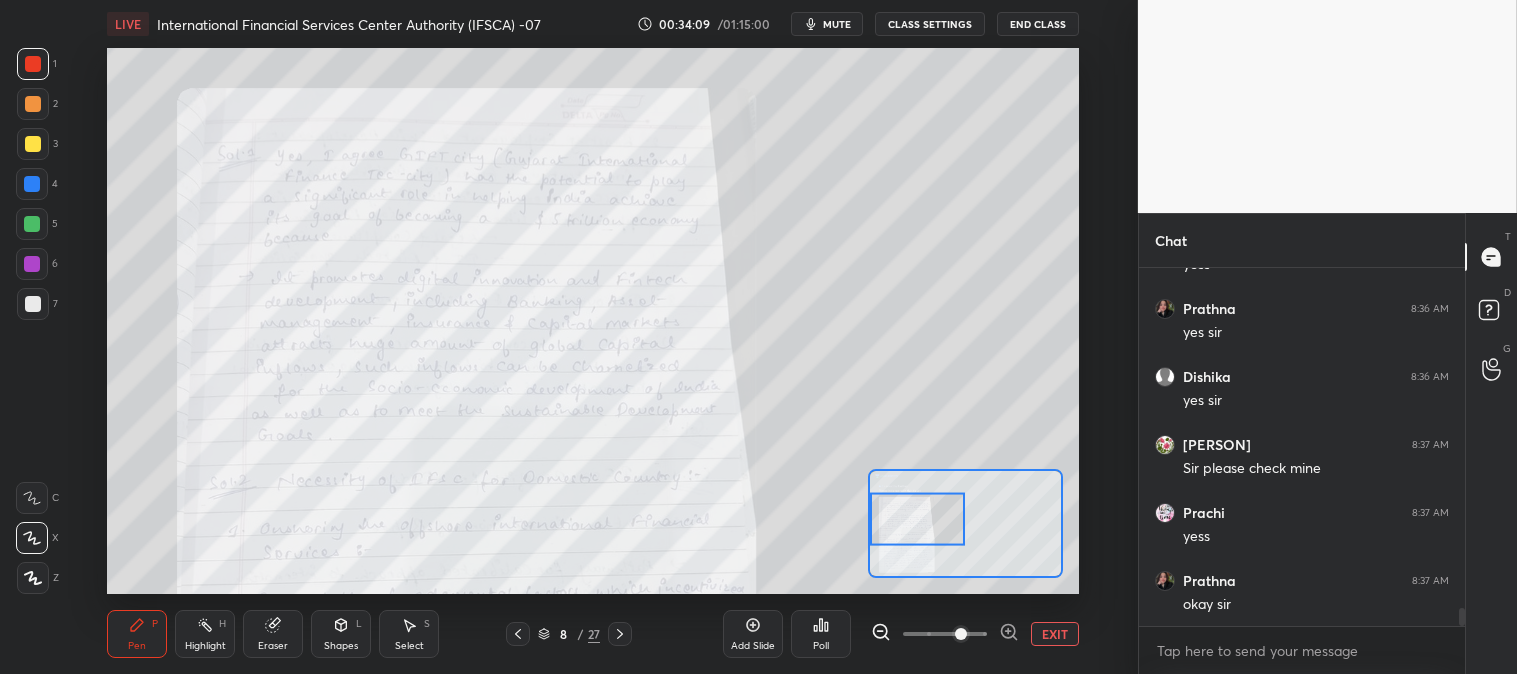 scroll, scrollTop: 6980, scrollLeft: 0, axis: vertical 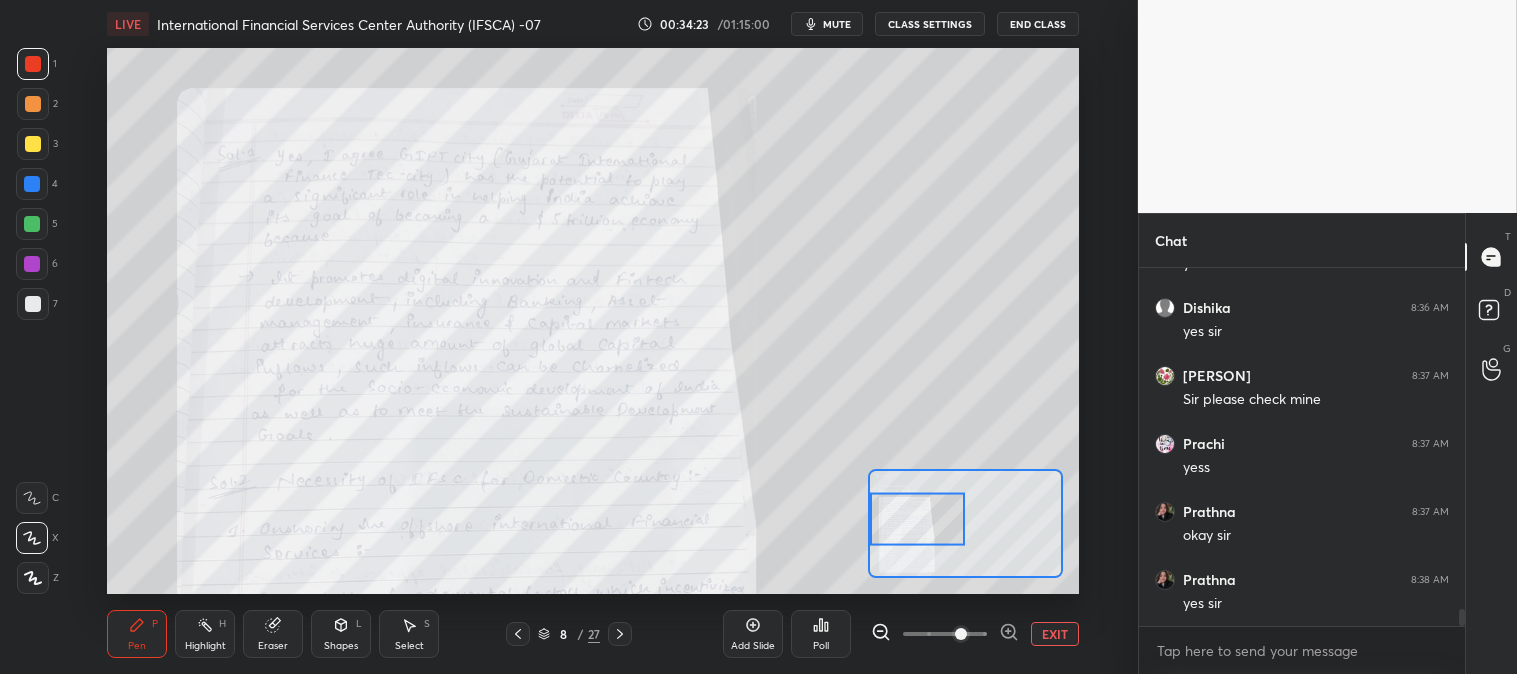 click at bounding box center (620, 634) 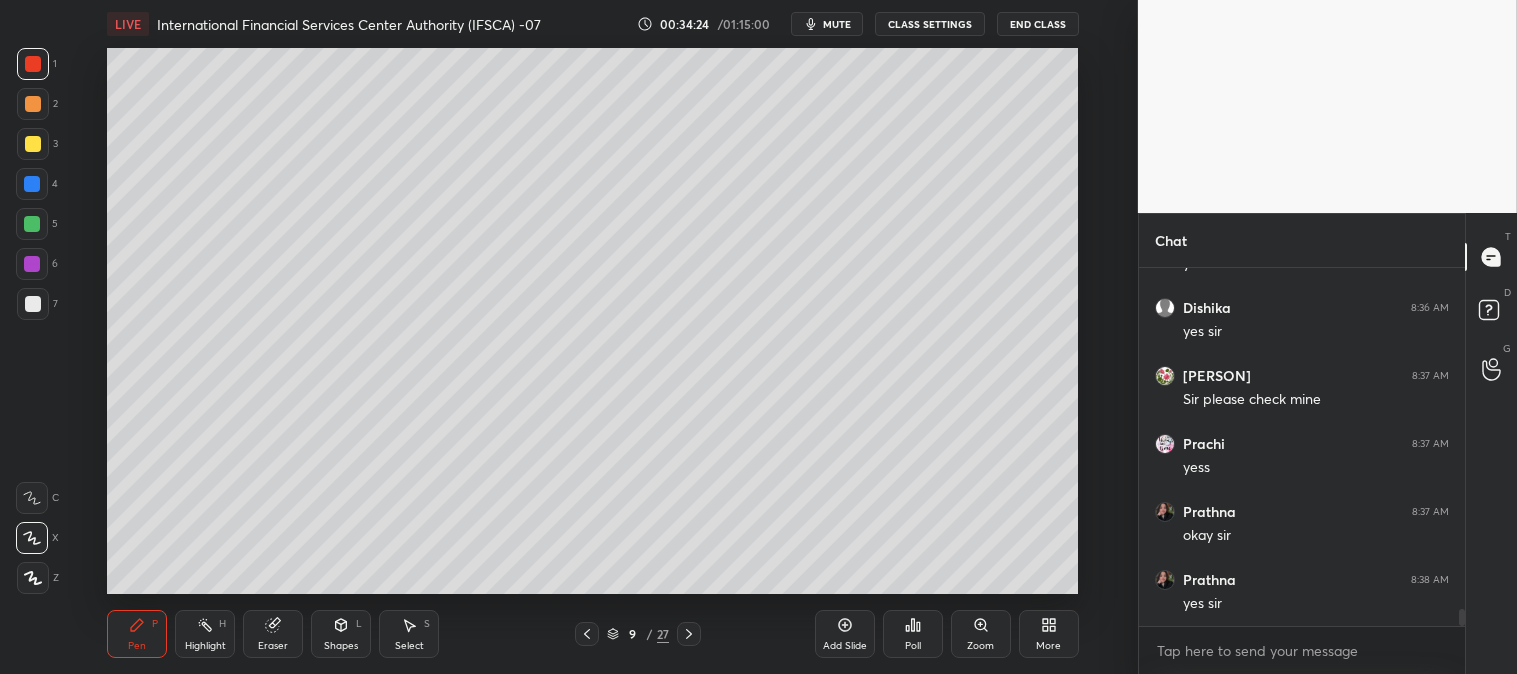 click 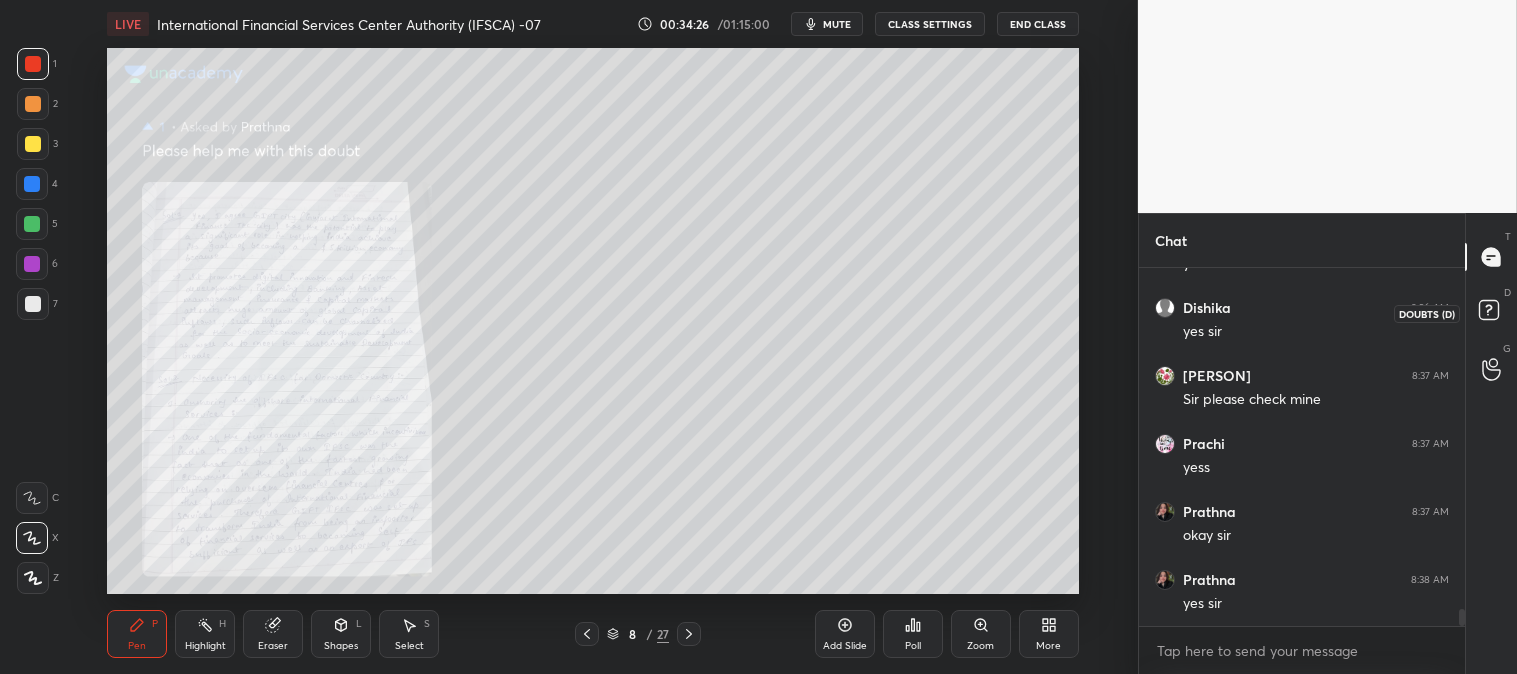 click 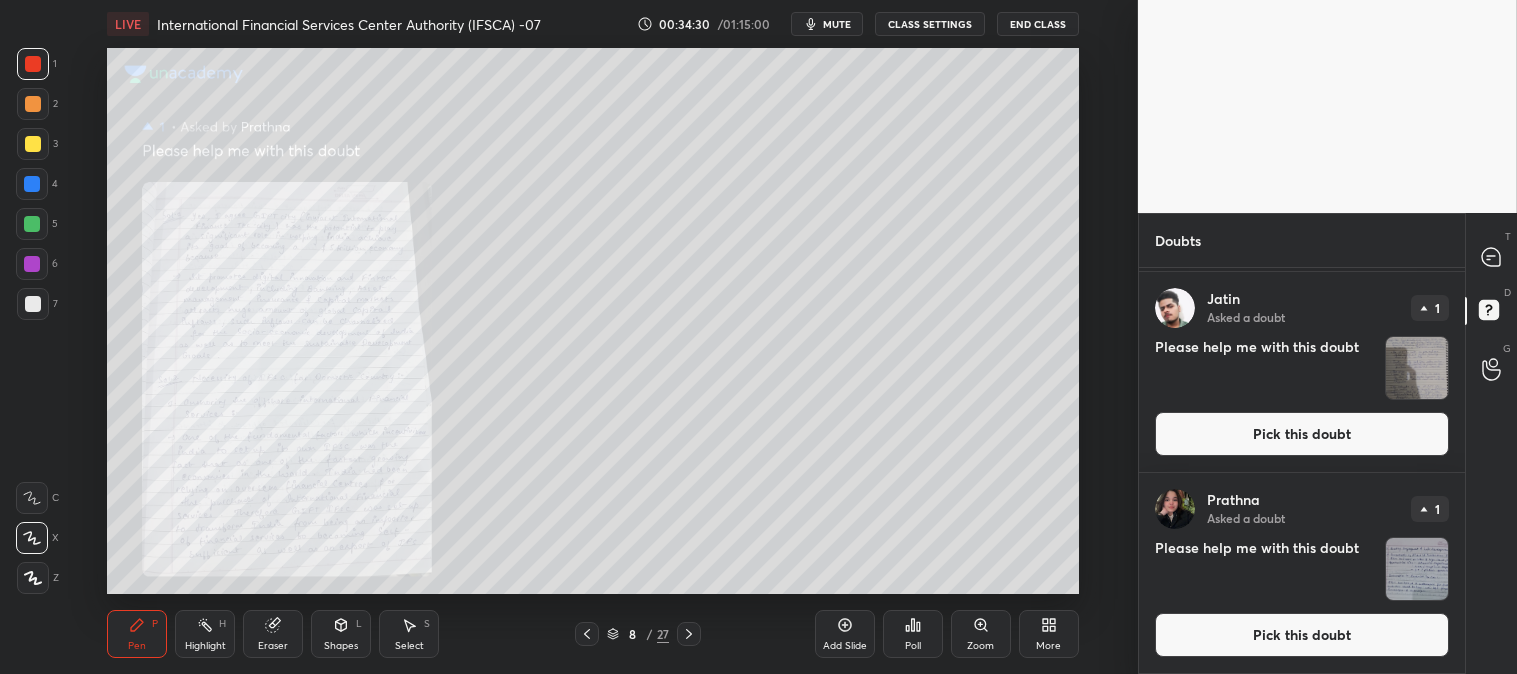 scroll, scrollTop: 1263, scrollLeft: 0, axis: vertical 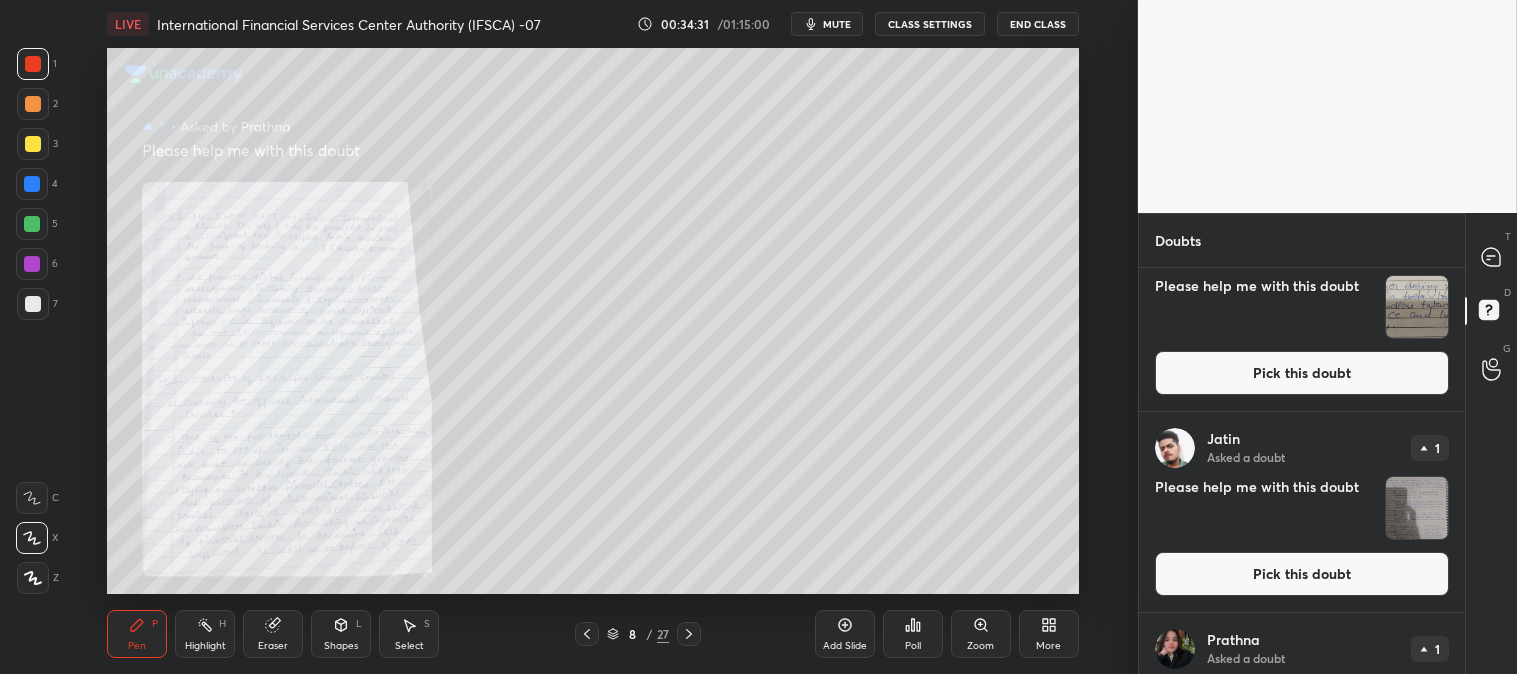 click on "Pick this doubt" at bounding box center (1302, 574) 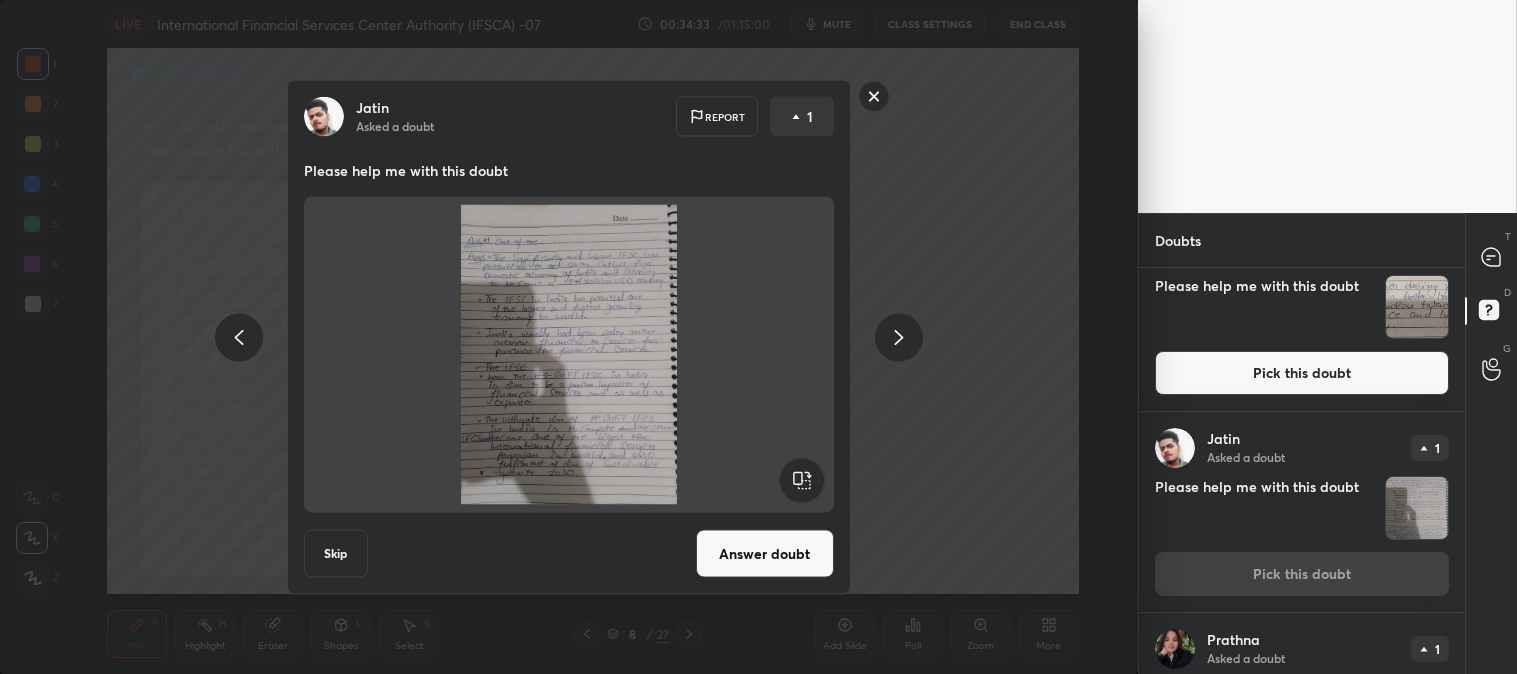 click 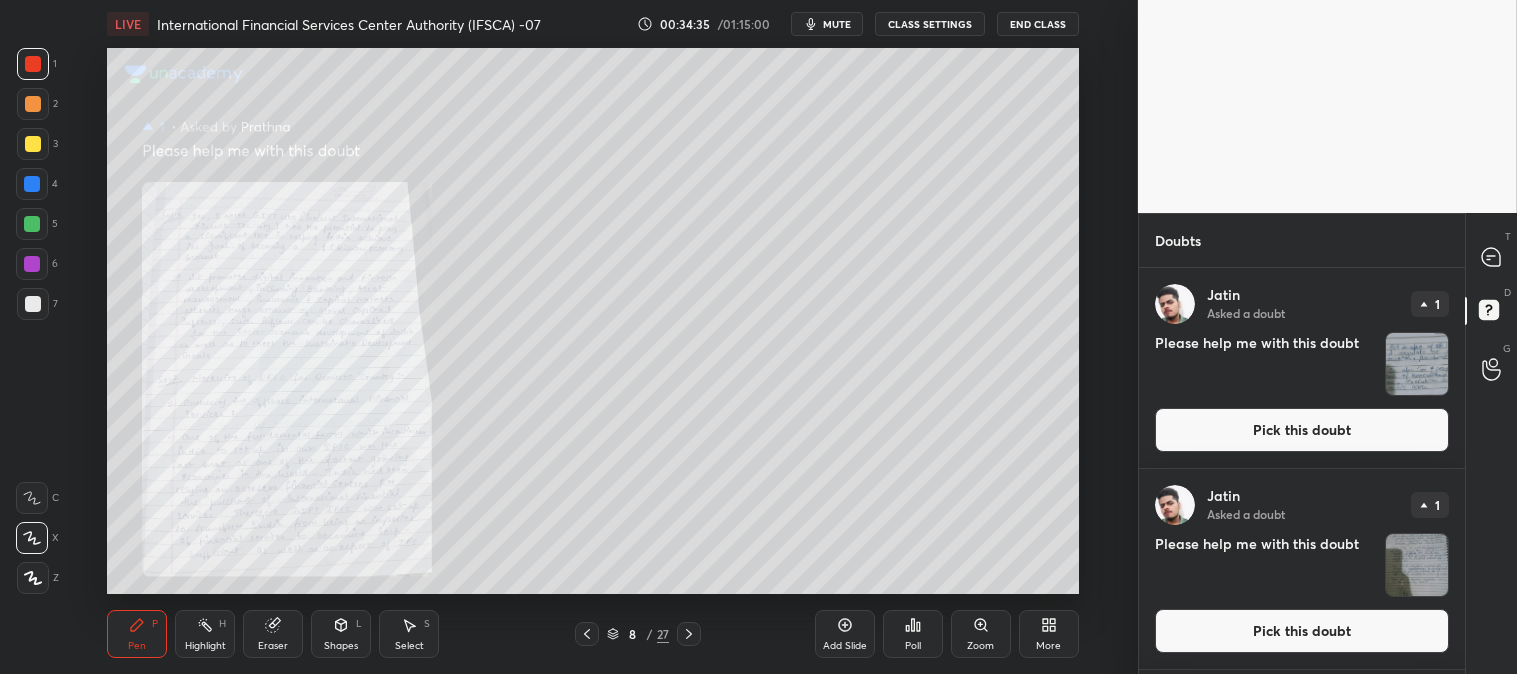 click on "Pick this doubt" at bounding box center [1302, 430] 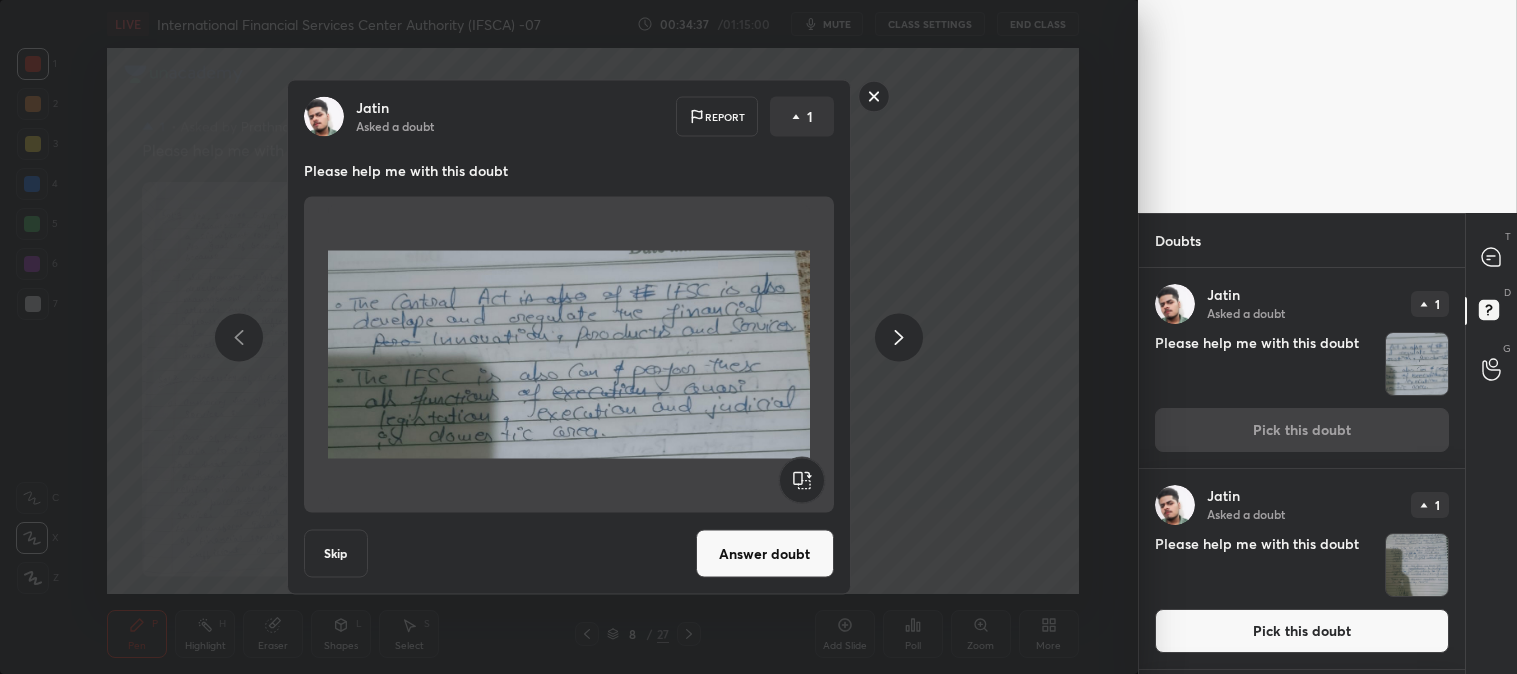 click 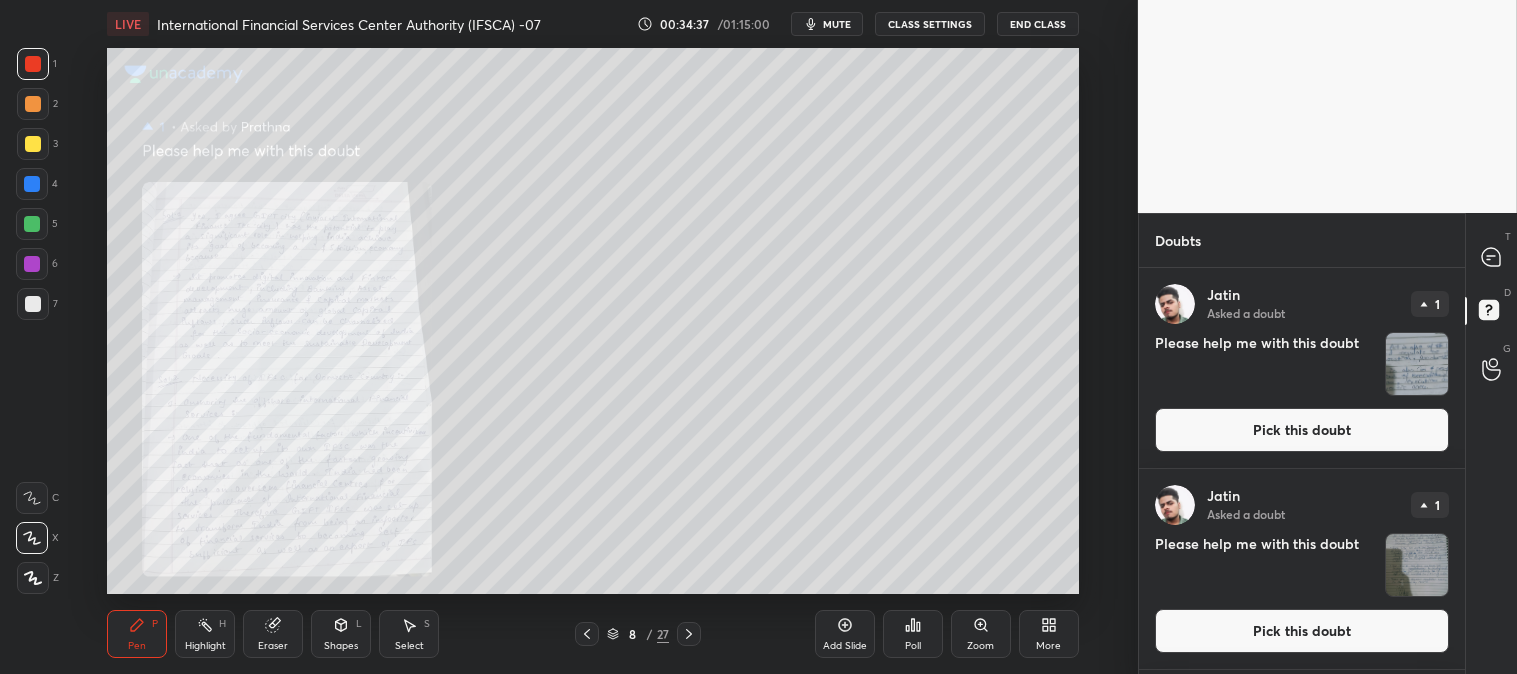 click on "Pick this doubt" at bounding box center [1302, 631] 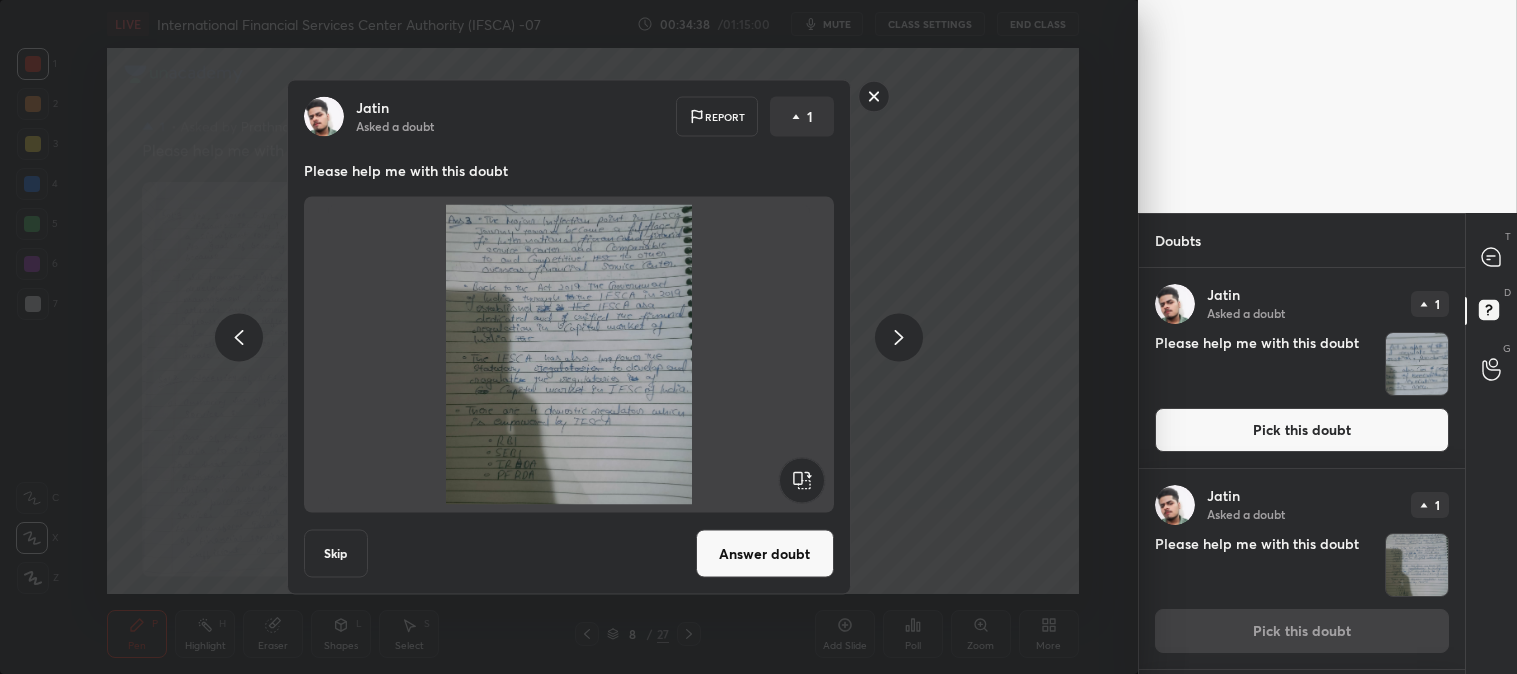 click on "Answer doubt" at bounding box center [765, 554] 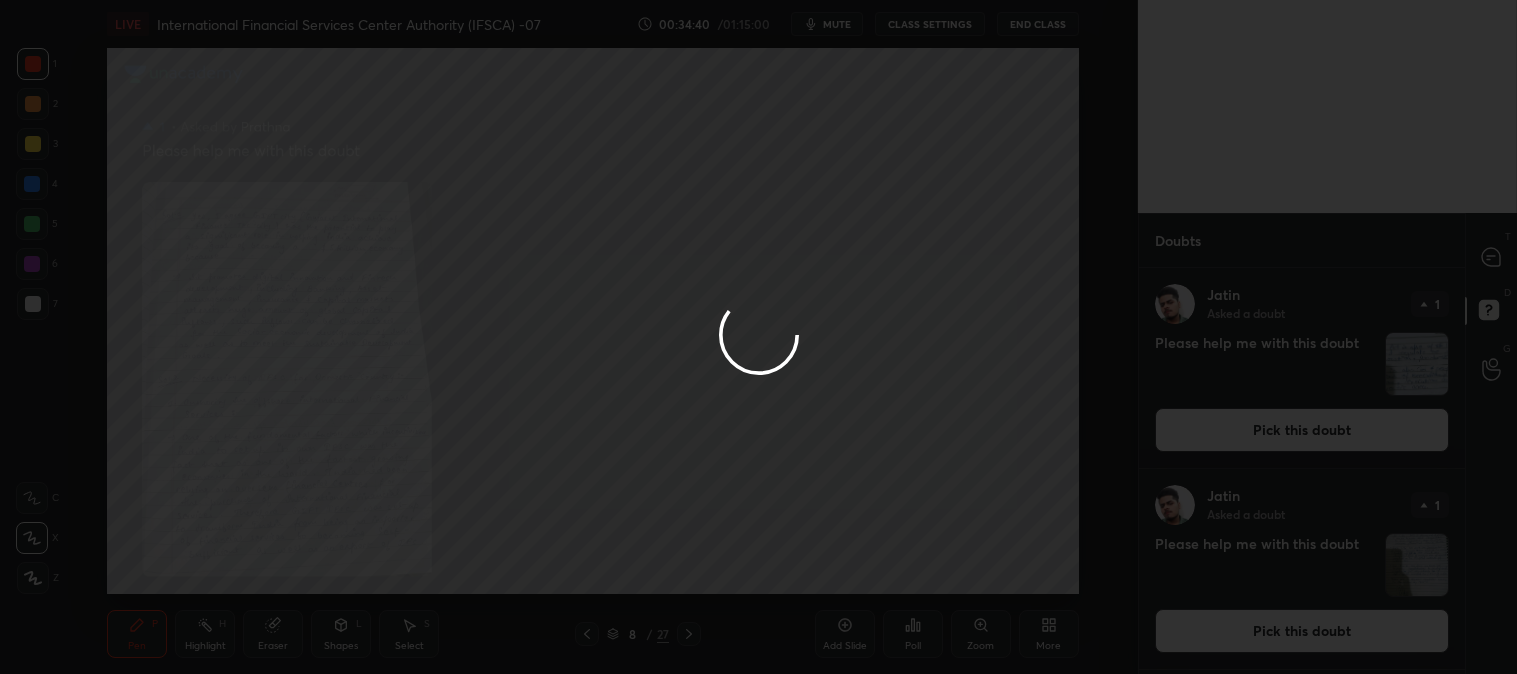 click at bounding box center [758, 337] 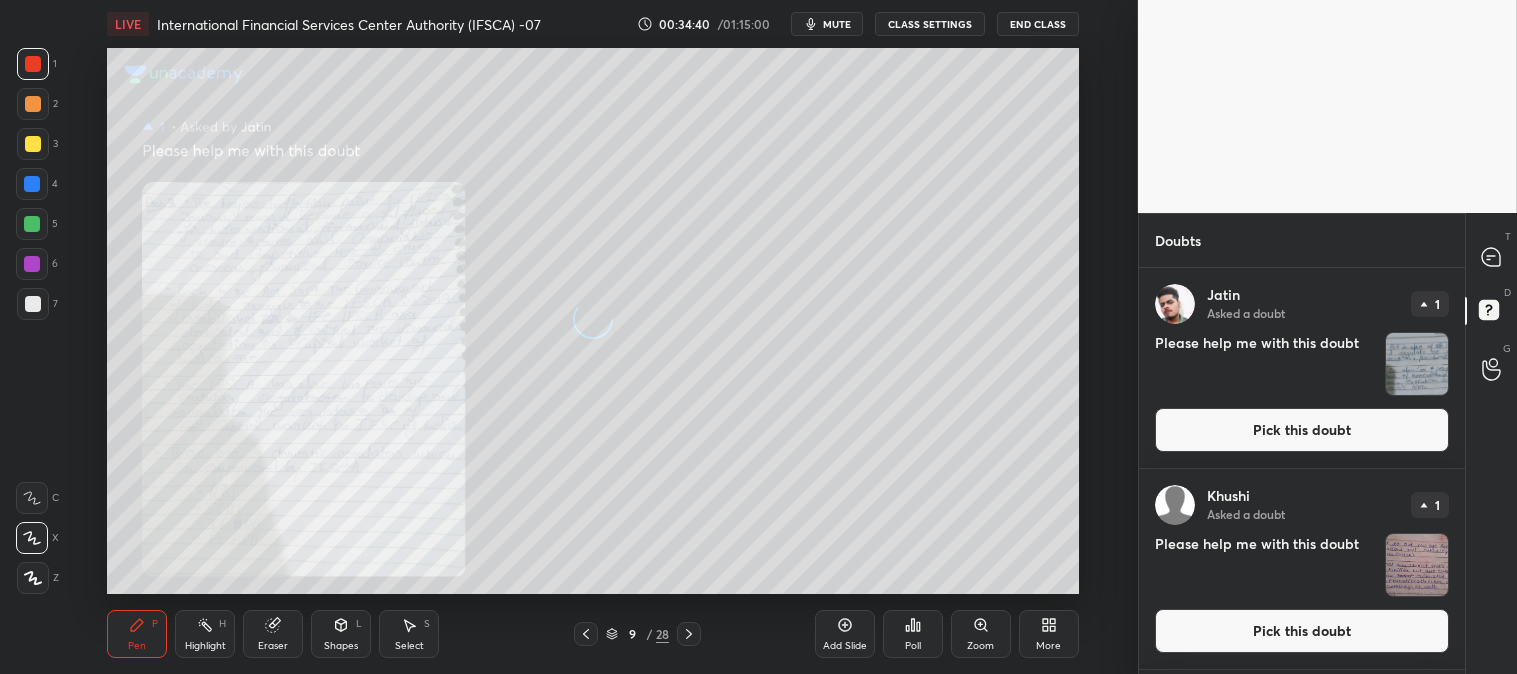 click on "Zoom" at bounding box center [981, 634] 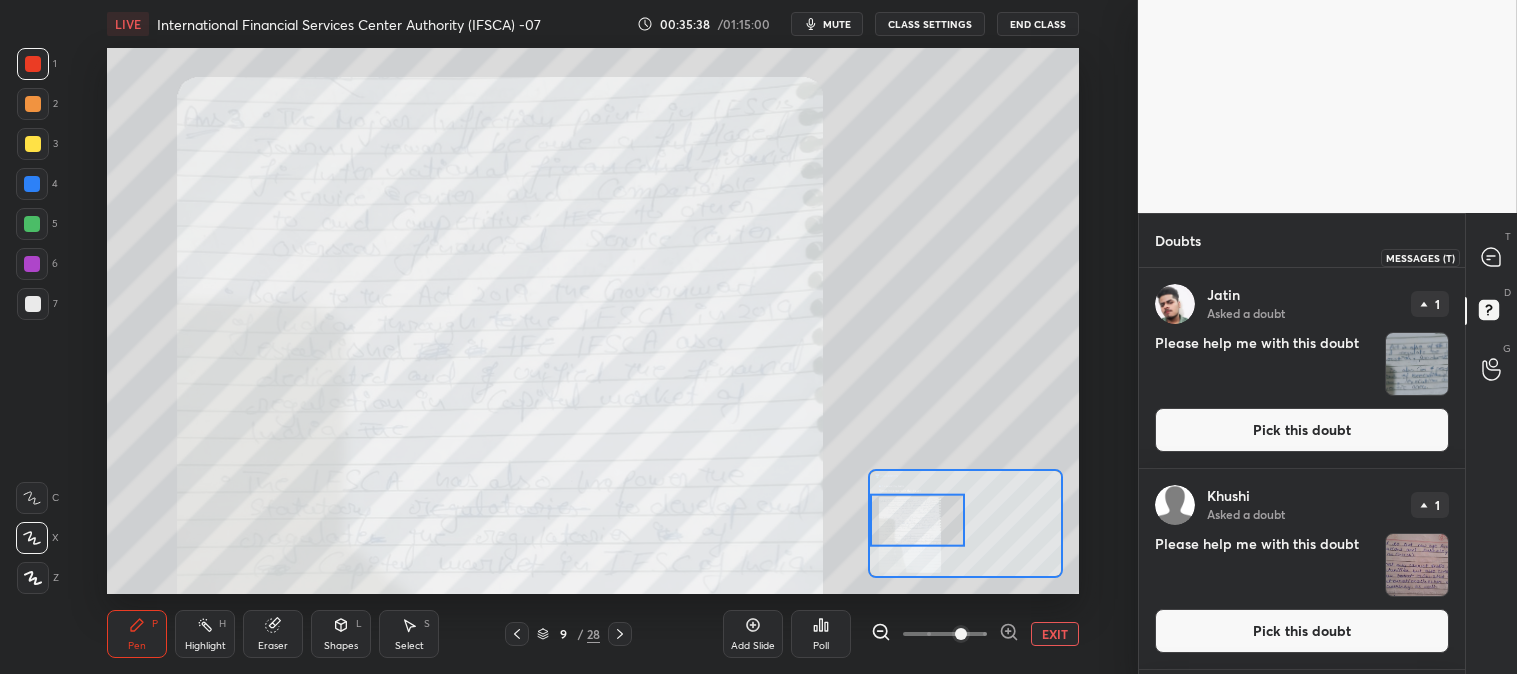 click 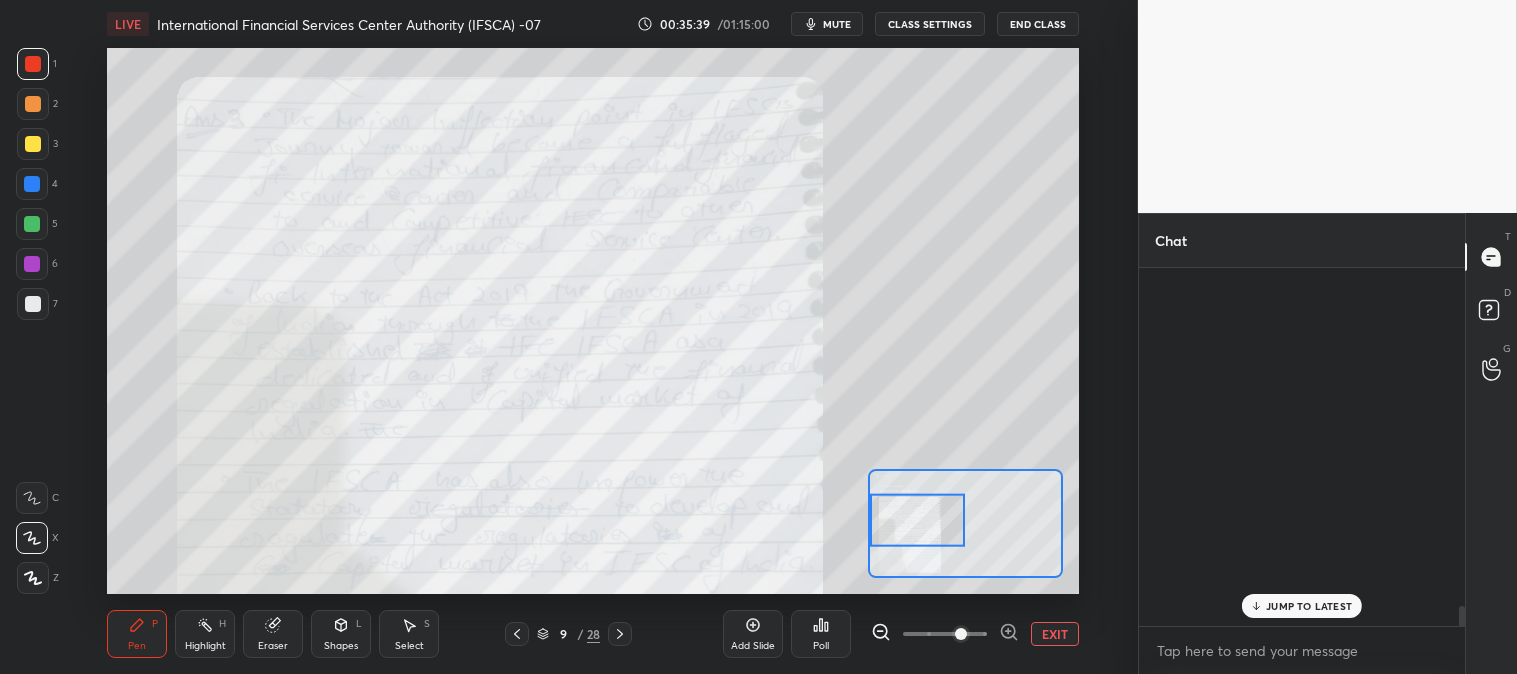 scroll, scrollTop: 7007, scrollLeft: 0, axis: vertical 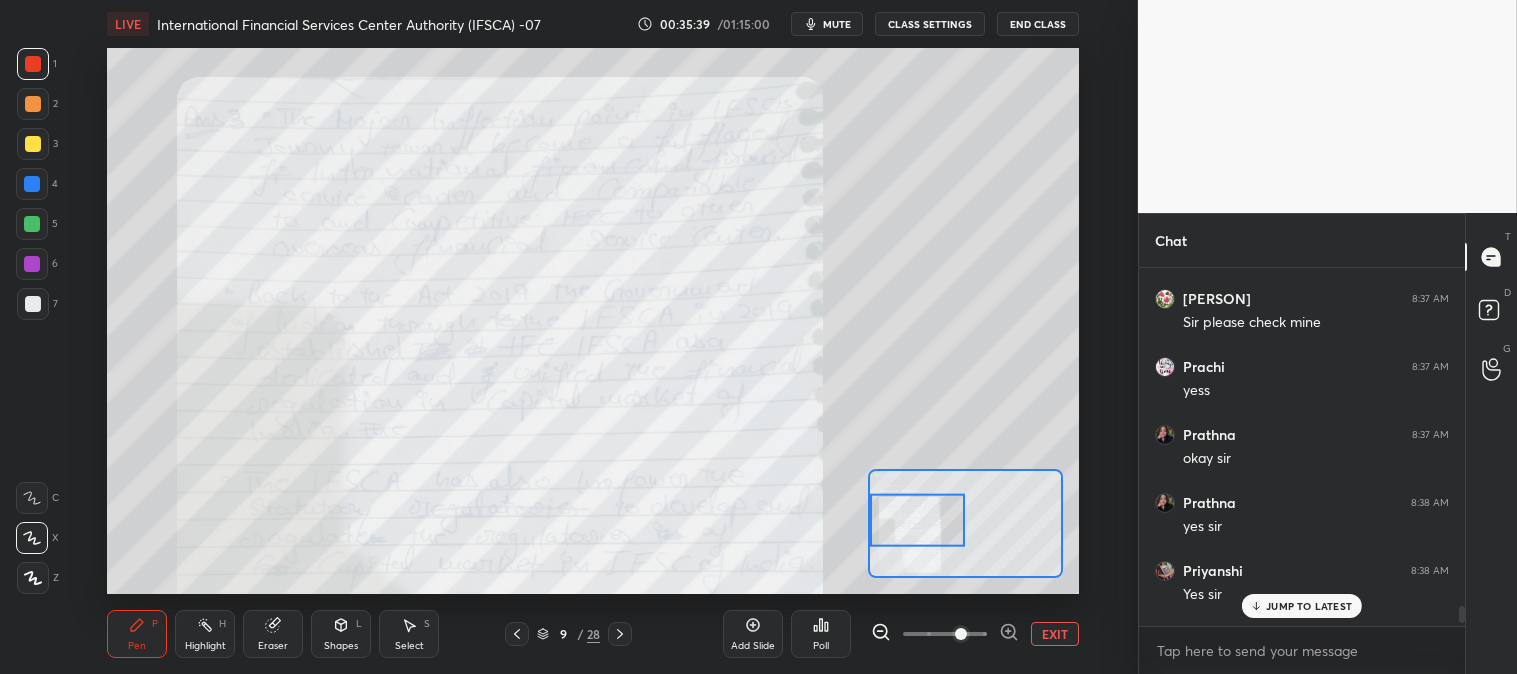 click on "JUMP TO LATEST" at bounding box center [1309, 606] 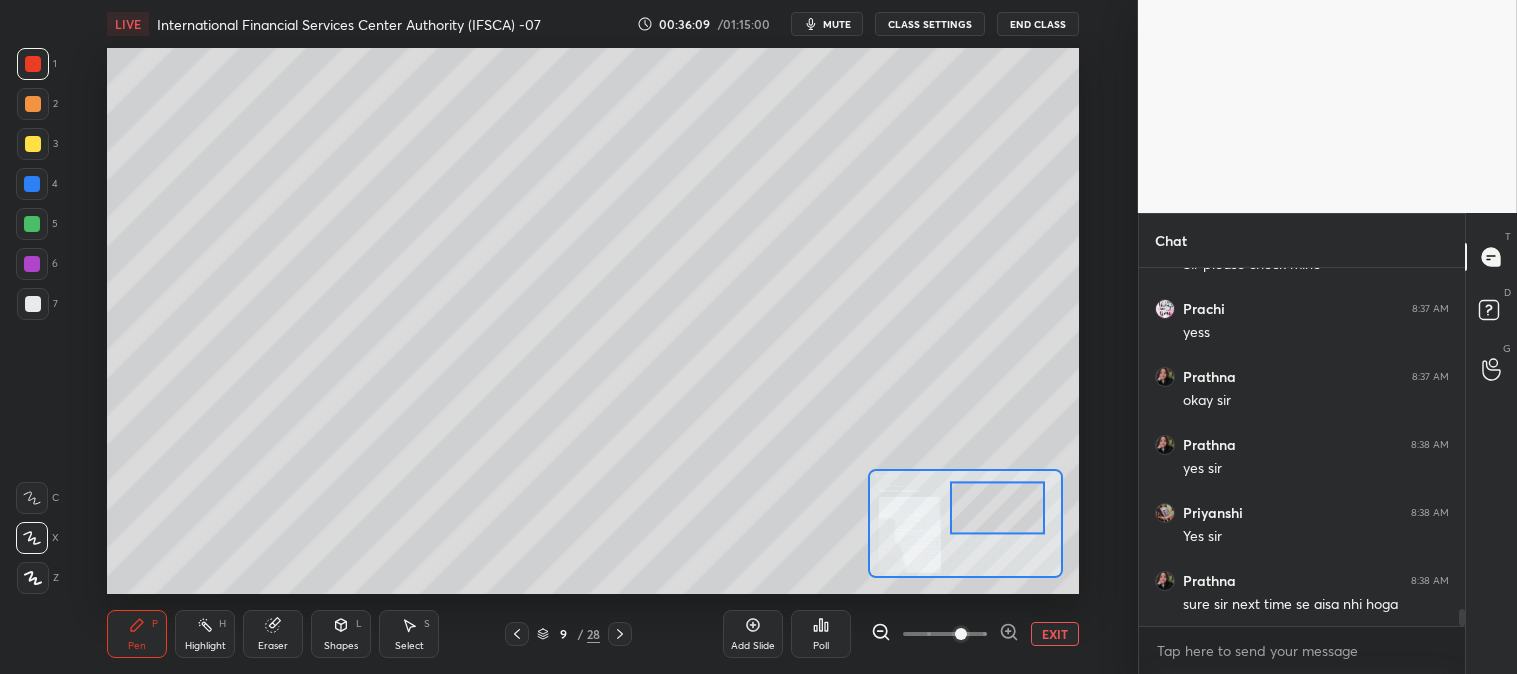 click at bounding box center [33, 304] 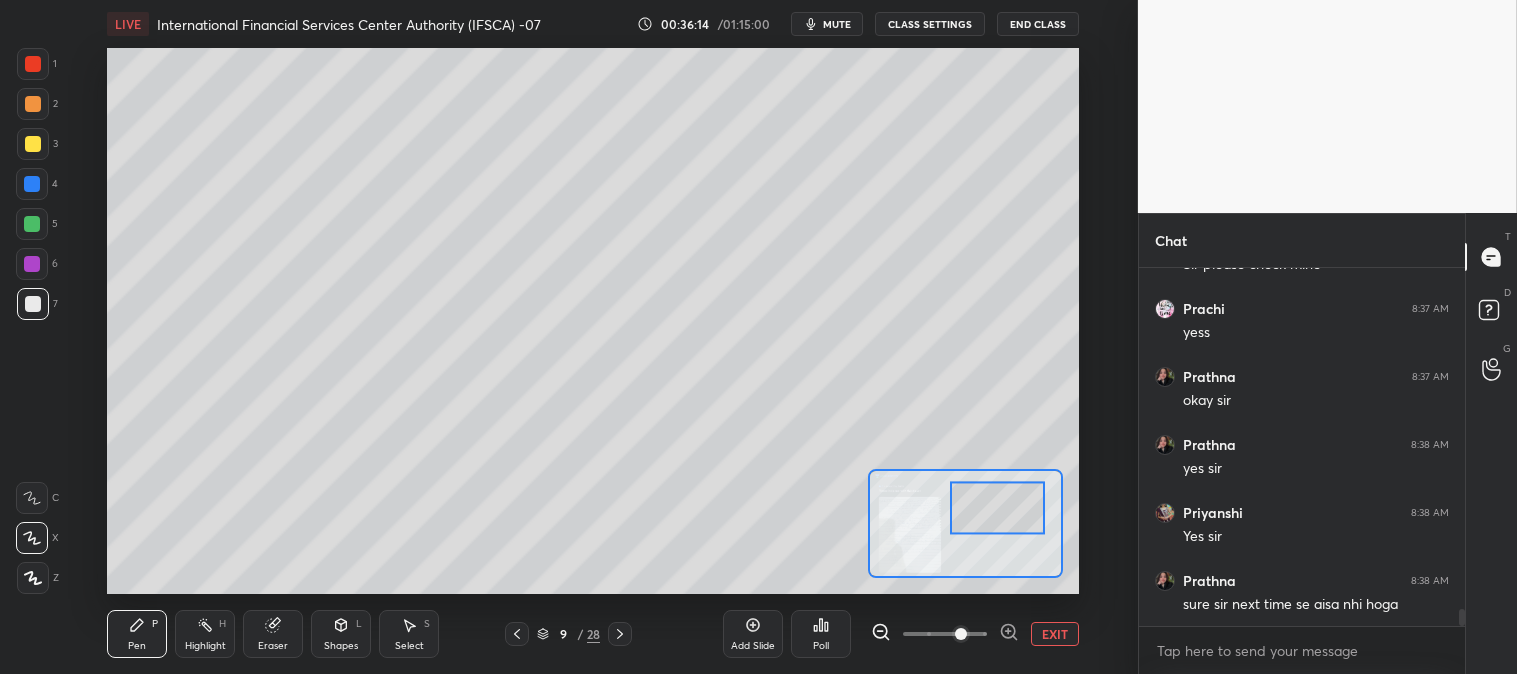 scroll, scrollTop: 7133, scrollLeft: 0, axis: vertical 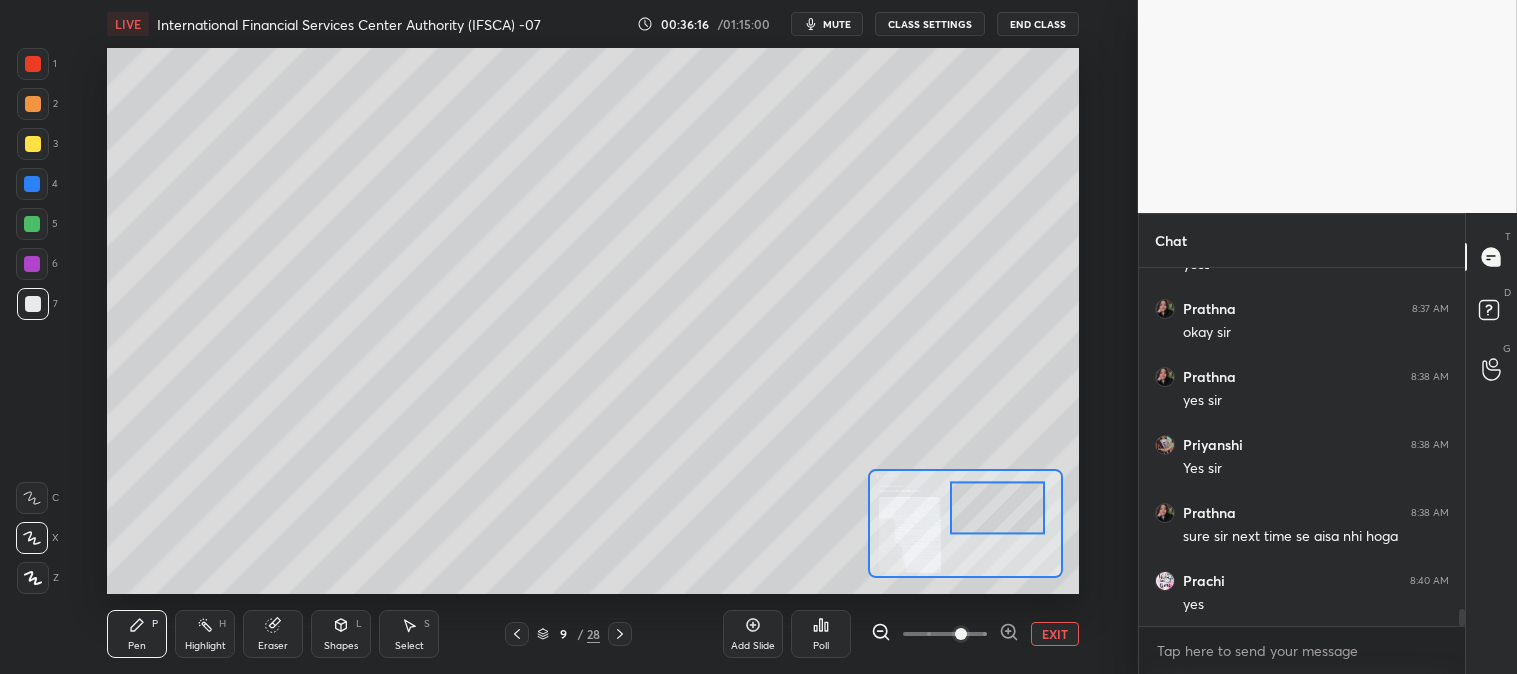 click on "mute" at bounding box center (837, 24) 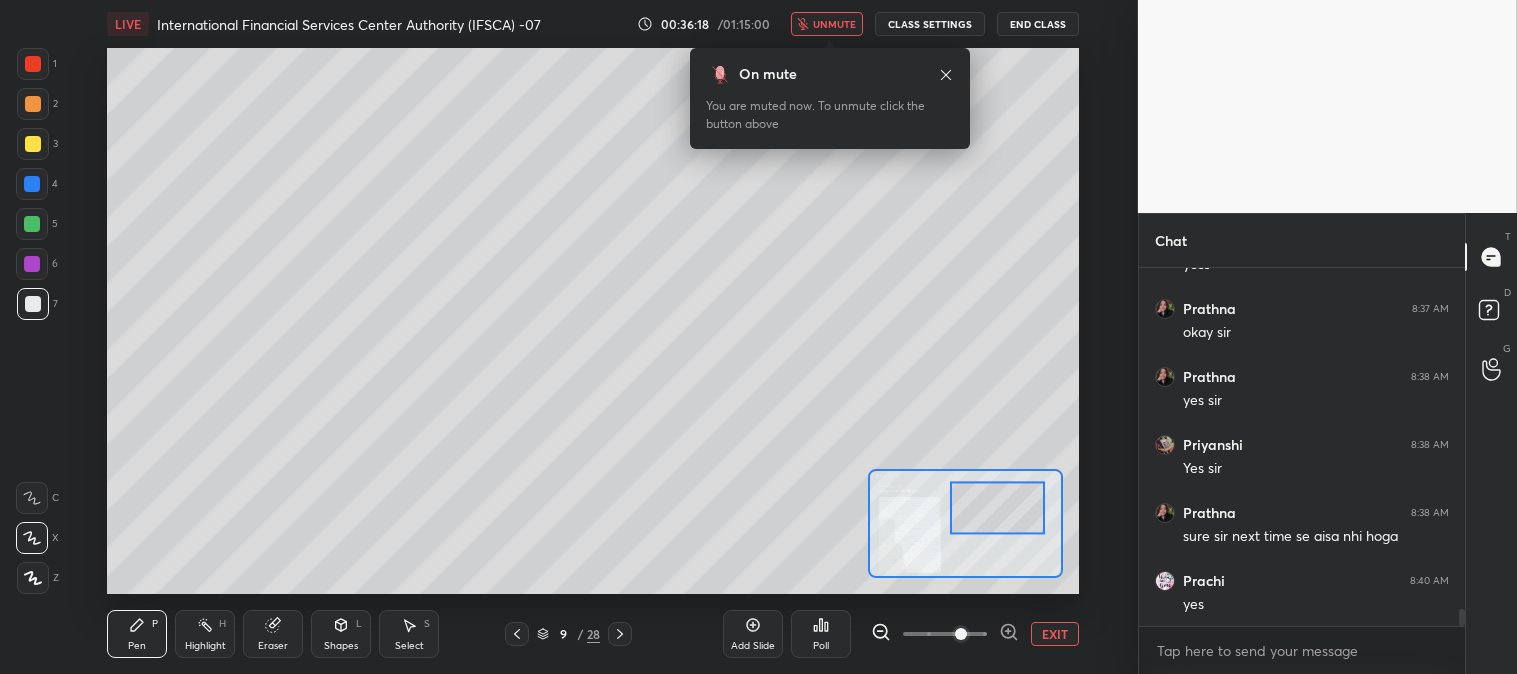 click on "unmute" at bounding box center (834, 24) 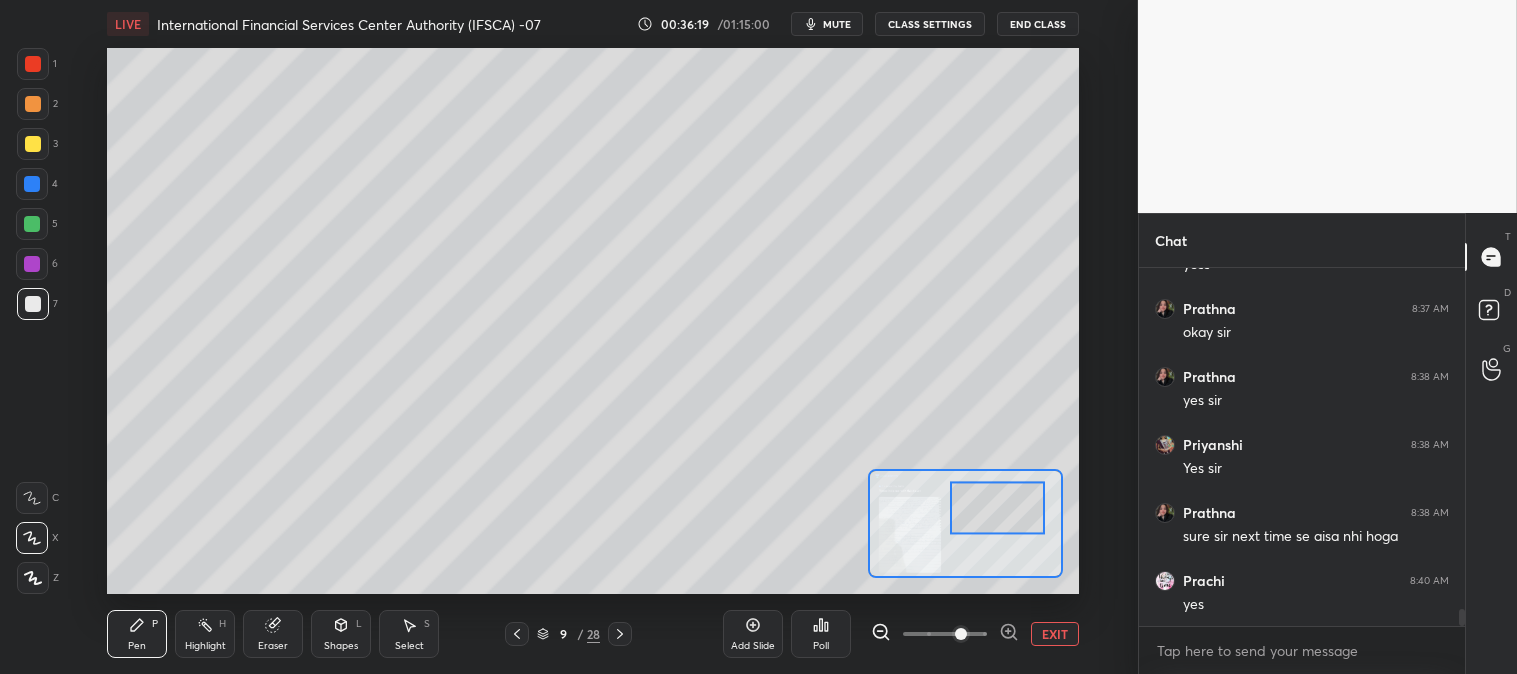 click on "EXIT" at bounding box center (1055, 634) 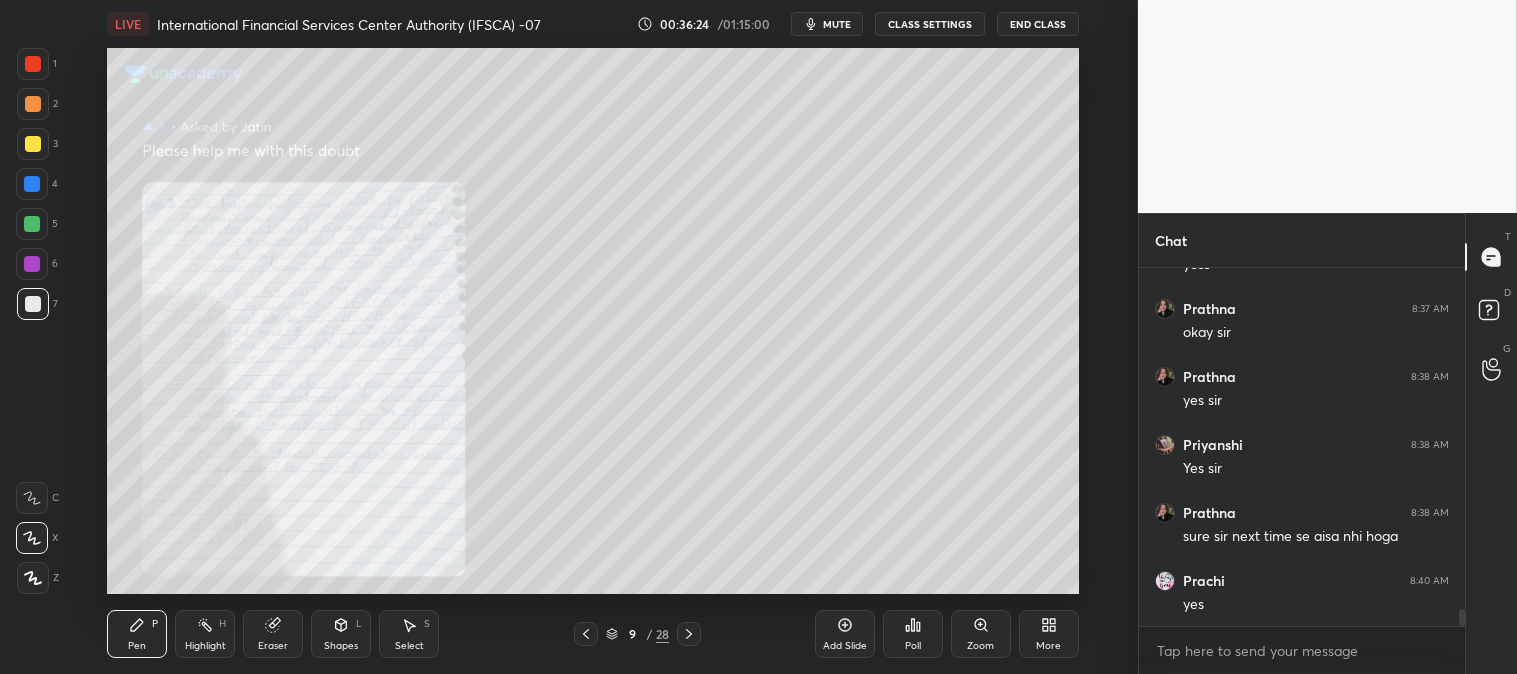 click on "Zoom" at bounding box center [980, 646] 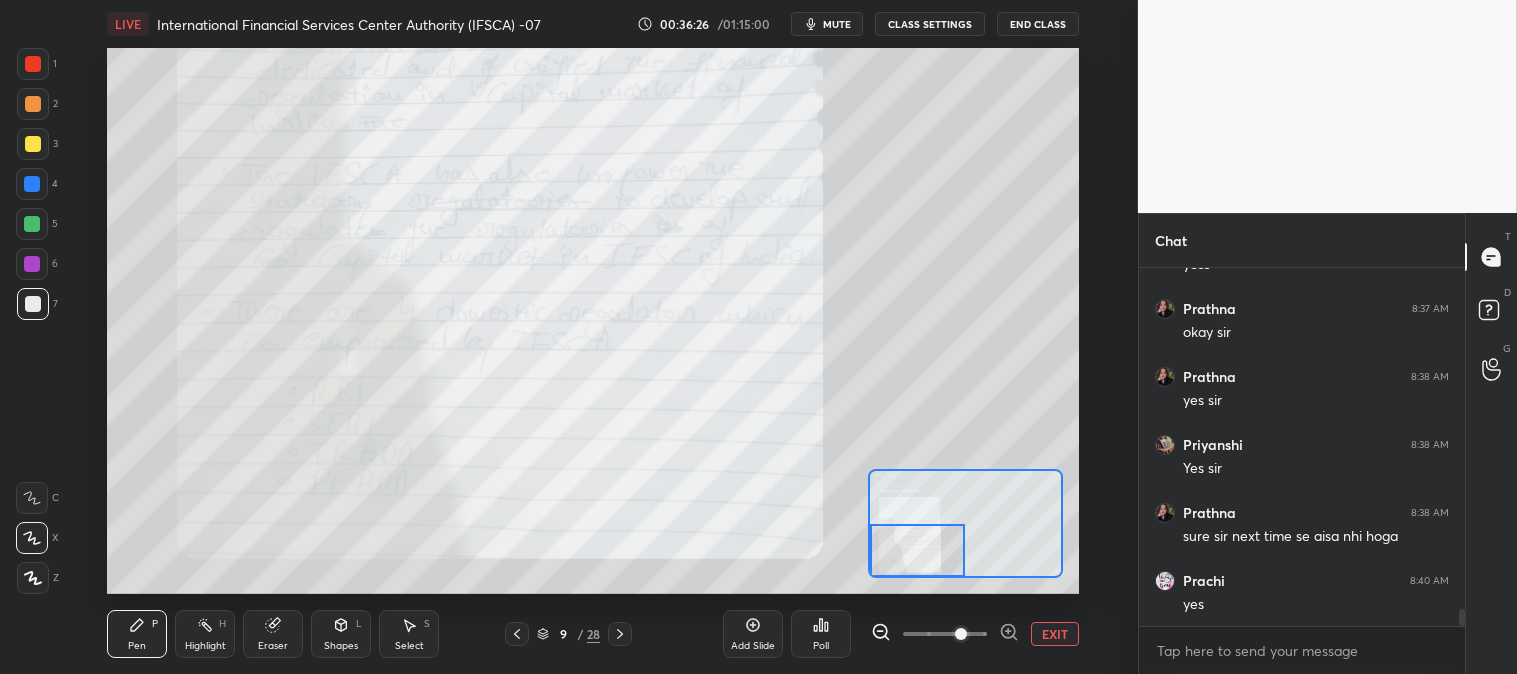 scroll, scrollTop: 7201, scrollLeft: 0, axis: vertical 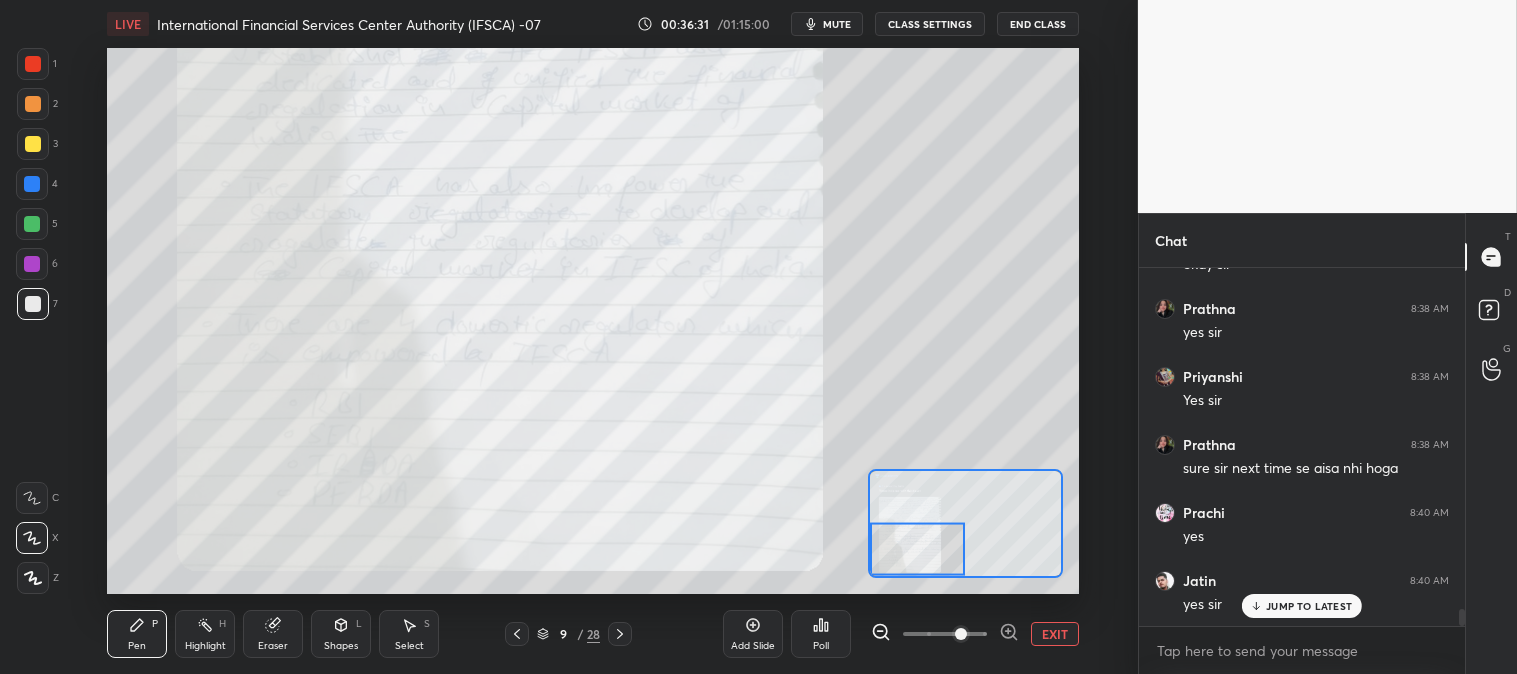 click on "Highlight H" at bounding box center (205, 634) 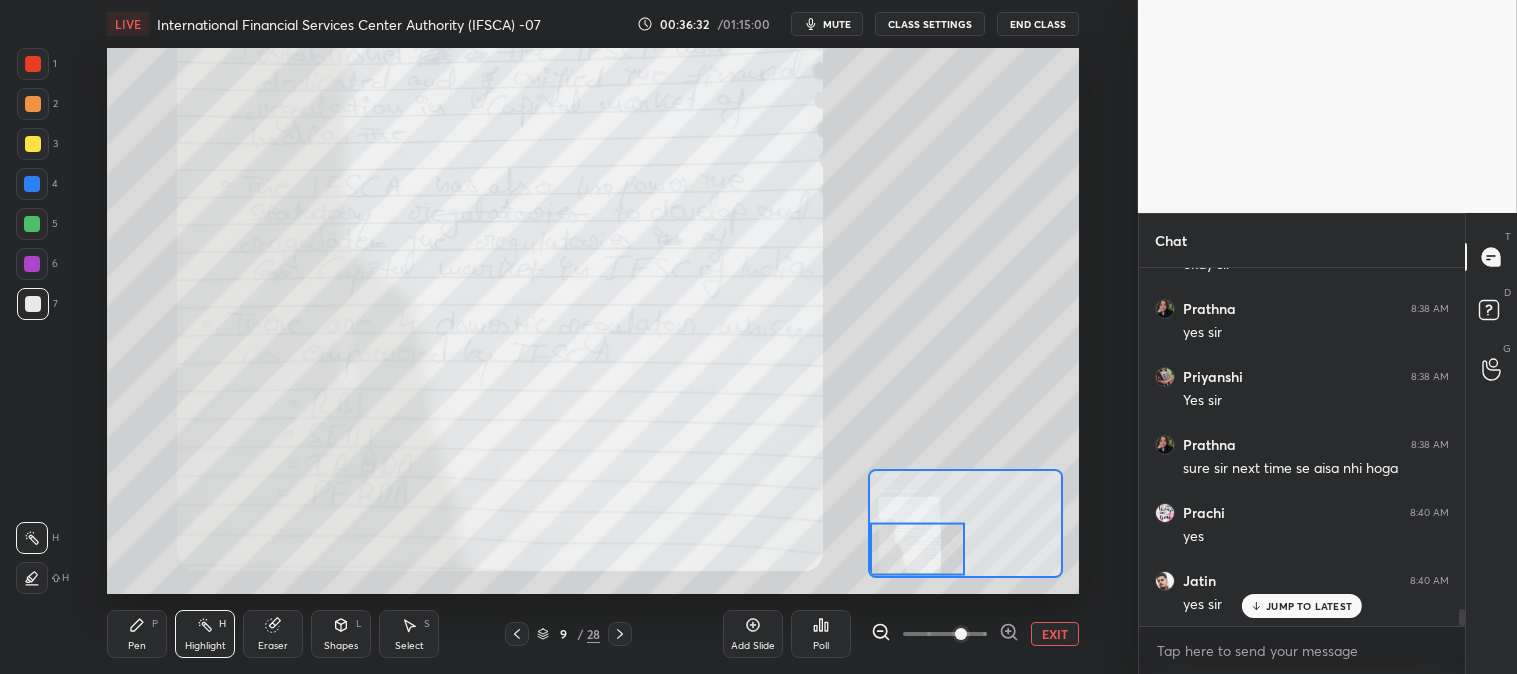 click at bounding box center (33, 64) 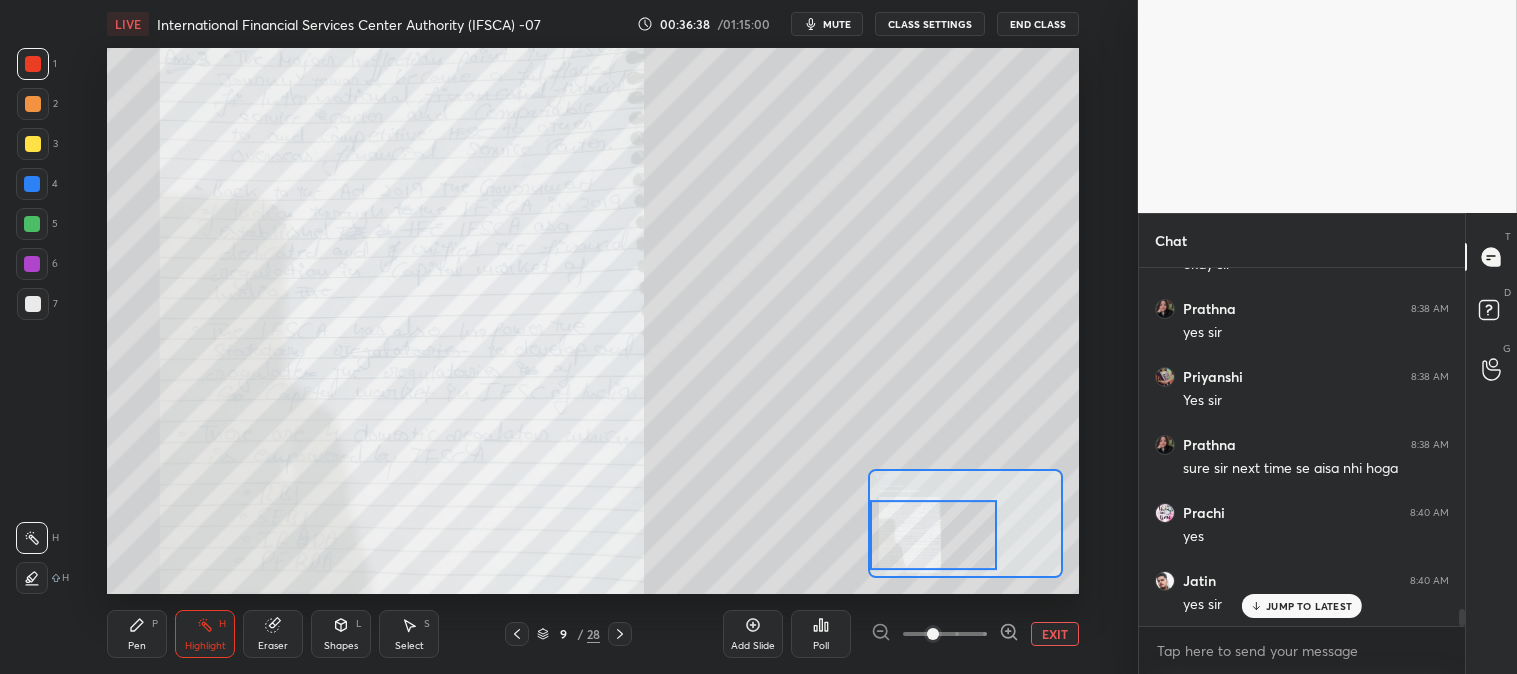 scroll, scrollTop: 7270, scrollLeft: 0, axis: vertical 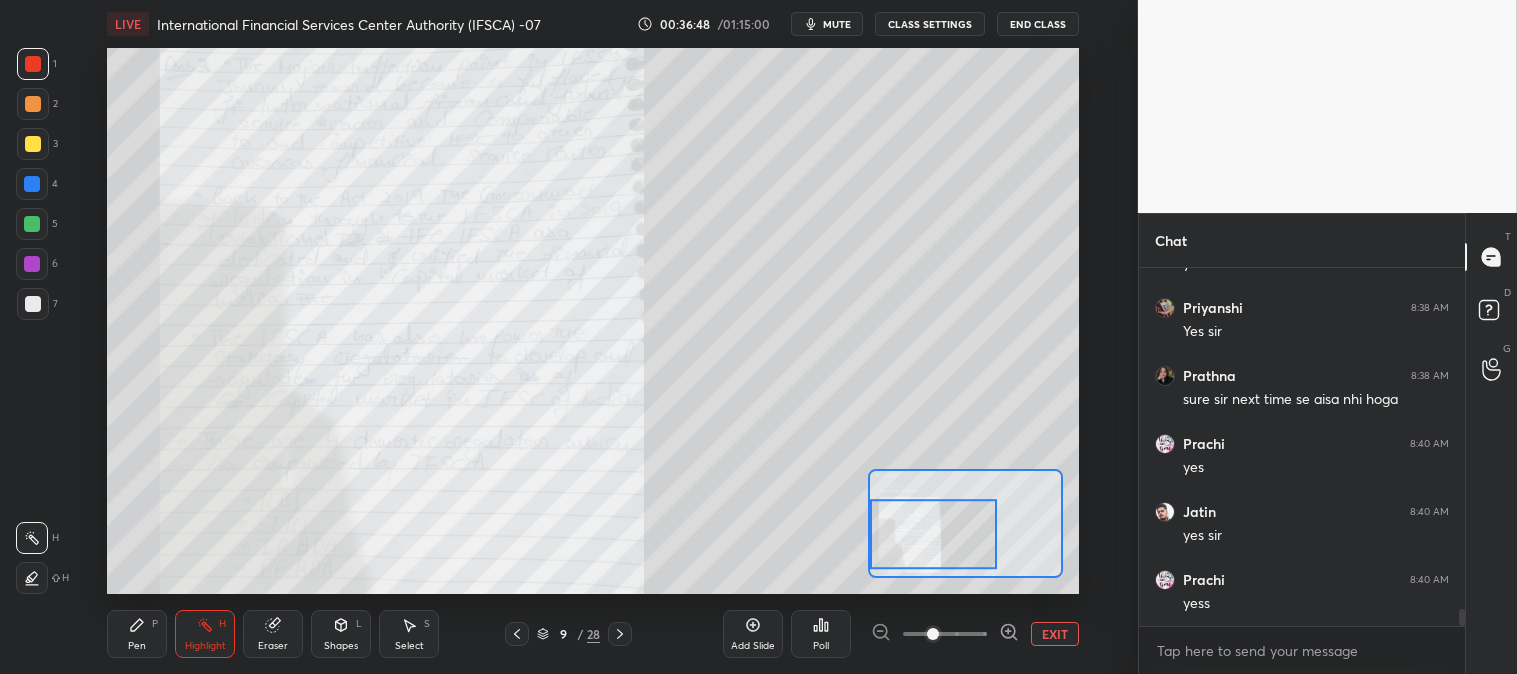 click on "Pen P" at bounding box center (137, 634) 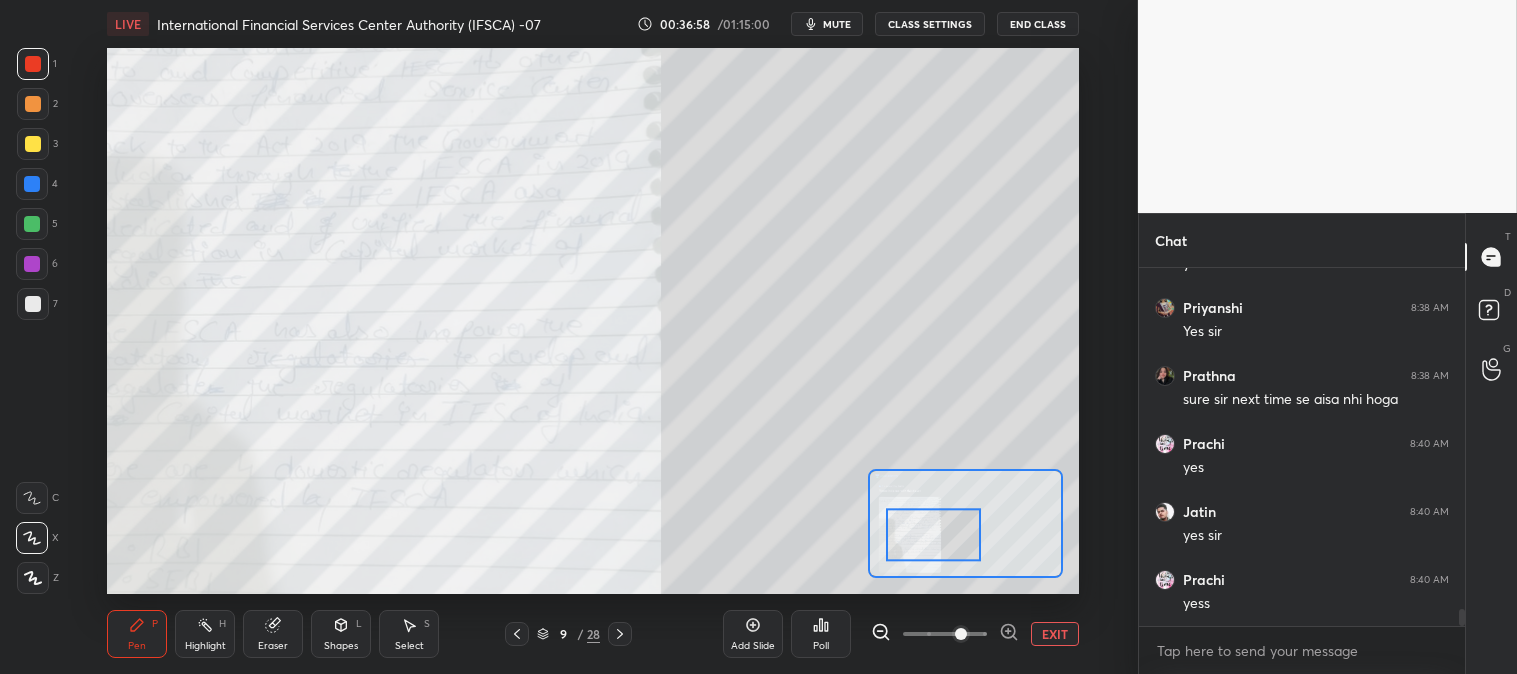 click on "EXIT" at bounding box center [1055, 634] 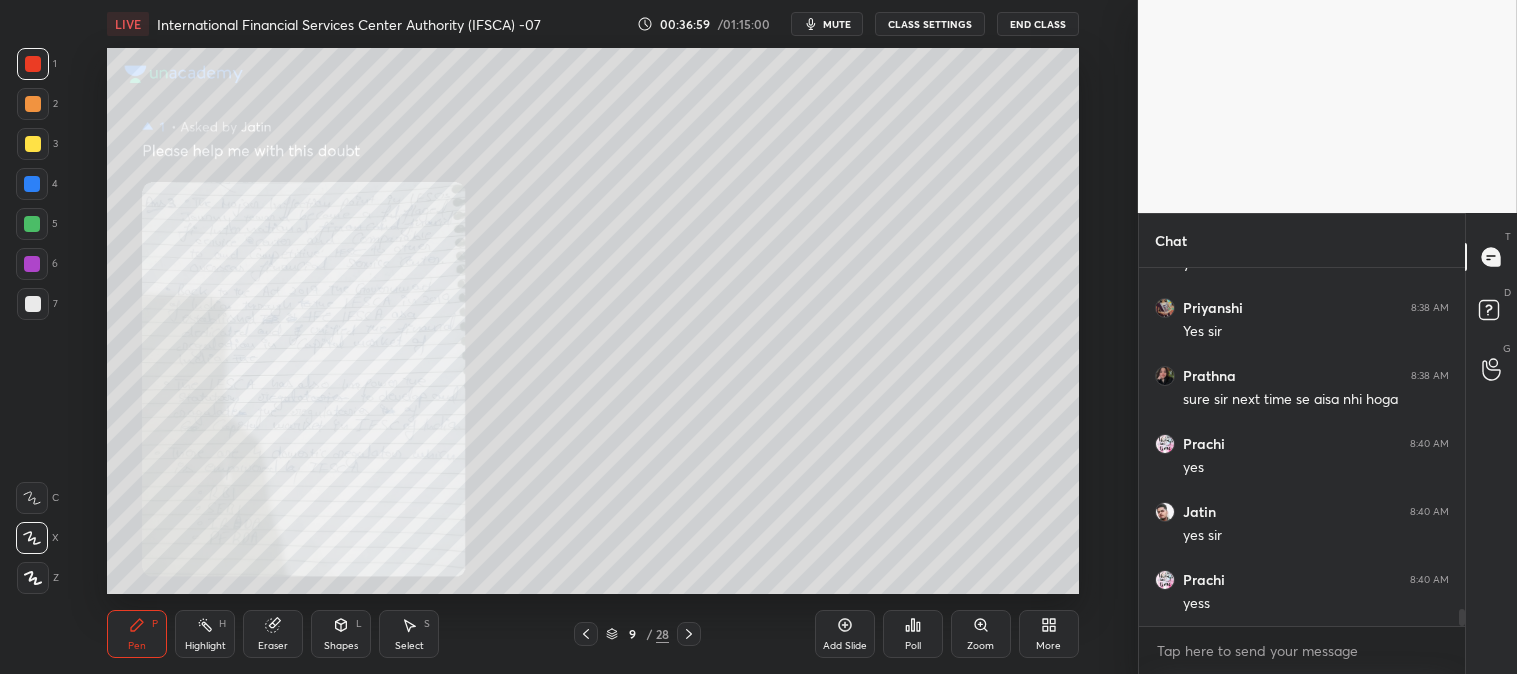 scroll, scrollTop: 7337, scrollLeft: 0, axis: vertical 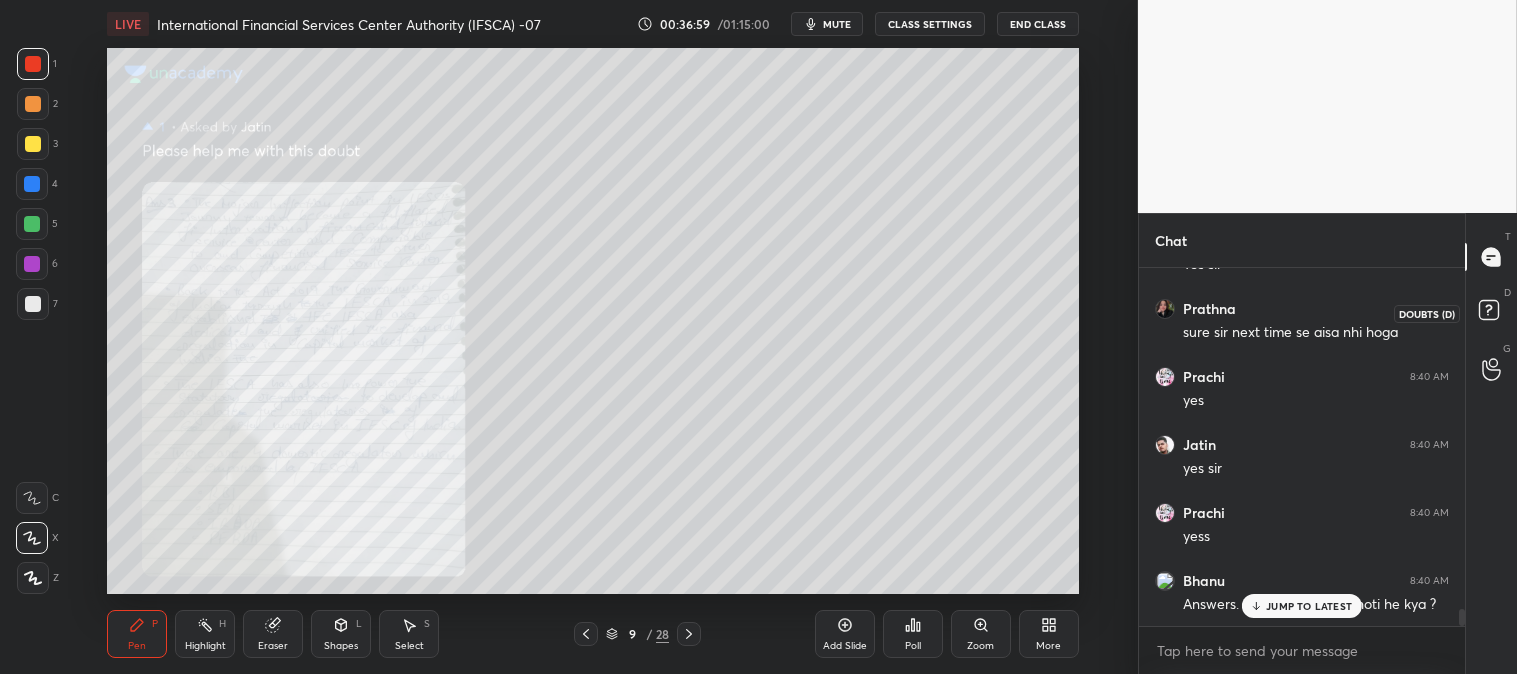 click 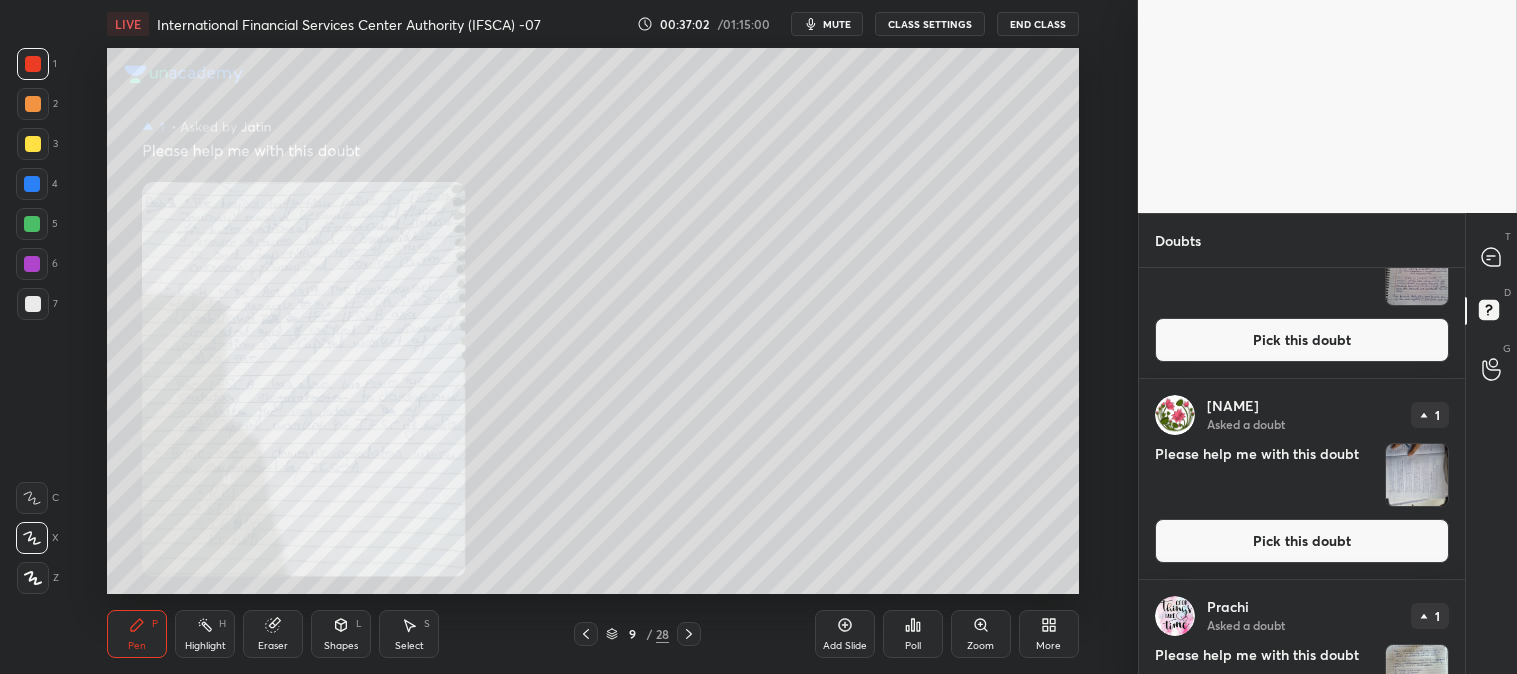 scroll, scrollTop: 497, scrollLeft: 0, axis: vertical 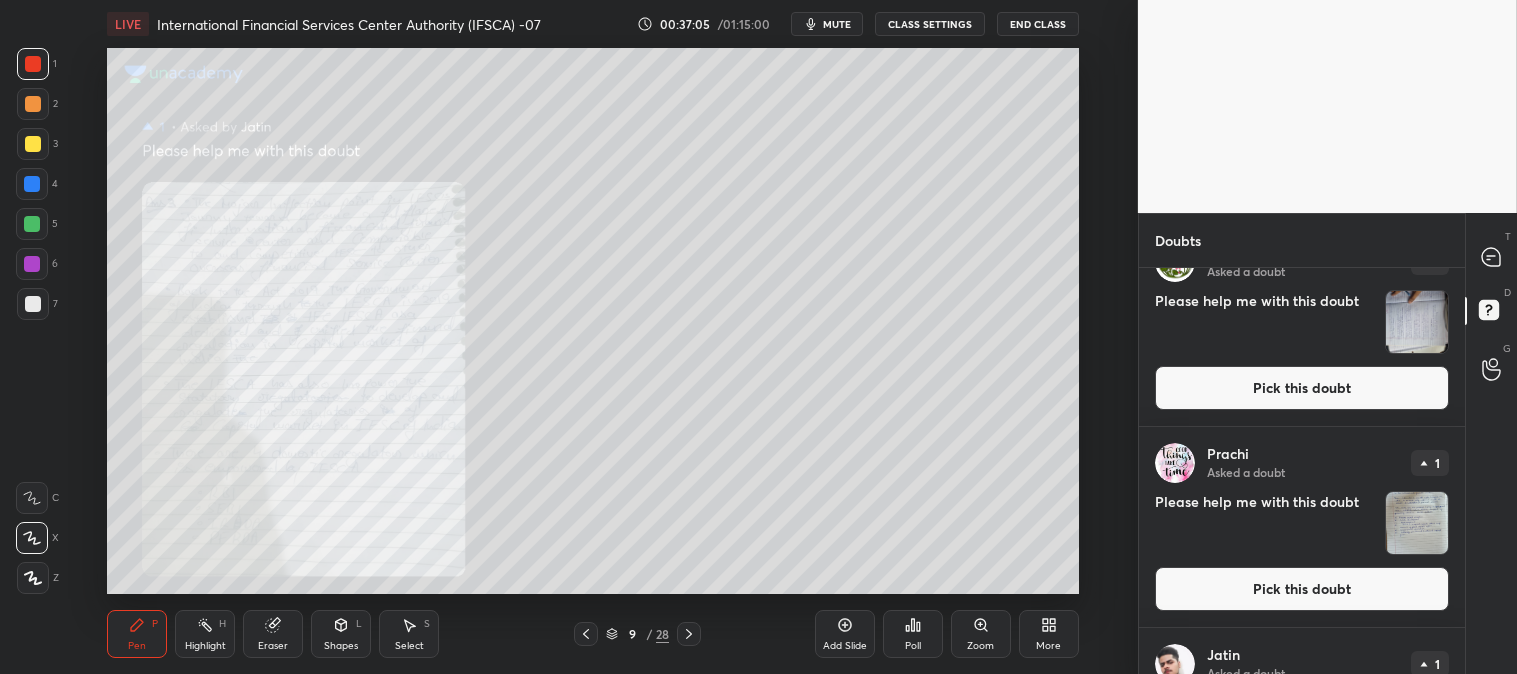 click on "Pick this doubt" at bounding box center [1302, 388] 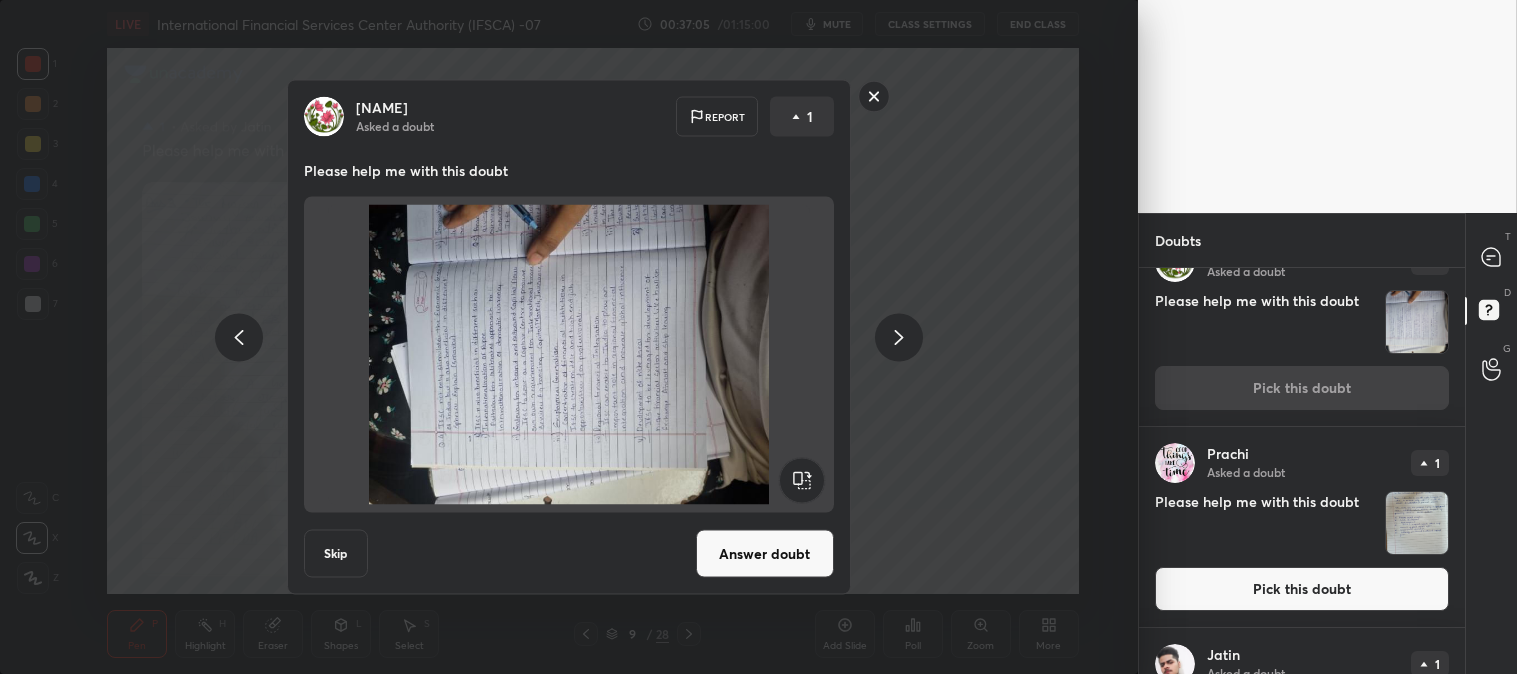 scroll, scrollTop: 602, scrollLeft: 0, axis: vertical 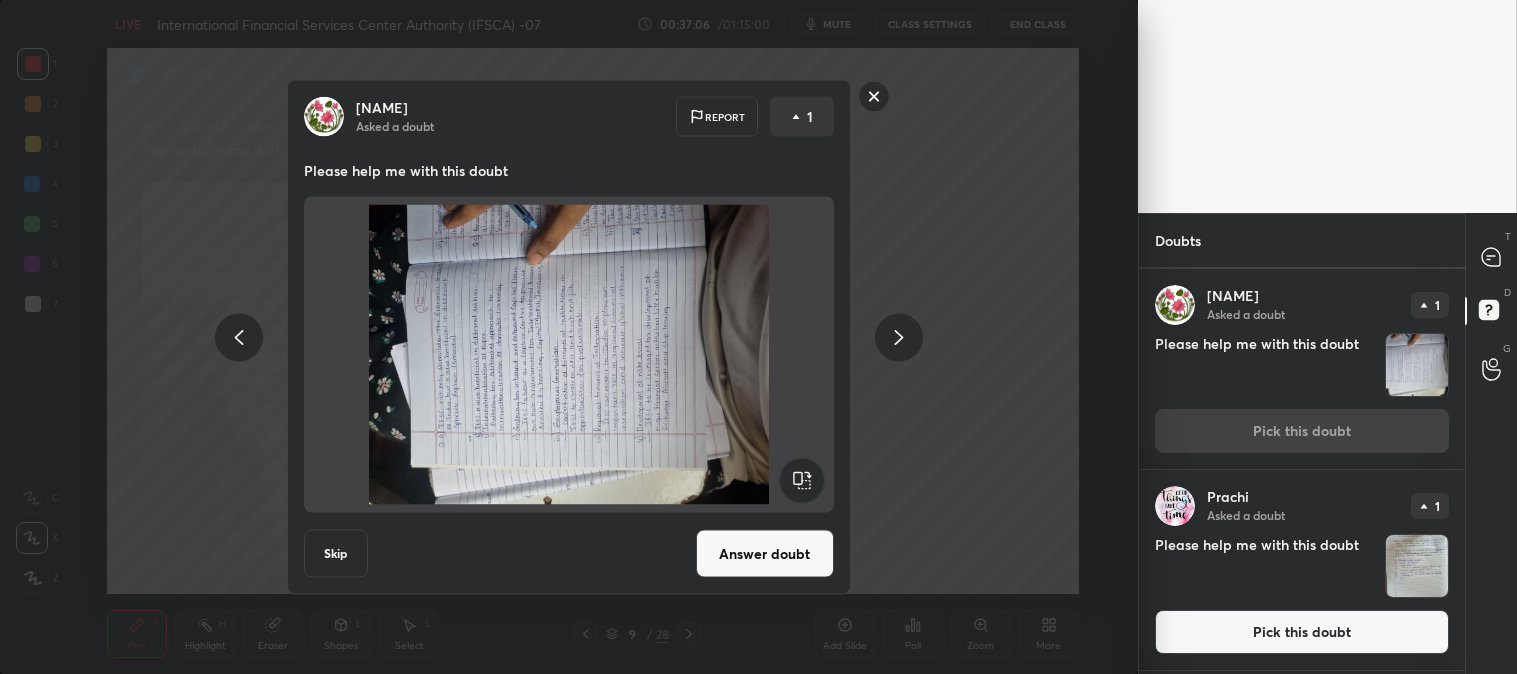 click 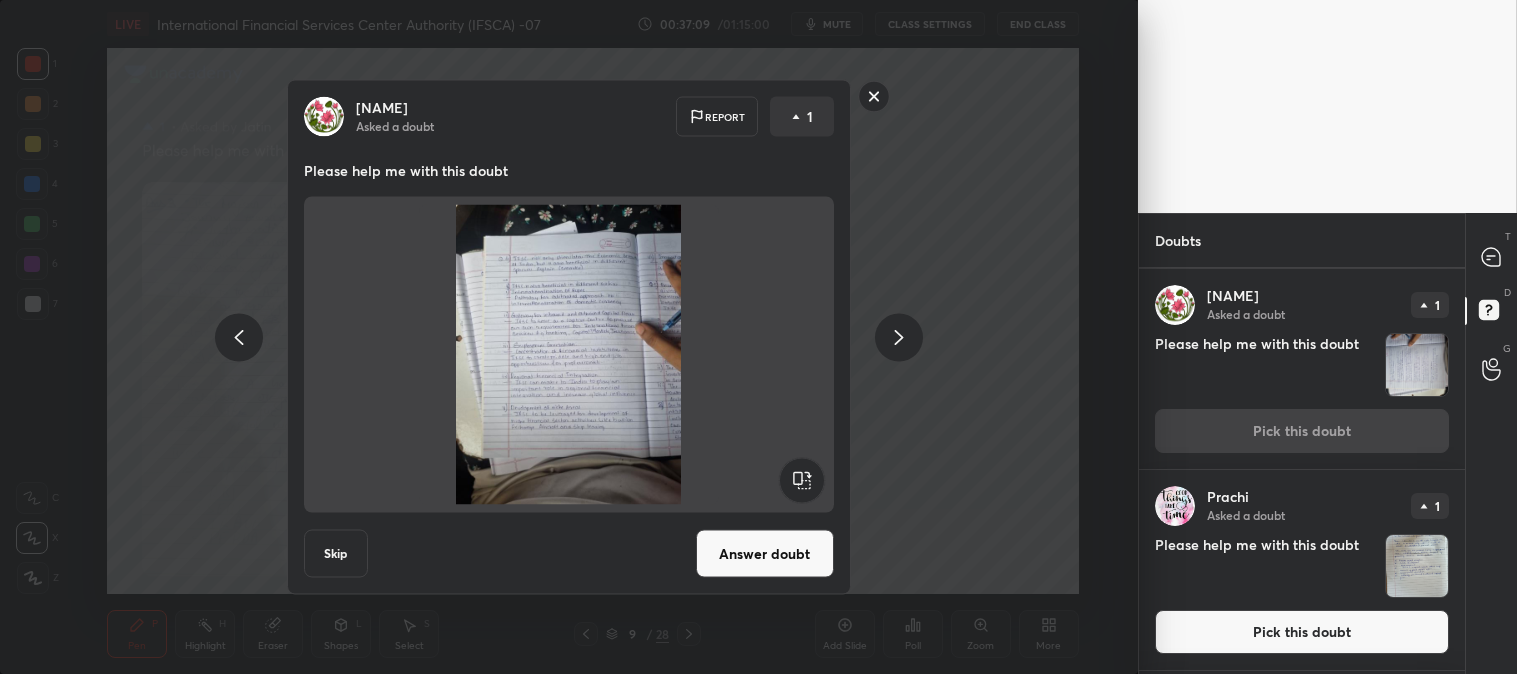 click on "Answer doubt" at bounding box center (765, 554) 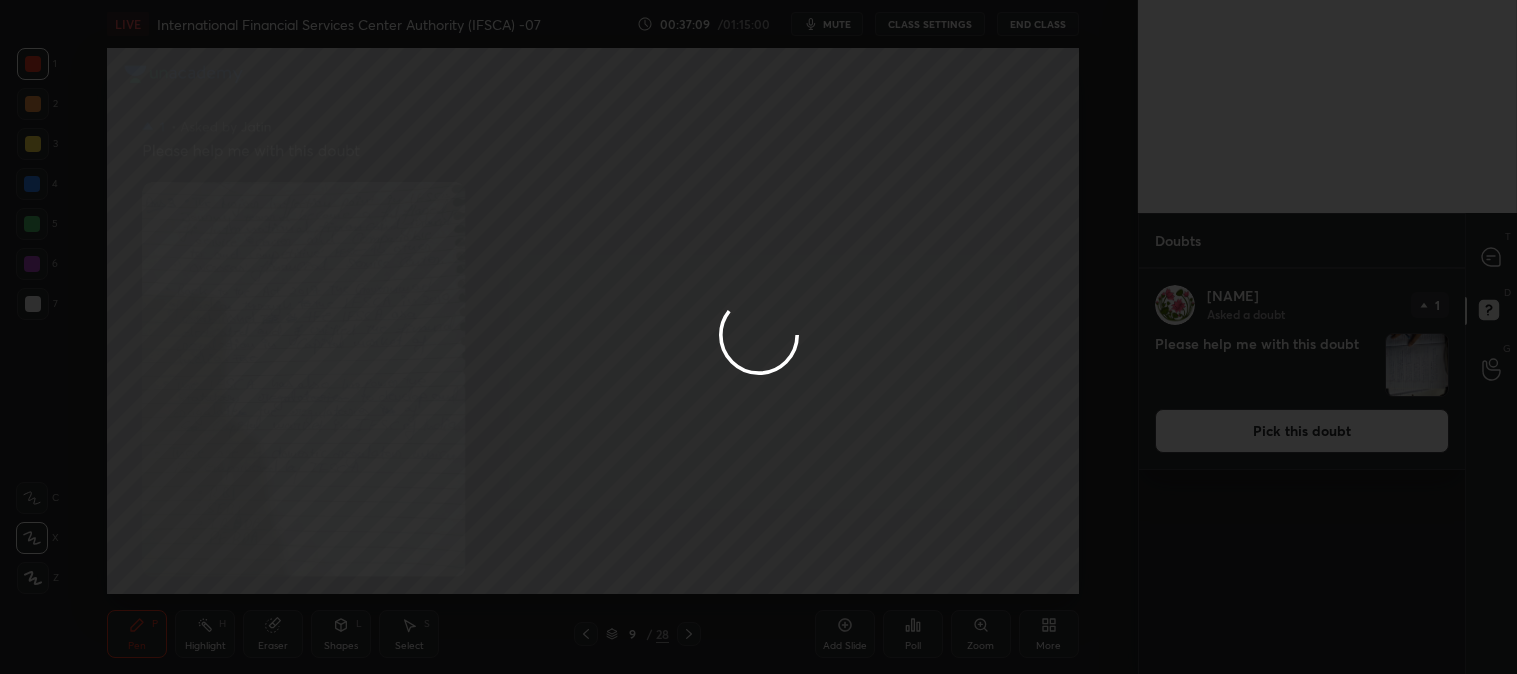 scroll, scrollTop: 0, scrollLeft: 0, axis: both 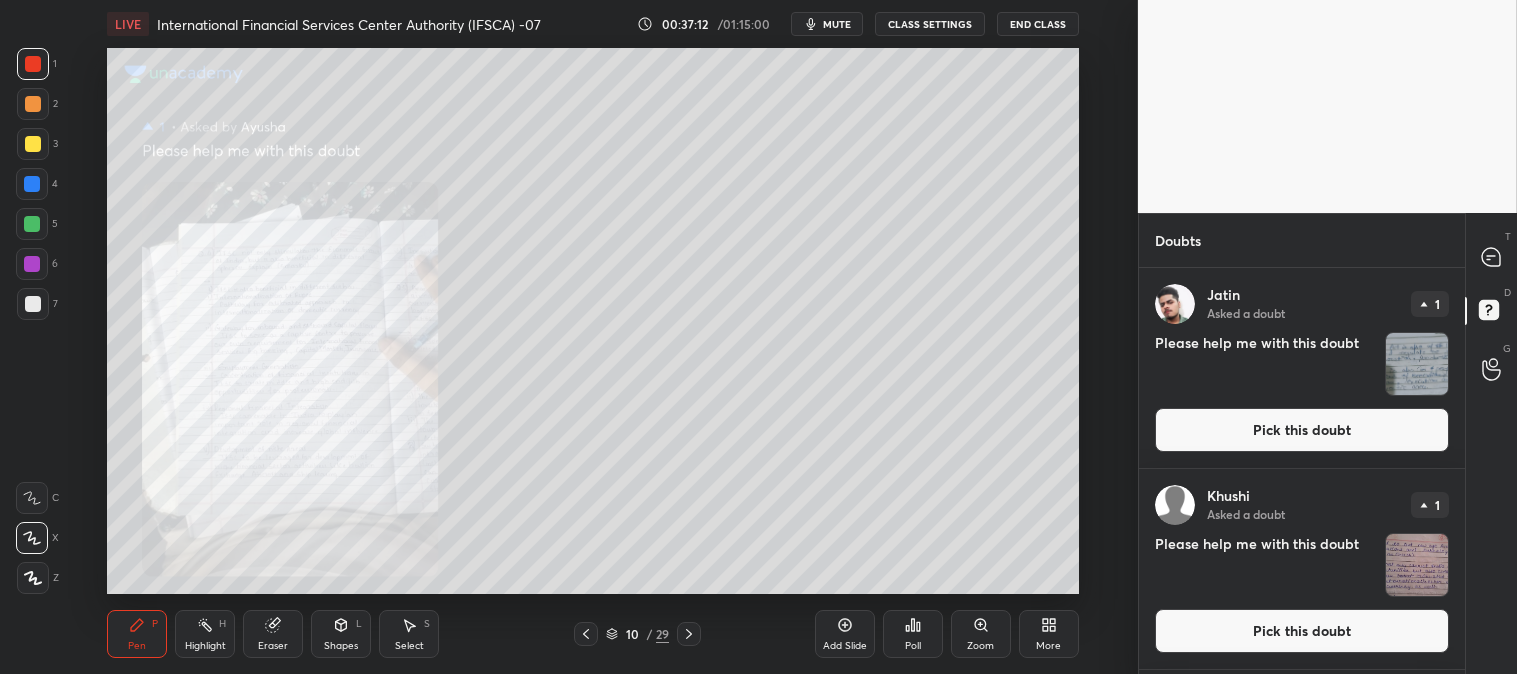 click on "Zoom" at bounding box center [981, 634] 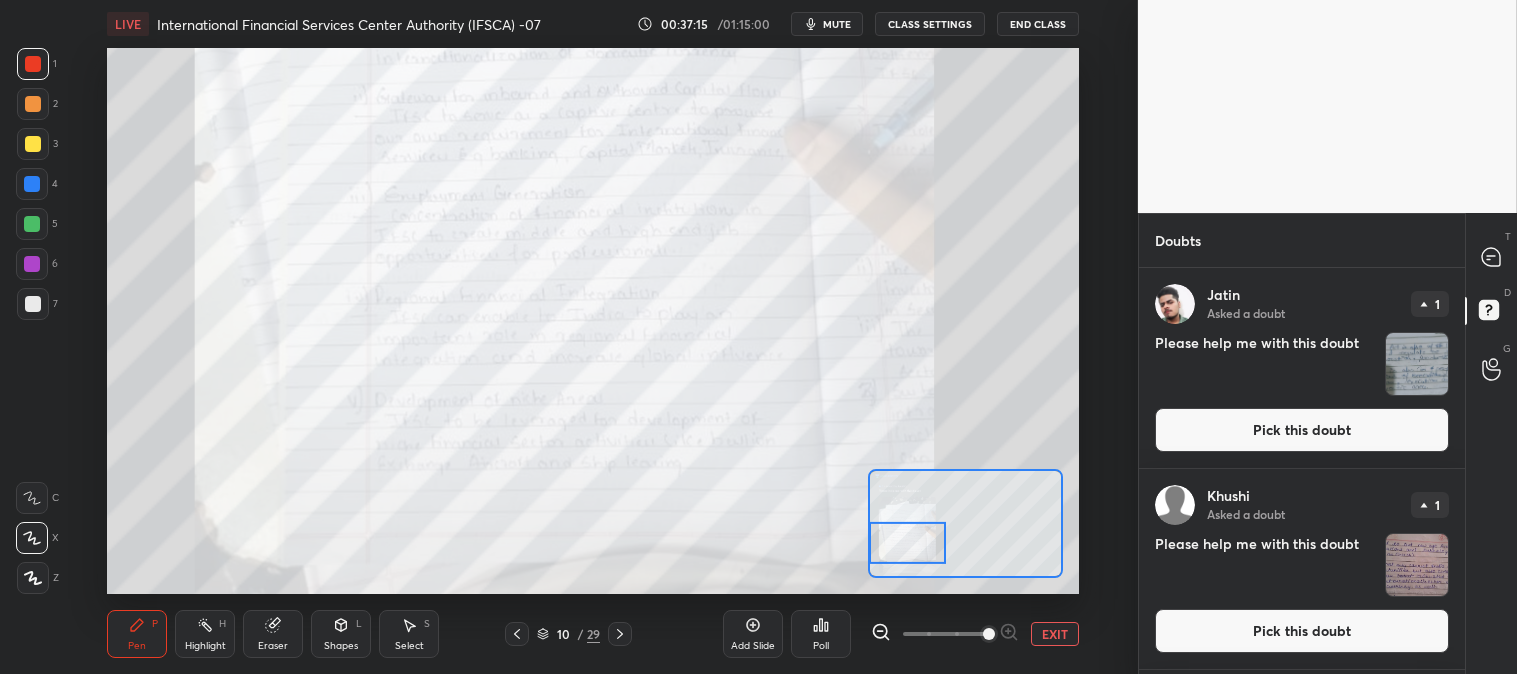 click on "EXIT" at bounding box center (1055, 634) 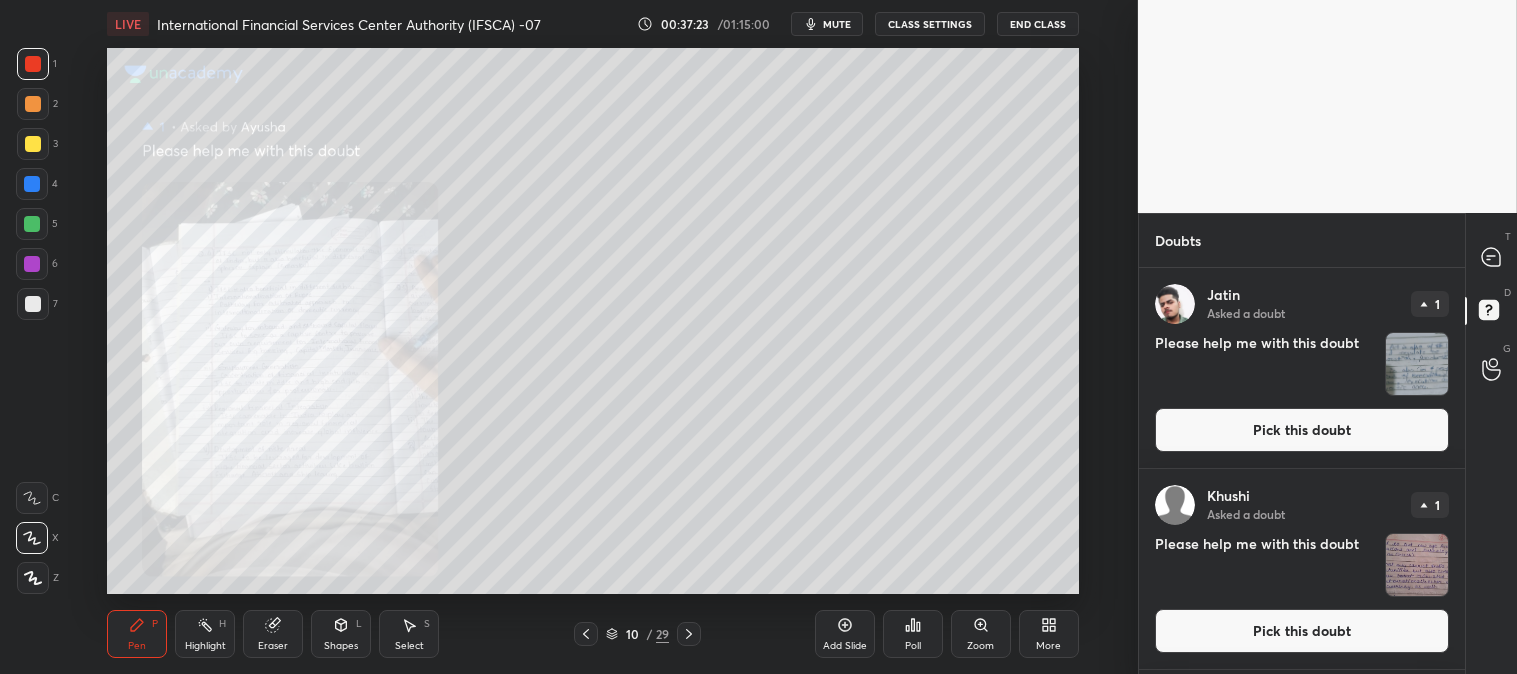 click 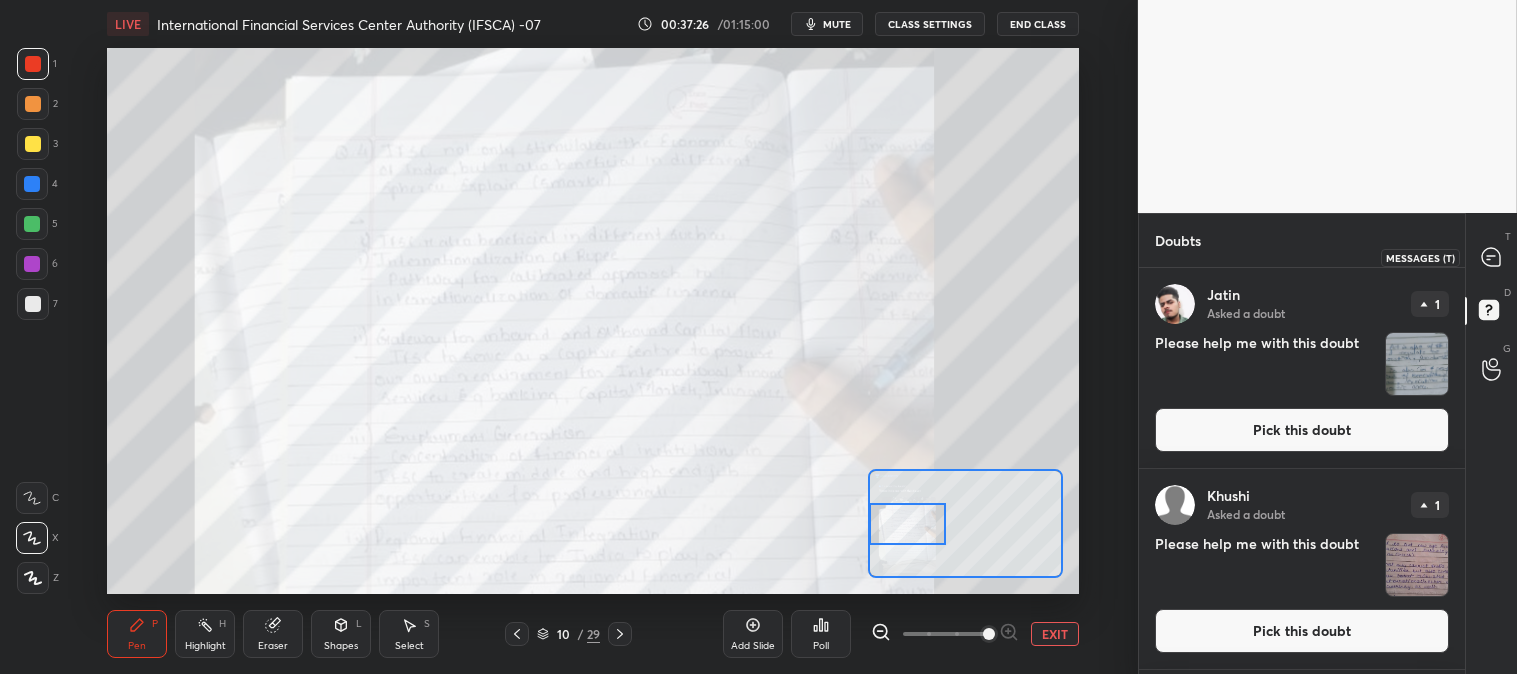 click 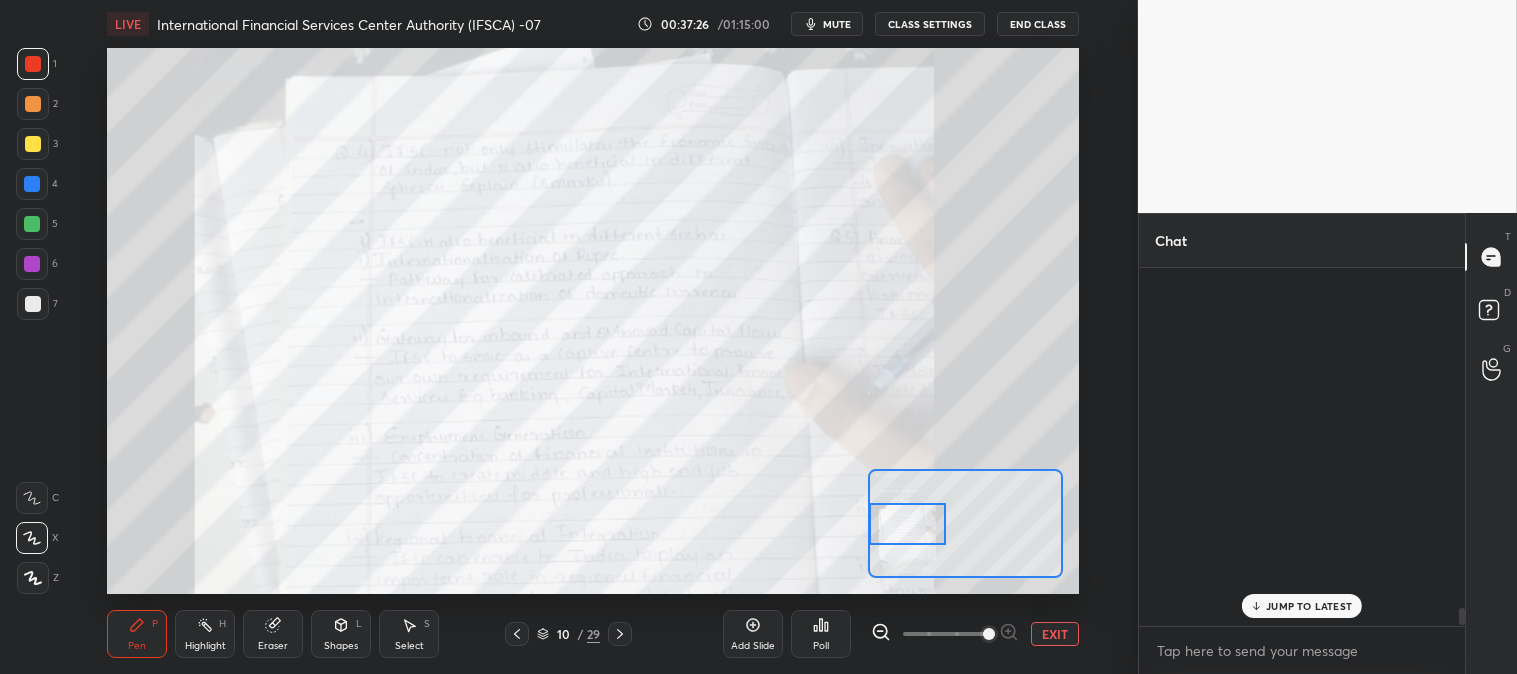 scroll, scrollTop: 7315, scrollLeft: 0, axis: vertical 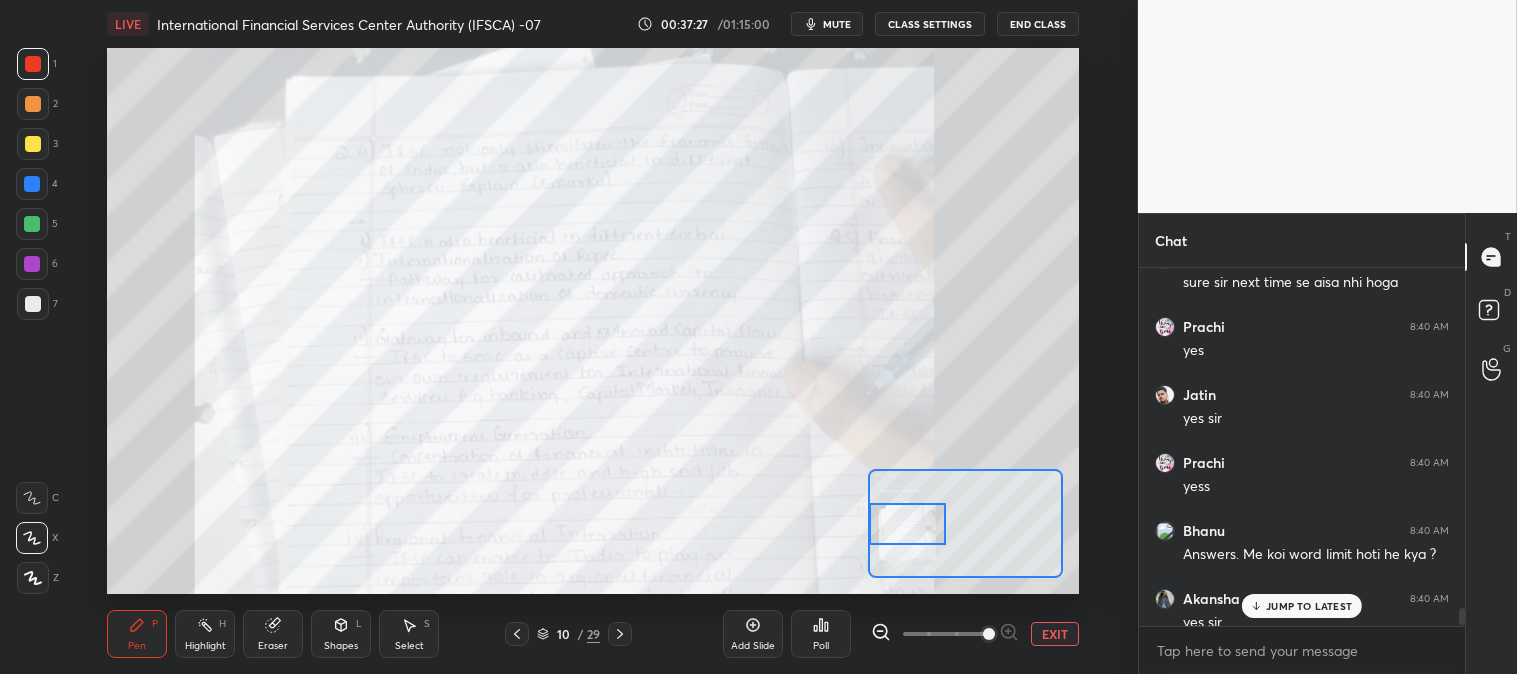 click on "Highlight H" at bounding box center (205, 634) 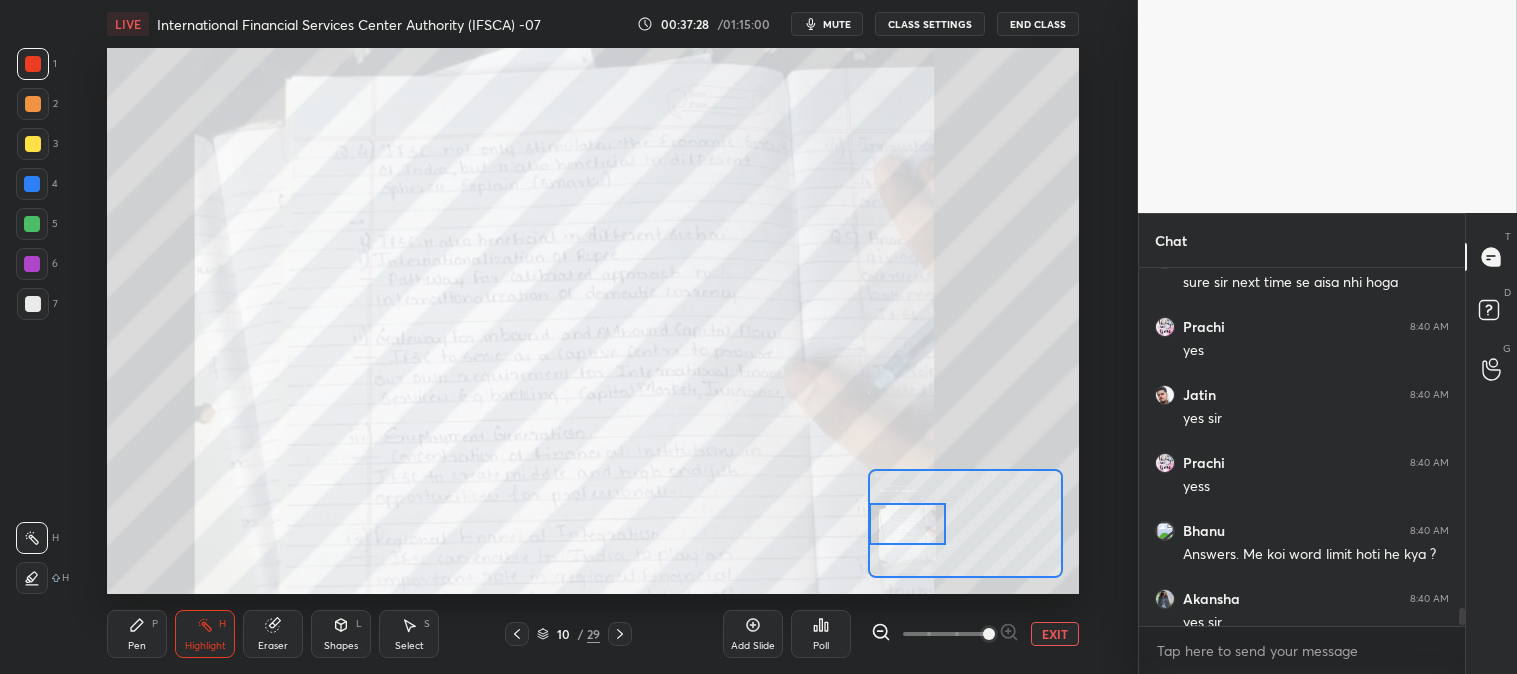 scroll, scrollTop: 7401, scrollLeft: 0, axis: vertical 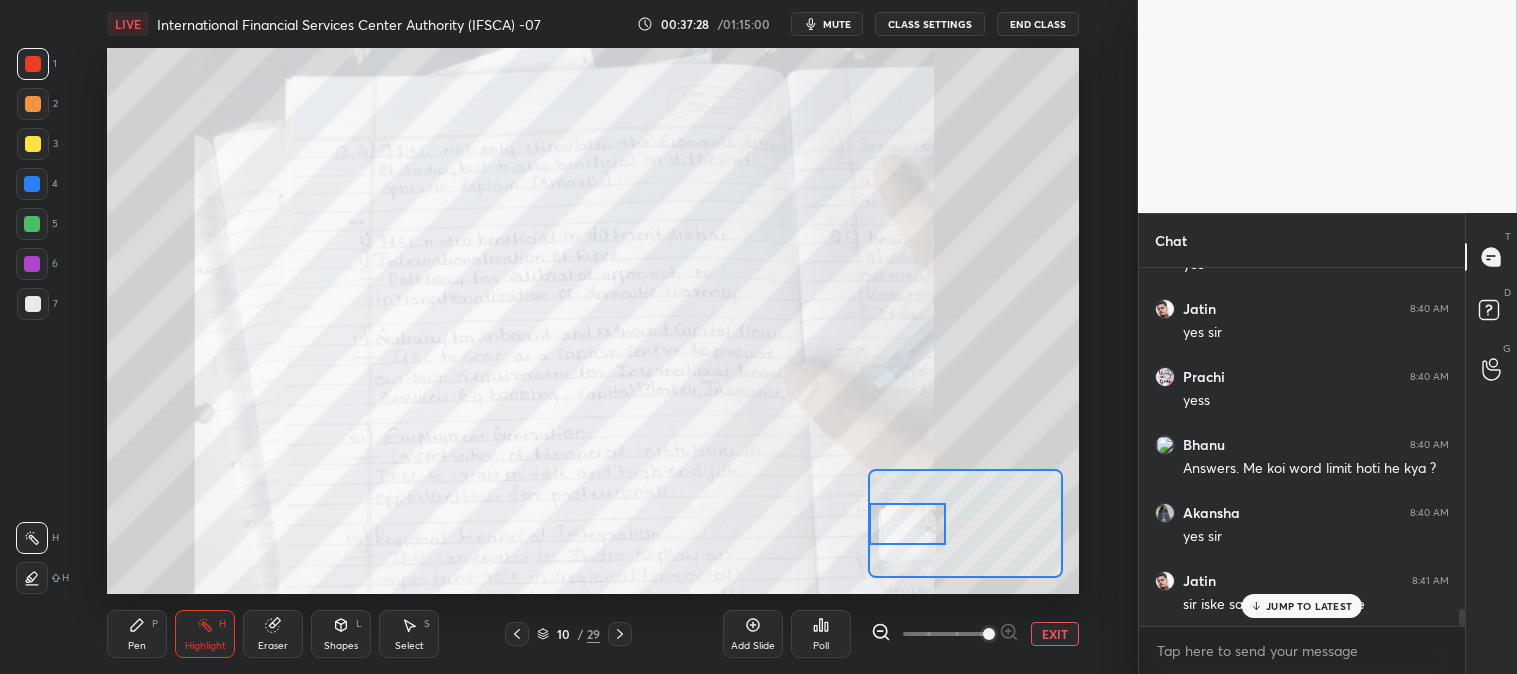 click at bounding box center [33, 64] 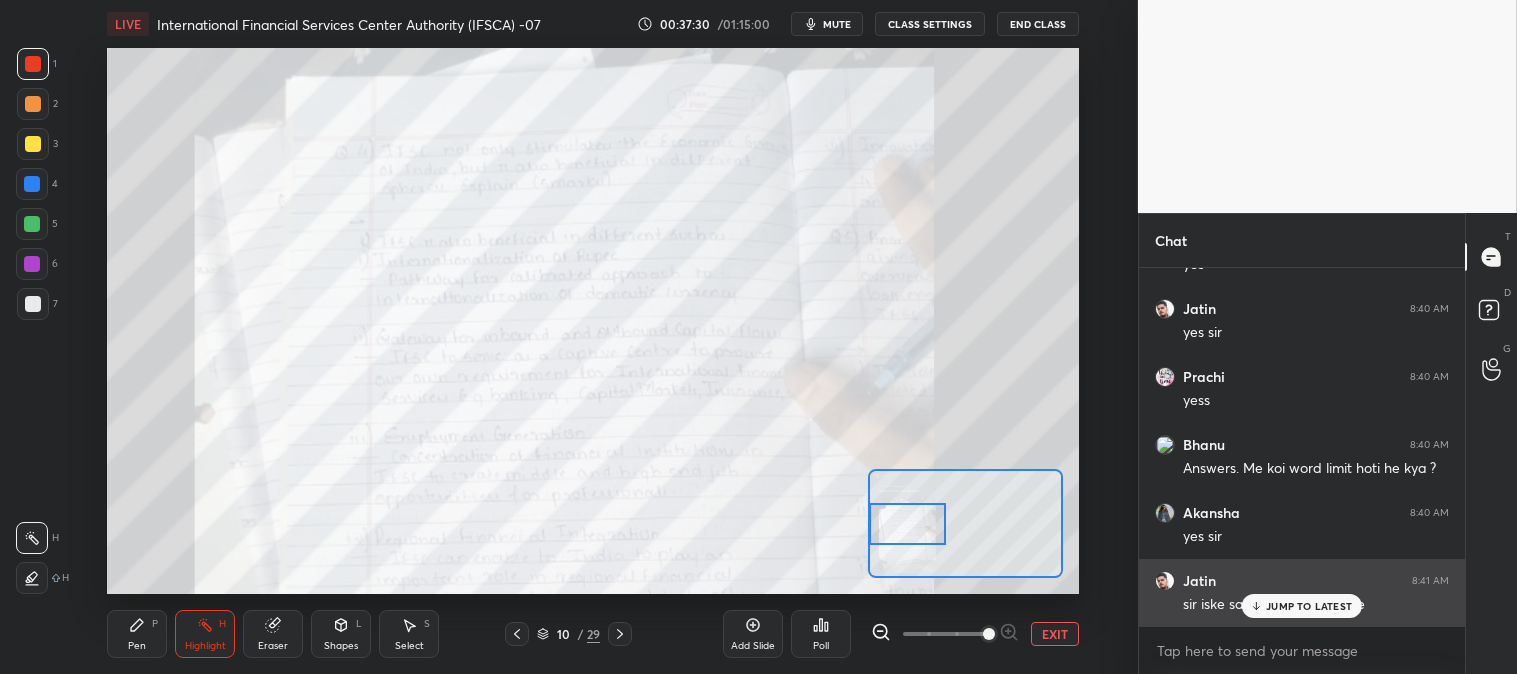 click on "JUMP TO LATEST" at bounding box center (1302, 606) 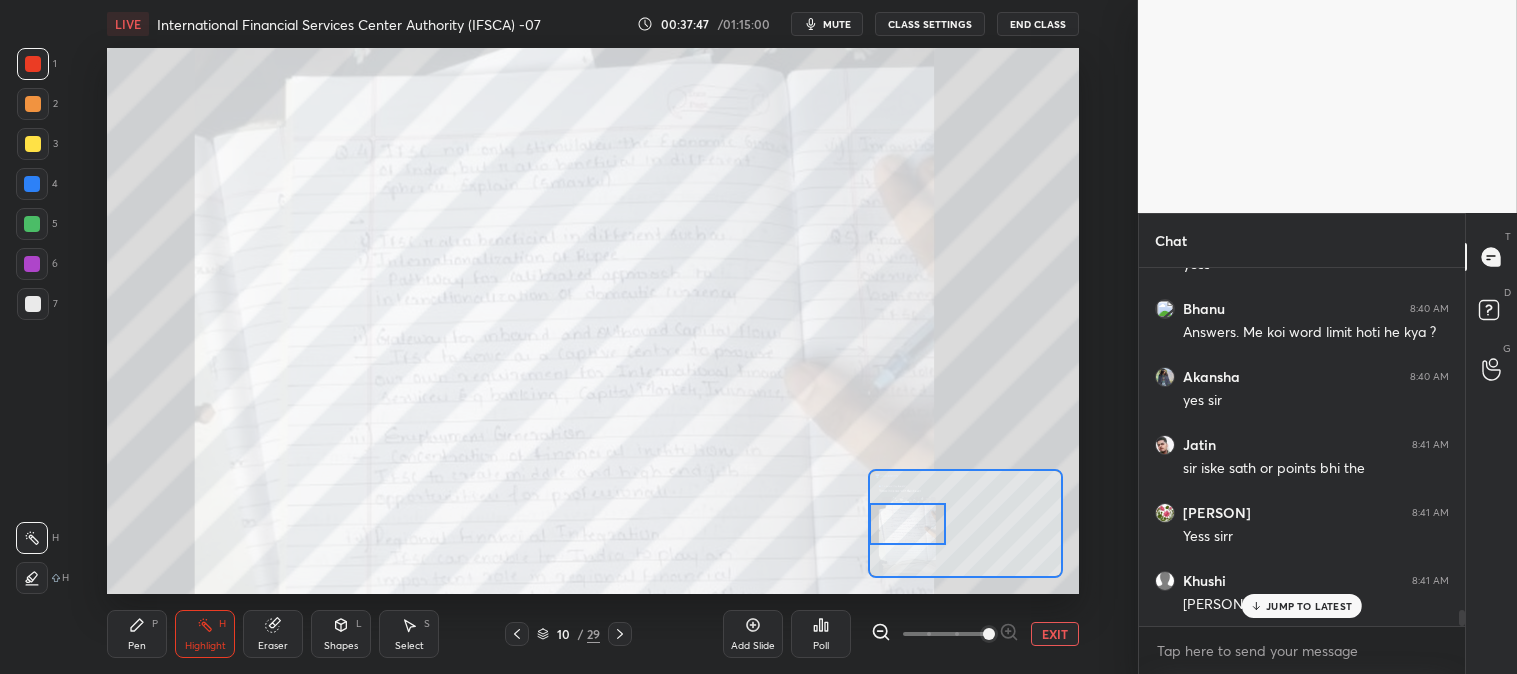 scroll, scrollTop: 7605, scrollLeft: 0, axis: vertical 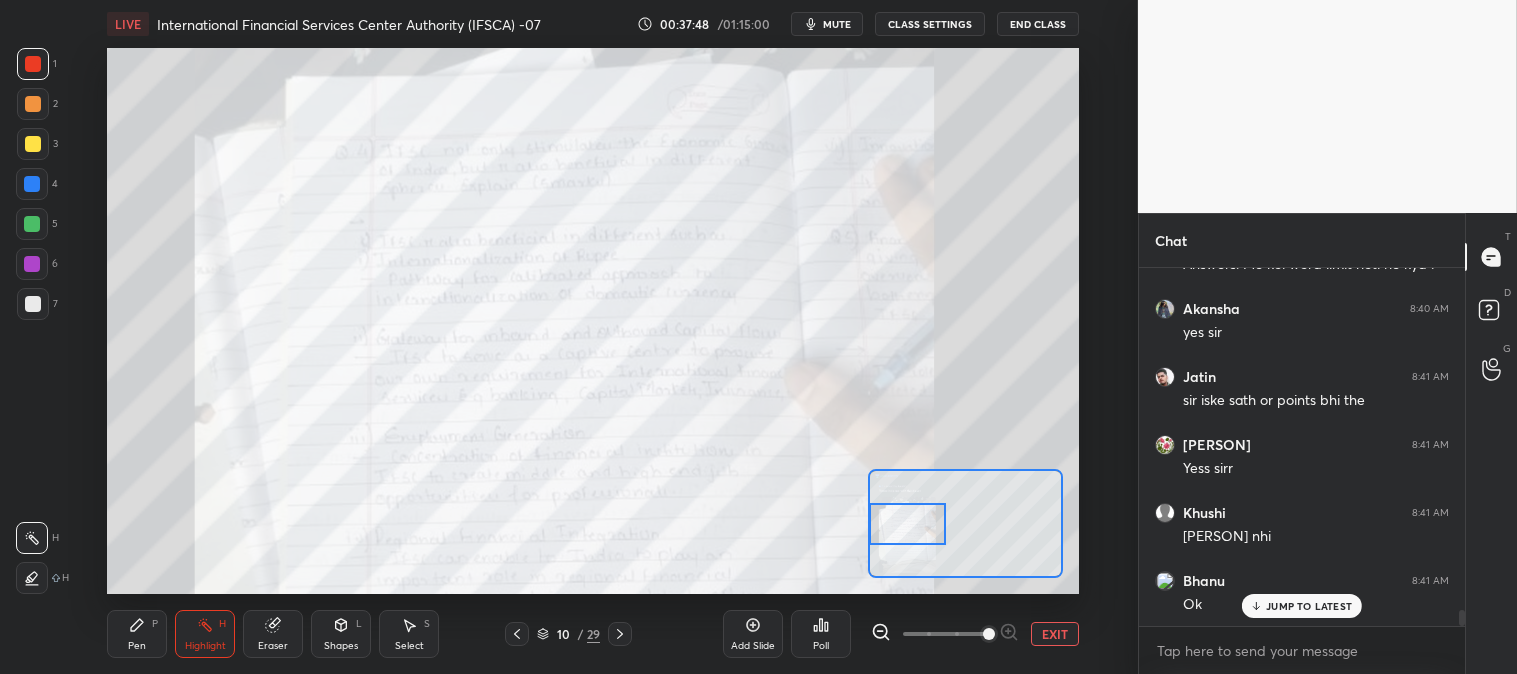 click on "Highlight" at bounding box center (205, 646) 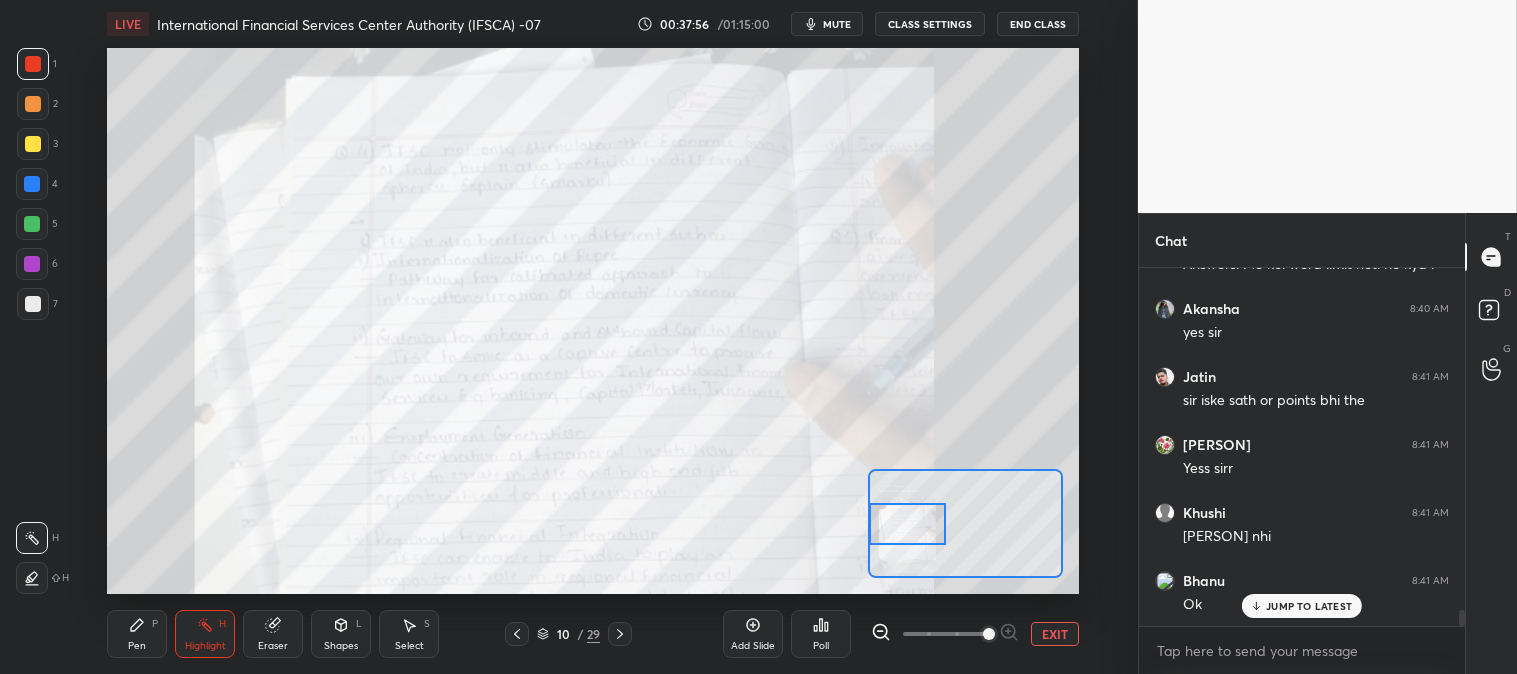 click on "Pen P" at bounding box center (137, 634) 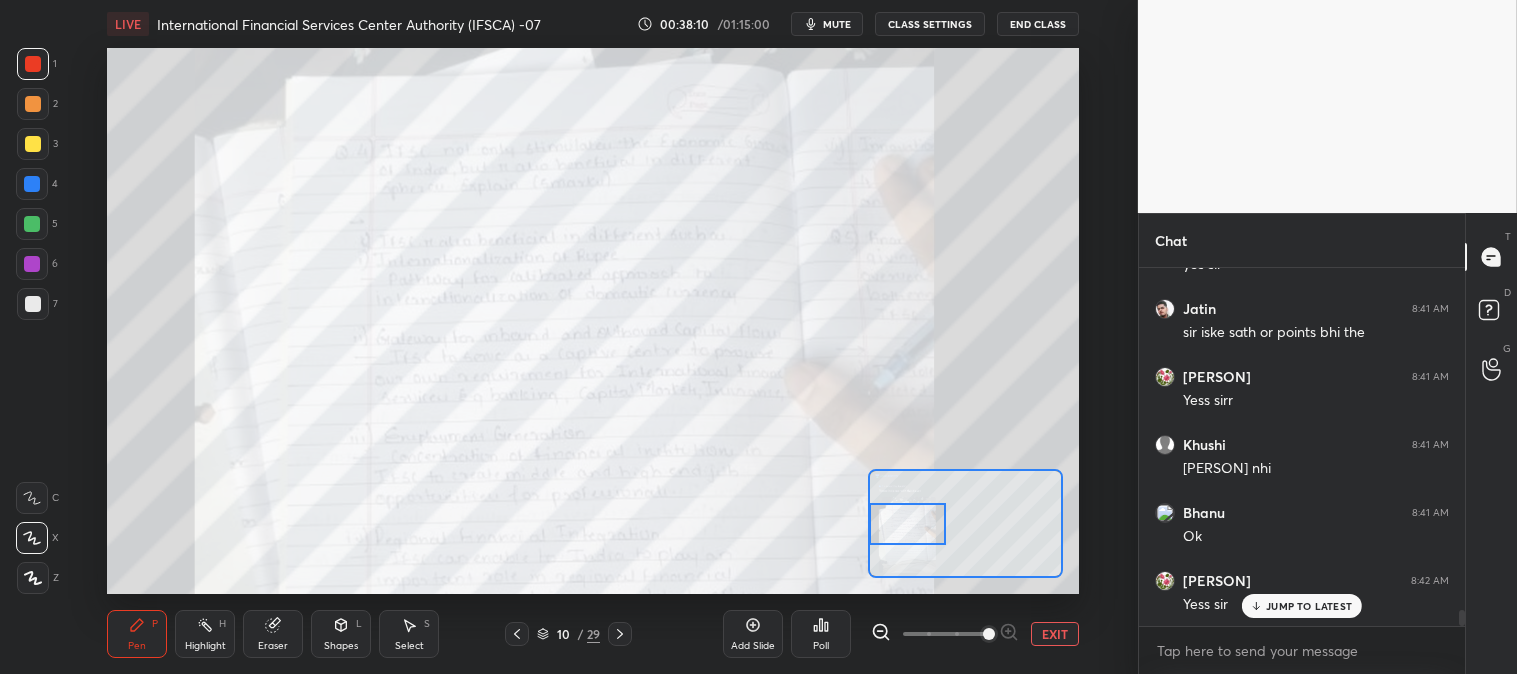 scroll, scrollTop: 7741, scrollLeft: 0, axis: vertical 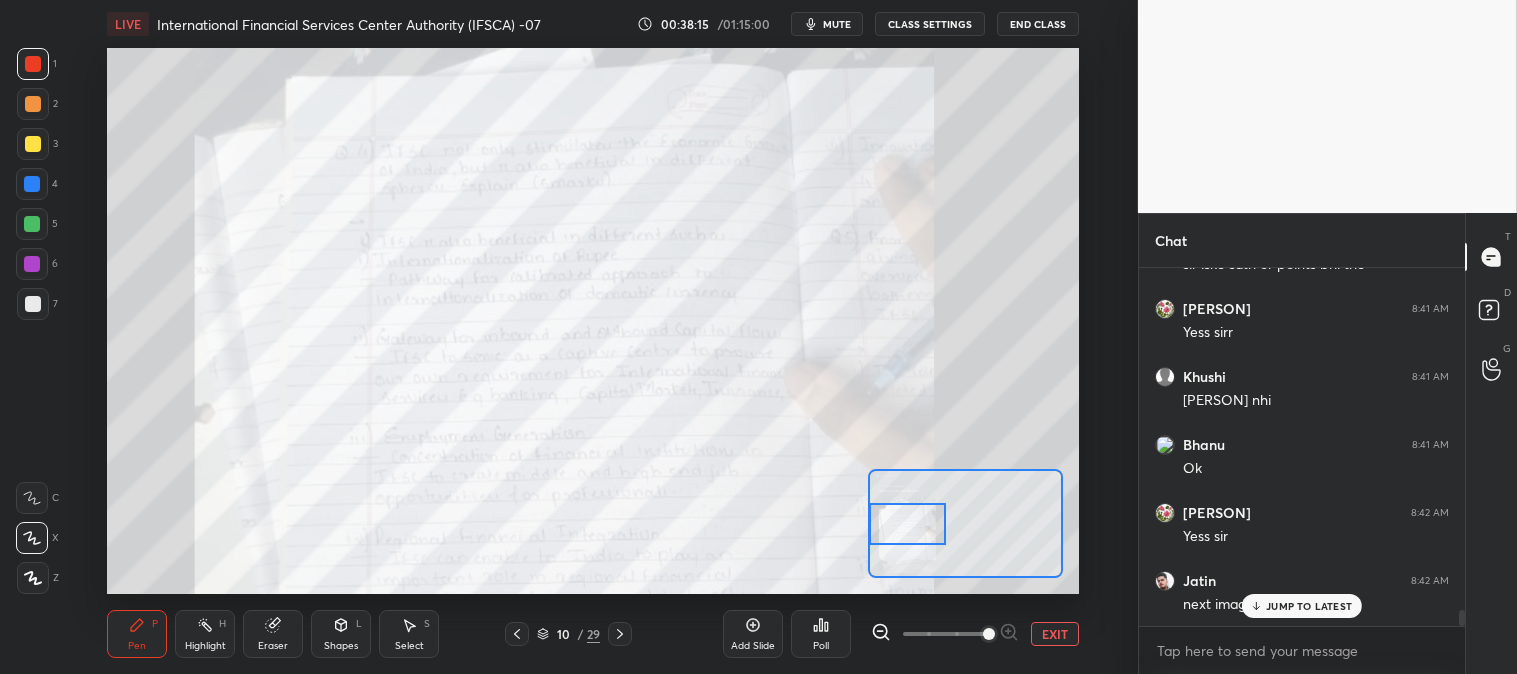 click 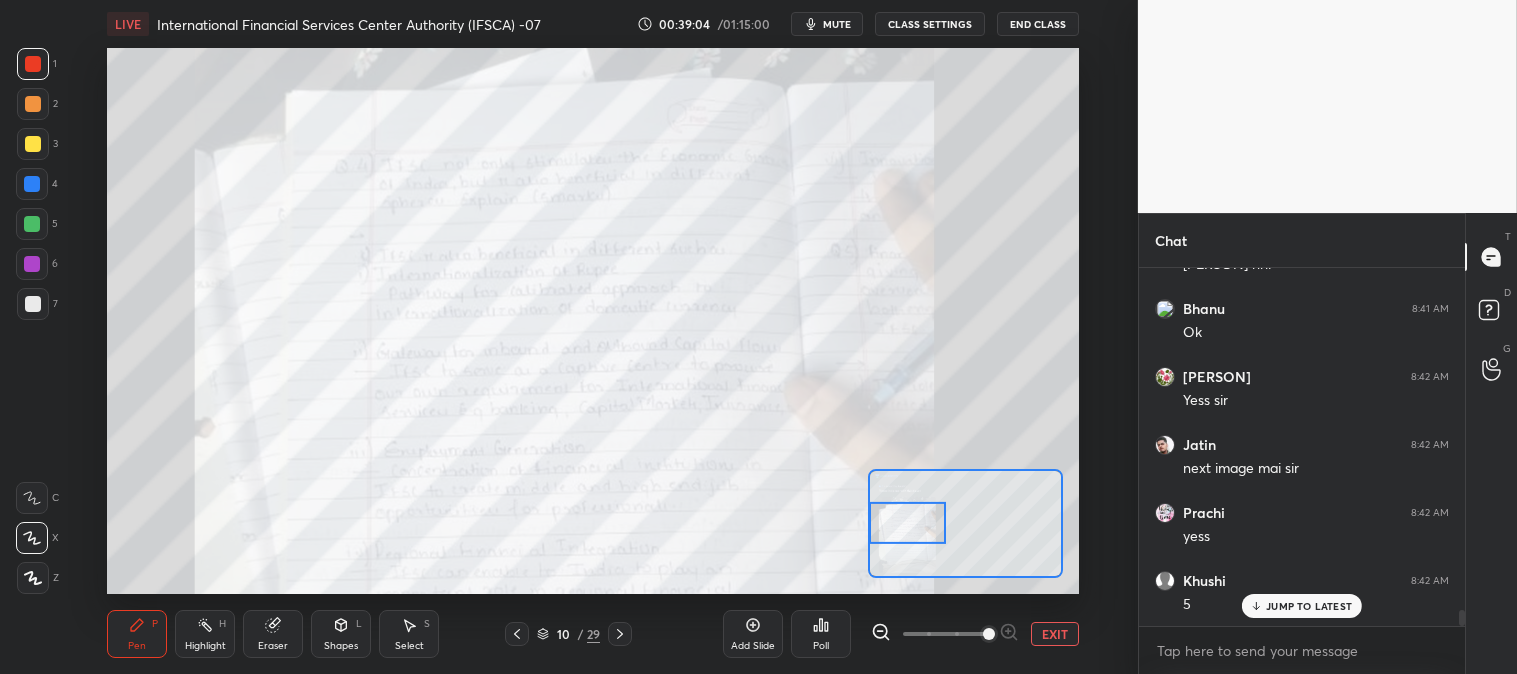 scroll, scrollTop: 7945, scrollLeft: 0, axis: vertical 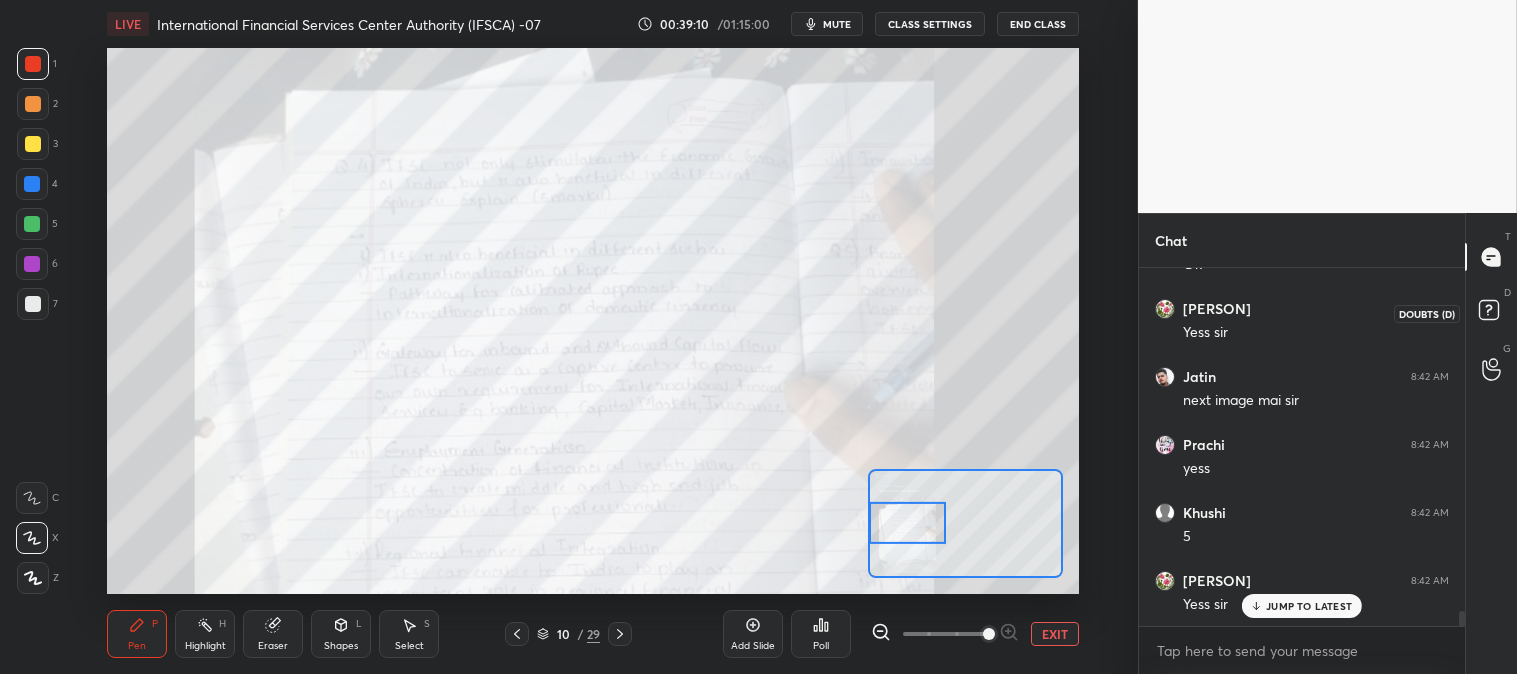 click 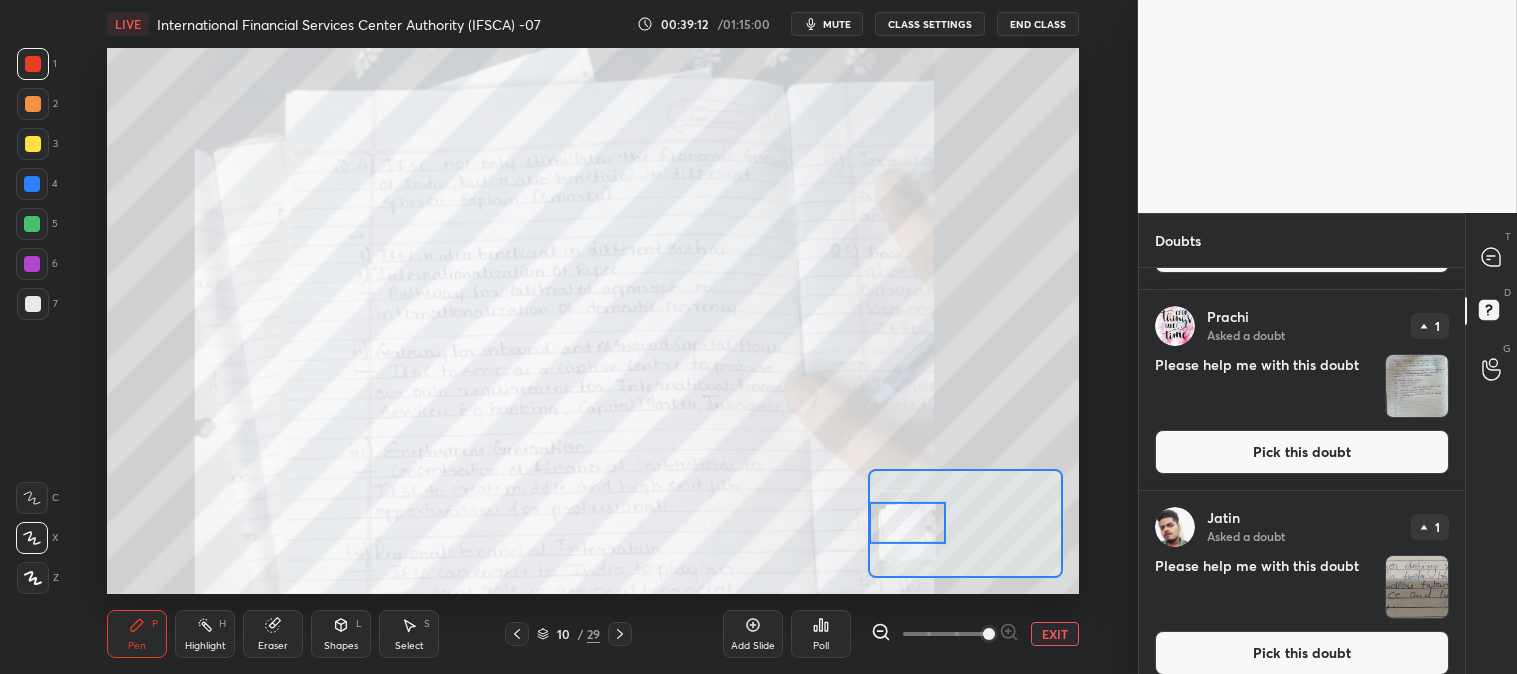 scroll, scrollTop: 587, scrollLeft: 0, axis: vertical 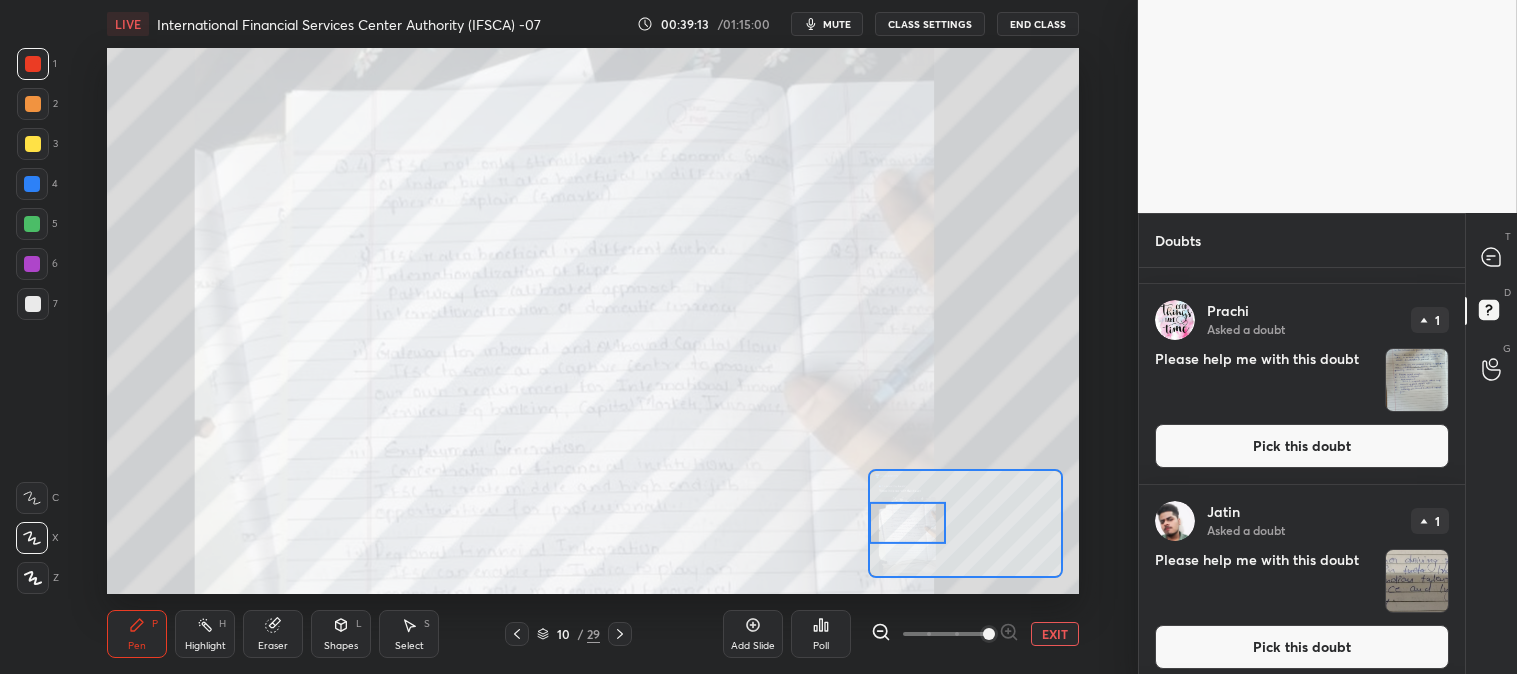 click on "Pick this doubt" at bounding box center (1302, 446) 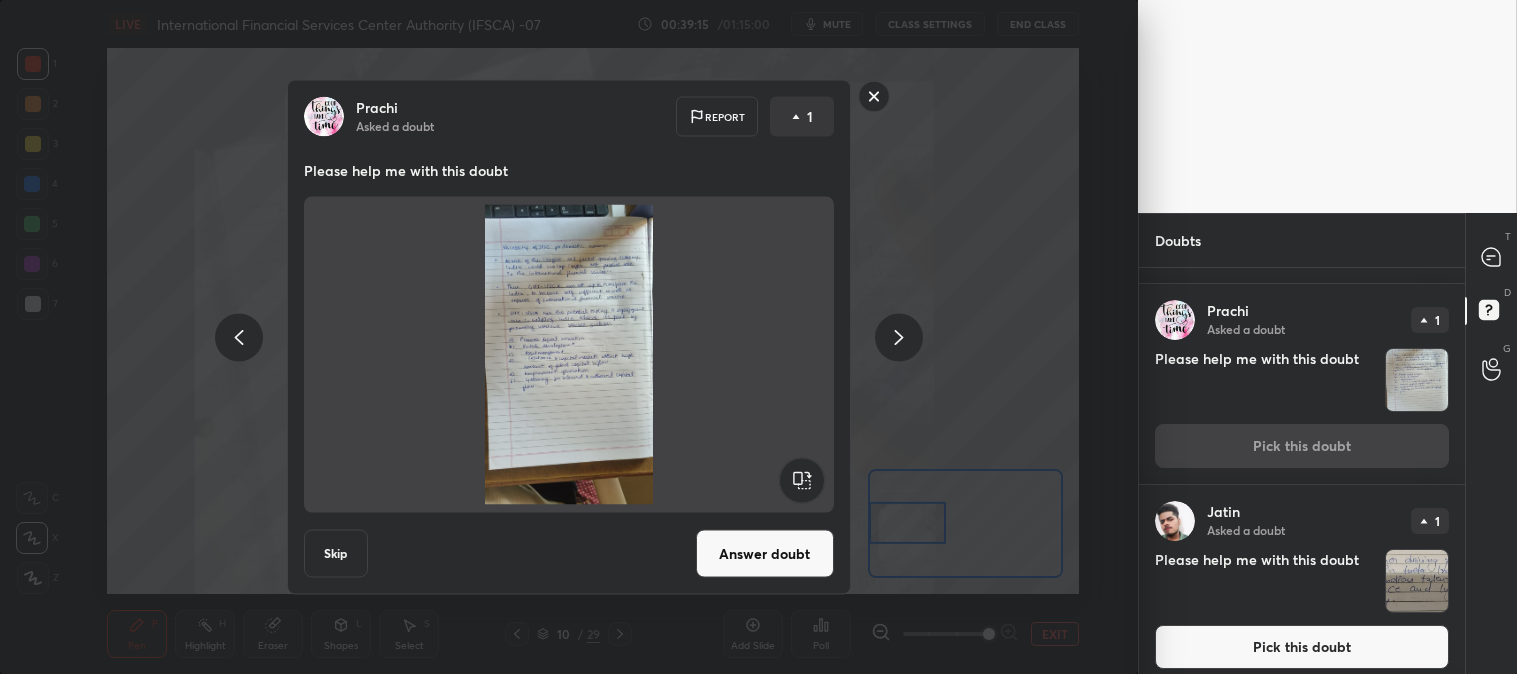 click on "Answer doubt" at bounding box center (765, 554) 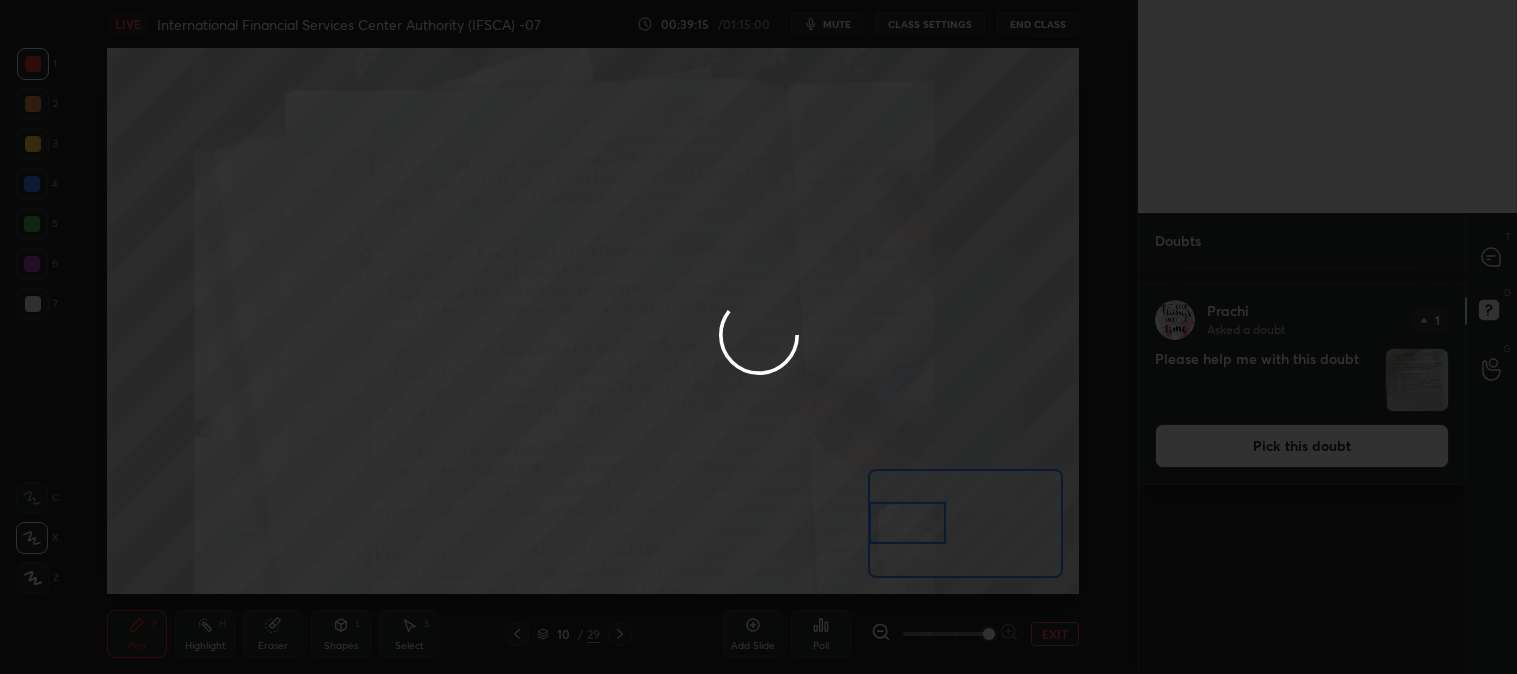 scroll, scrollTop: 0, scrollLeft: 0, axis: both 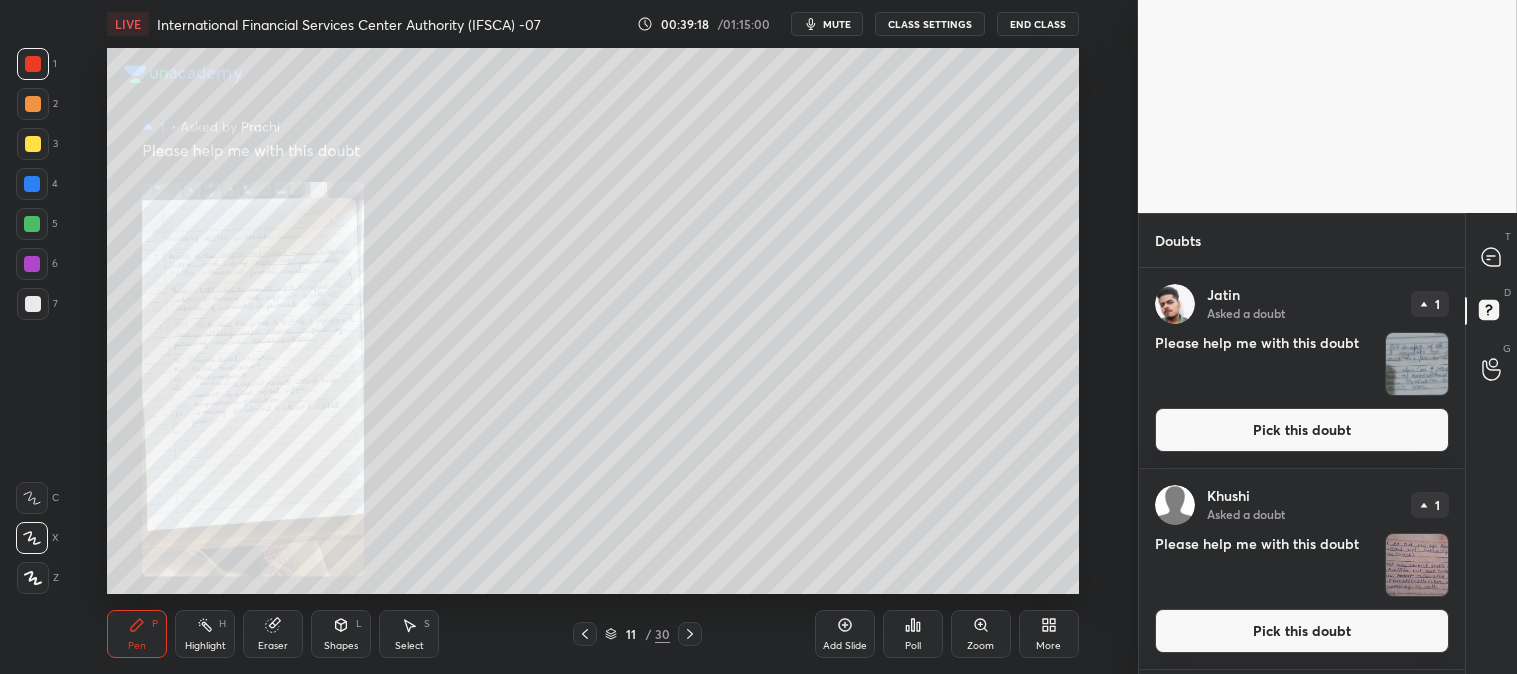 click on "Zoom" at bounding box center (981, 634) 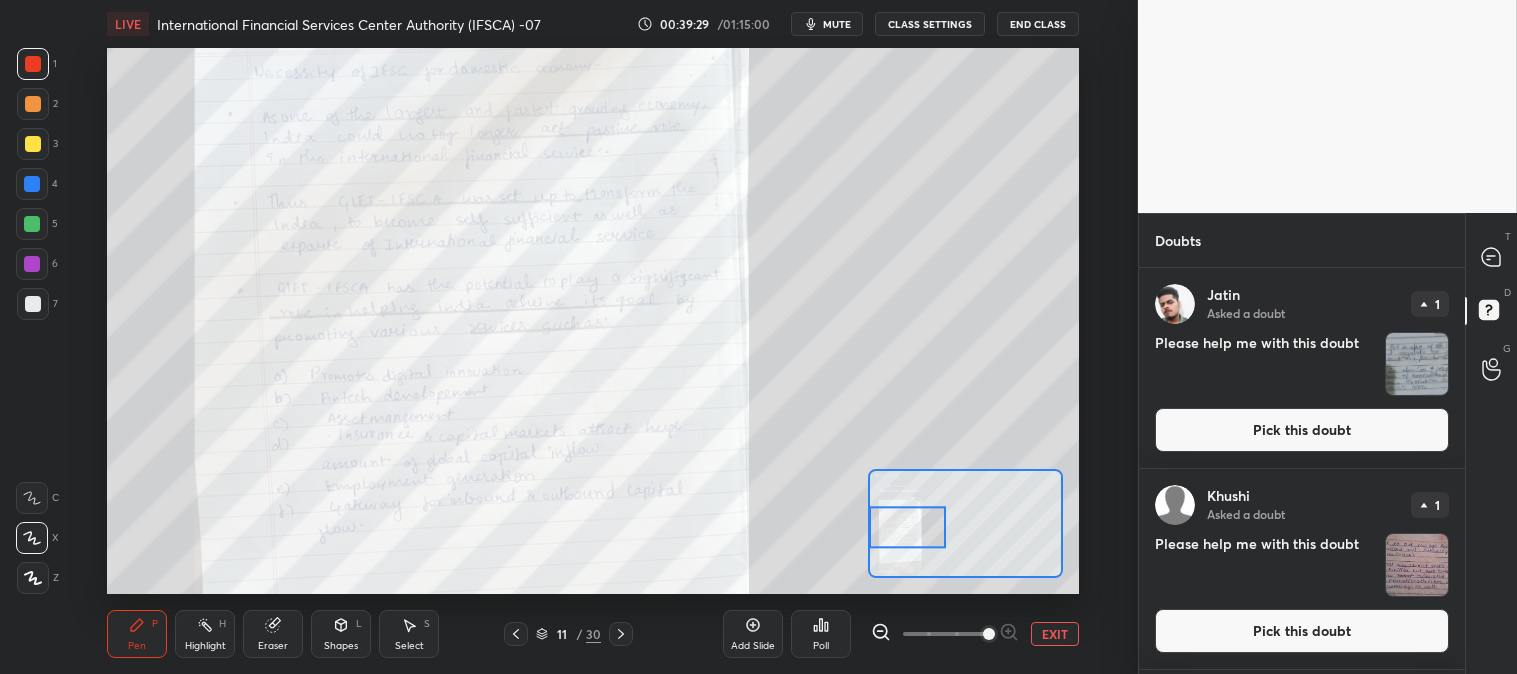 click 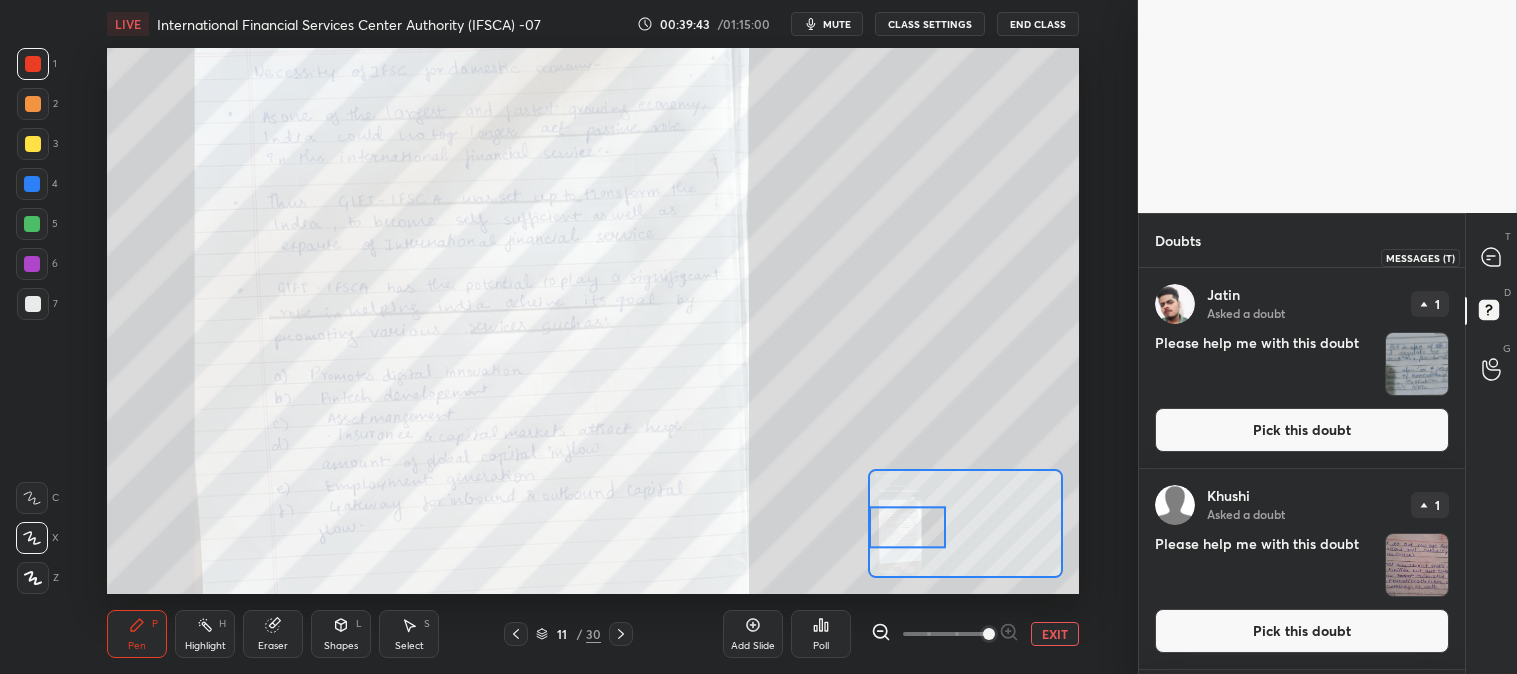 click 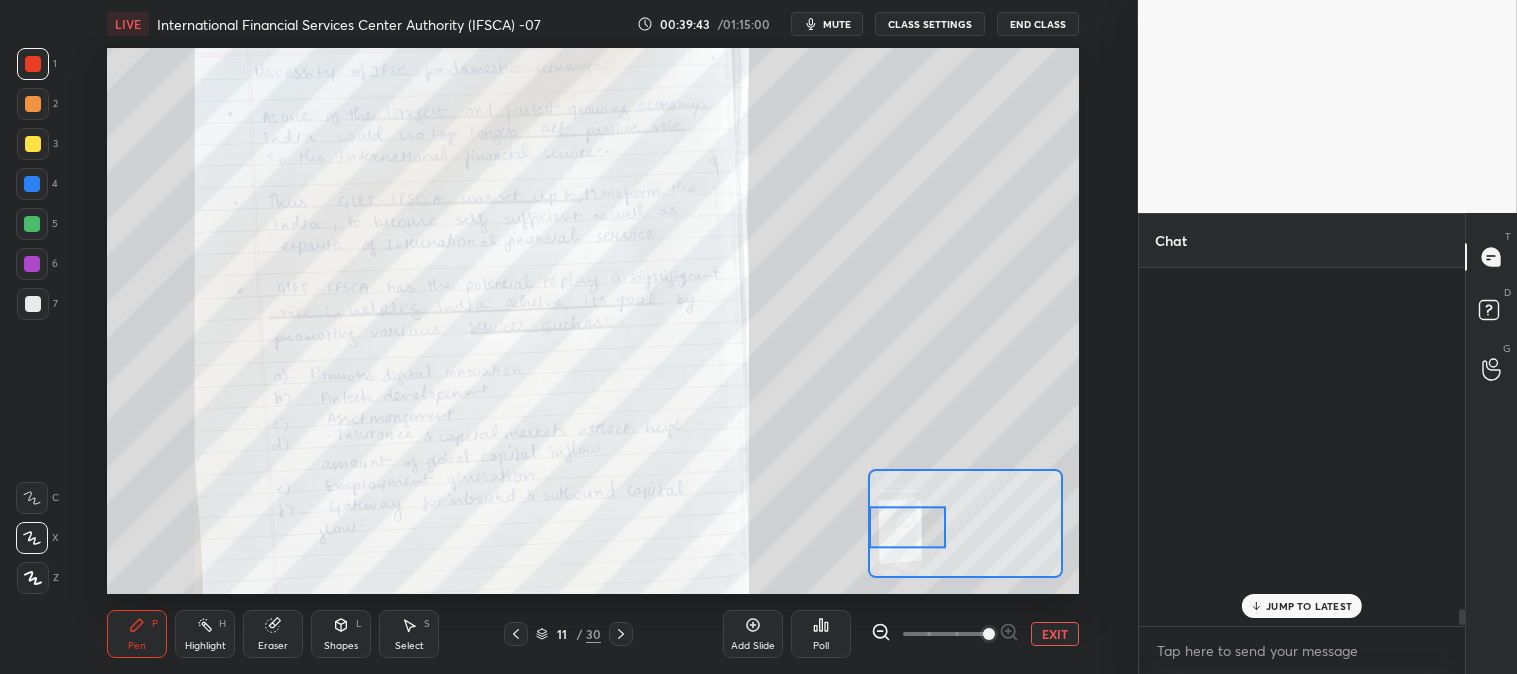 scroll, scrollTop: 7995, scrollLeft: 0, axis: vertical 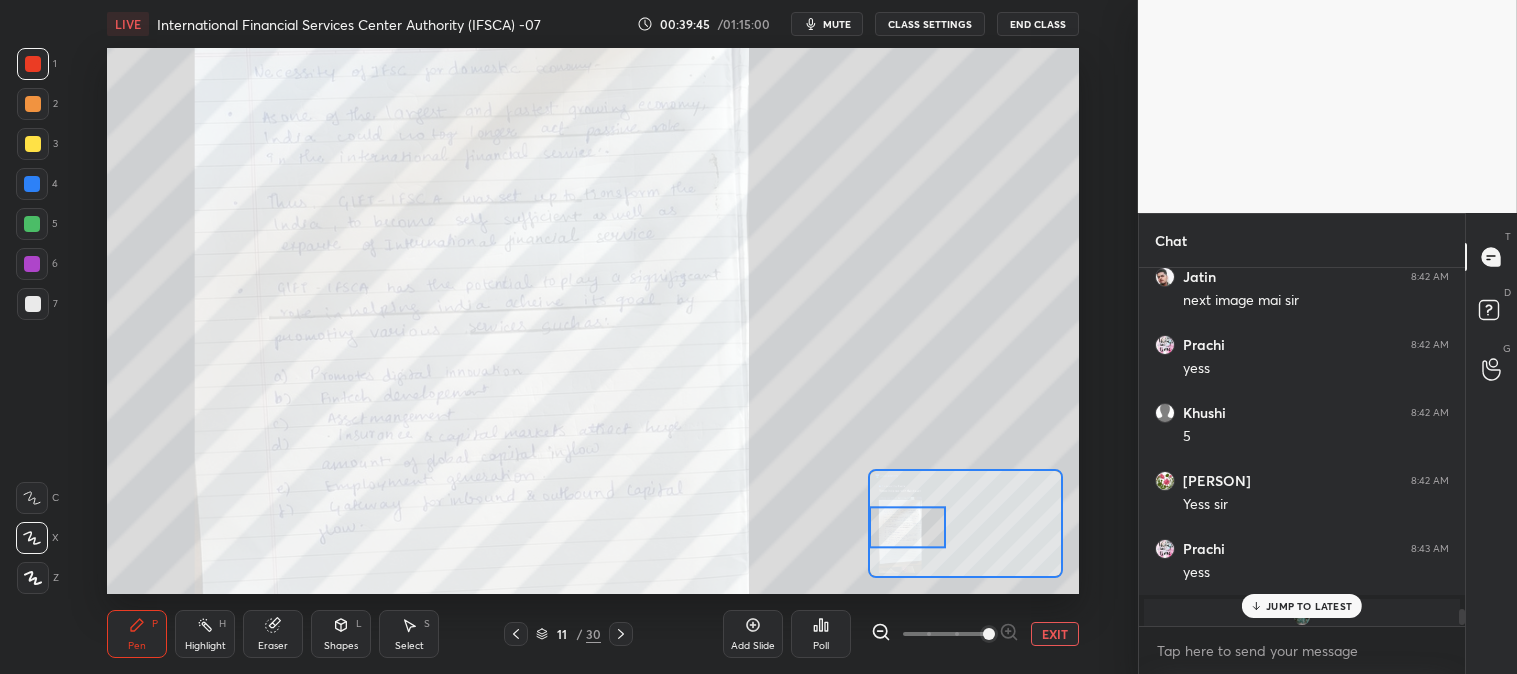 click 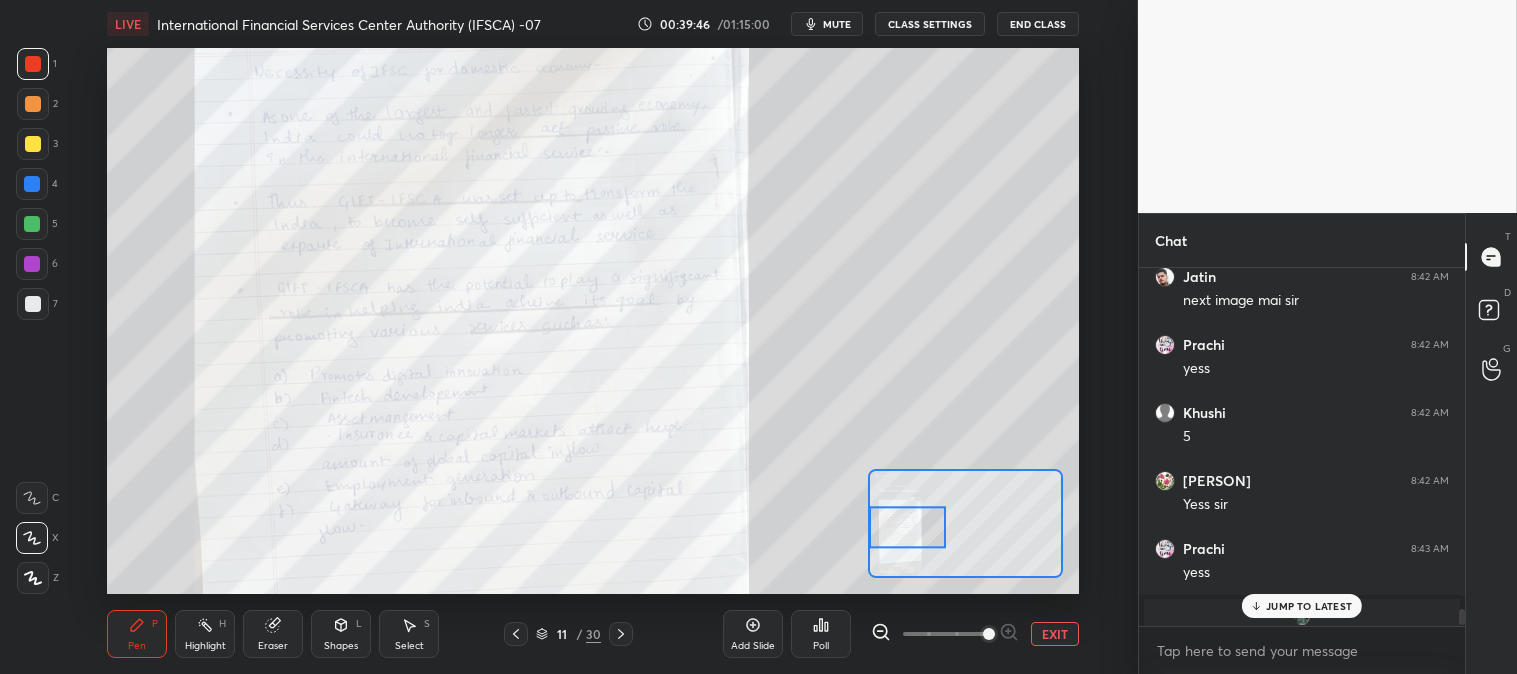 click on "JUMP TO LATEST" at bounding box center (1309, 606) 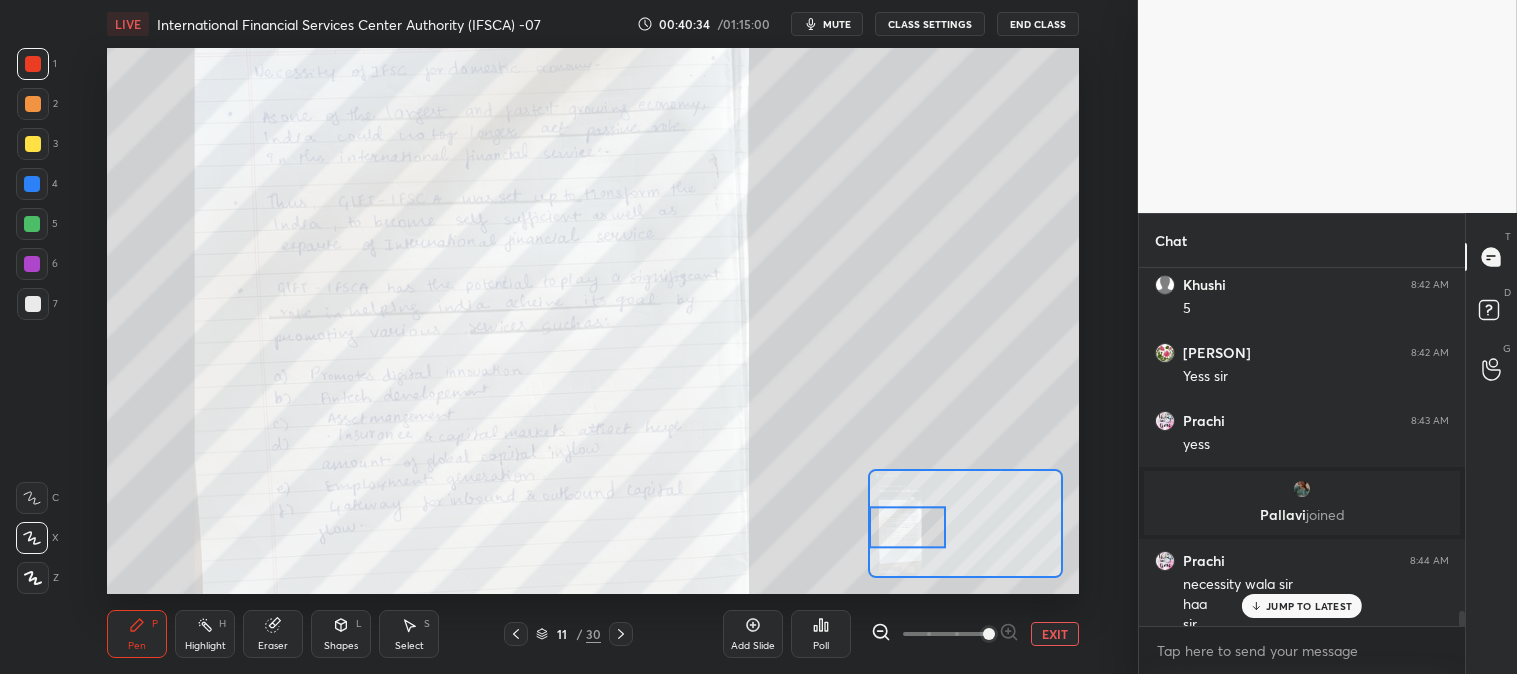 scroll, scrollTop: 8143, scrollLeft: 0, axis: vertical 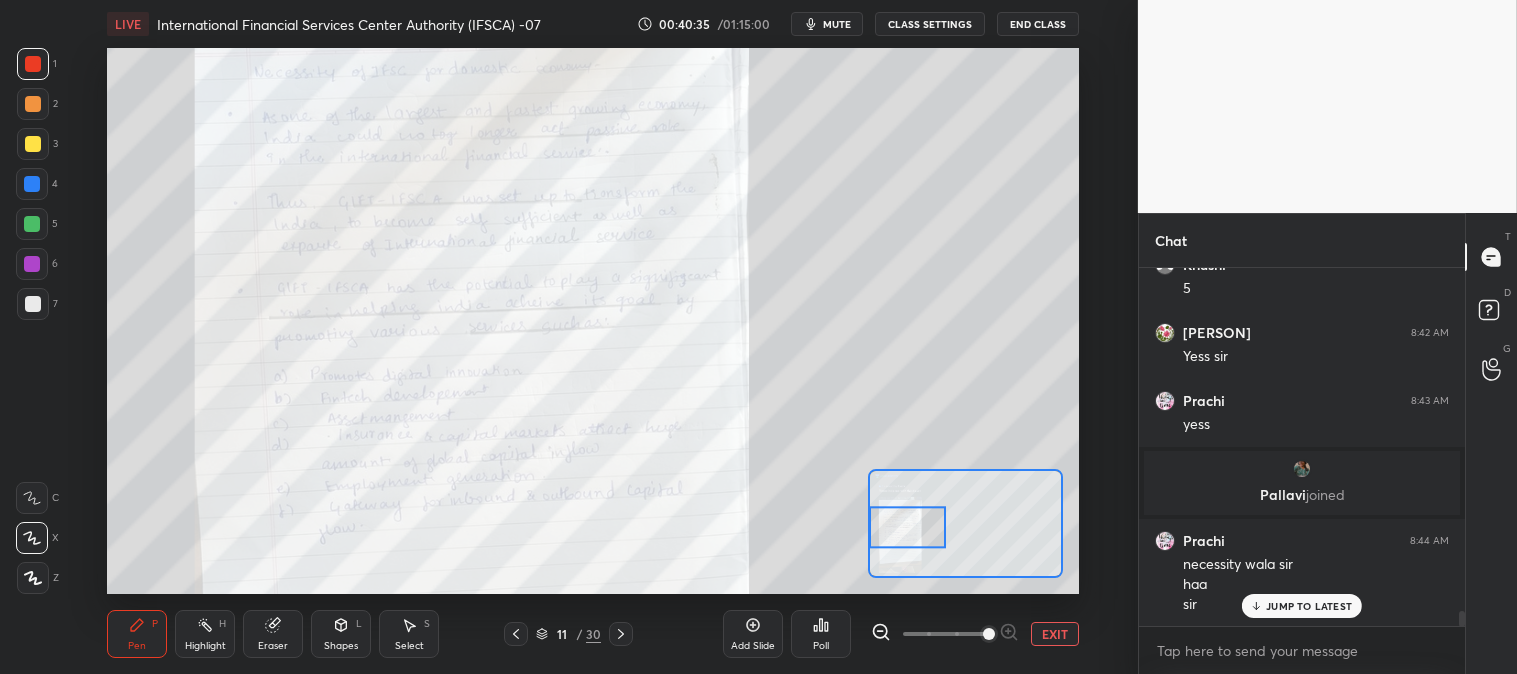 click on "JUMP TO LATEST" at bounding box center (1309, 606) 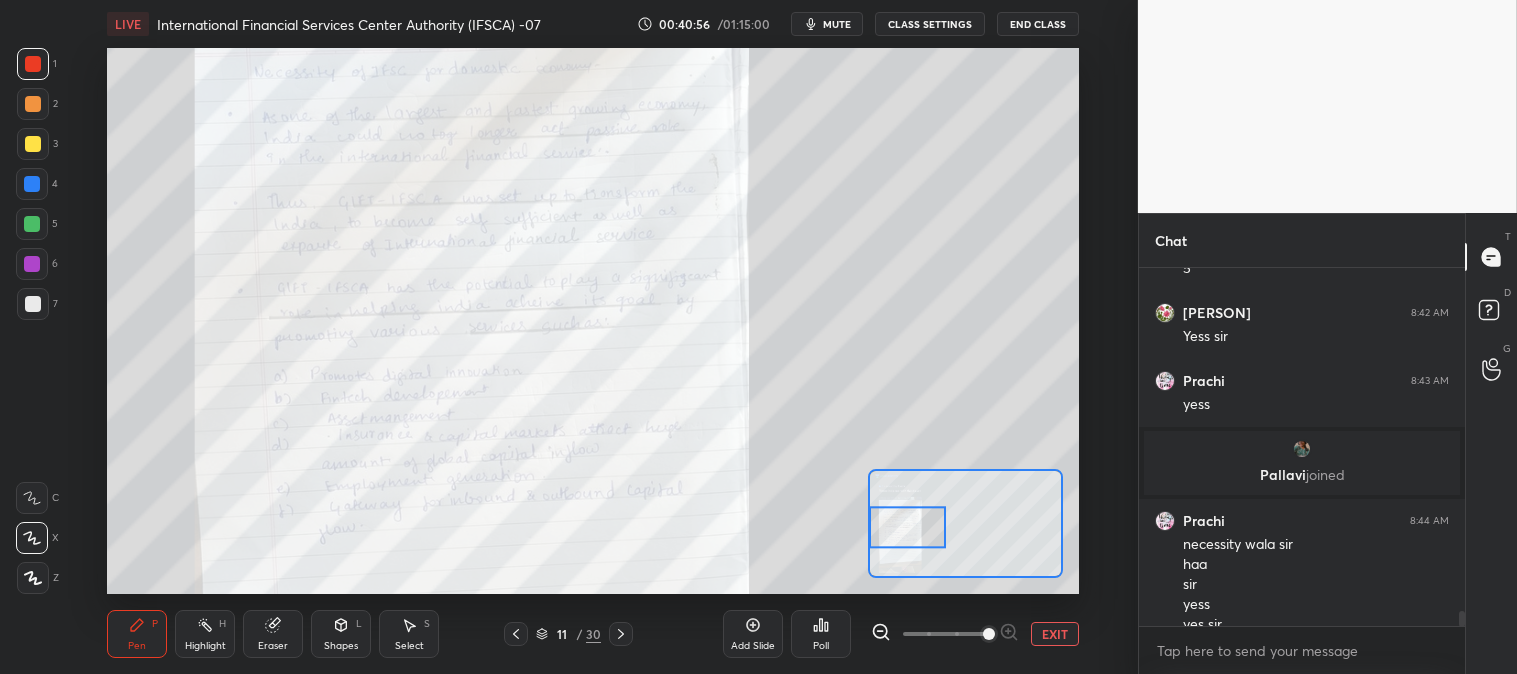 scroll, scrollTop: 8183, scrollLeft: 0, axis: vertical 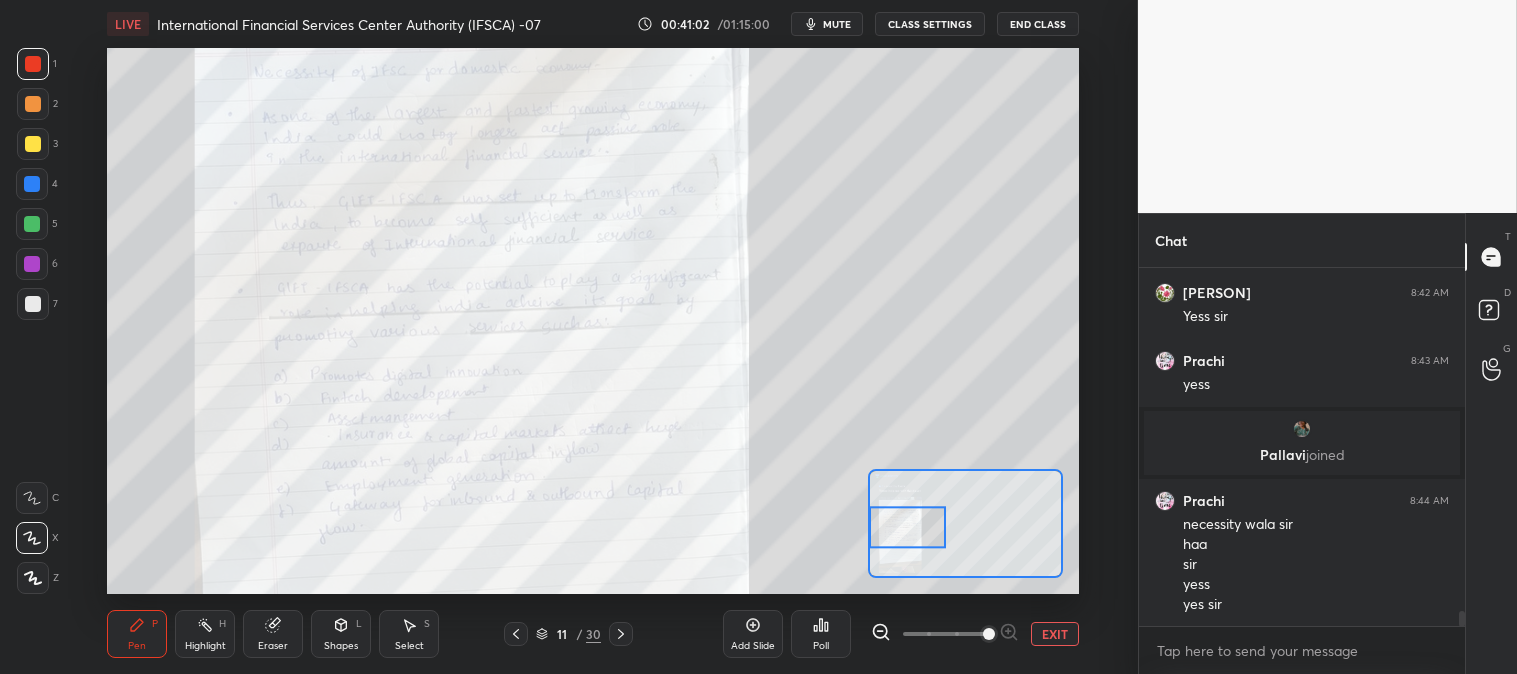 click at bounding box center (33, 104) 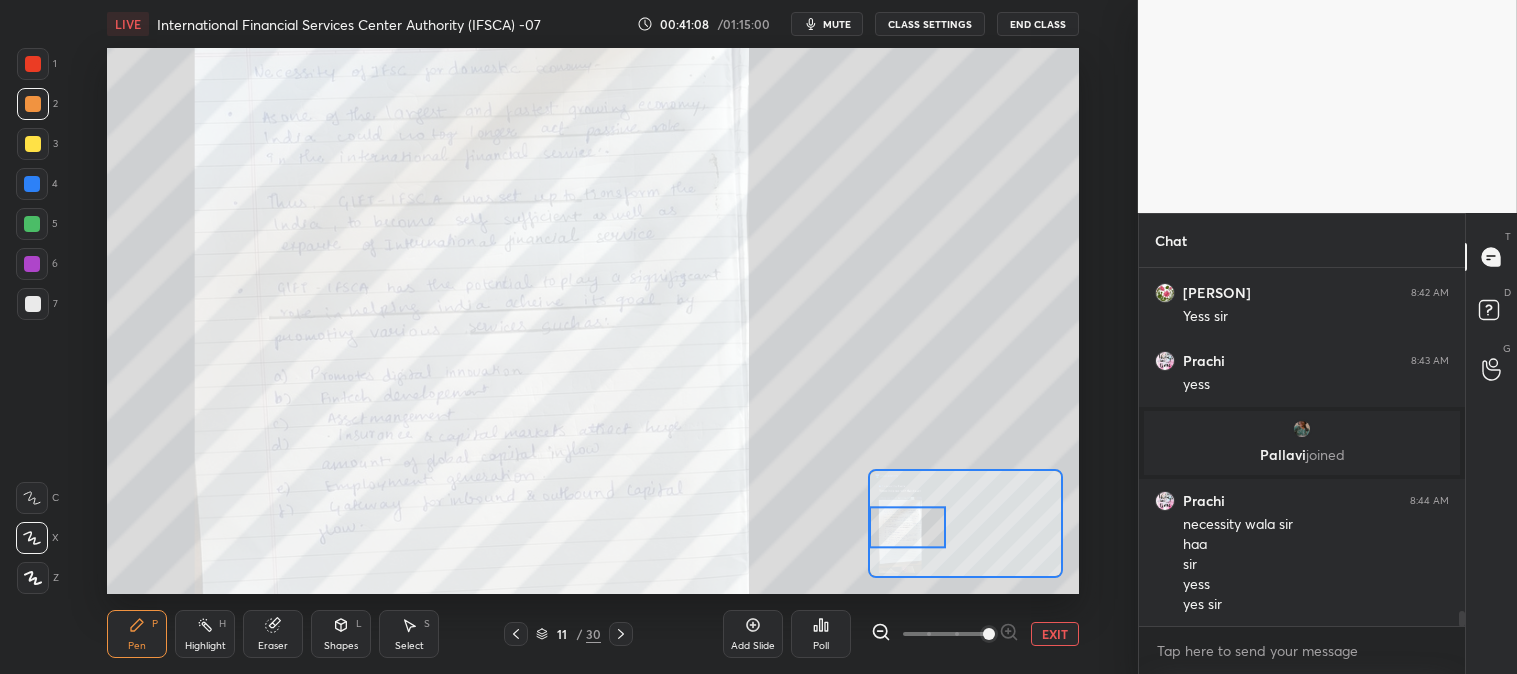 click 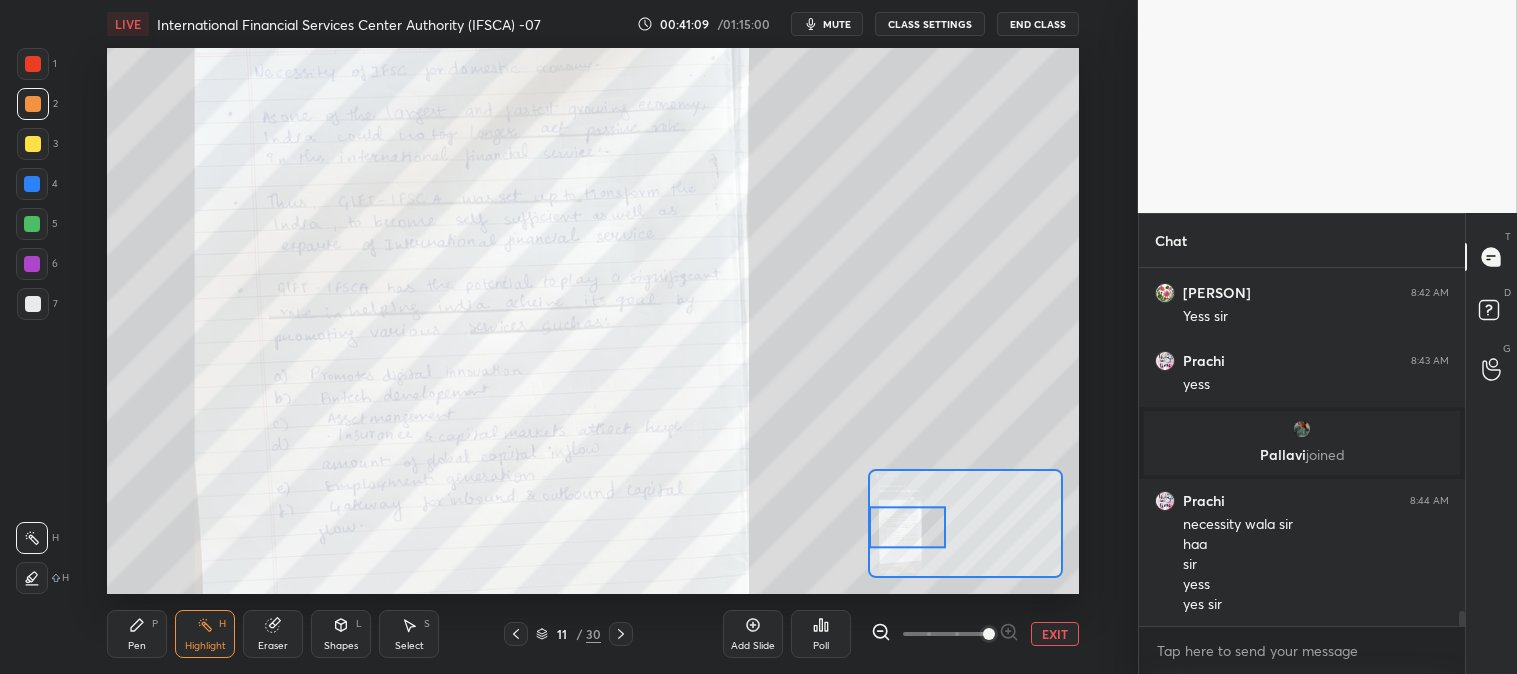click at bounding box center (33, 64) 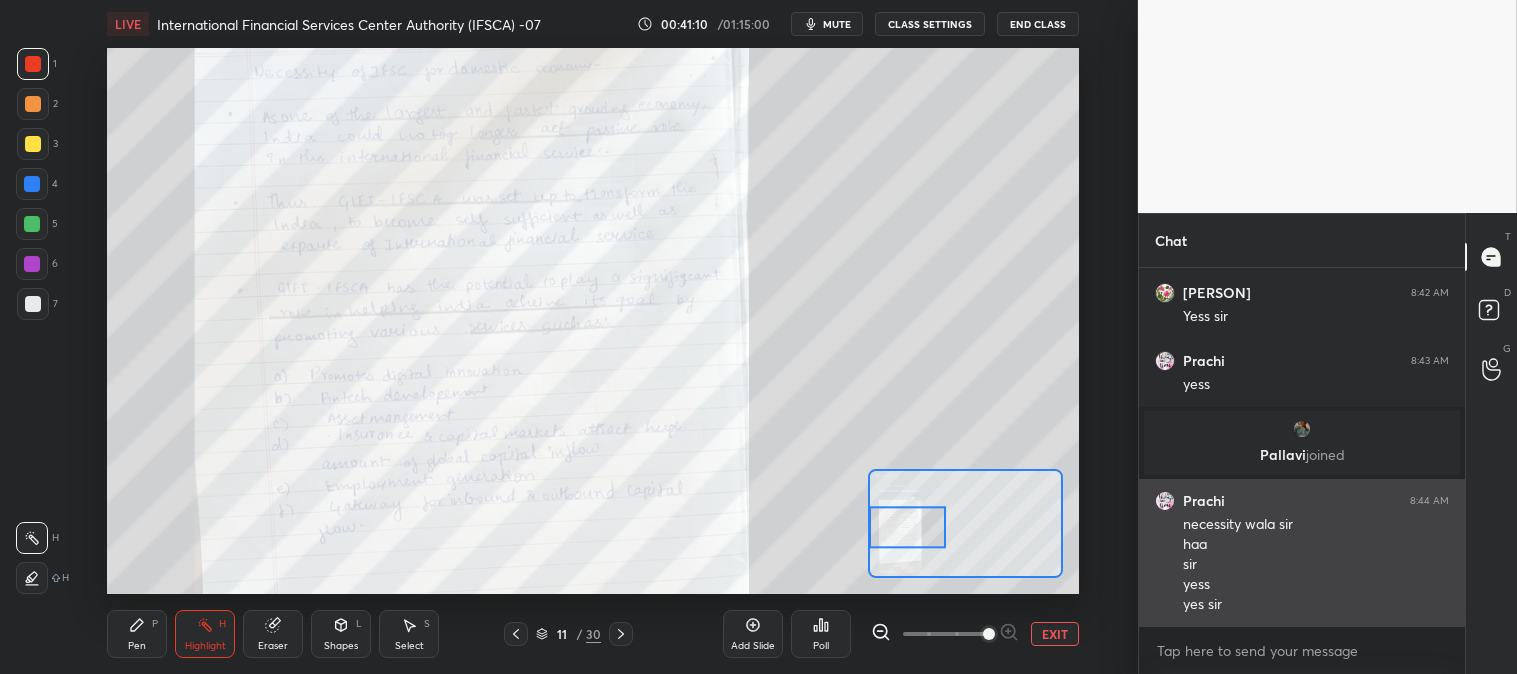 scroll, scrollTop: 8184, scrollLeft: 0, axis: vertical 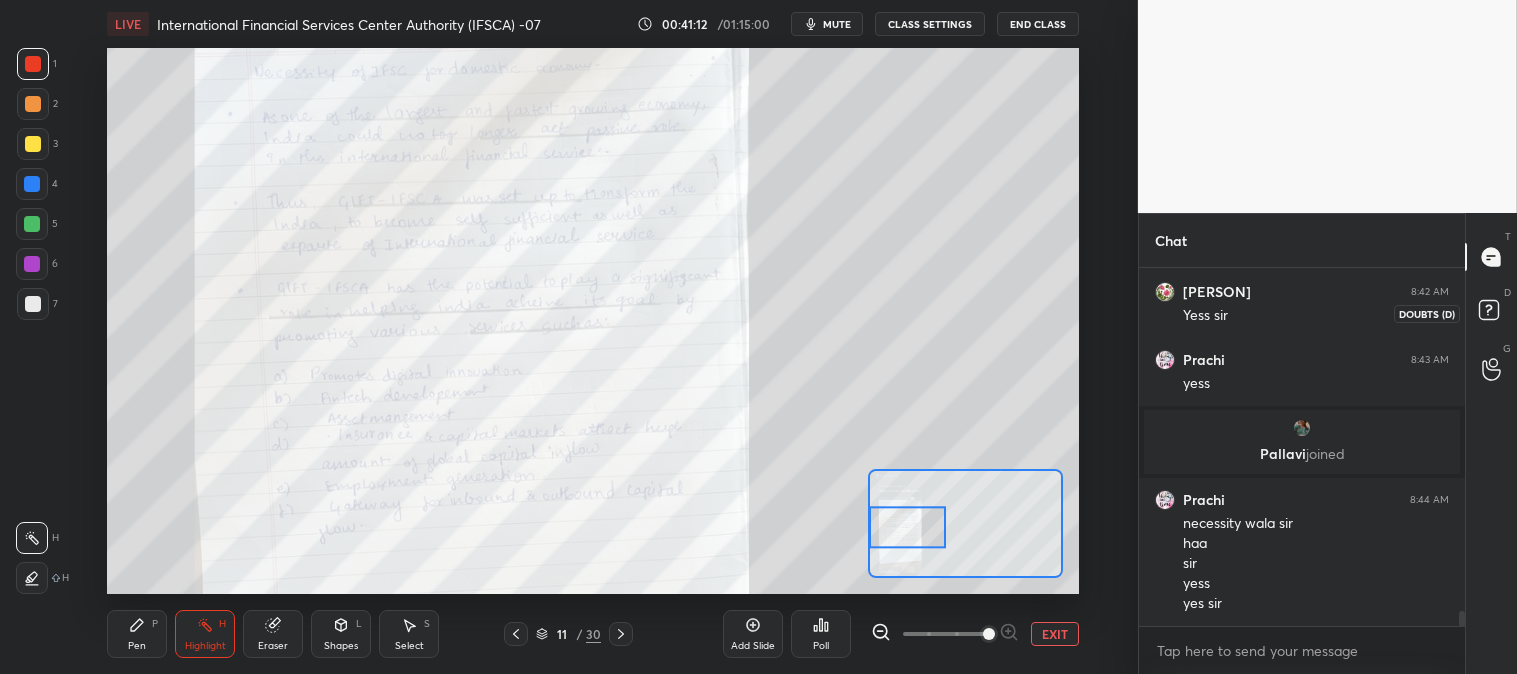 click 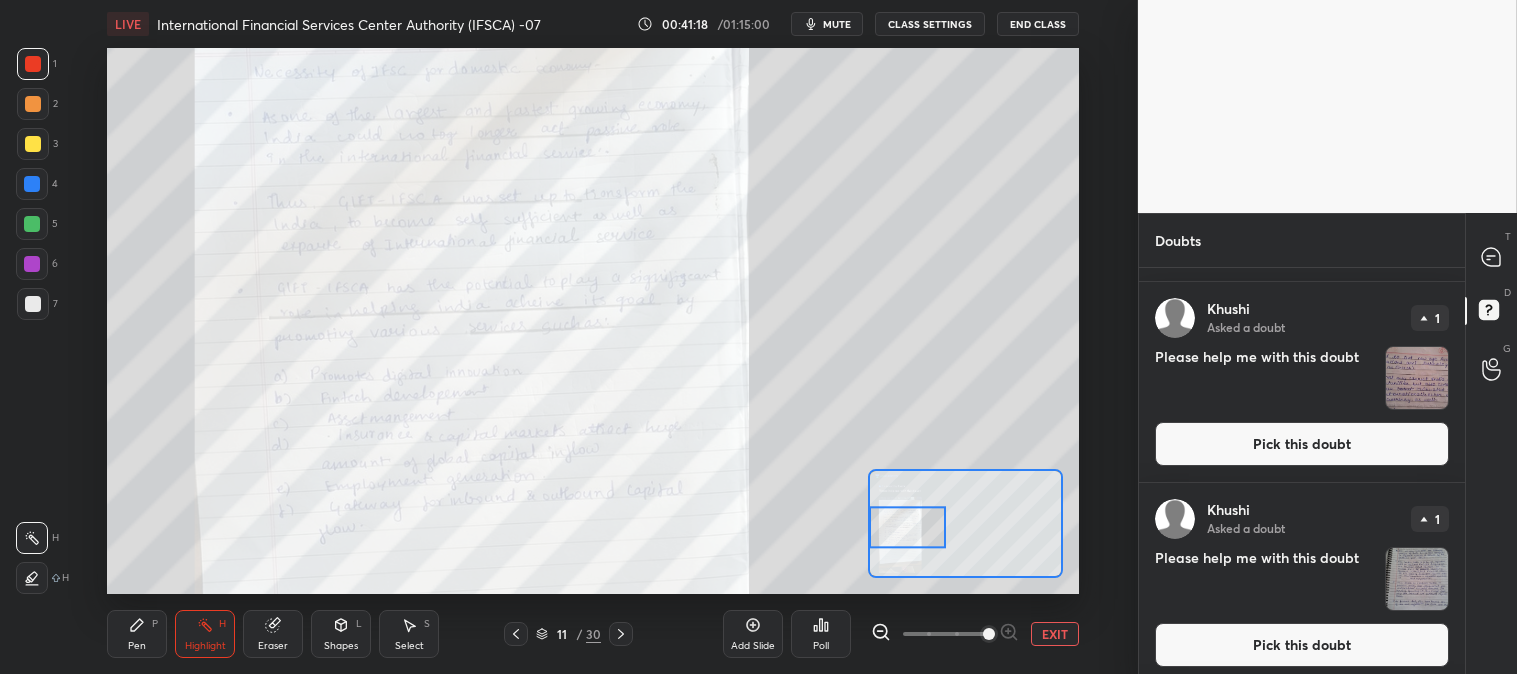 scroll, scrollTop: 0, scrollLeft: 0, axis: both 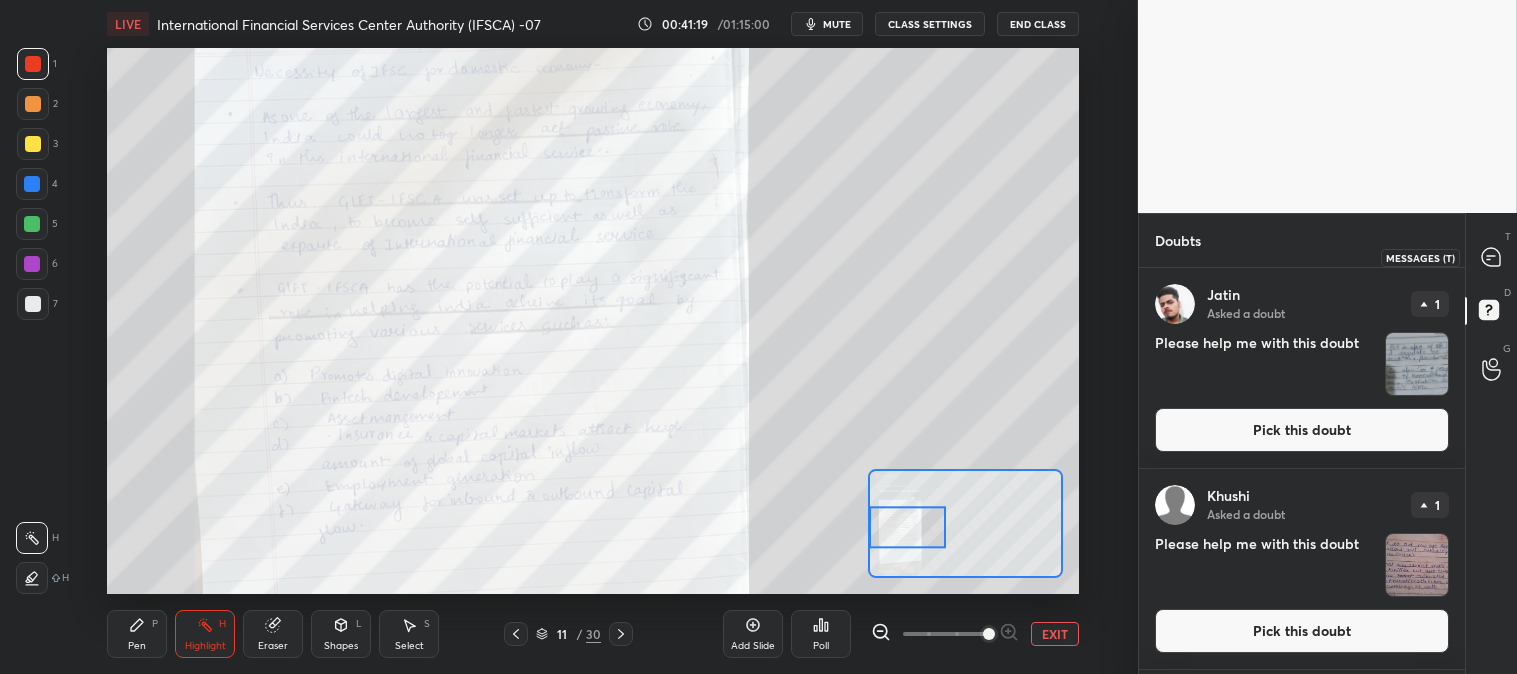 click 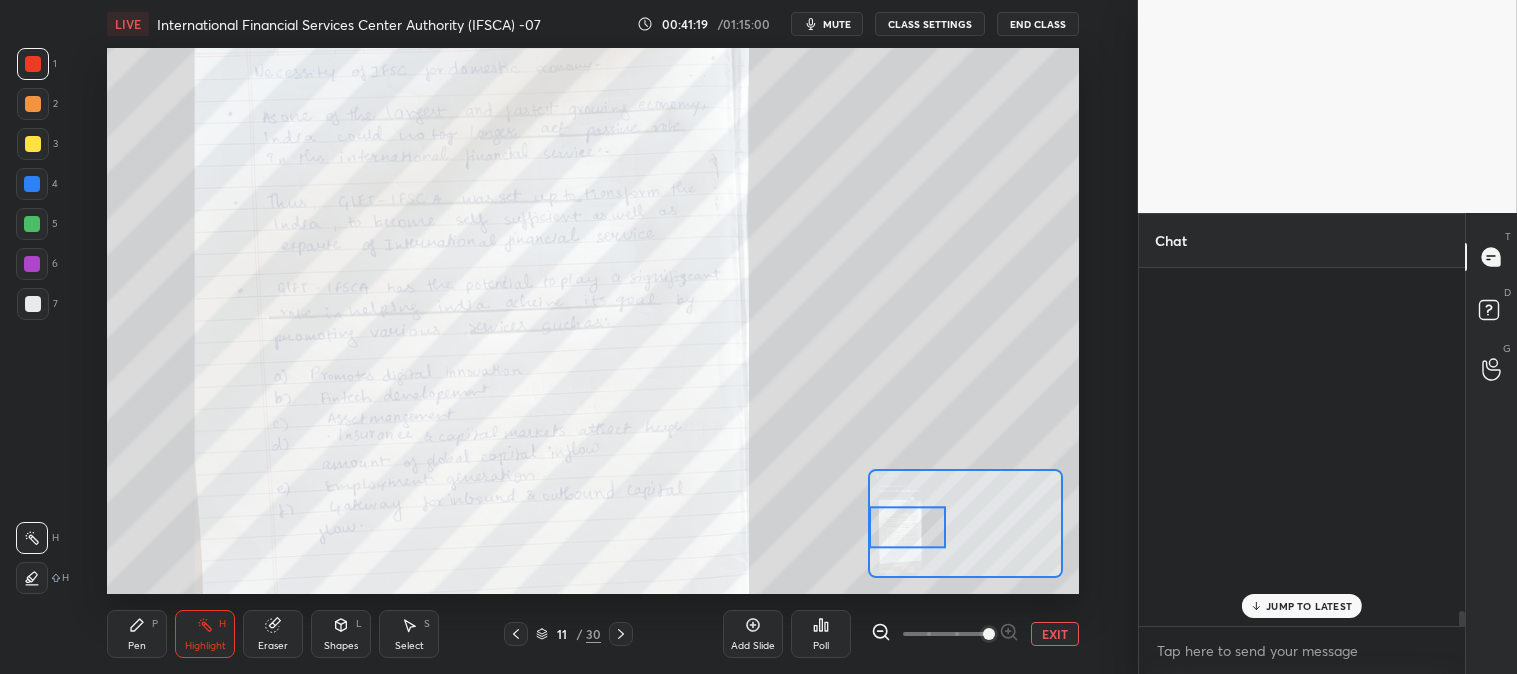 scroll, scrollTop: 8183, scrollLeft: 0, axis: vertical 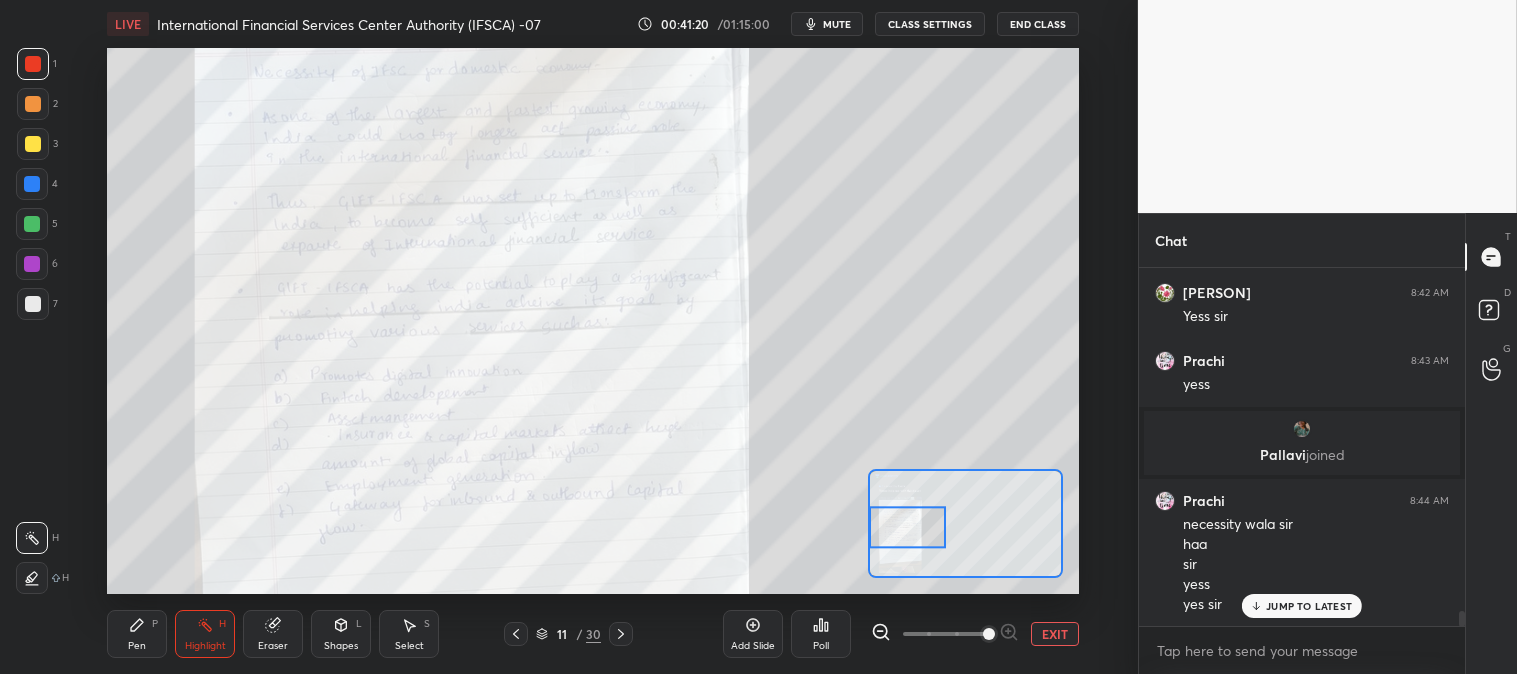 click on "EXIT" at bounding box center [1055, 634] 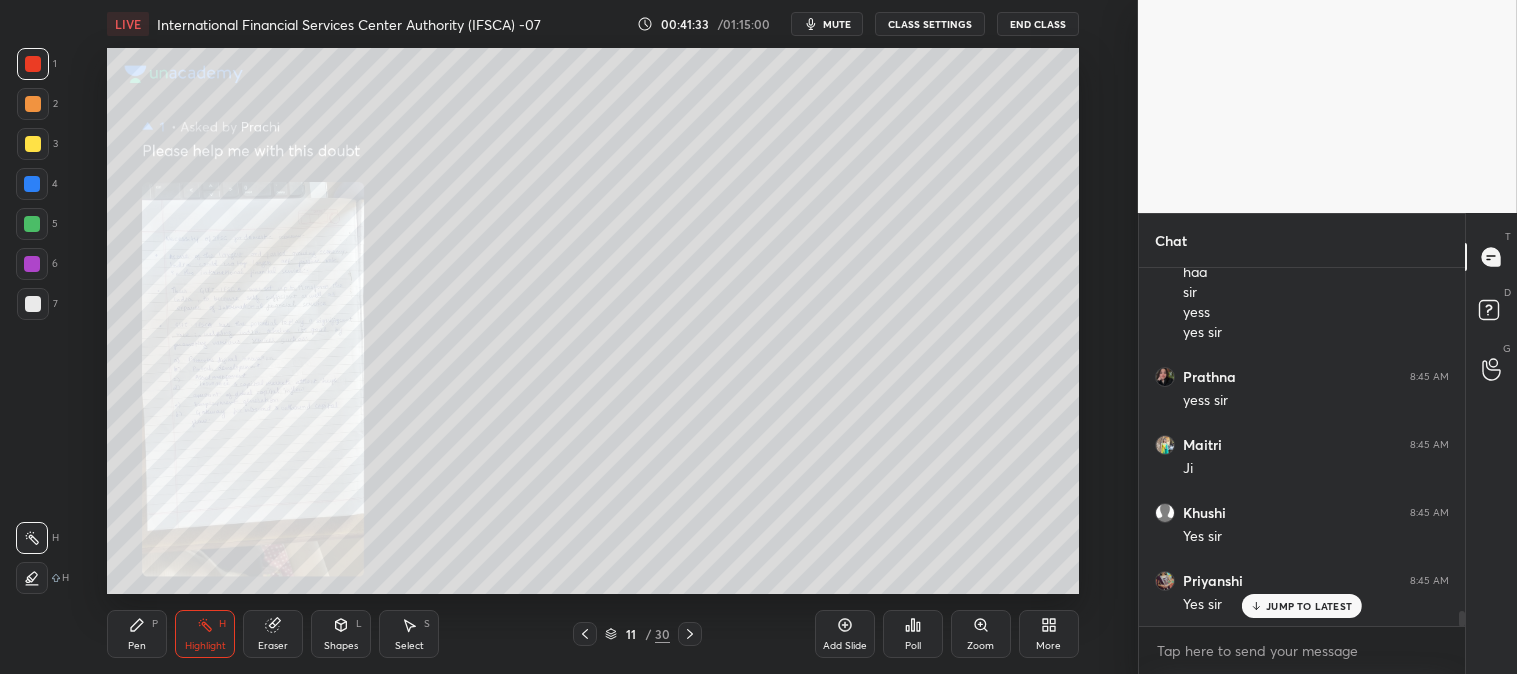 scroll, scrollTop: 8523, scrollLeft: 0, axis: vertical 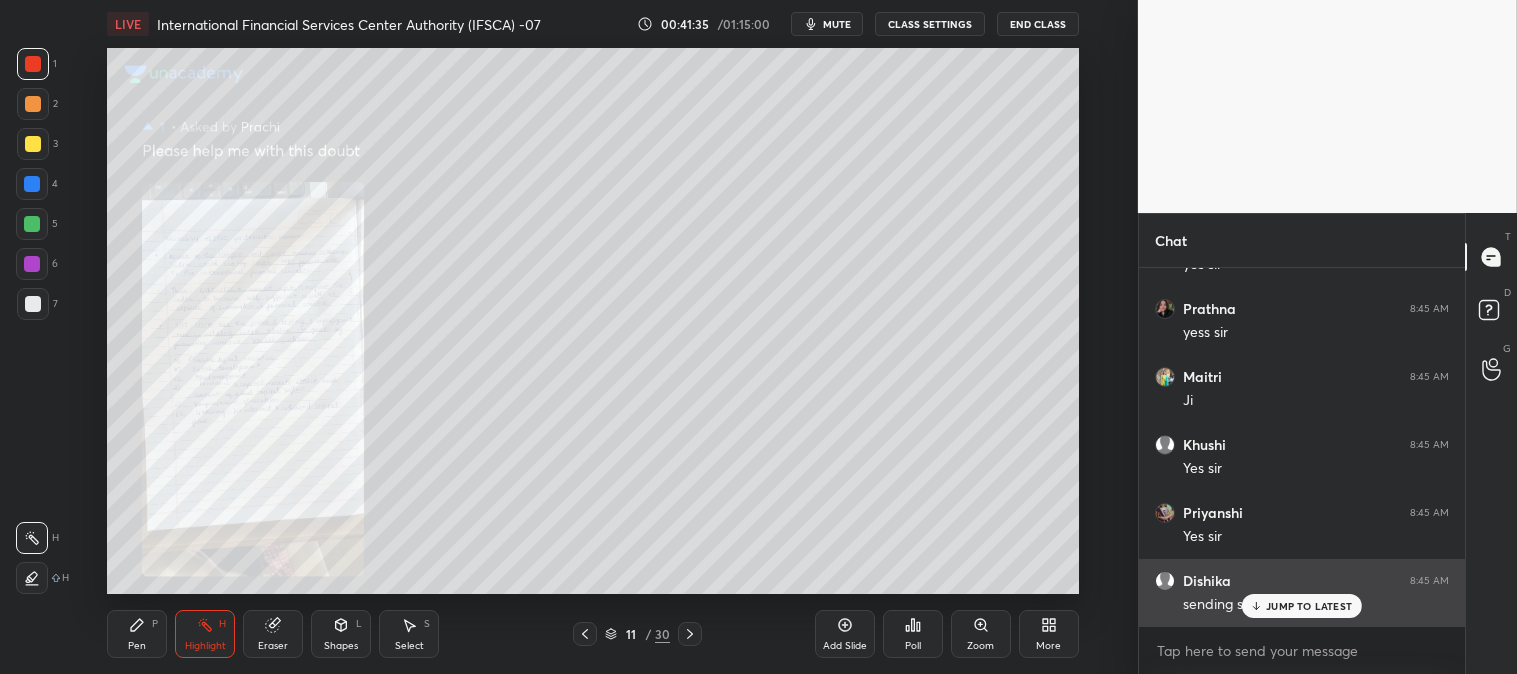 click on "JUMP TO LATEST" at bounding box center [1309, 606] 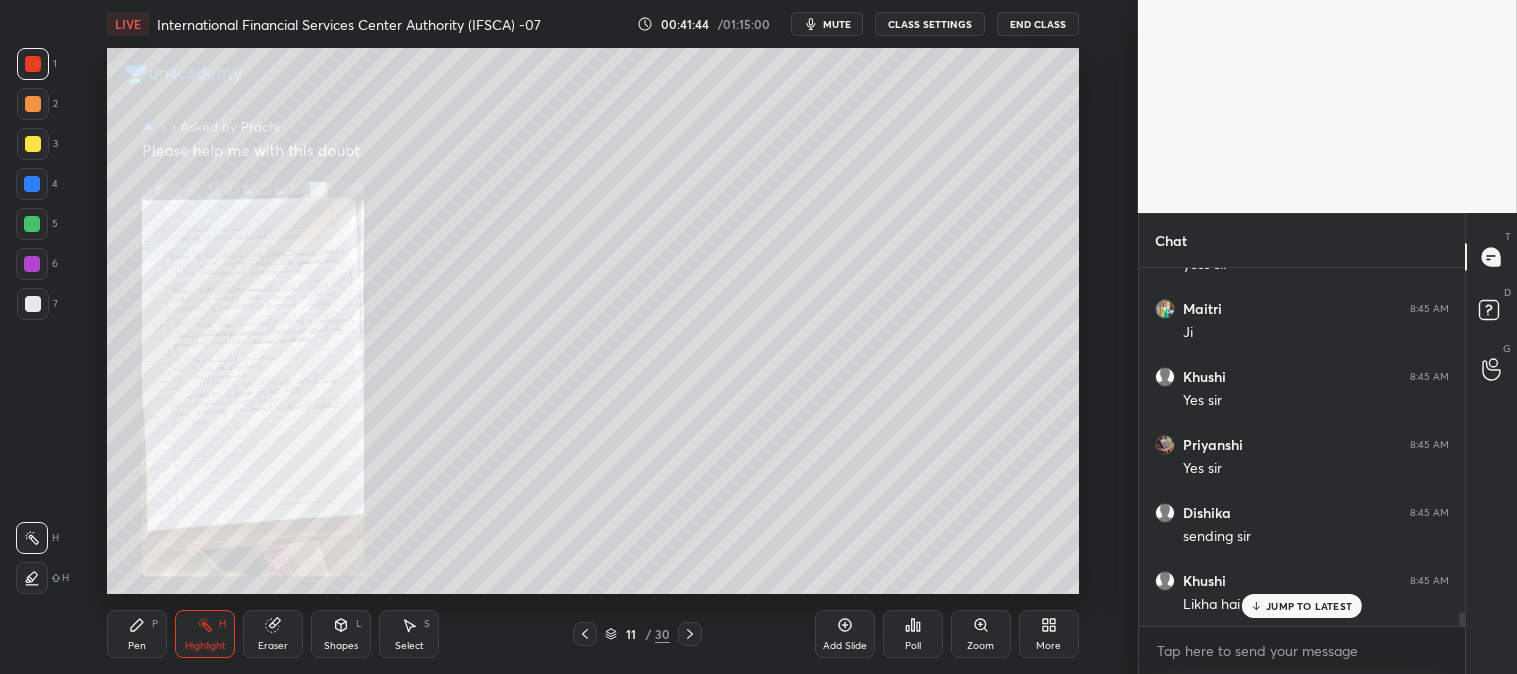 scroll, scrollTop: 8660, scrollLeft: 0, axis: vertical 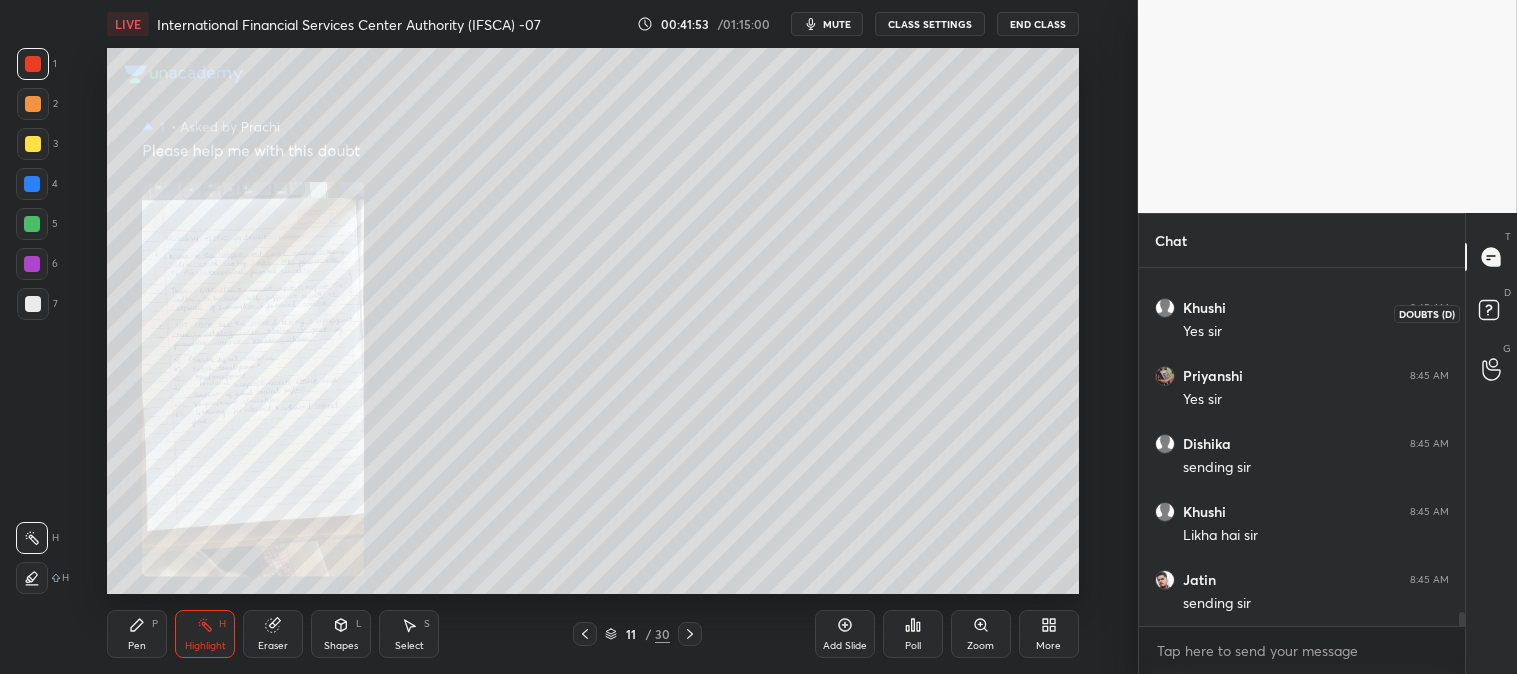 click 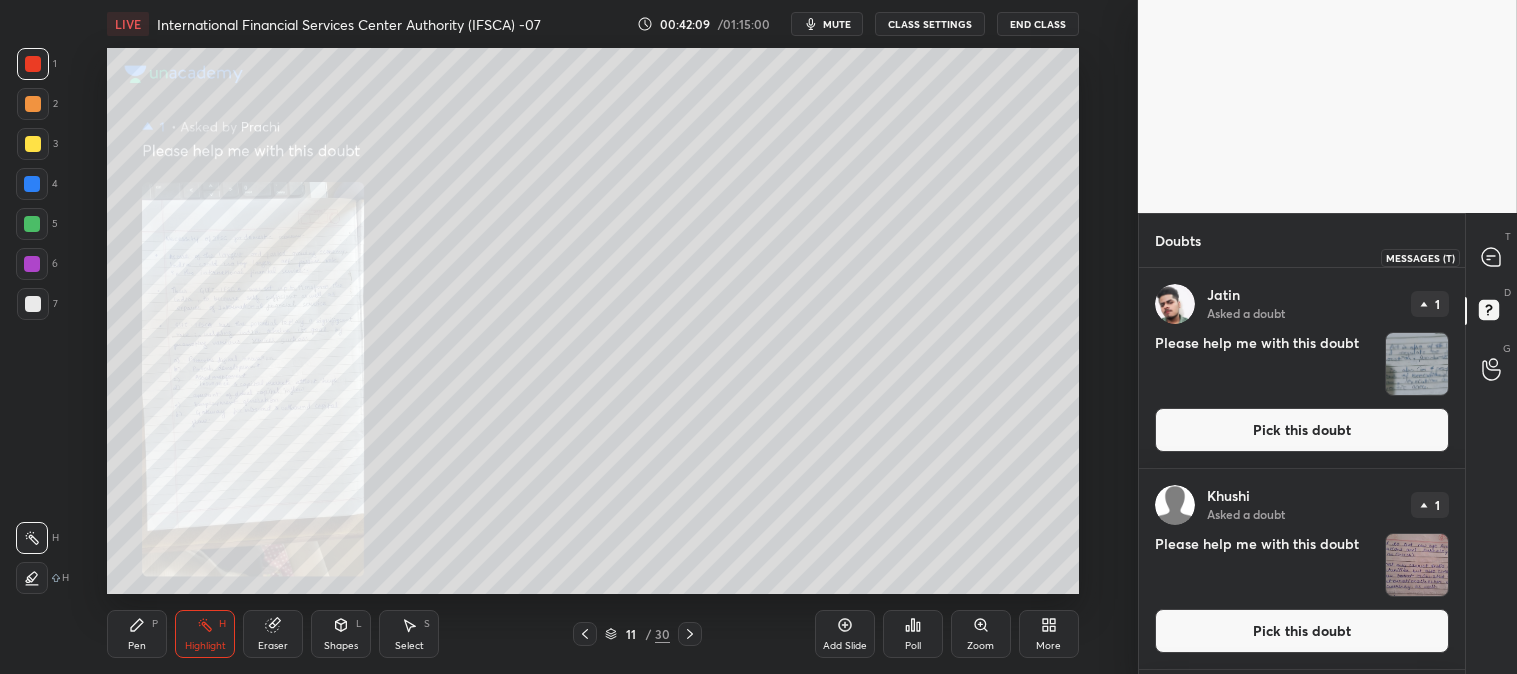 click 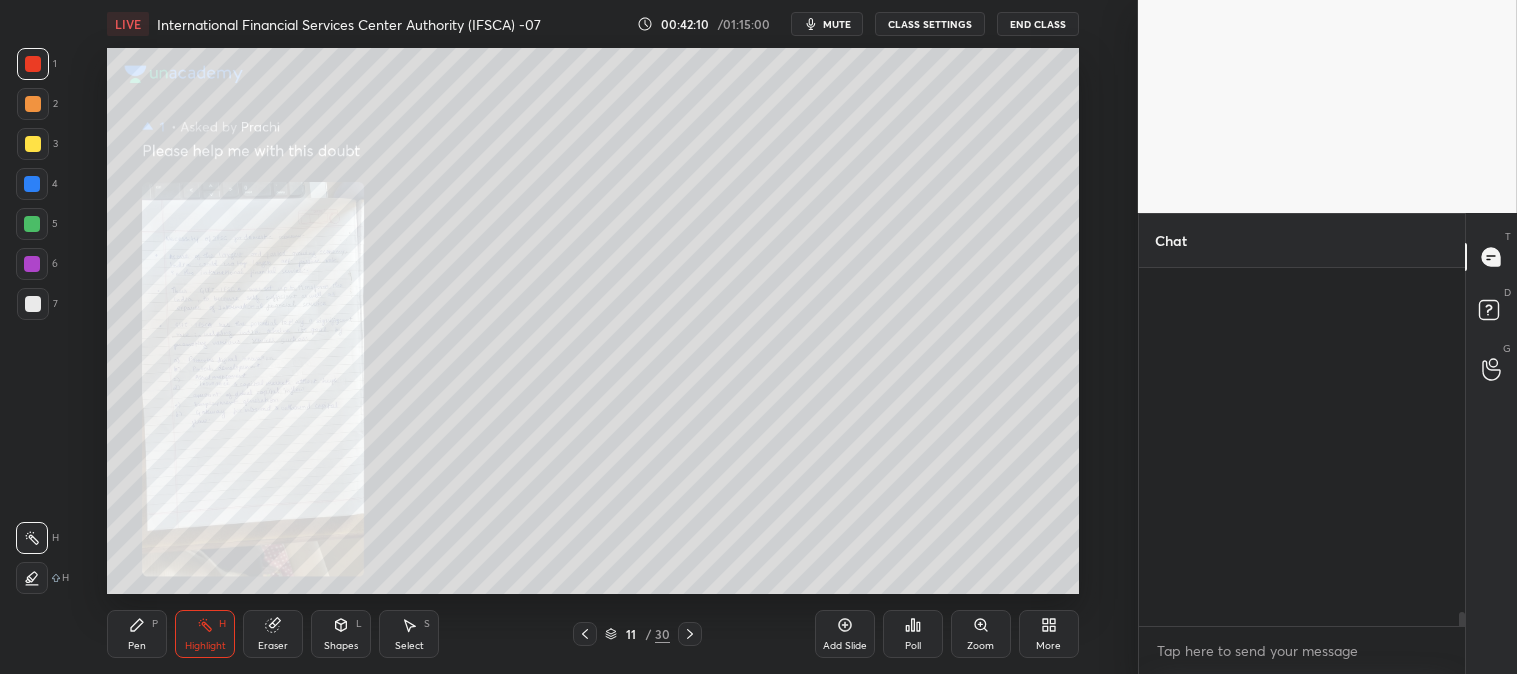 scroll, scrollTop: 8660, scrollLeft: 0, axis: vertical 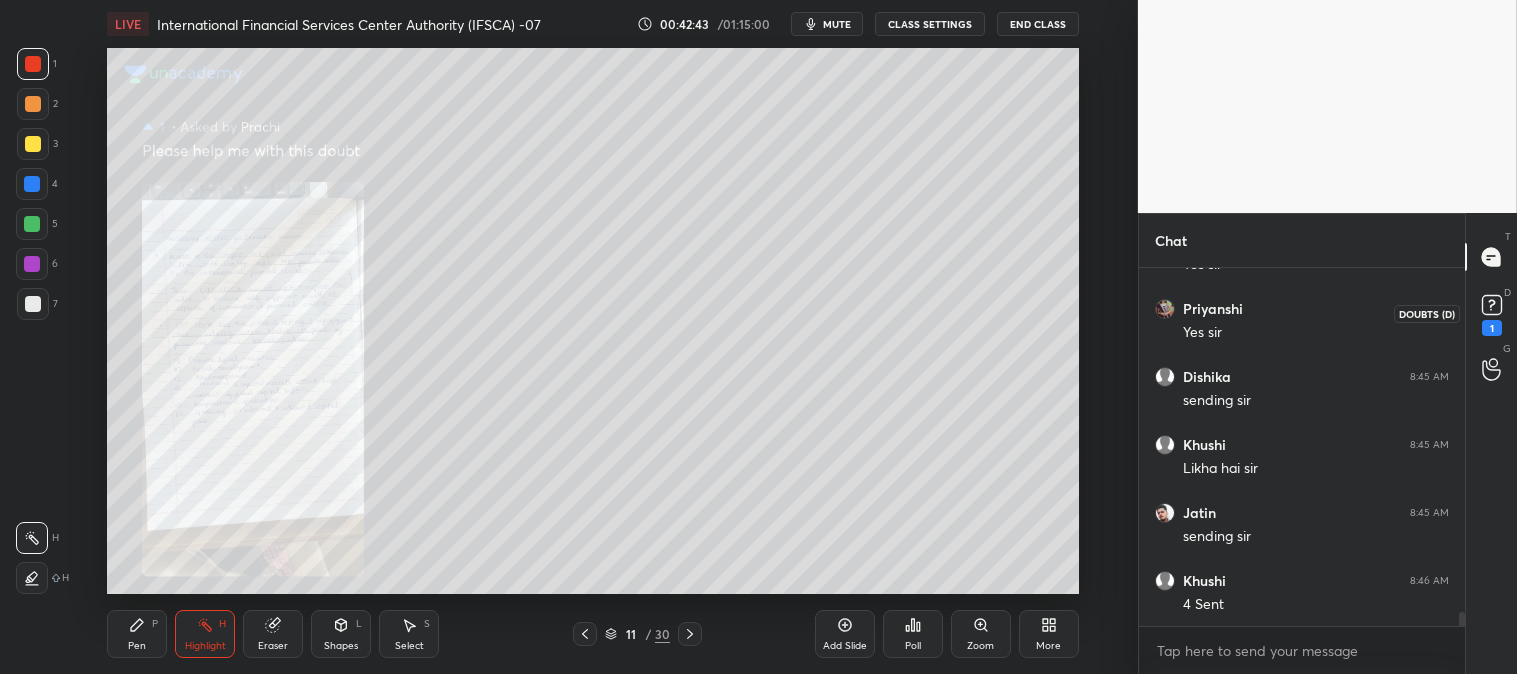 click 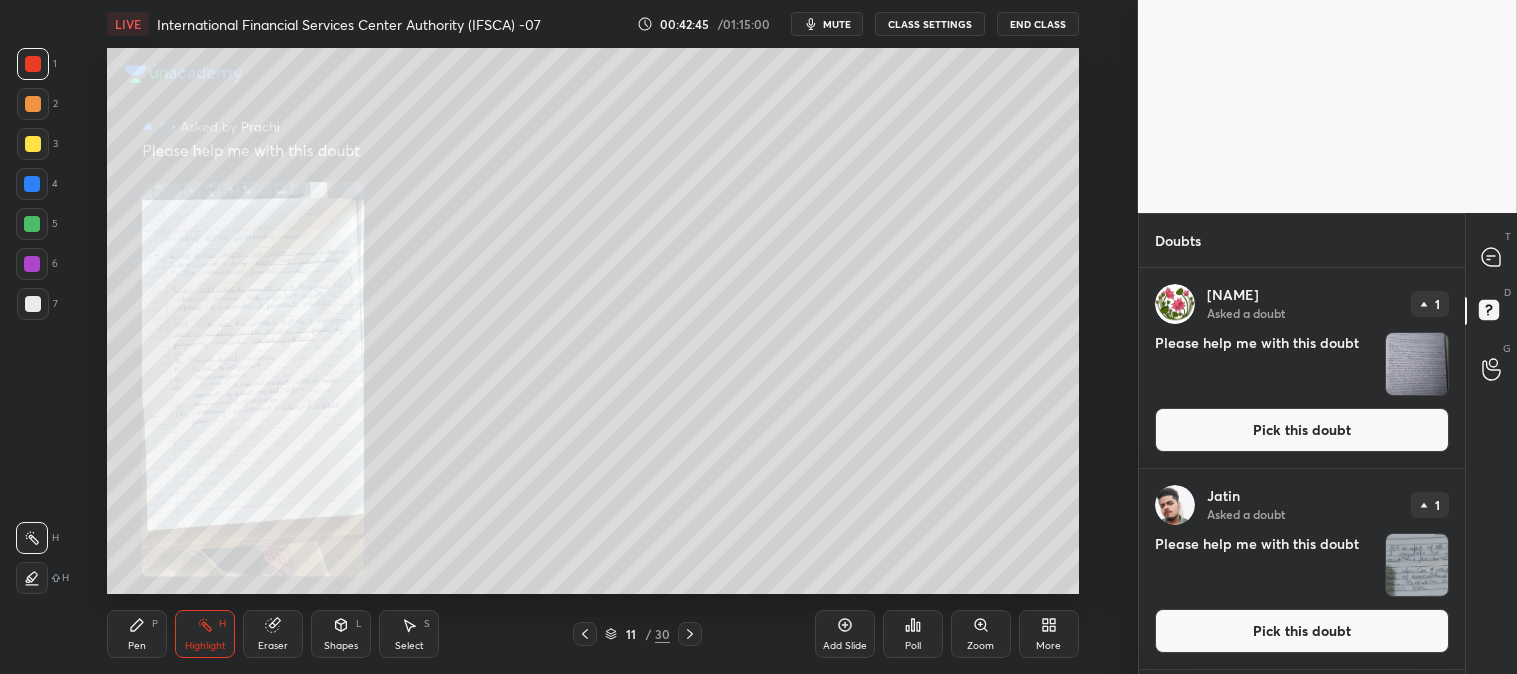 click on "Pick this doubt" at bounding box center [1302, 430] 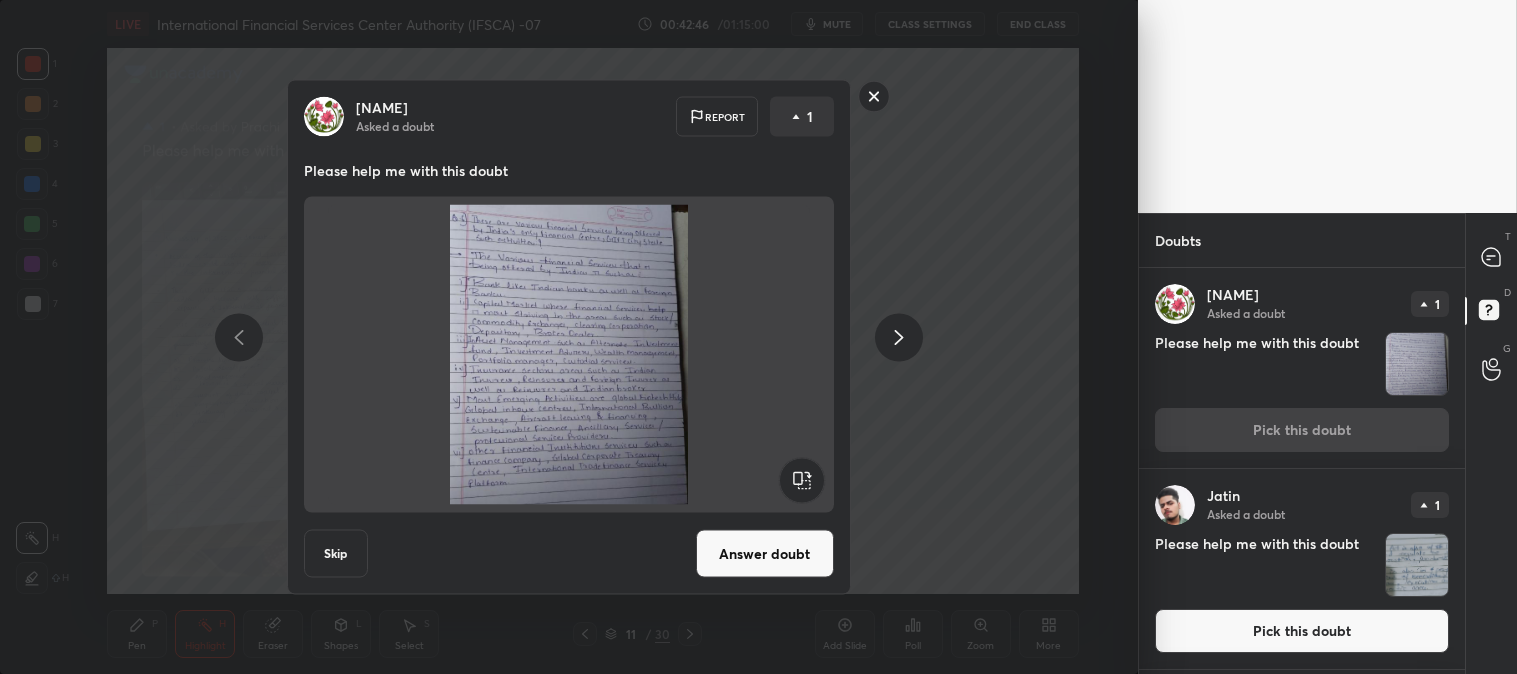 click on "Answer doubt" at bounding box center (765, 554) 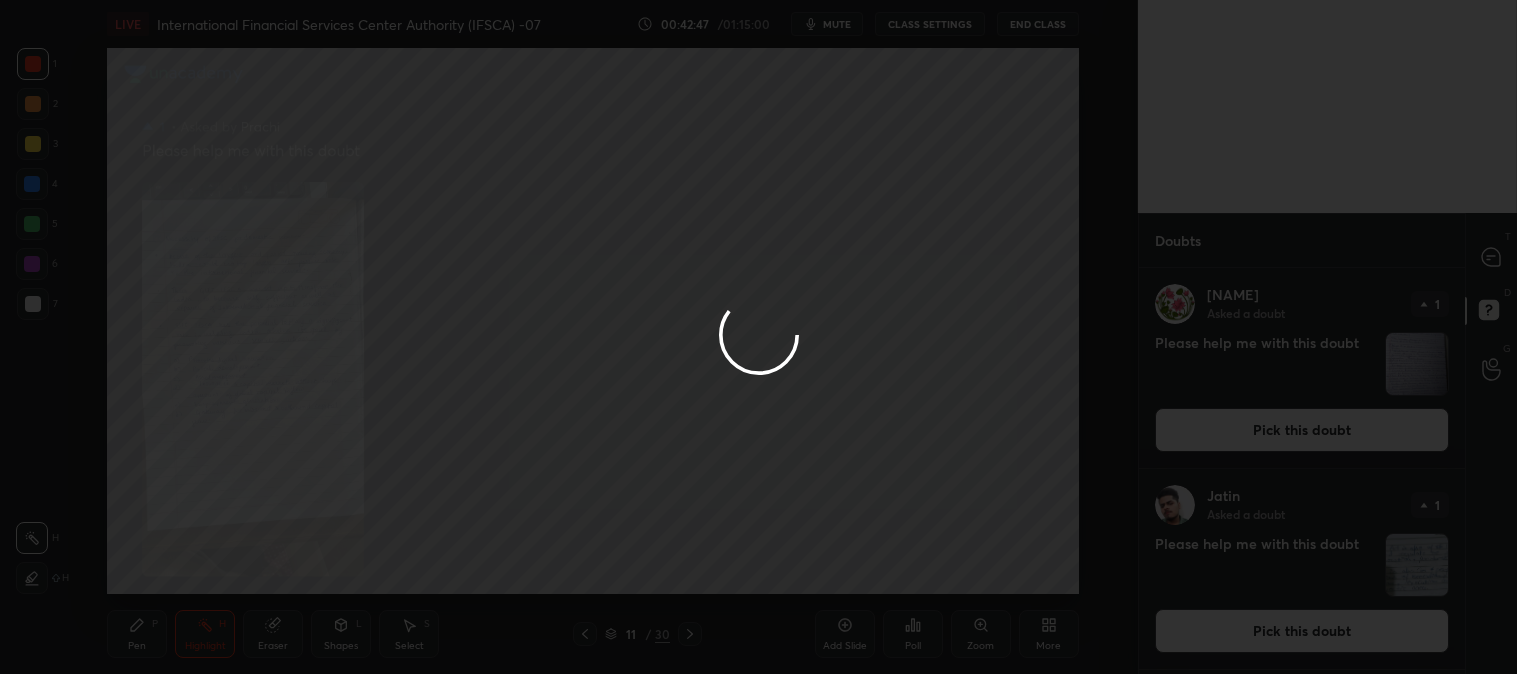 click at bounding box center (758, 337) 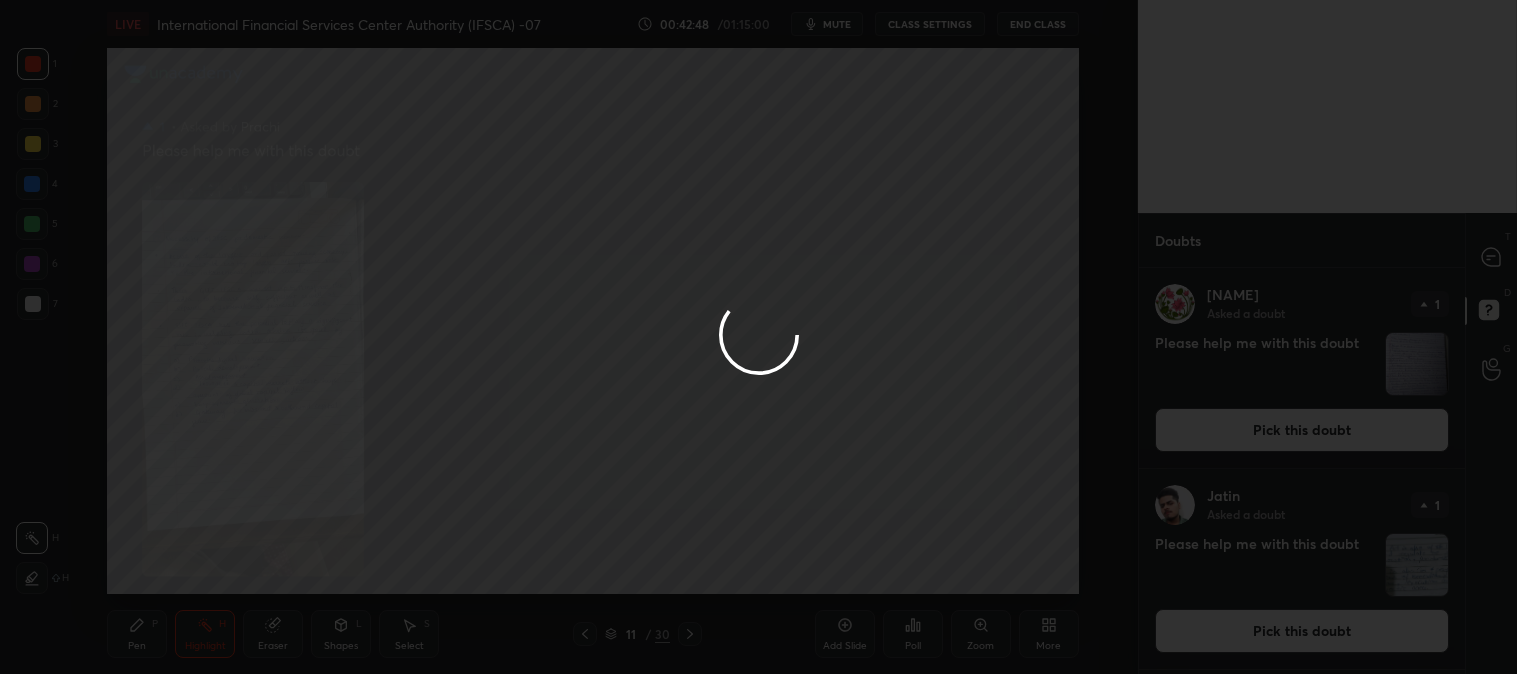 click at bounding box center (758, 337) 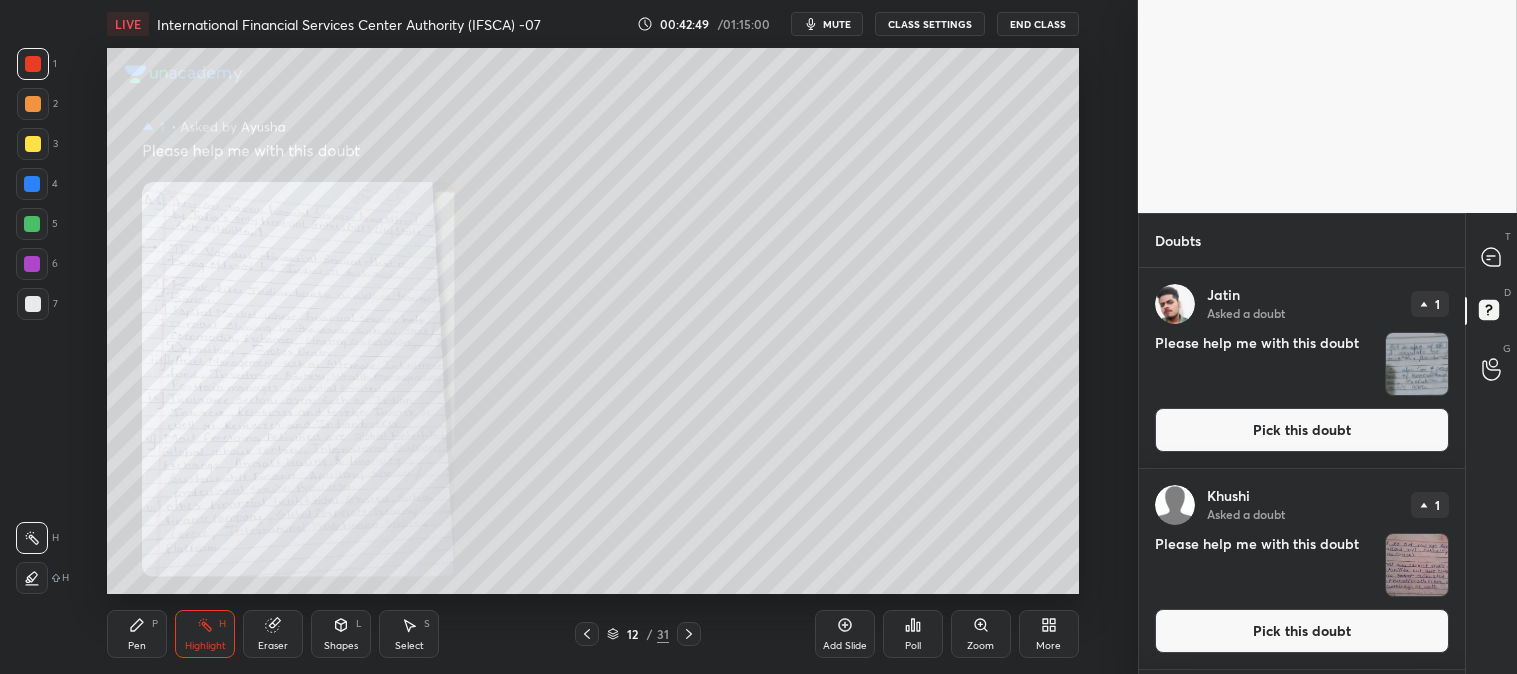 click on "Zoom" at bounding box center [981, 634] 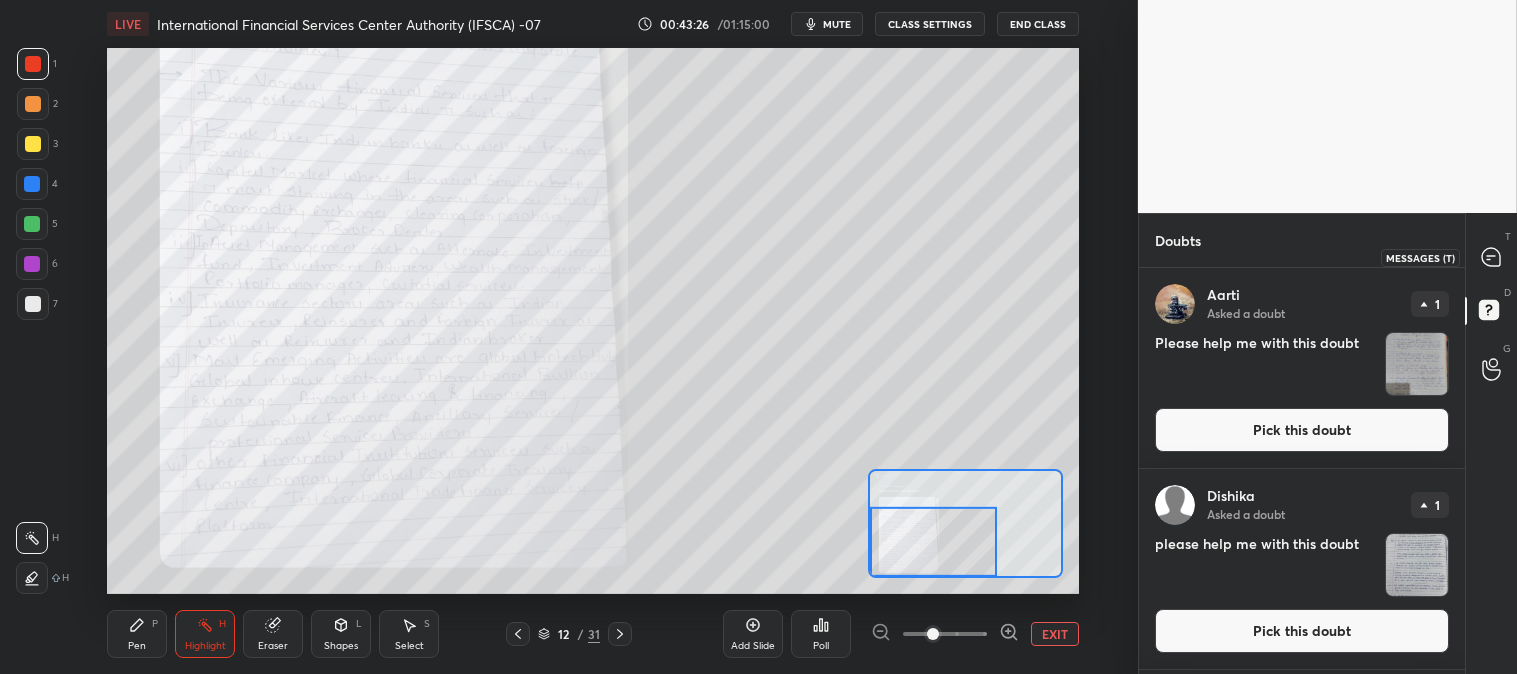 click 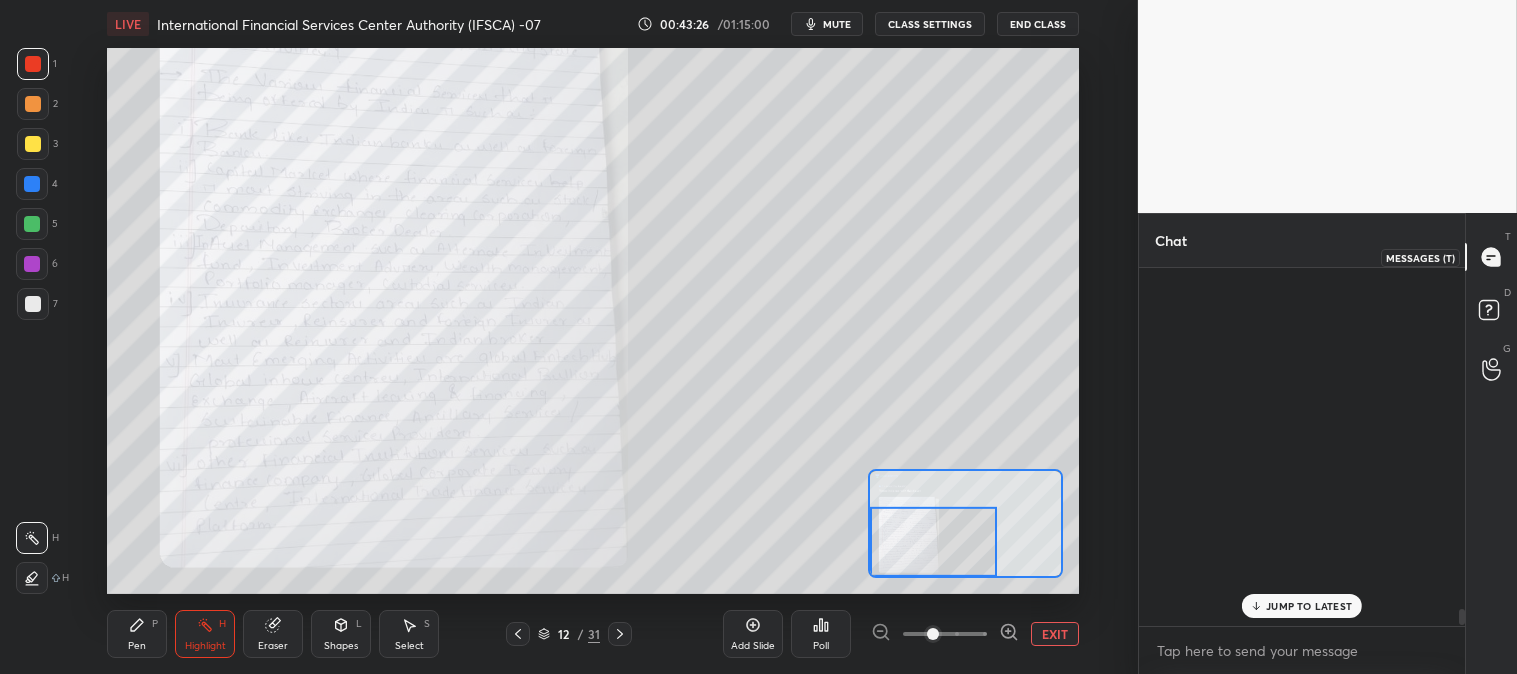 scroll, scrollTop: 8827, scrollLeft: 0, axis: vertical 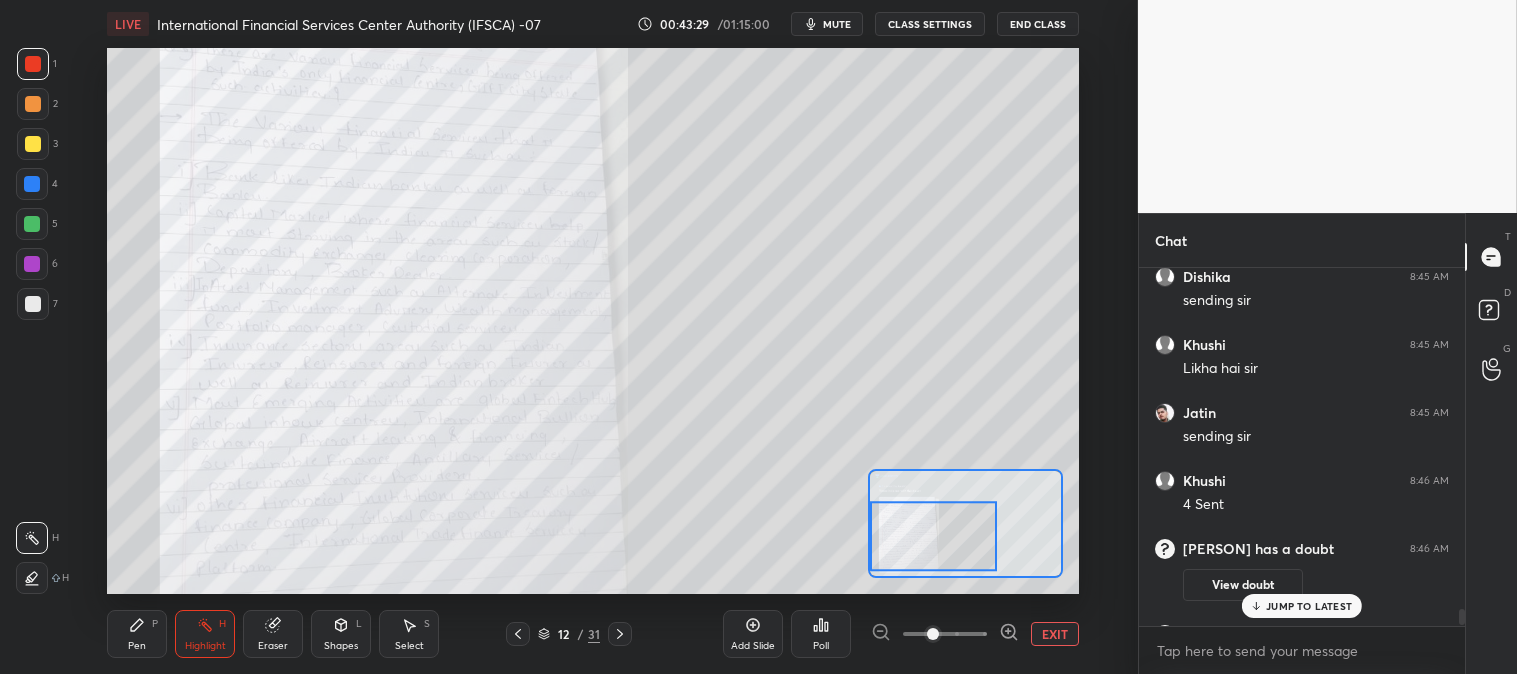 click on "Highlight H" at bounding box center (205, 634) 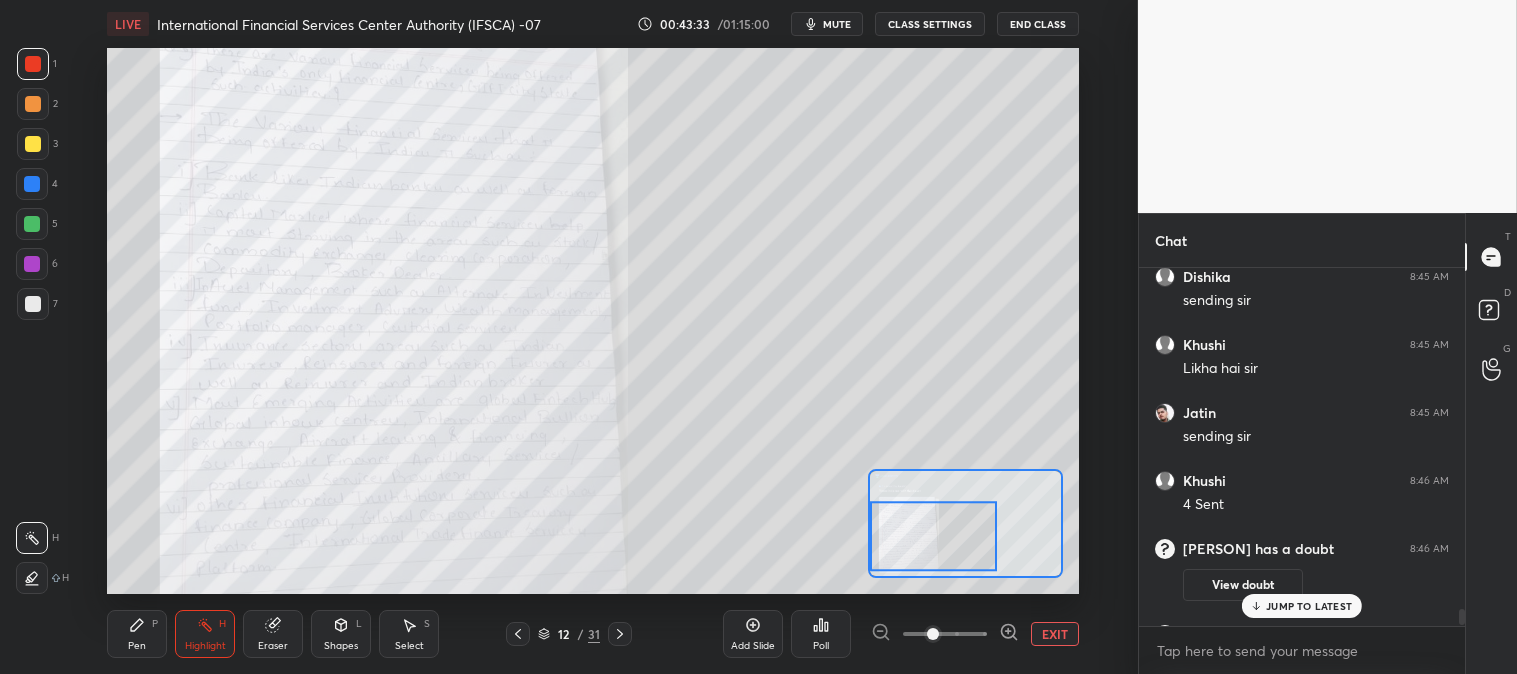 click on "JUMP TO LATEST" at bounding box center [1309, 606] 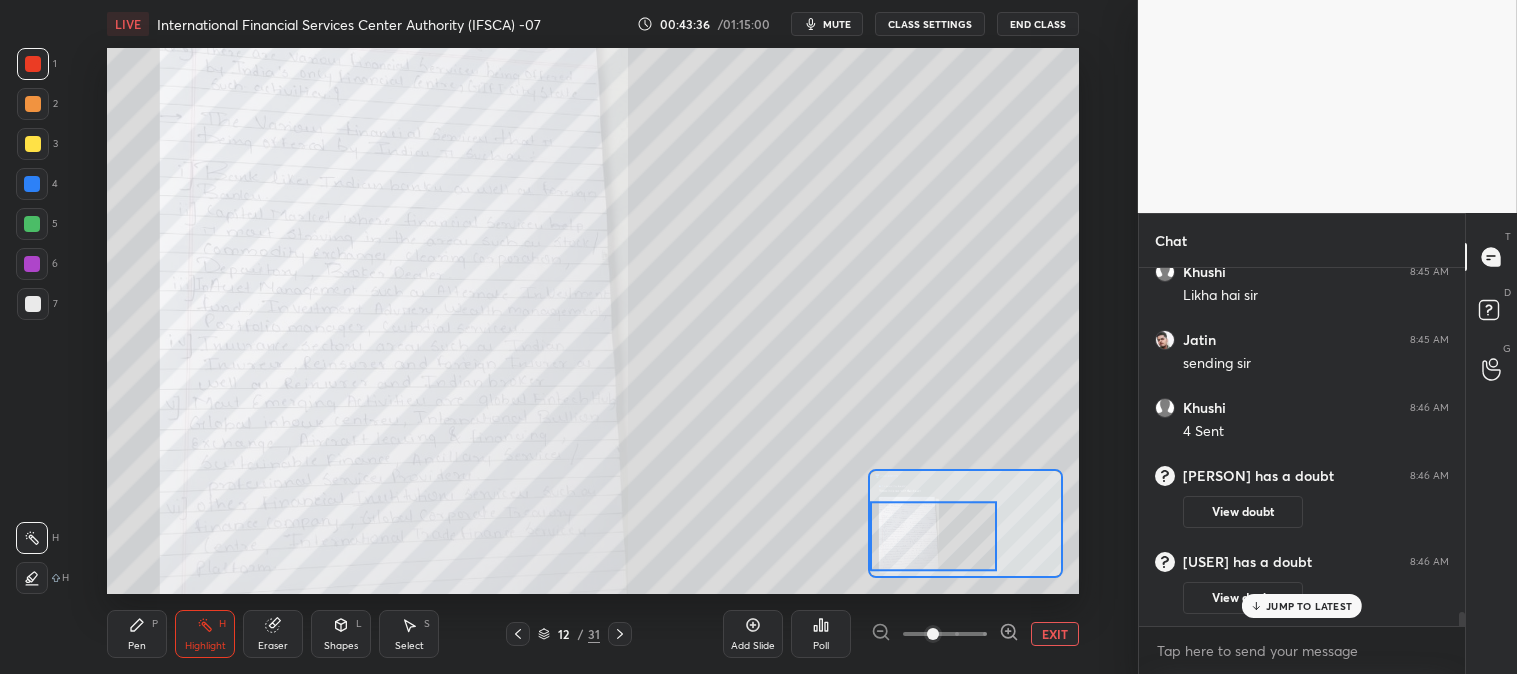 scroll, scrollTop: 8967, scrollLeft: 0, axis: vertical 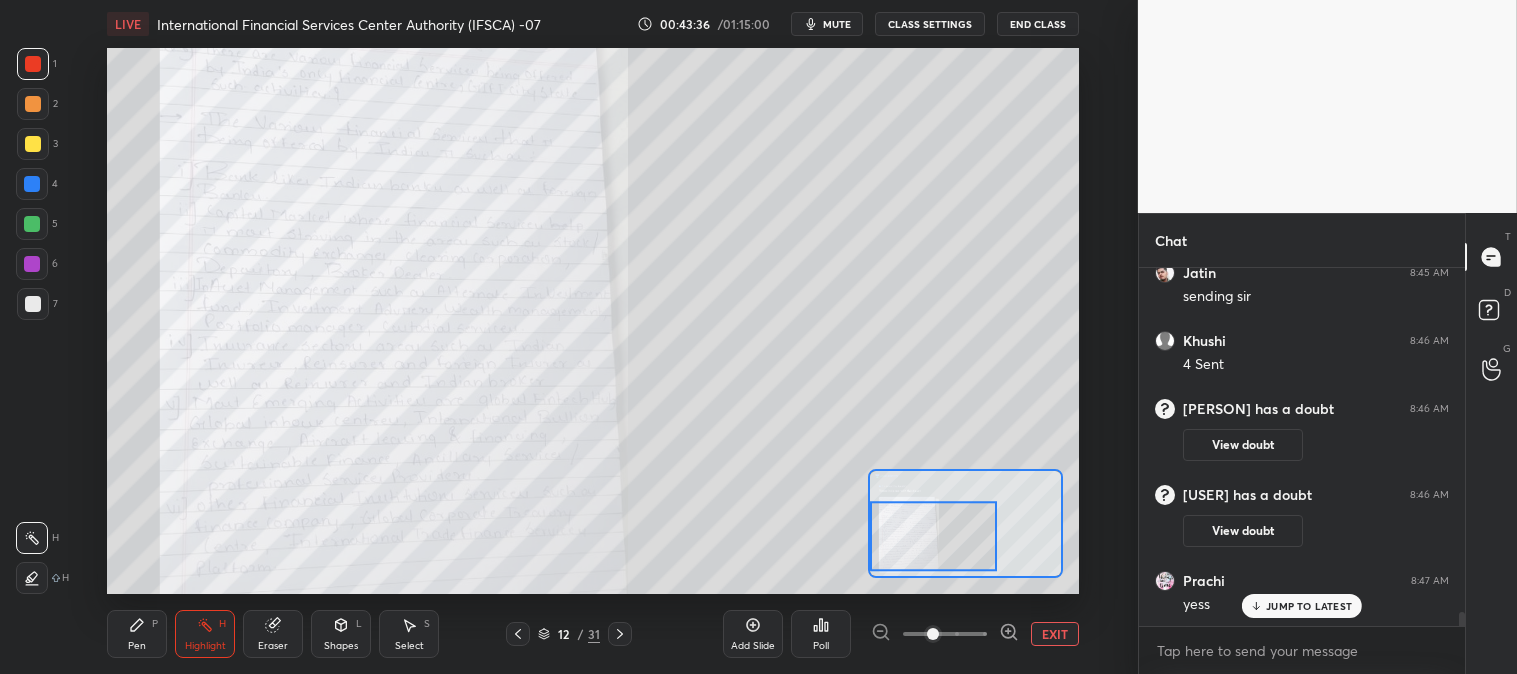 click on "Pen" at bounding box center [137, 646] 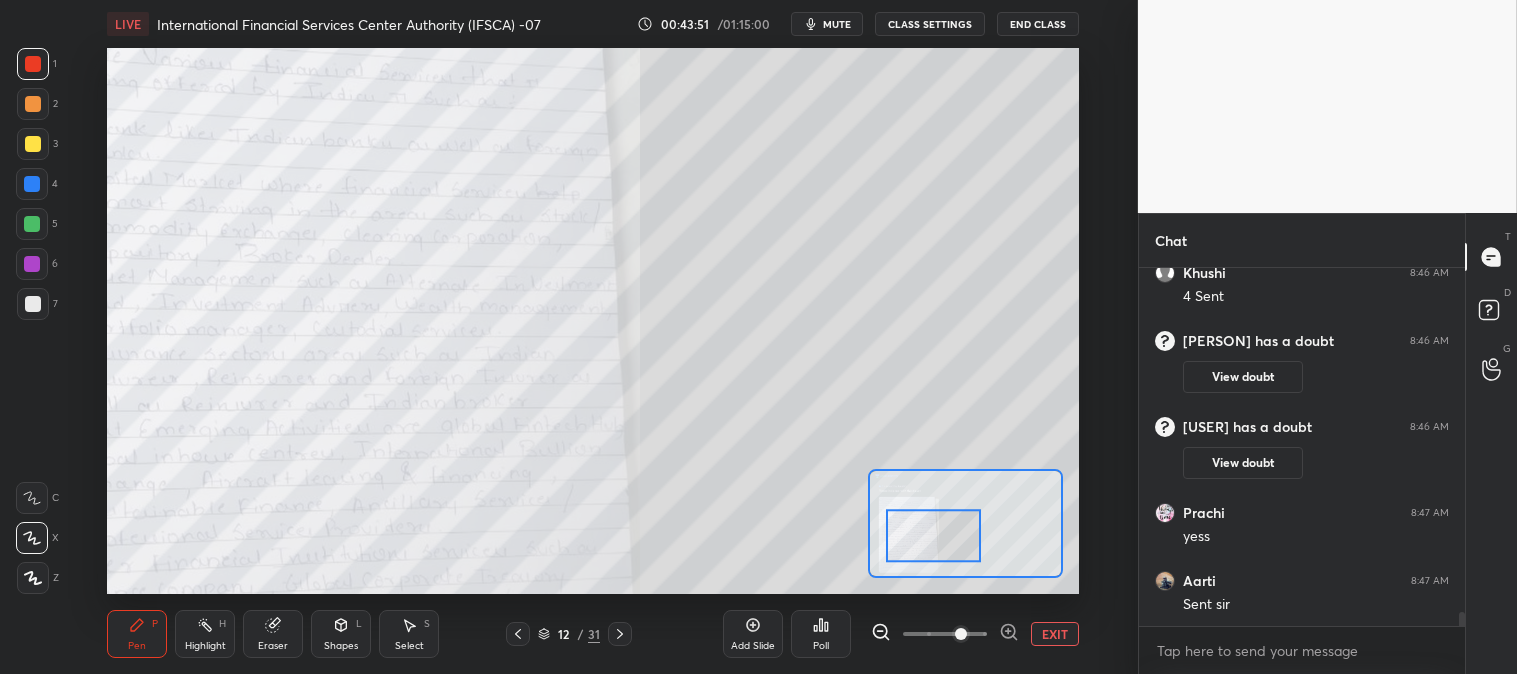 scroll, scrollTop: 9103, scrollLeft: 0, axis: vertical 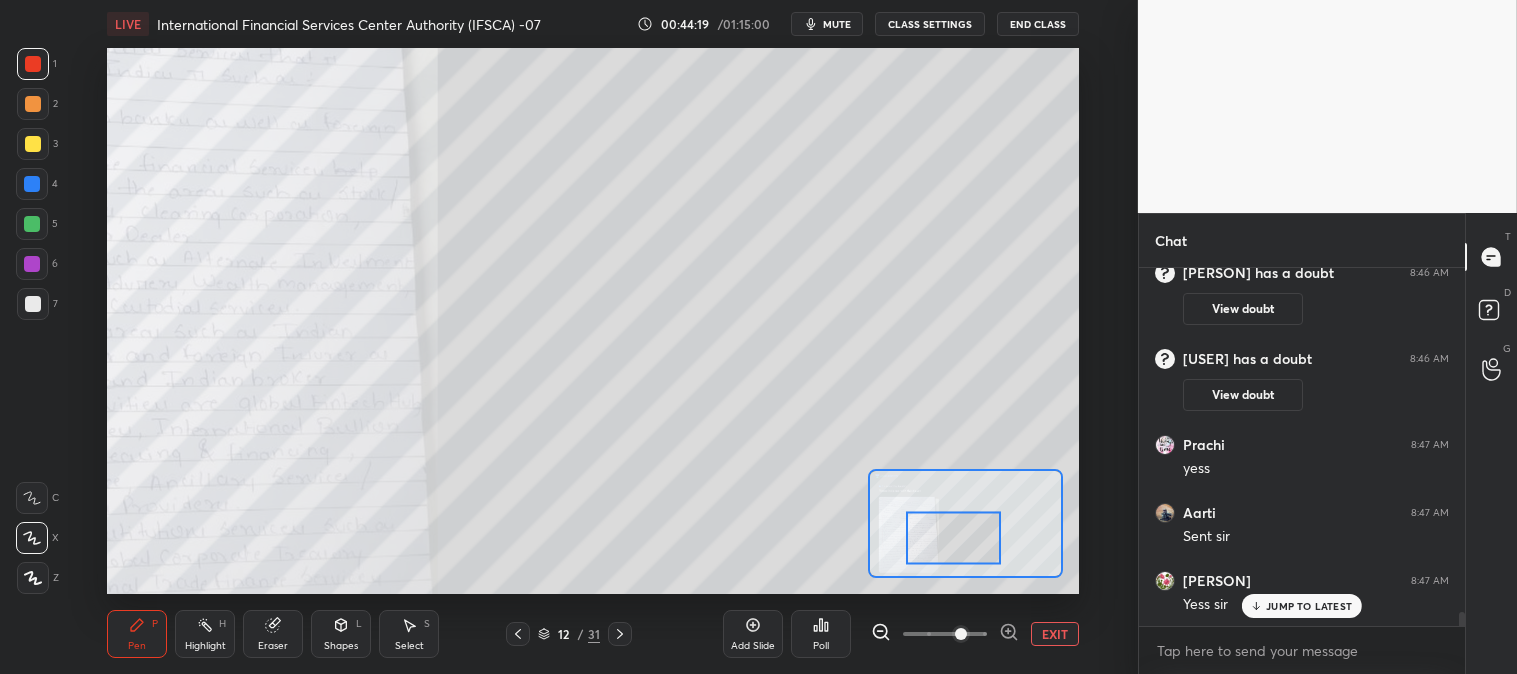 click on "EXIT" at bounding box center [1055, 634] 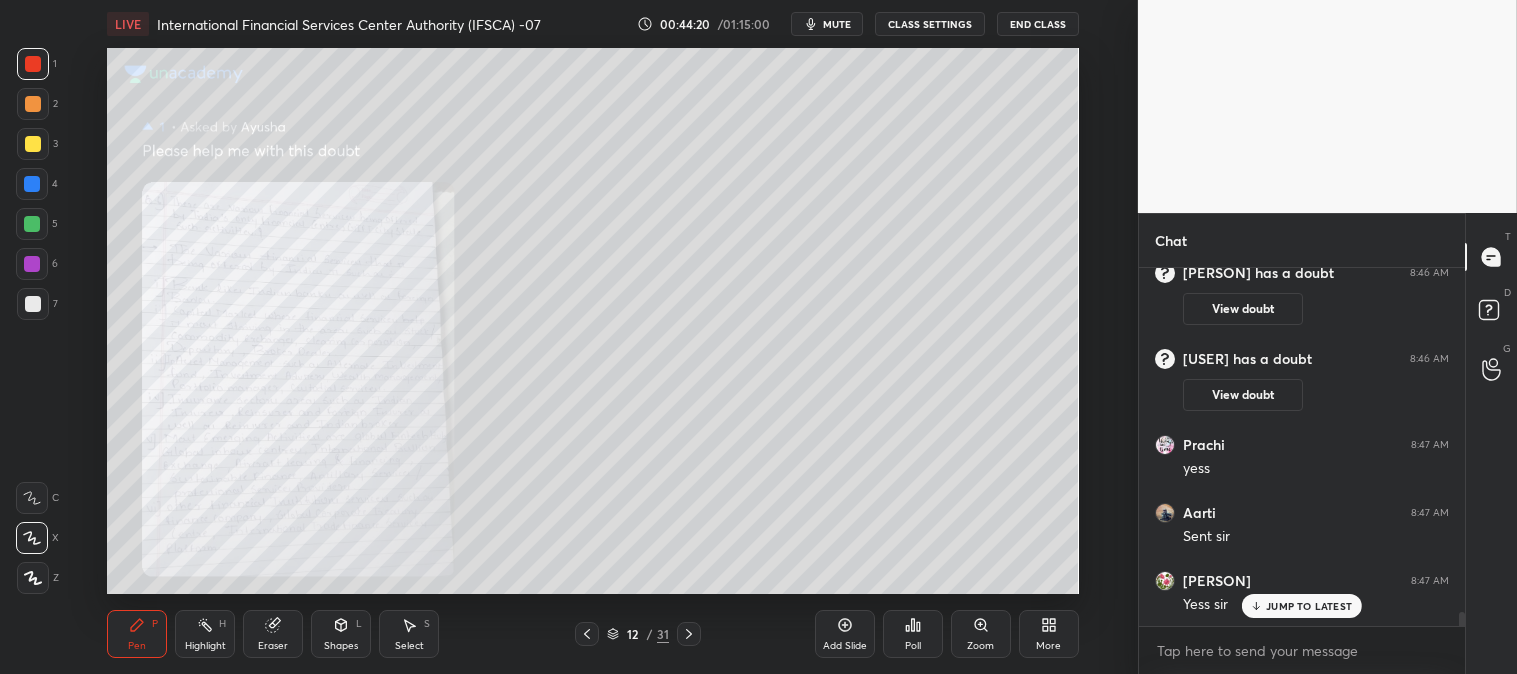 click on "Highlight H" at bounding box center [205, 634] 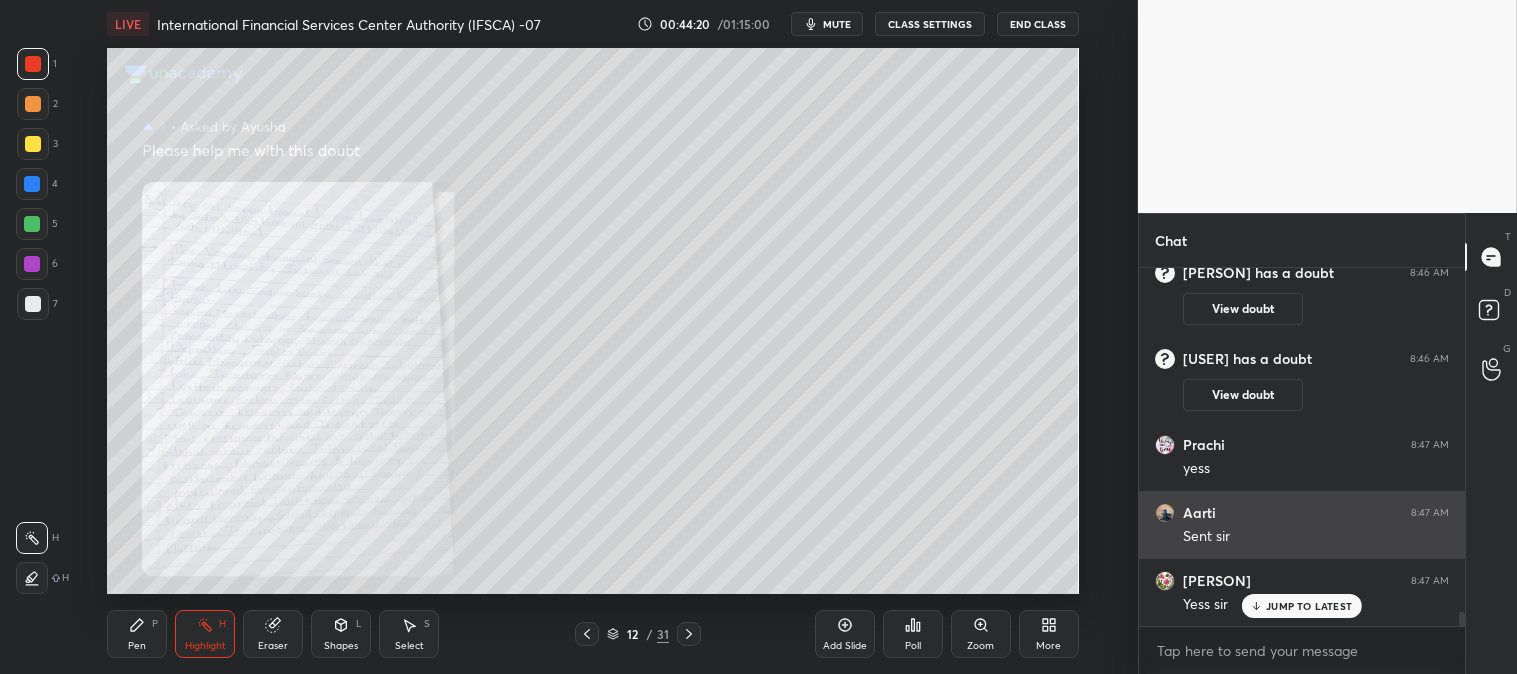 click on "JUMP TO LATEST" at bounding box center (1309, 606) 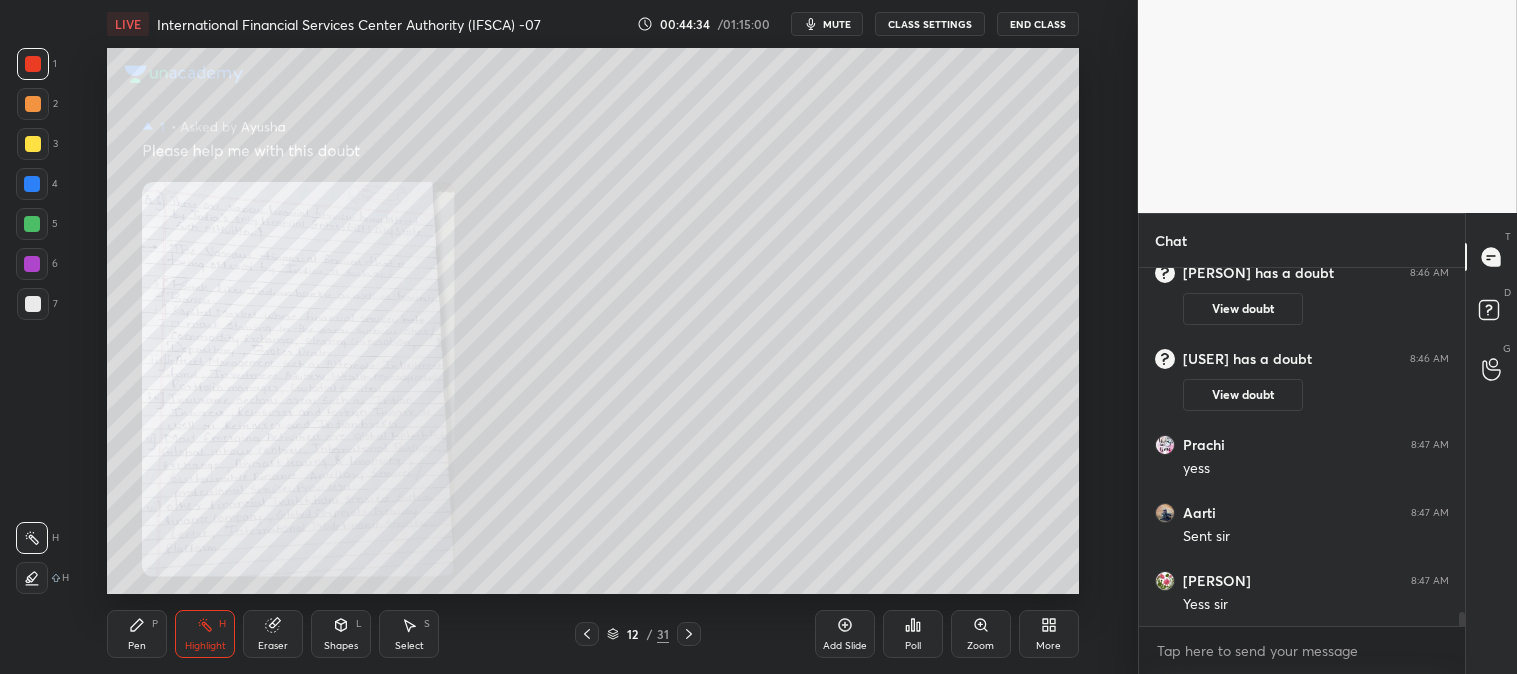 click at bounding box center (32, 184) 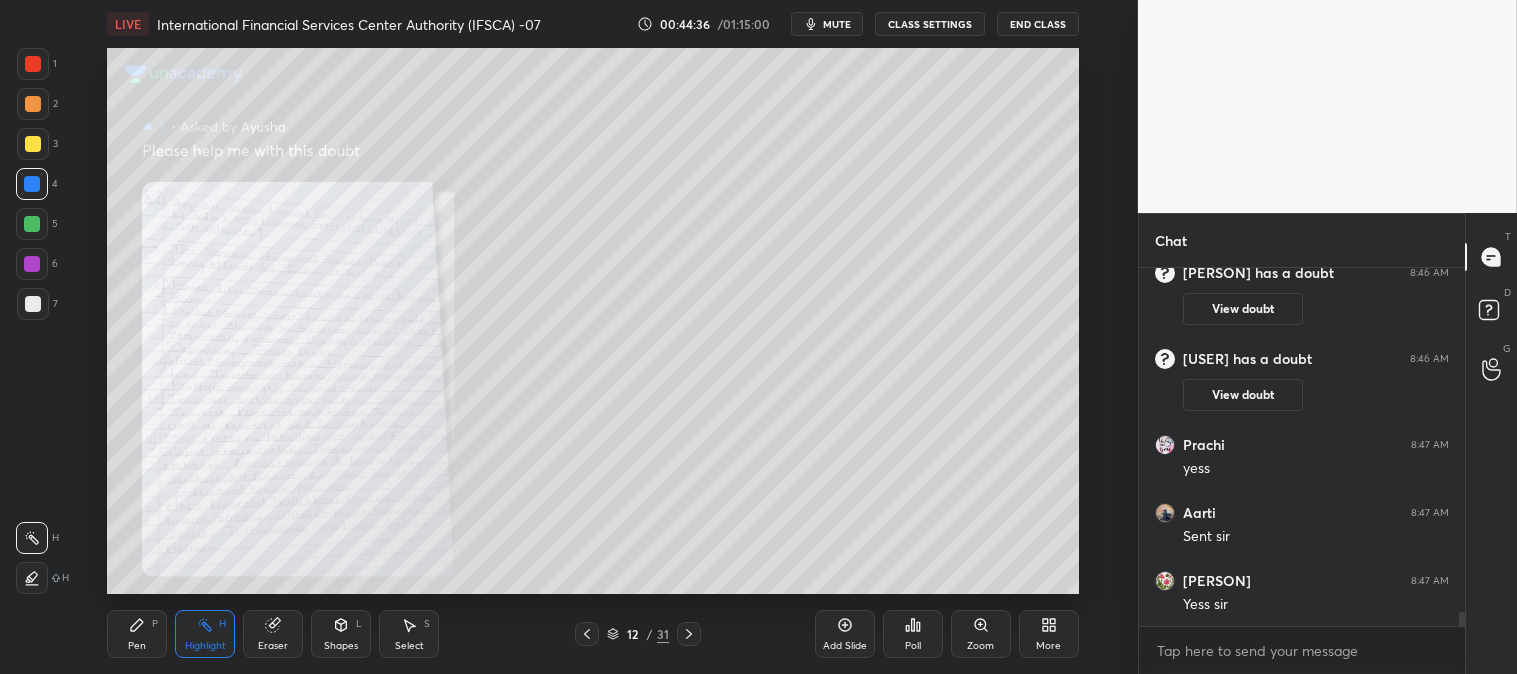 click on "Zoom" at bounding box center [981, 634] 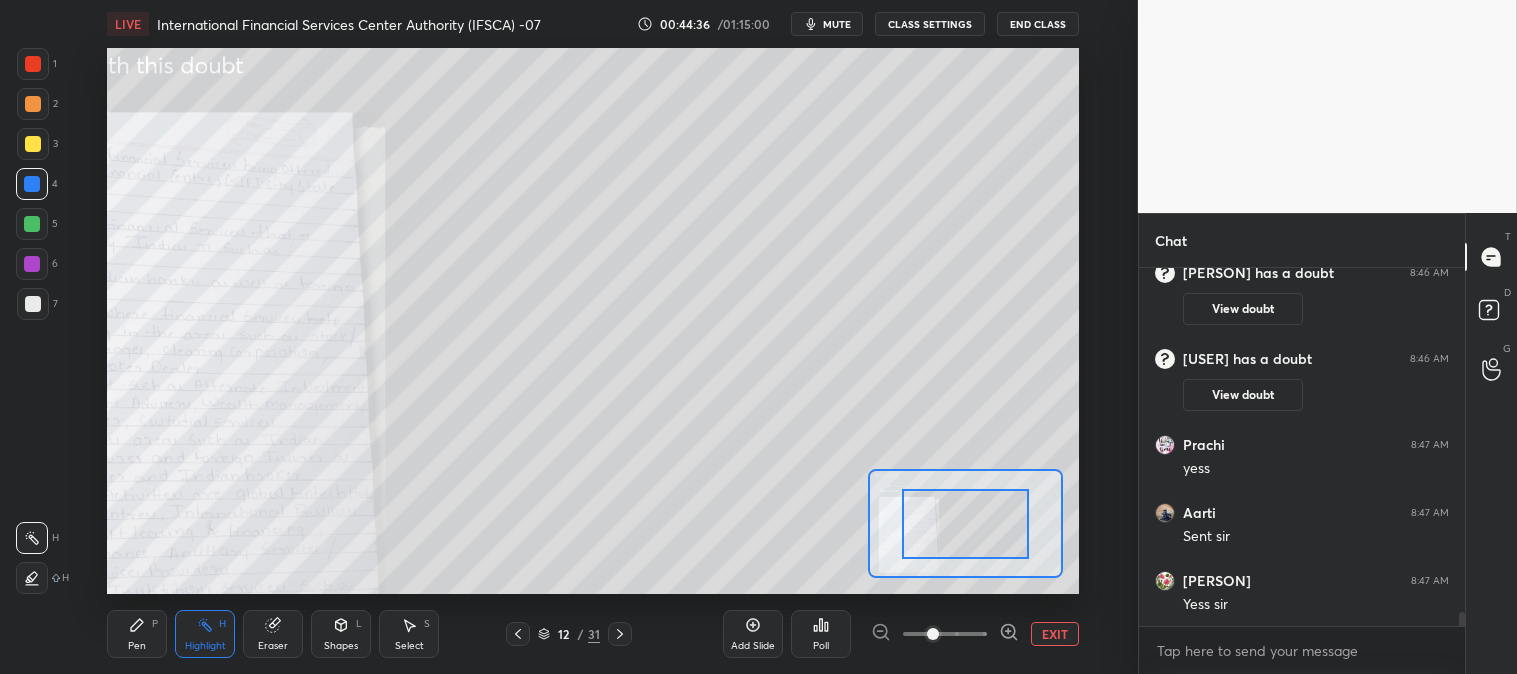 scroll, scrollTop: 9171, scrollLeft: 0, axis: vertical 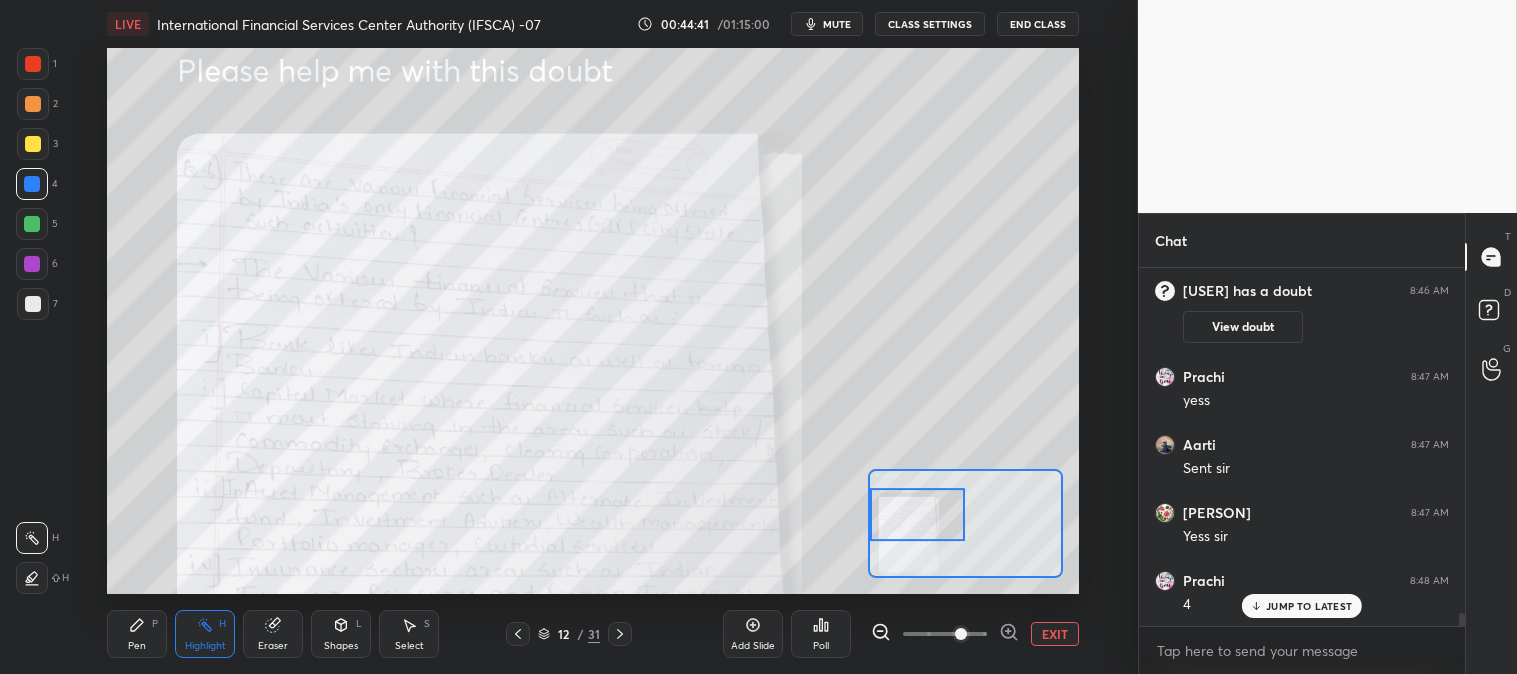 click on "Pen P" at bounding box center (137, 634) 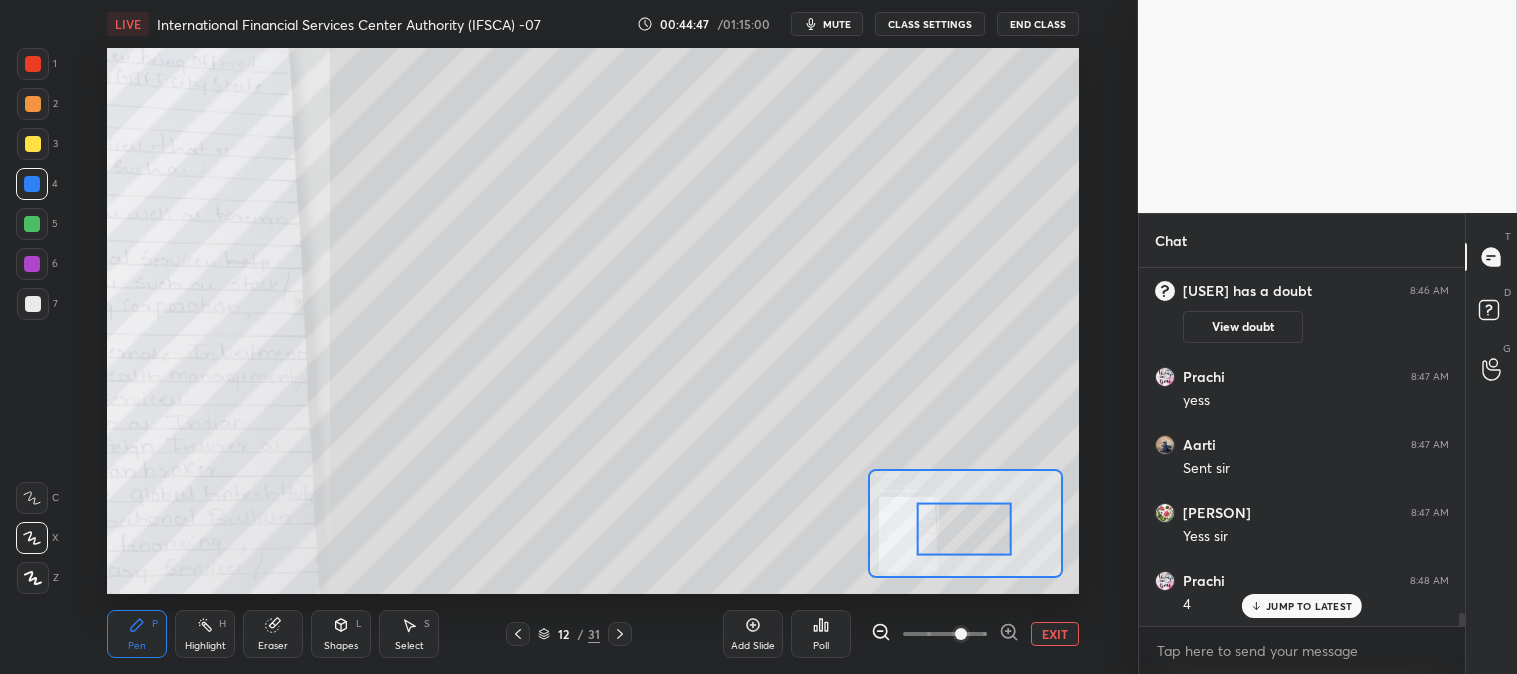 scroll, scrollTop: 9240, scrollLeft: 0, axis: vertical 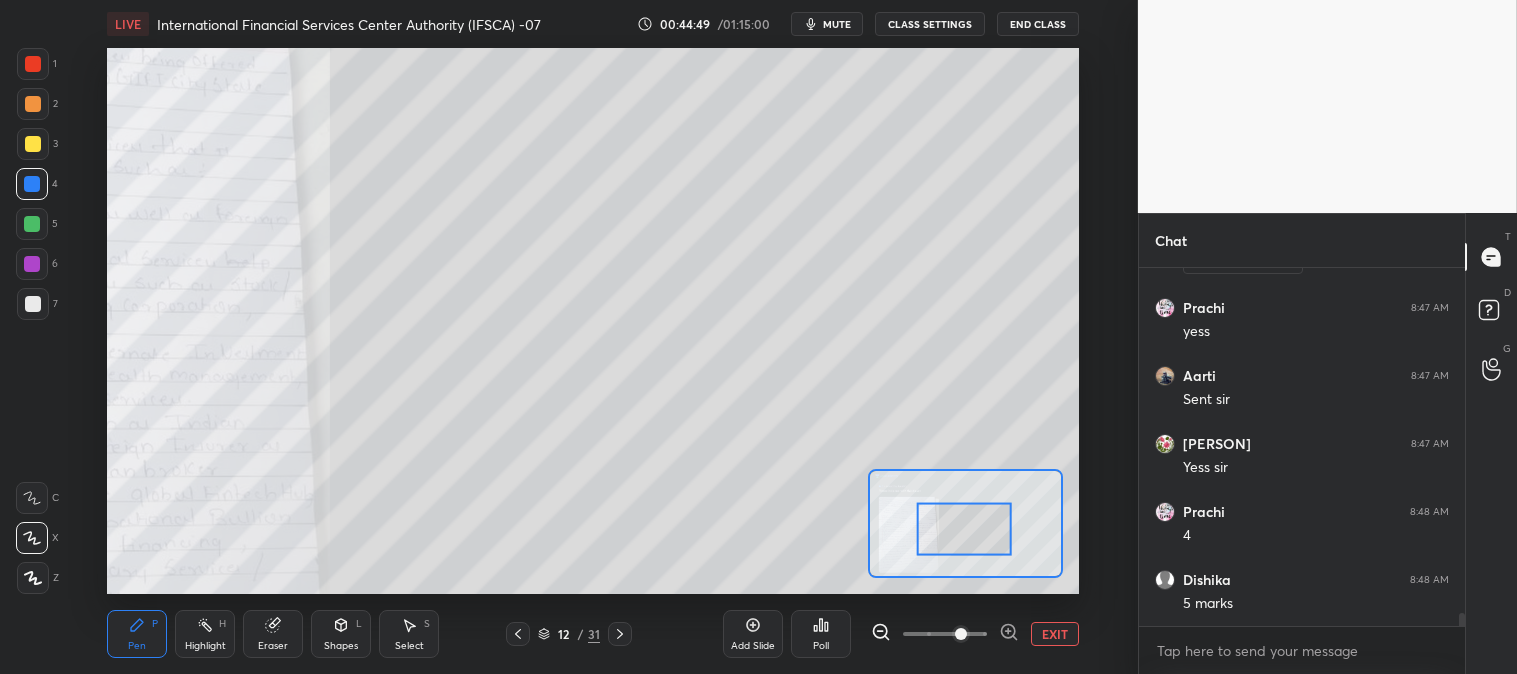 click on "Eraser" at bounding box center (273, 634) 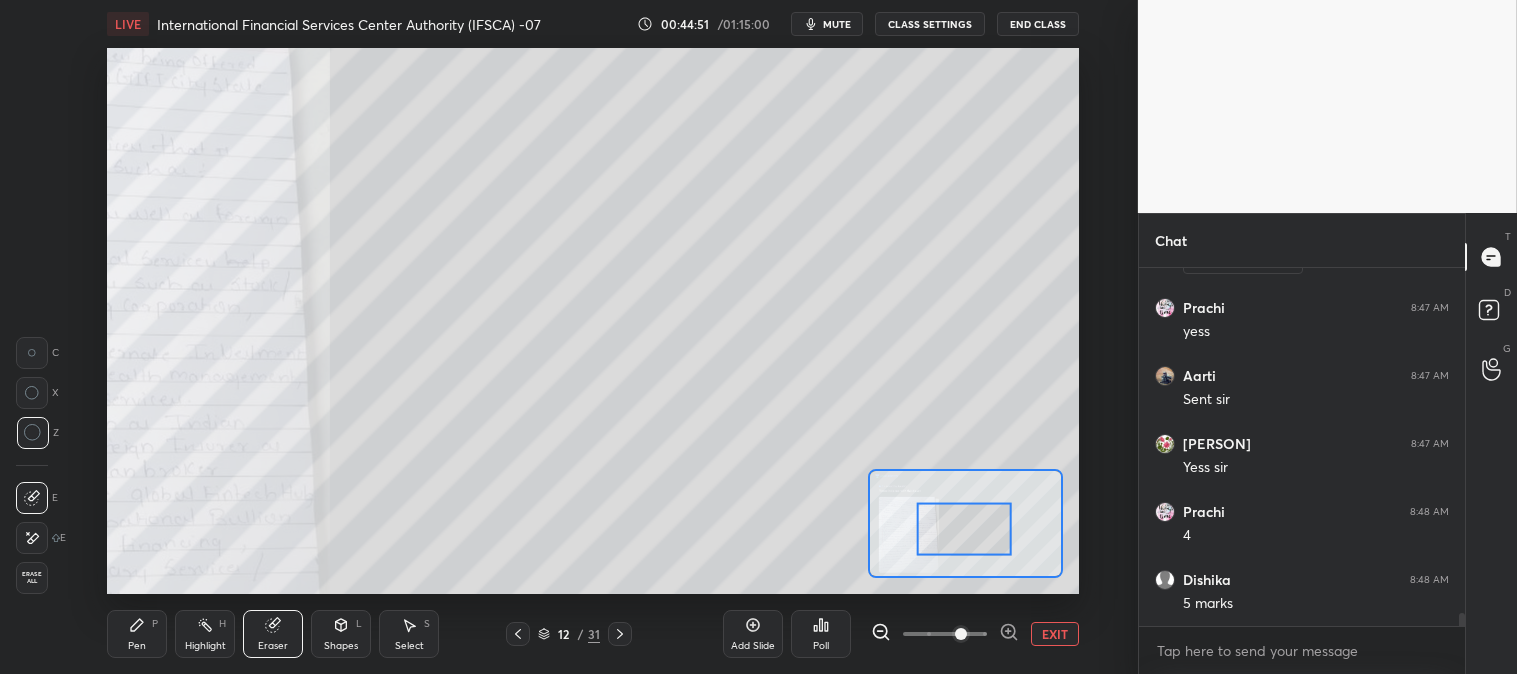 click on "P" at bounding box center [155, 624] 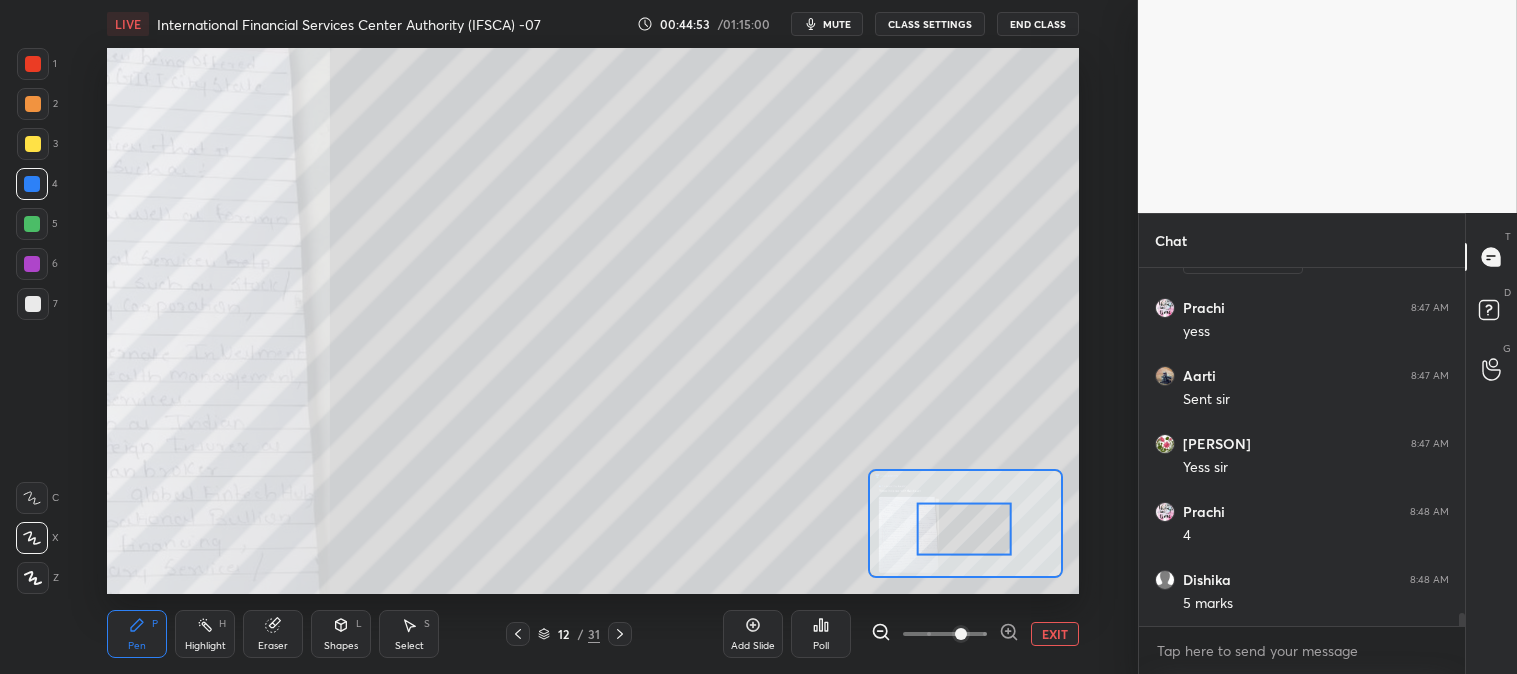click on "Eraser" at bounding box center [273, 646] 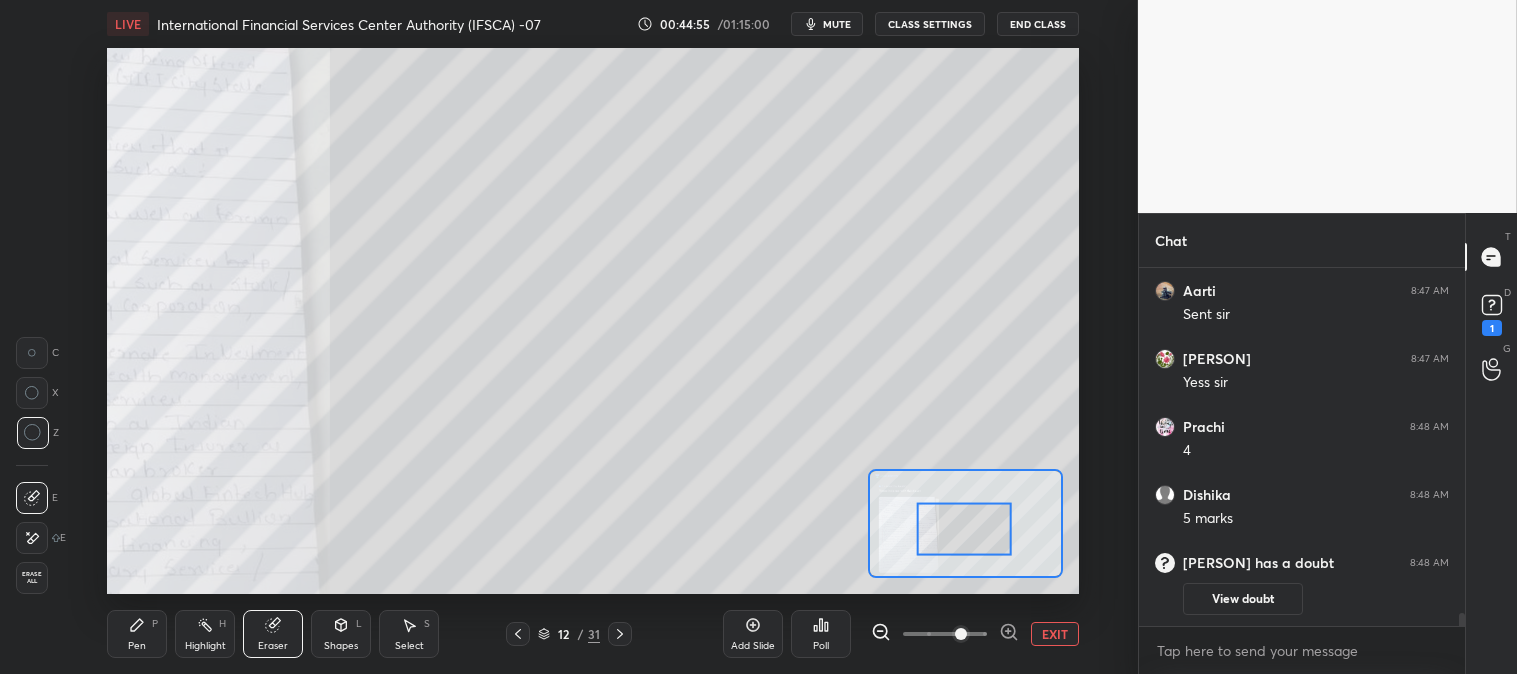 click on "Pen P" at bounding box center [137, 634] 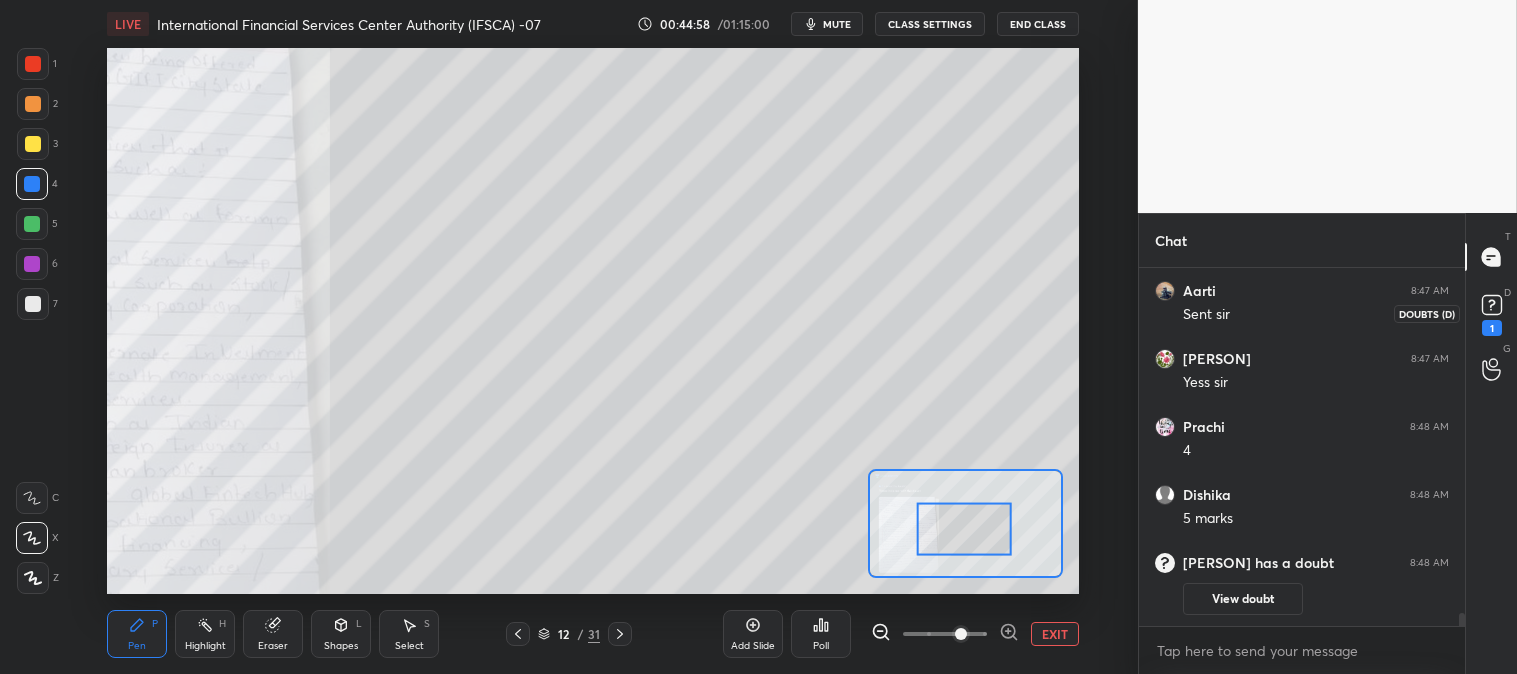 click 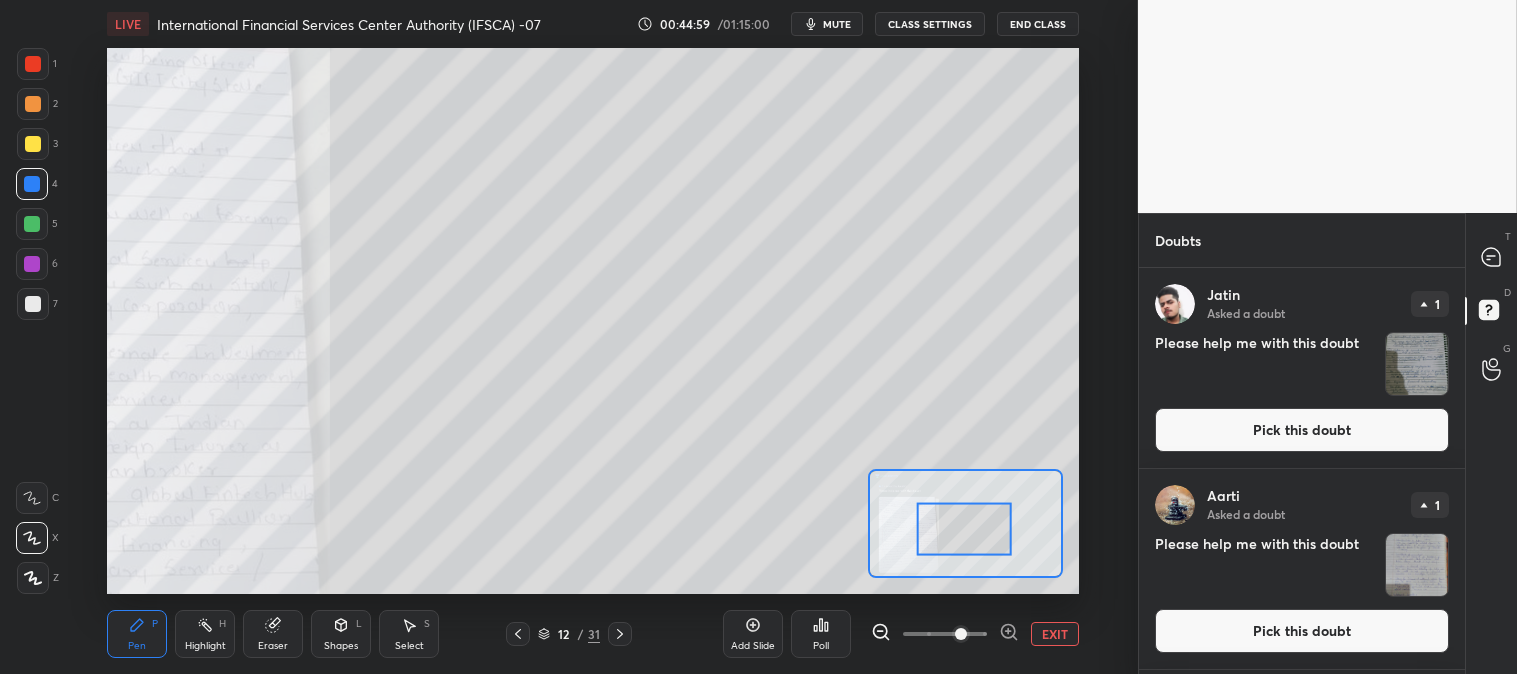 click on "Pick this doubt" at bounding box center [1302, 430] 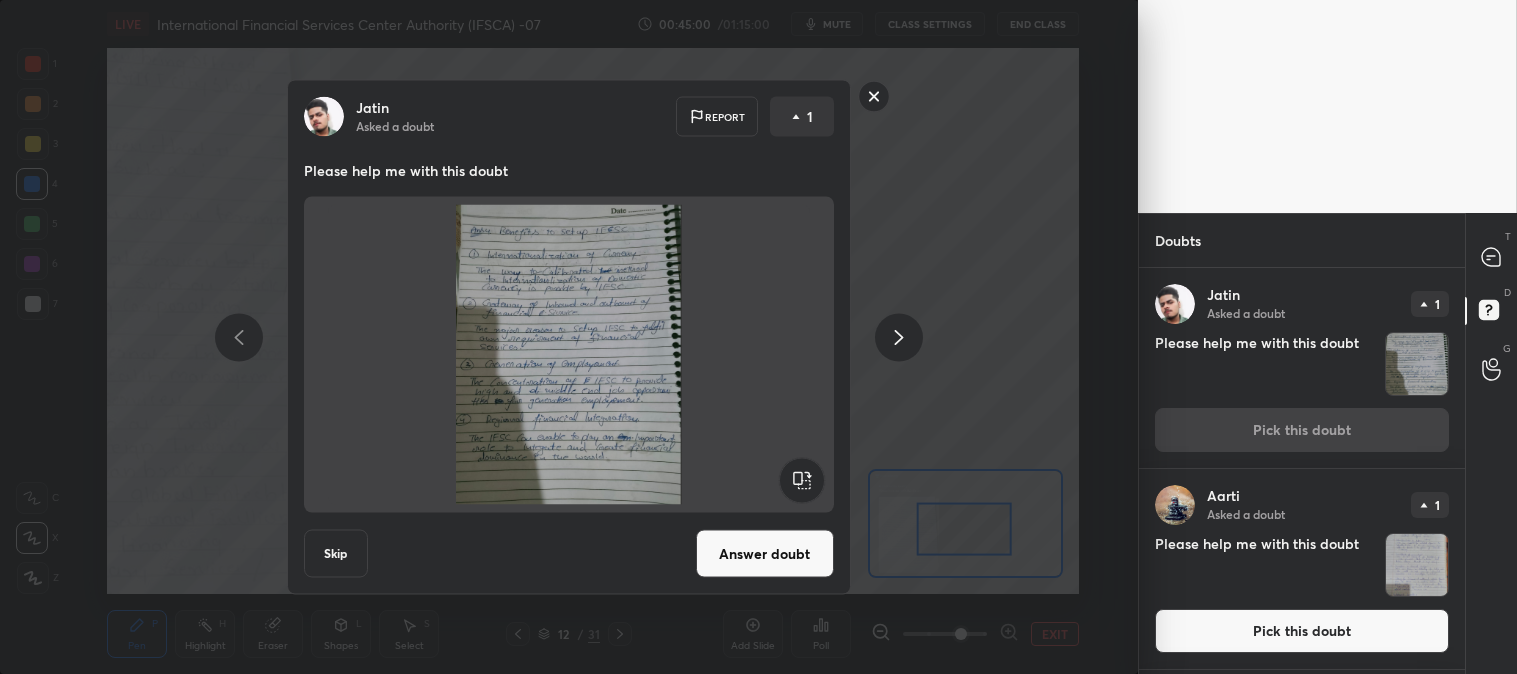 click on "Answer doubt" at bounding box center (765, 554) 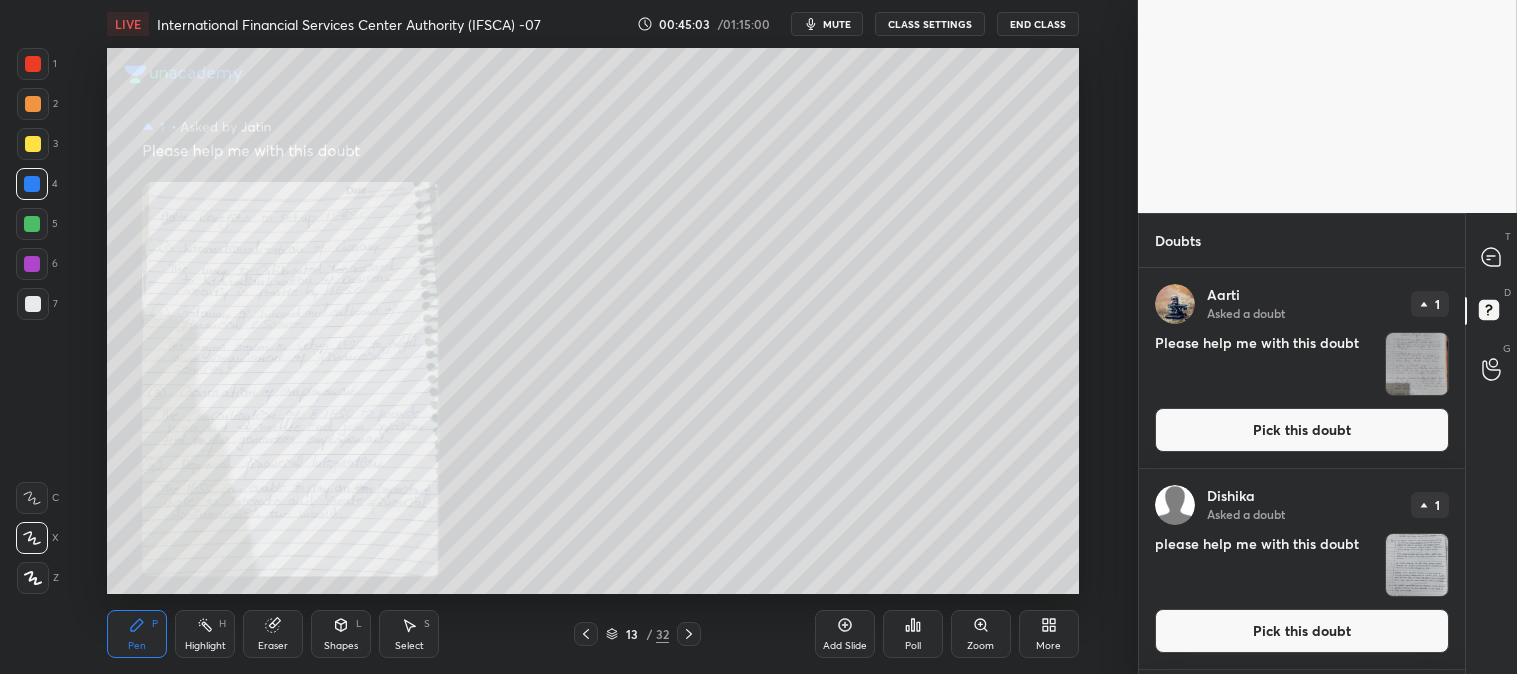click on "Zoom" at bounding box center [981, 634] 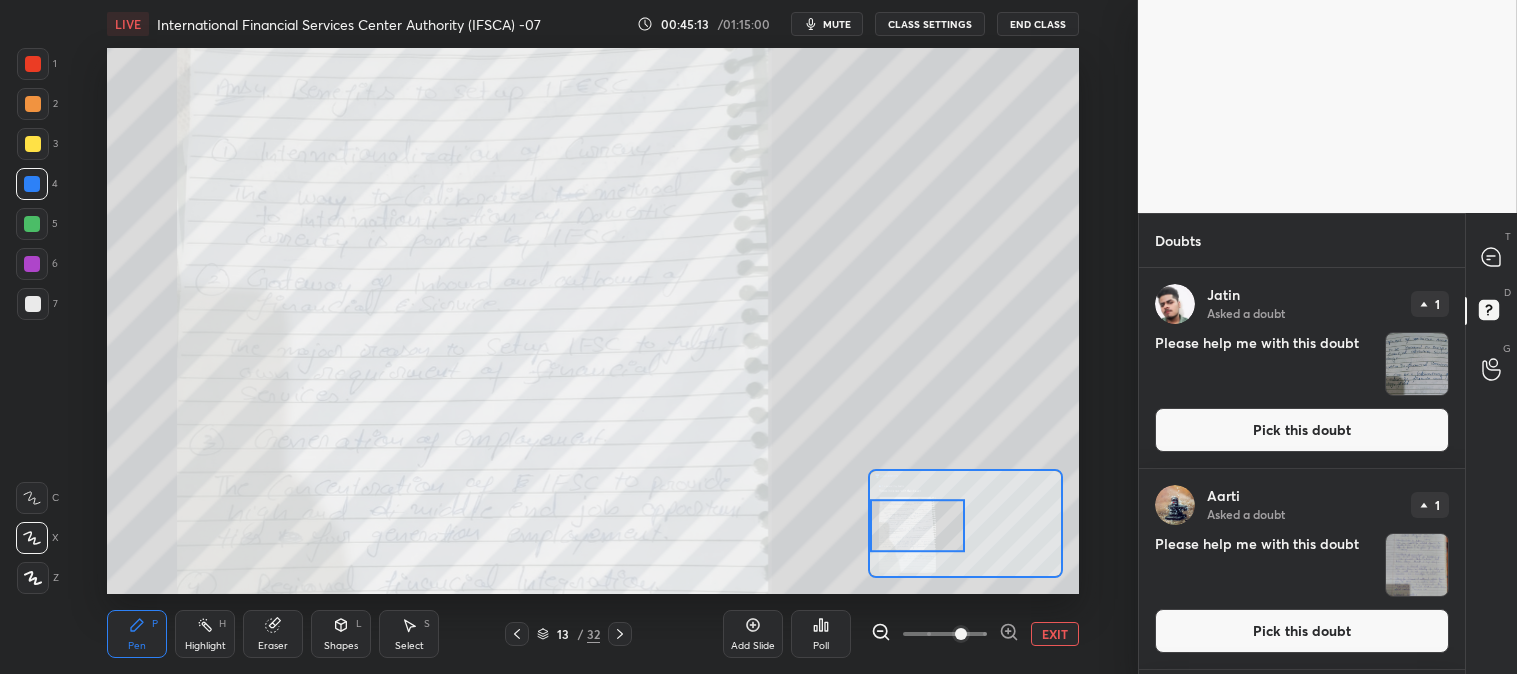 click at bounding box center (33, 104) 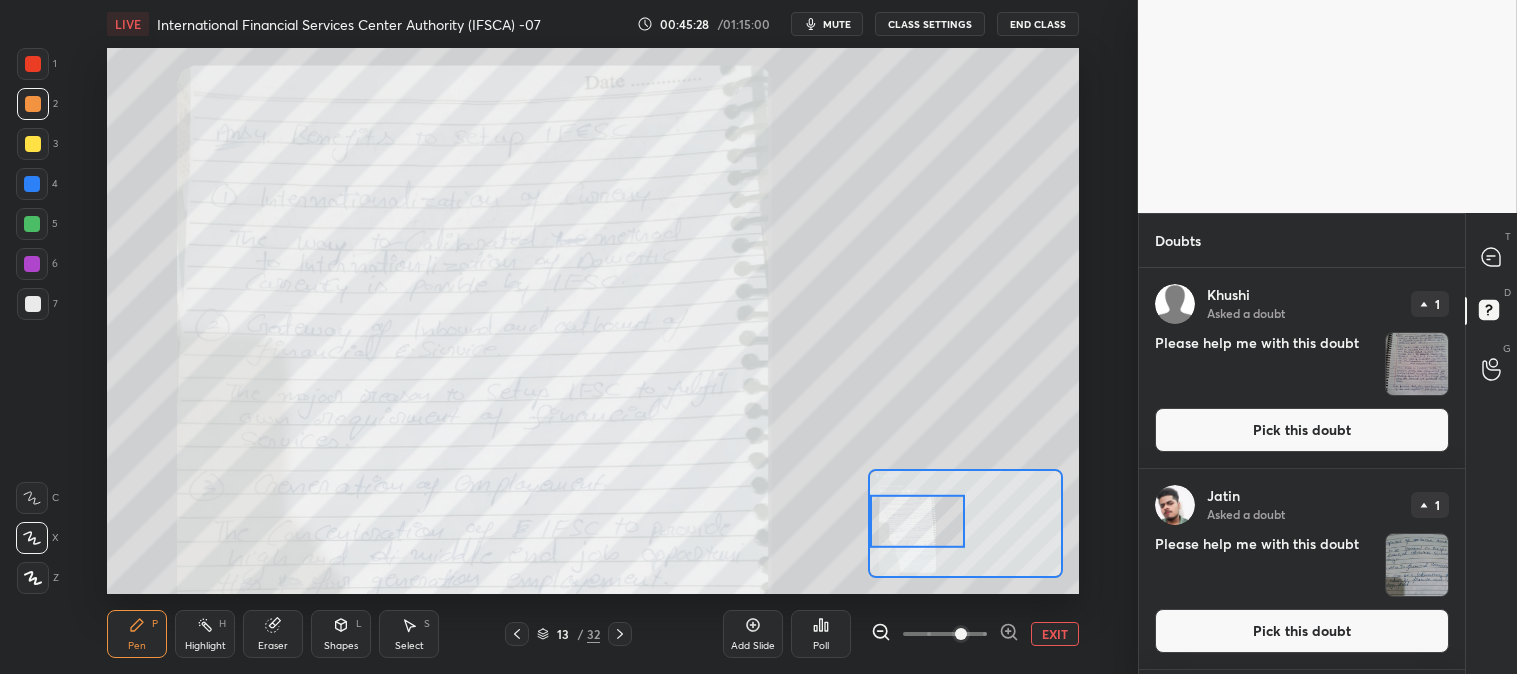click on "Shapes L" at bounding box center [341, 634] 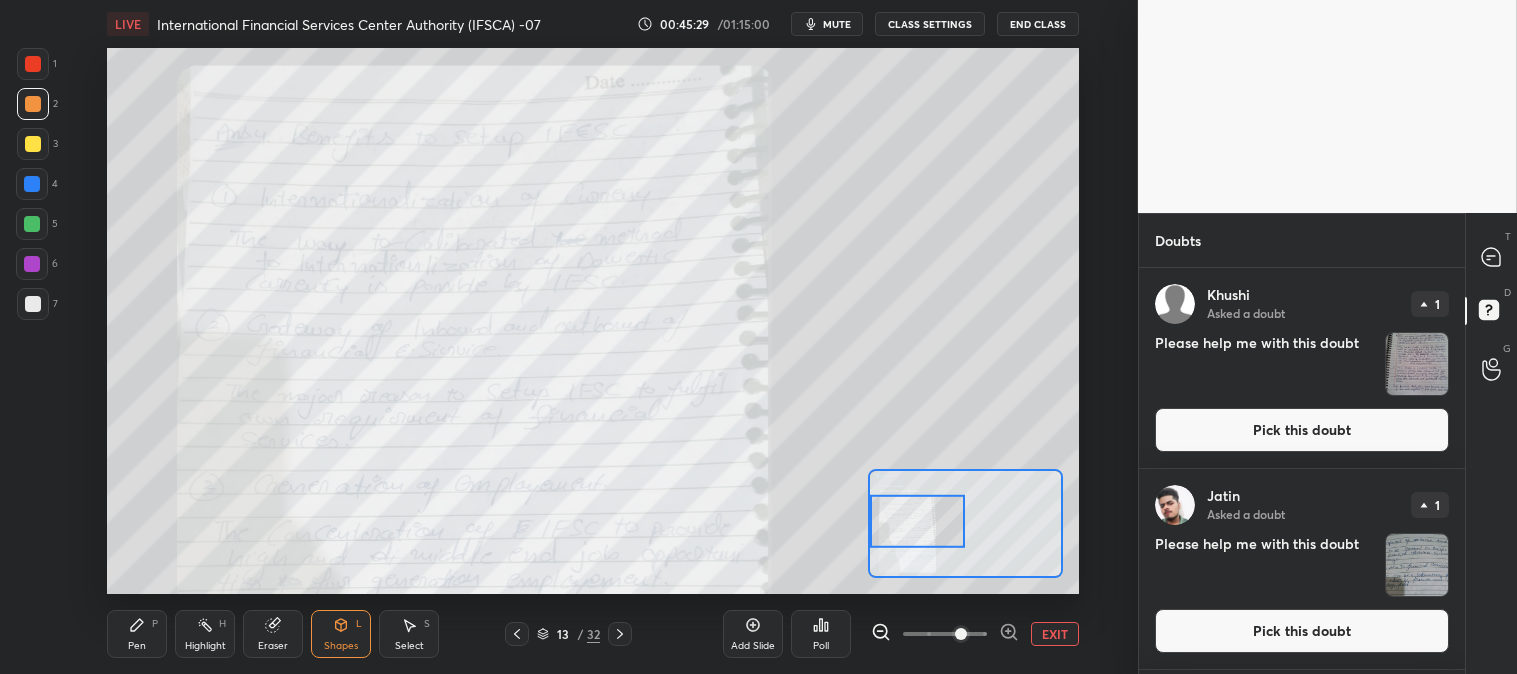 click on "Eraser" at bounding box center [273, 634] 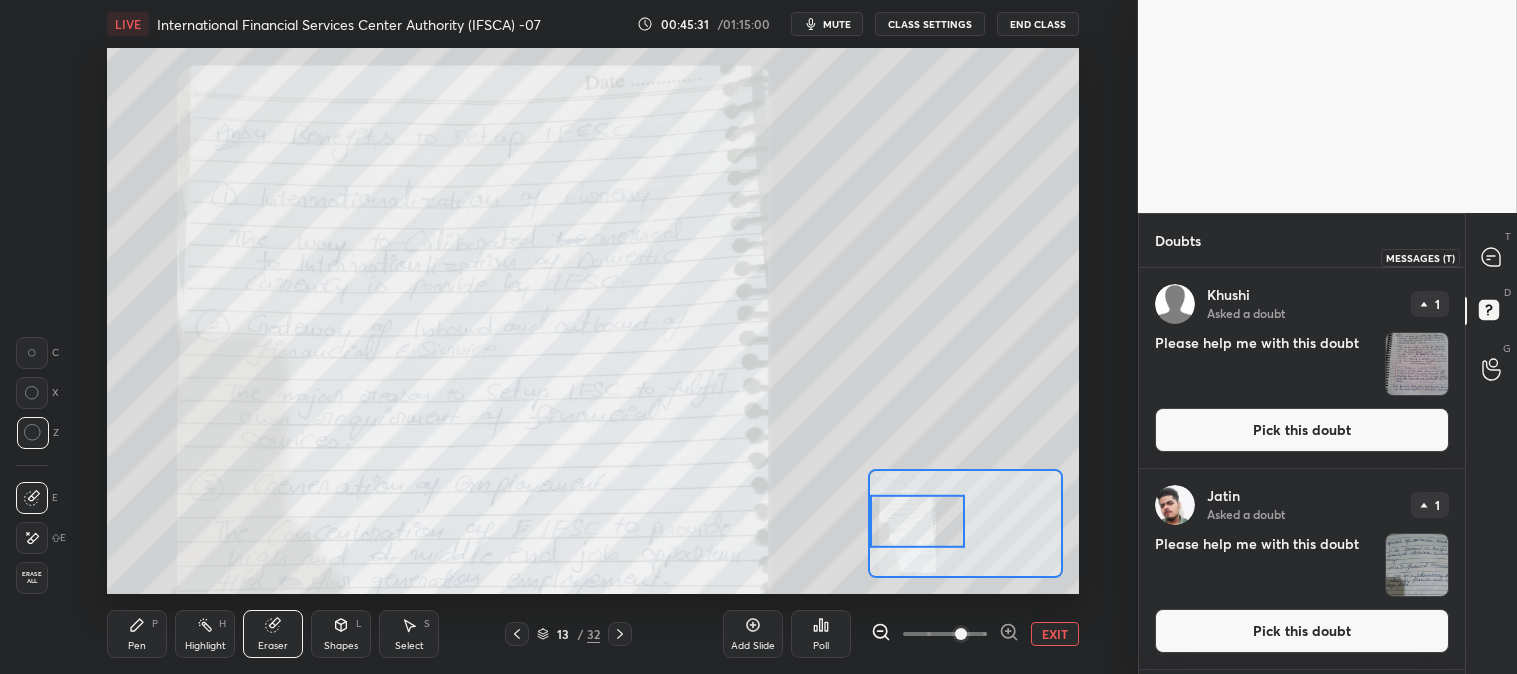 click 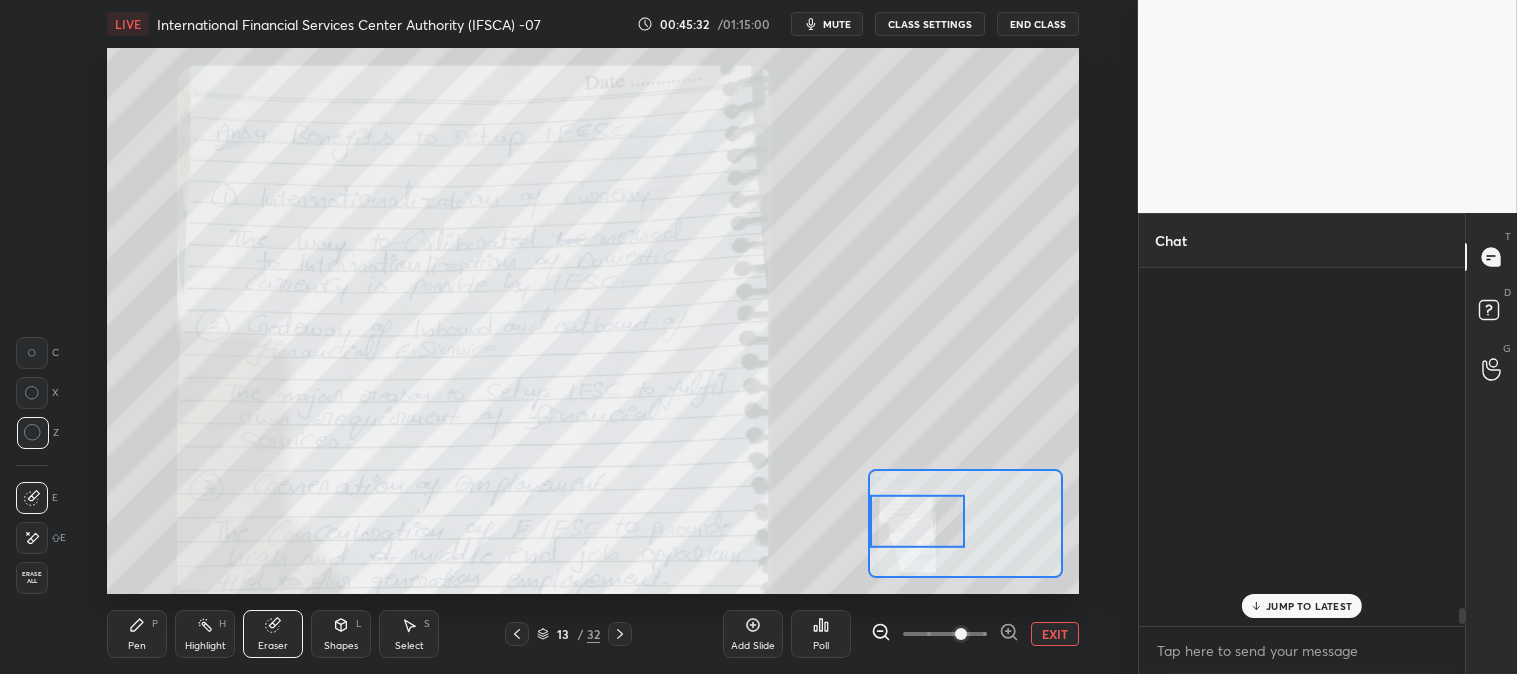 scroll, scrollTop: 8457, scrollLeft: 0, axis: vertical 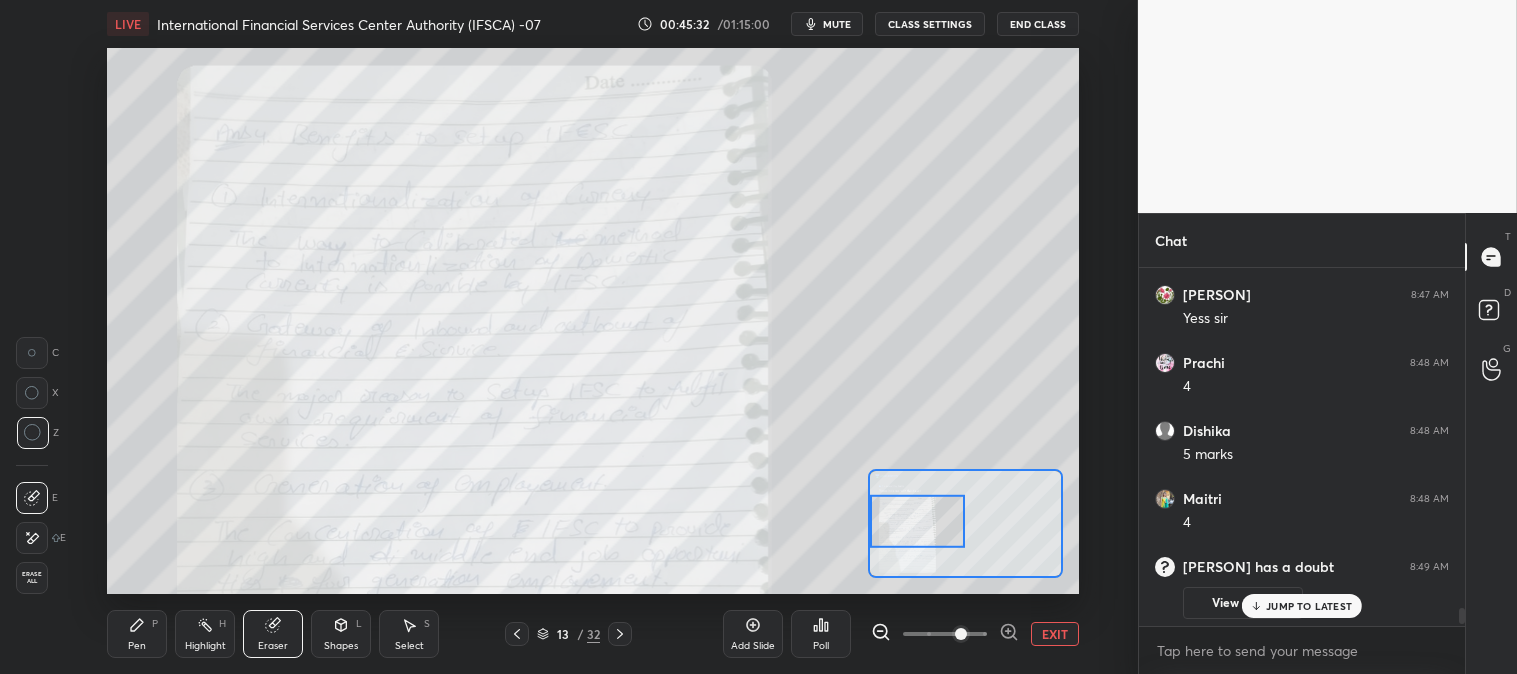 click 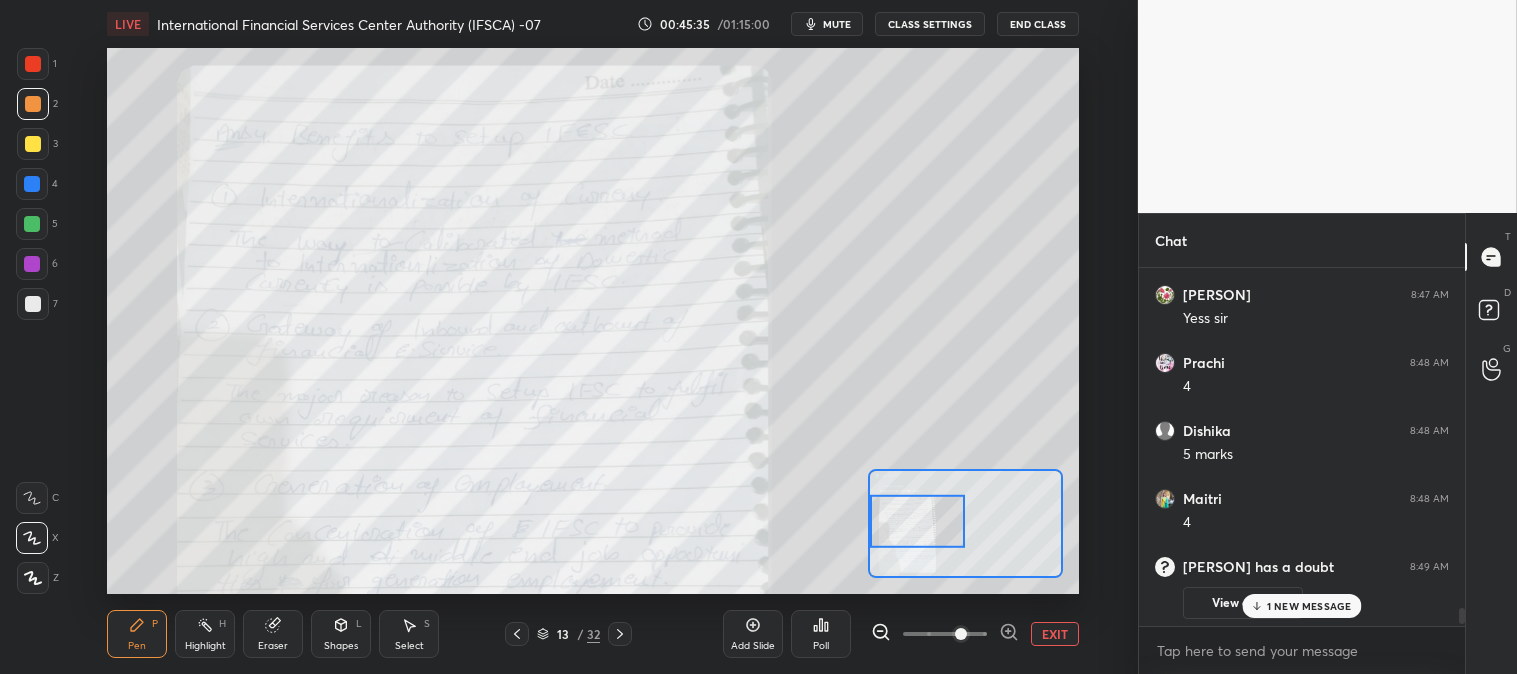 click 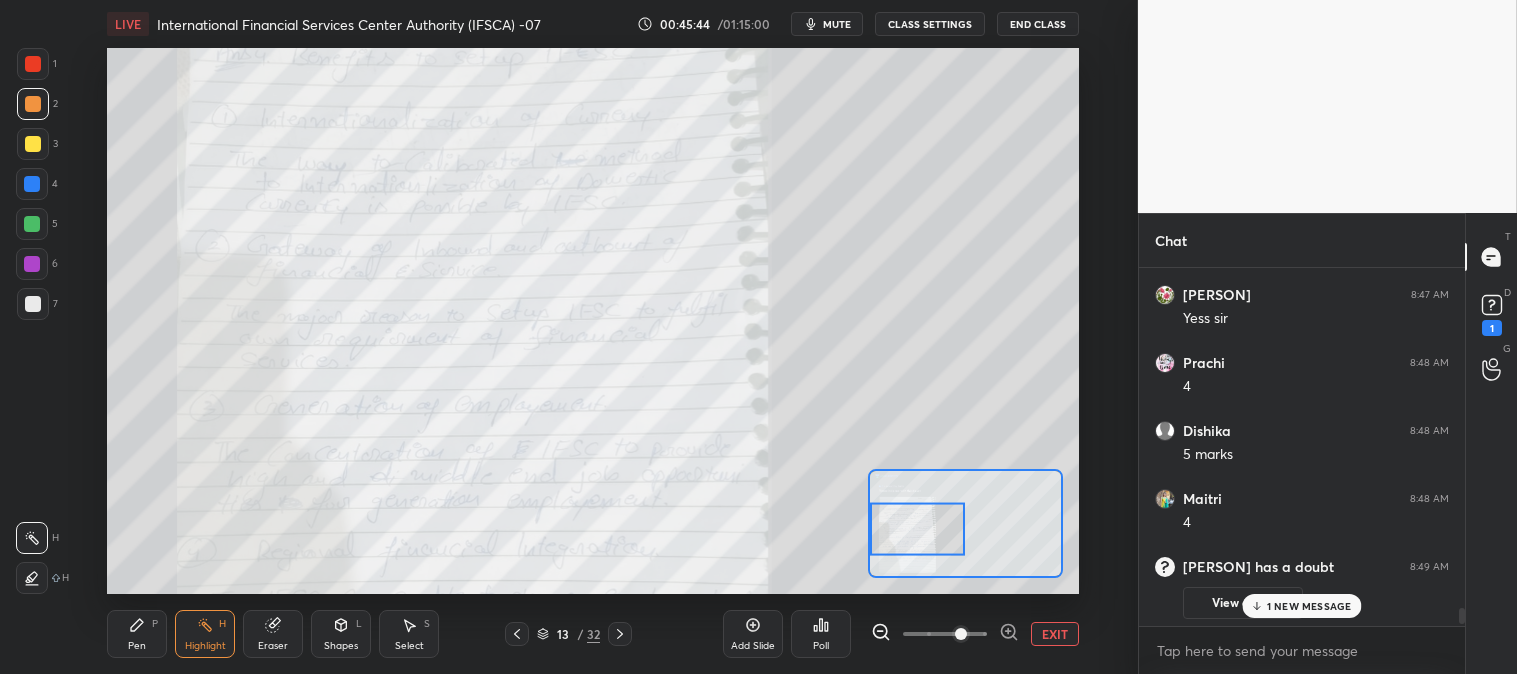 click on "Pen P" at bounding box center [137, 634] 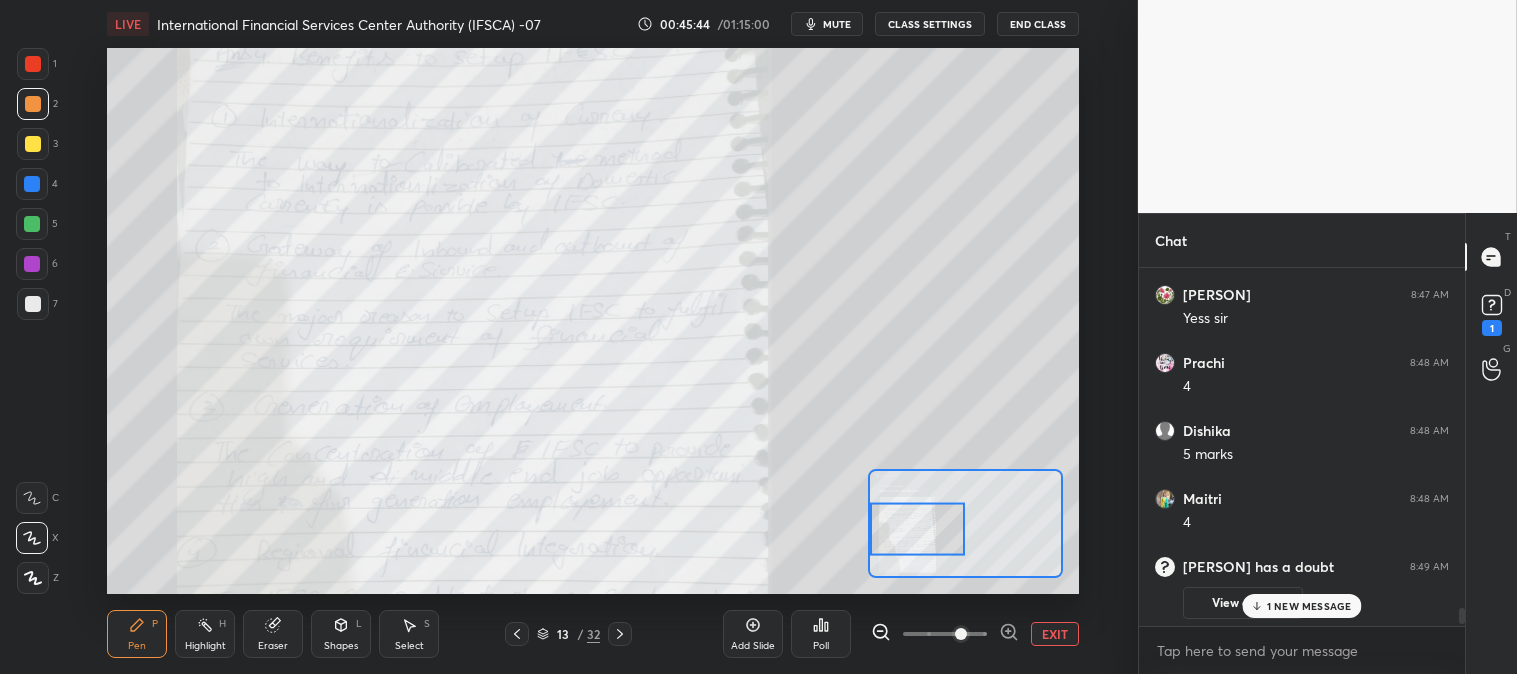 click at bounding box center [33, 64] 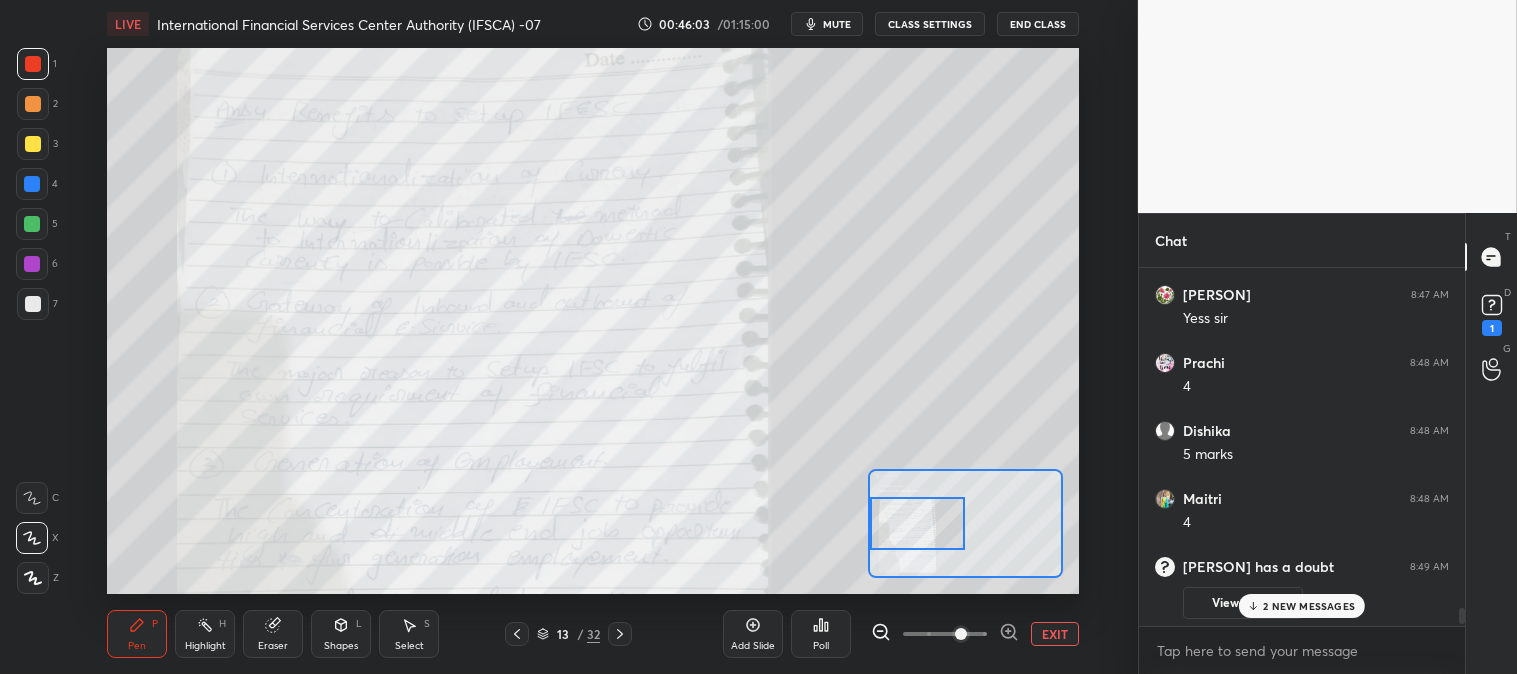 click on "2 NEW MESSAGES" at bounding box center [1309, 606] 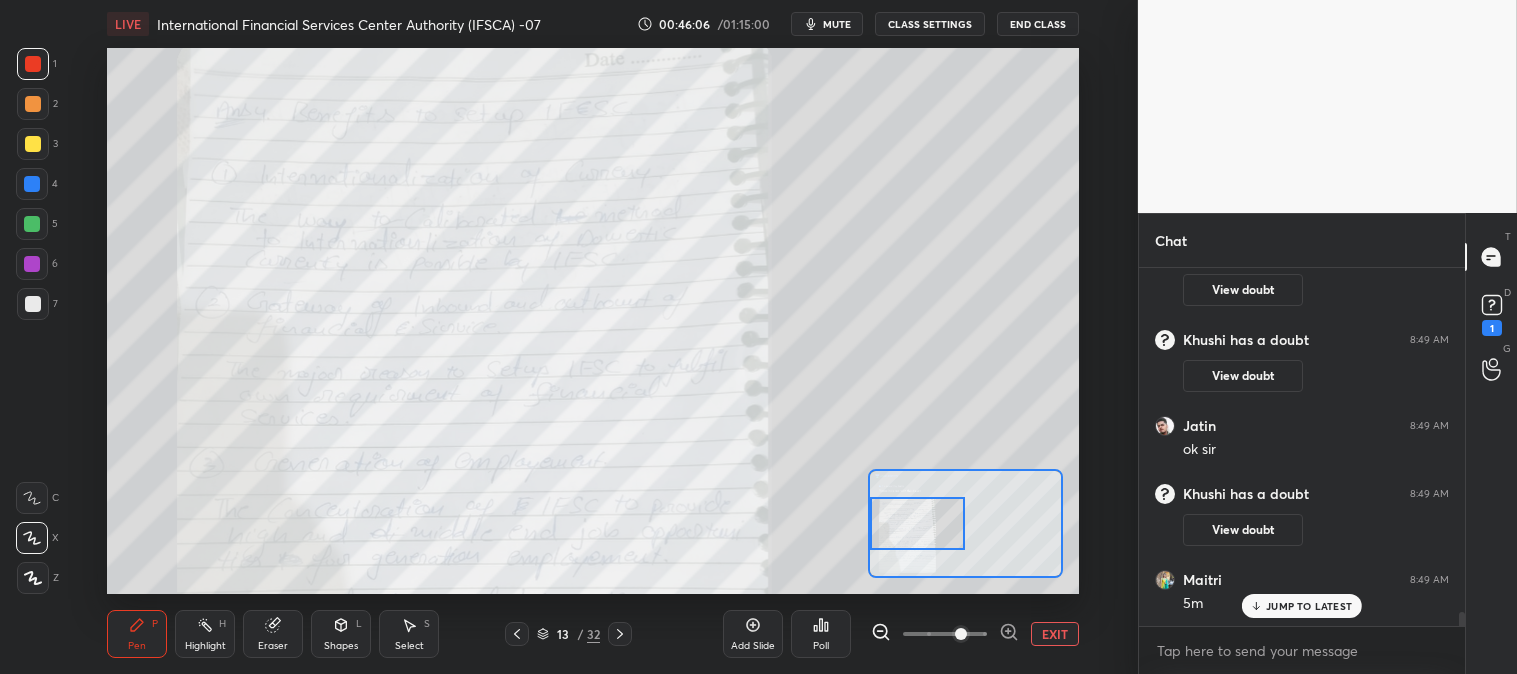 scroll, scrollTop: 8837, scrollLeft: 0, axis: vertical 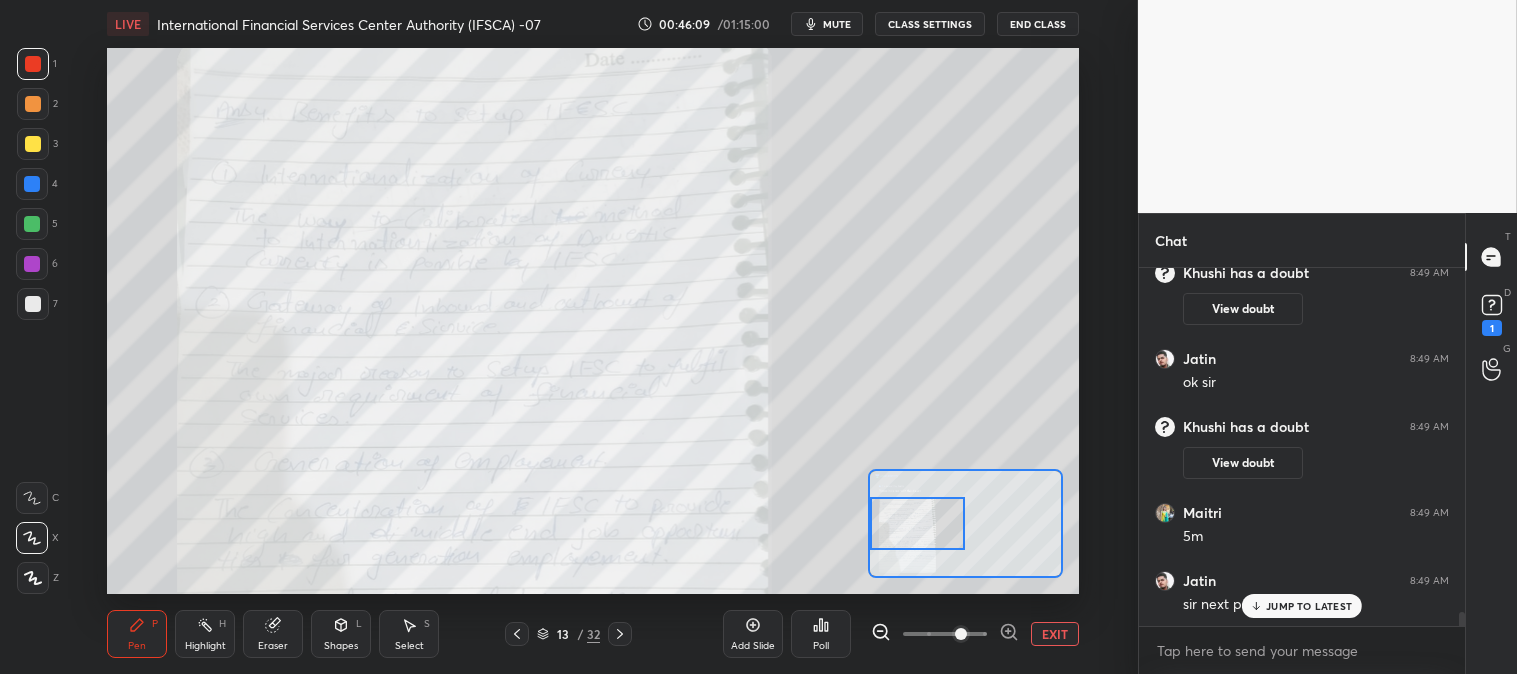 click on "Highlight H" at bounding box center [205, 634] 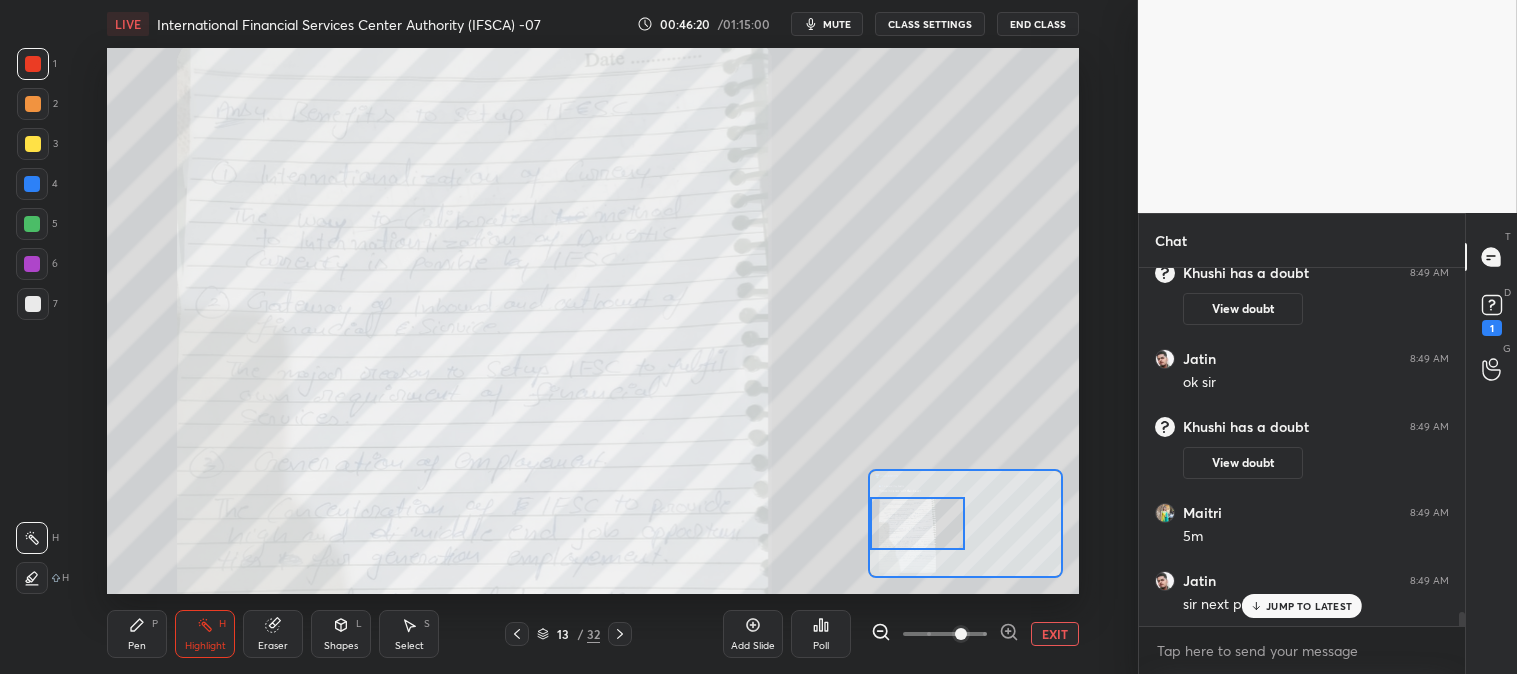 click on "JUMP TO LATEST" at bounding box center [1302, 606] 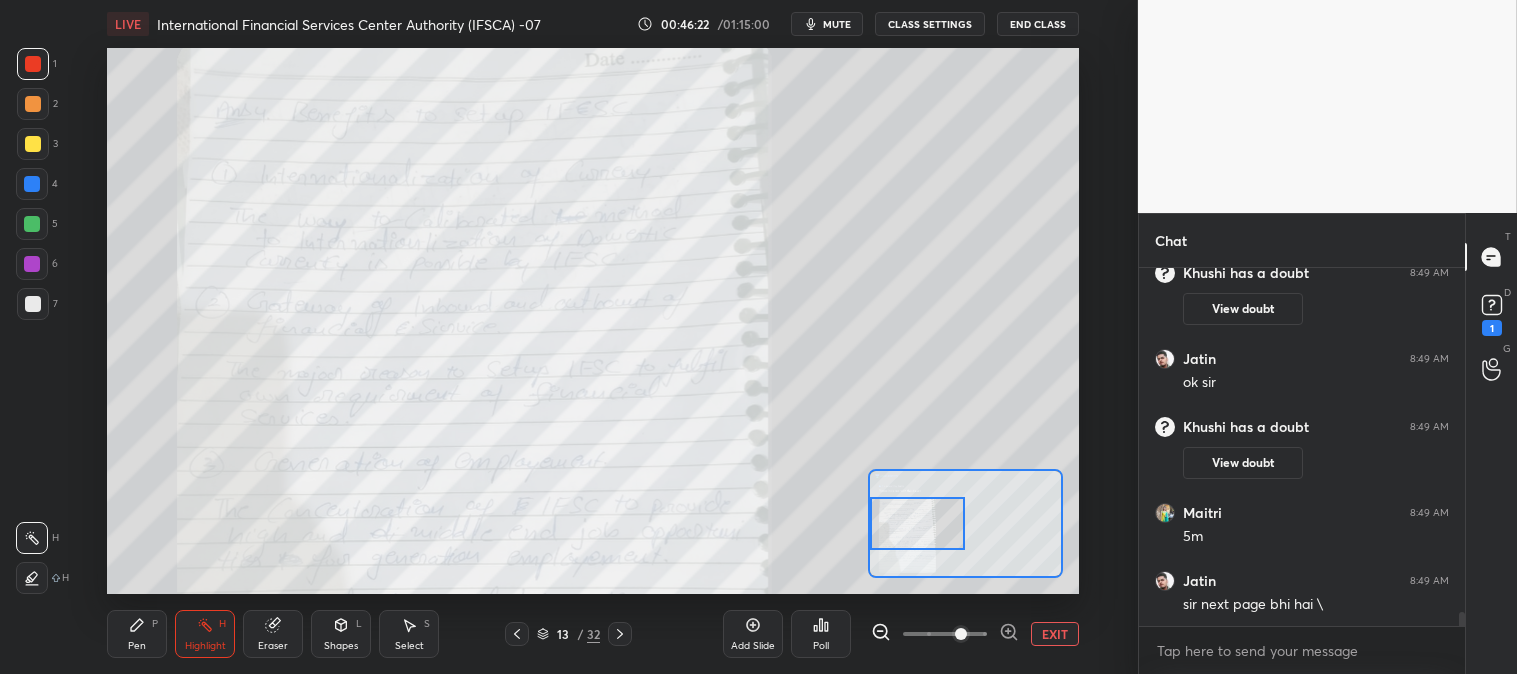click on "EXIT" at bounding box center (1055, 634) 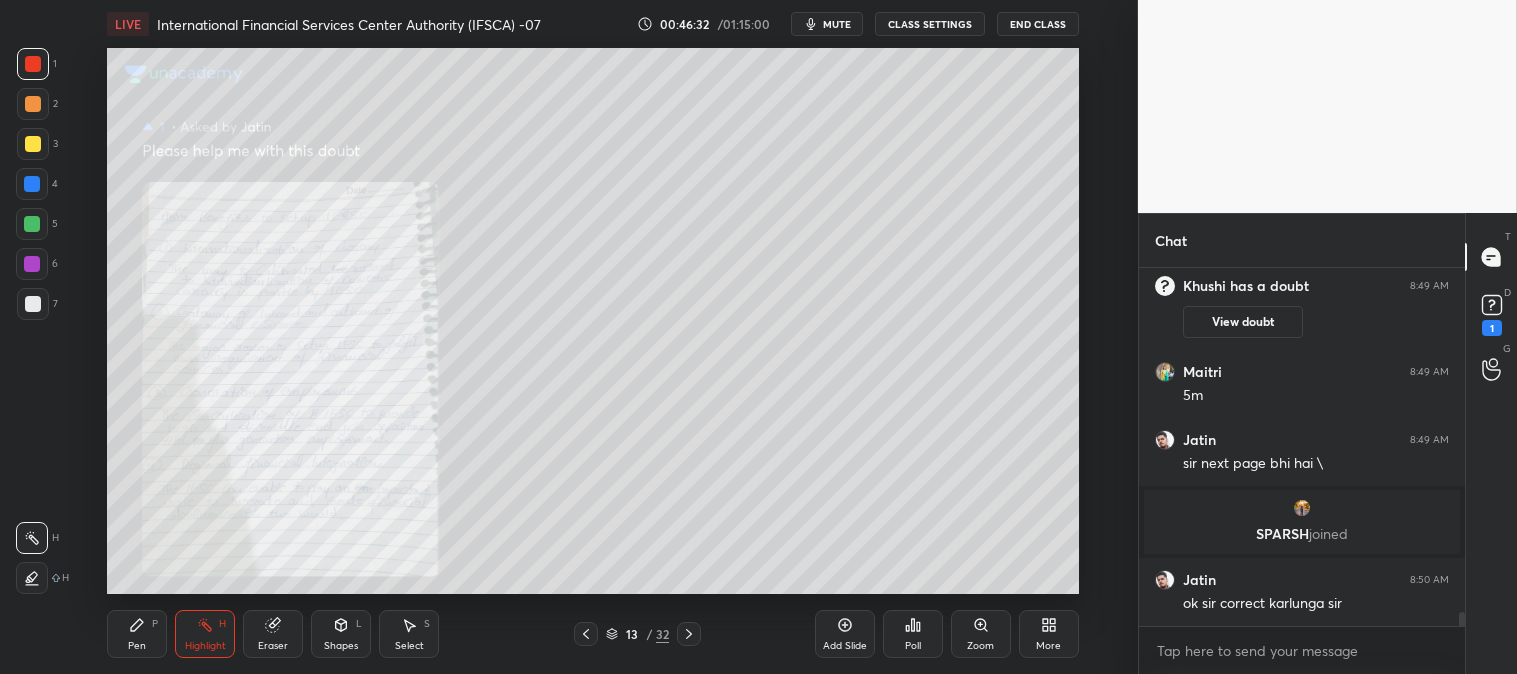 scroll, scrollTop: 8510, scrollLeft: 0, axis: vertical 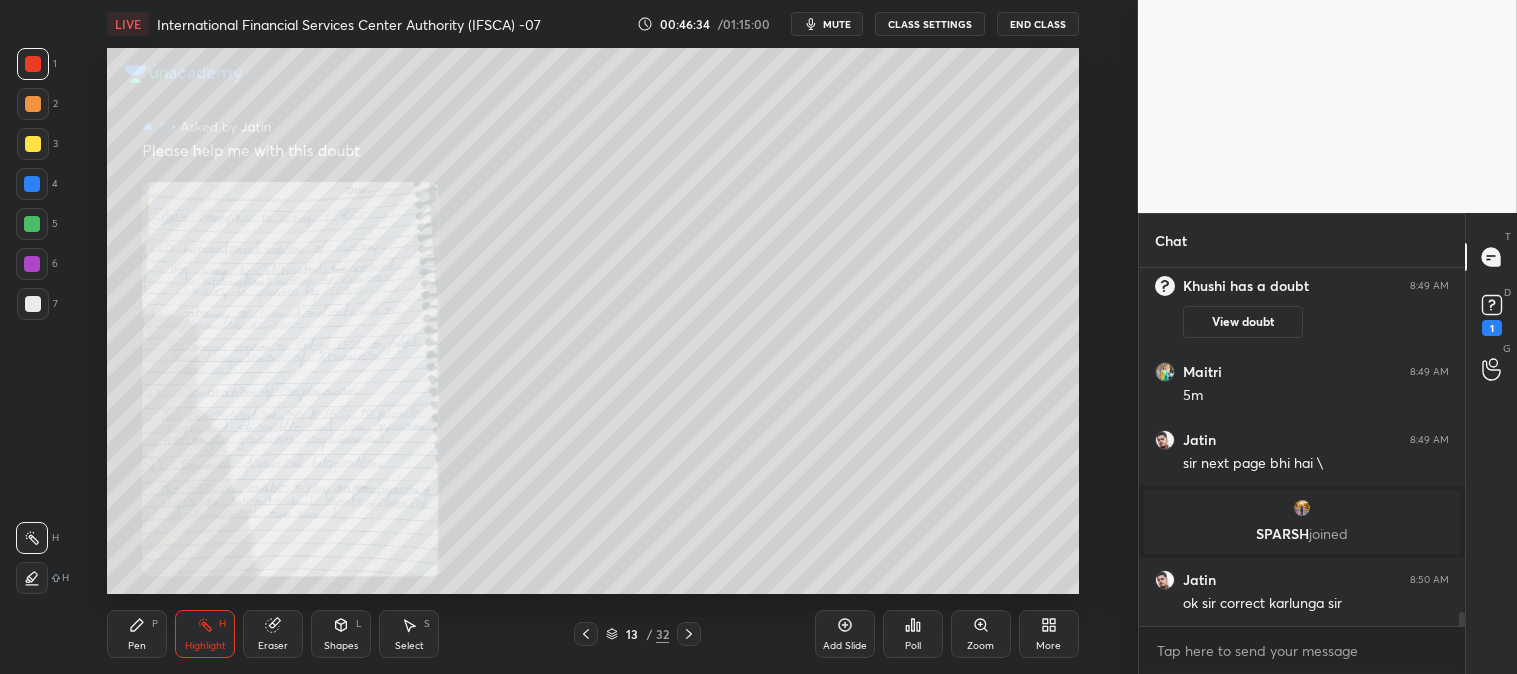 click 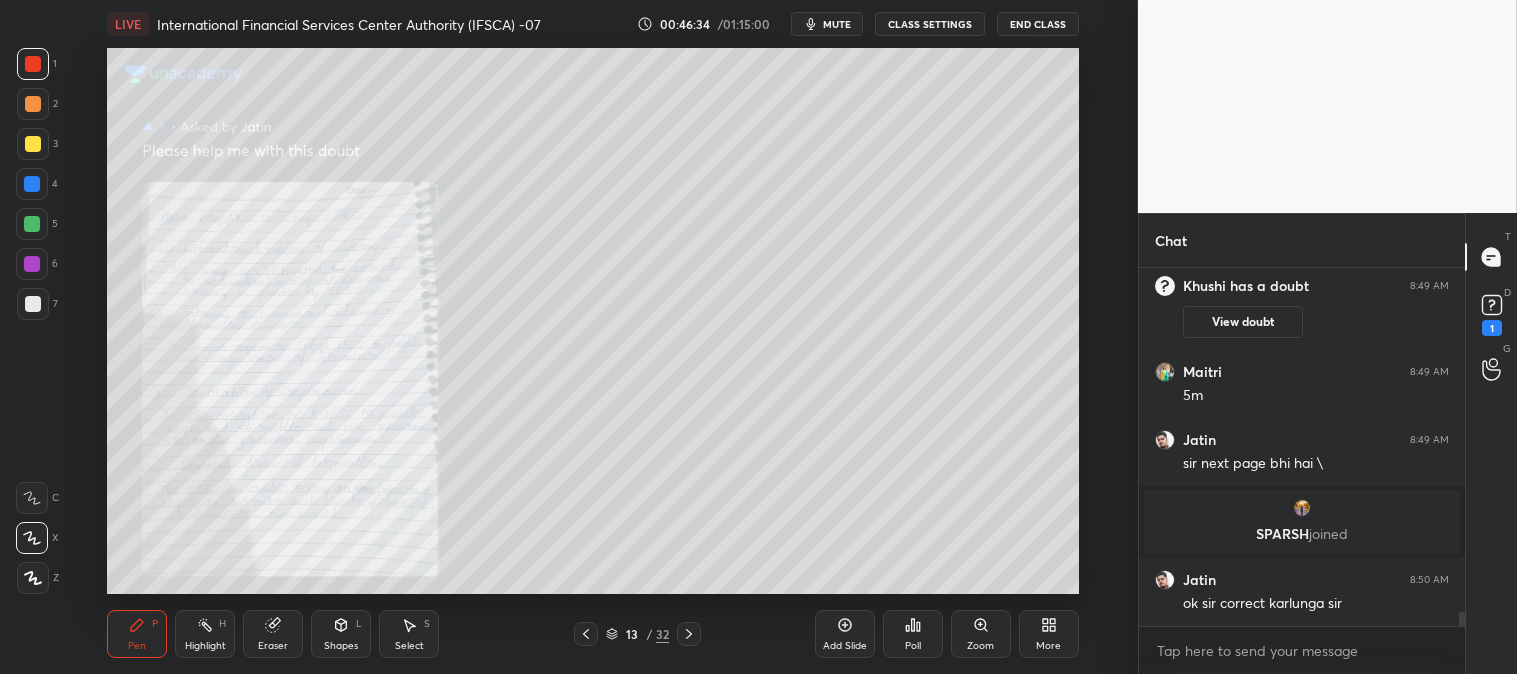 click on "Highlight H" at bounding box center [205, 634] 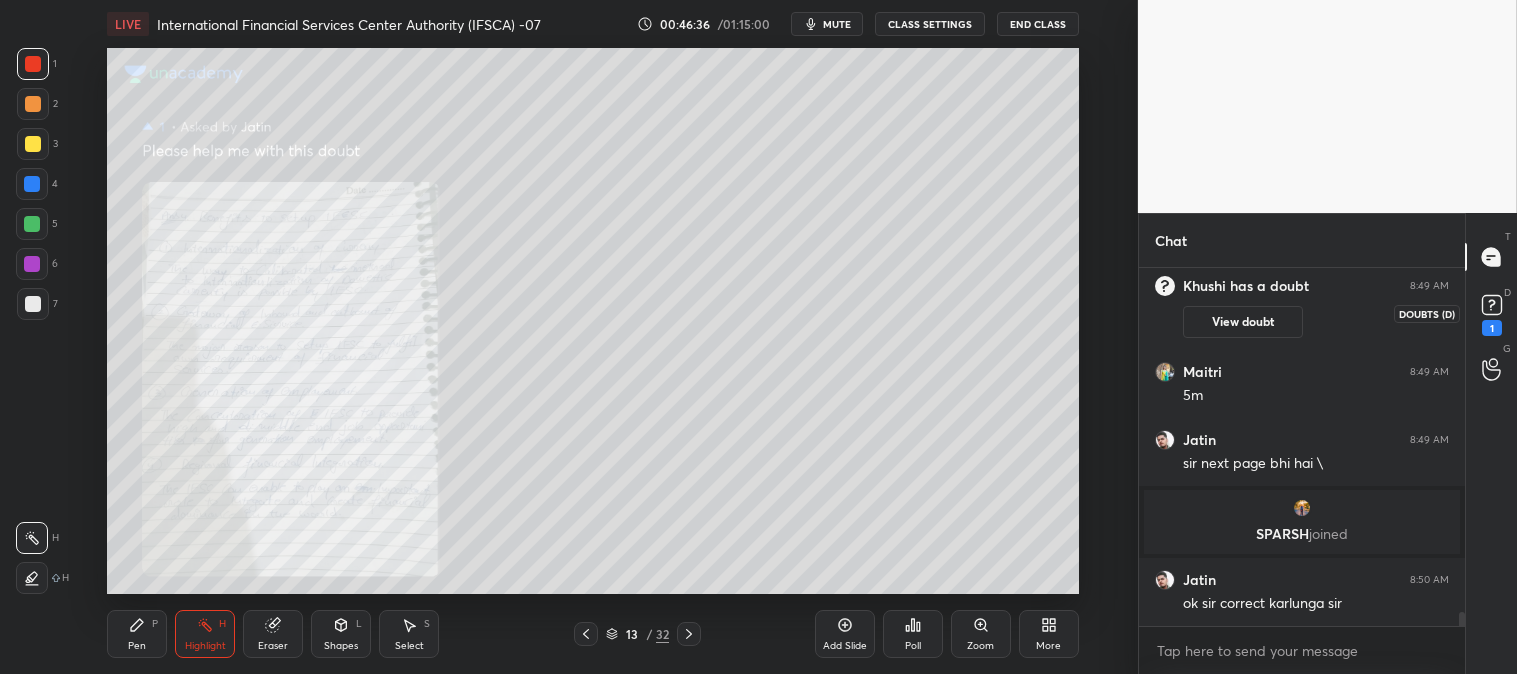 click 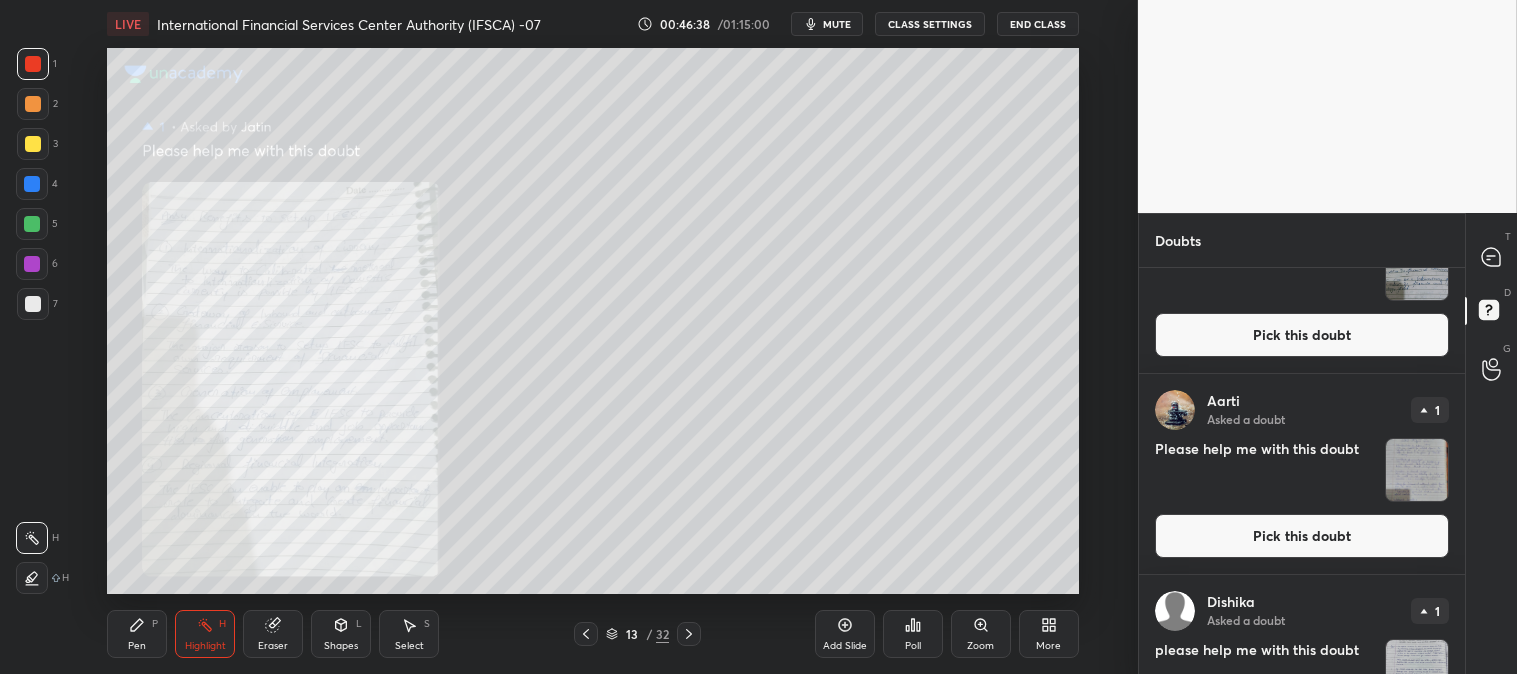 scroll, scrollTop: 503, scrollLeft: 0, axis: vertical 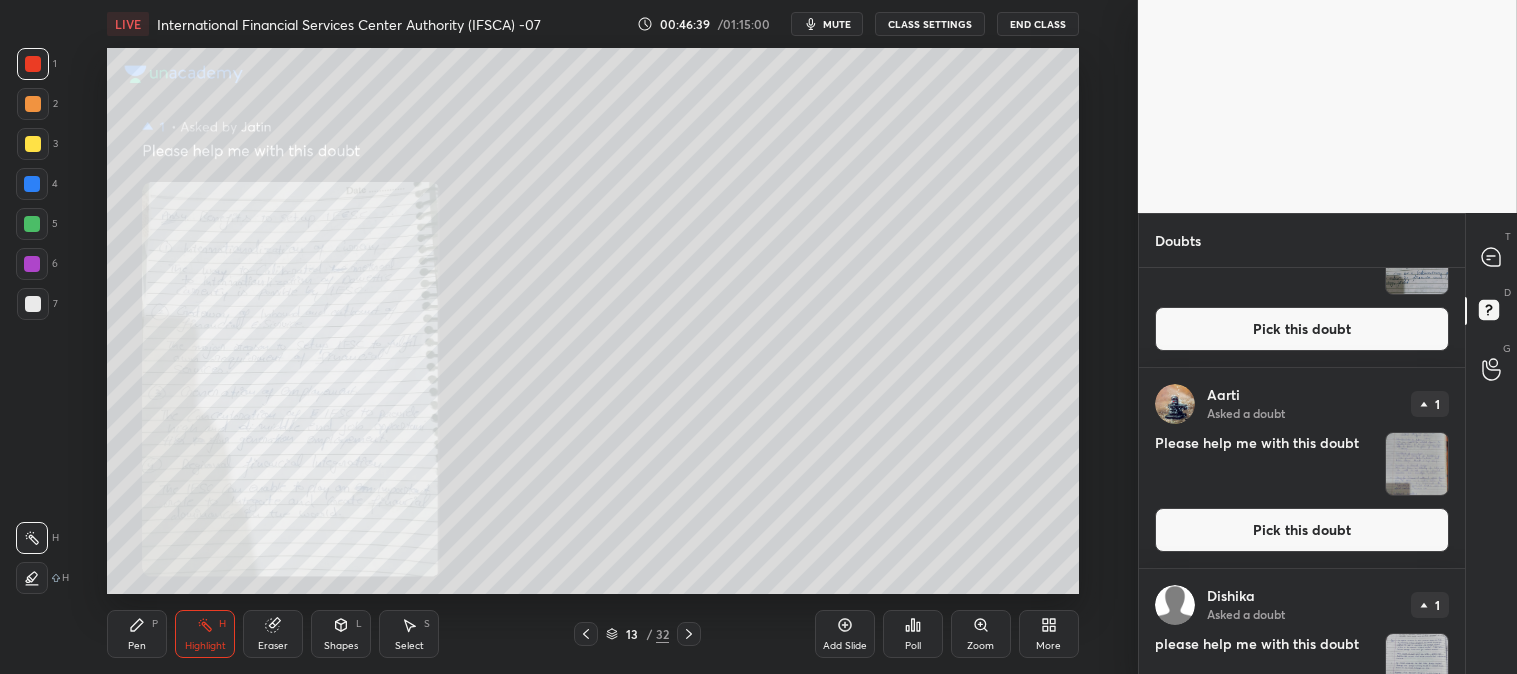click on "Pick this doubt" at bounding box center (1302, 530) 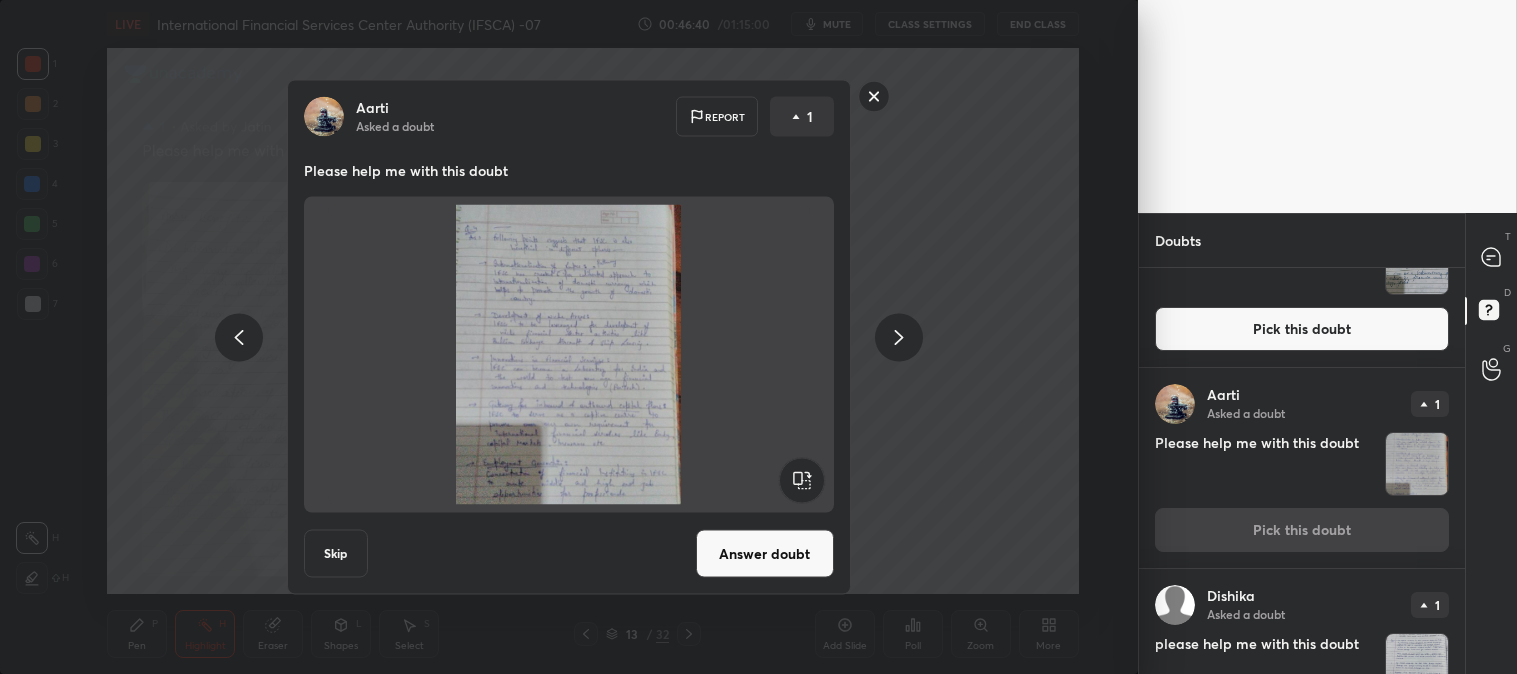 click 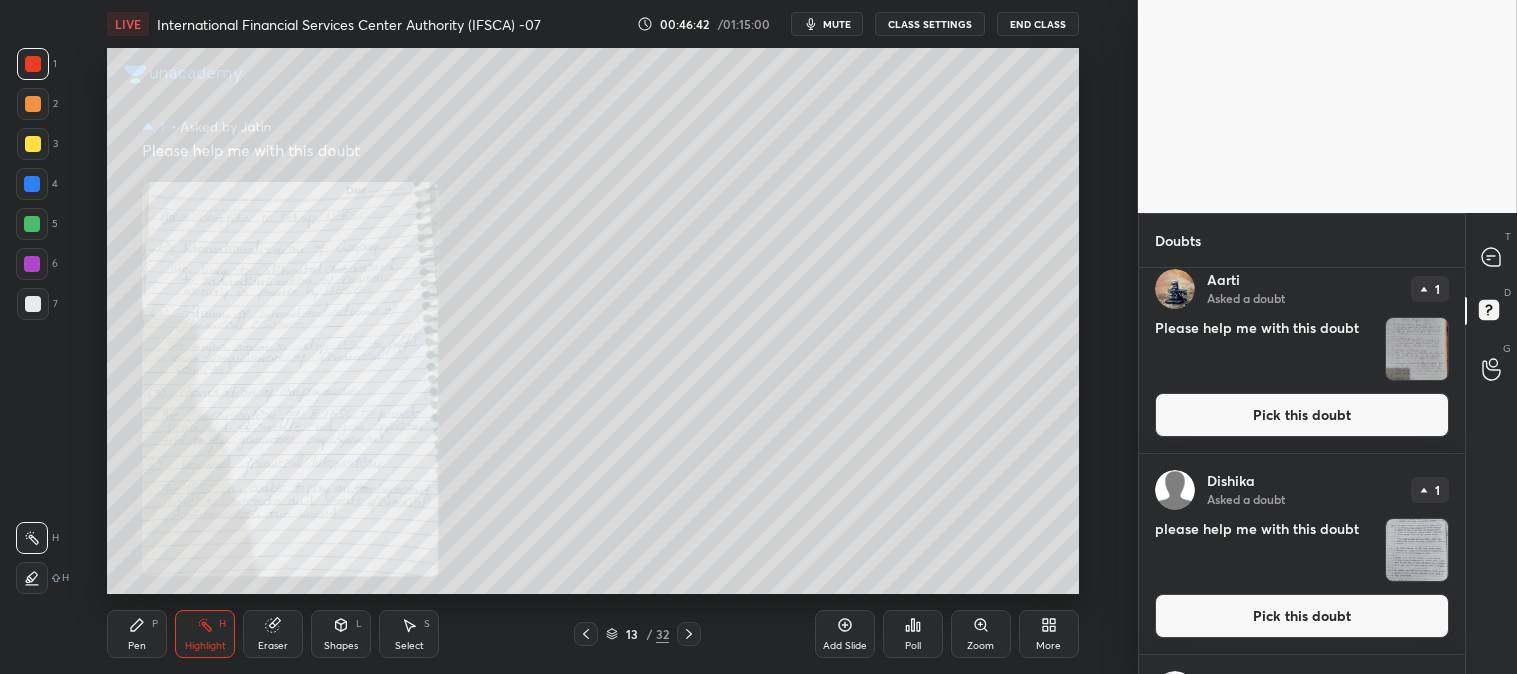 scroll, scrollTop: 714, scrollLeft: 0, axis: vertical 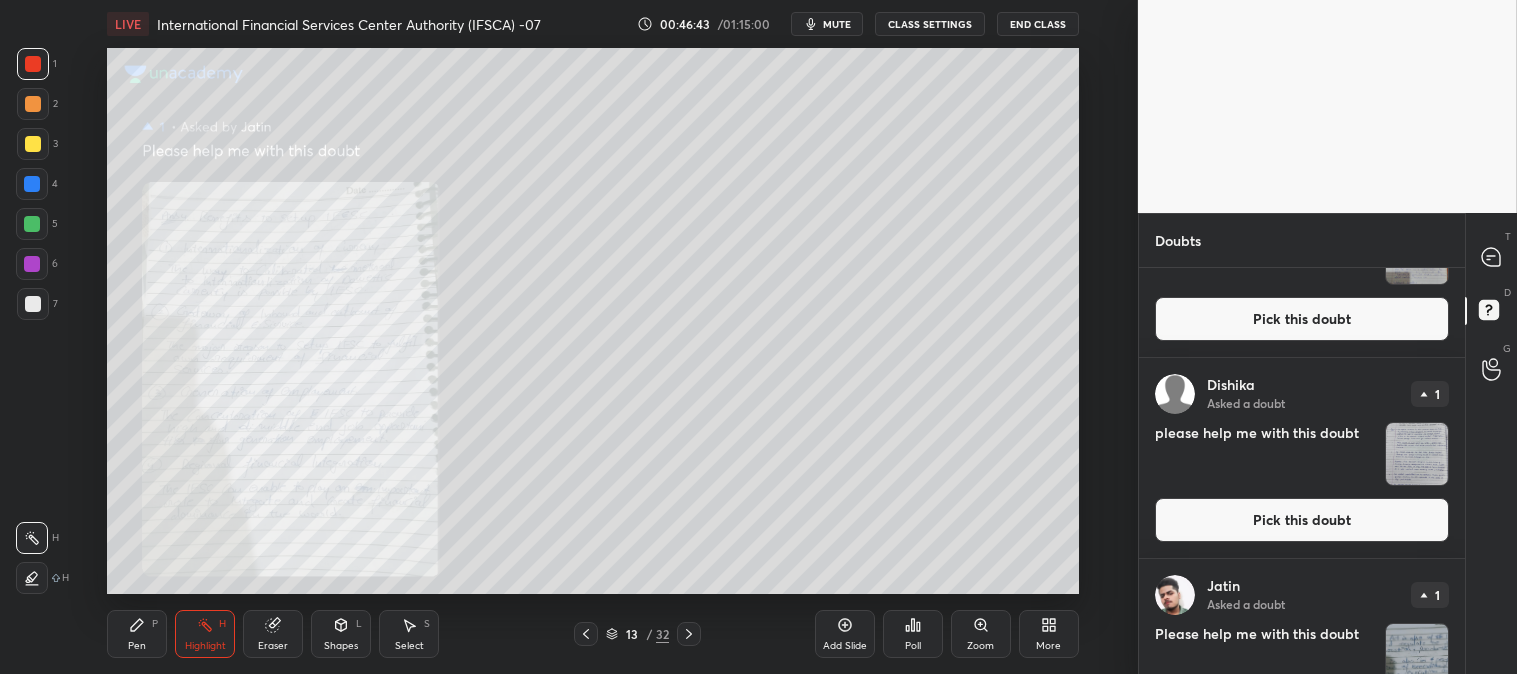 click on "Pick this doubt" at bounding box center [1302, 520] 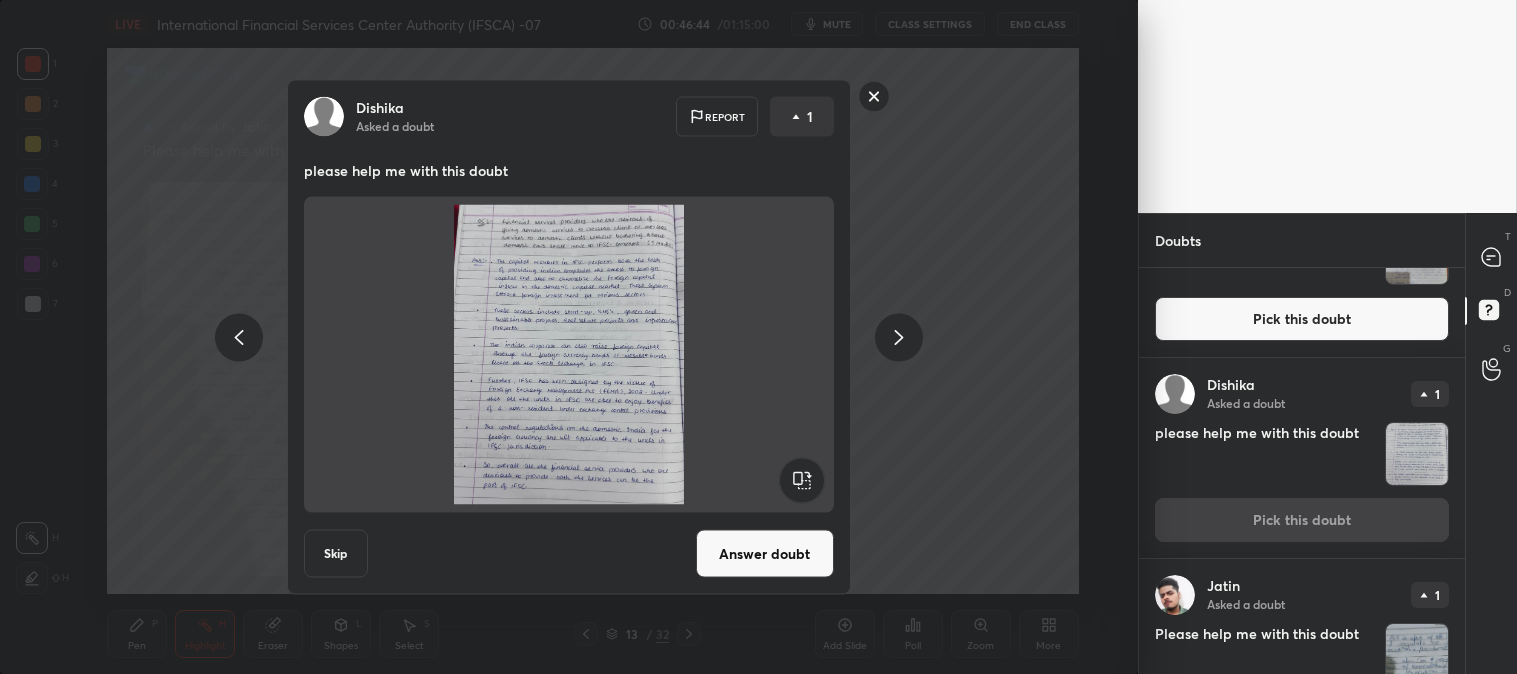 click on "Answer doubt" at bounding box center (765, 554) 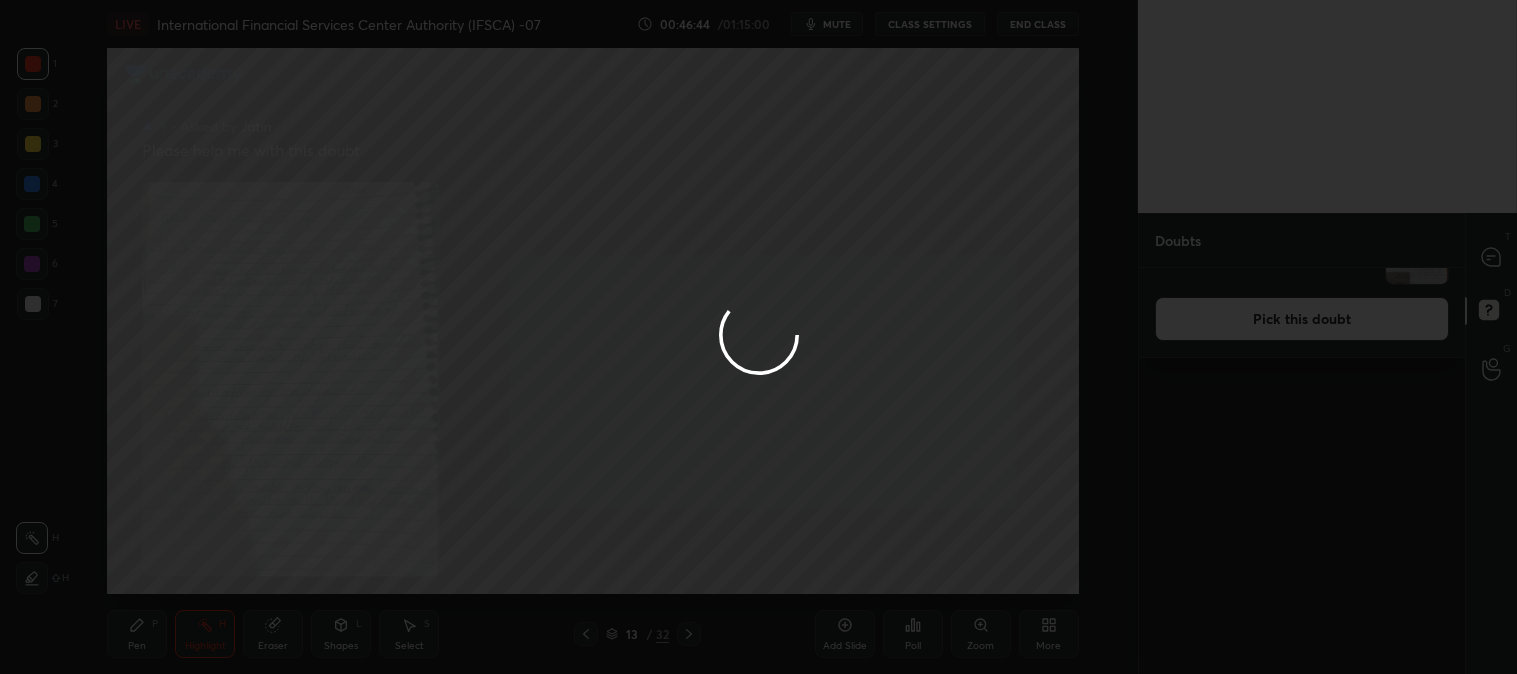 scroll, scrollTop: 0, scrollLeft: 0, axis: both 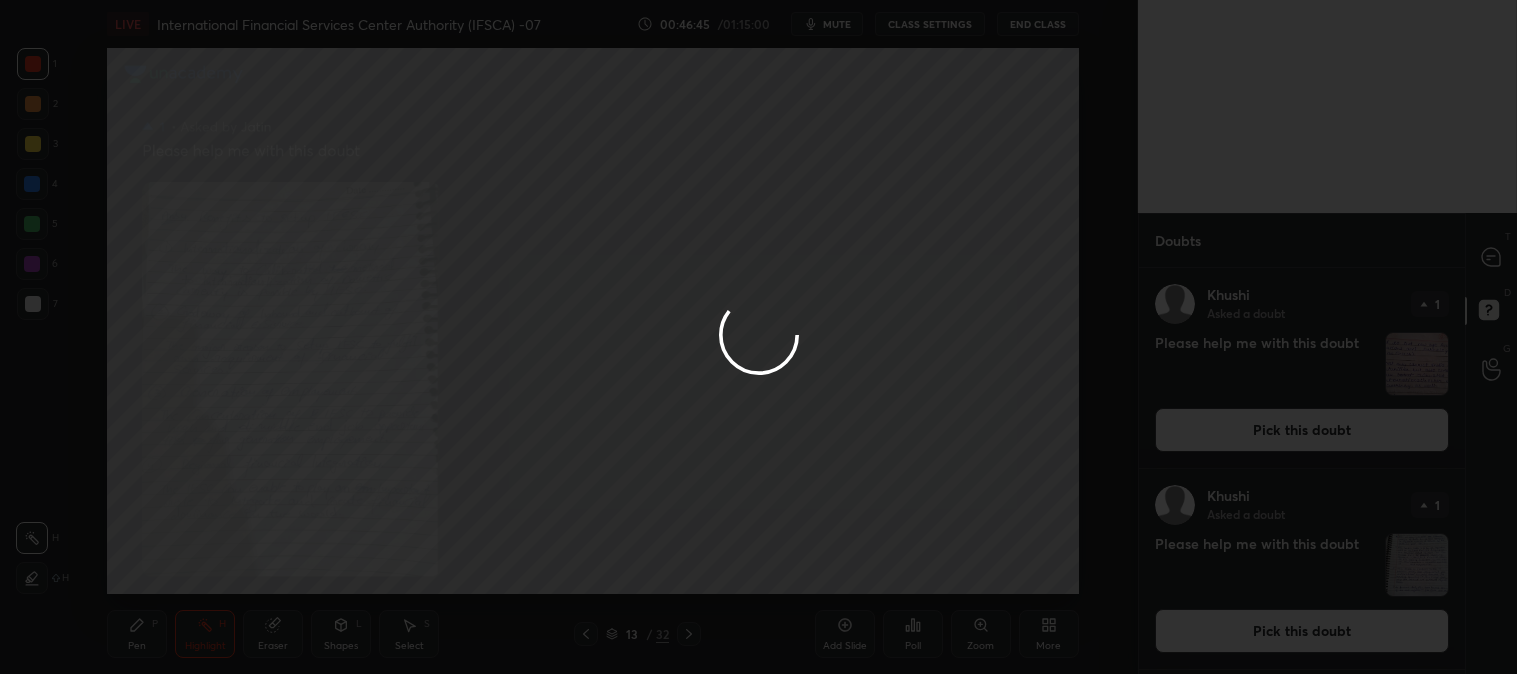 click at bounding box center [758, 337] 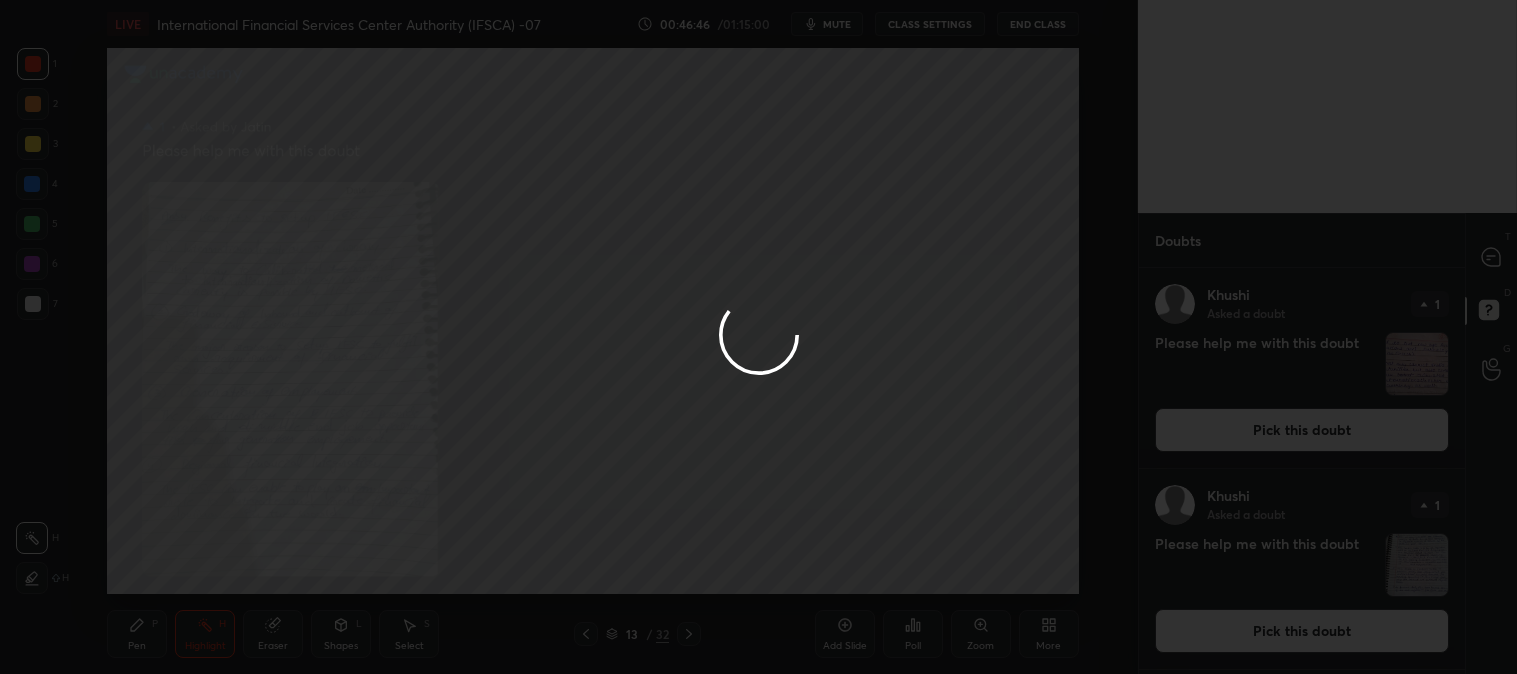 click at bounding box center [758, 337] 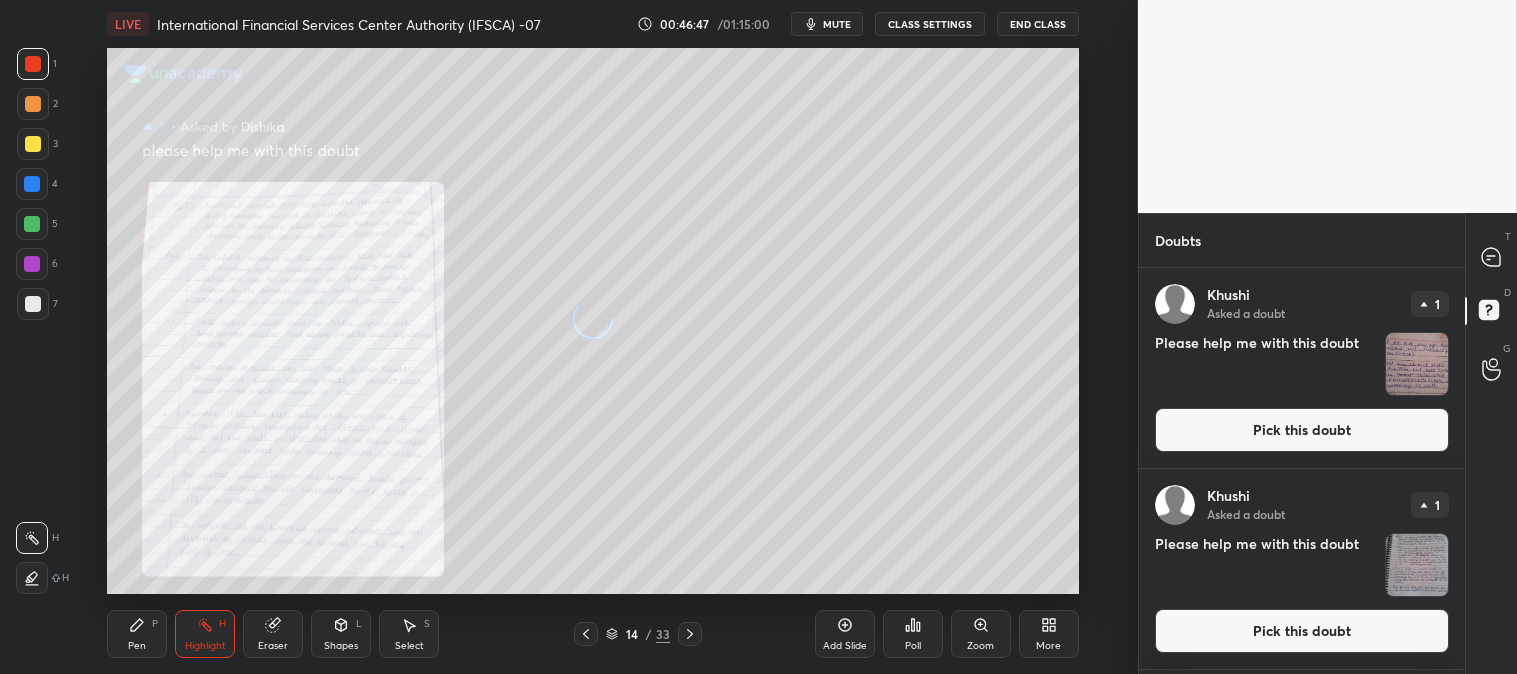 click on "Zoom" at bounding box center [981, 634] 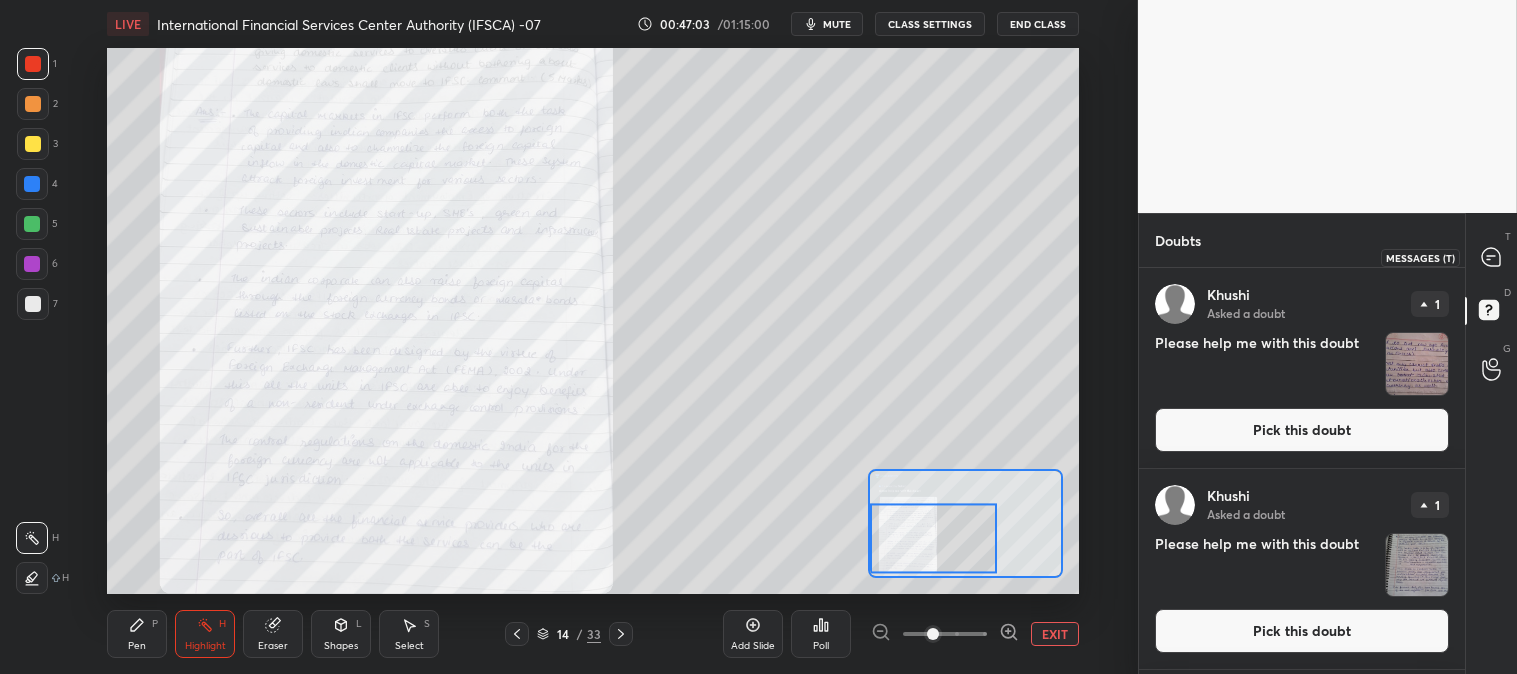 click 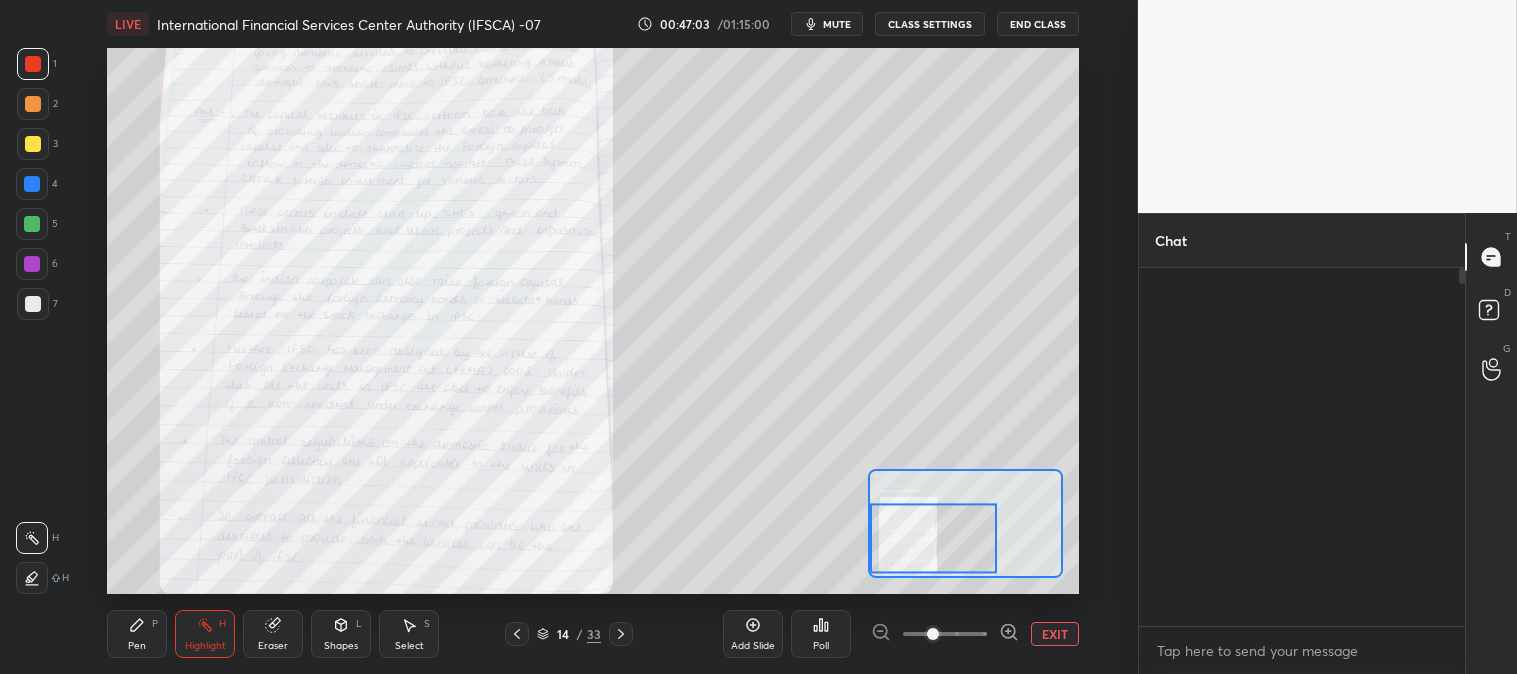 scroll, scrollTop: 8761, scrollLeft: 0, axis: vertical 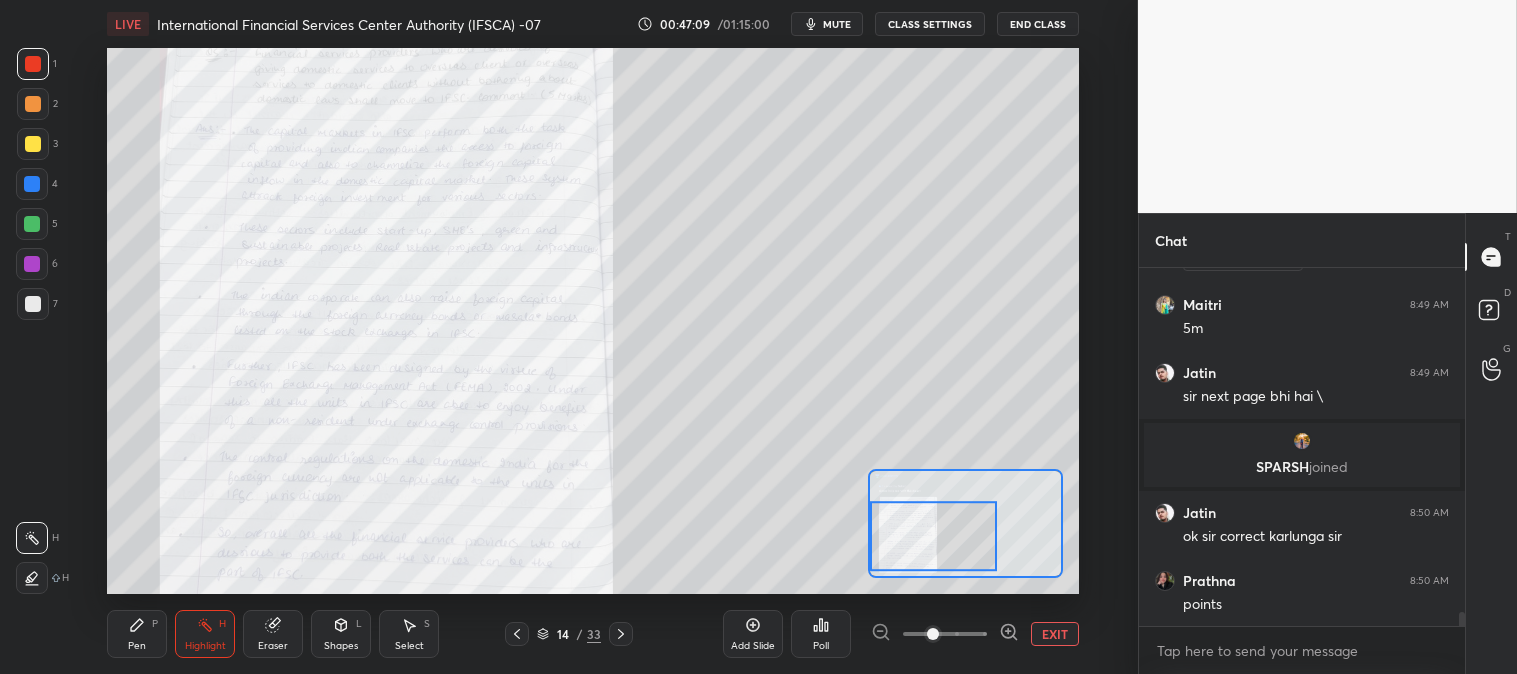 click on "Pen P" at bounding box center (137, 634) 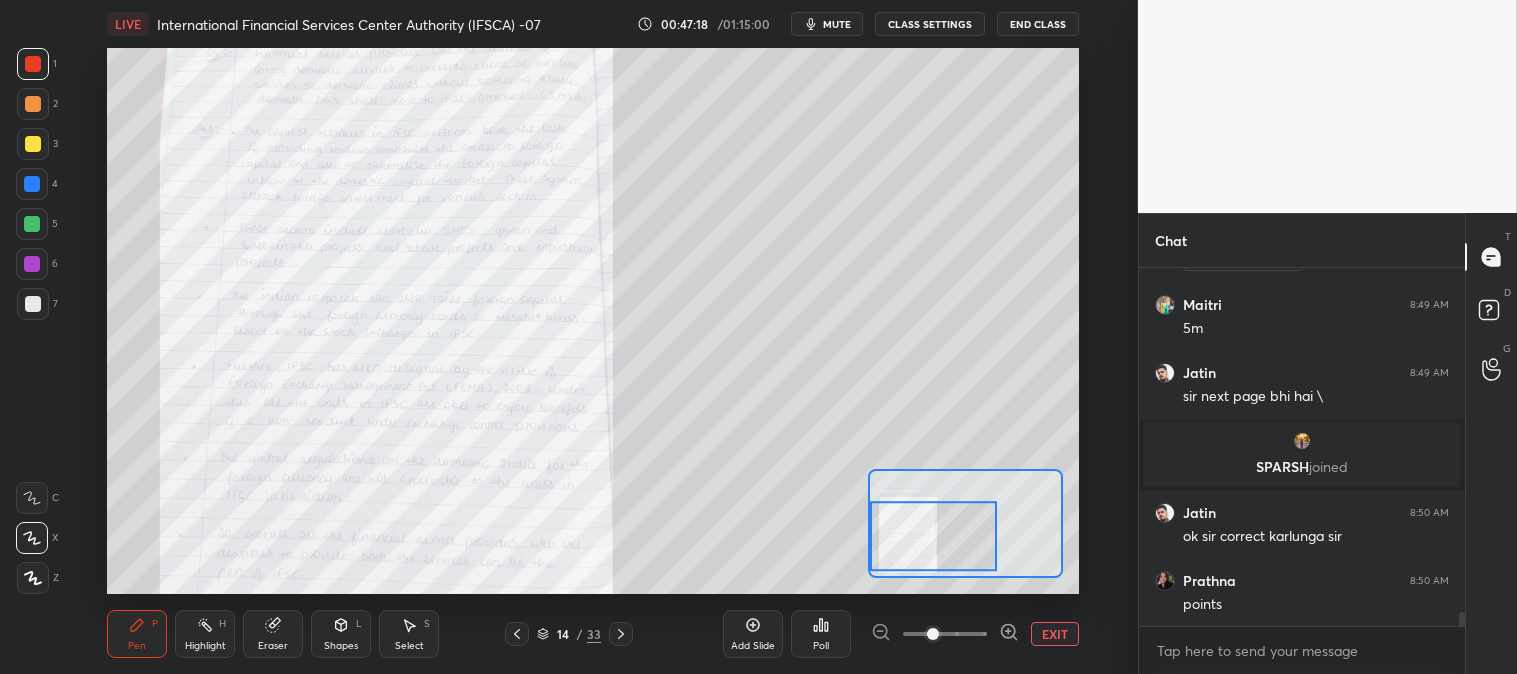 click on "Eraser" at bounding box center [273, 634] 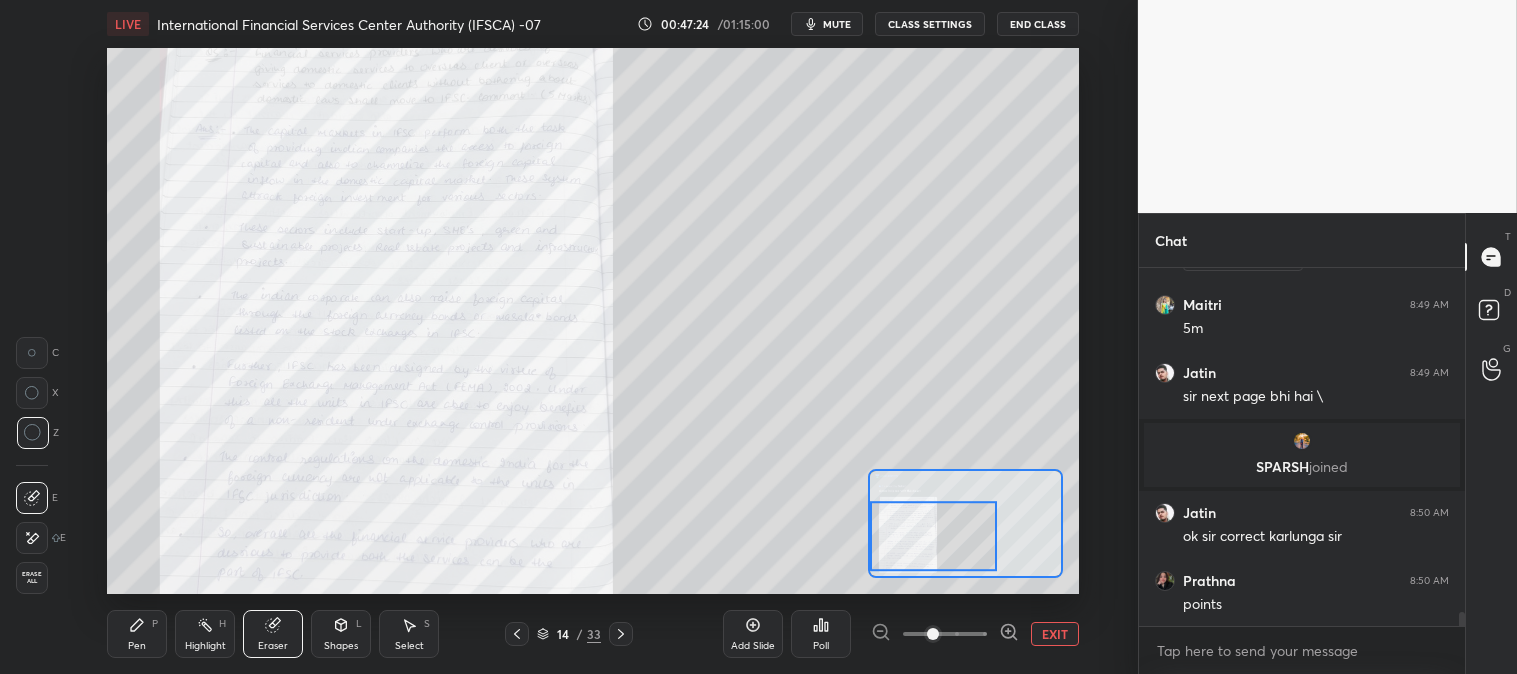 click on "Highlight H" at bounding box center [205, 634] 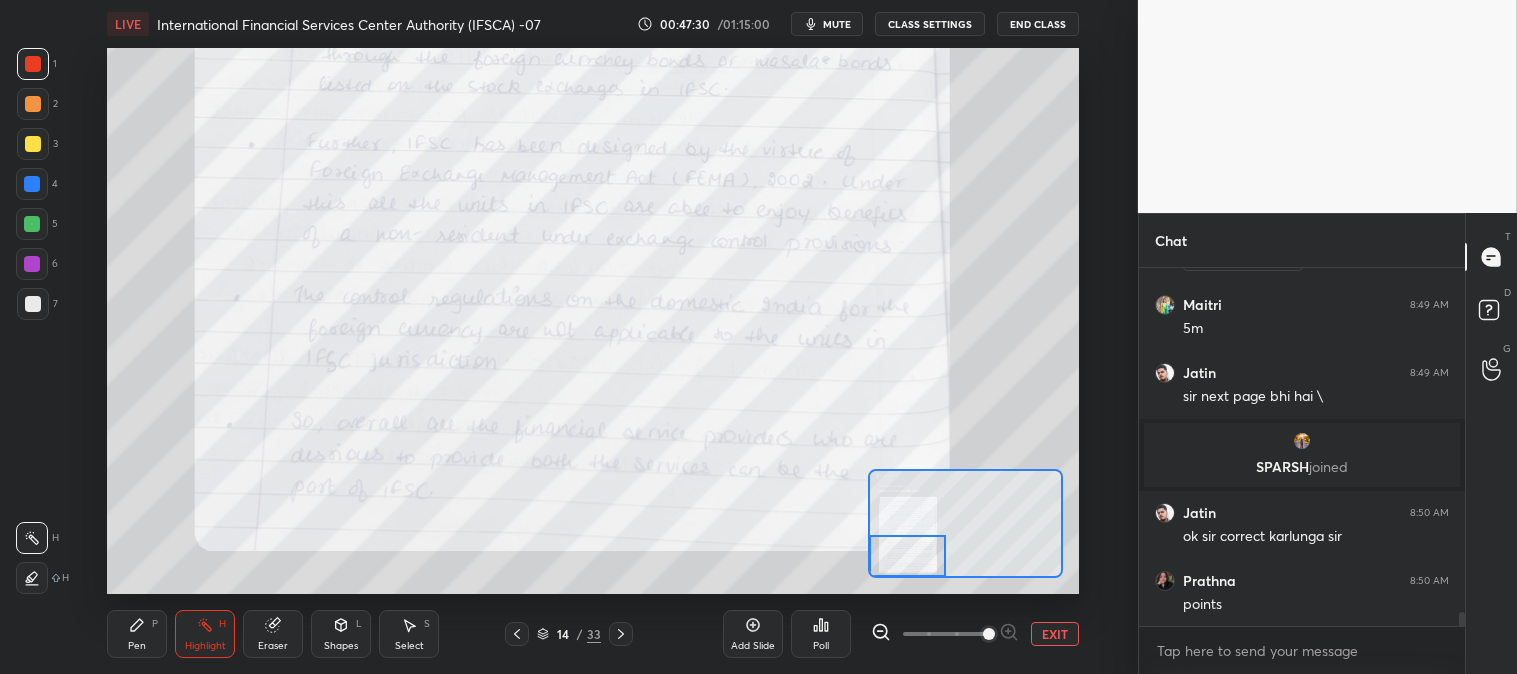click on "Pen P" at bounding box center (137, 634) 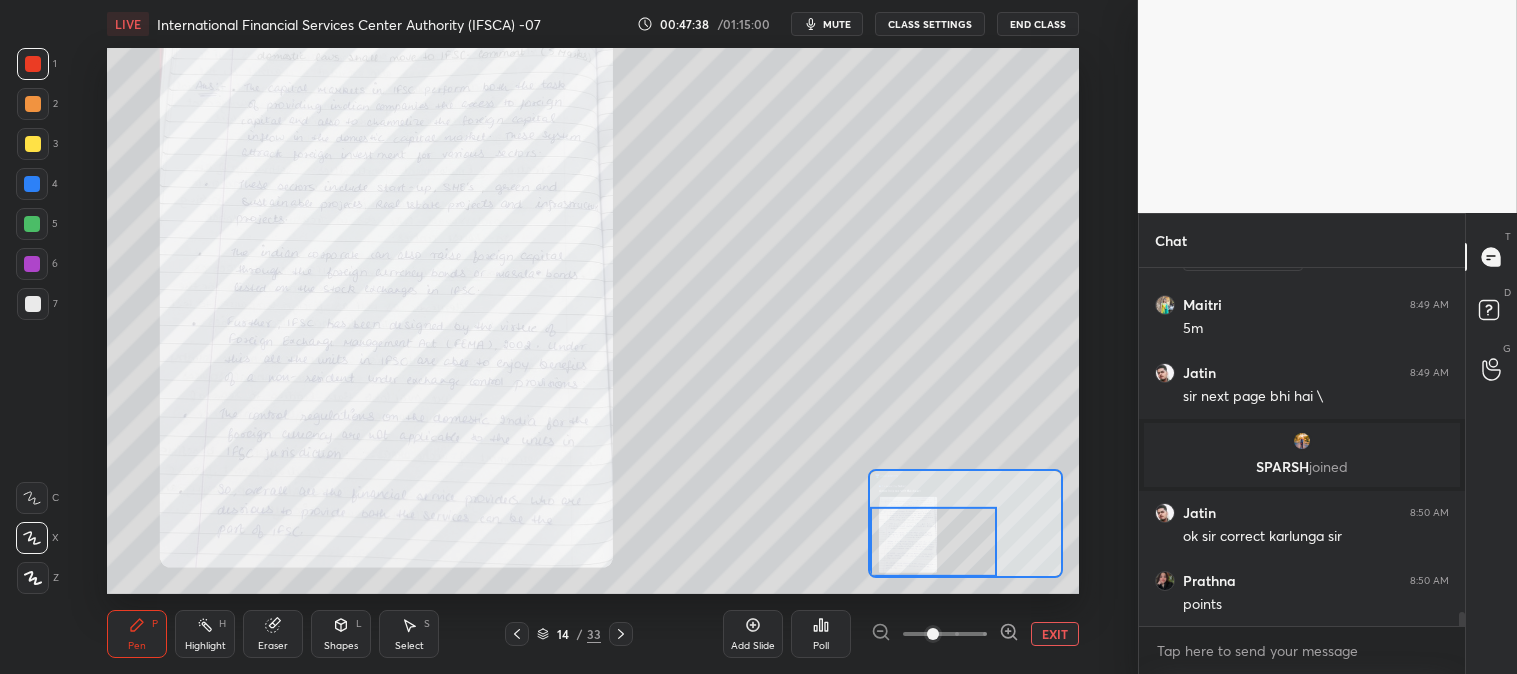 scroll, scrollTop: 8920, scrollLeft: 0, axis: vertical 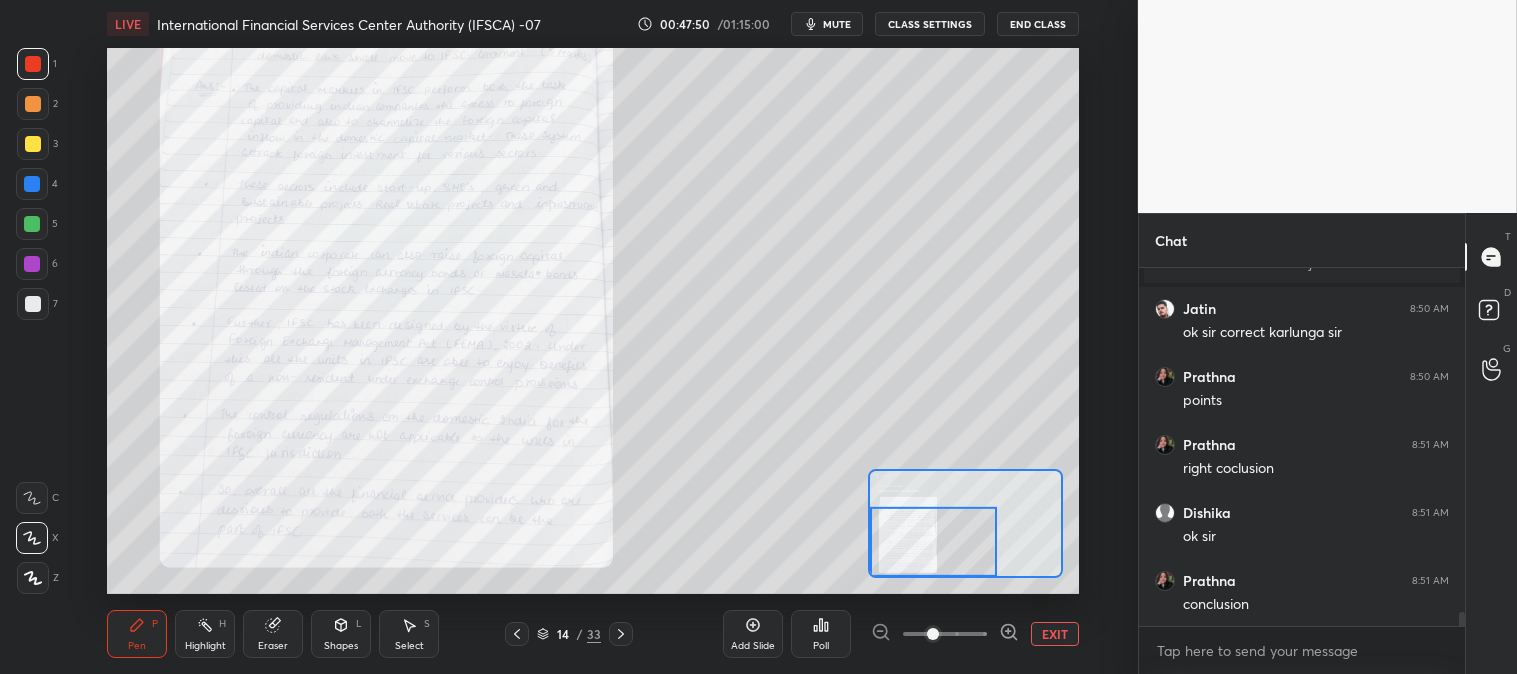 click 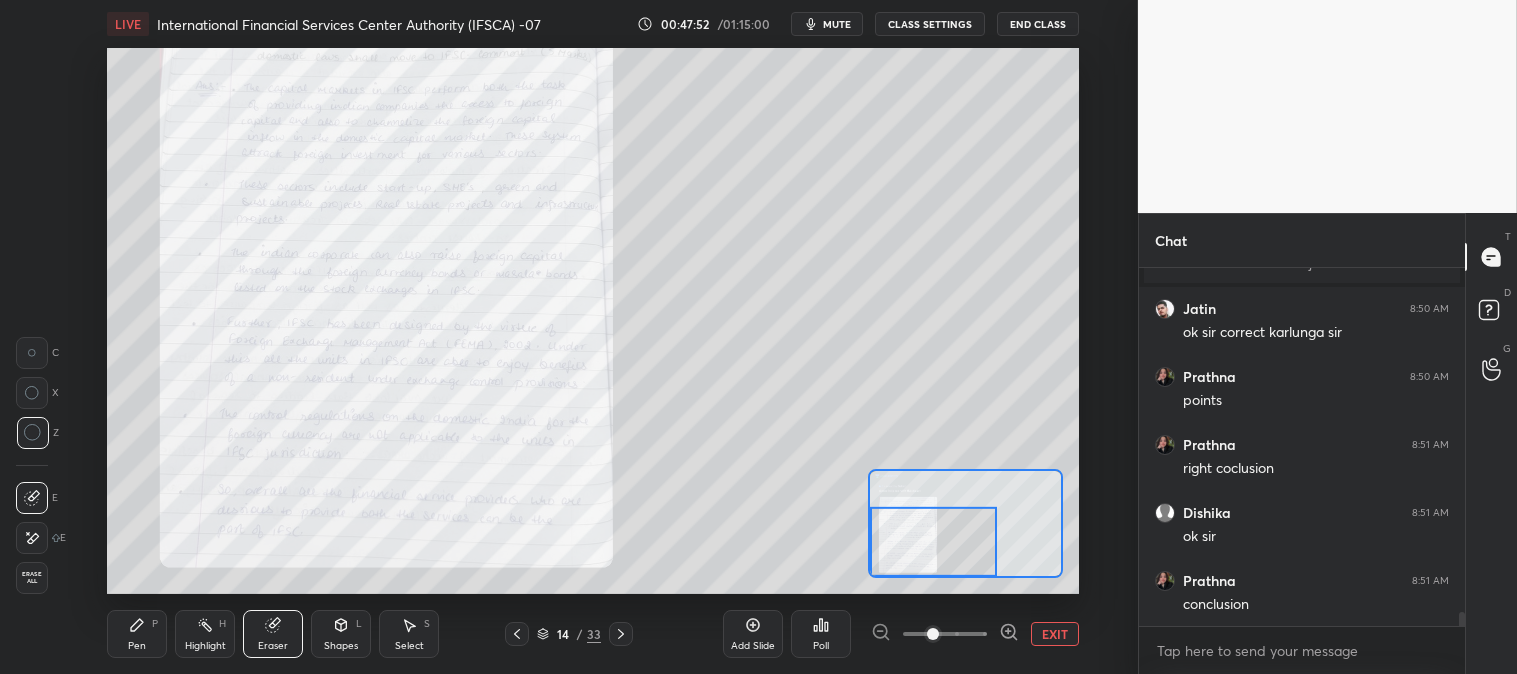 click on "Pen P" at bounding box center (137, 634) 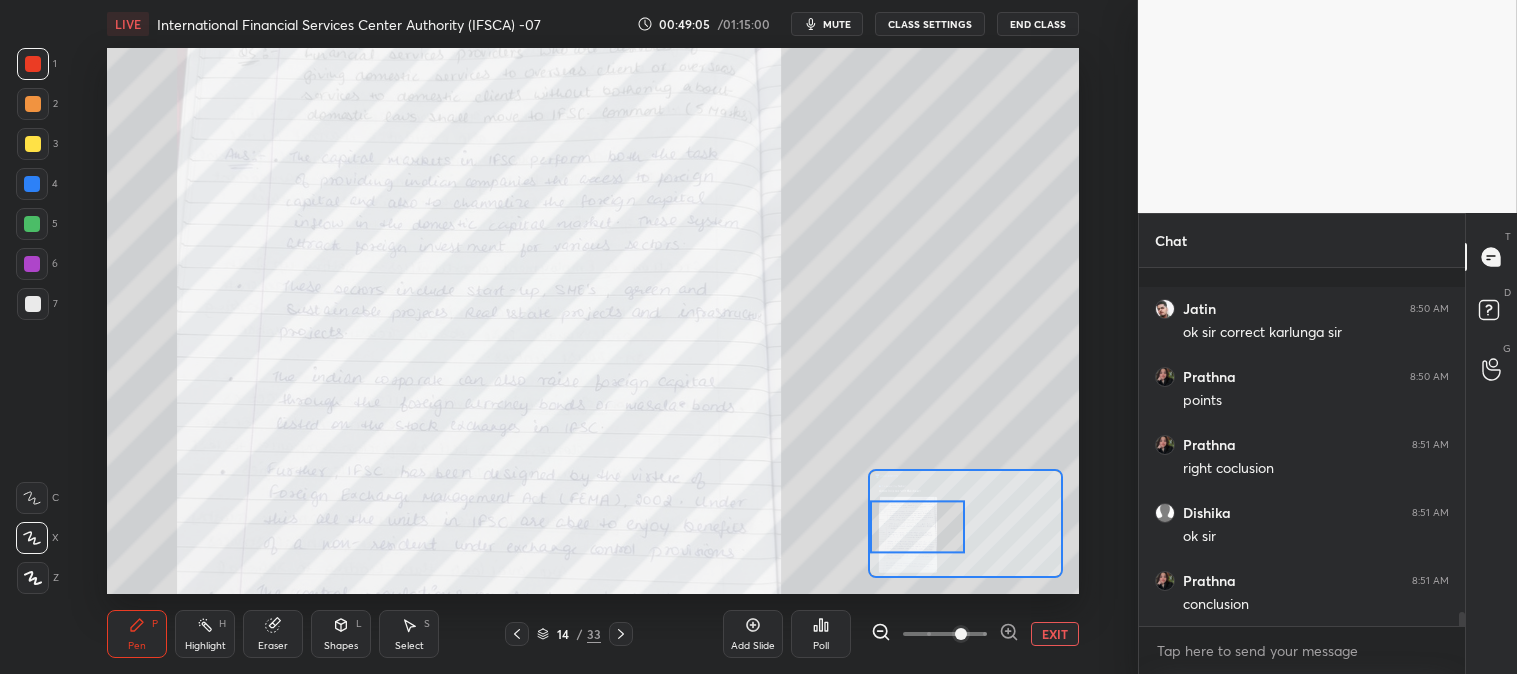 scroll, scrollTop: 9141, scrollLeft: 0, axis: vertical 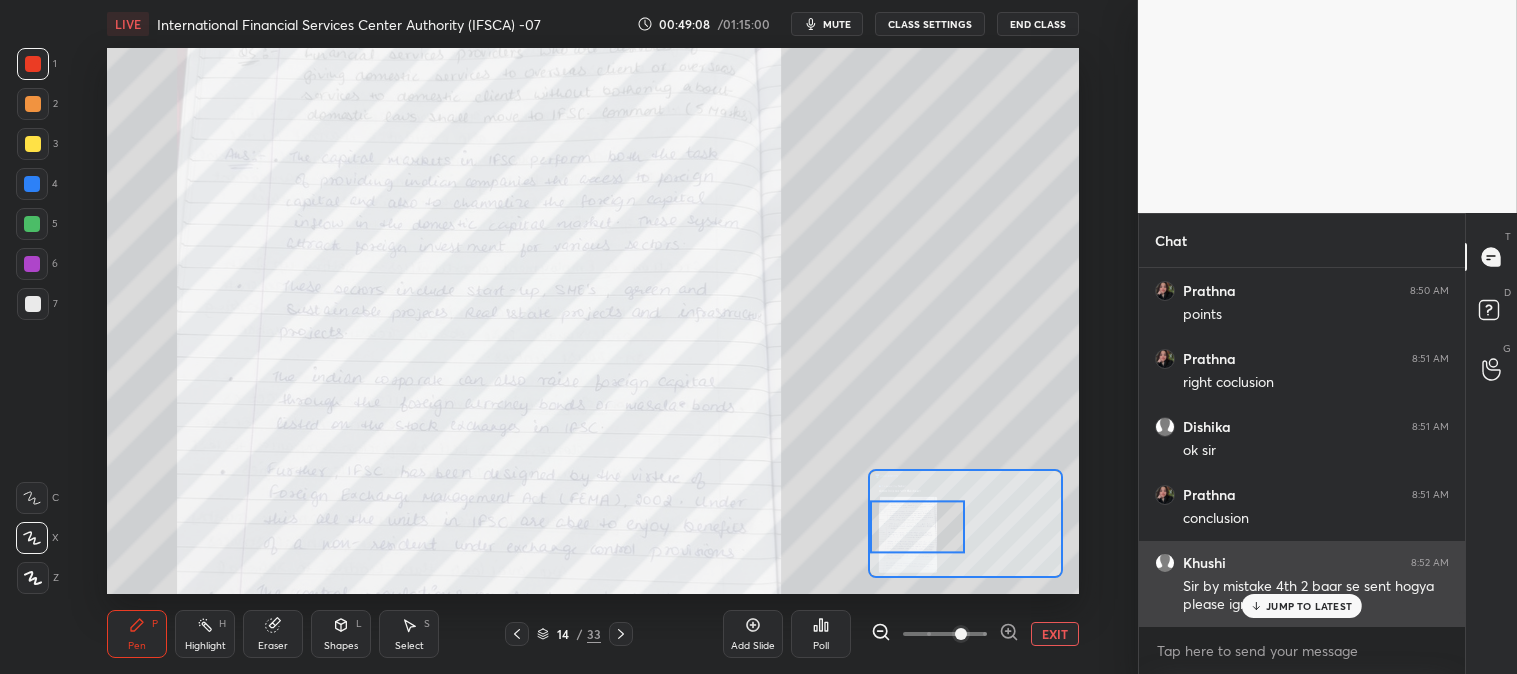 click on "JUMP TO LATEST" at bounding box center [1302, 606] 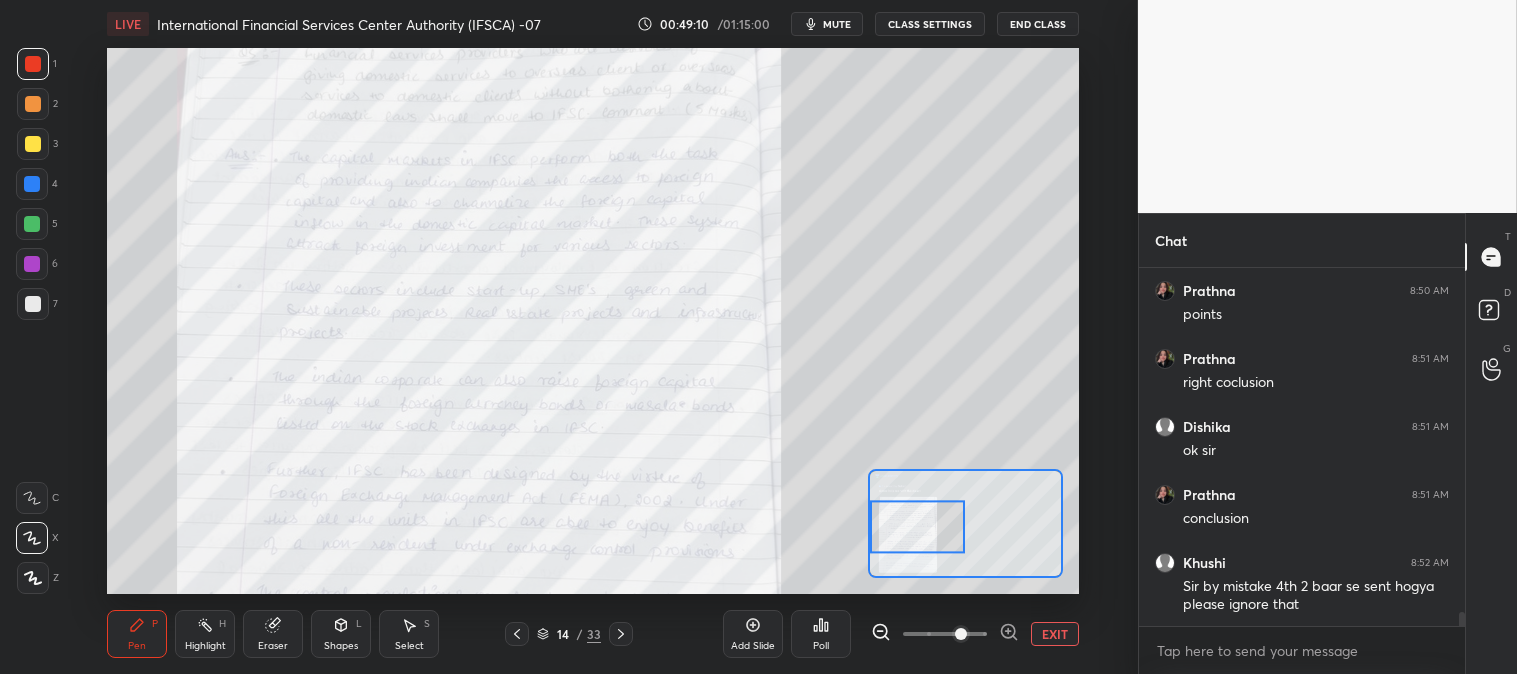 click on "Eraser" at bounding box center (273, 646) 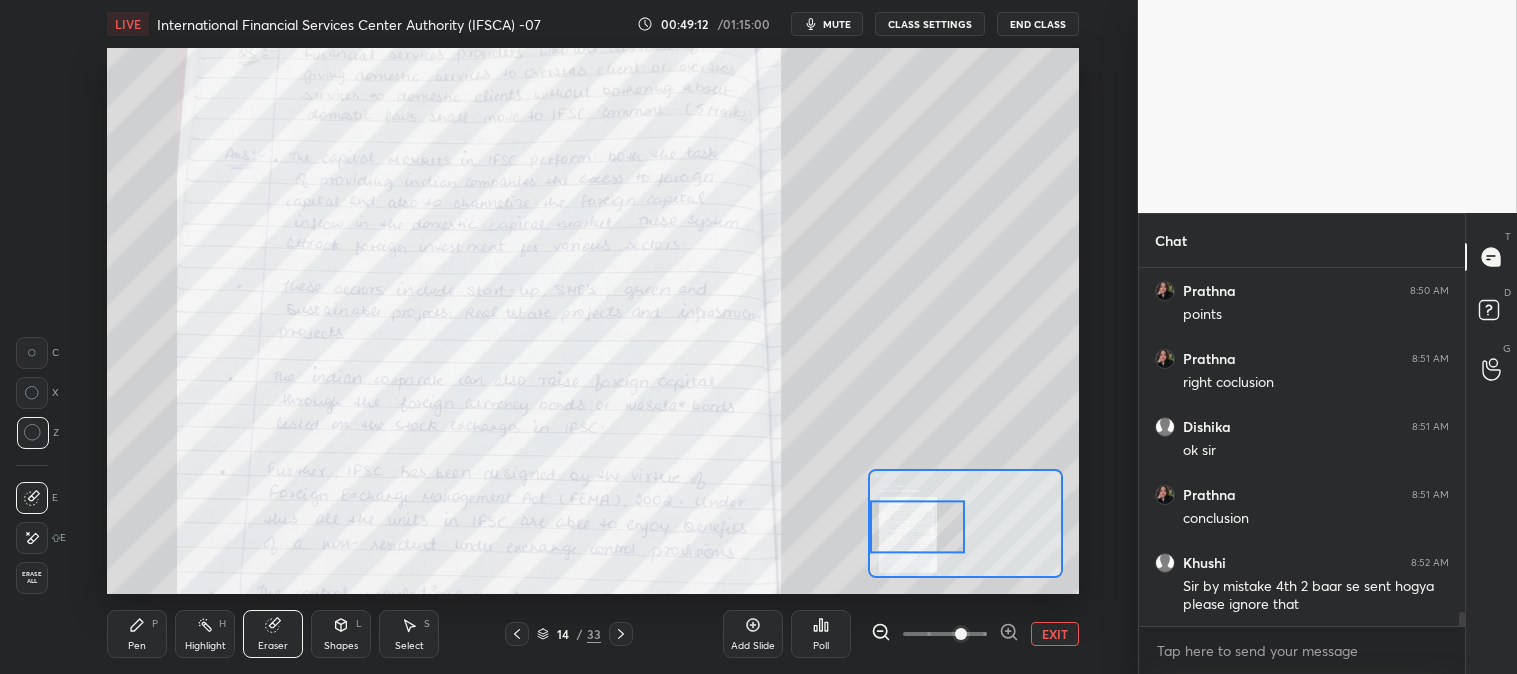 click on "Pen P" at bounding box center [137, 634] 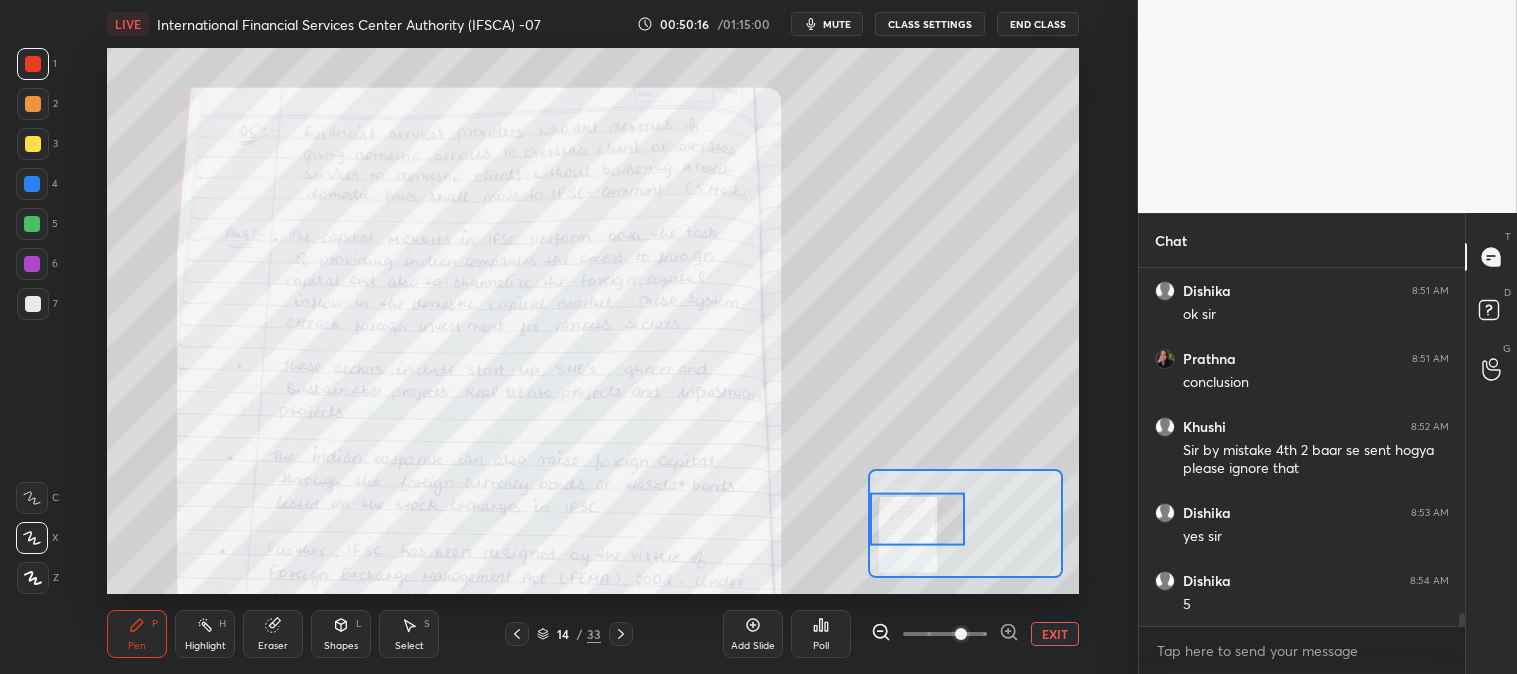 scroll, scrollTop: 9345, scrollLeft: 0, axis: vertical 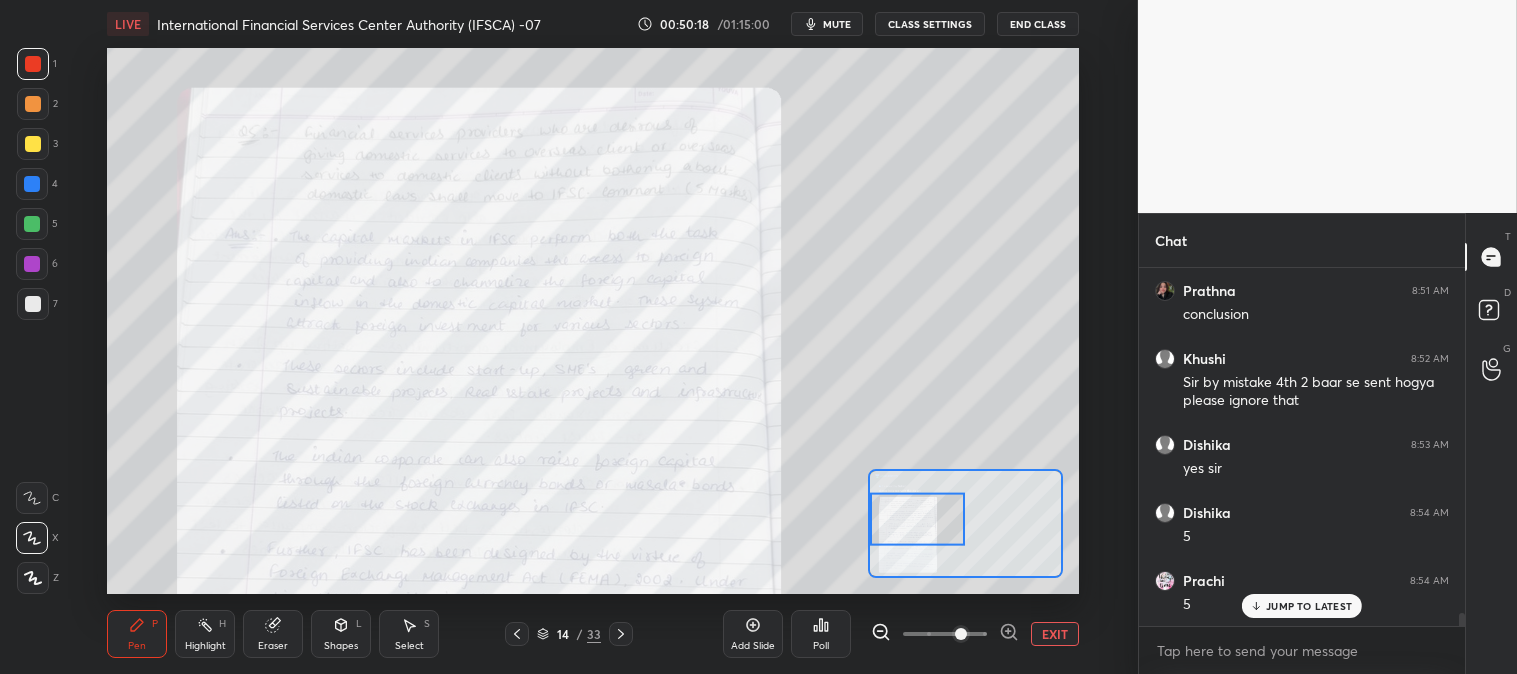 click on "P" at bounding box center (155, 624) 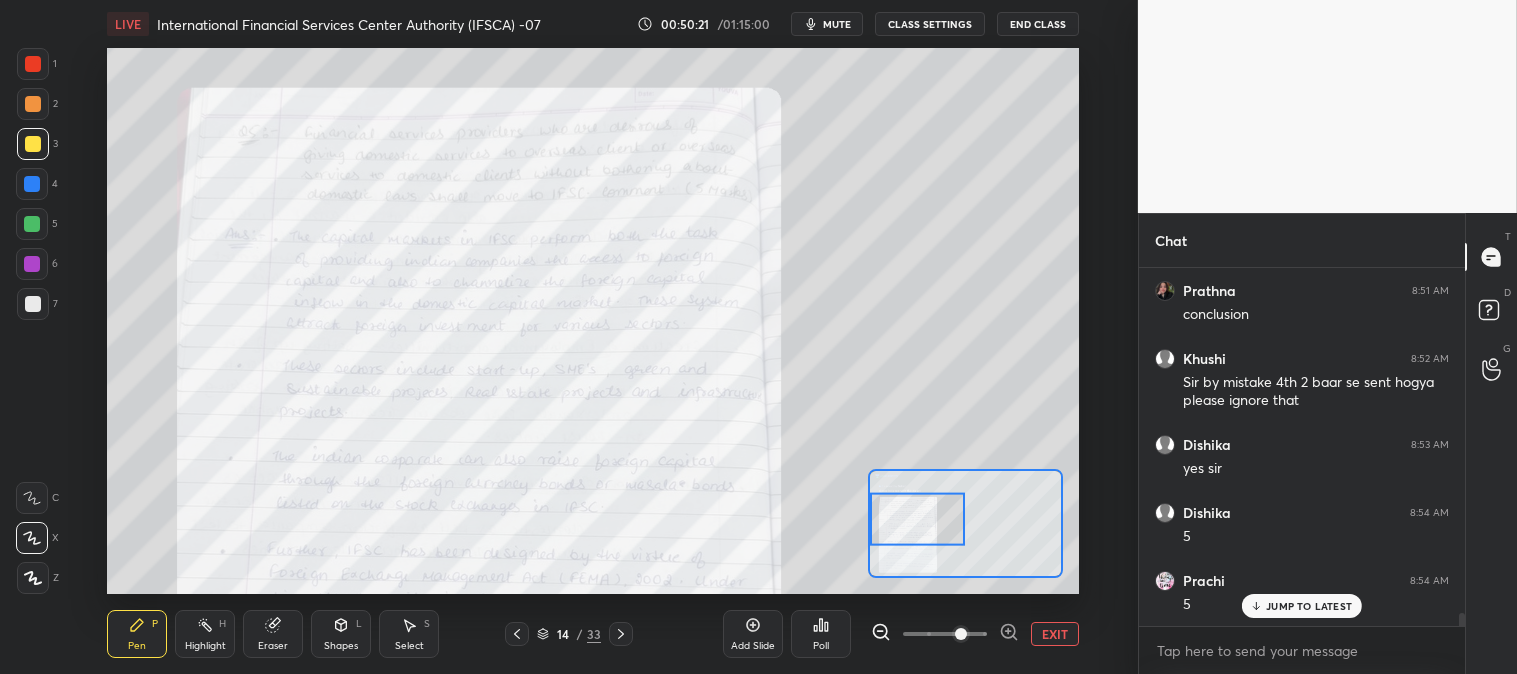 click on "JUMP TO LATEST" at bounding box center (1309, 606) 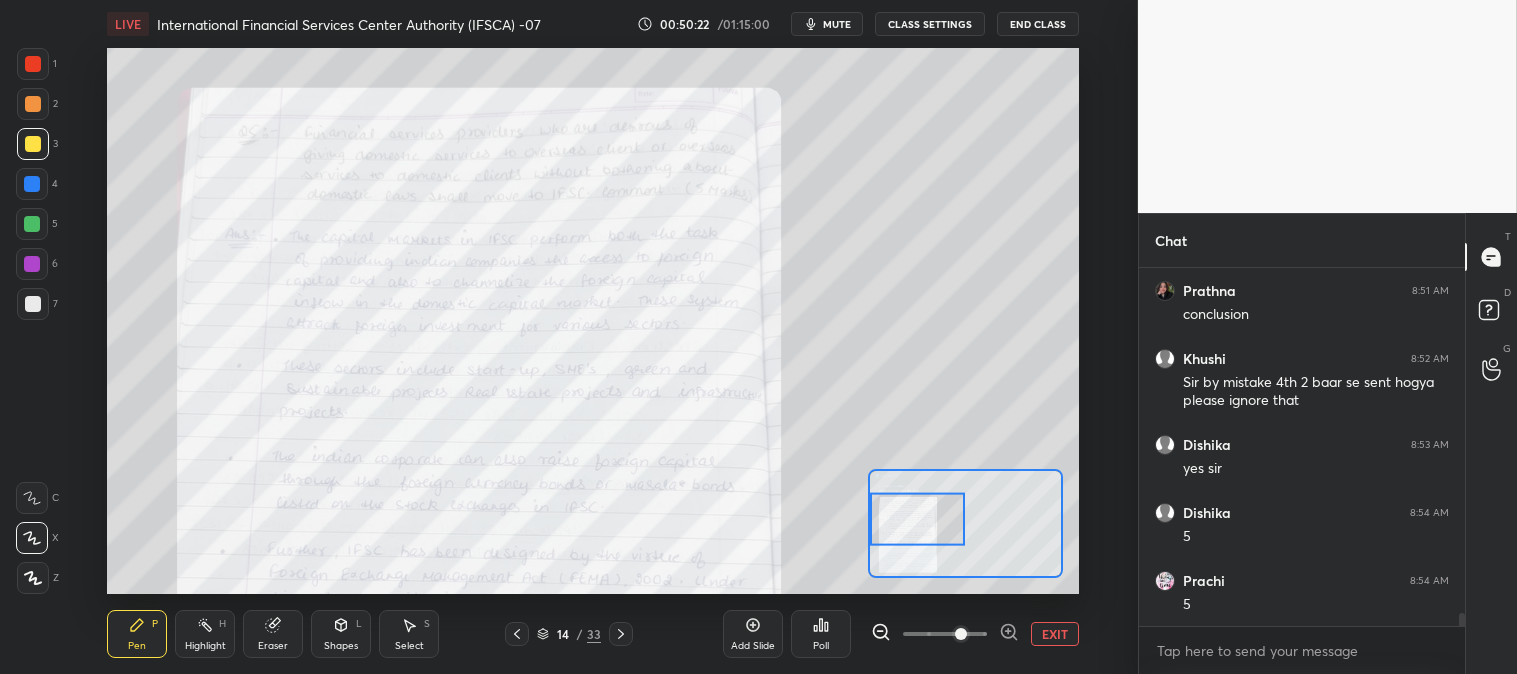 click on "EXIT" at bounding box center [1055, 634] 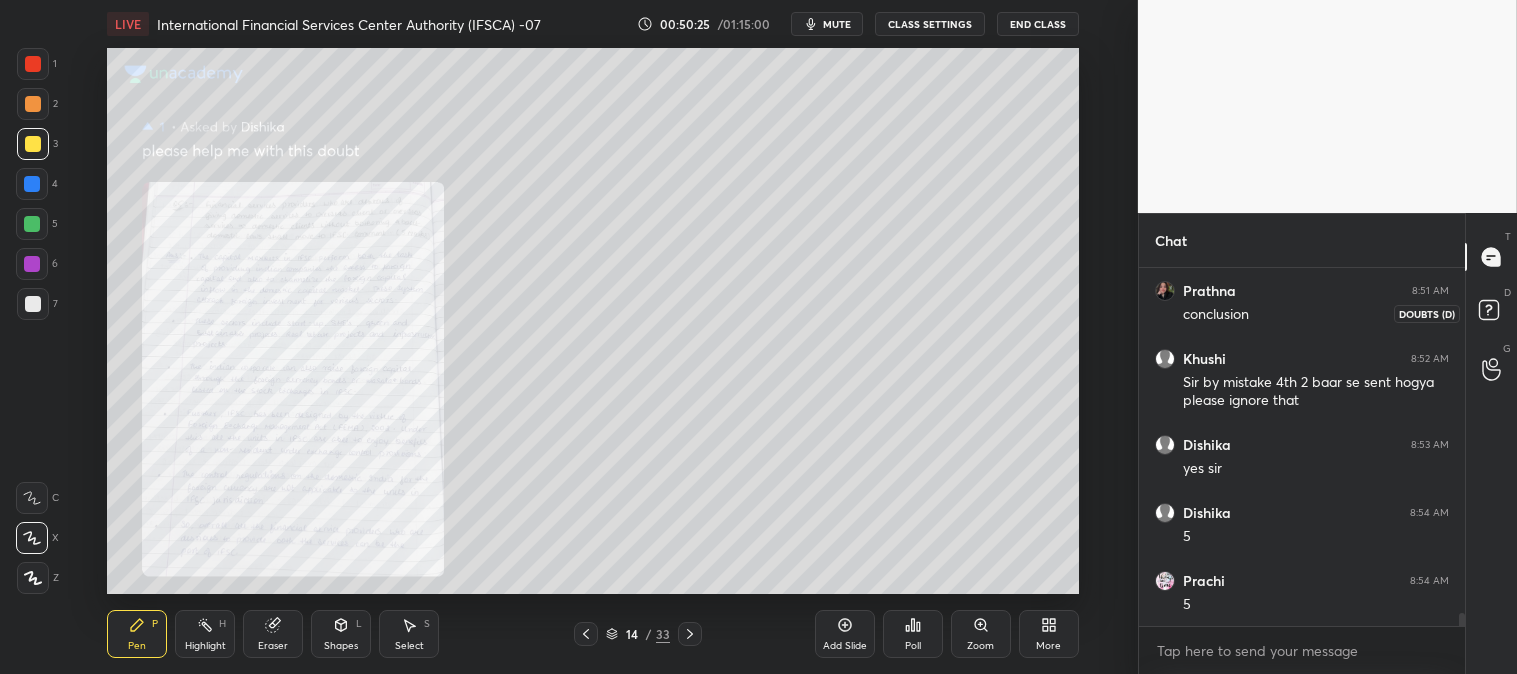 click 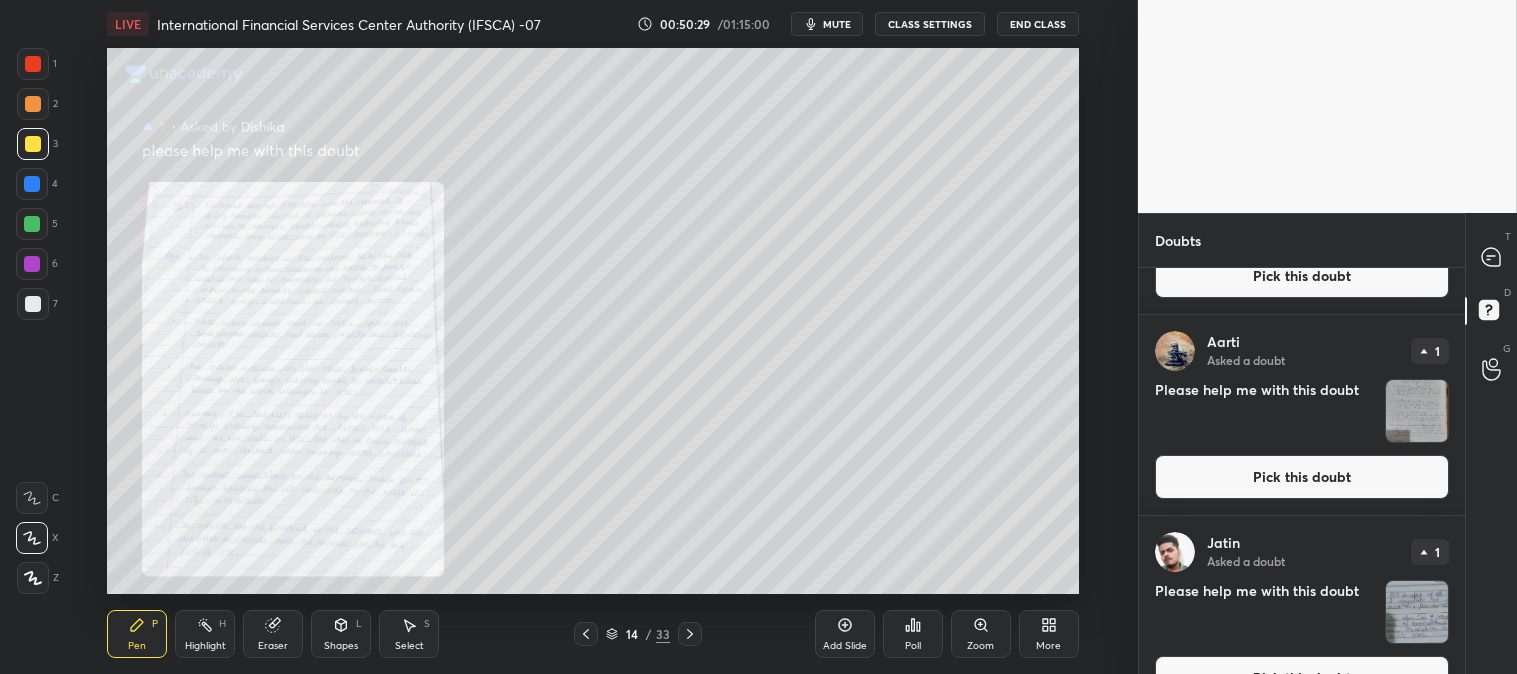 scroll, scrollTop: 564, scrollLeft: 0, axis: vertical 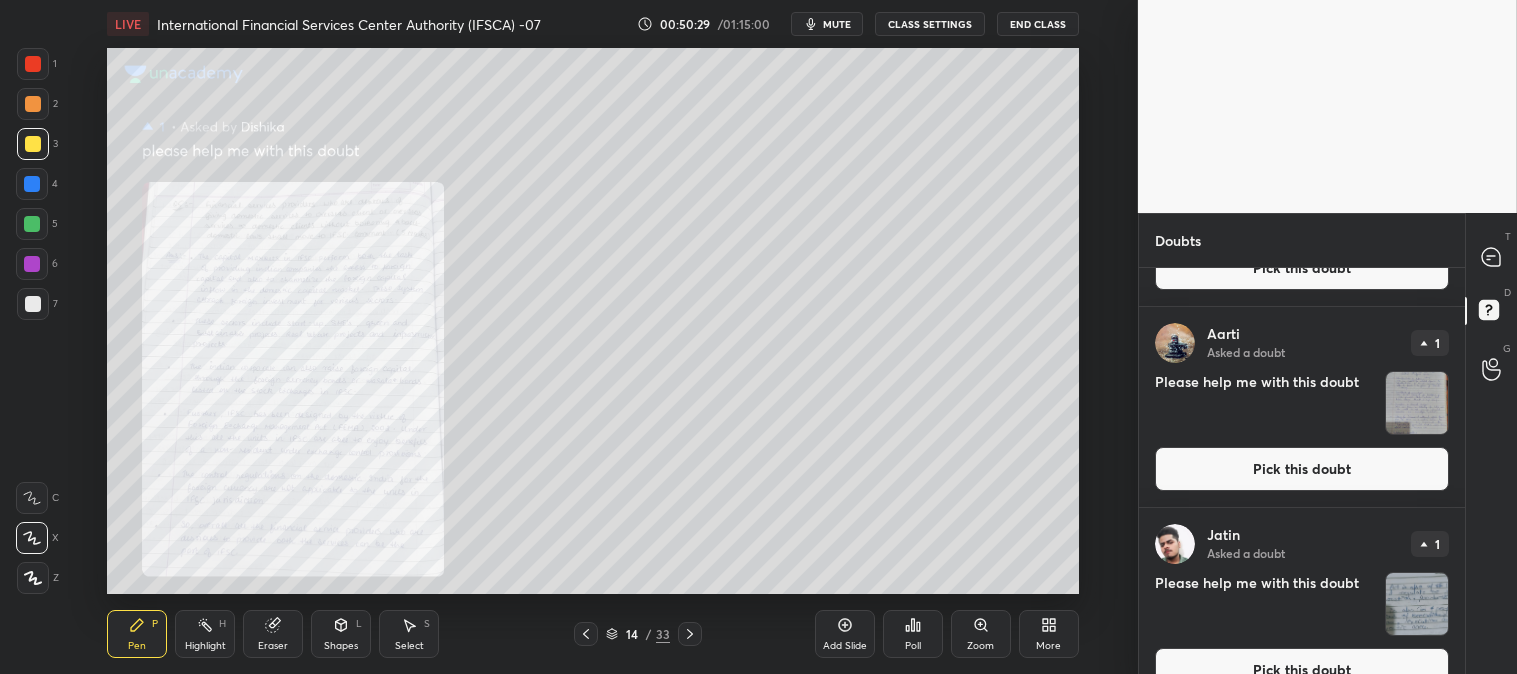 click on "Pick this doubt" at bounding box center [1302, 469] 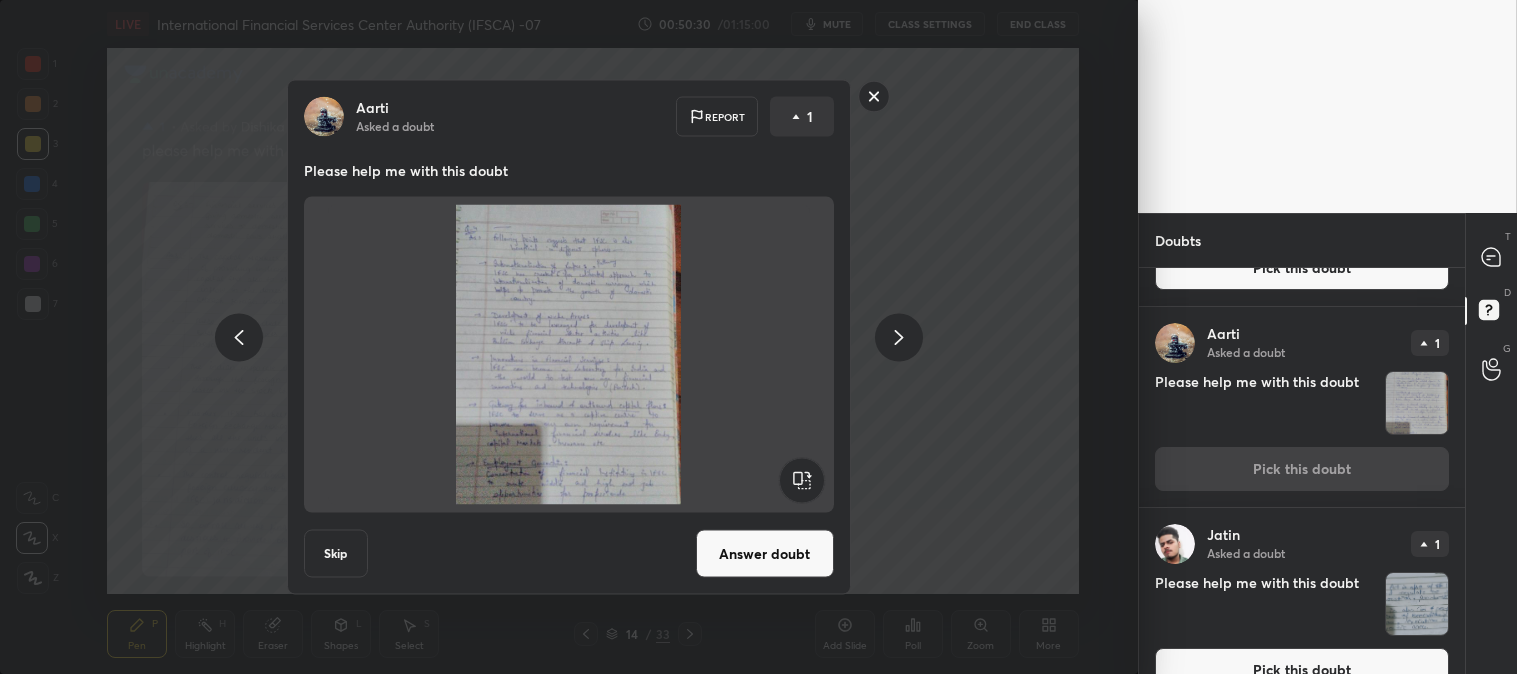click on "Answer doubt" at bounding box center (765, 554) 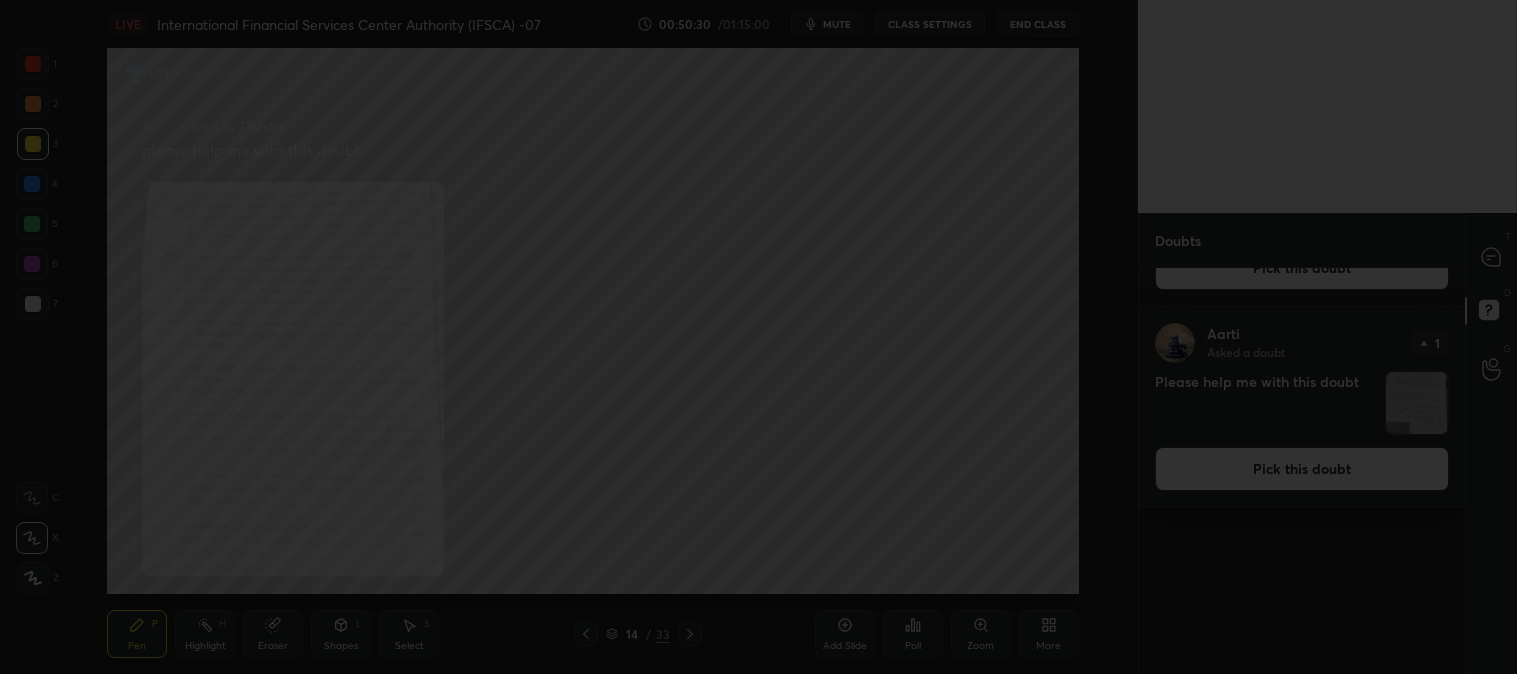 scroll, scrollTop: 0, scrollLeft: 0, axis: both 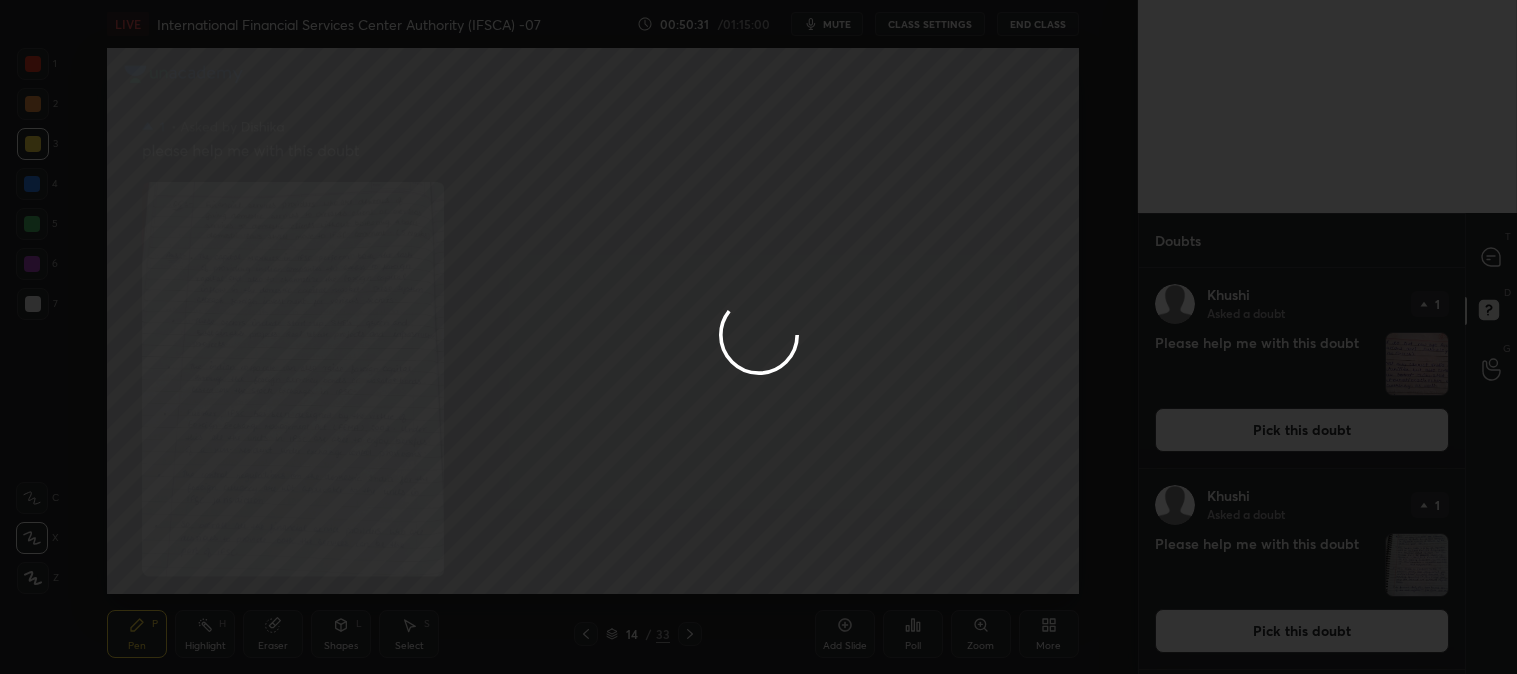 click at bounding box center (758, 337) 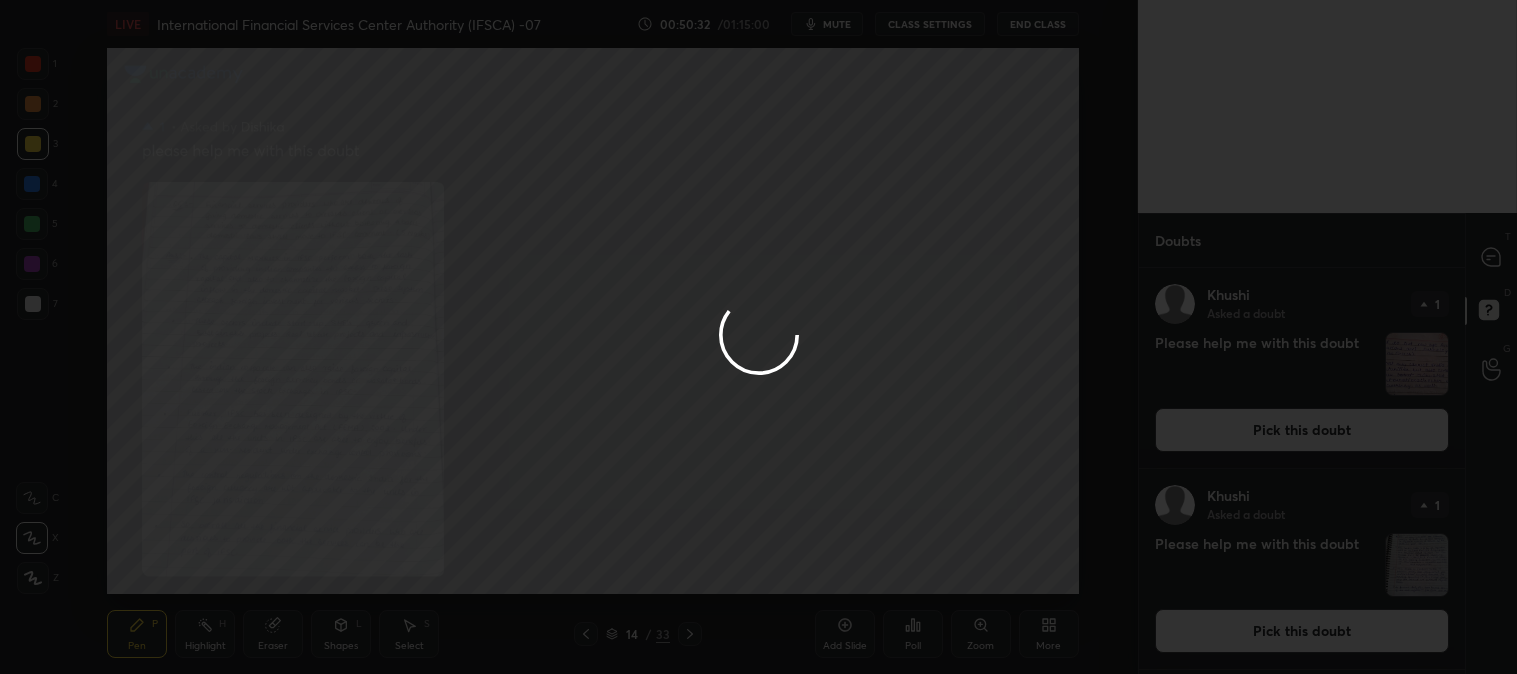 click at bounding box center (758, 337) 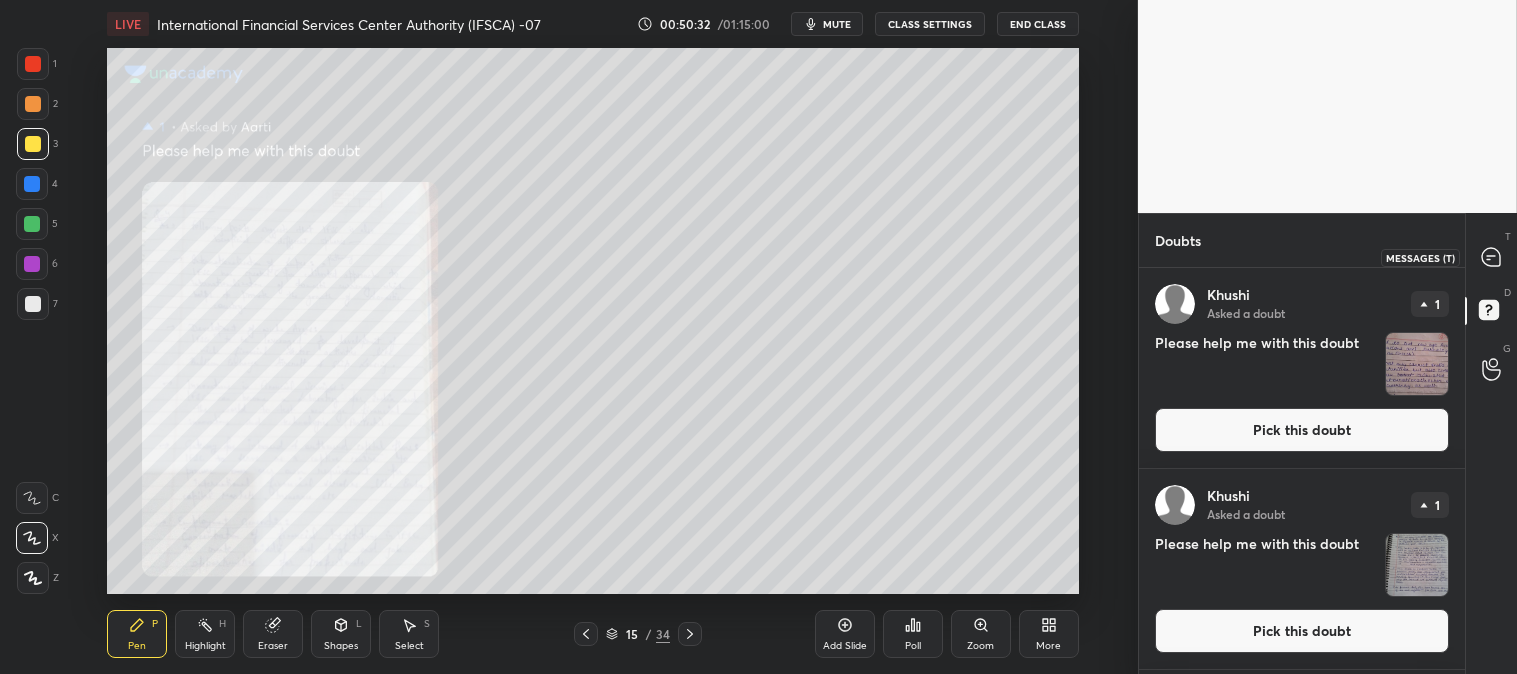 click 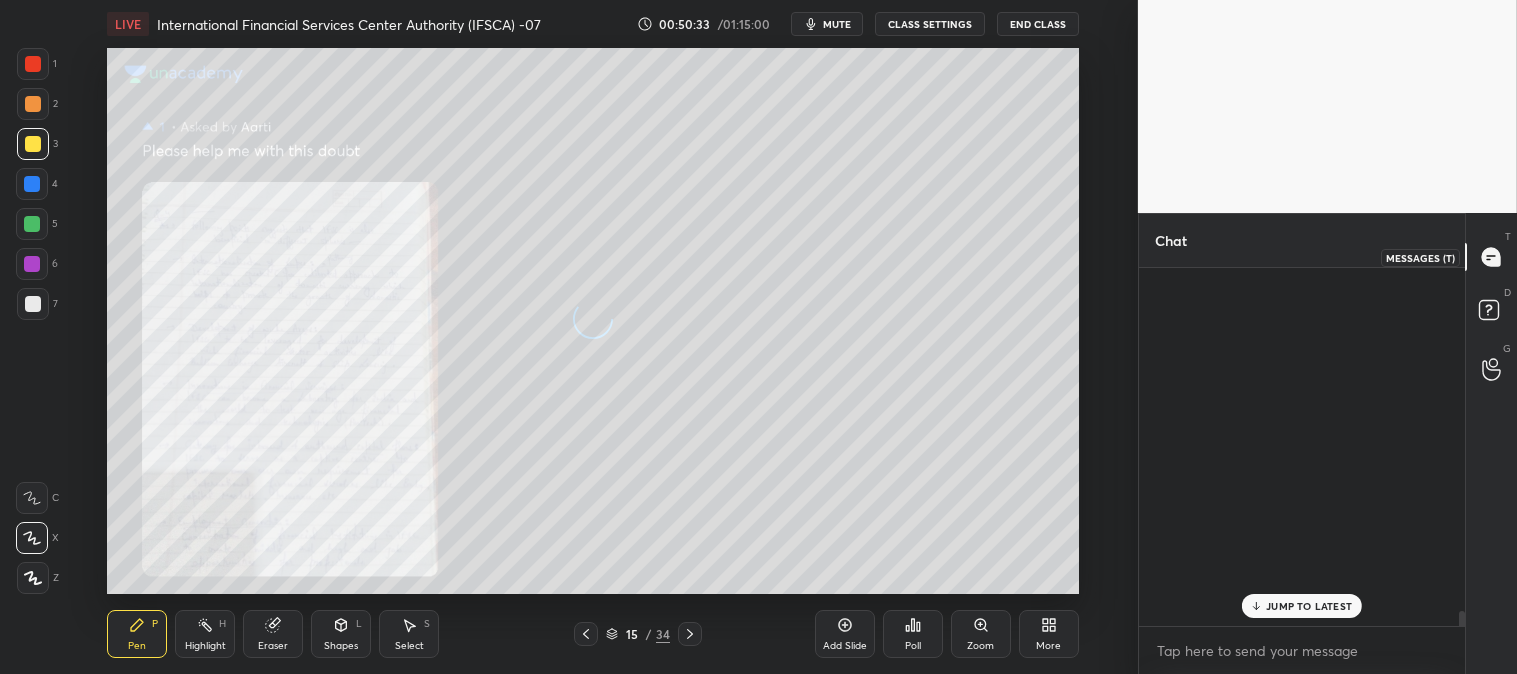 click 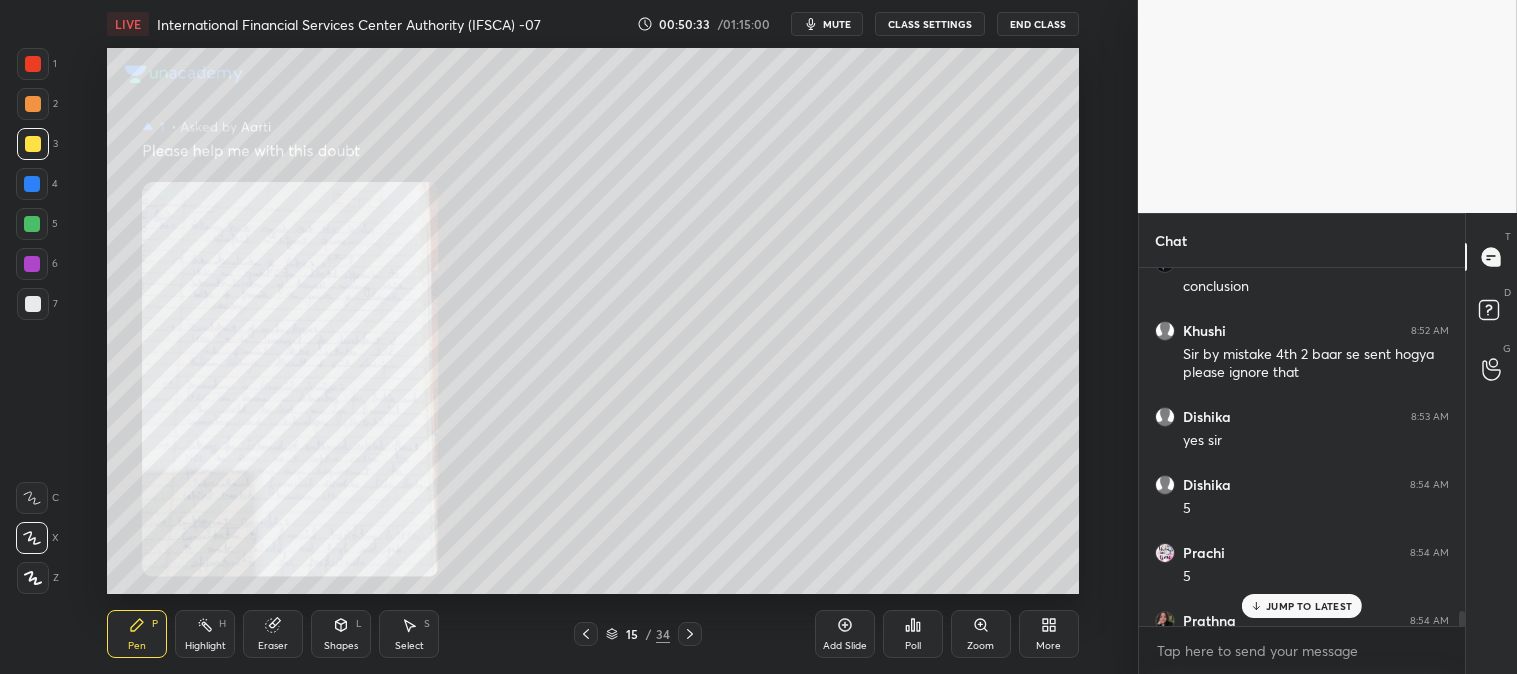 click on "Zoom" at bounding box center (981, 634) 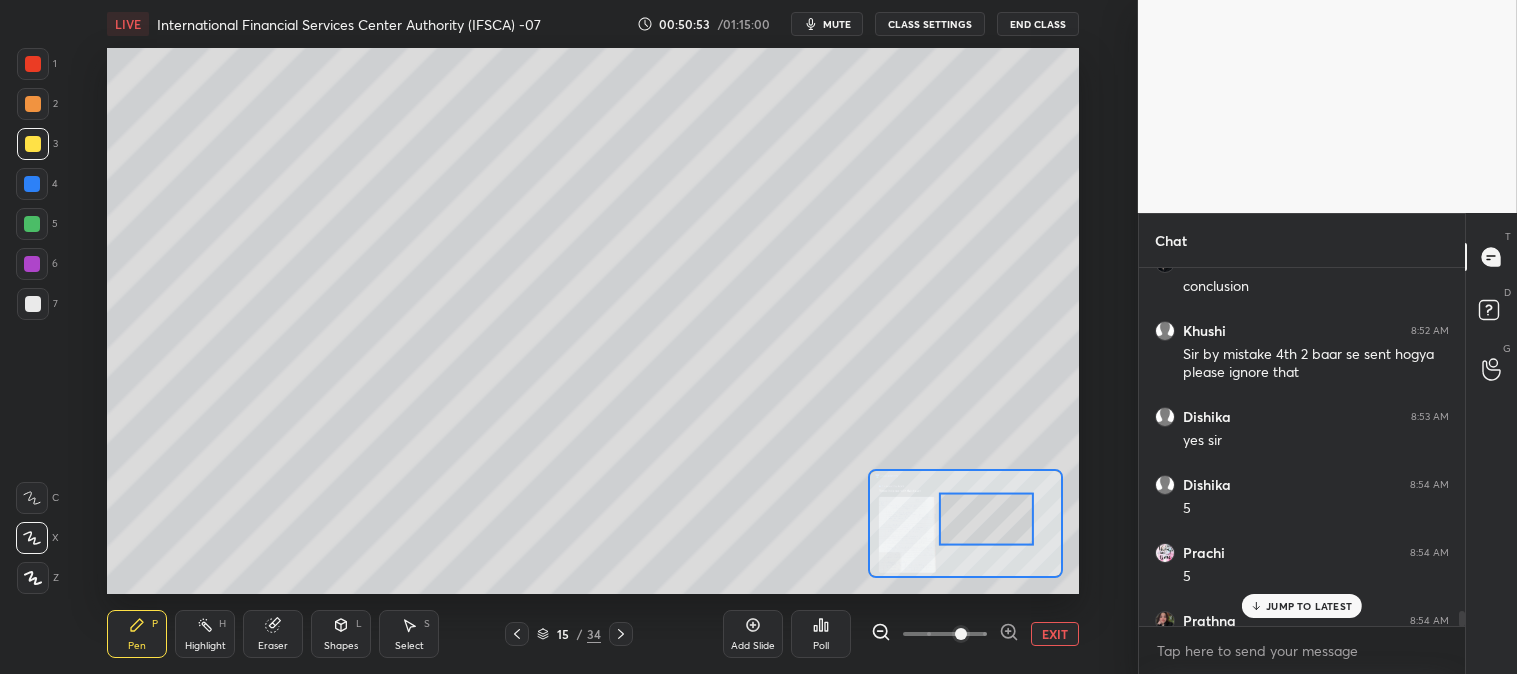 click on "Pen P" at bounding box center [137, 634] 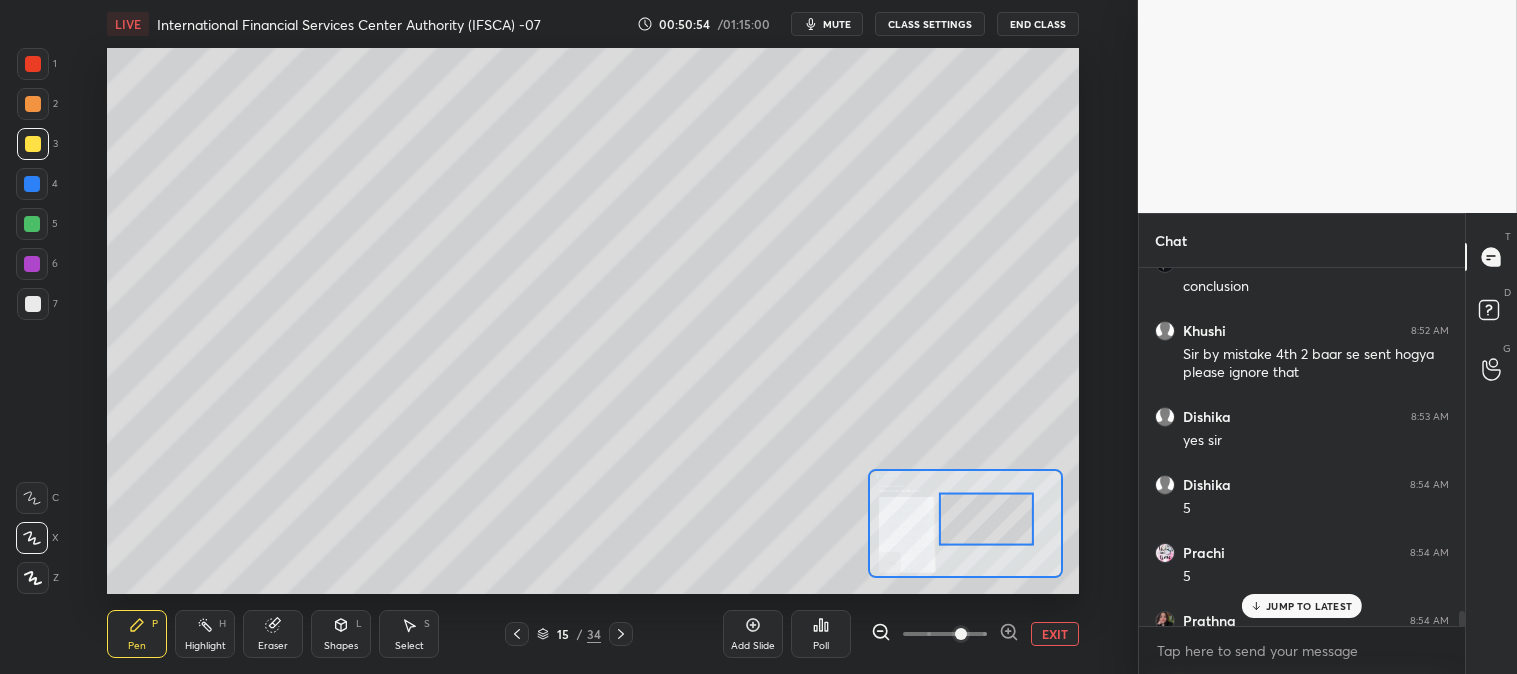 click at bounding box center [33, 144] 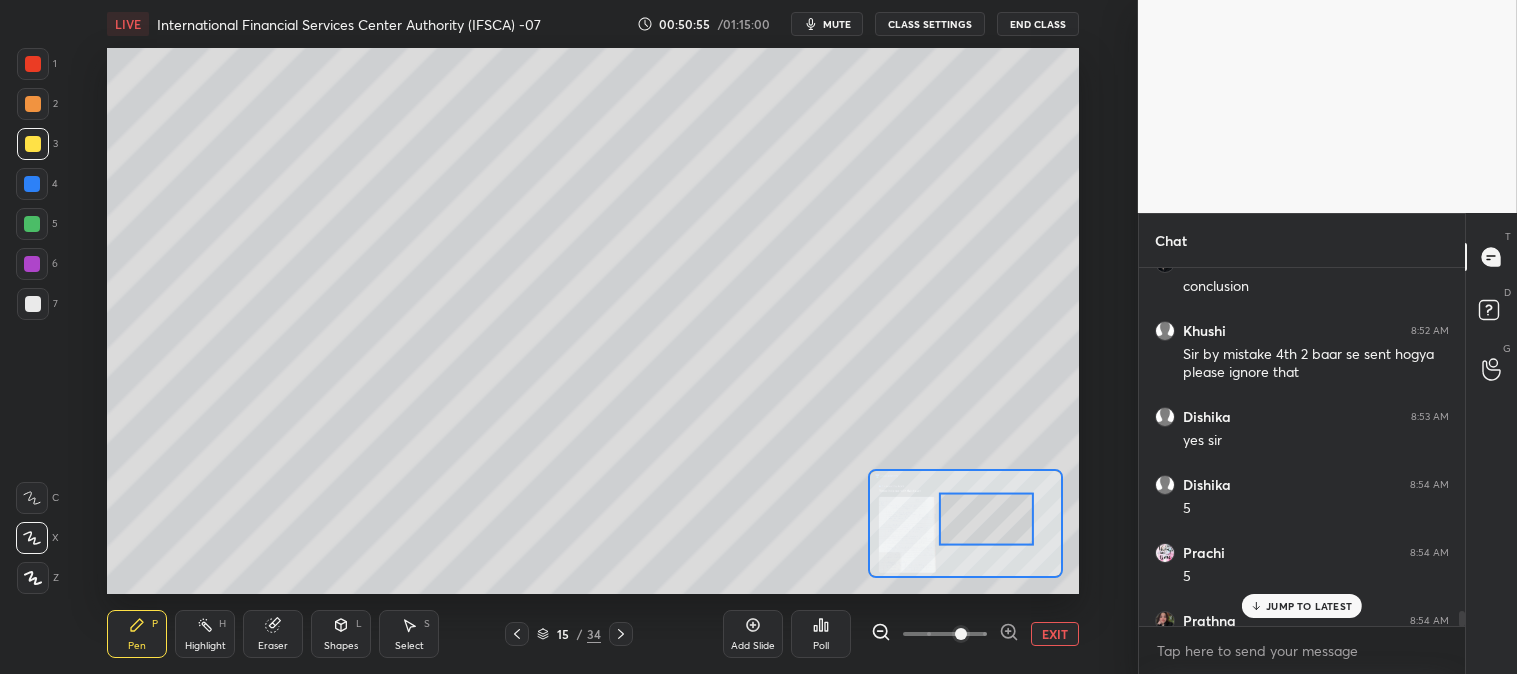 click 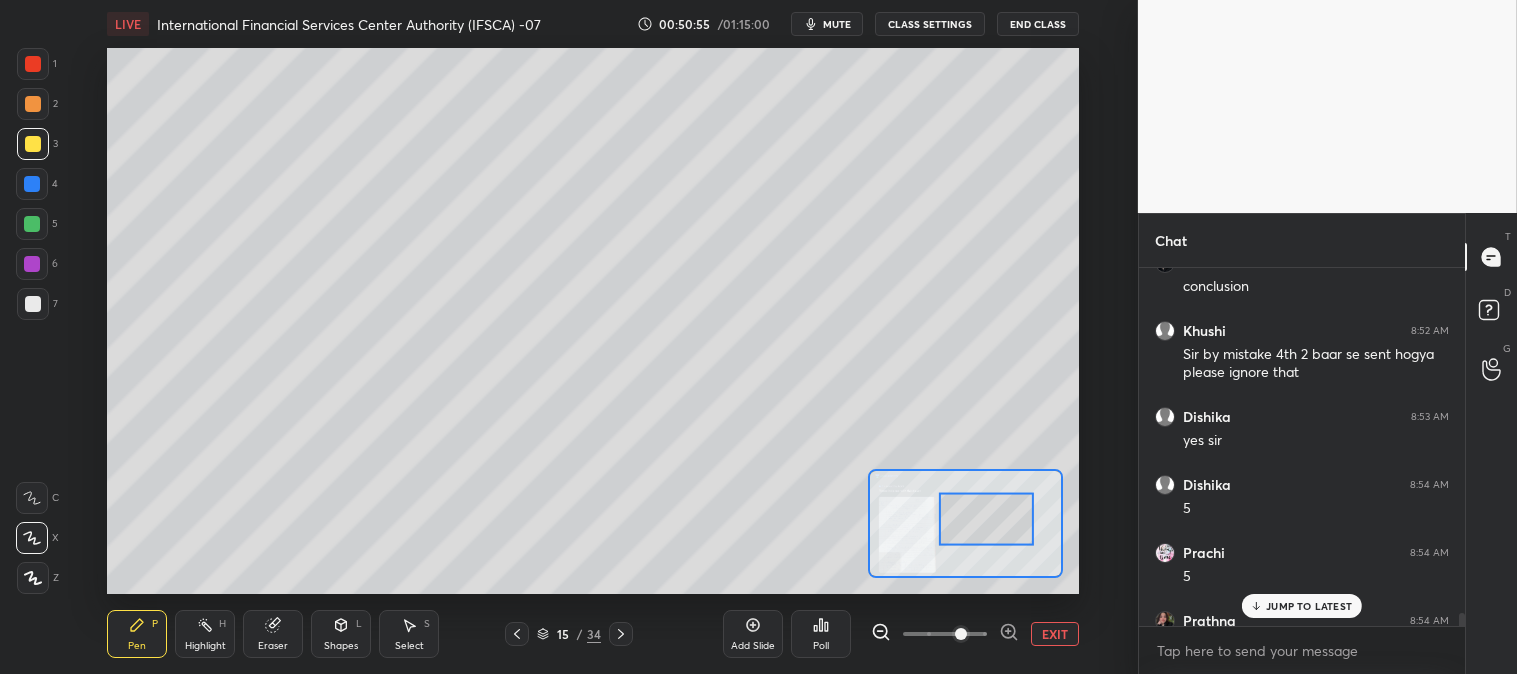 scroll, scrollTop: 9327, scrollLeft: 0, axis: vertical 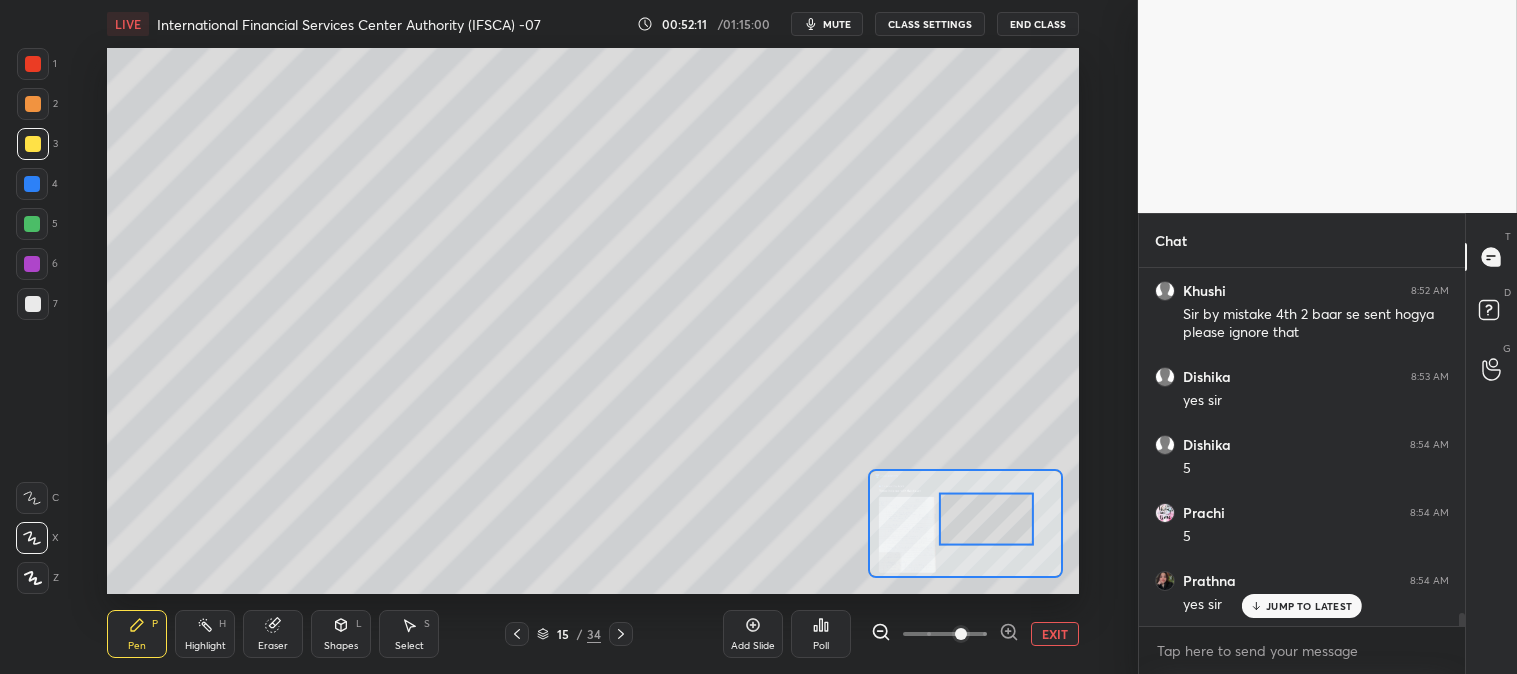 click on "Eraser" at bounding box center [273, 634] 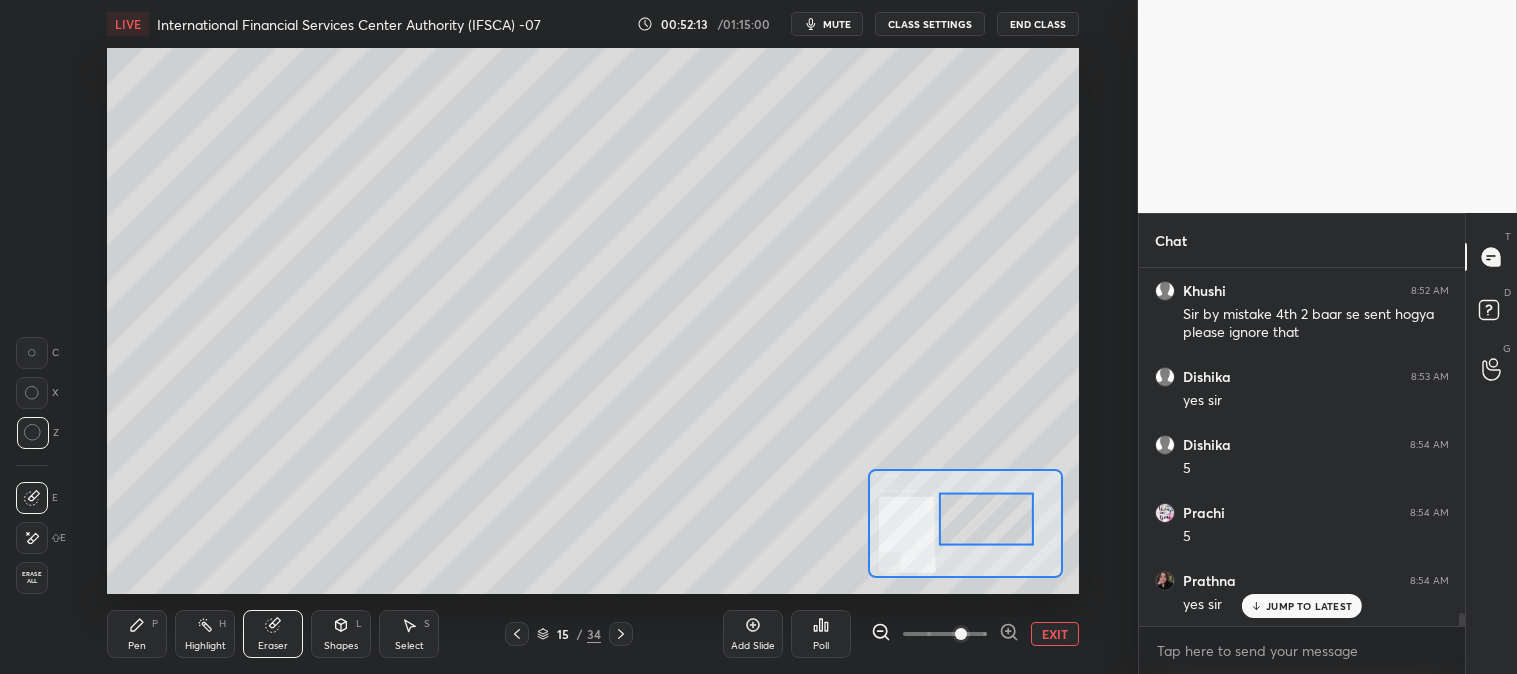 click on "Pen P" at bounding box center (137, 634) 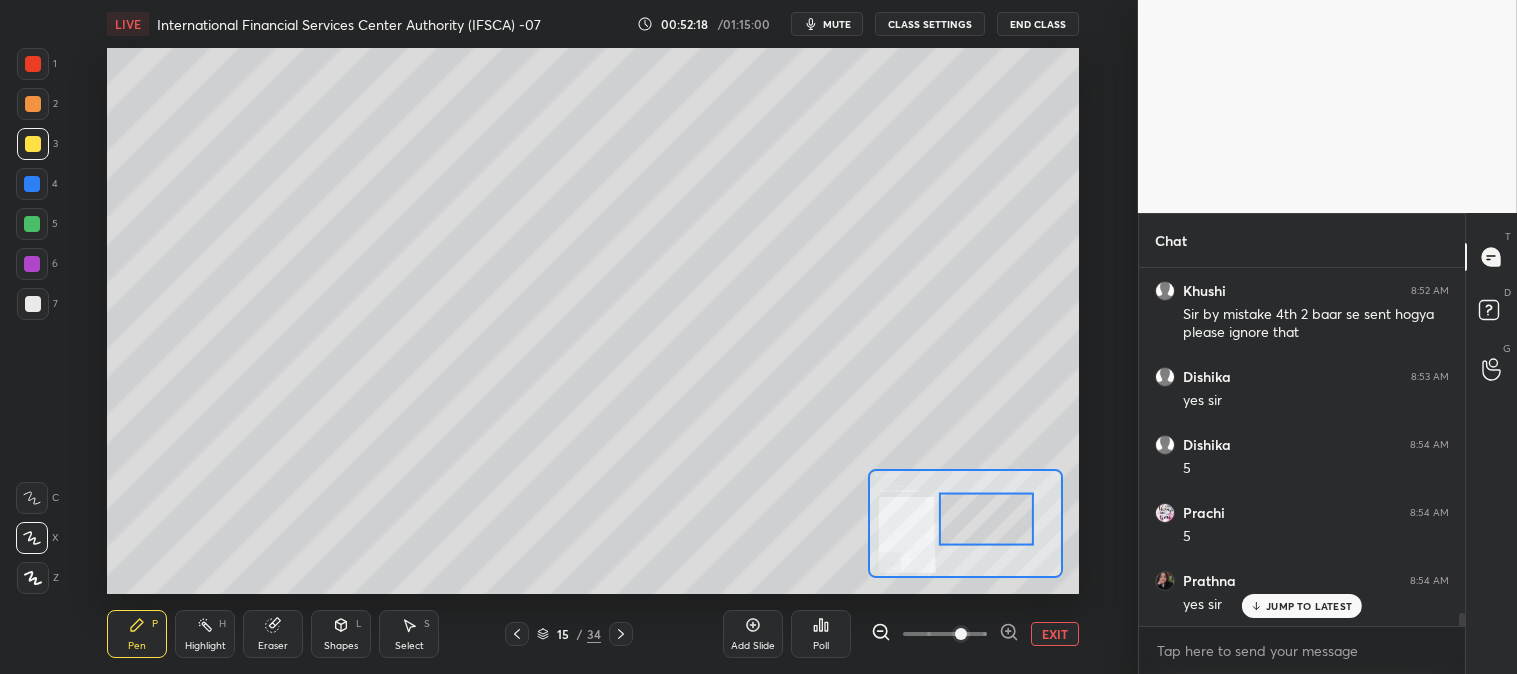 click on "Eraser" at bounding box center (273, 646) 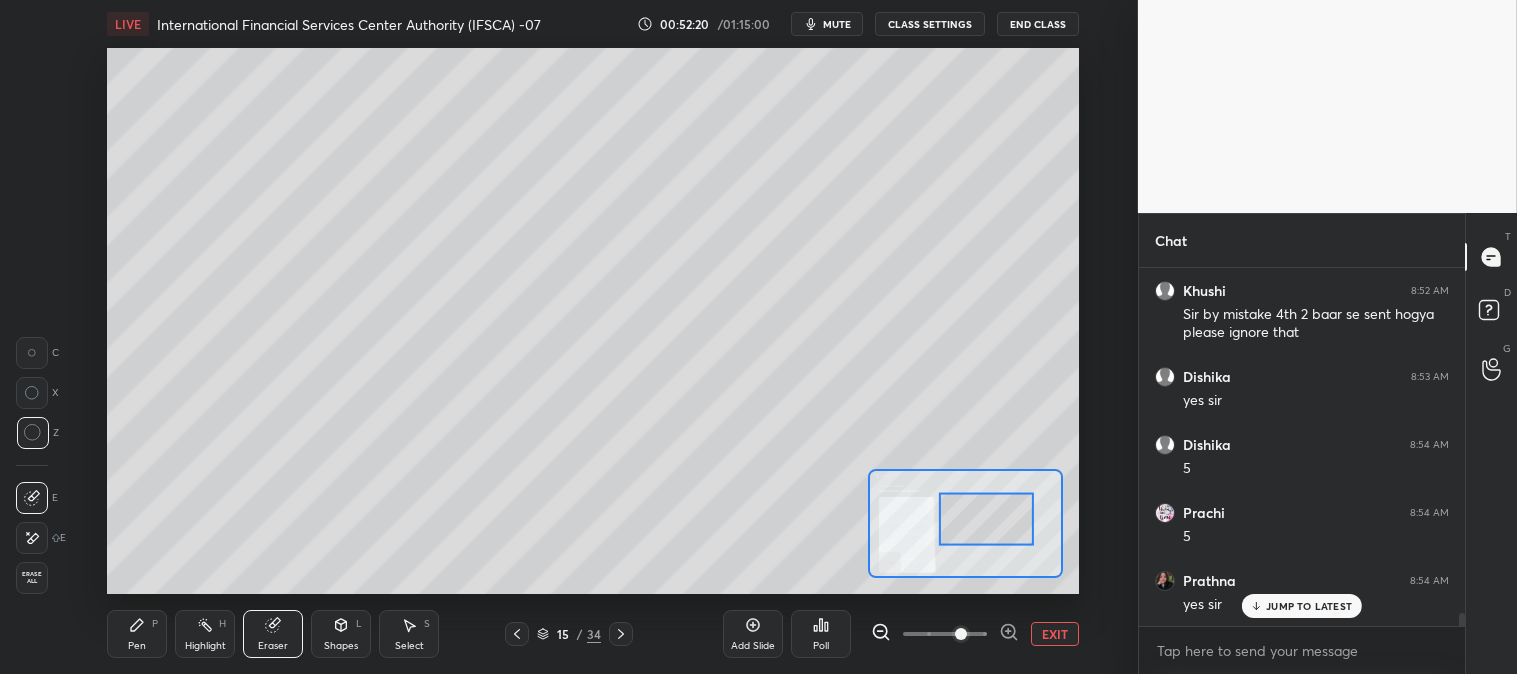 click on "Pen P" at bounding box center (137, 634) 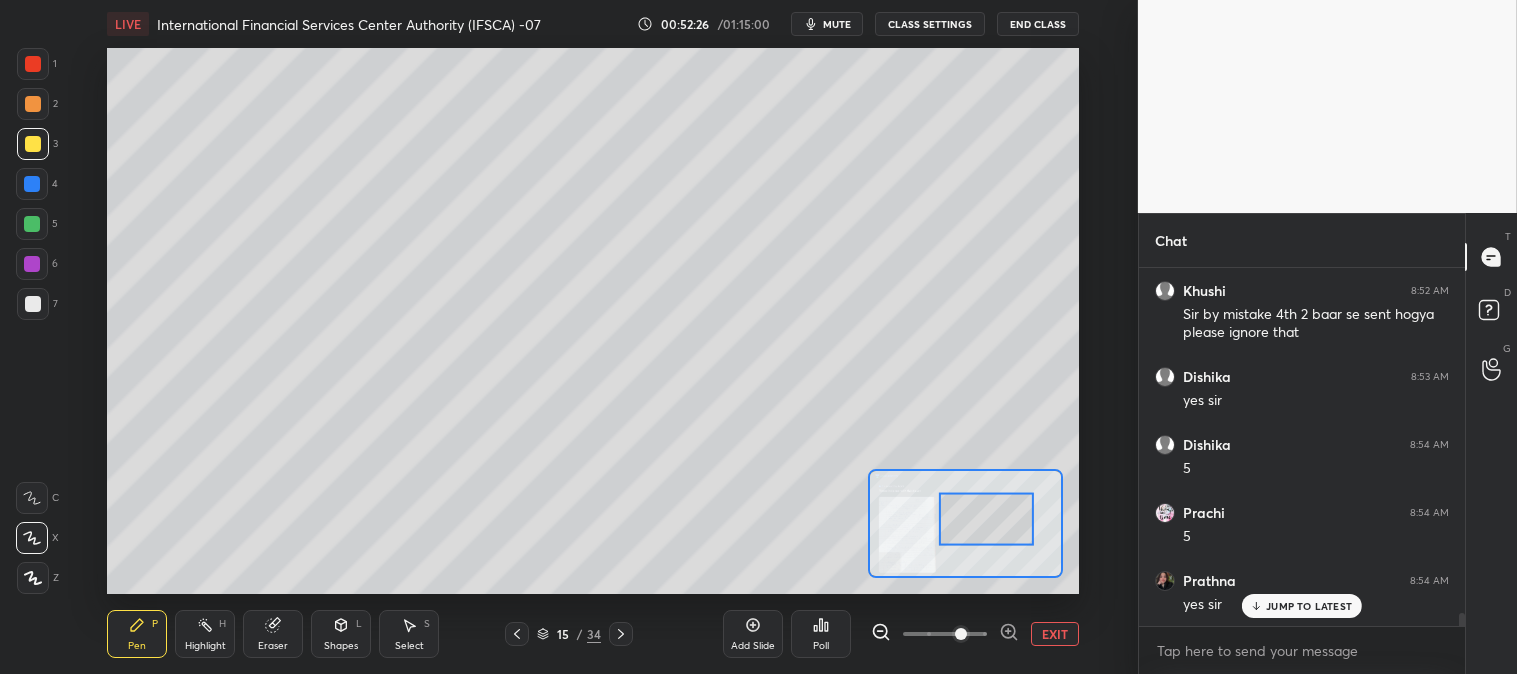 click on "EXIT" at bounding box center [1055, 634] 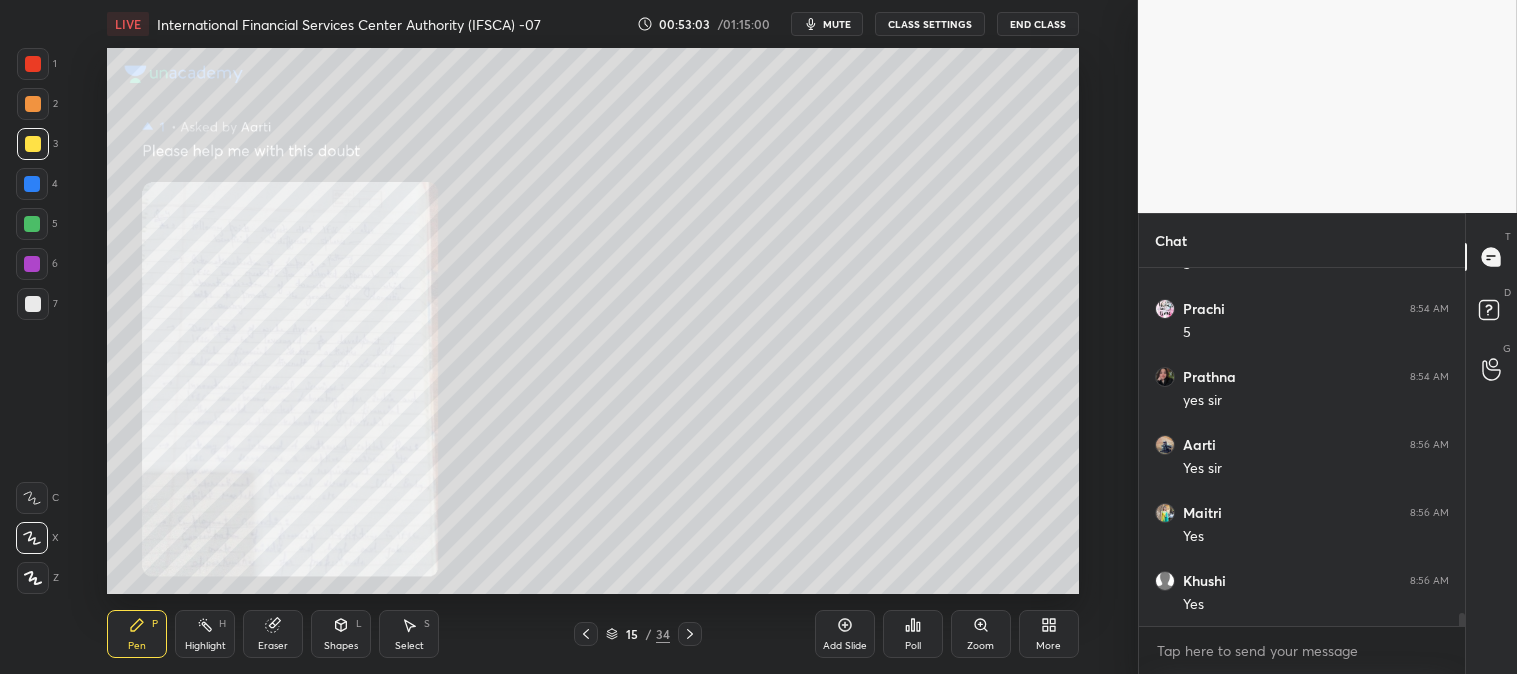 scroll, scrollTop: 9600, scrollLeft: 0, axis: vertical 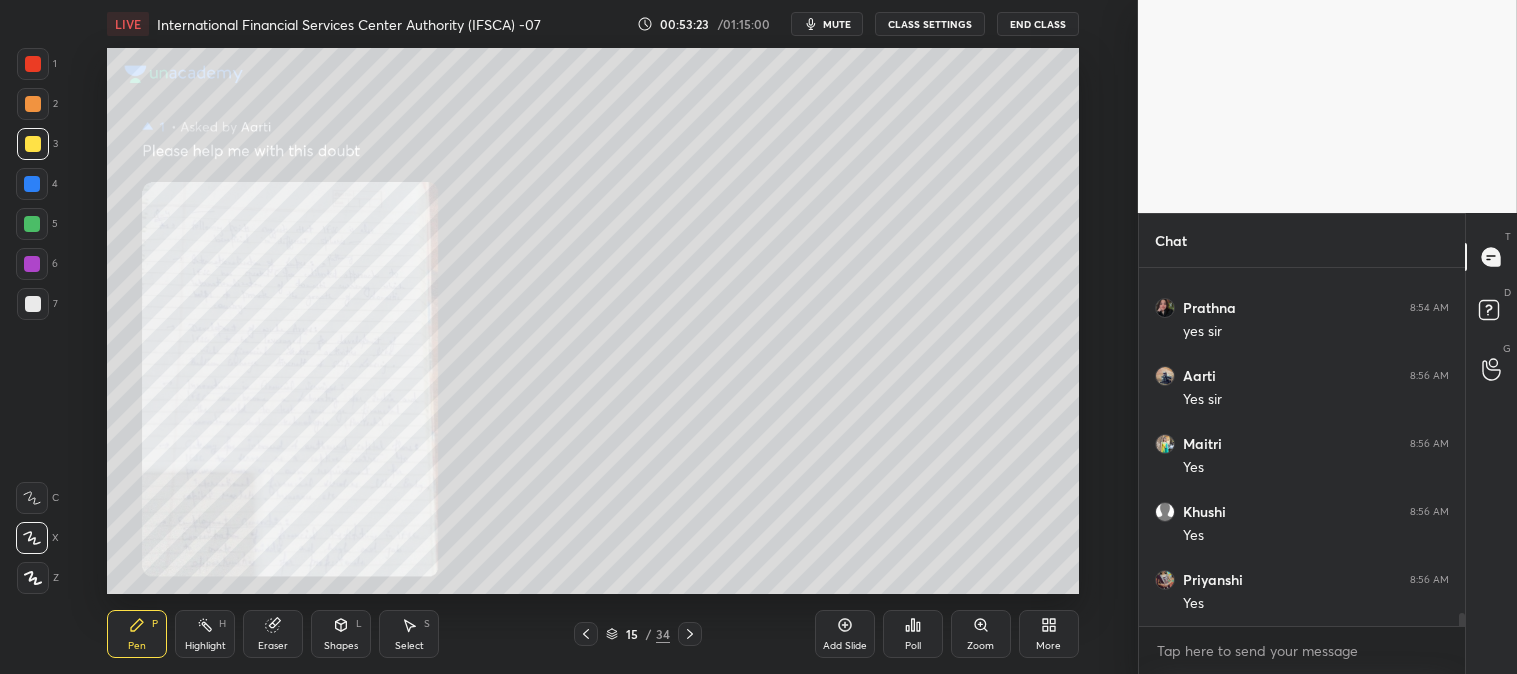 click on "Pen P" at bounding box center (137, 634) 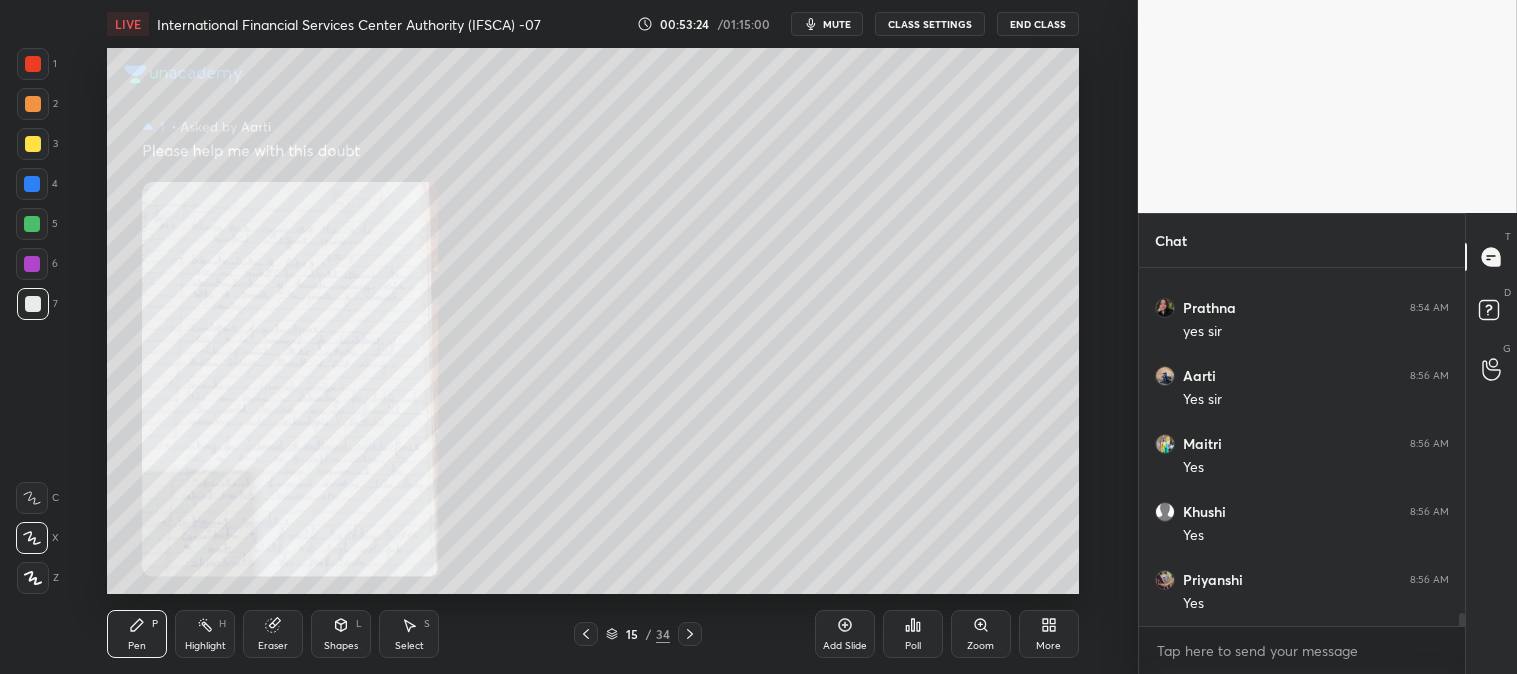 click on "Zoom" at bounding box center (981, 634) 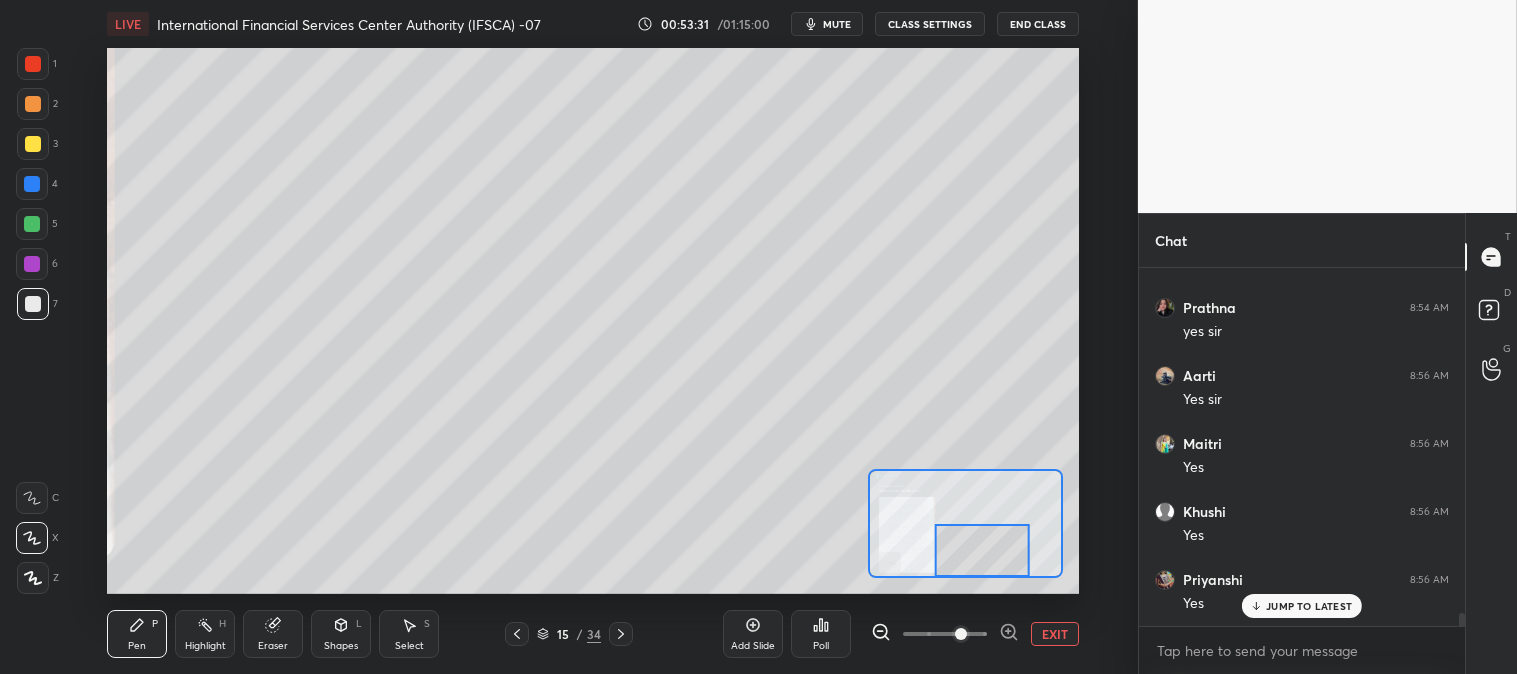 scroll, scrollTop: 9667, scrollLeft: 0, axis: vertical 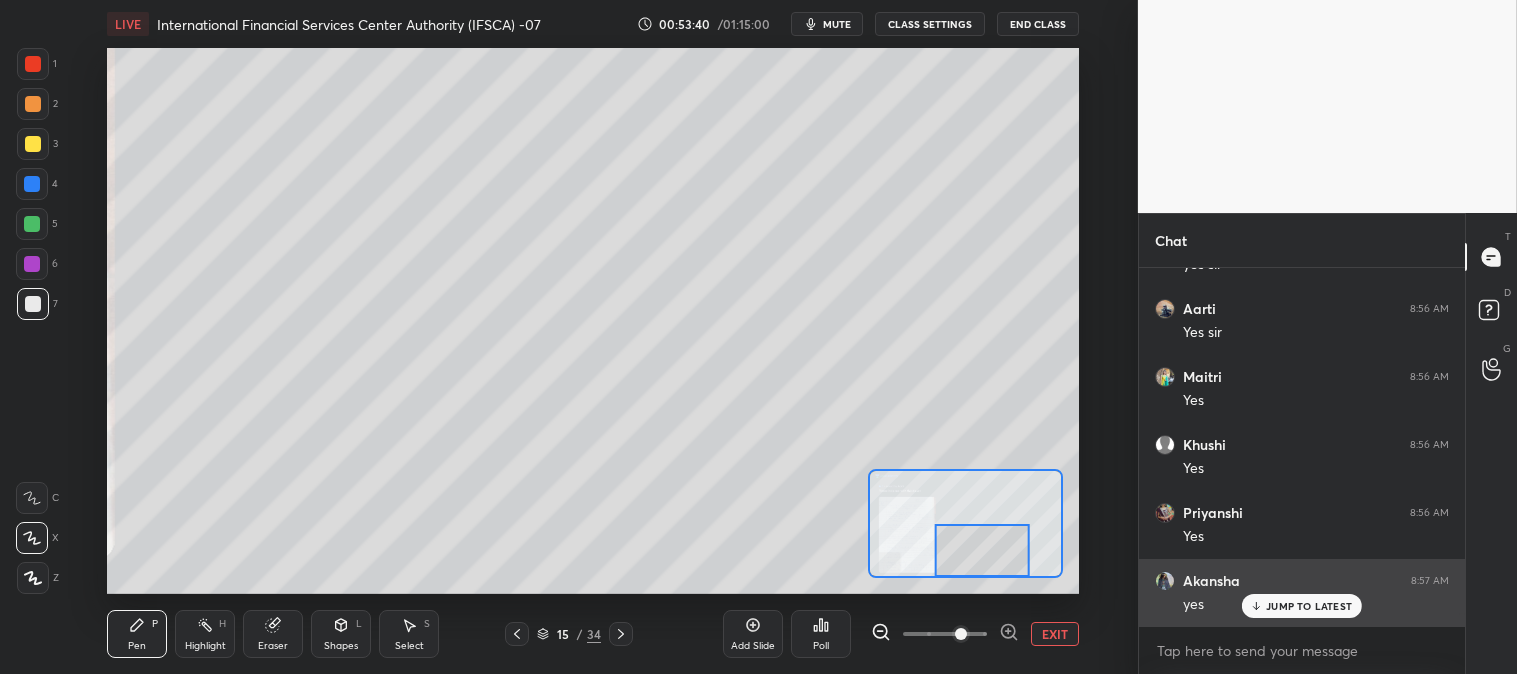 click on "JUMP TO LATEST" at bounding box center [1309, 606] 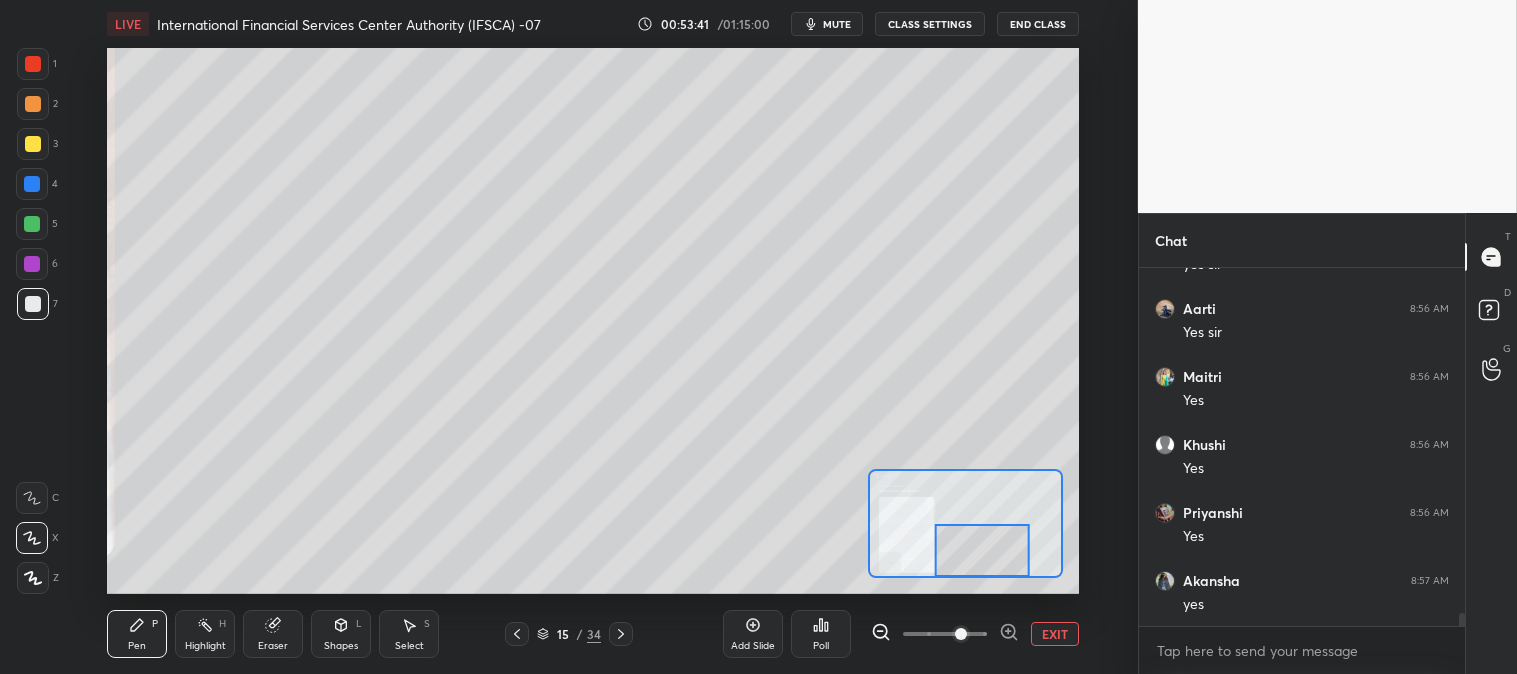 click on "EXIT" at bounding box center (1055, 634) 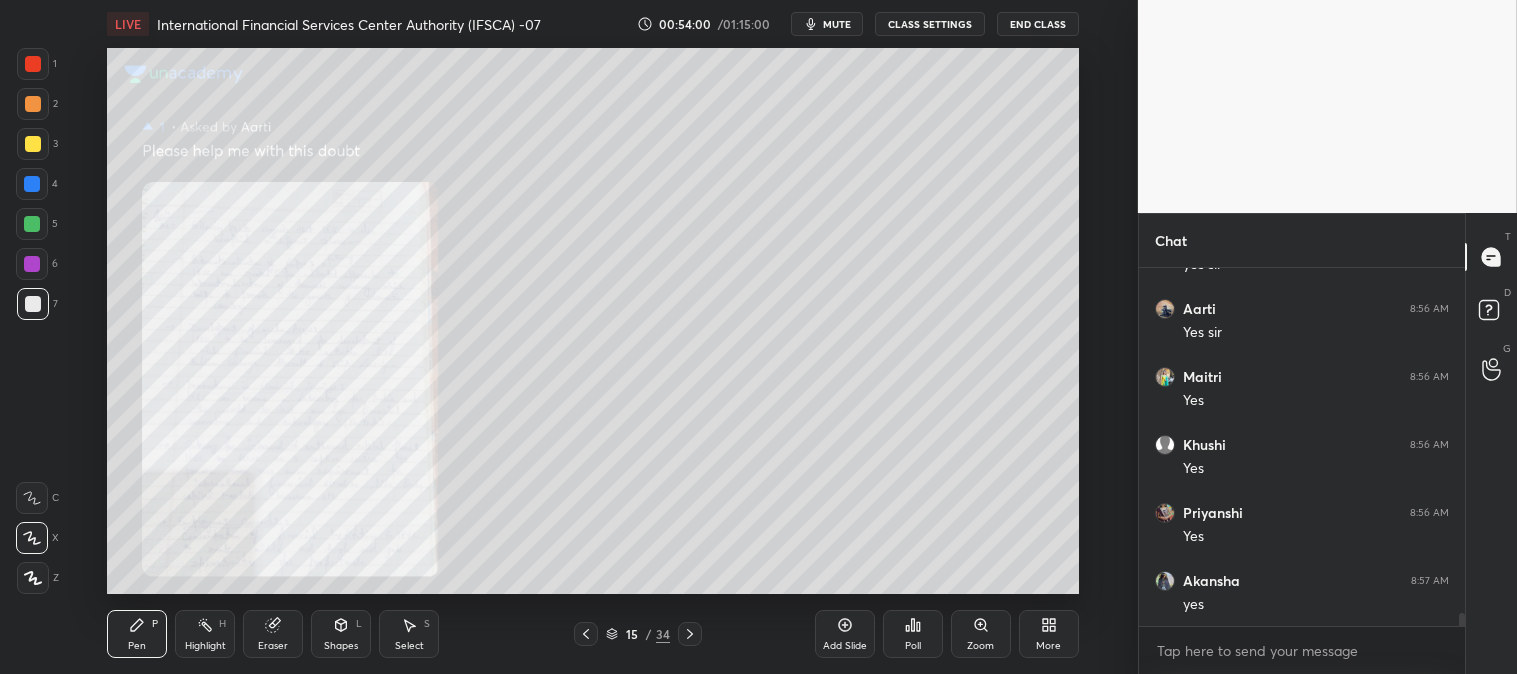 scroll, scrollTop: 9687, scrollLeft: 0, axis: vertical 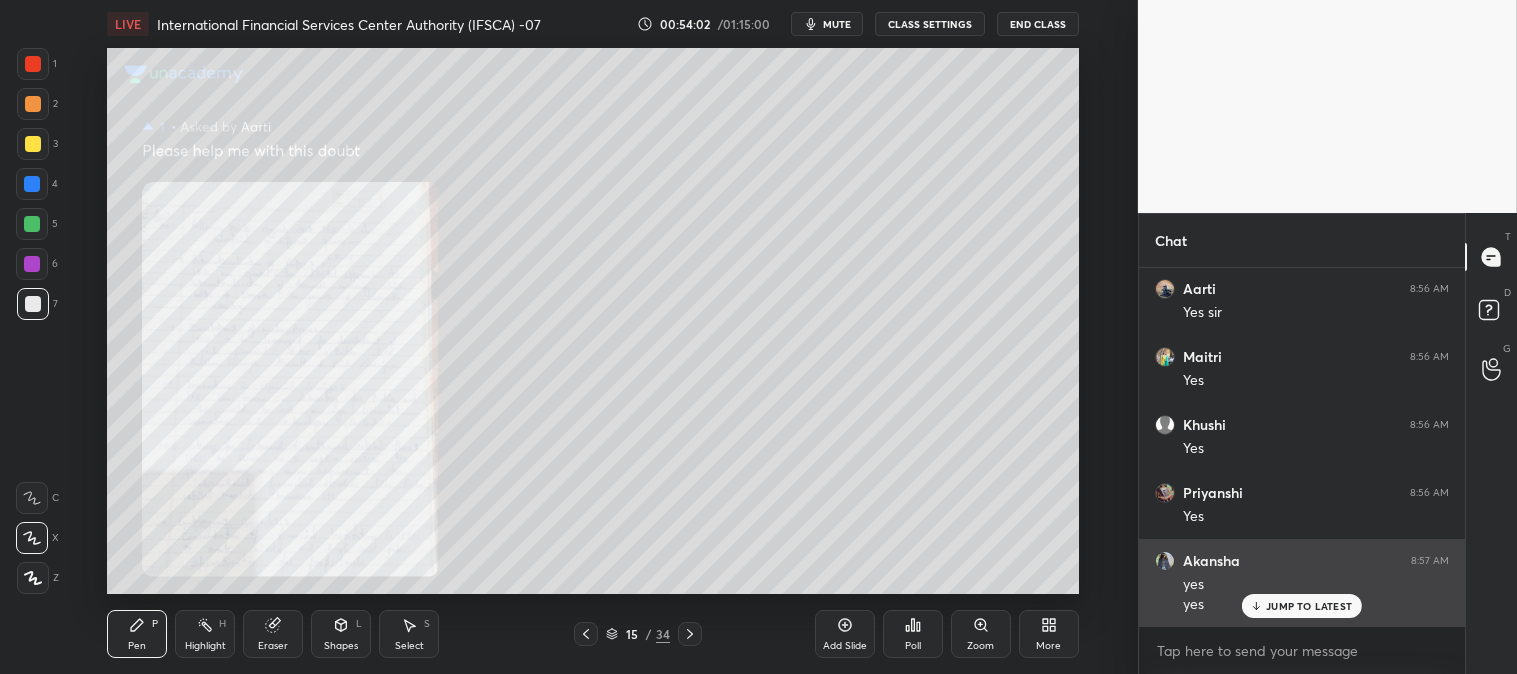 click on "JUMP TO LATEST" at bounding box center [1309, 606] 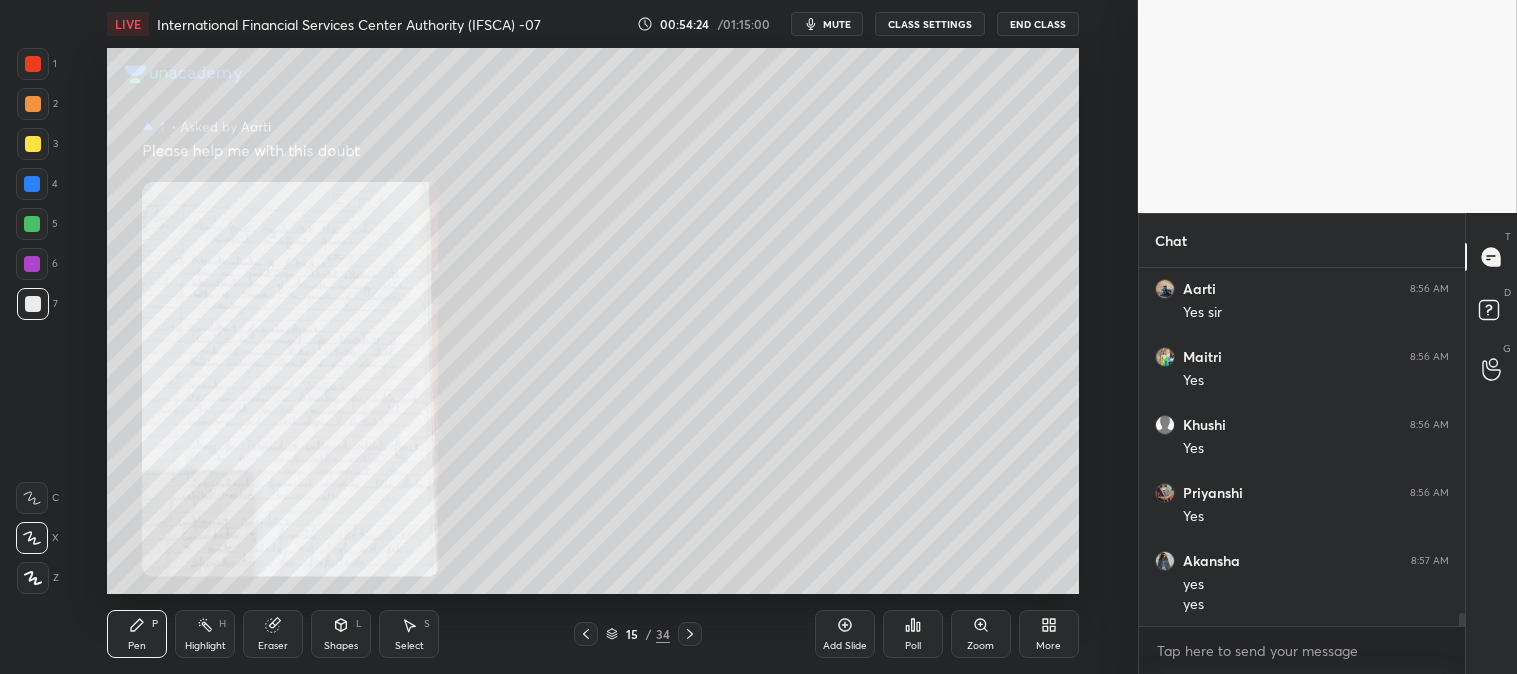 click at bounding box center (33, 64) 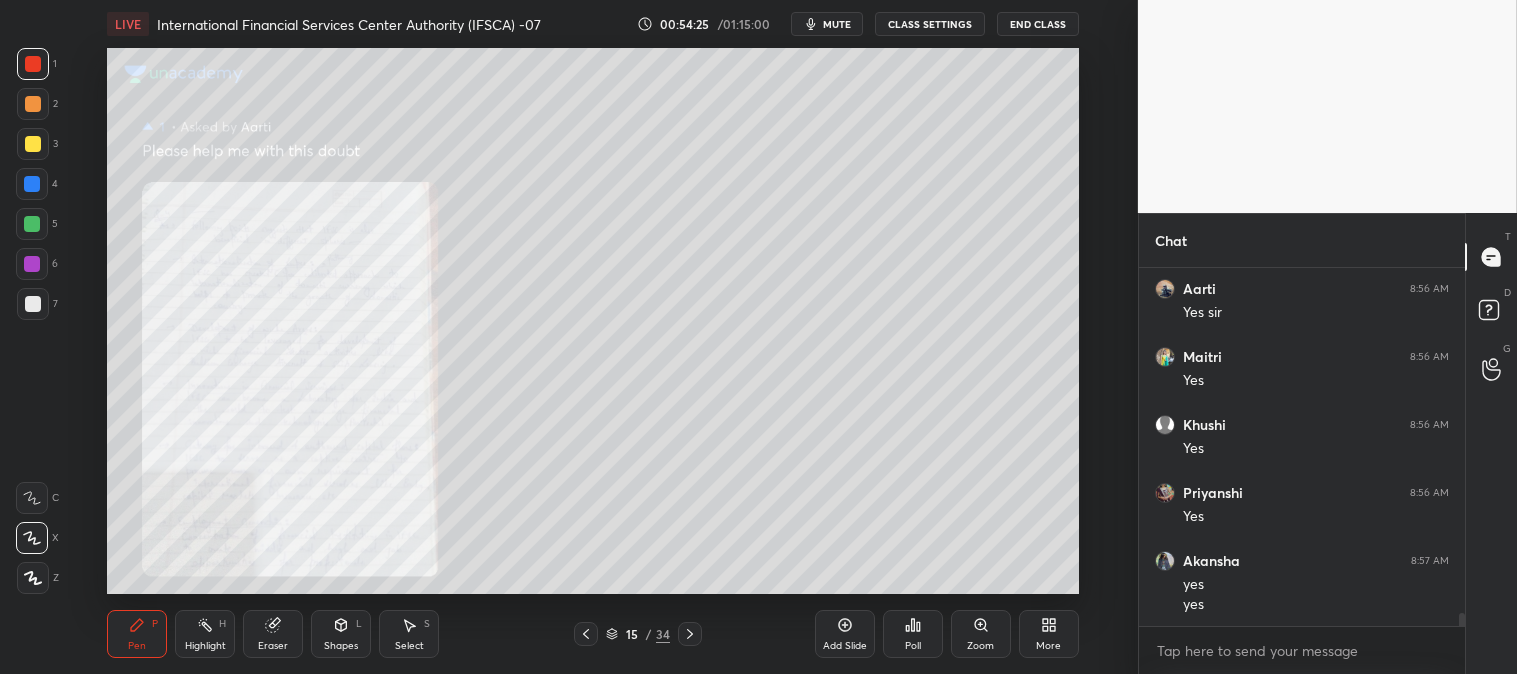 scroll, scrollTop: 9755, scrollLeft: 0, axis: vertical 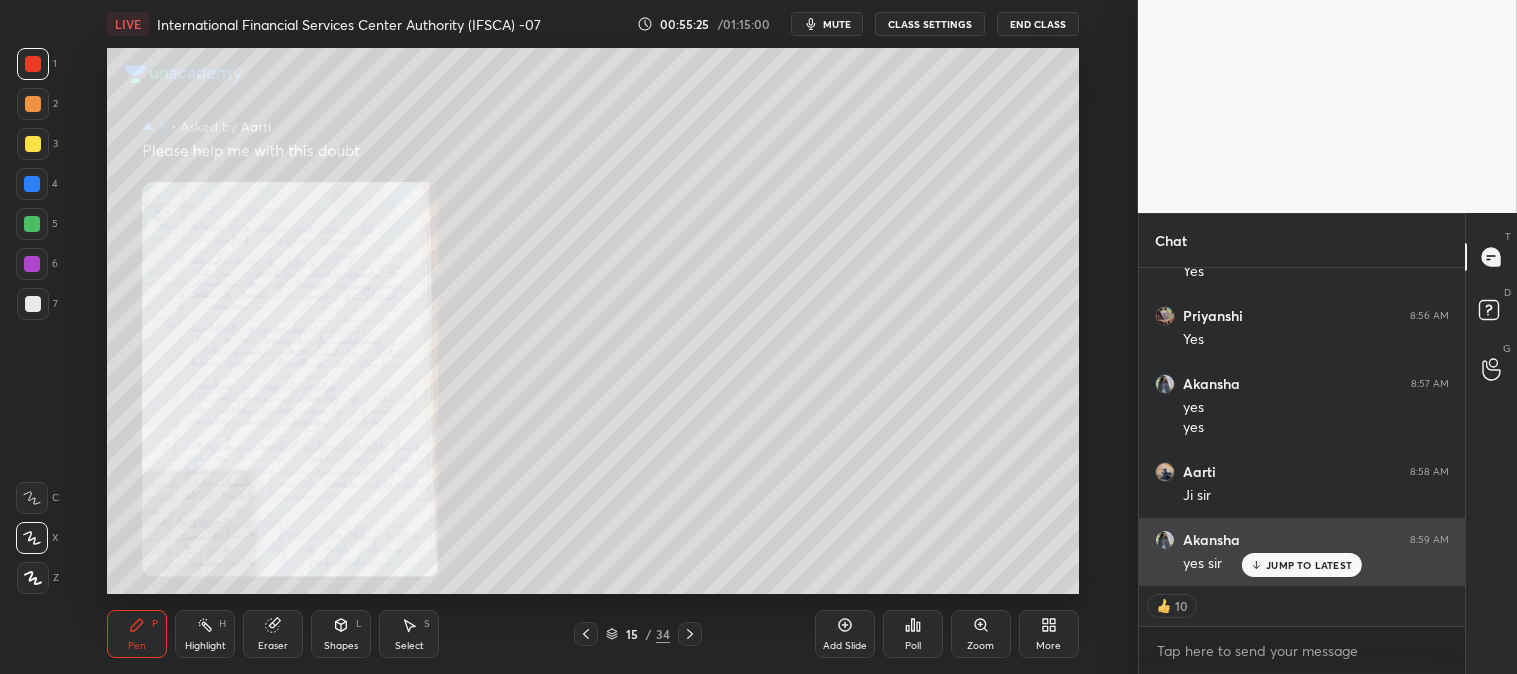 click on "JUMP TO LATEST" at bounding box center [1309, 565] 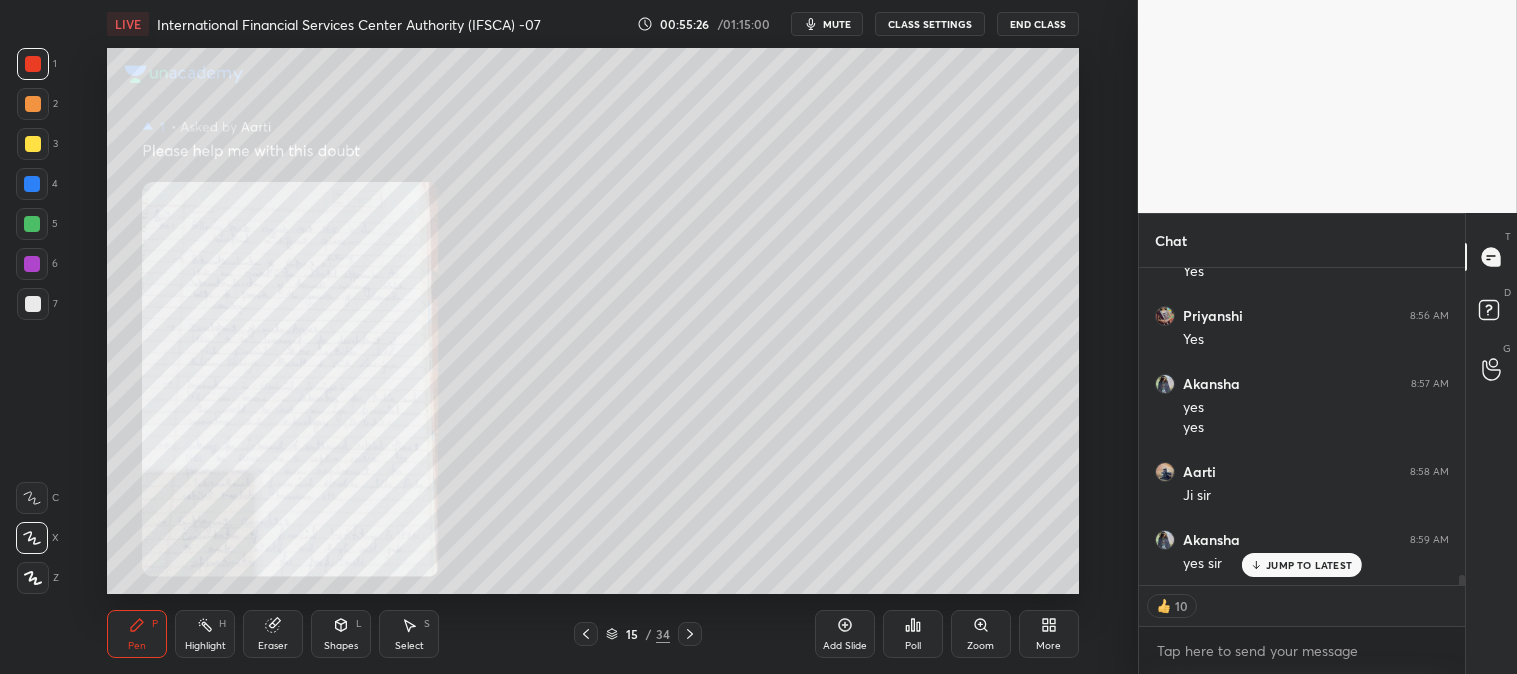 scroll, scrollTop: 9932, scrollLeft: 0, axis: vertical 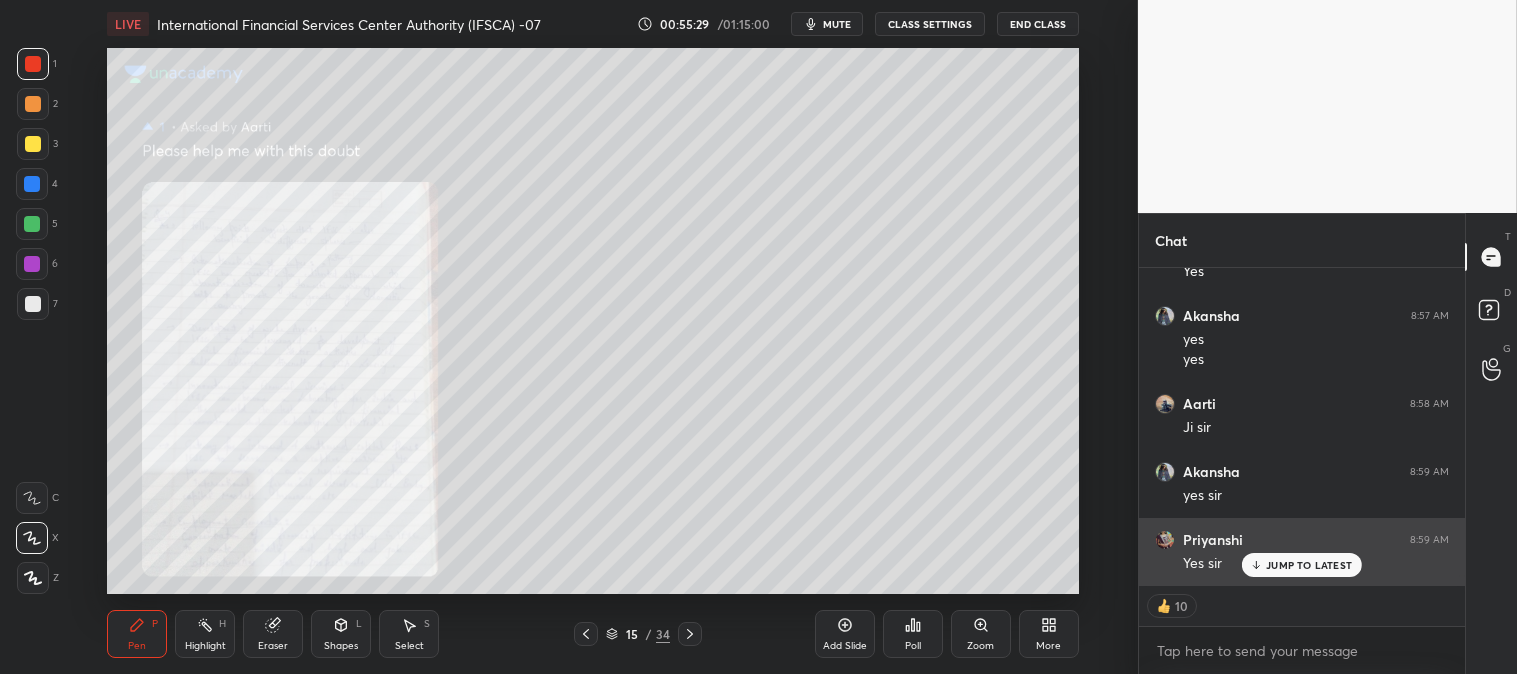 click on "JUMP TO LATEST" at bounding box center [1309, 565] 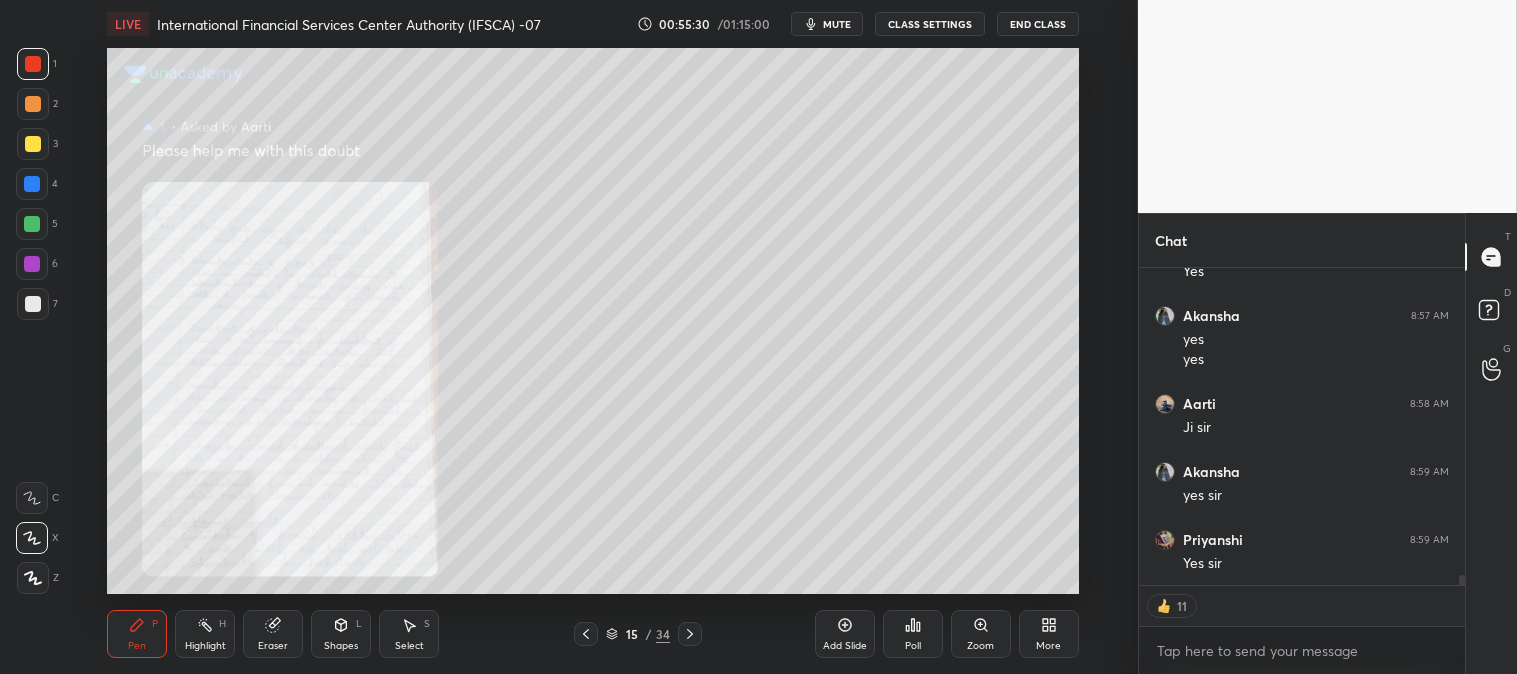 click 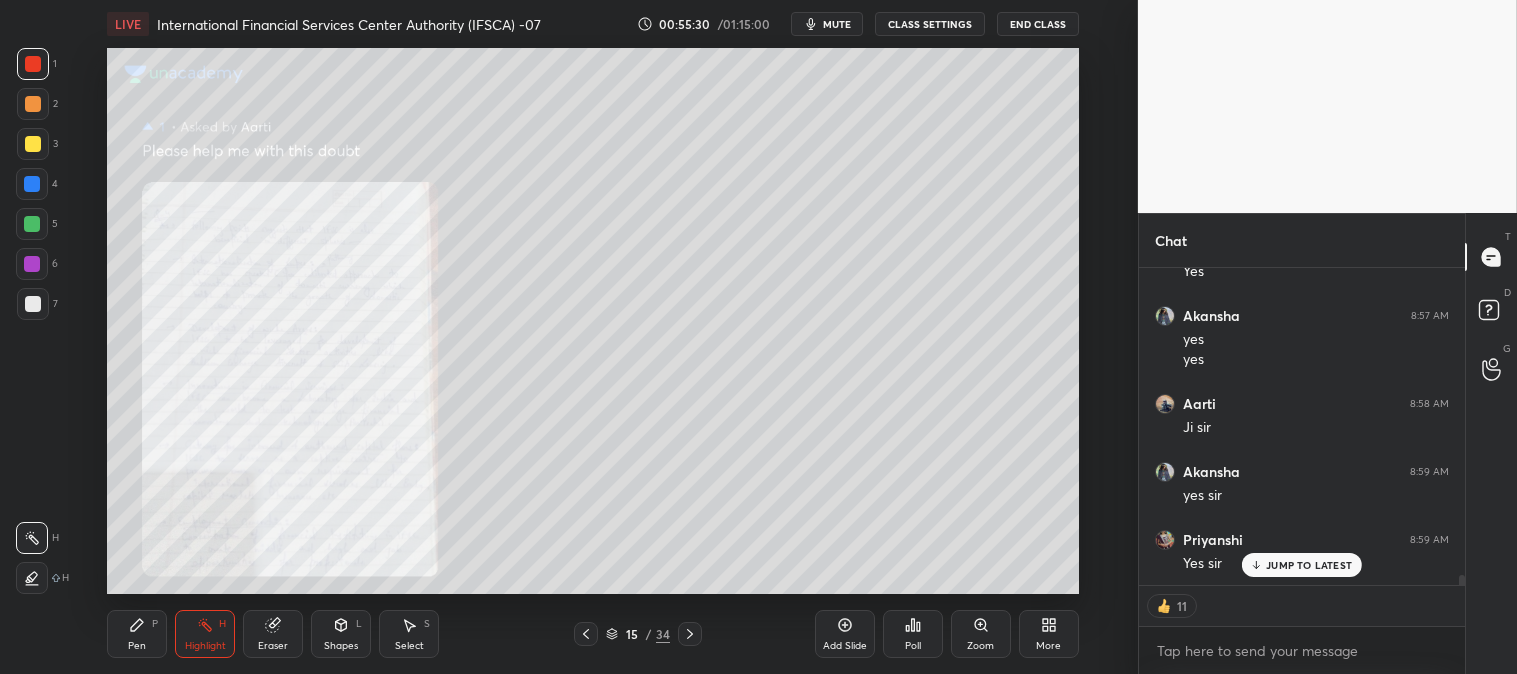 scroll, scrollTop: 10018, scrollLeft: 0, axis: vertical 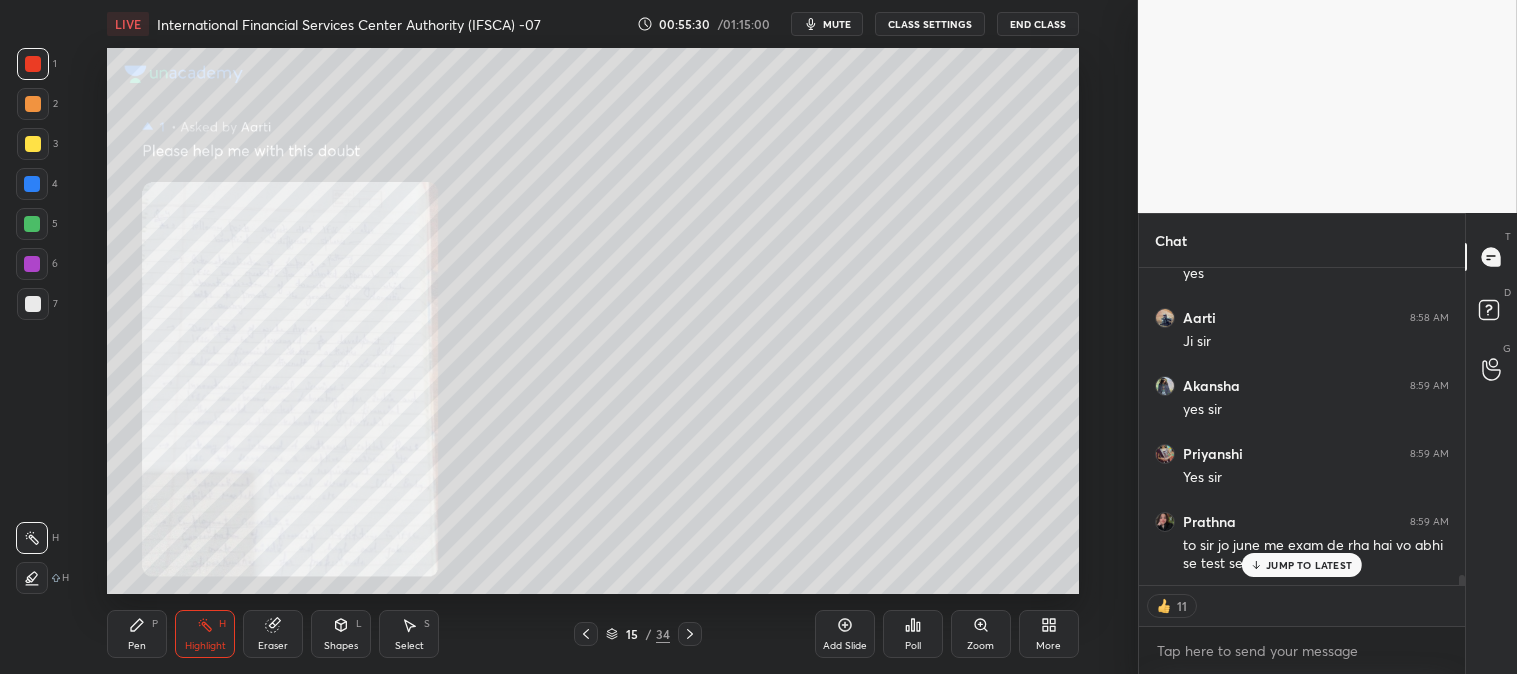 click at bounding box center [33, 64] 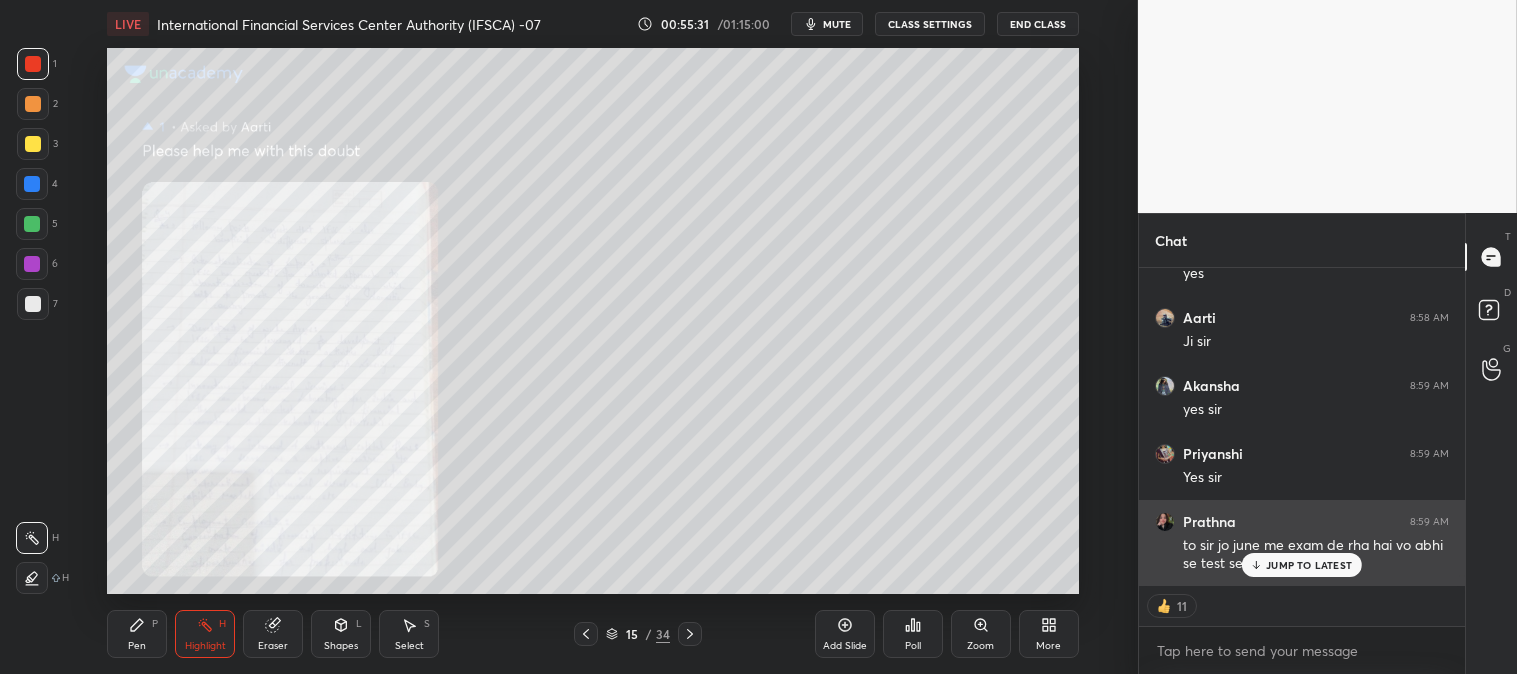 click on "JUMP TO LATEST" at bounding box center (1309, 565) 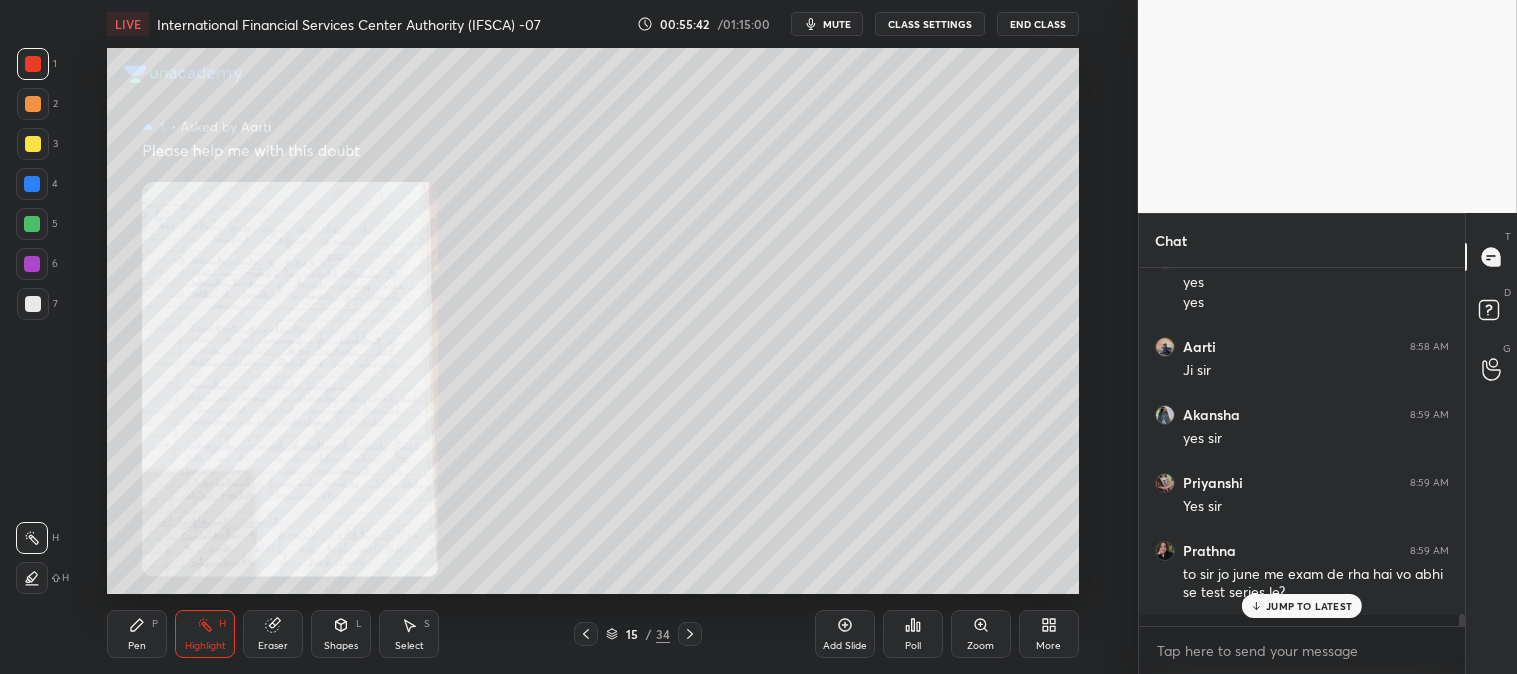 scroll, scrollTop: 6, scrollLeft: 5, axis: both 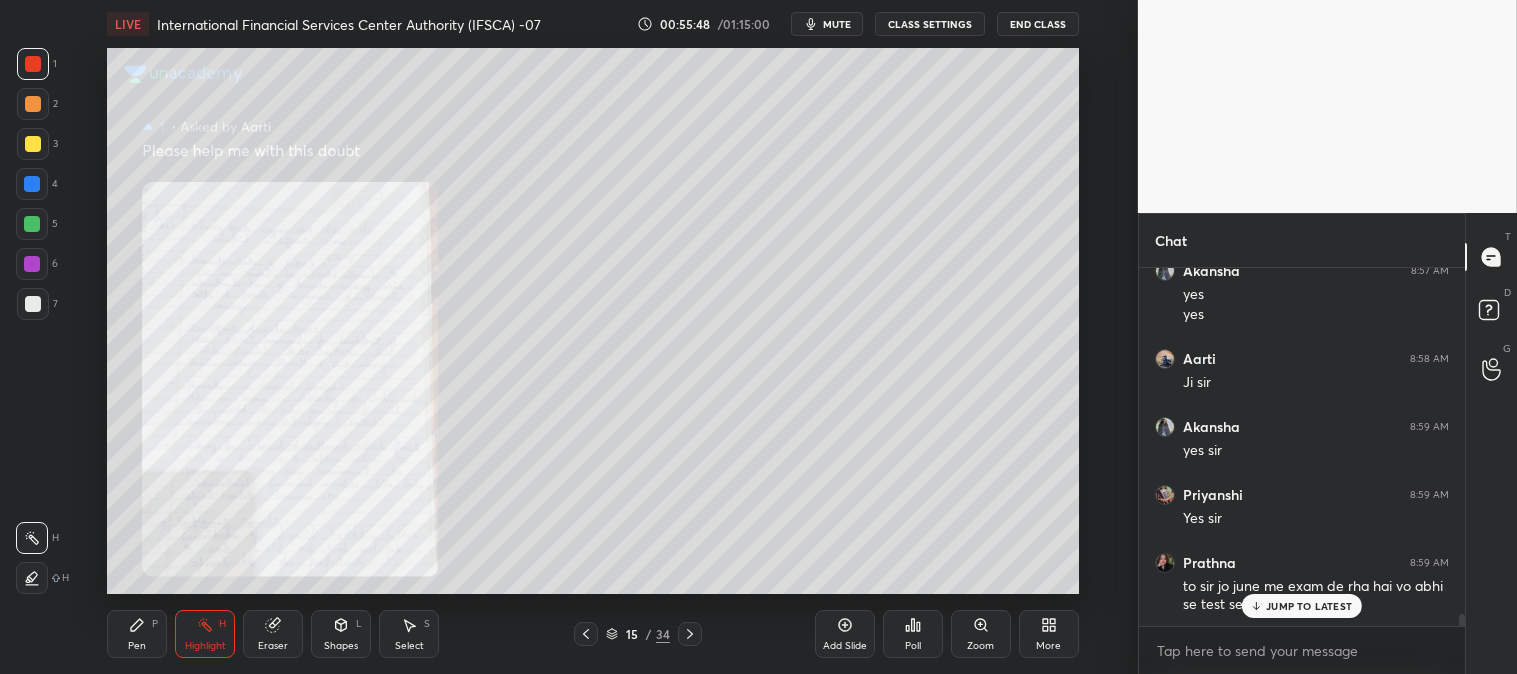 click on "JUMP TO LATEST" at bounding box center (1302, 606) 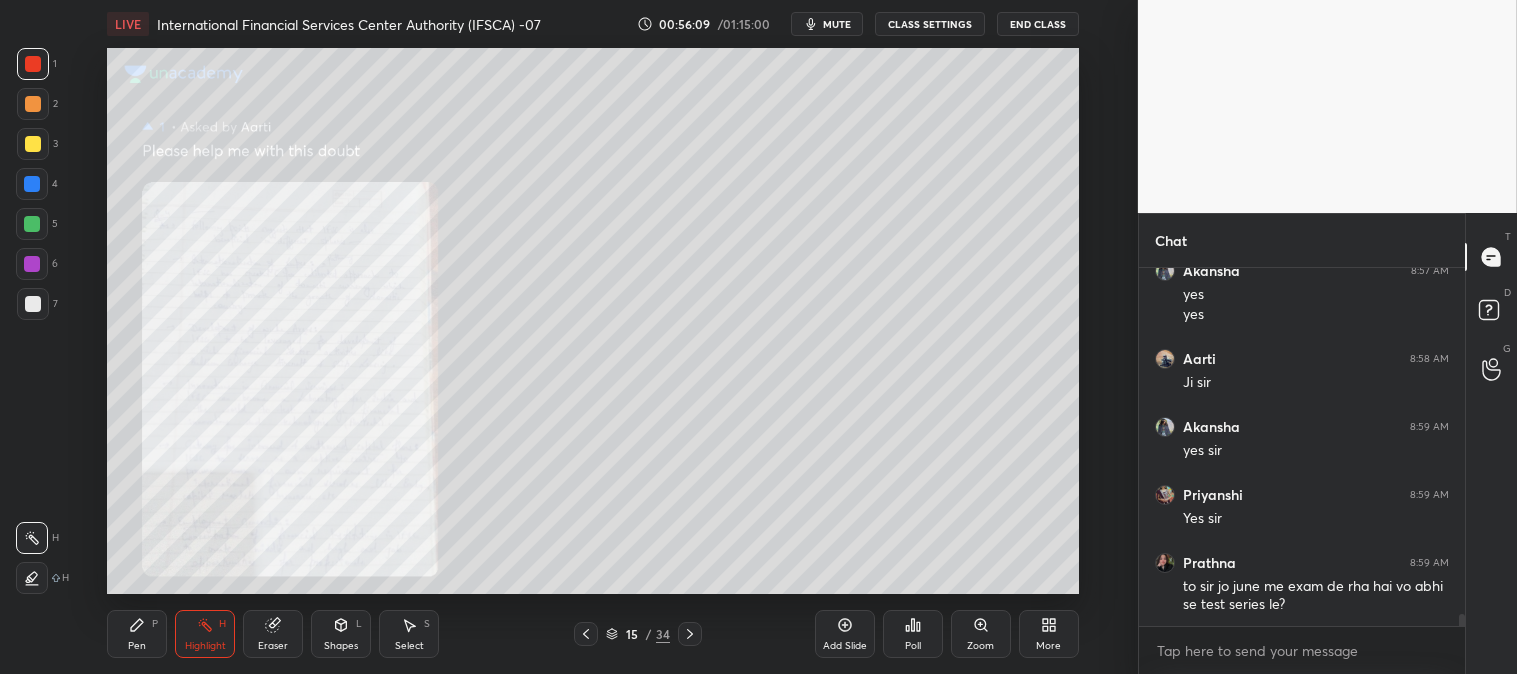 scroll, scrollTop: 10045, scrollLeft: 0, axis: vertical 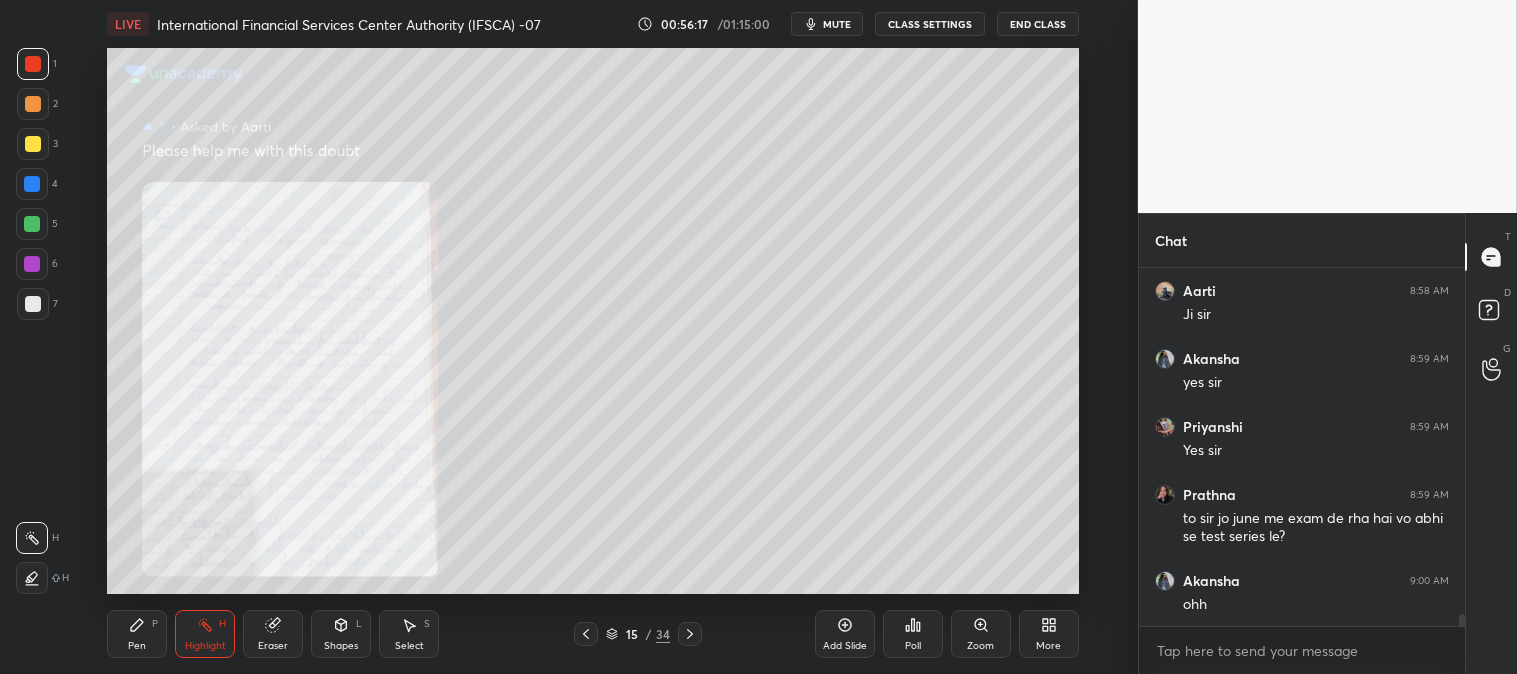 click on "Pen P" at bounding box center [137, 634] 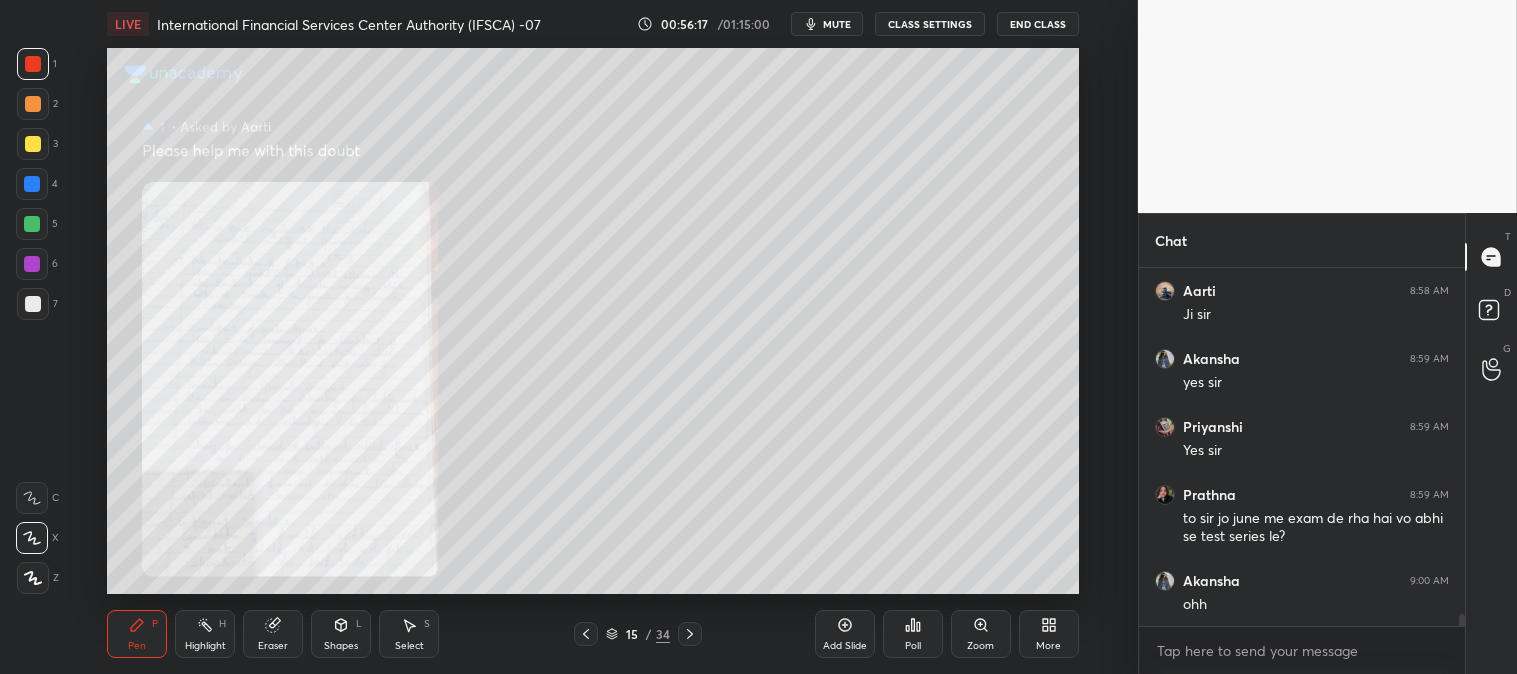 click 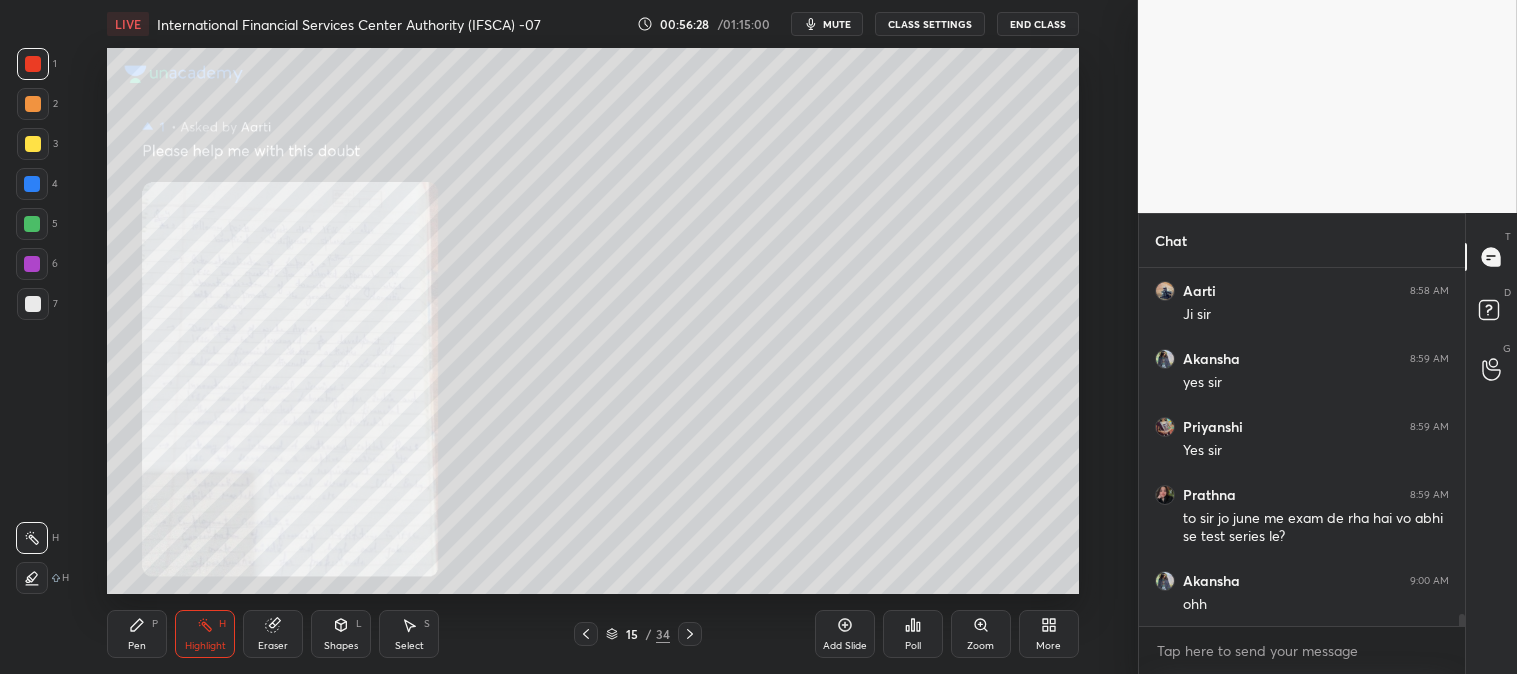 click 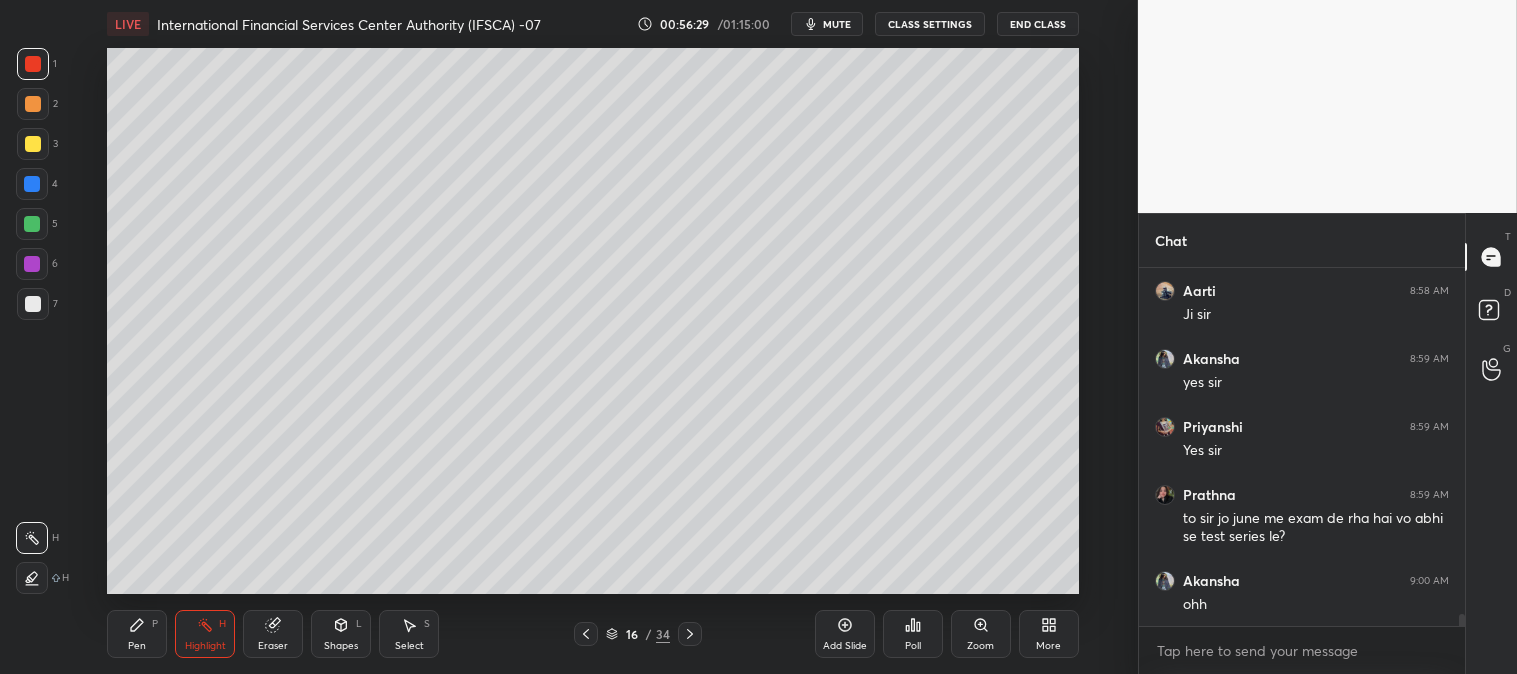 click at bounding box center [586, 634] 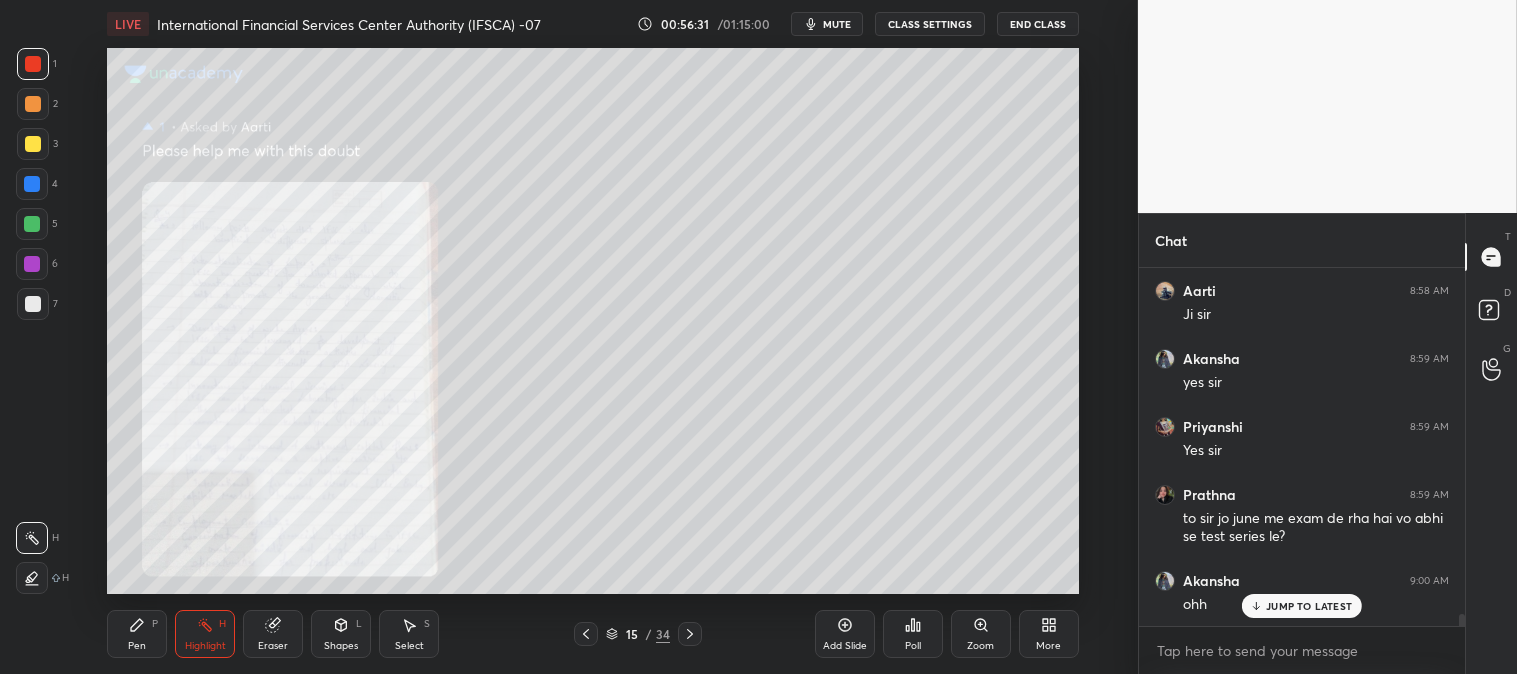 scroll, scrollTop: 10113, scrollLeft: 0, axis: vertical 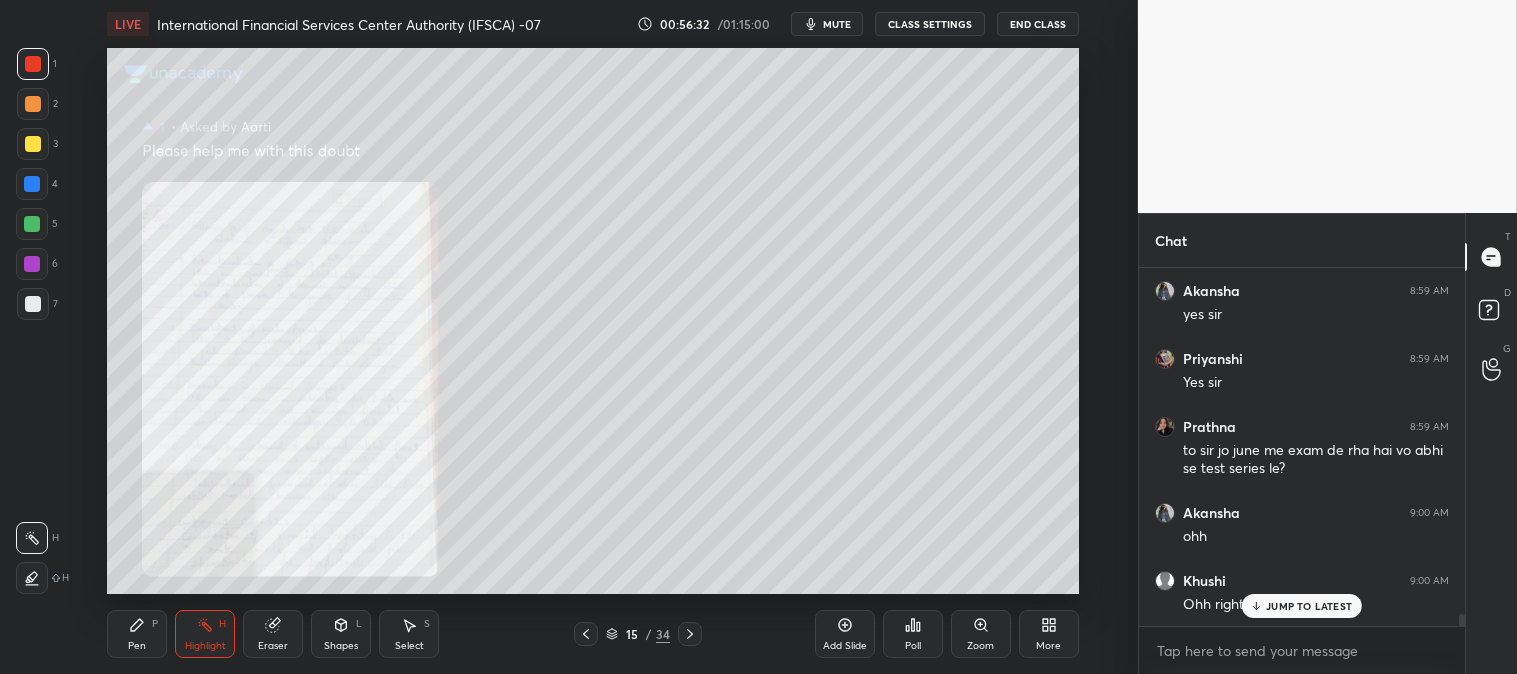 click on "JUMP TO LATEST" at bounding box center (1309, 606) 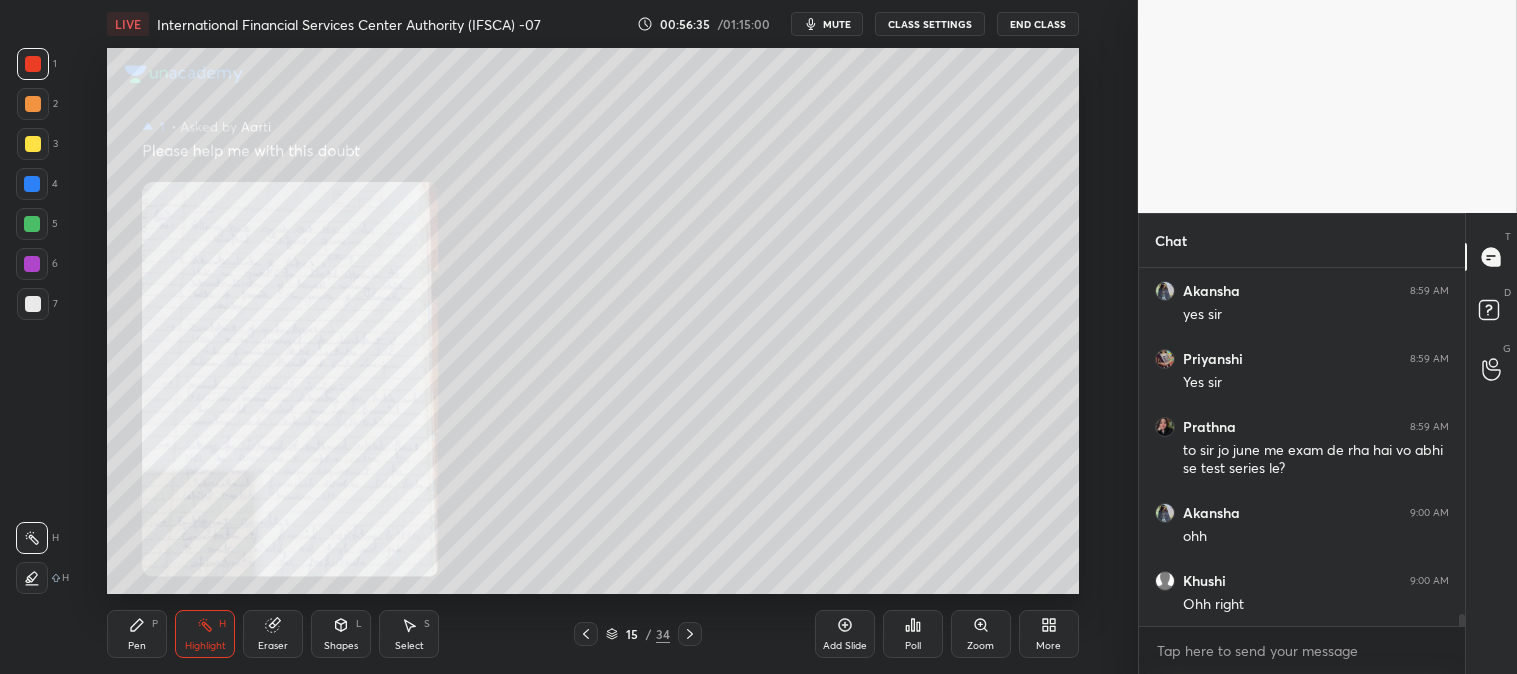 click 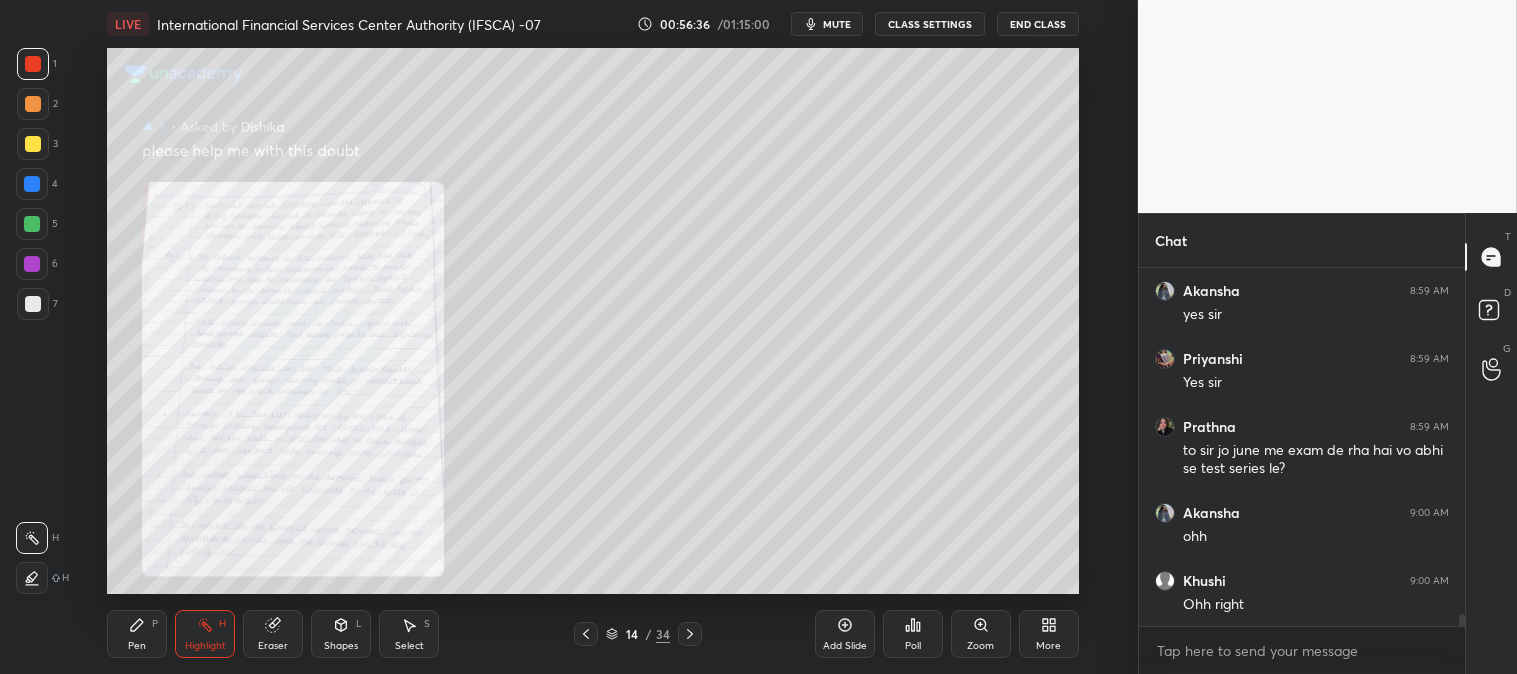 click 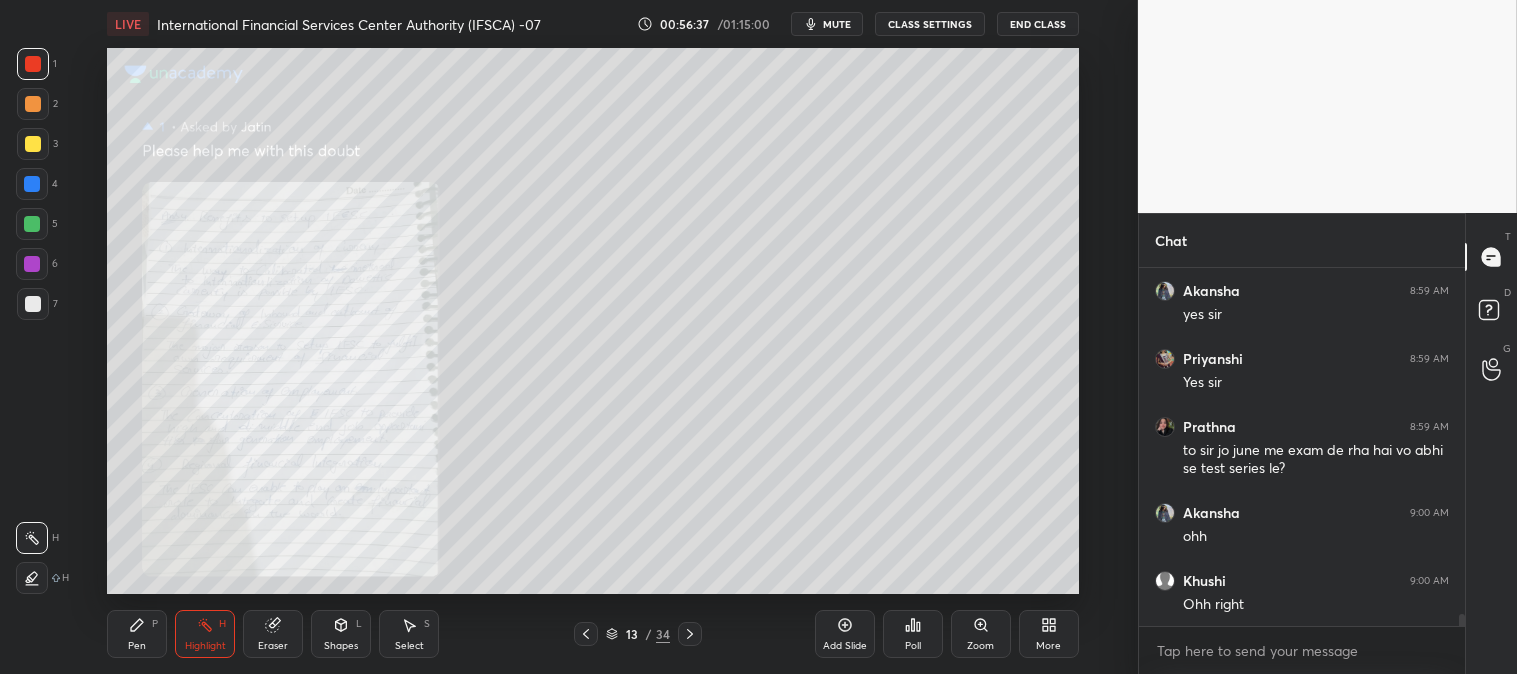 click 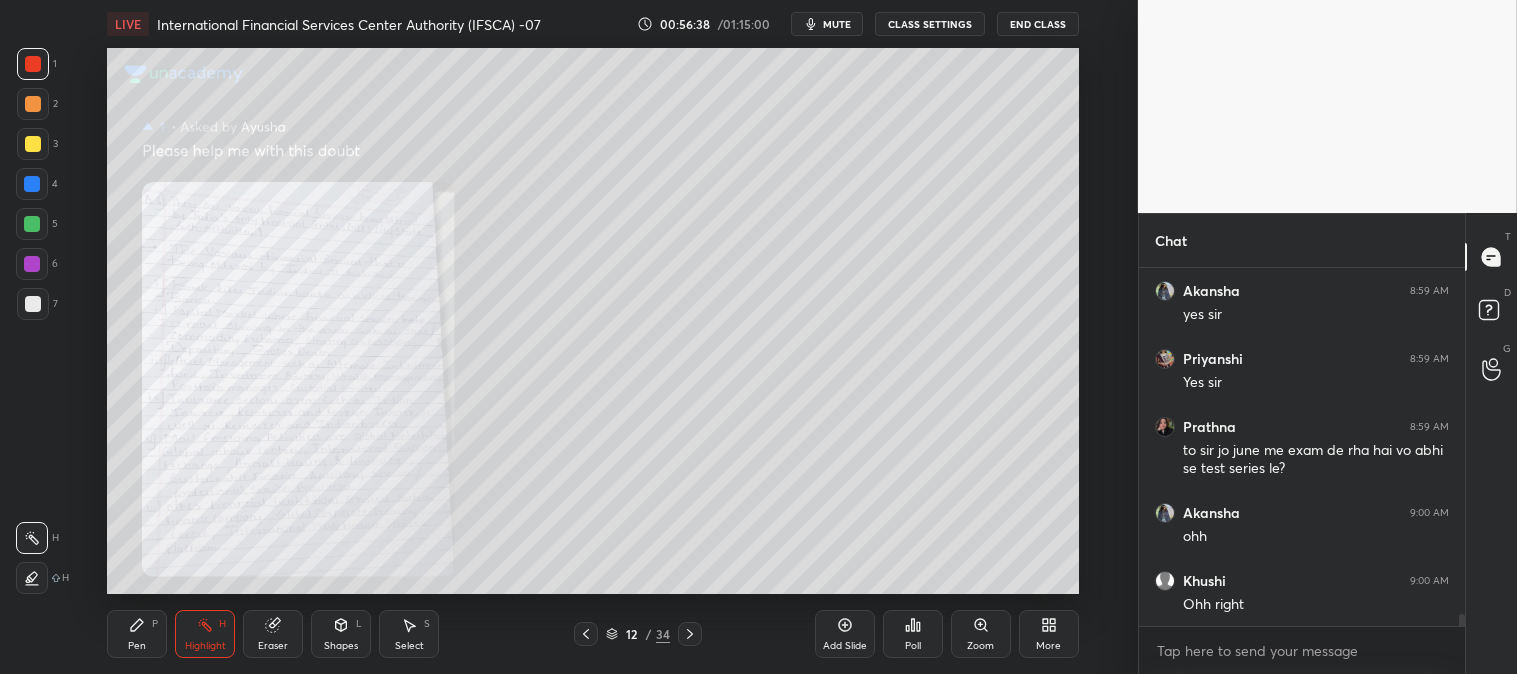 click 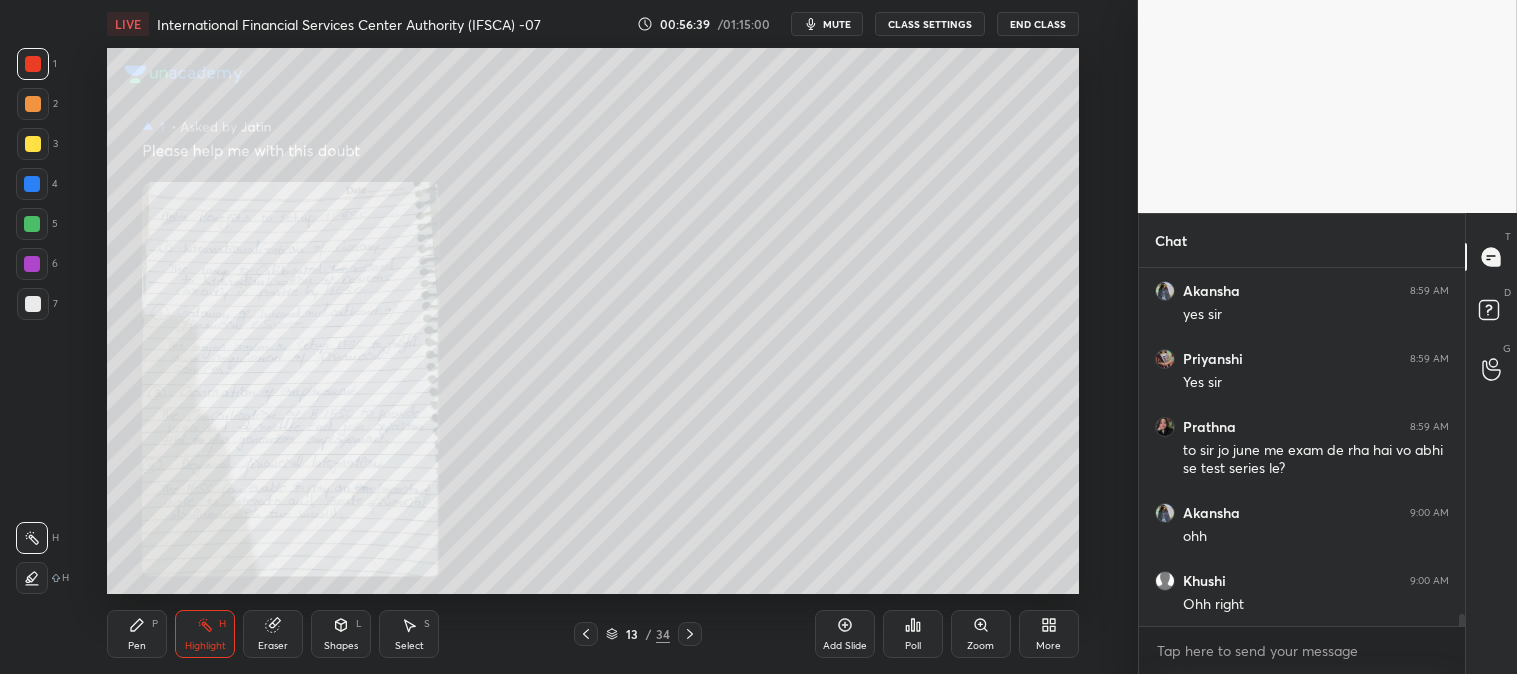 click 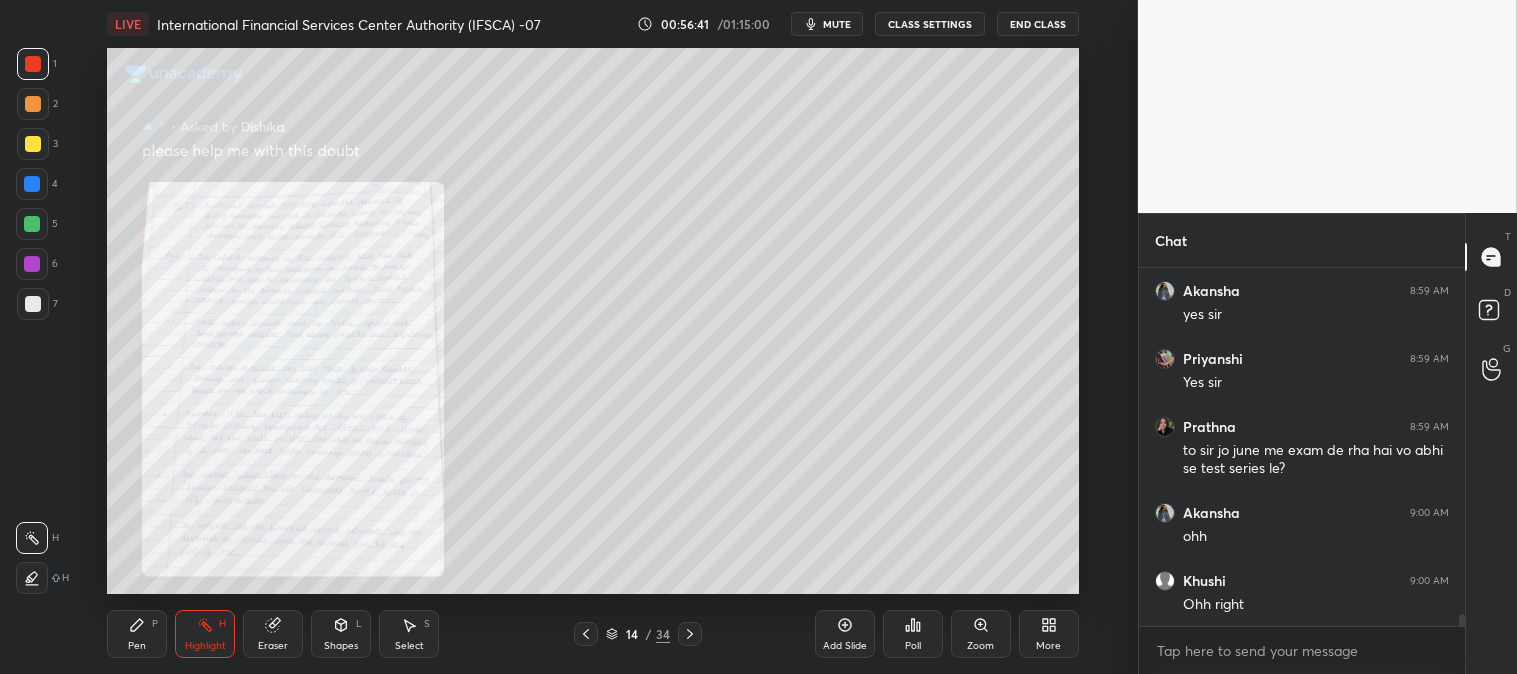 scroll, scrollTop: 10181, scrollLeft: 0, axis: vertical 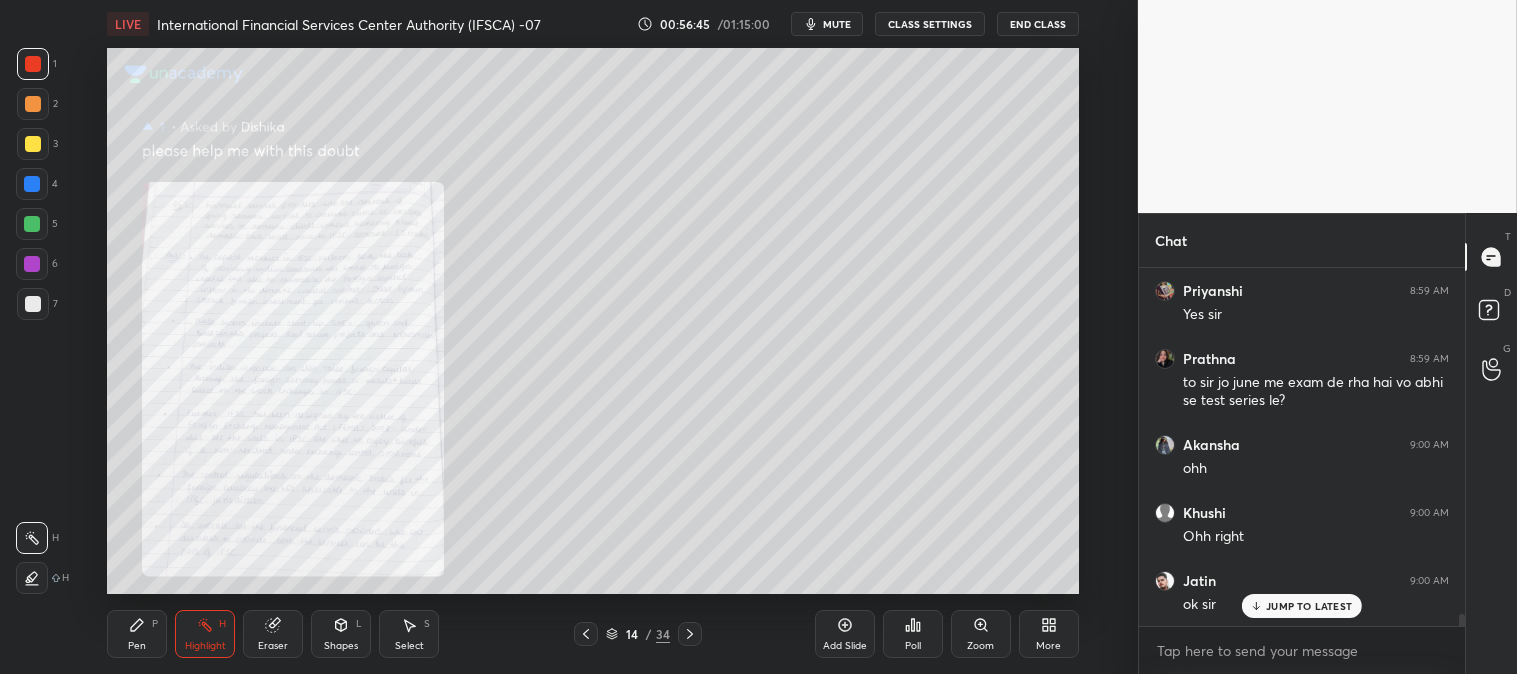 click 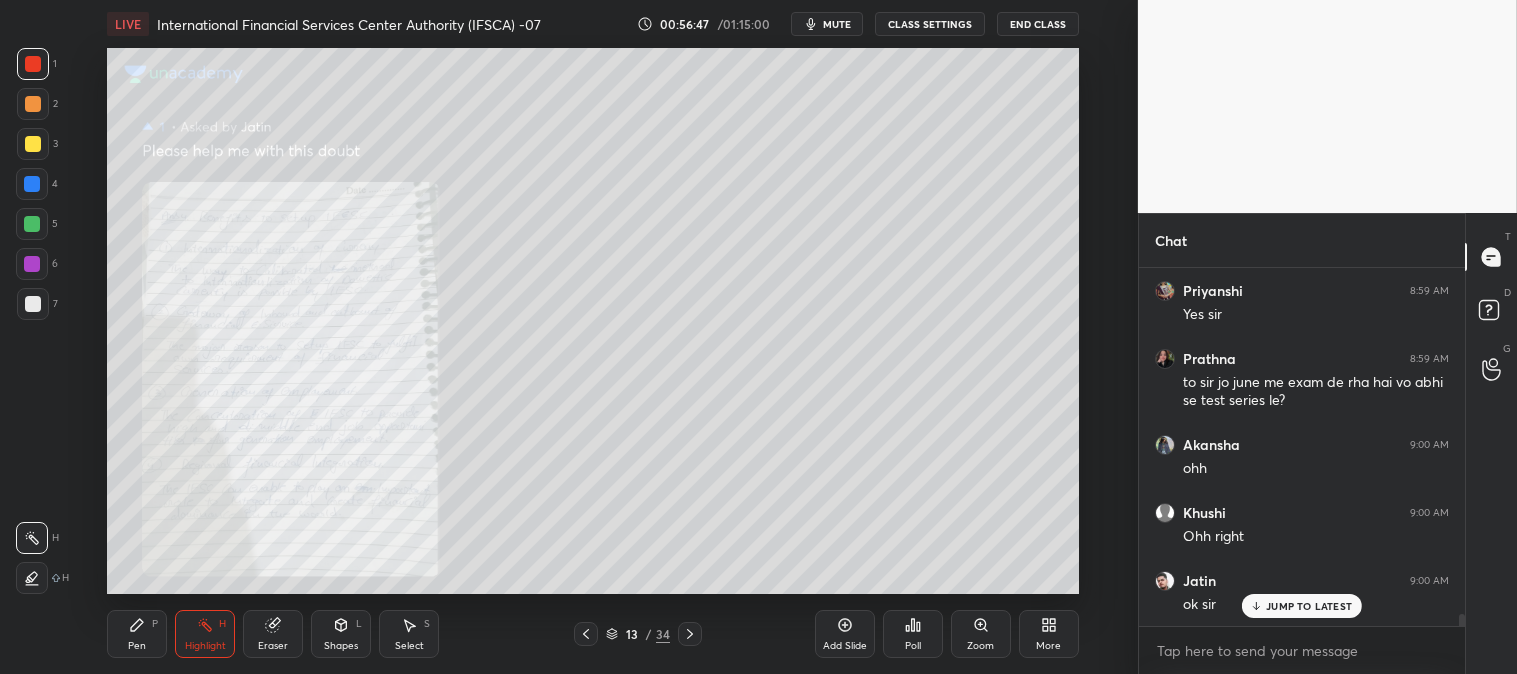 click 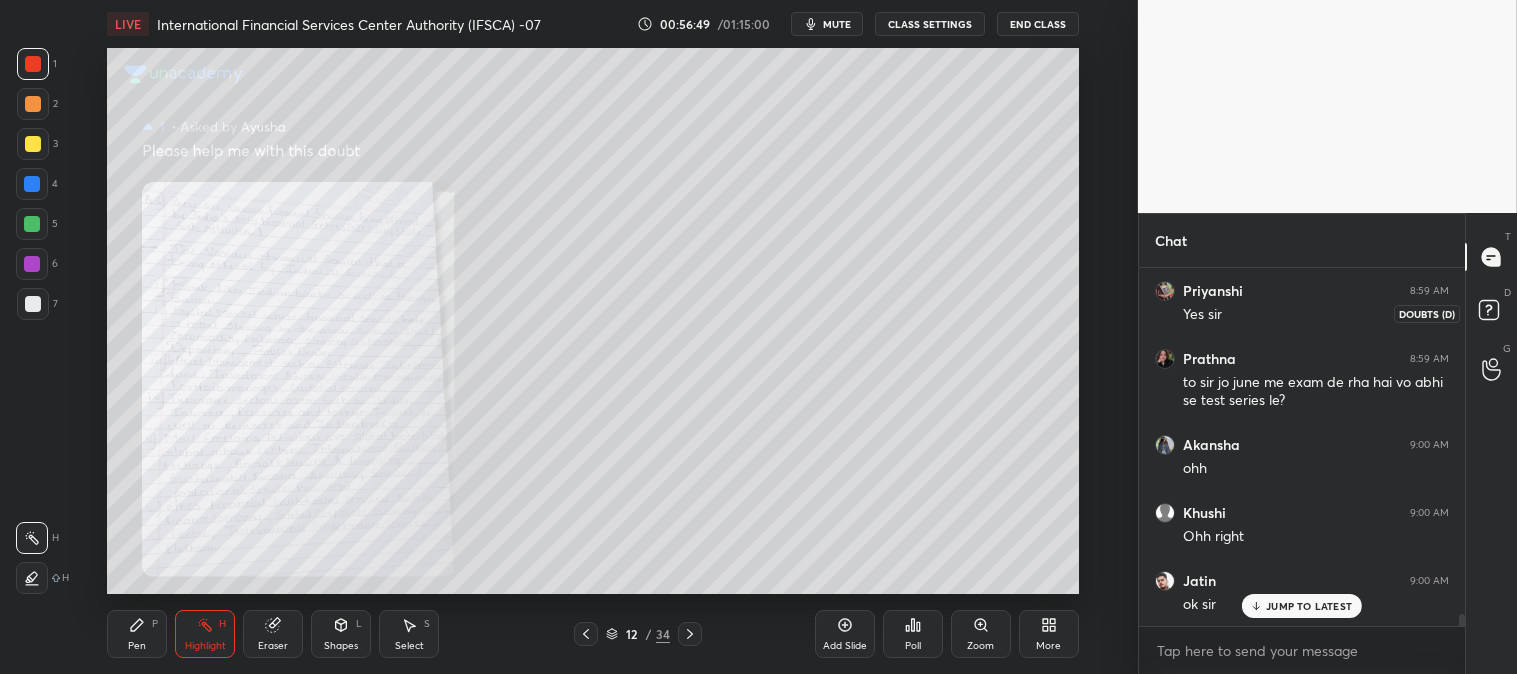 click 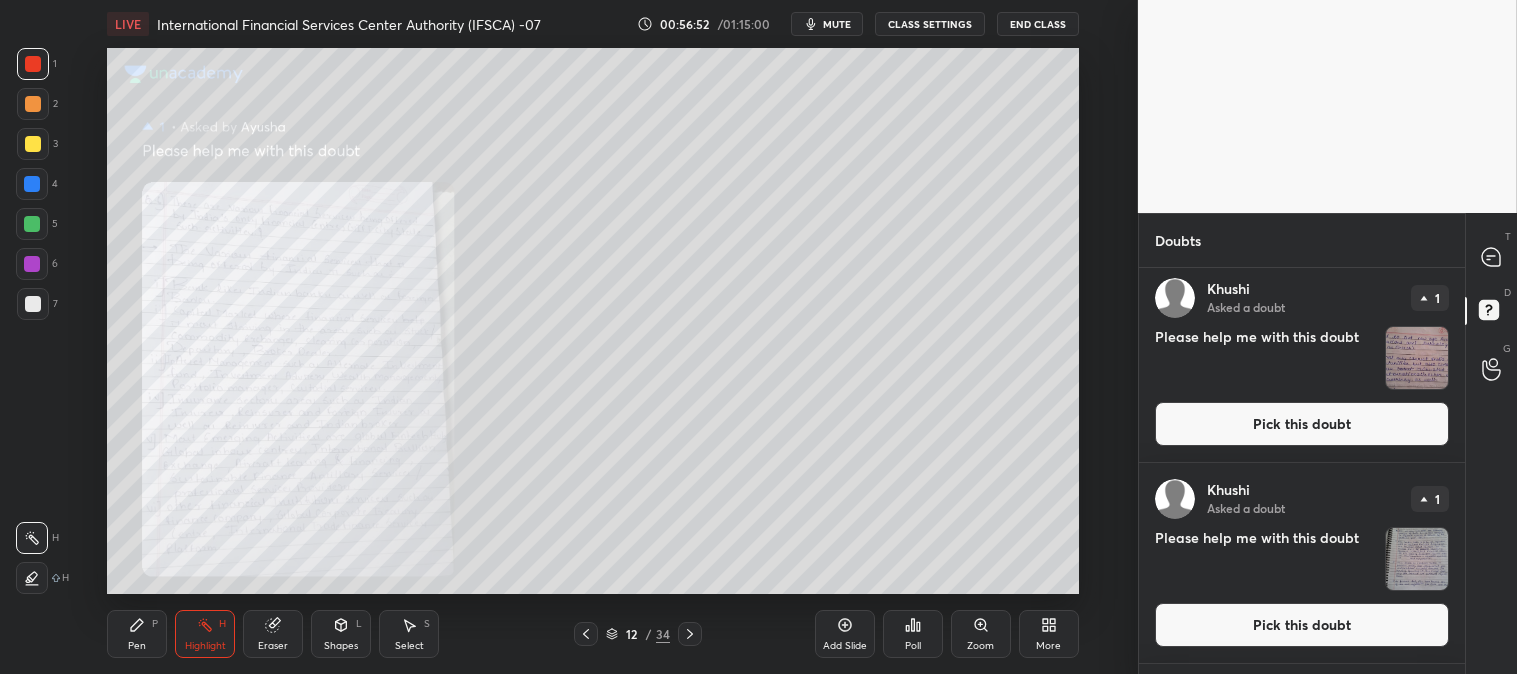 scroll, scrollTop: 0, scrollLeft: 0, axis: both 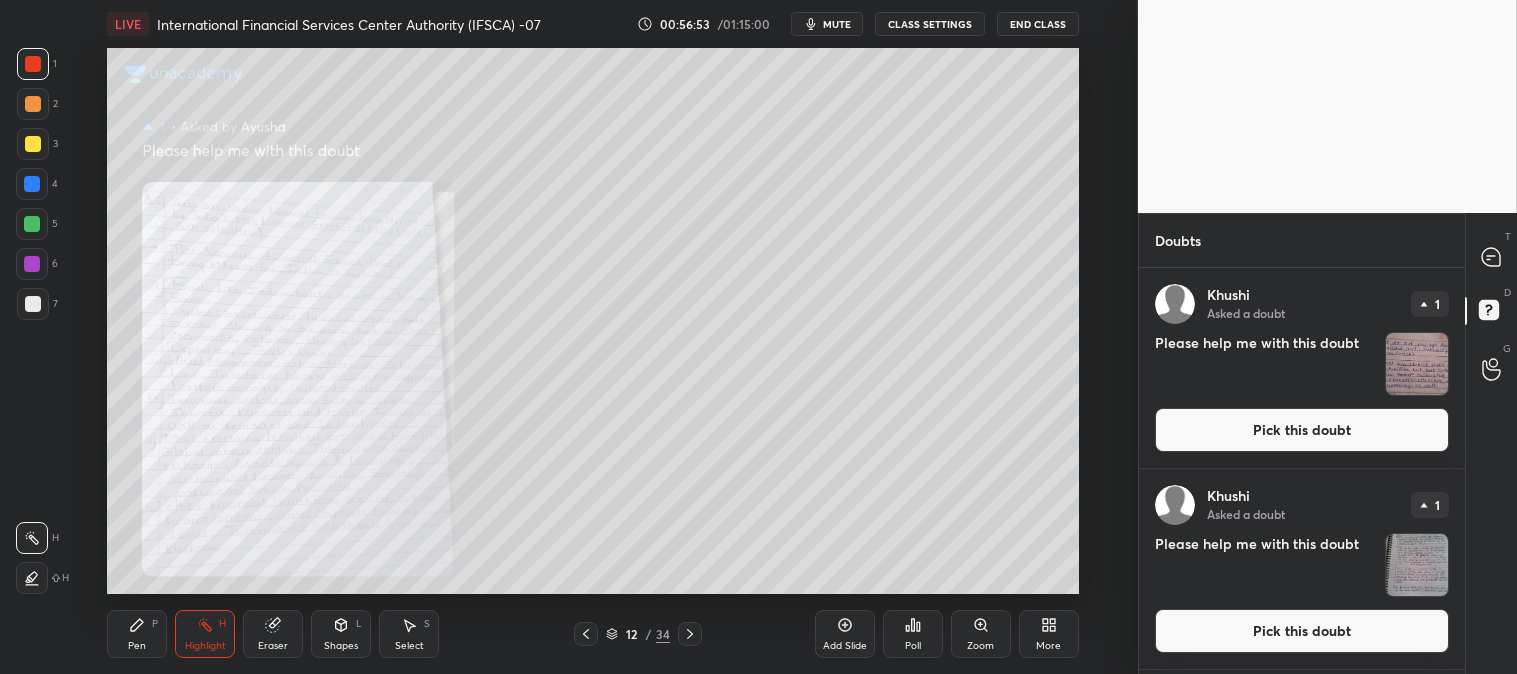 click 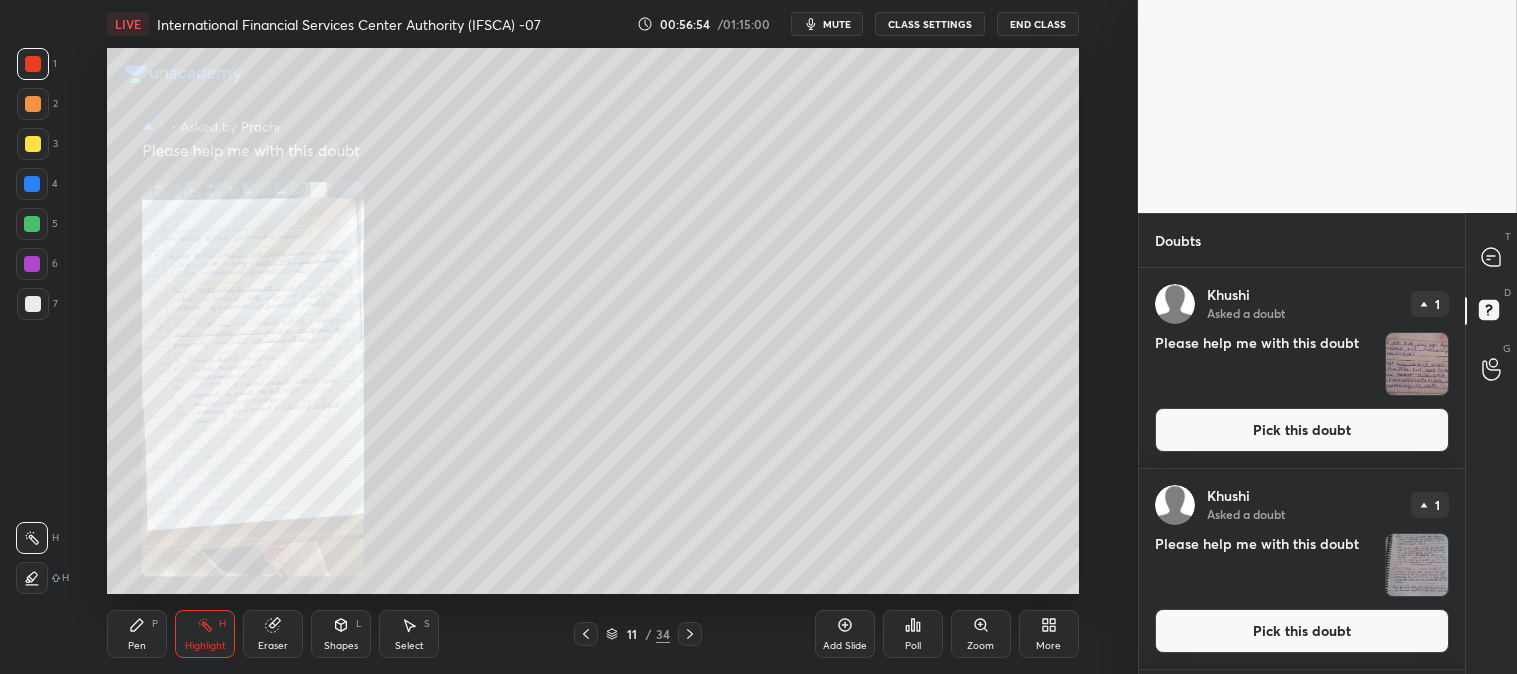 click 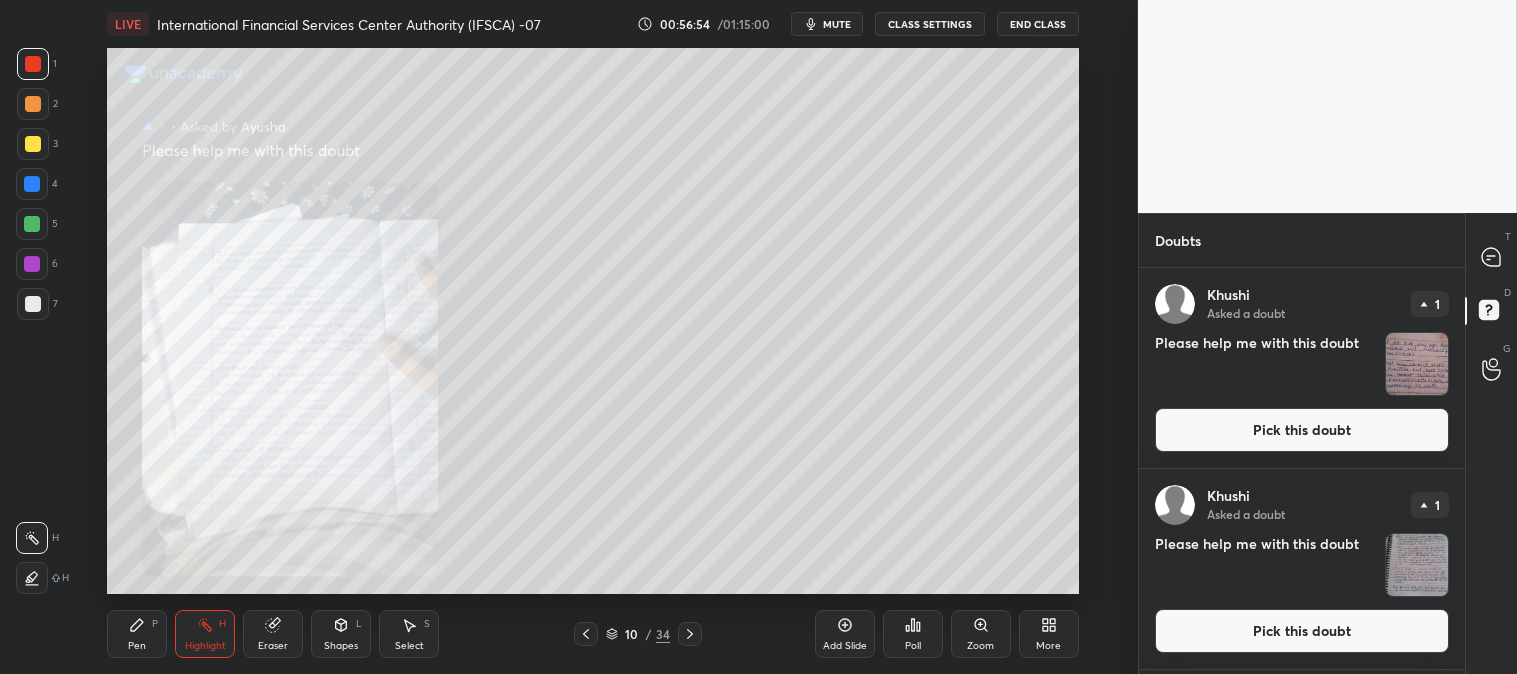 click 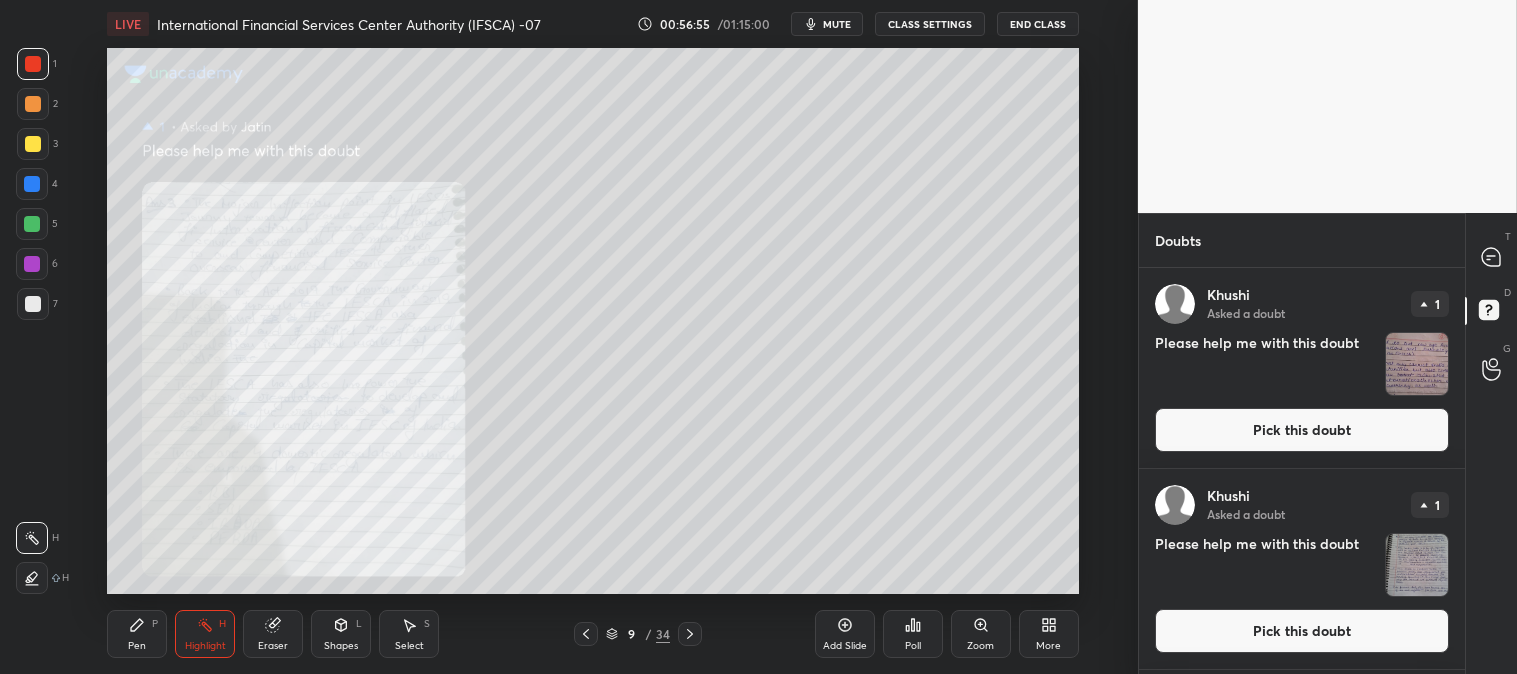 click 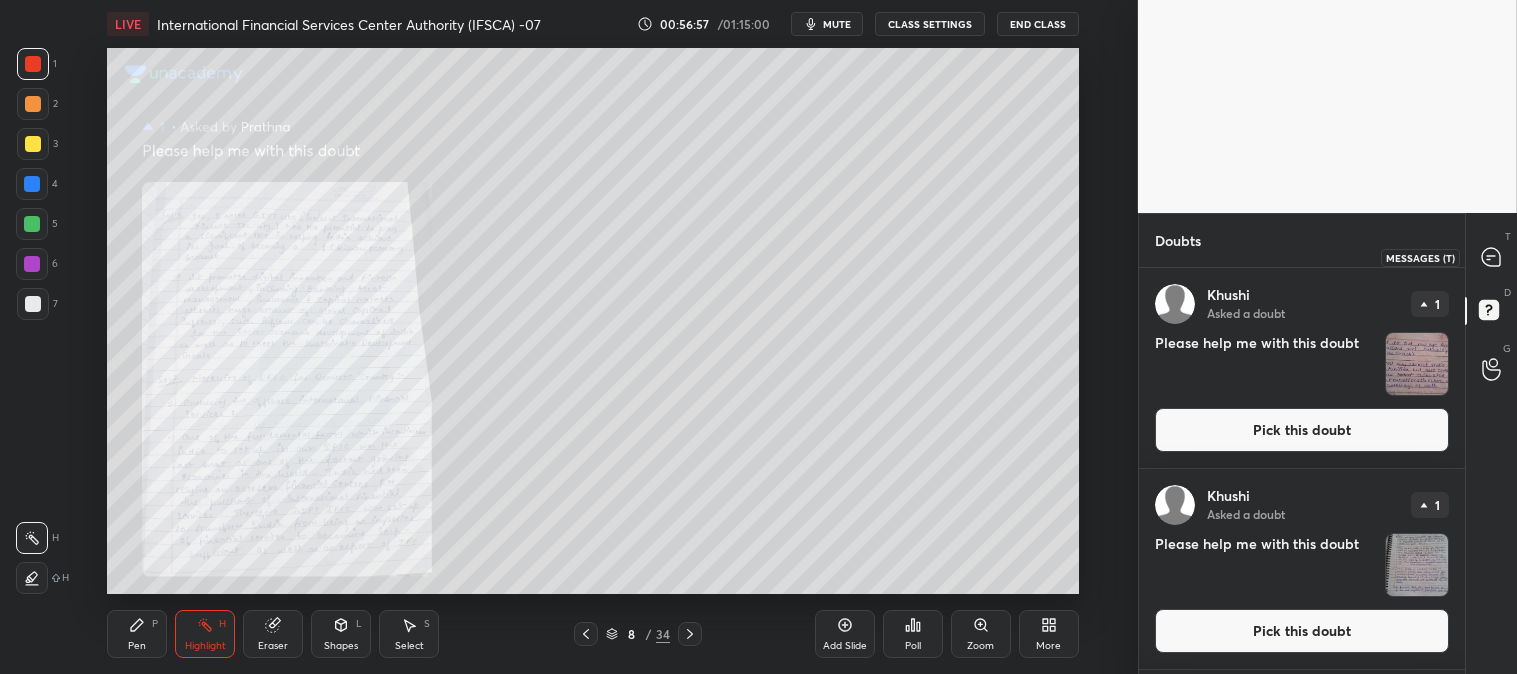 click 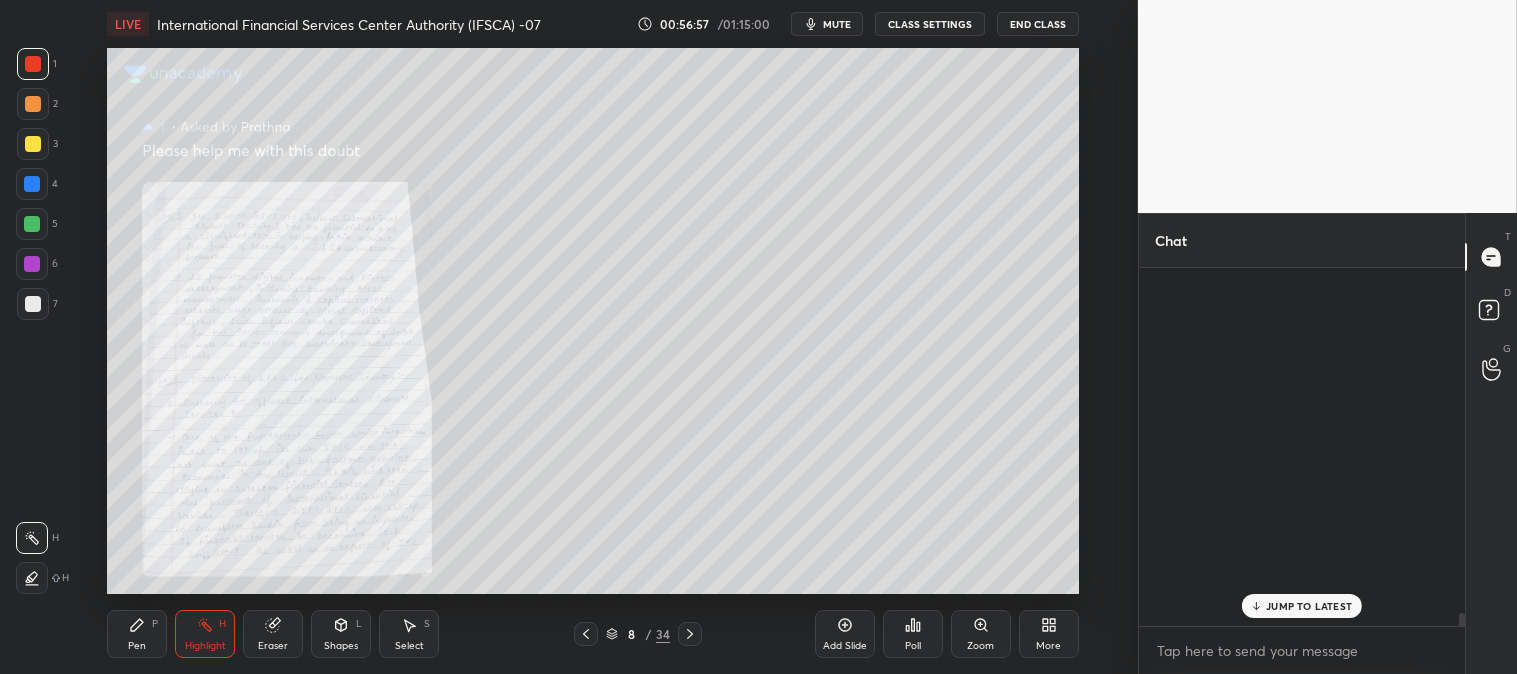 scroll, scrollTop: 10231, scrollLeft: 0, axis: vertical 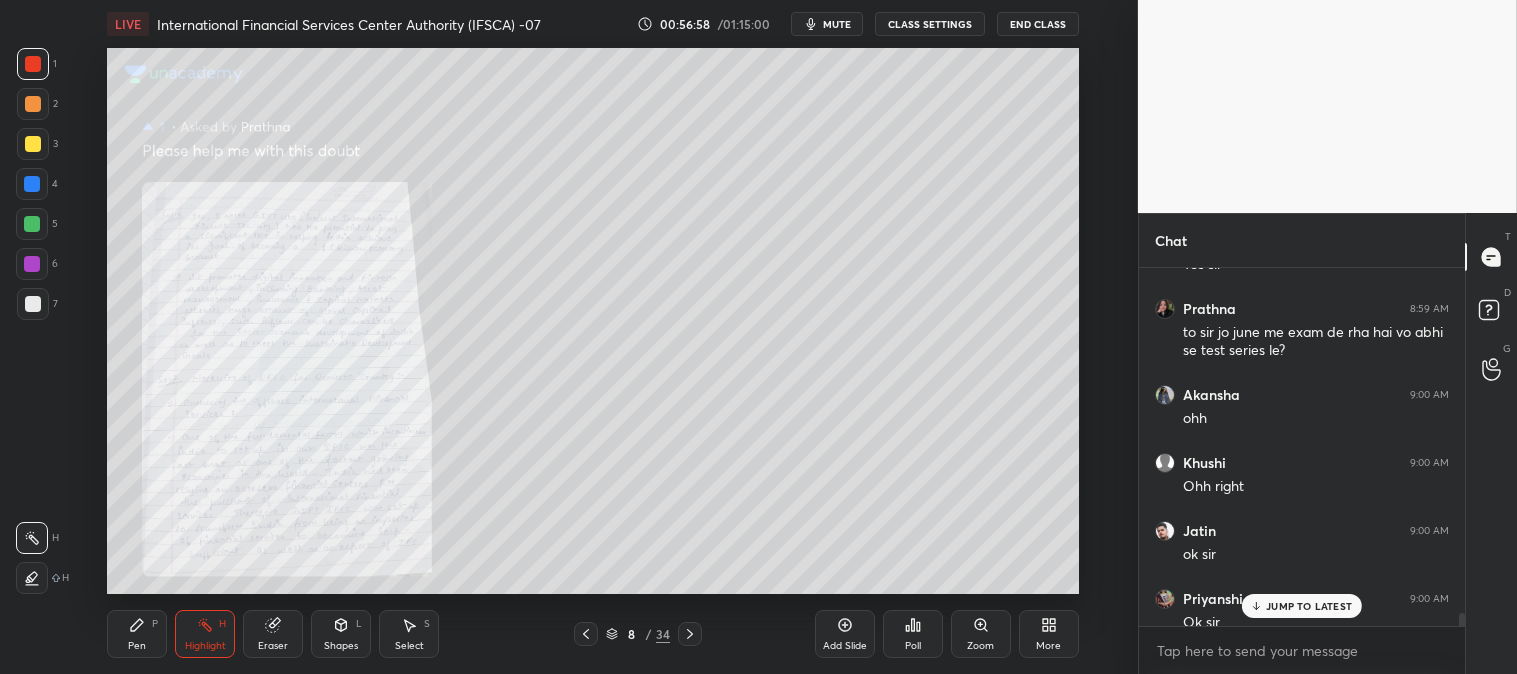 click 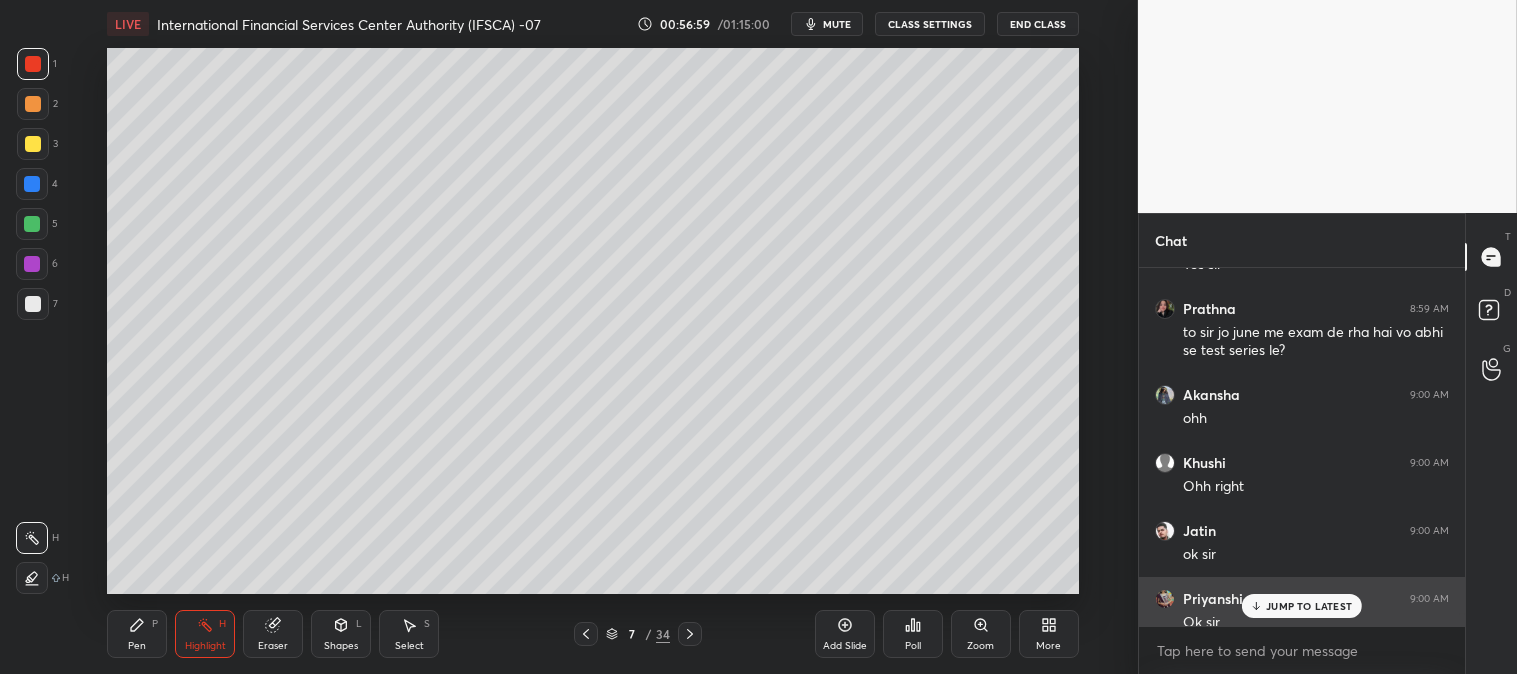 click on "JUMP TO LATEST" at bounding box center (1309, 606) 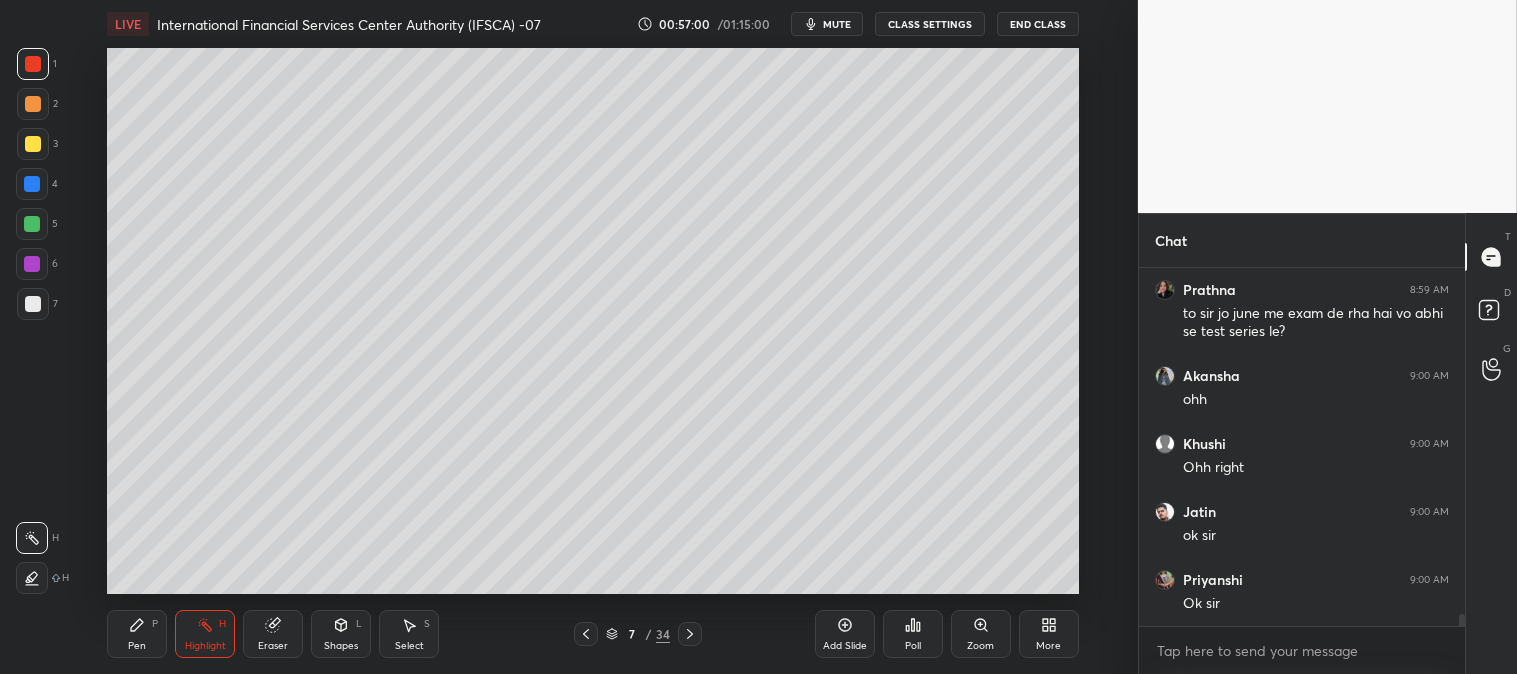 scroll, scrollTop: 10317, scrollLeft: 0, axis: vertical 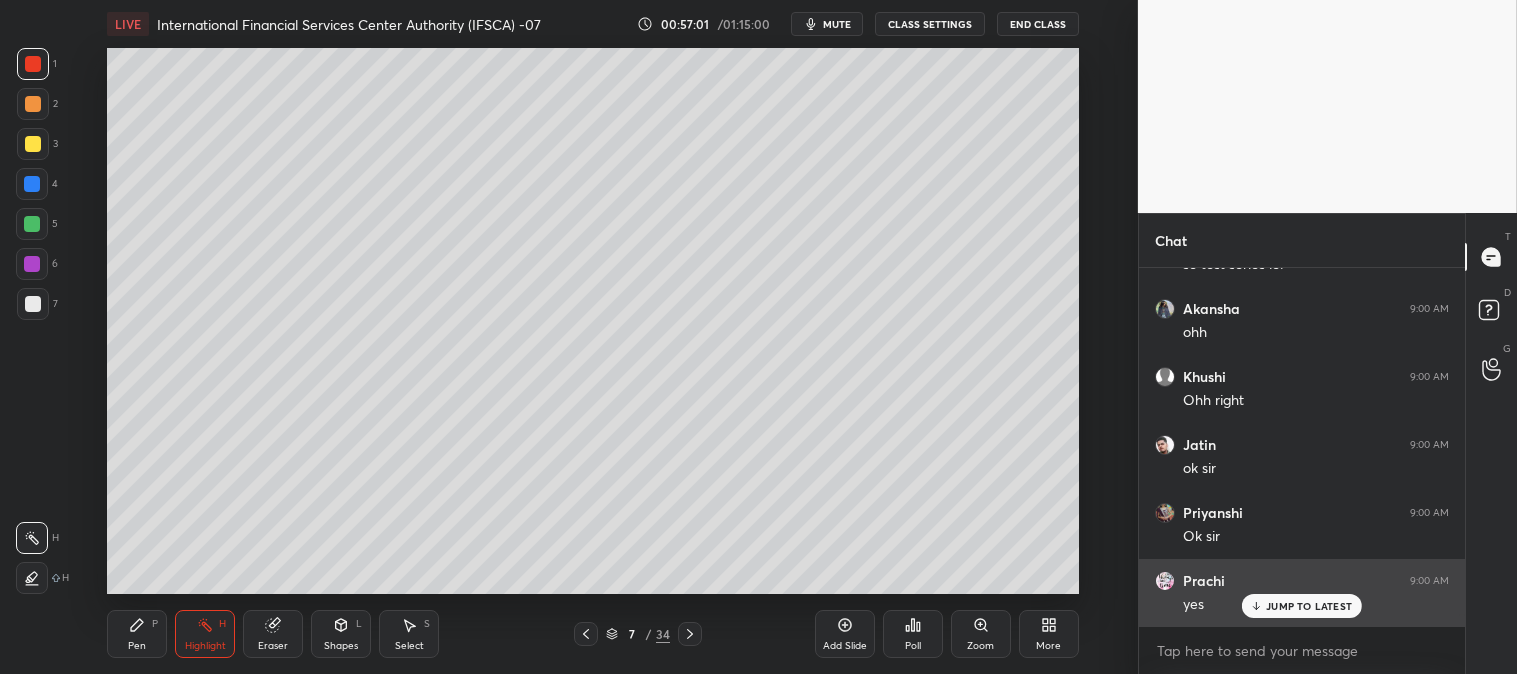 click on "JUMP TO LATEST" at bounding box center [1309, 606] 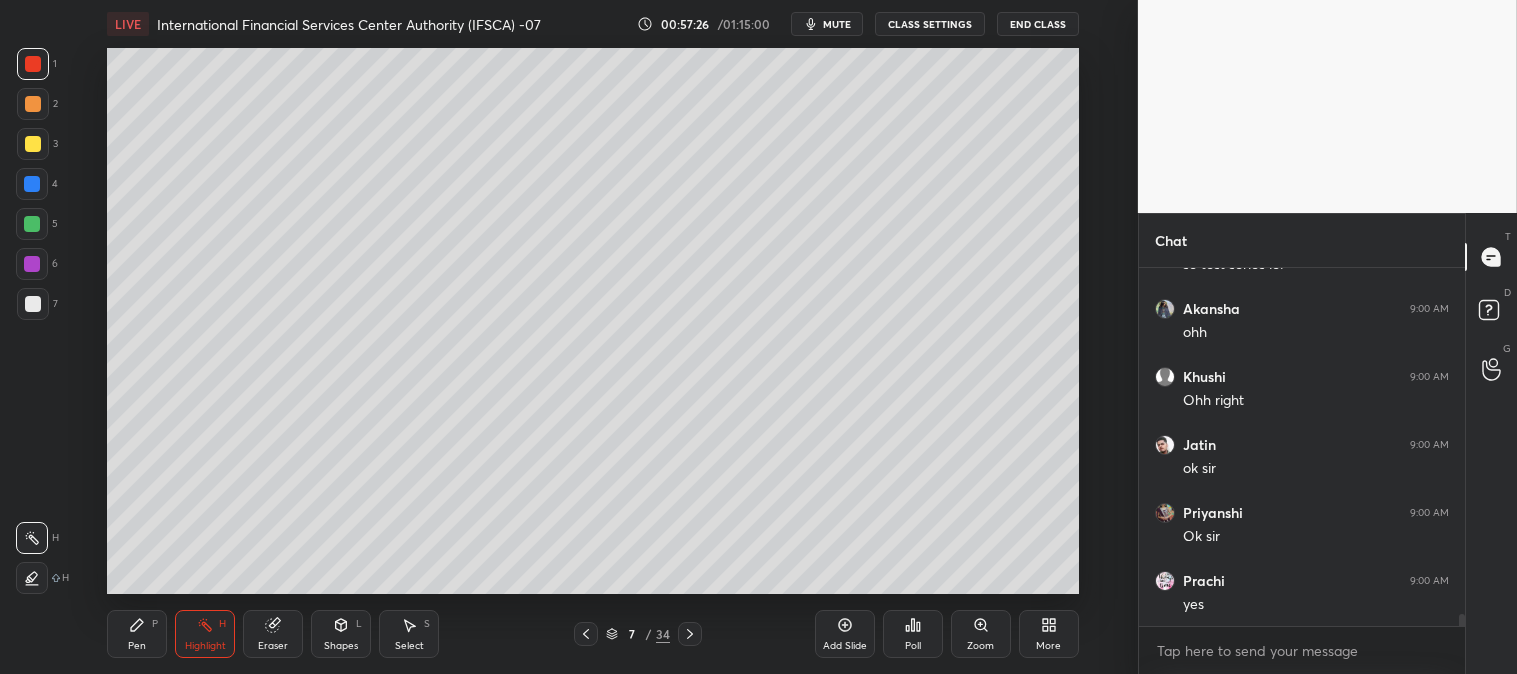 scroll, scrollTop: 10385, scrollLeft: 0, axis: vertical 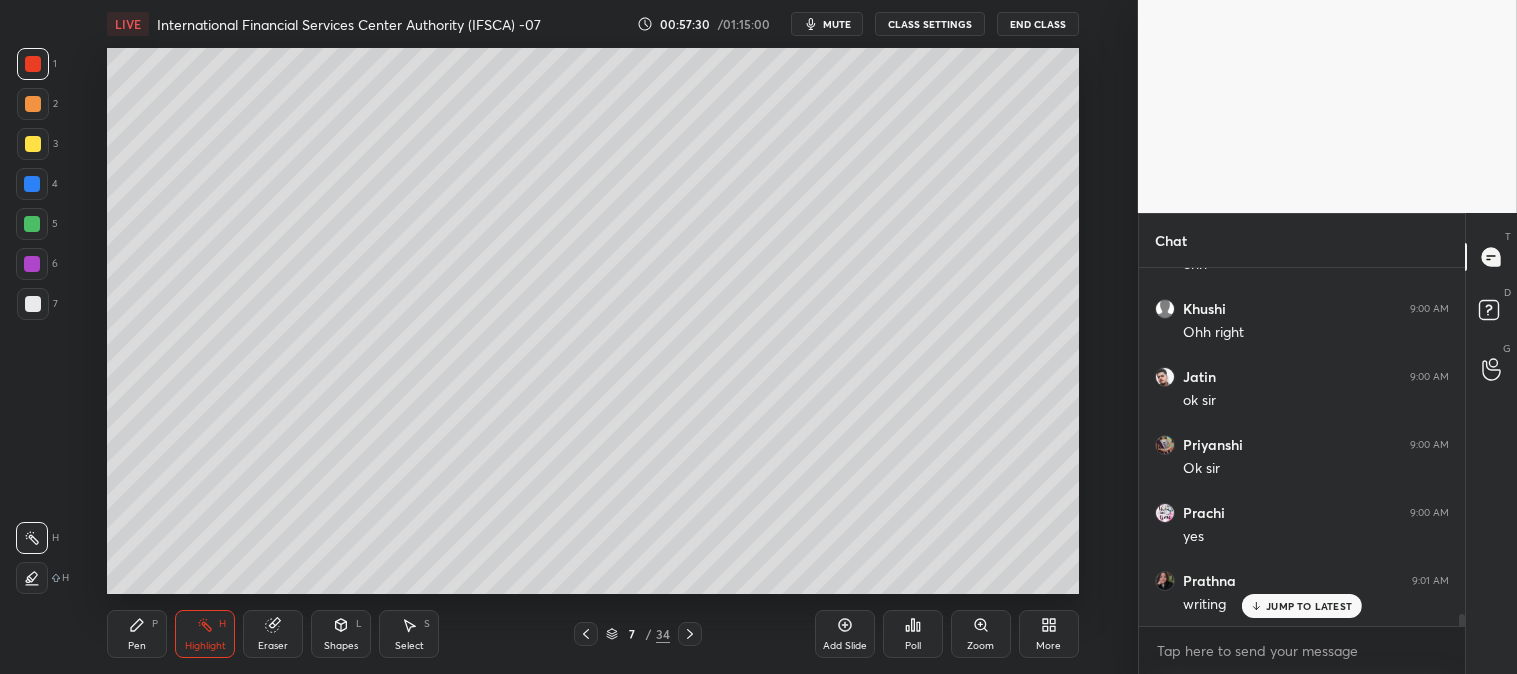 click 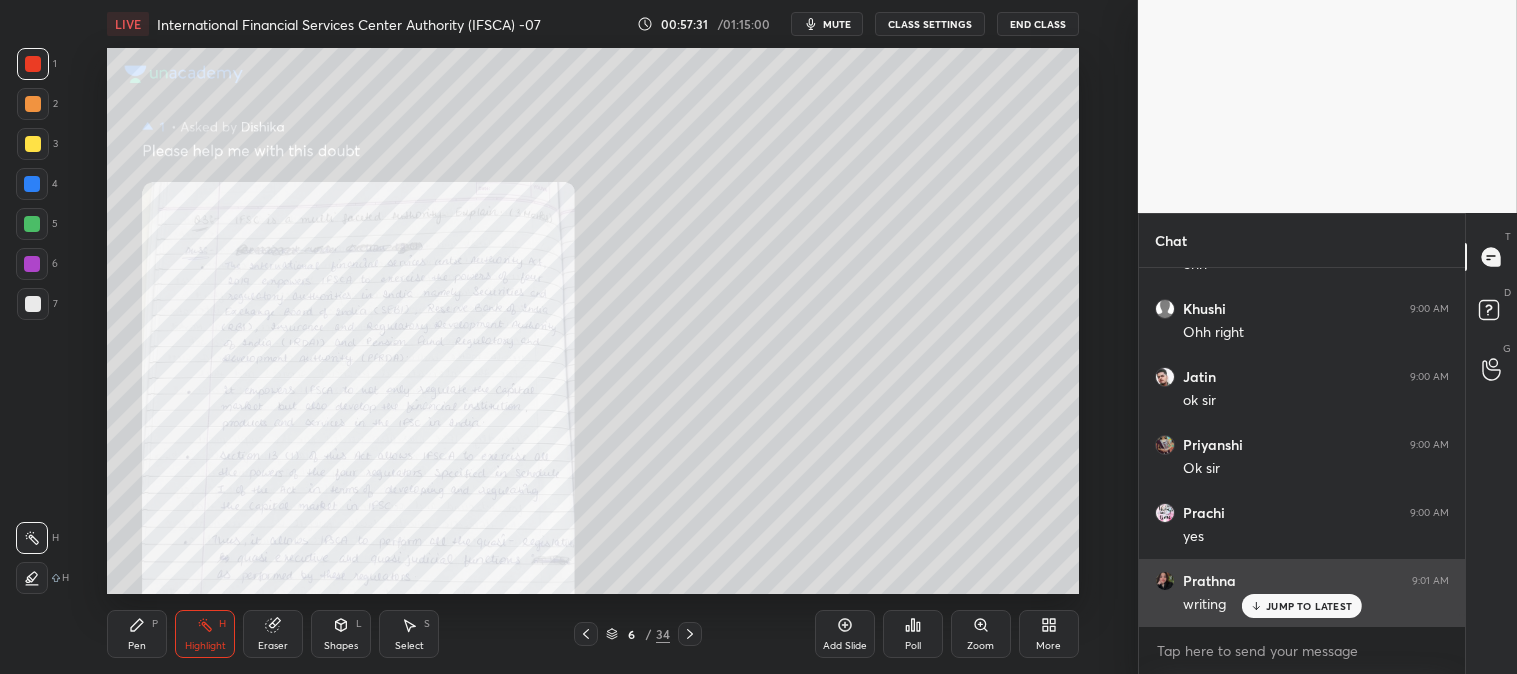 click on "JUMP TO LATEST" at bounding box center [1309, 606] 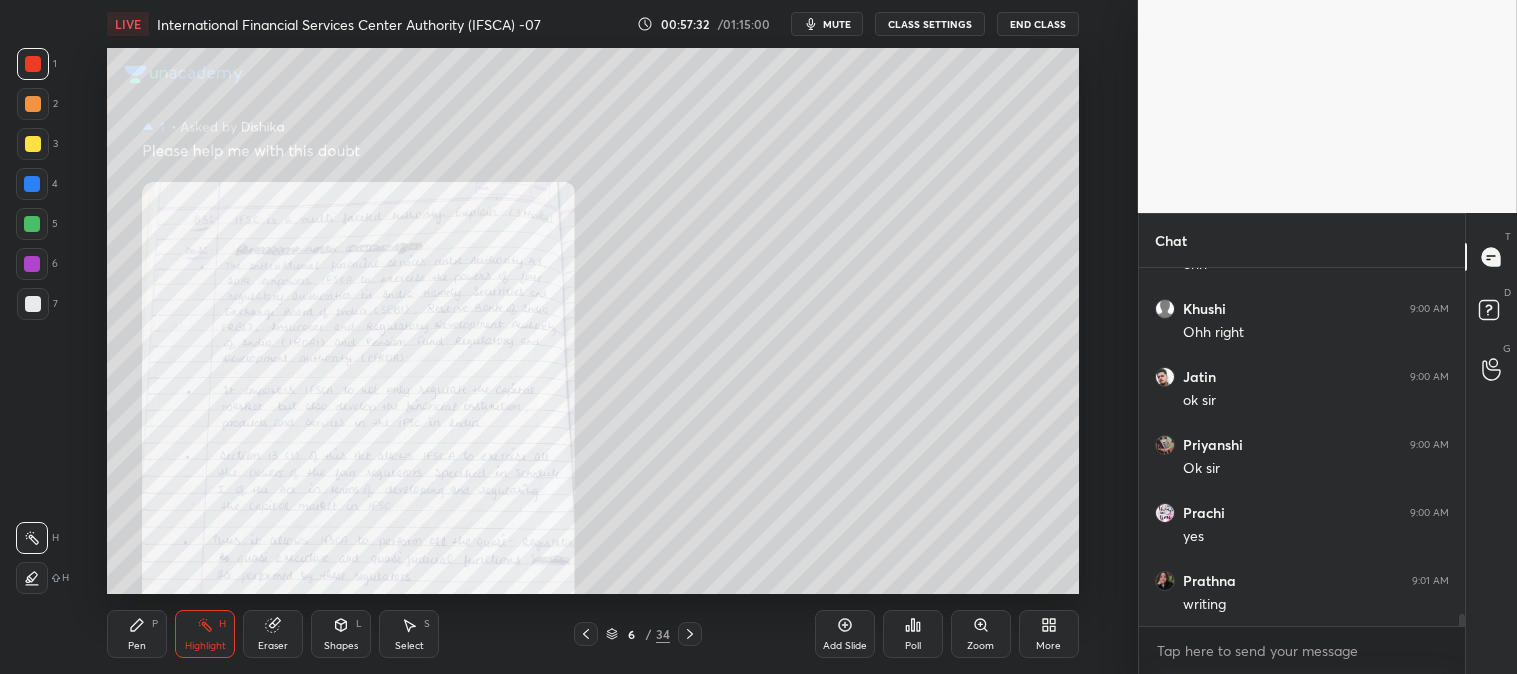 click 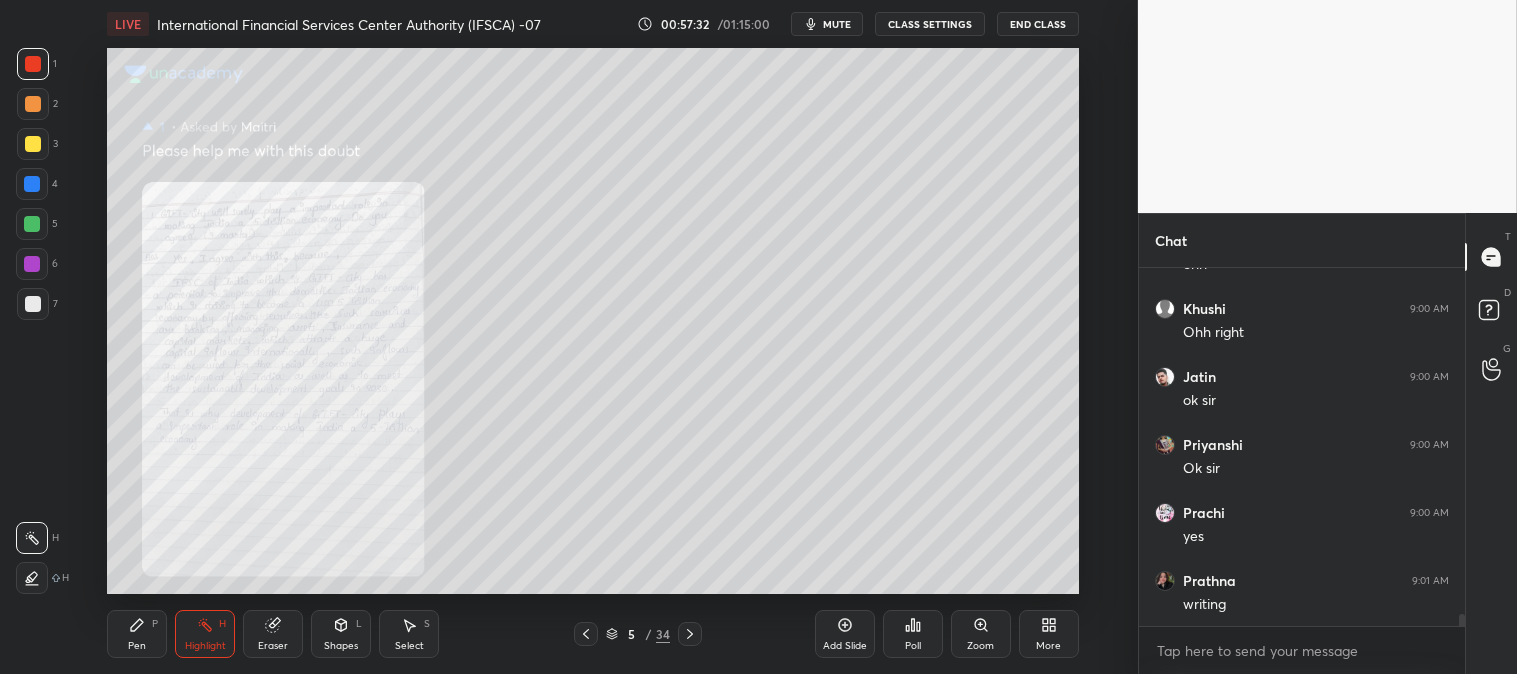 click 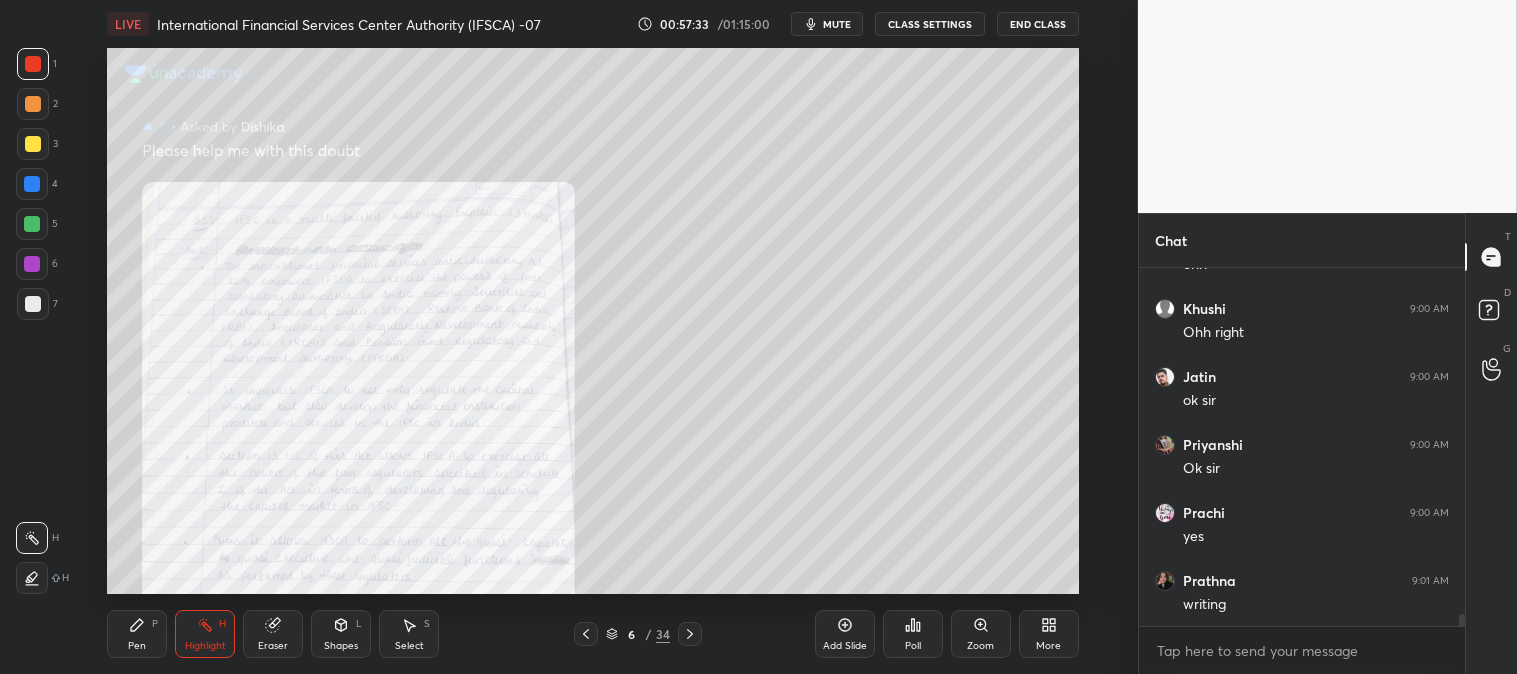 click 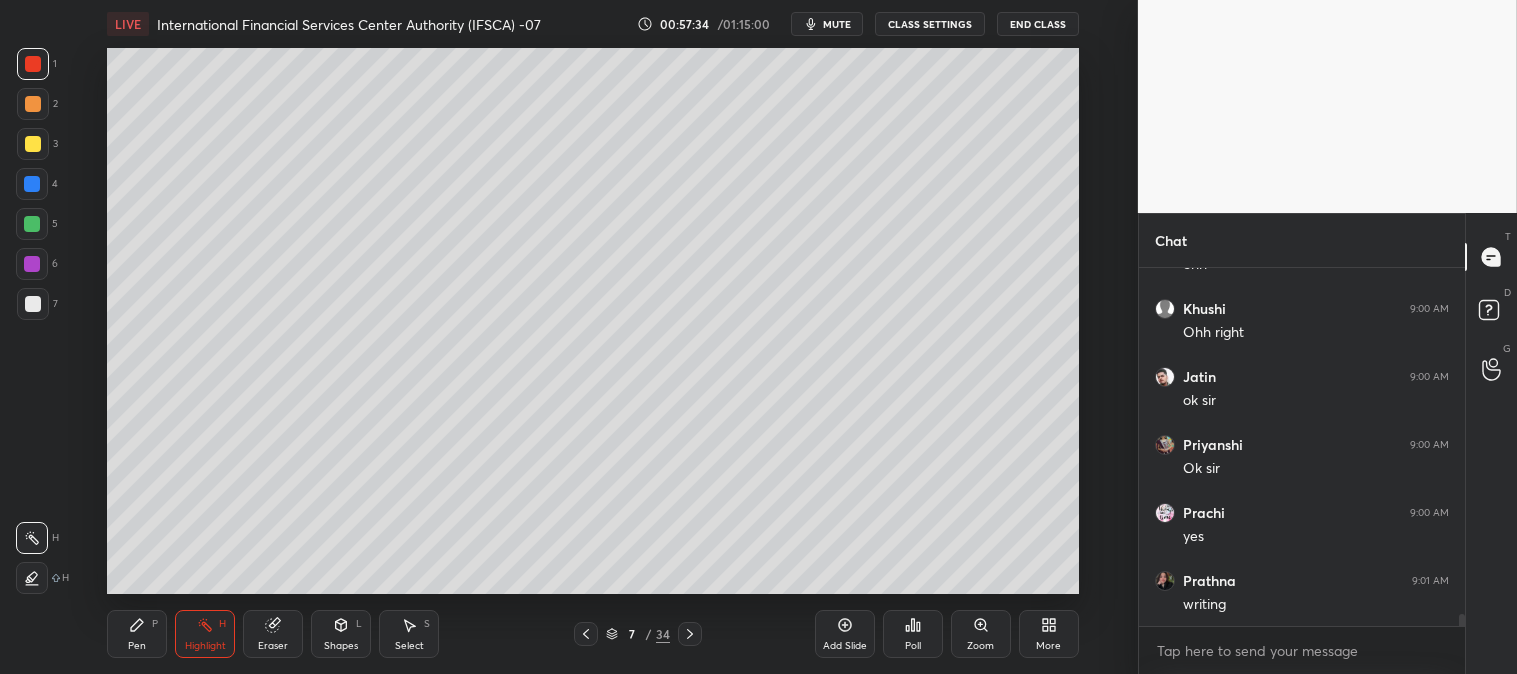 scroll, scrollTop: 10405, scrollLeft: 0, axis: vertical 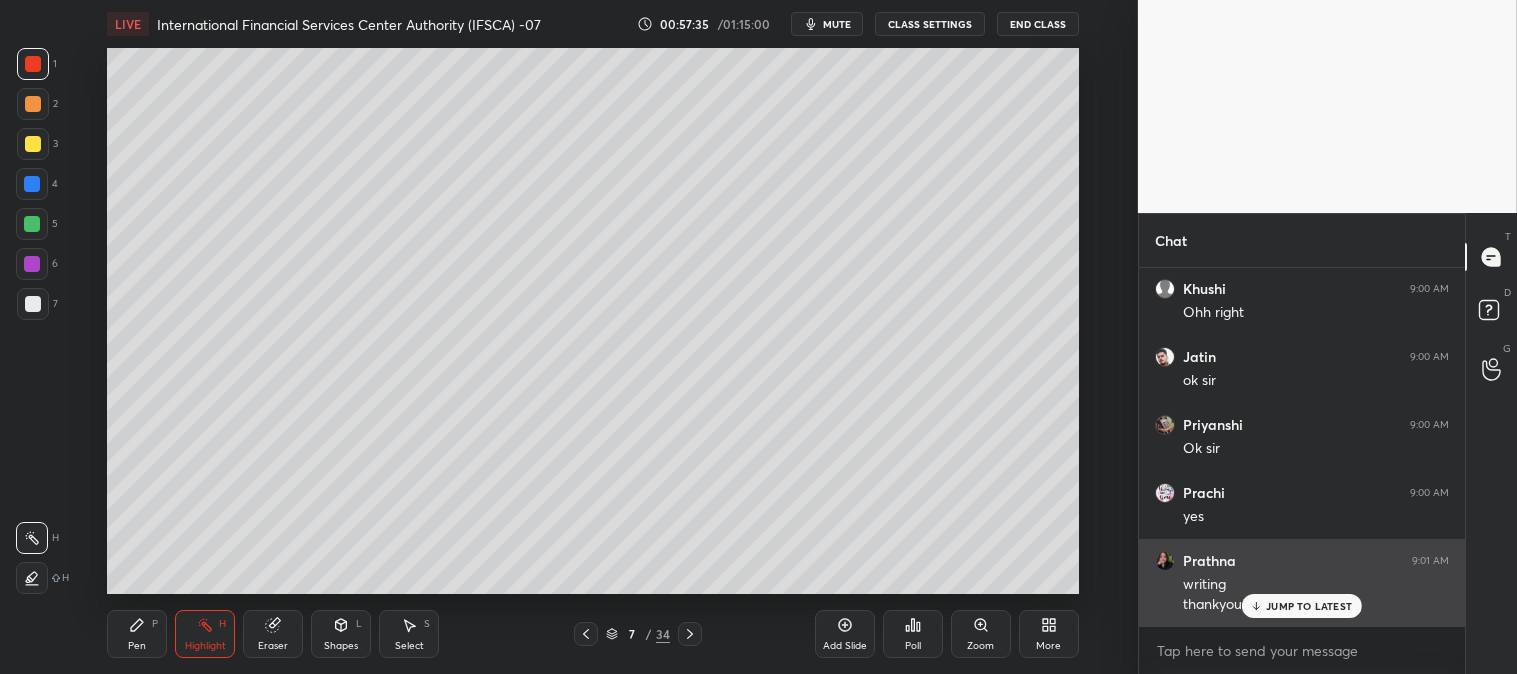 click 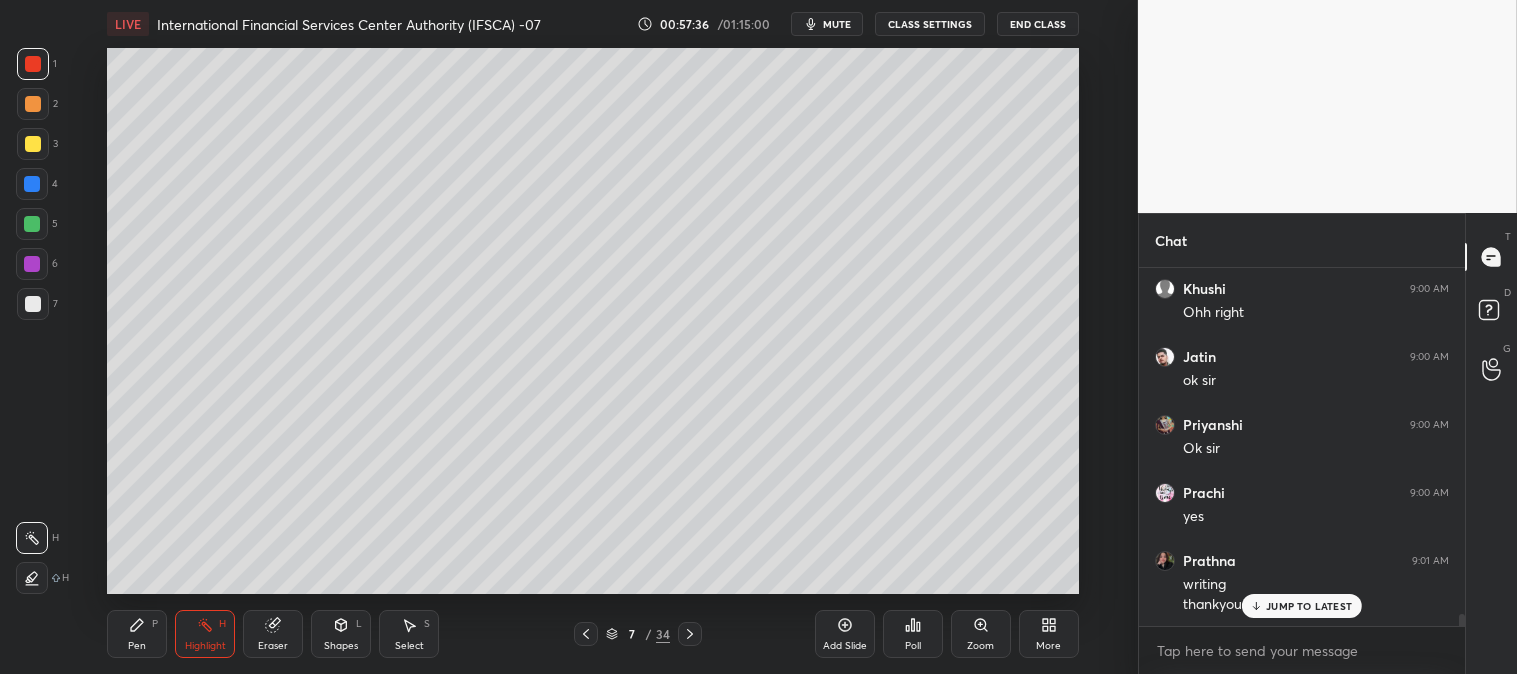 scroll, scrollTop: 10473, scrollLeft: 0, axis: vertical 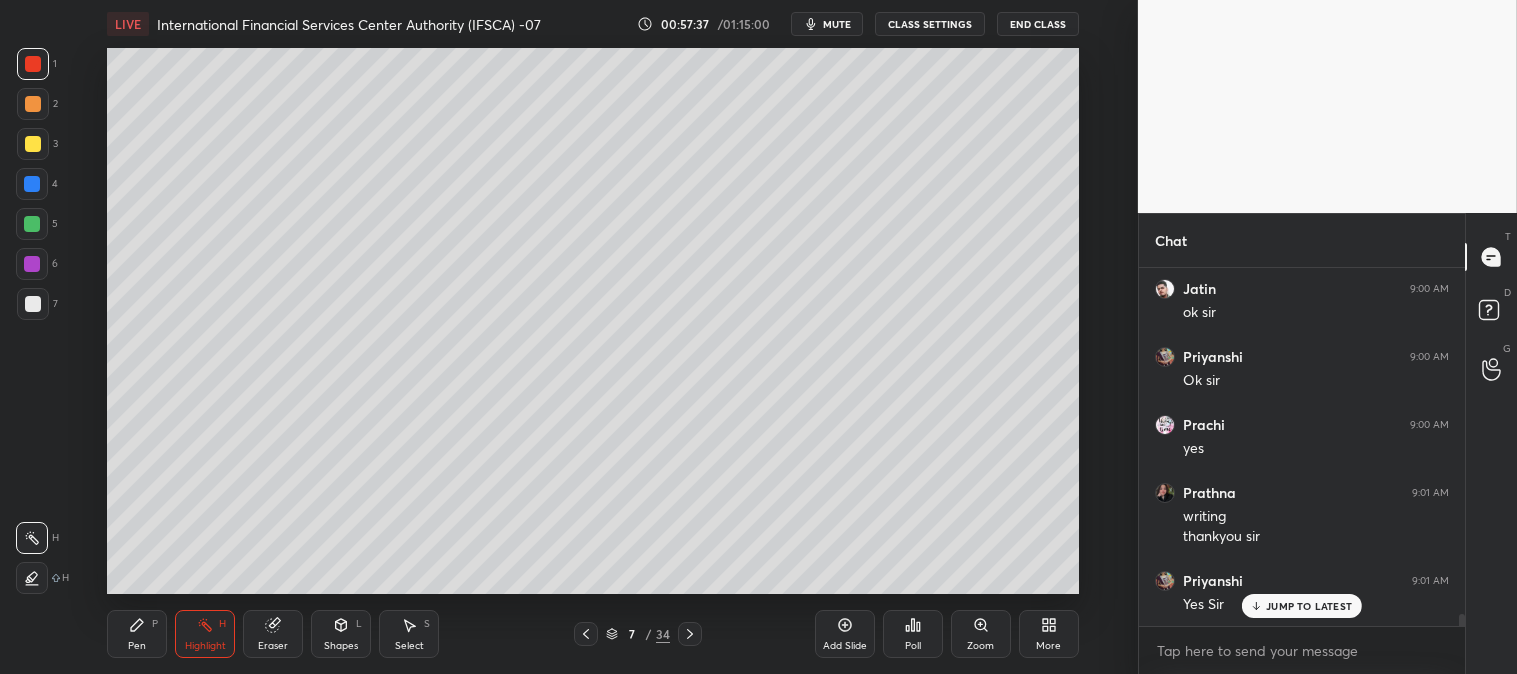 click on "End Class" at bounding box center [1038, 24] 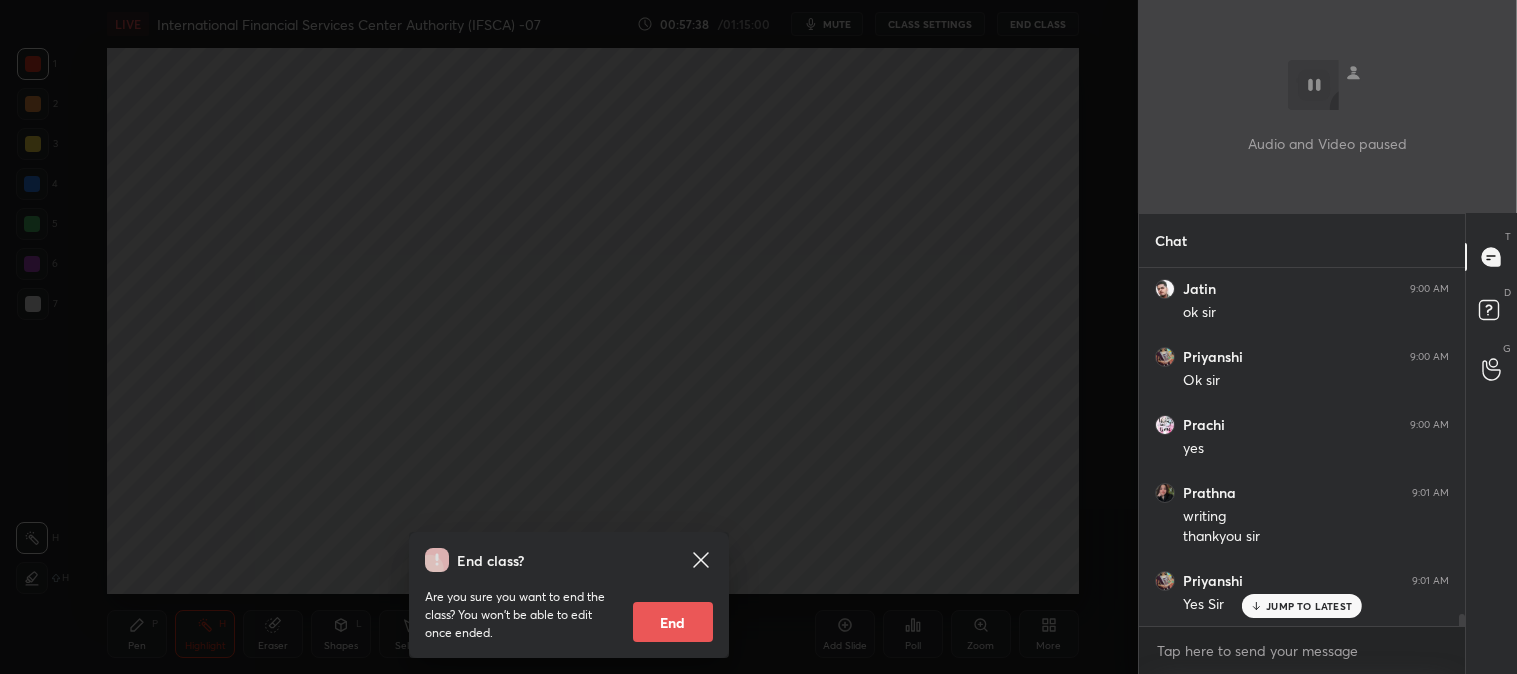 click on "End" at bounding box center (673, 622) 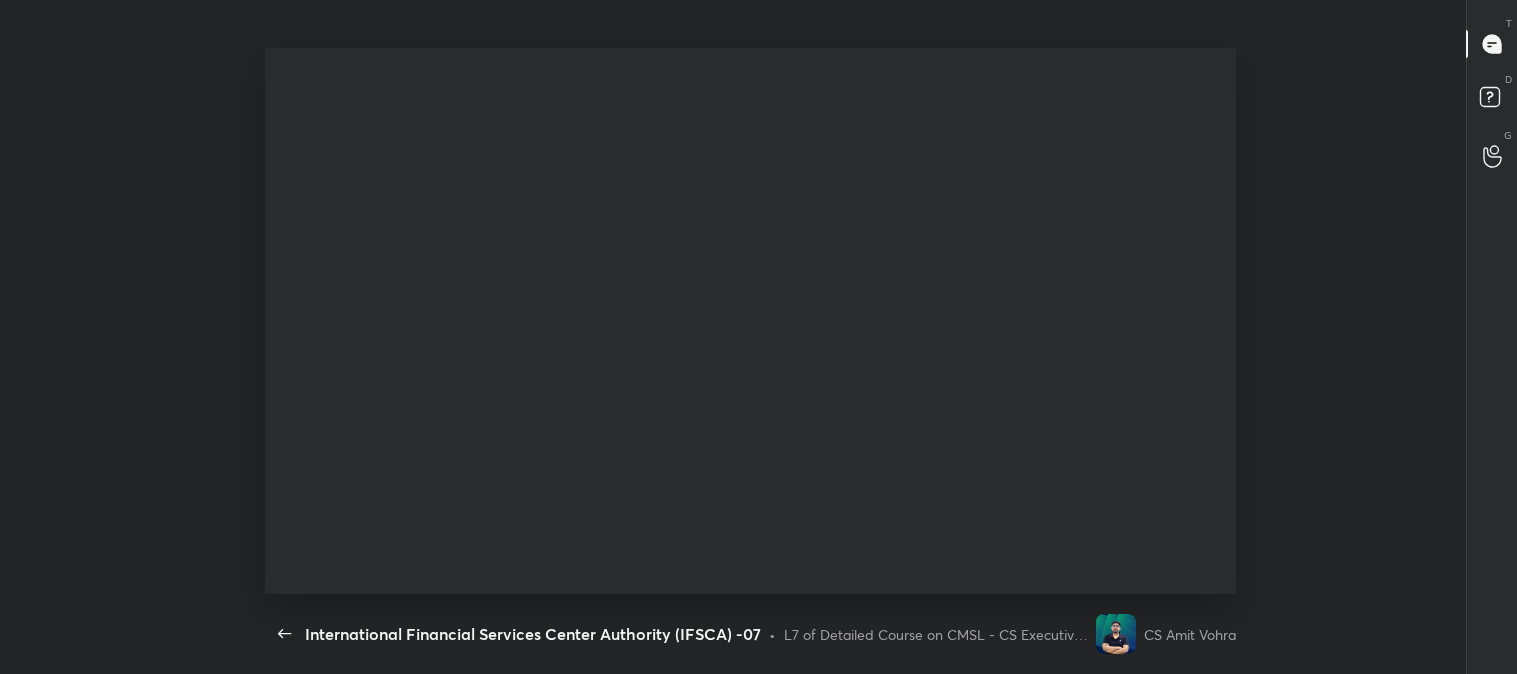 scroll, scrollTop: 99453, scrollLeft: 98731, axis: both 